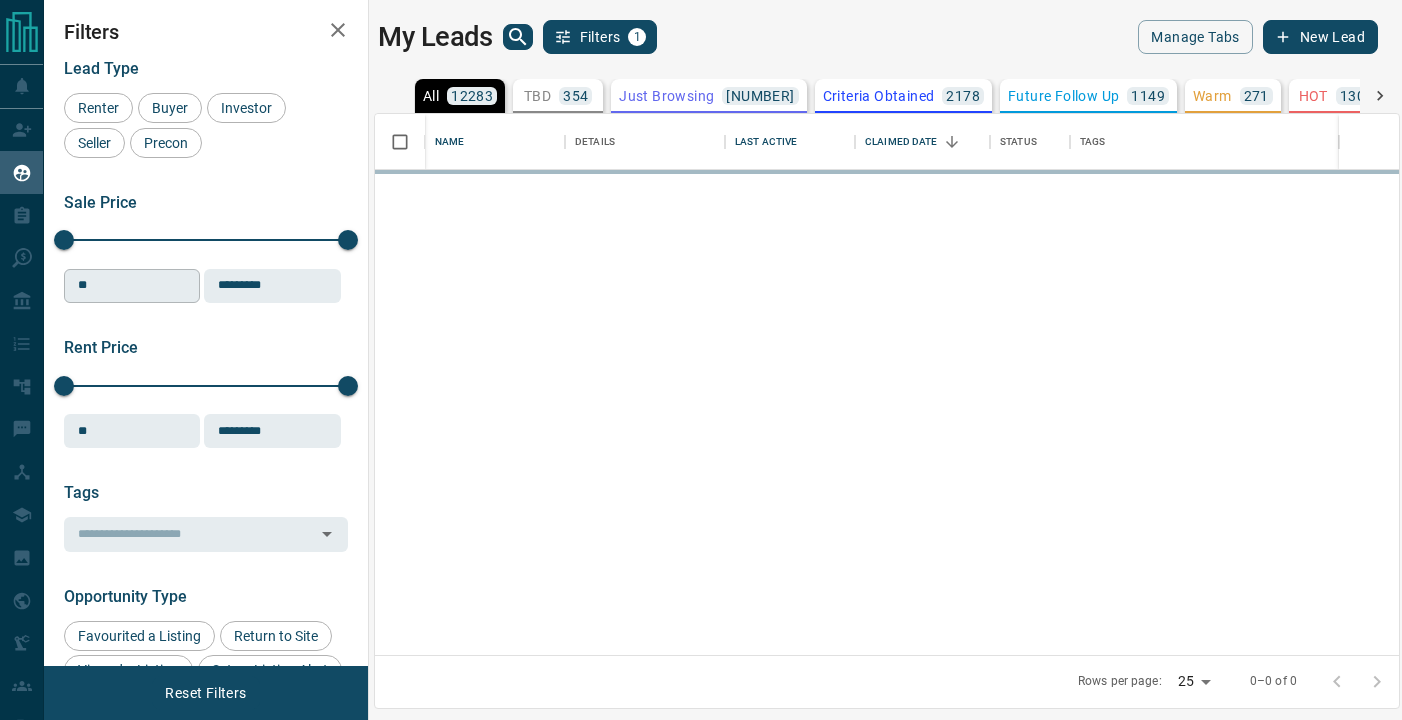 scroll, scrollTop: 0, scrollLeft: 0, axis: both 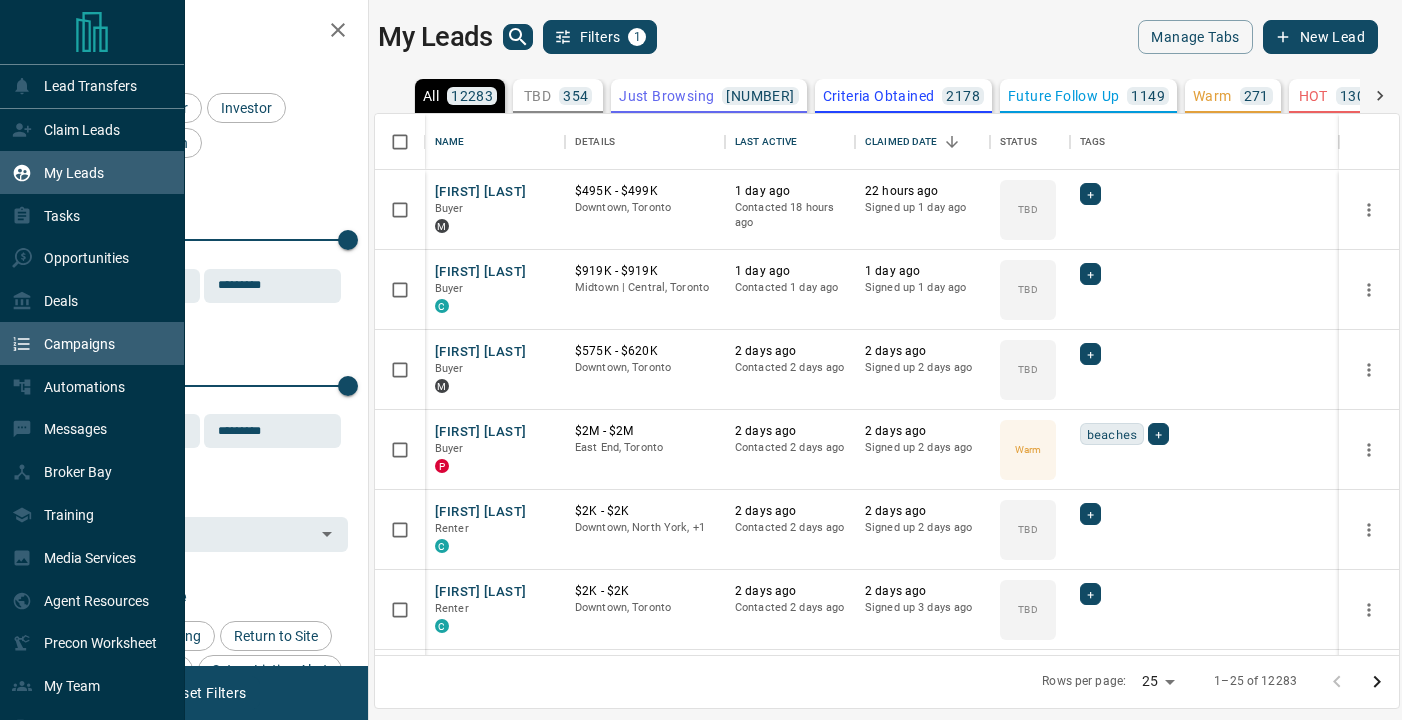 click on "Campaigns" at bounding box center [63, 343] 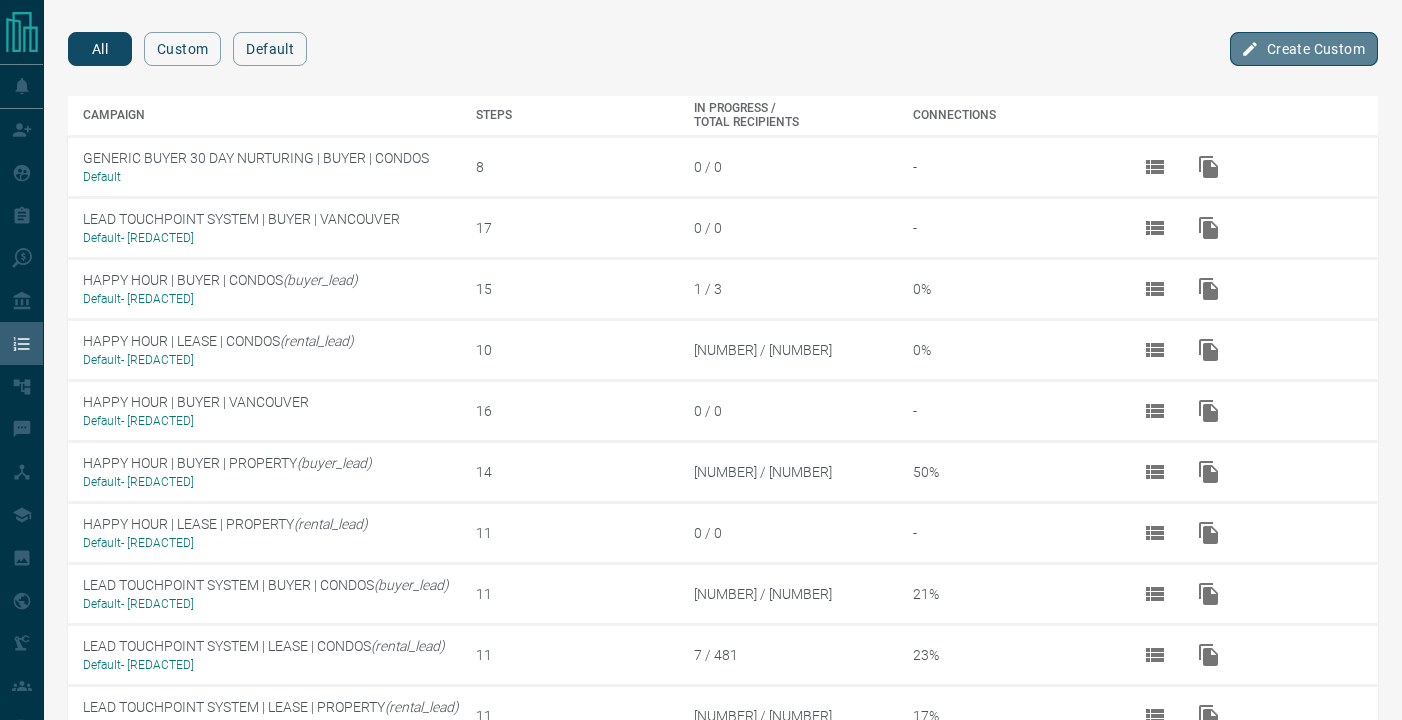 click on "Create Custom" at bounding box center [1304, 49] 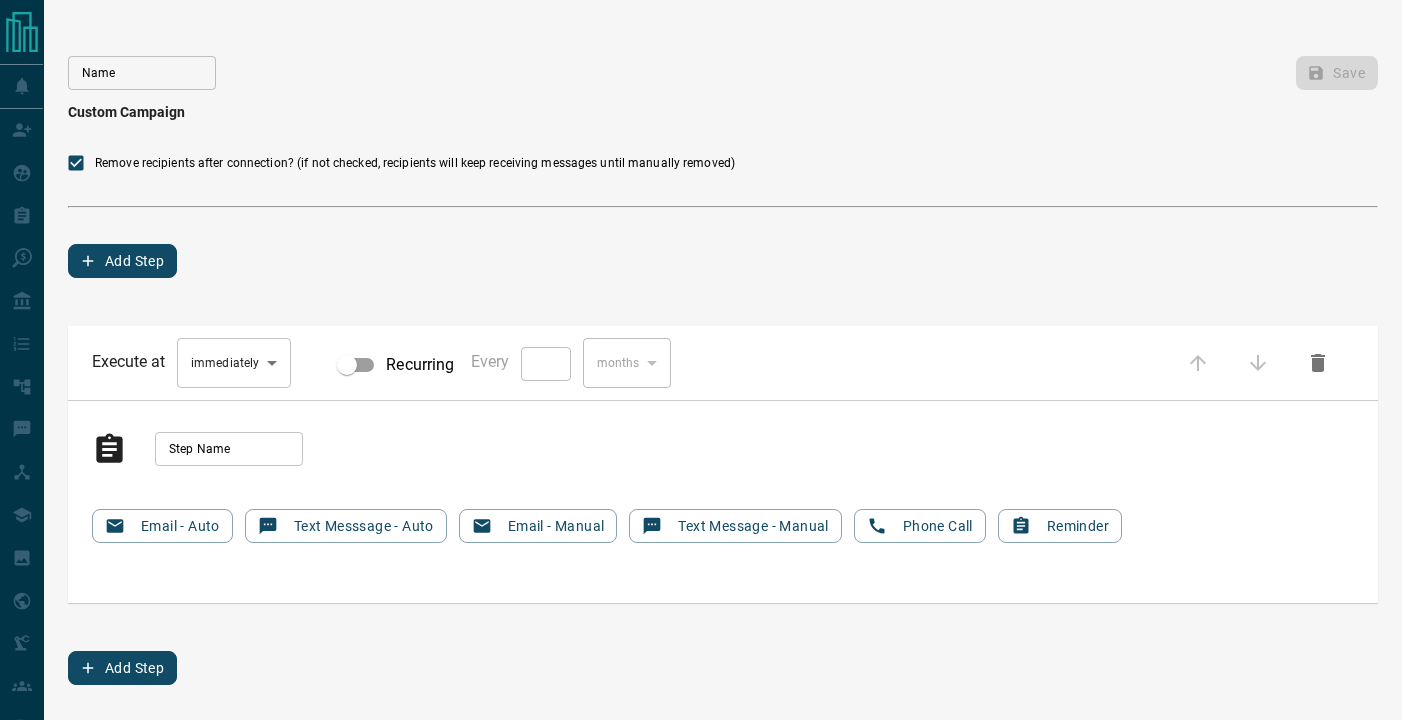 click on "Name" at bounding box center (142, 73) 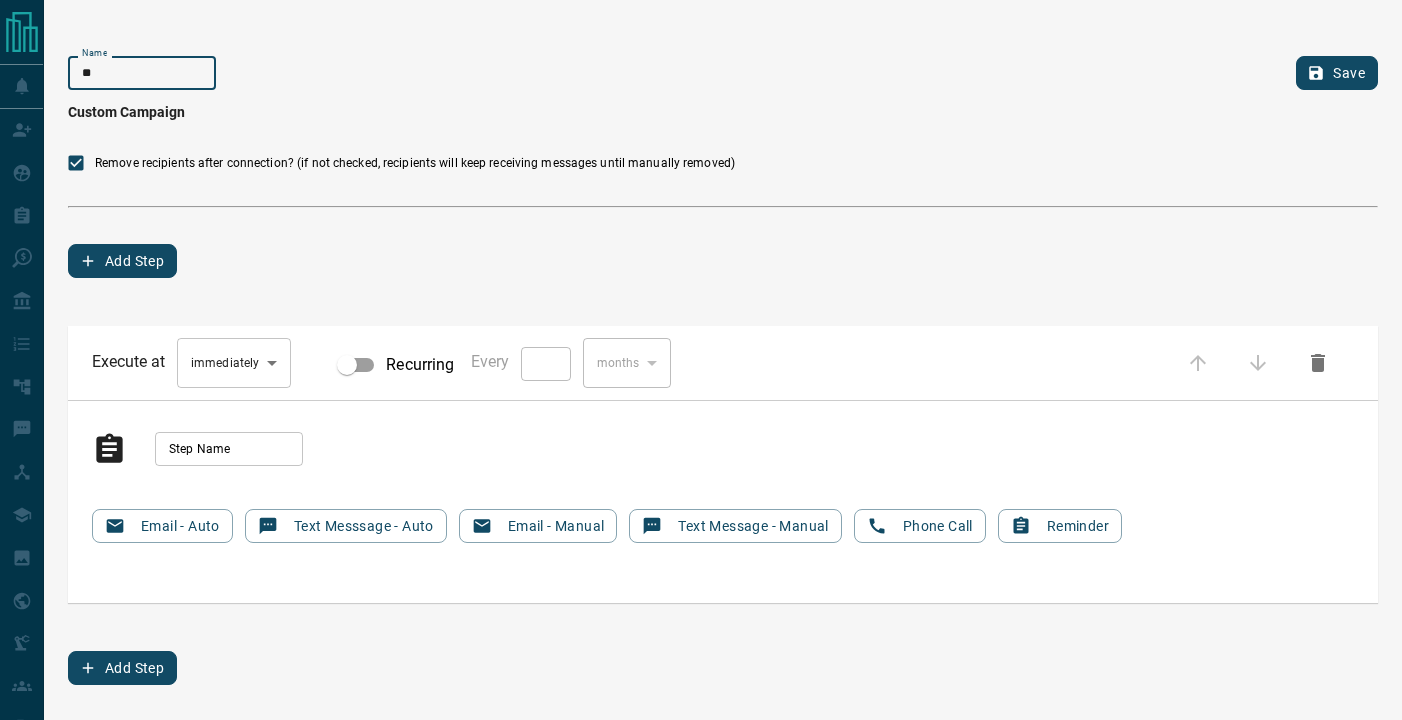 type on "*" 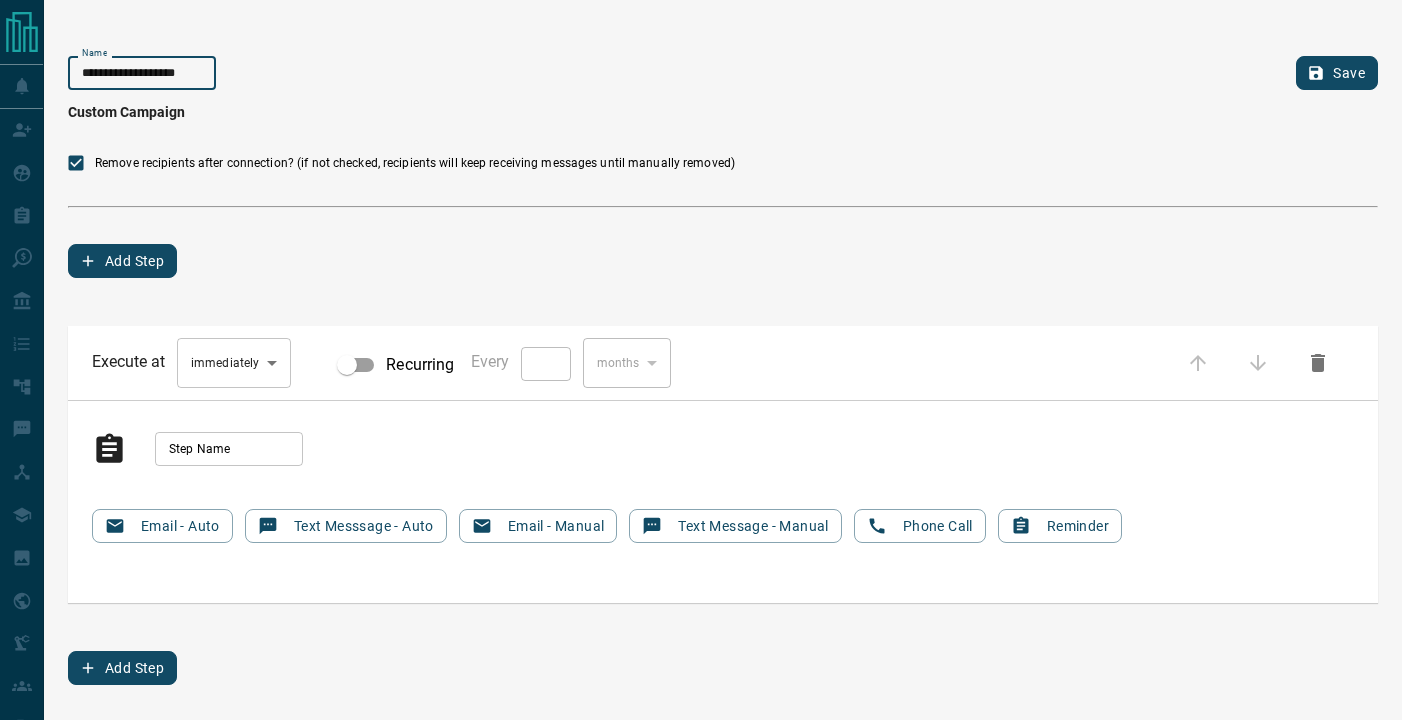 type on "**********" 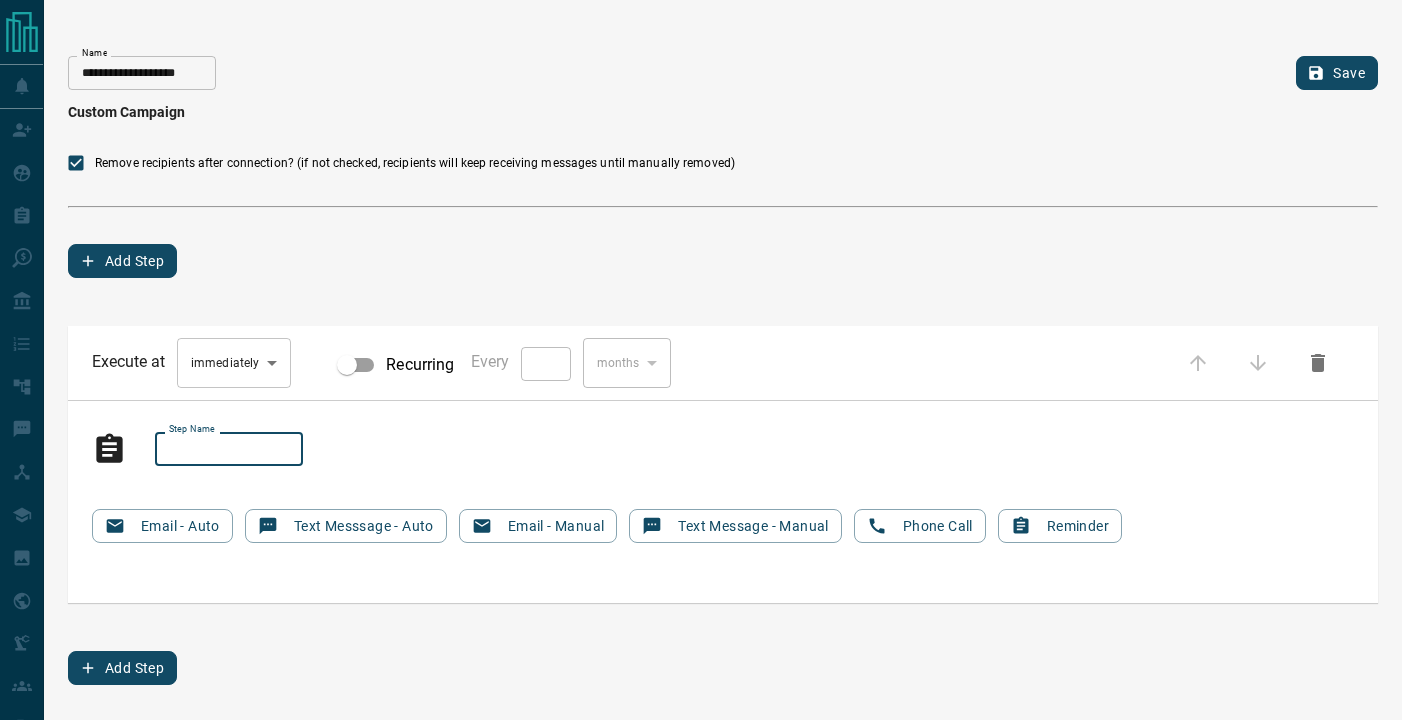 click on "Step Name" at bounding box center (229, 449) 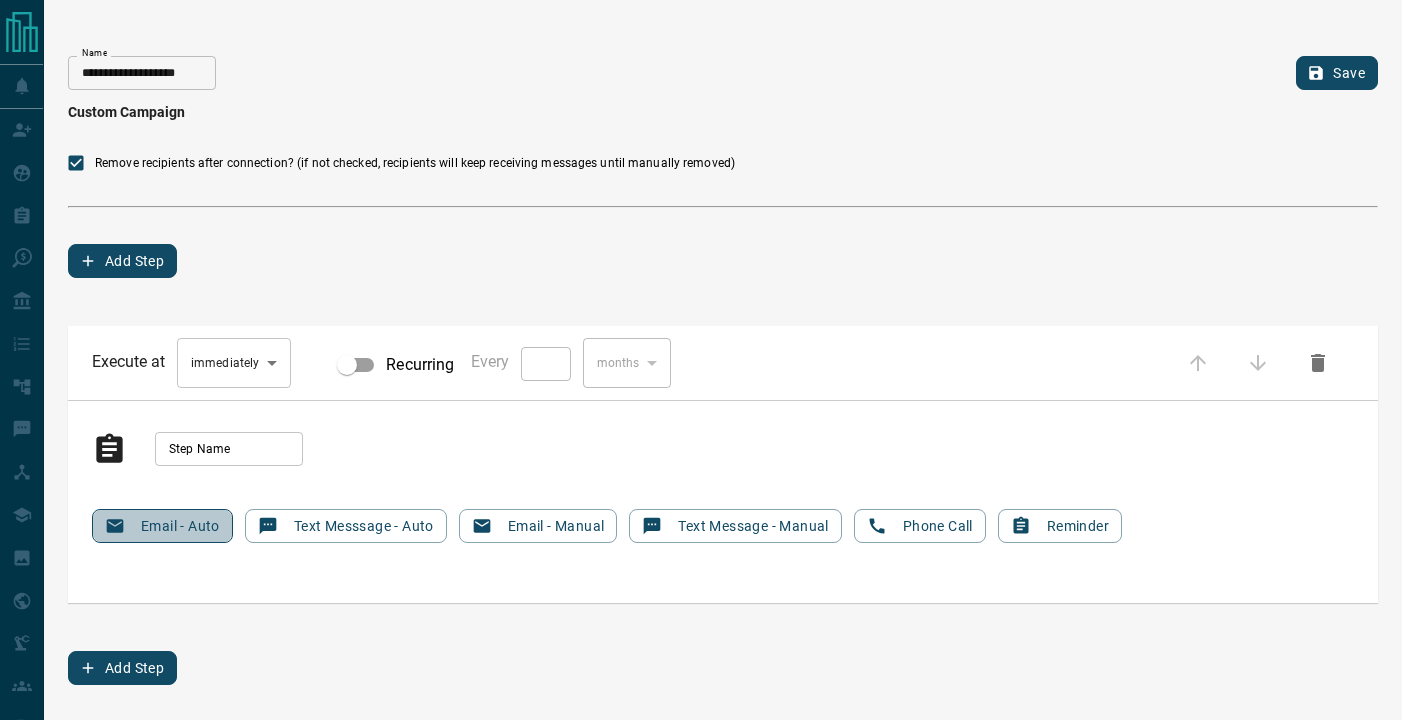 click on "Email - Auto" at bounding box center [162, 526] 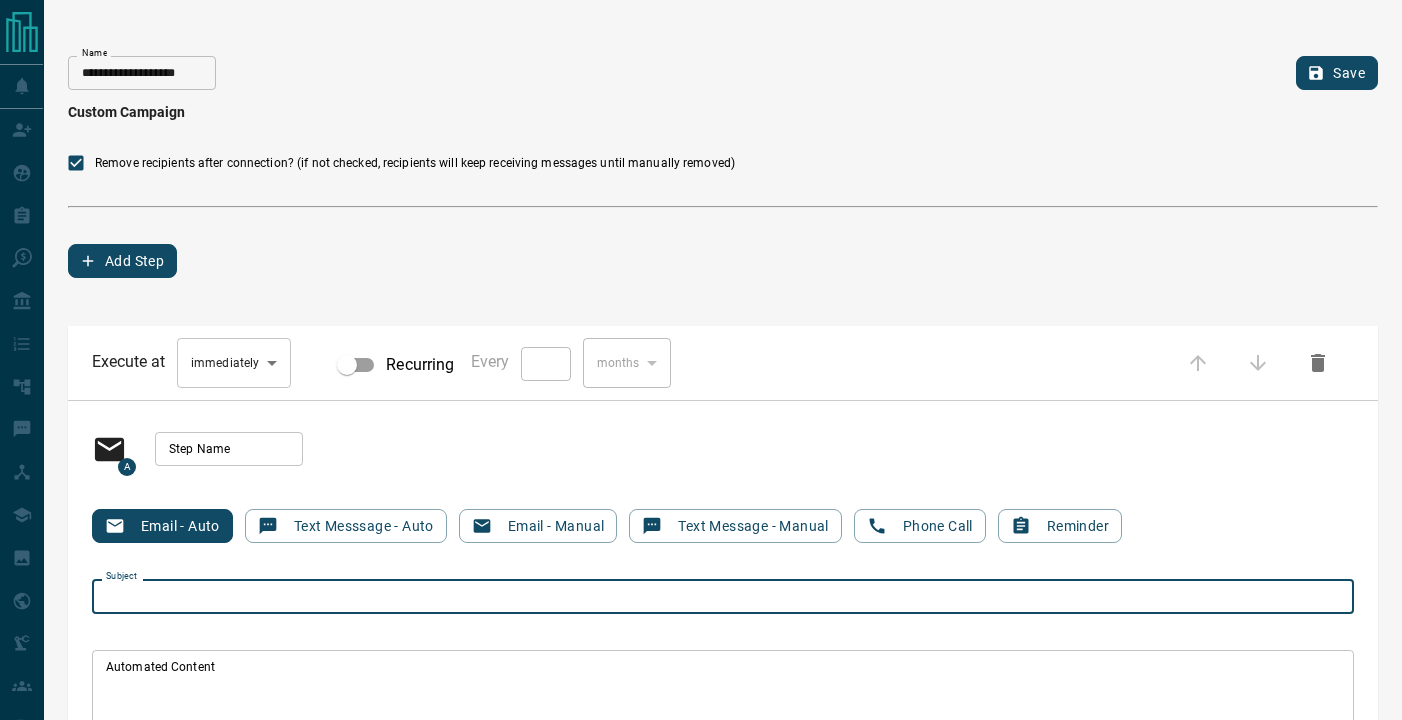 click on "Subject" at bounding box center (723, 596) 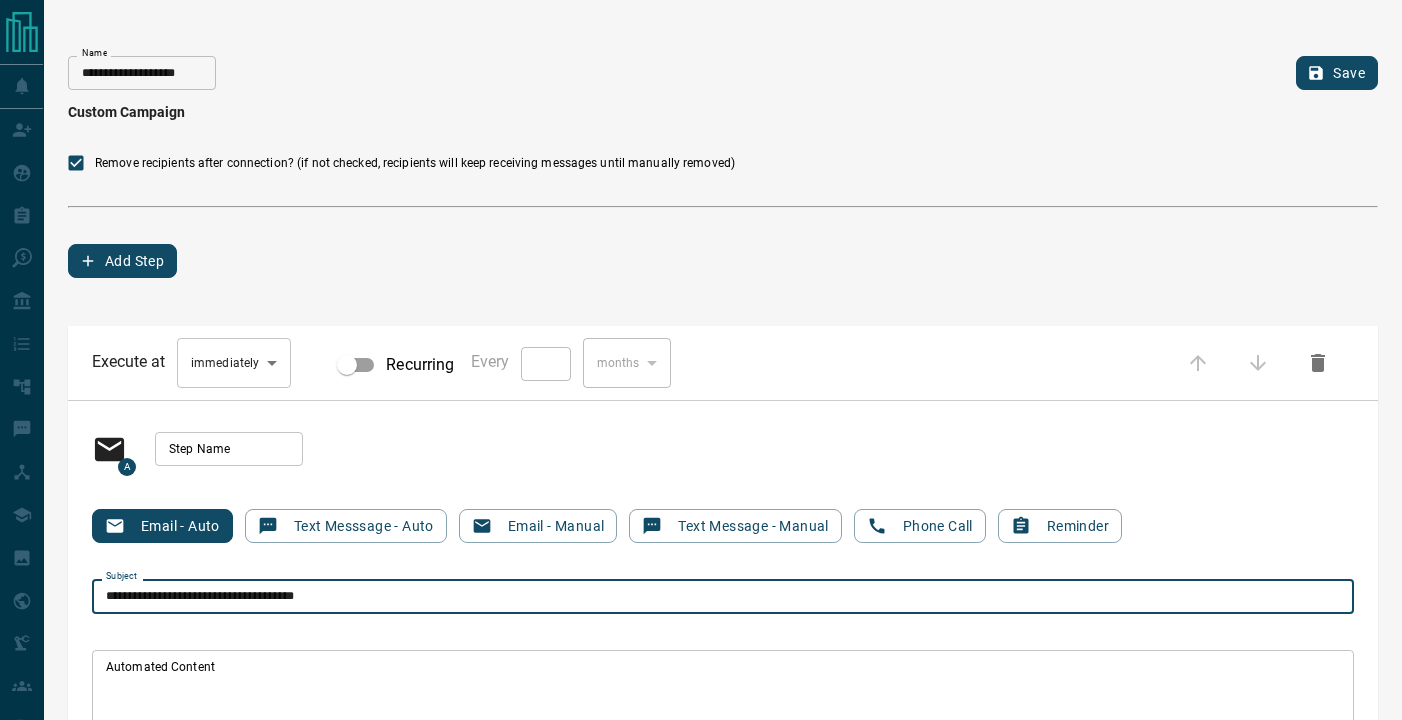 type on "**********" 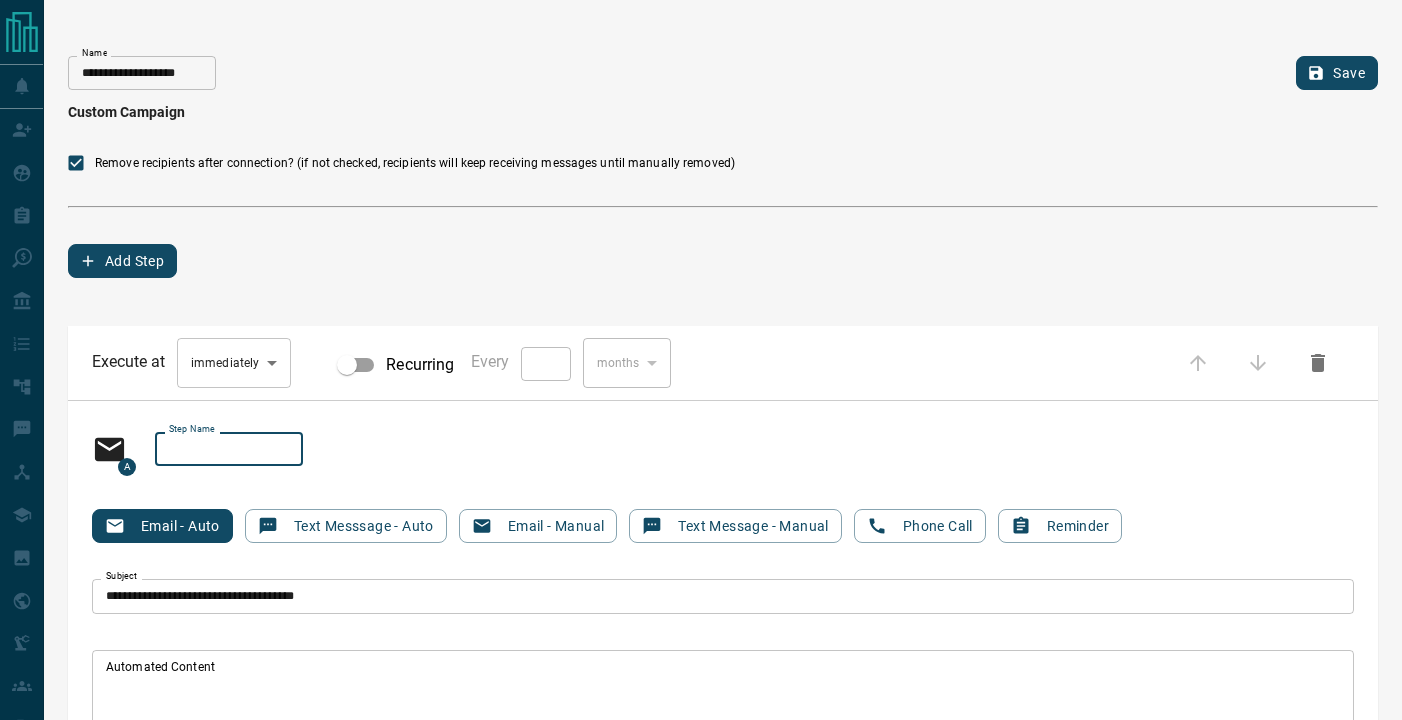 click on "Step Name" at bounding box center [229, 449] 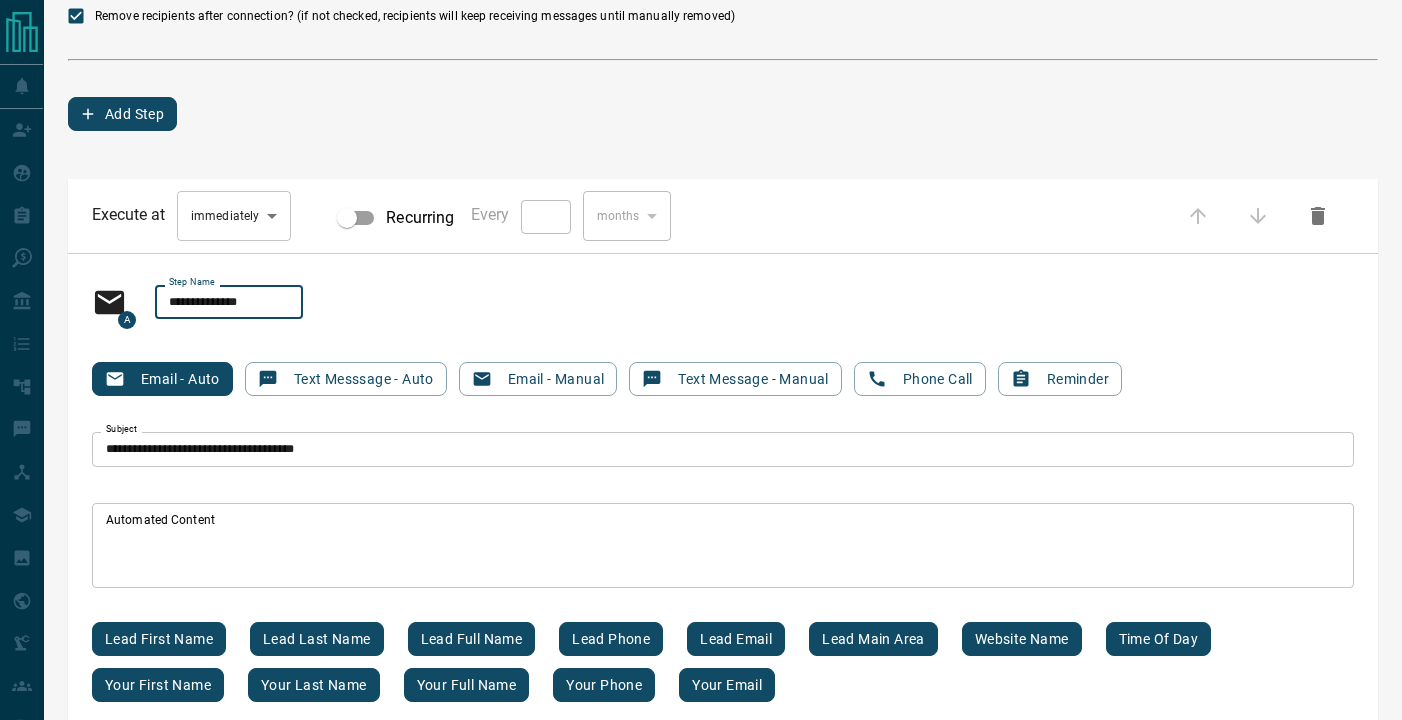 scroll, scrollTop: 167, scrollLeft: 0, axis: vertical 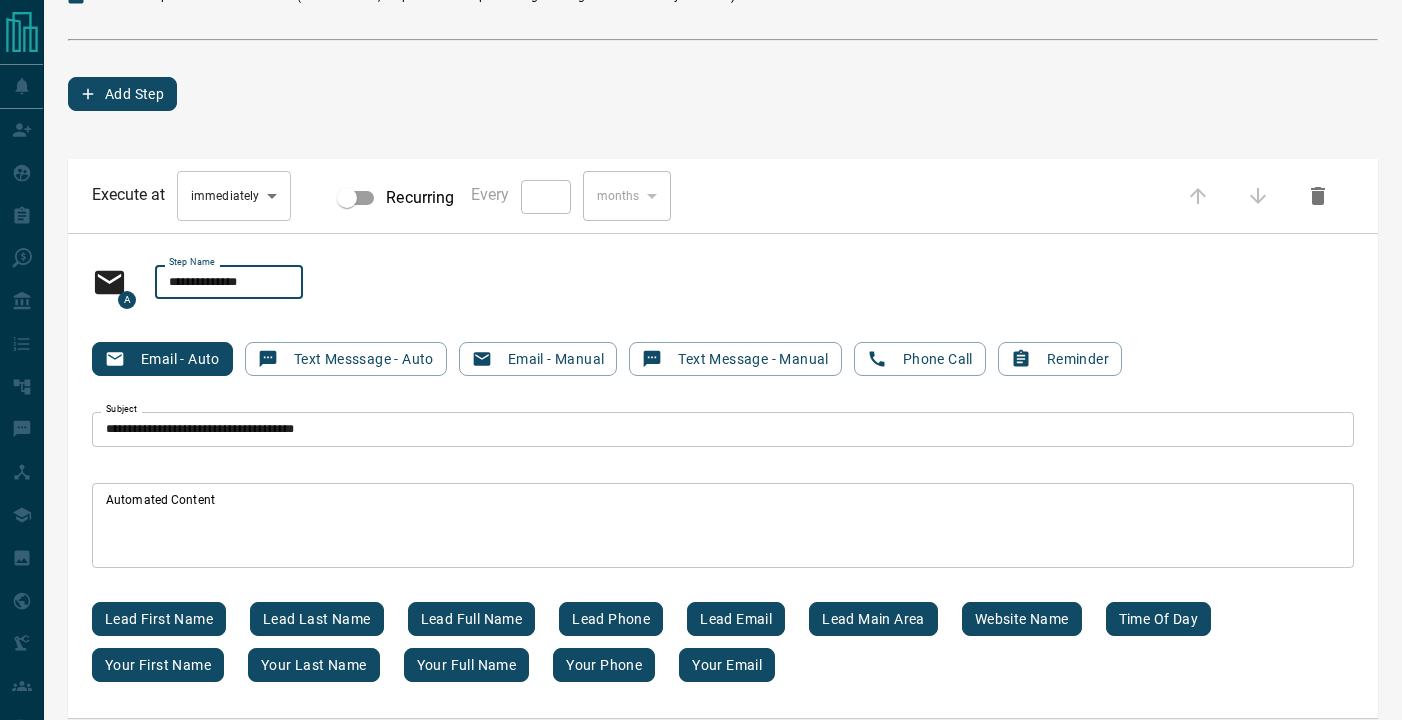 type on "**********" 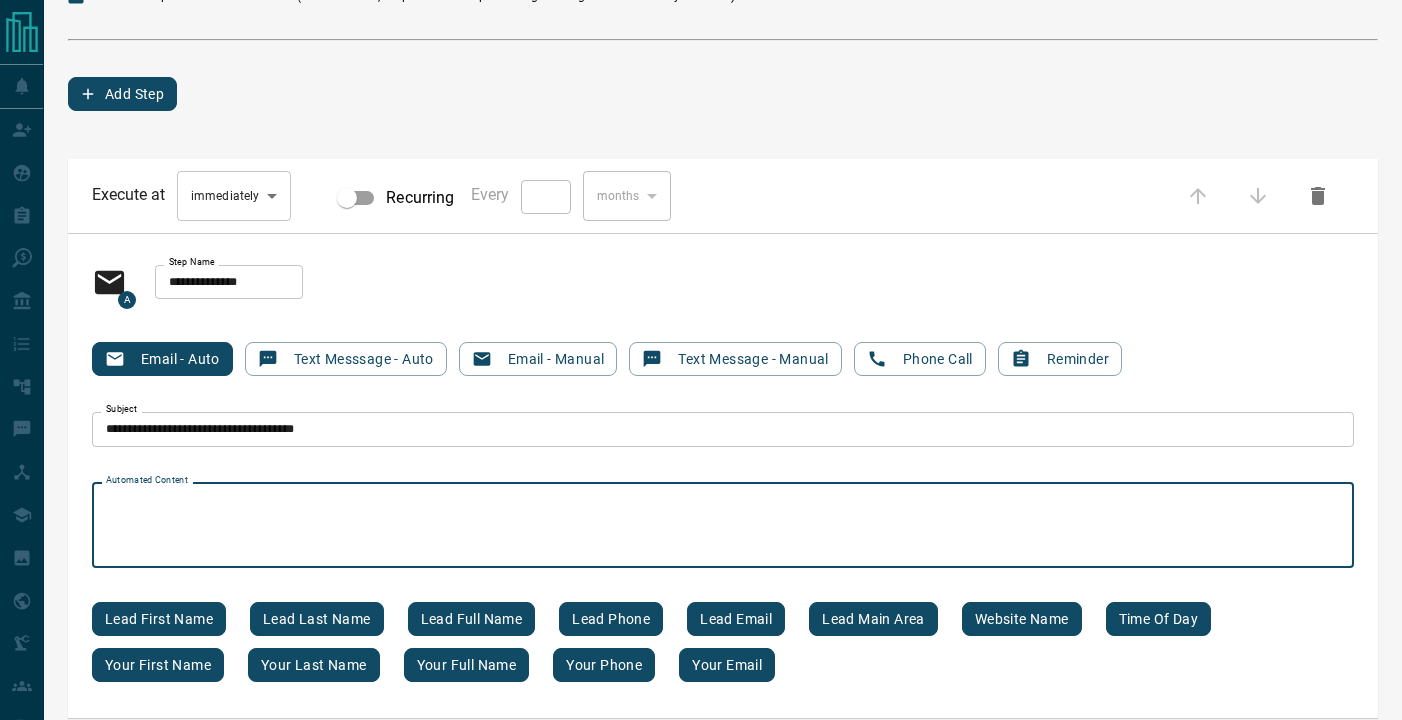click on "Automated Content" at bounding box center [723, 525] 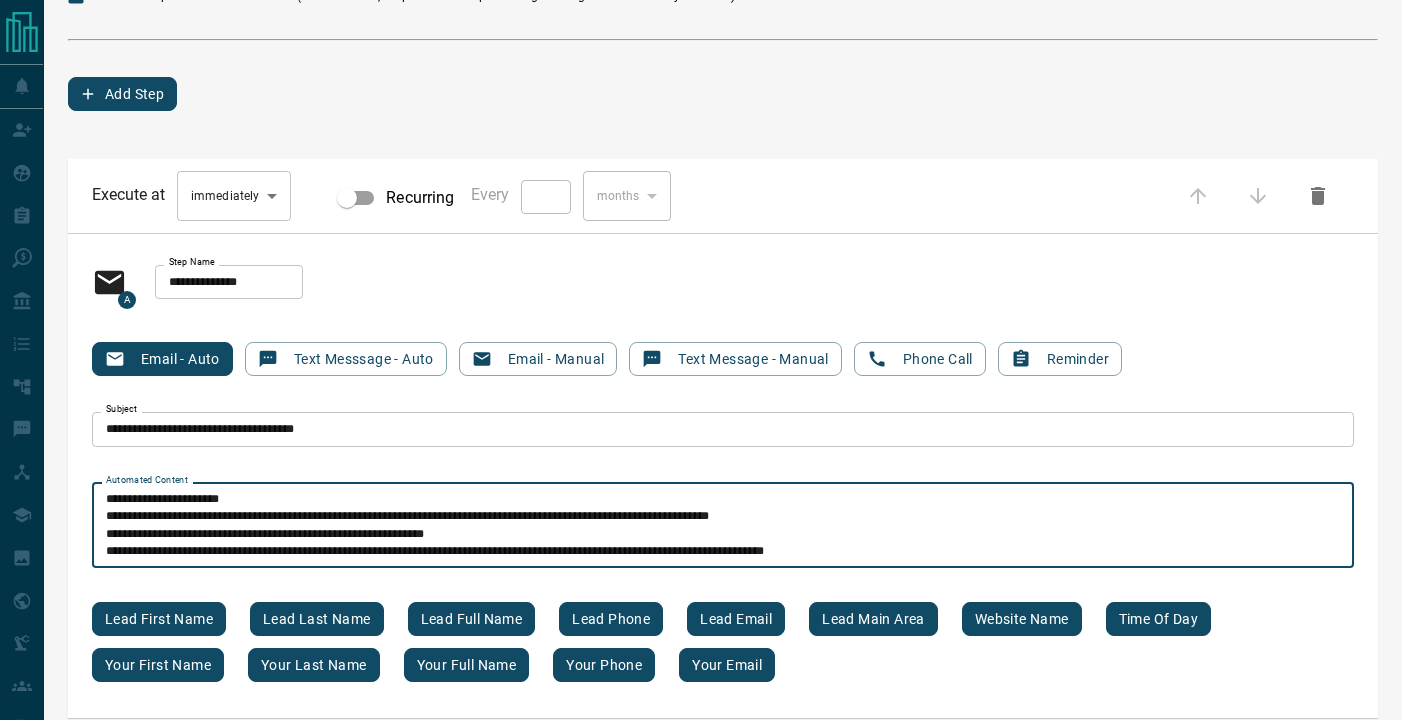 scroll, scrollTop: 0, scrollLeft: 0, axis: both 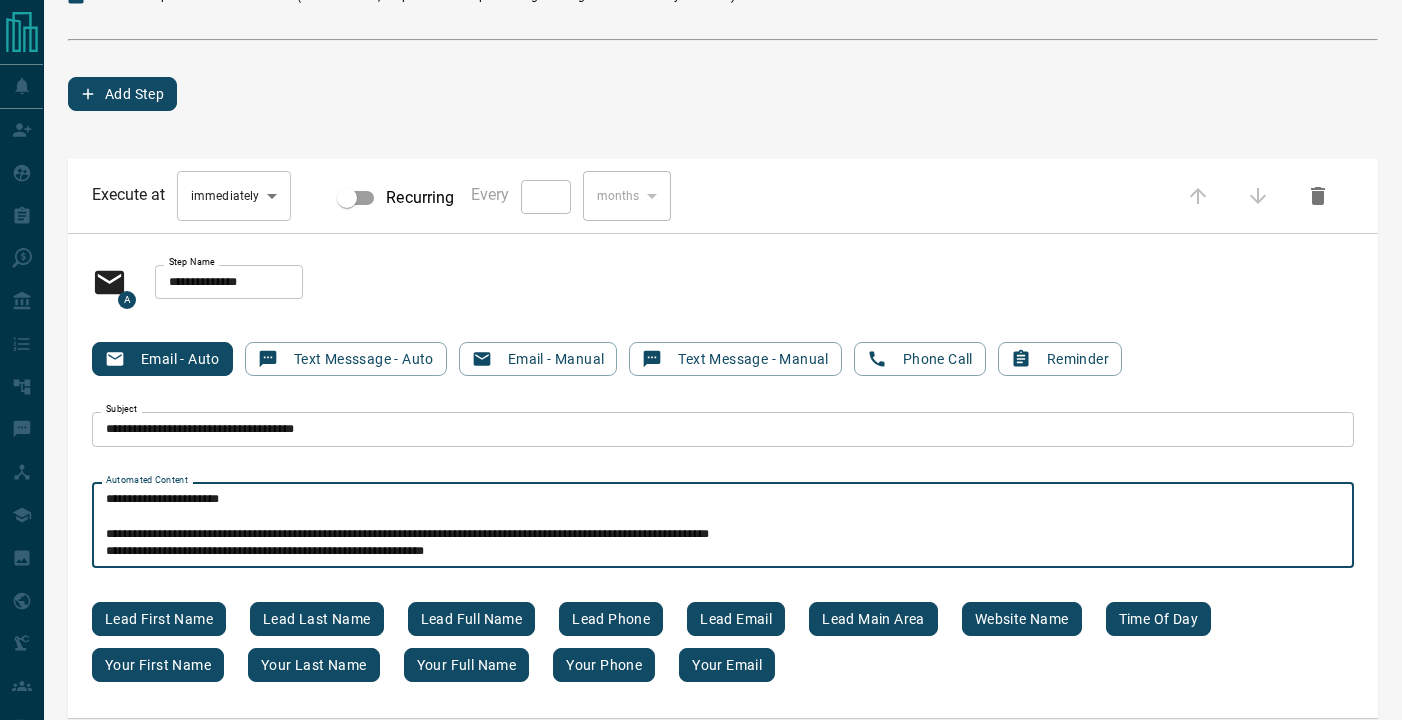 click on "[REDACTED]
[REDACTED]
[REDACTED]
[REDACTED]
[REDACTED]
[REDACTED]" at bounding box center (723, 525) 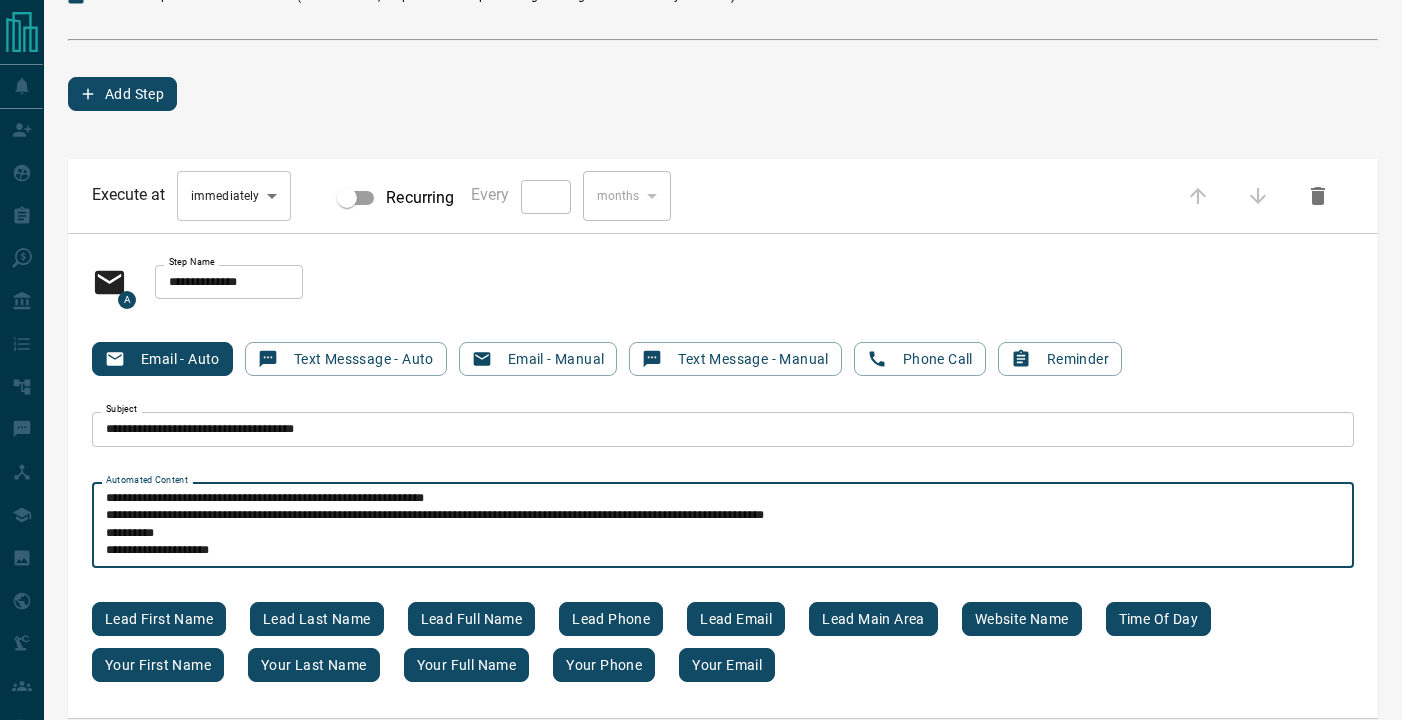 scroll, scrollTop: 43, scrollLeft: 0, axis: vertical 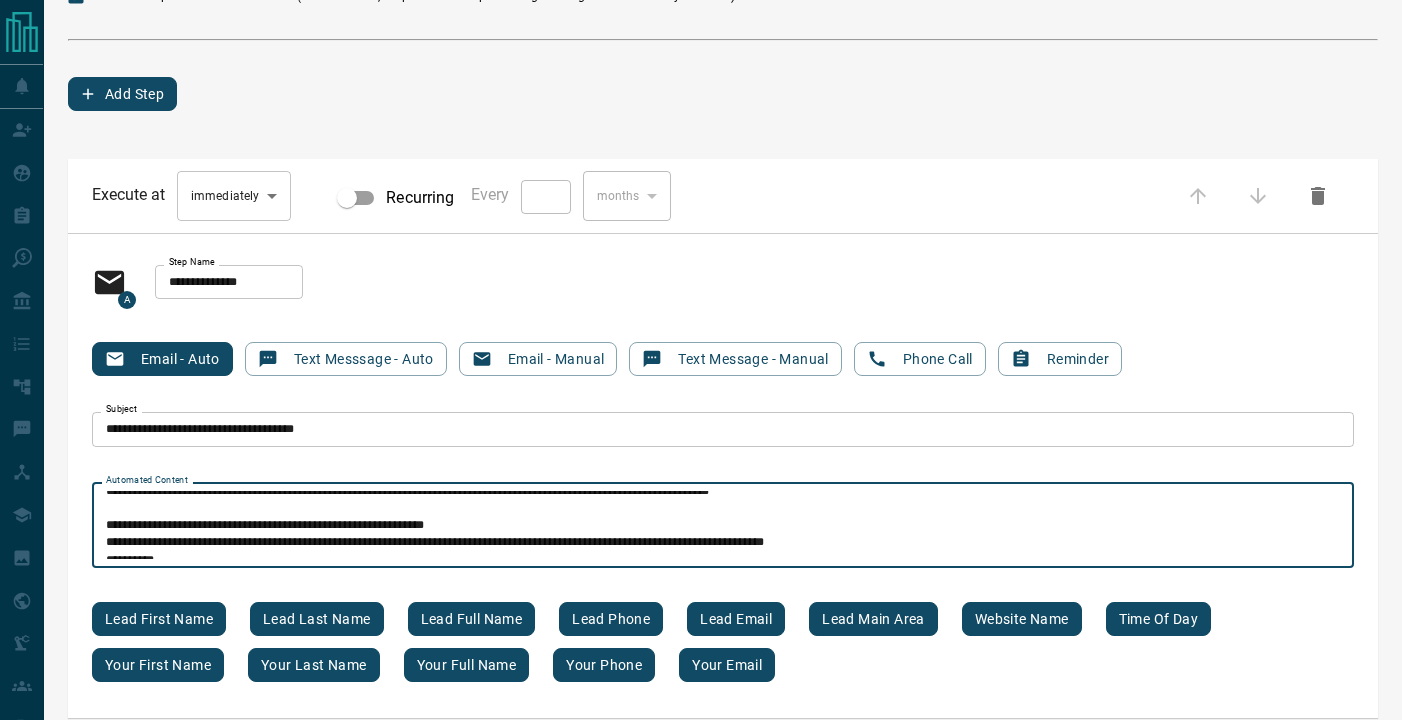 click on "**********" at bounding box center (723, 525) 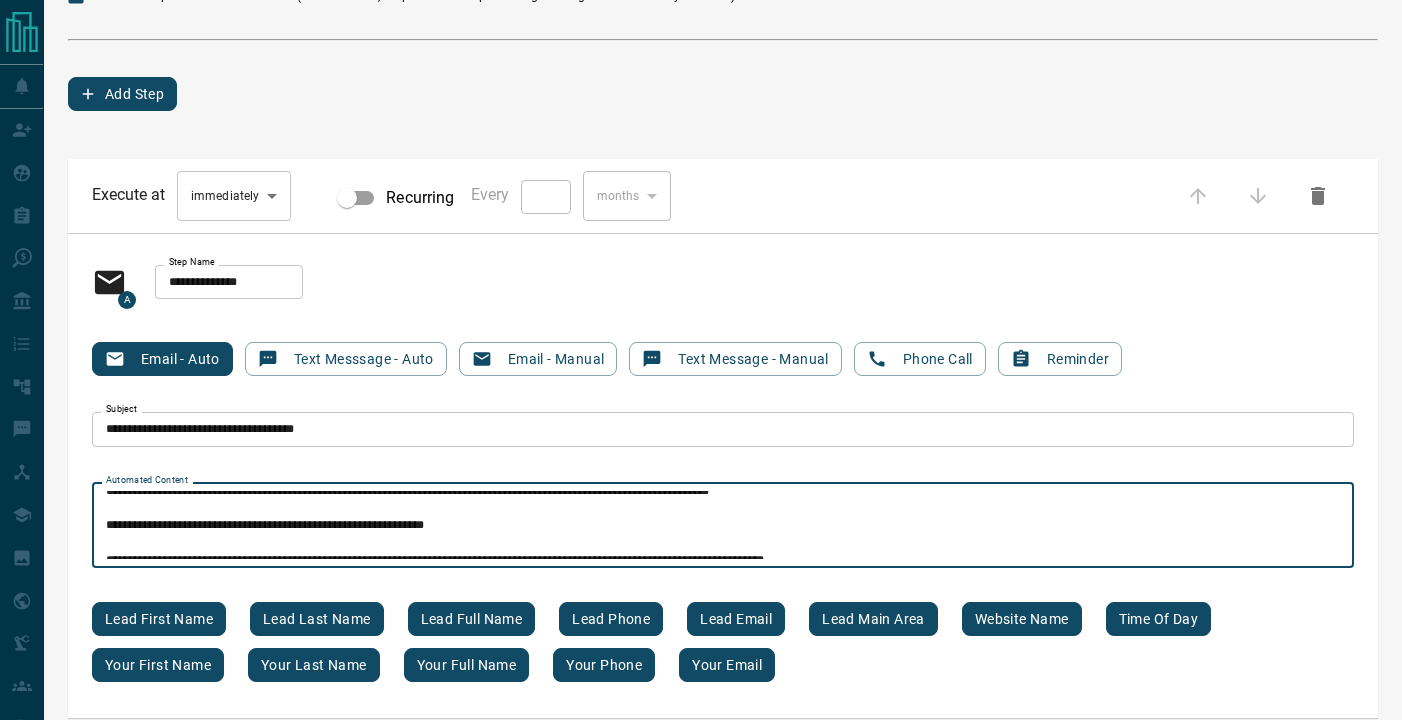 scroll, scrollTop: 96, scrollLeft: 0, axis: vertical 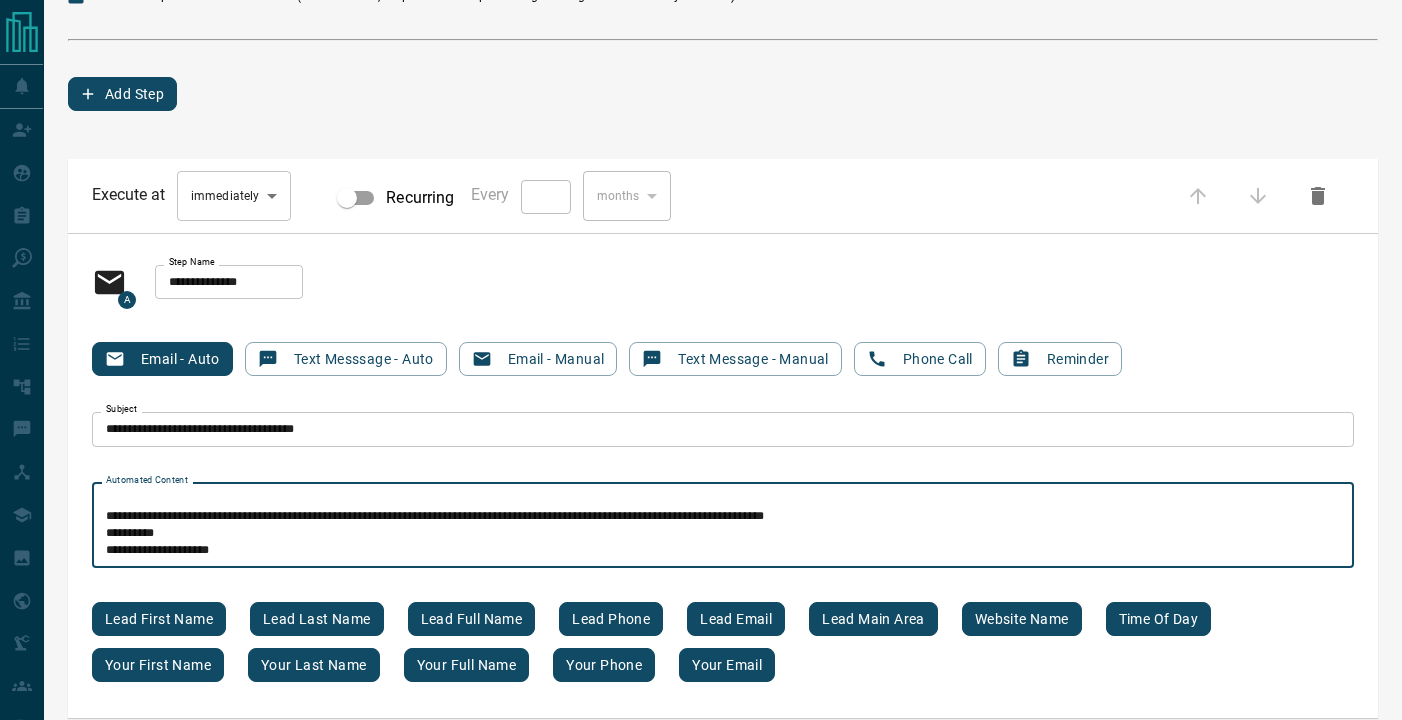 click on "**********" at bounding box center (723, 525) 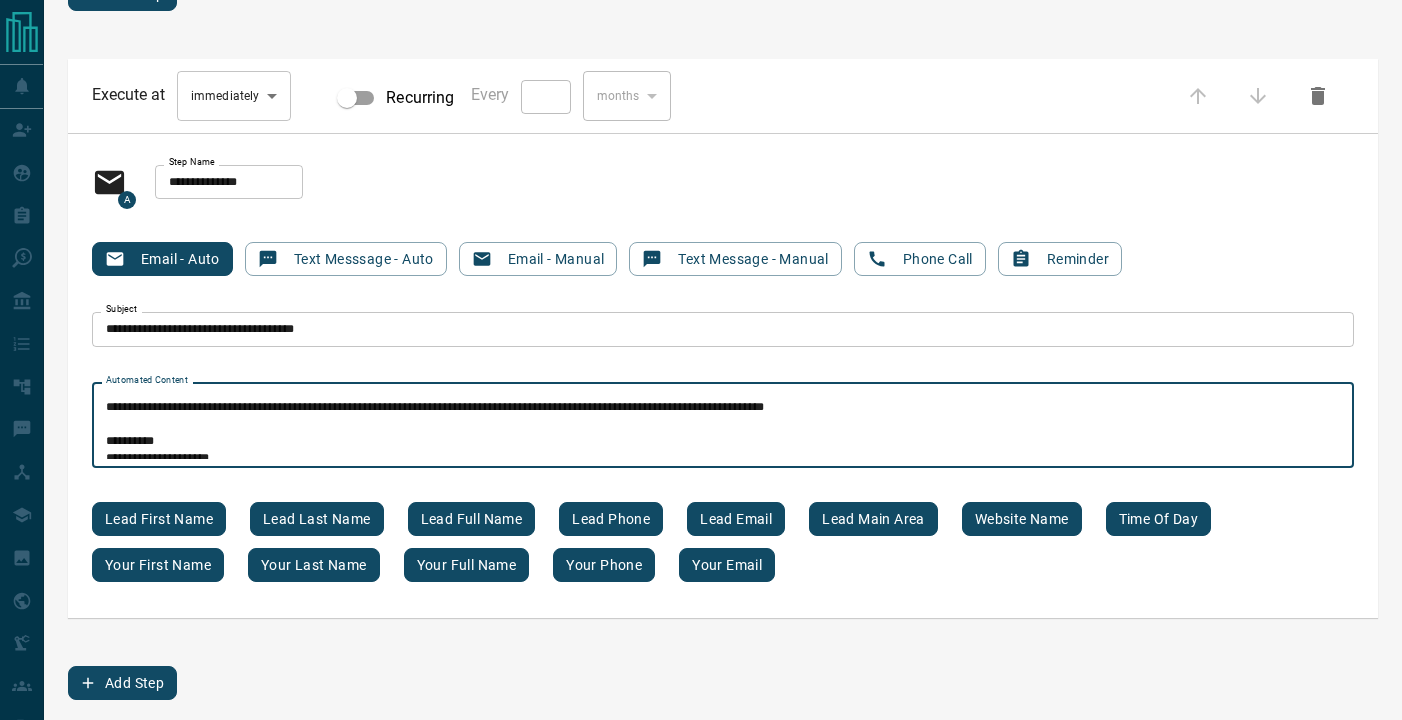 scroll, scrollTop: 267, scrollLeft: 0, axis: vertical 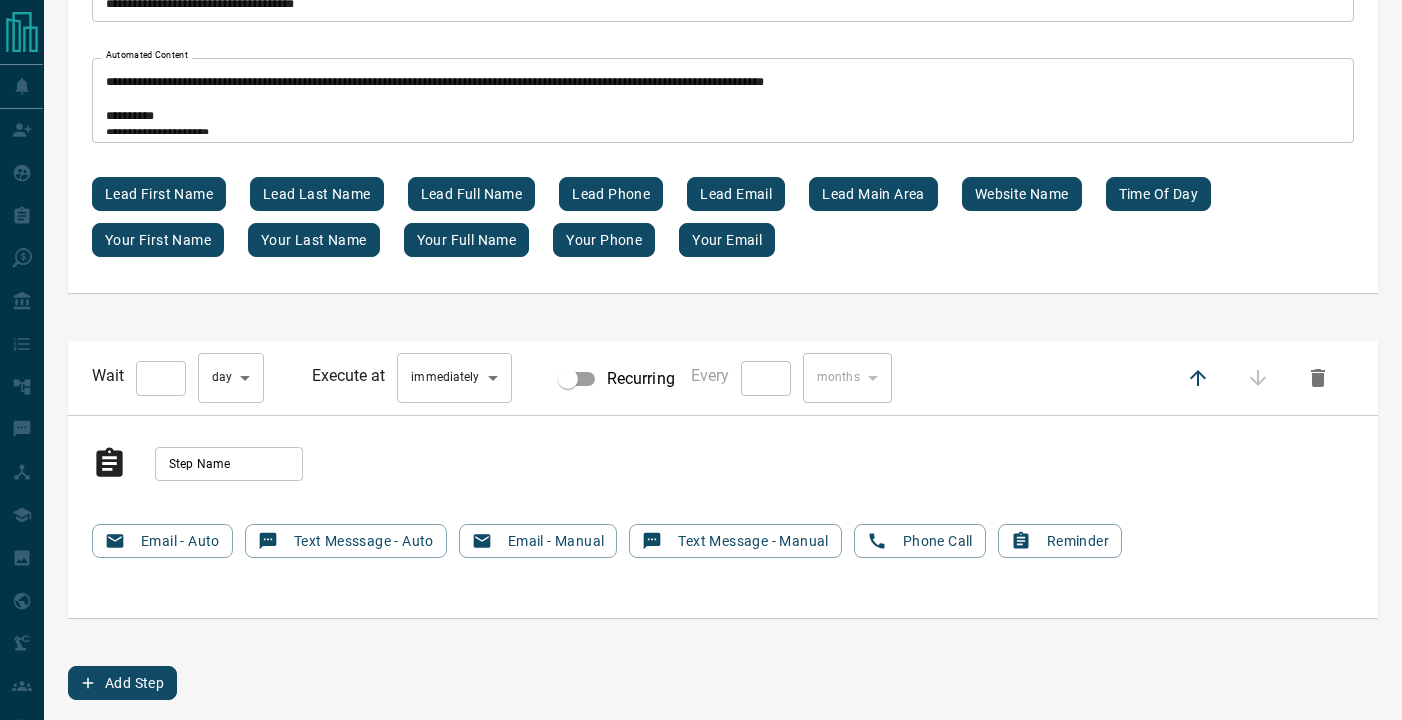type on "*" 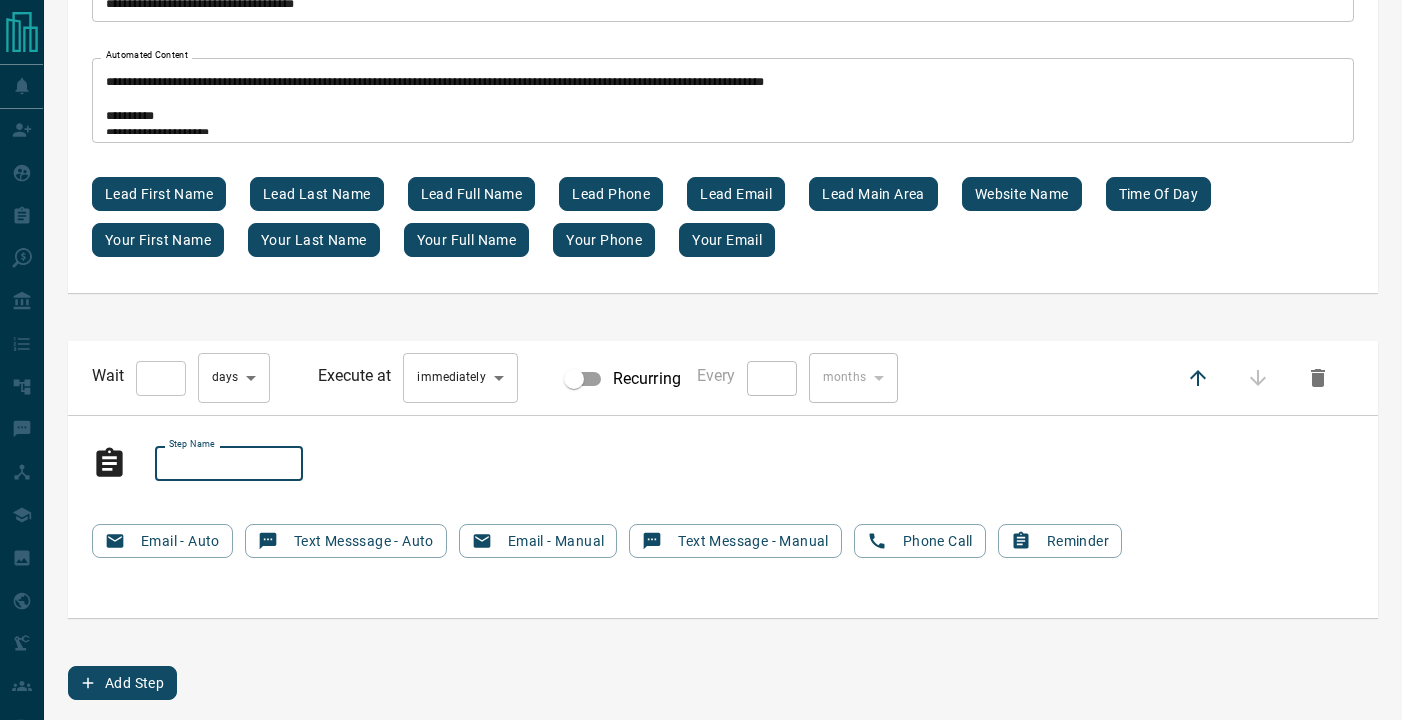 click on "Step Name" at bounding box center [229, 464] 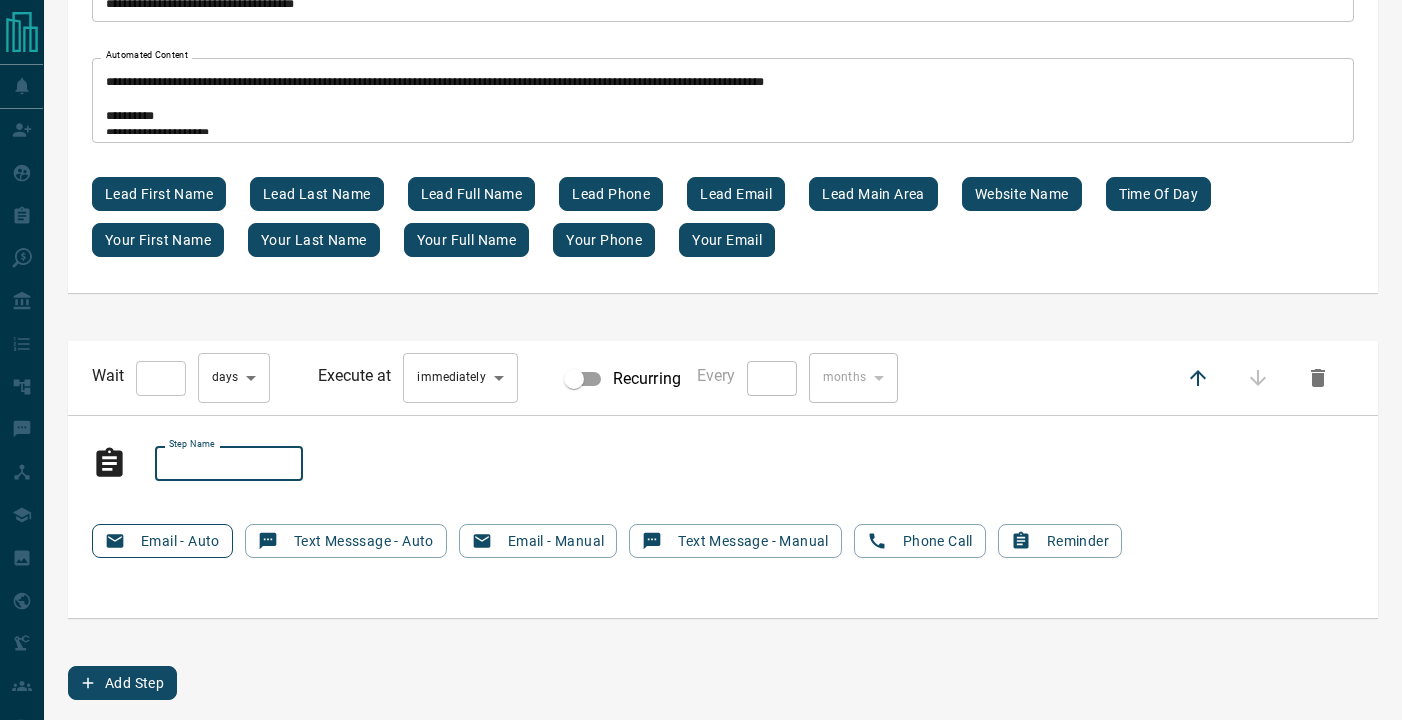 click on "Email - Auto" at bounding box center [162, 541] 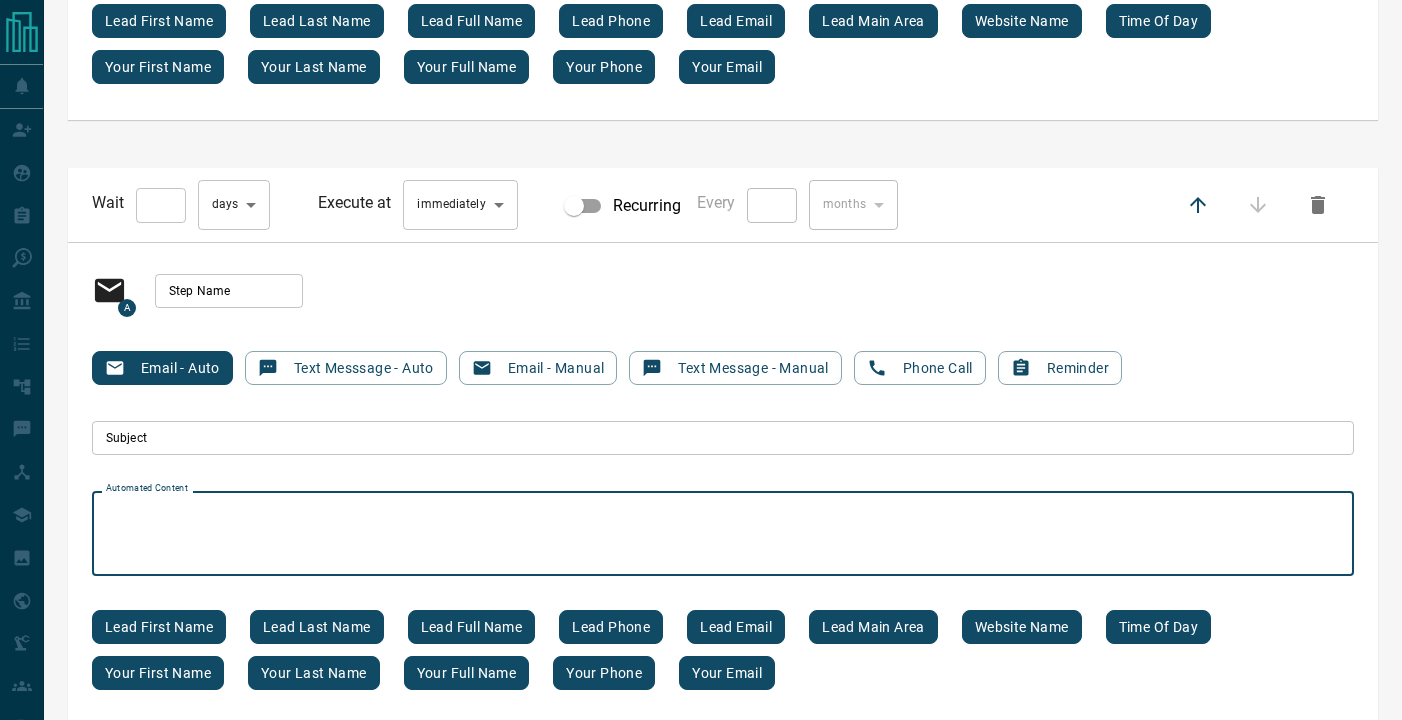 scroll, scrollTop: 766, scrollLeft: 0, axis: vertical 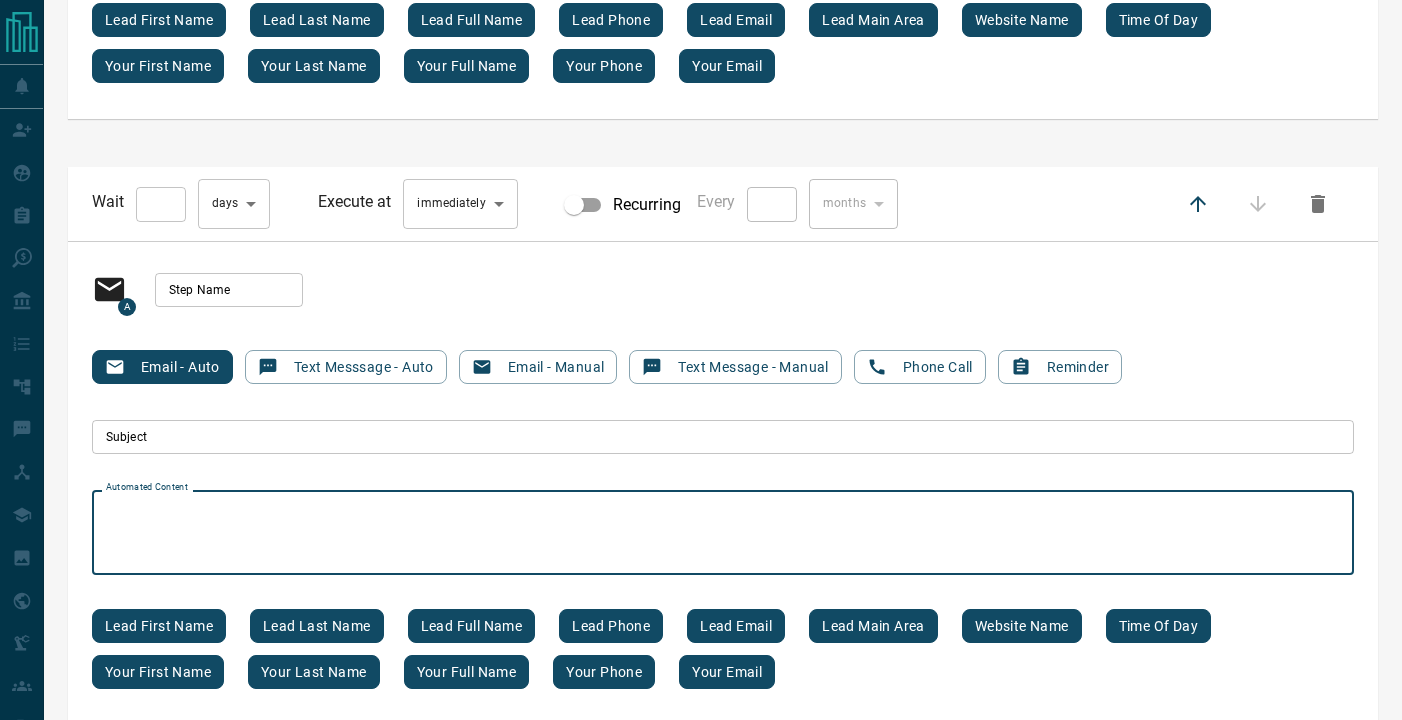 click on "Automated Content" at bounding box center [723, 533] 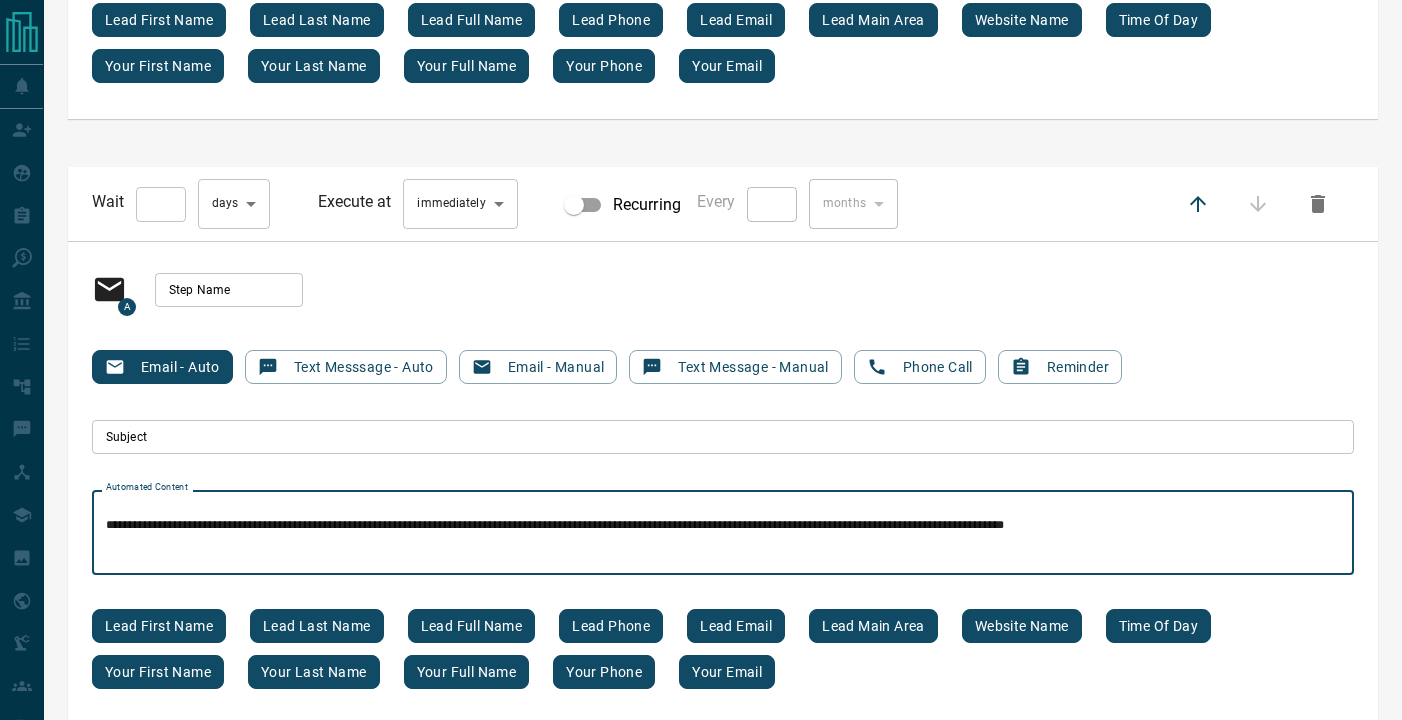 scroll, scrollTop: 41, scrollLeft: 0, axis: vertical 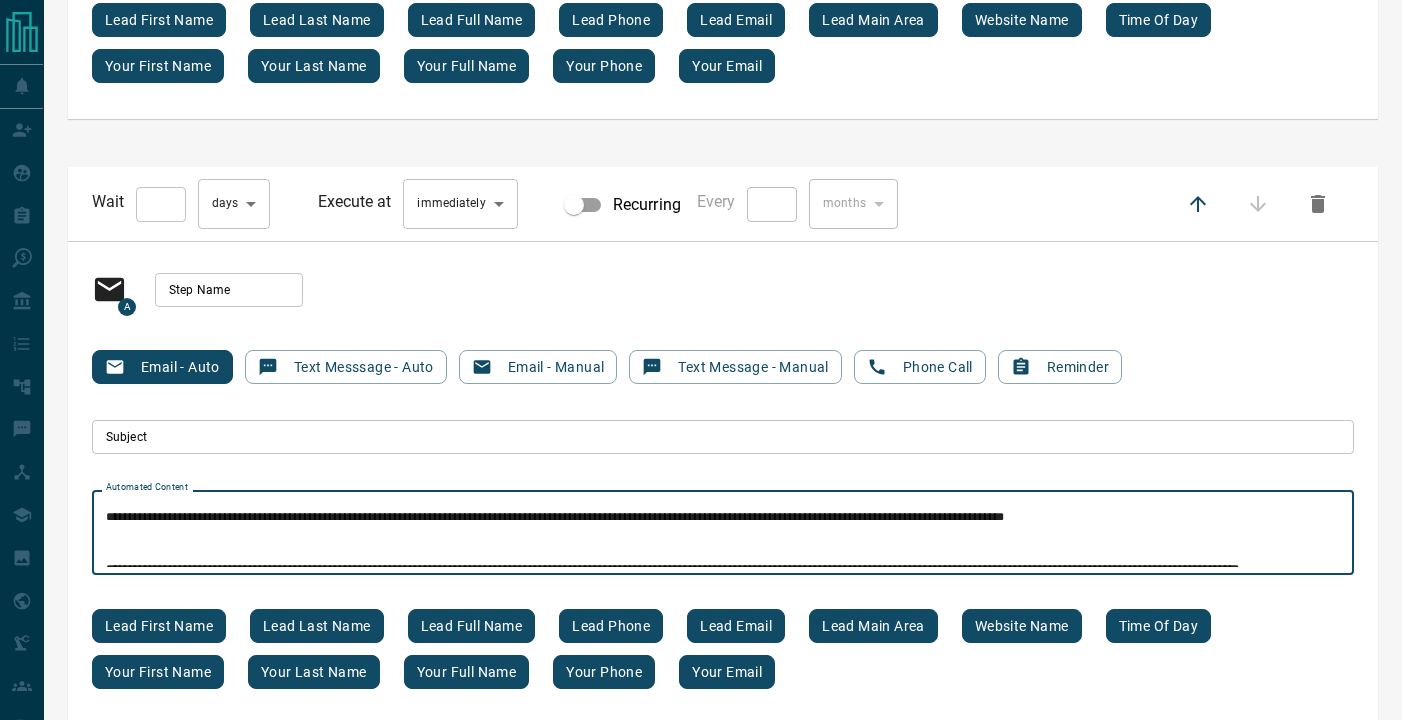 click on "**********" at bounding box center [723, 533] 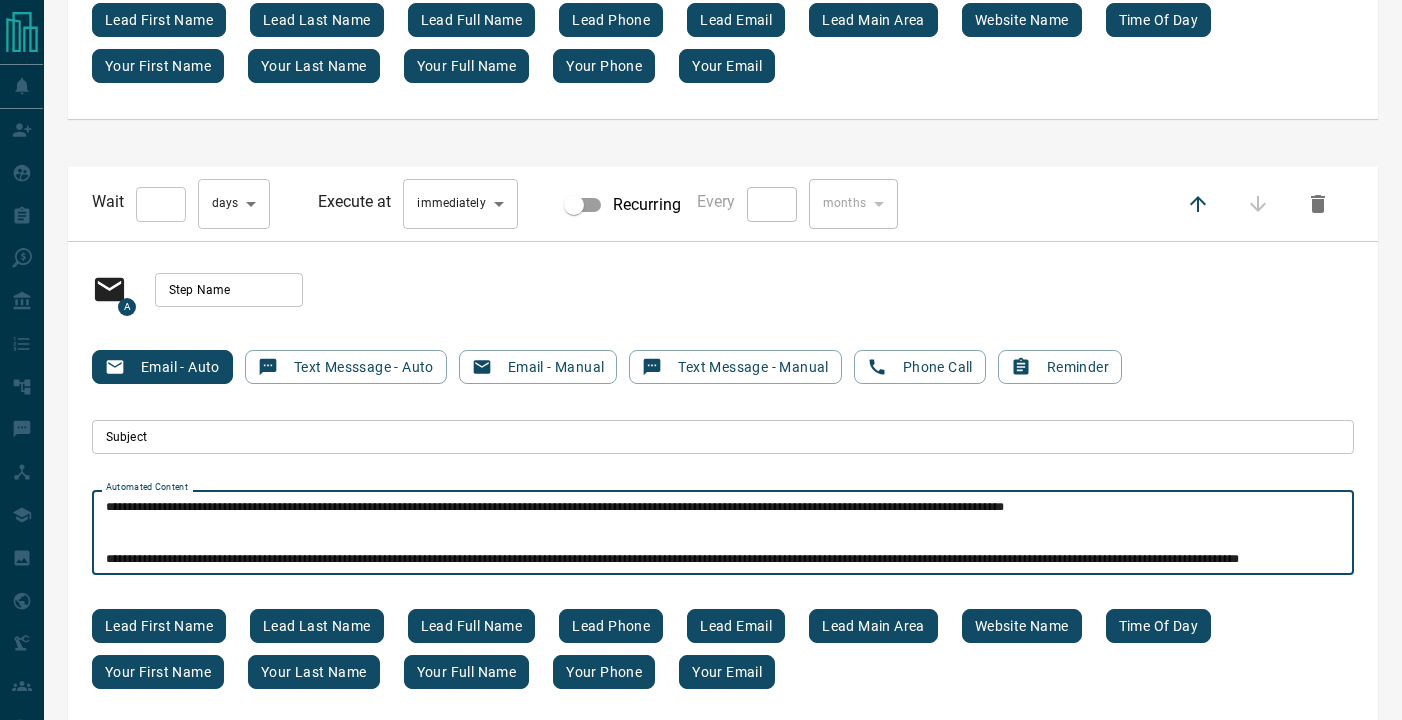 scroll, scrollTop: 35, scrollLeft: 0, axis: vertical 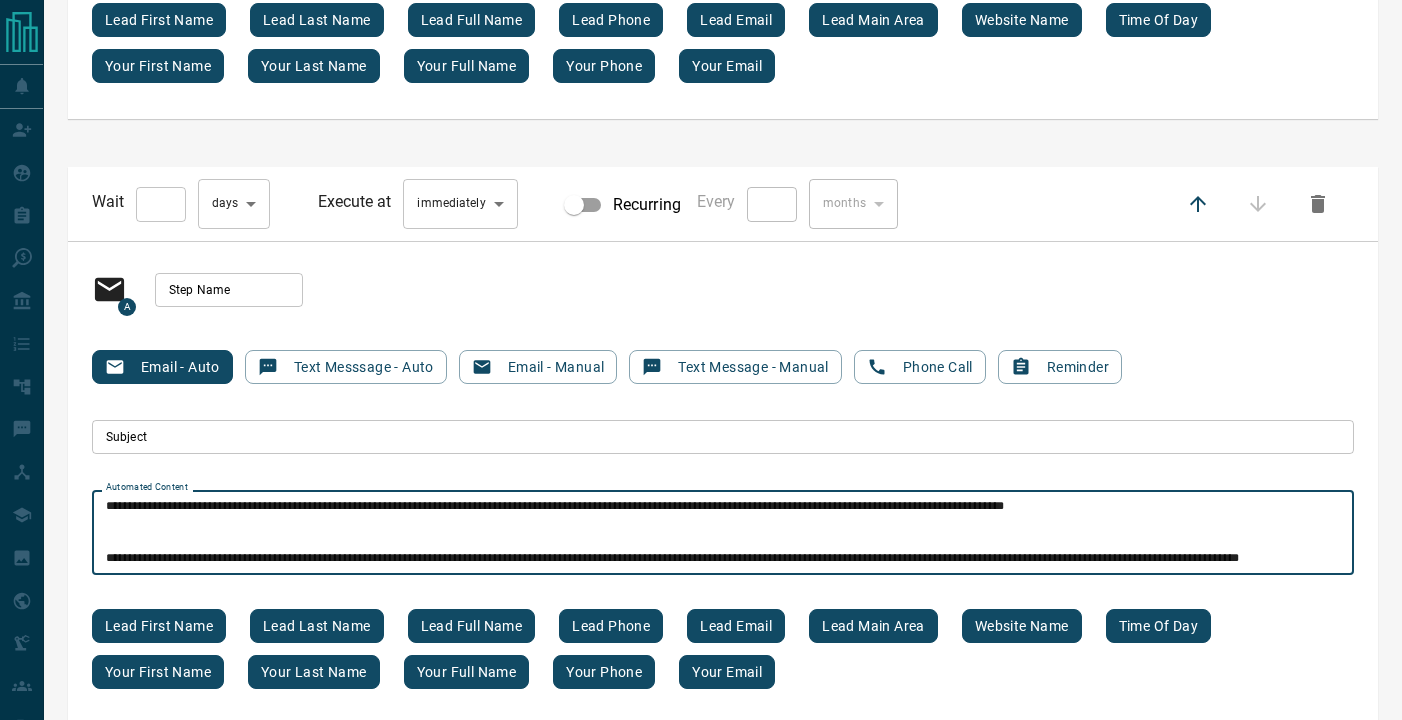 click on "**********" at bounding box center [723, 533] 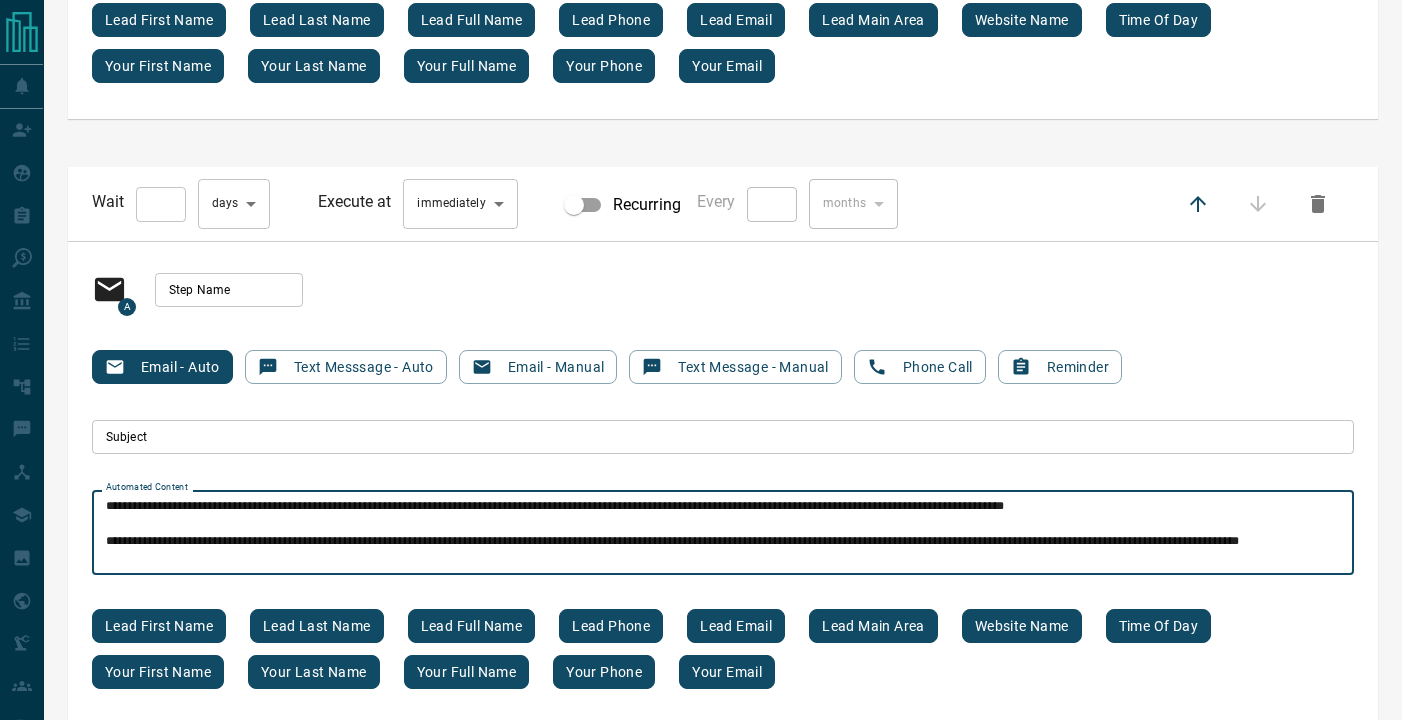 click on "**********" at bounding box center (723, 533) 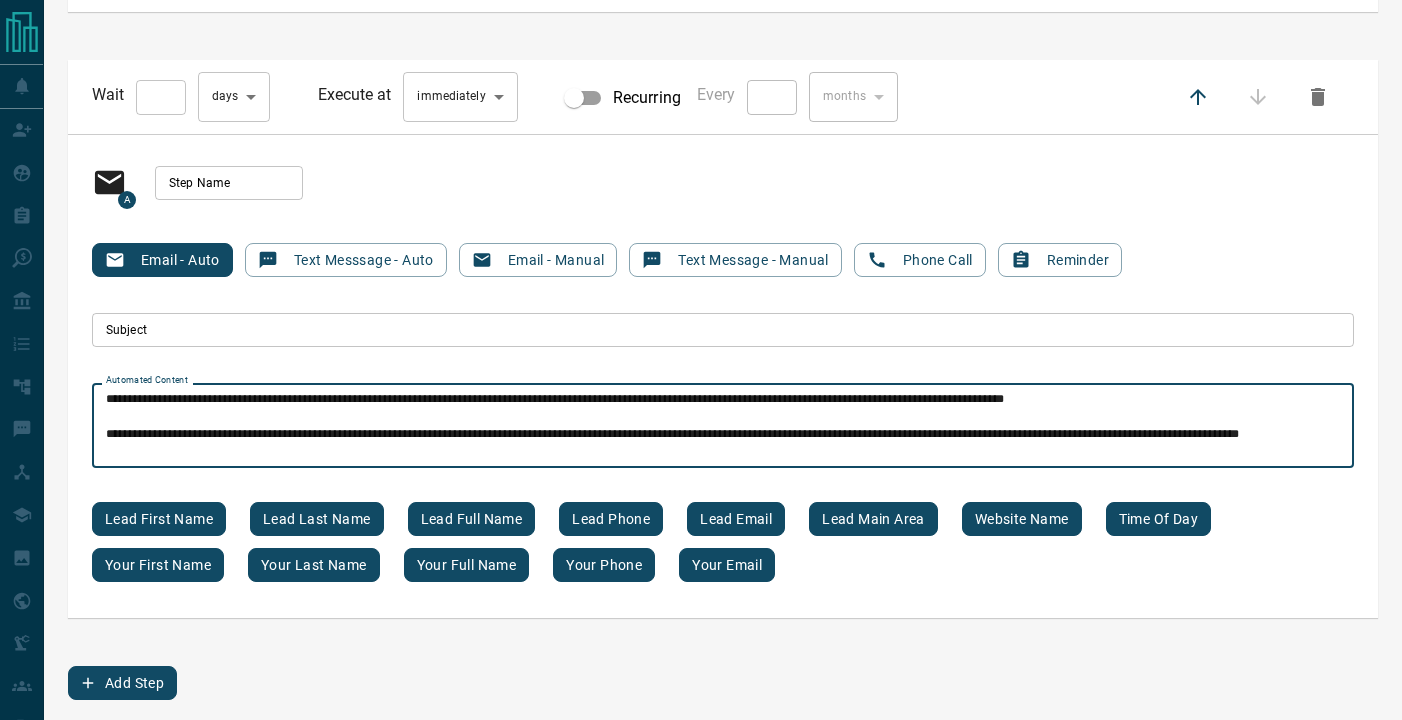 scroll, scrollTop: 873, scrollLeft: 0, axis: vertical 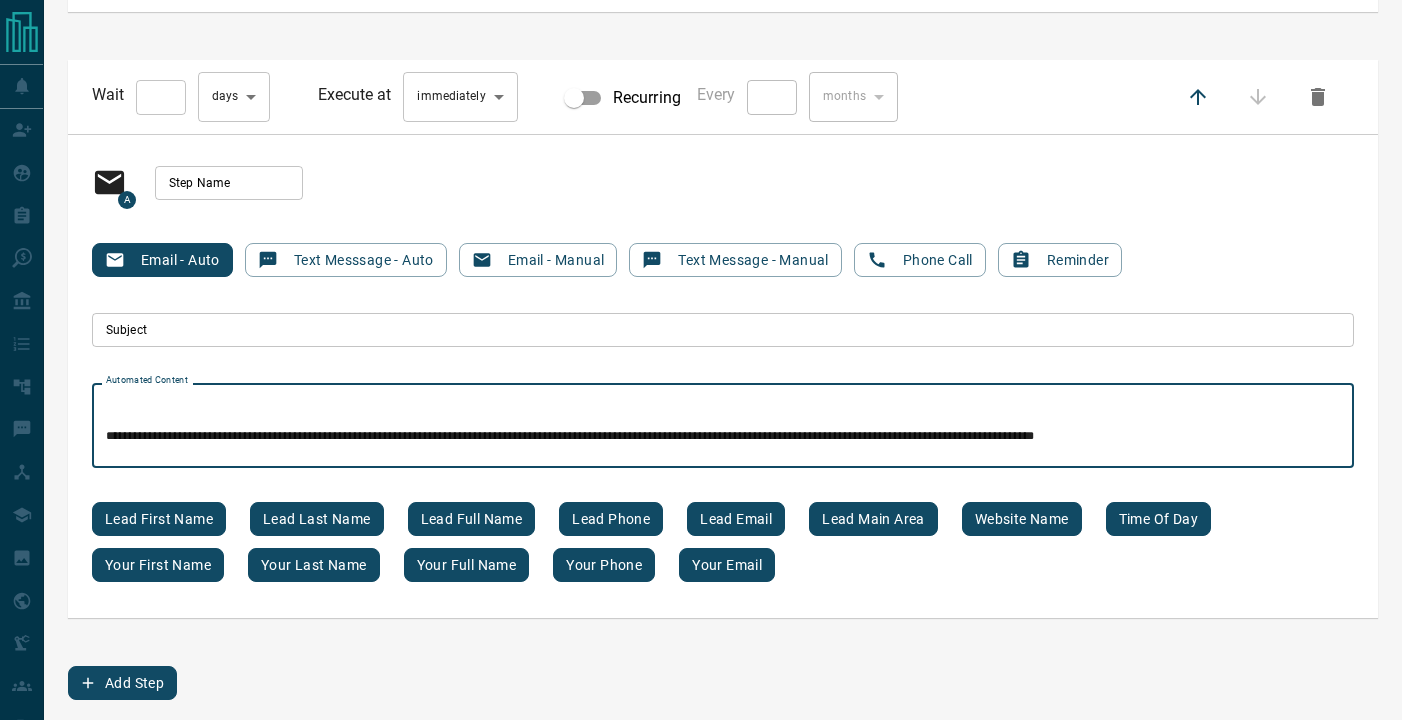 click on "**********" at bounding box center (723, 426) 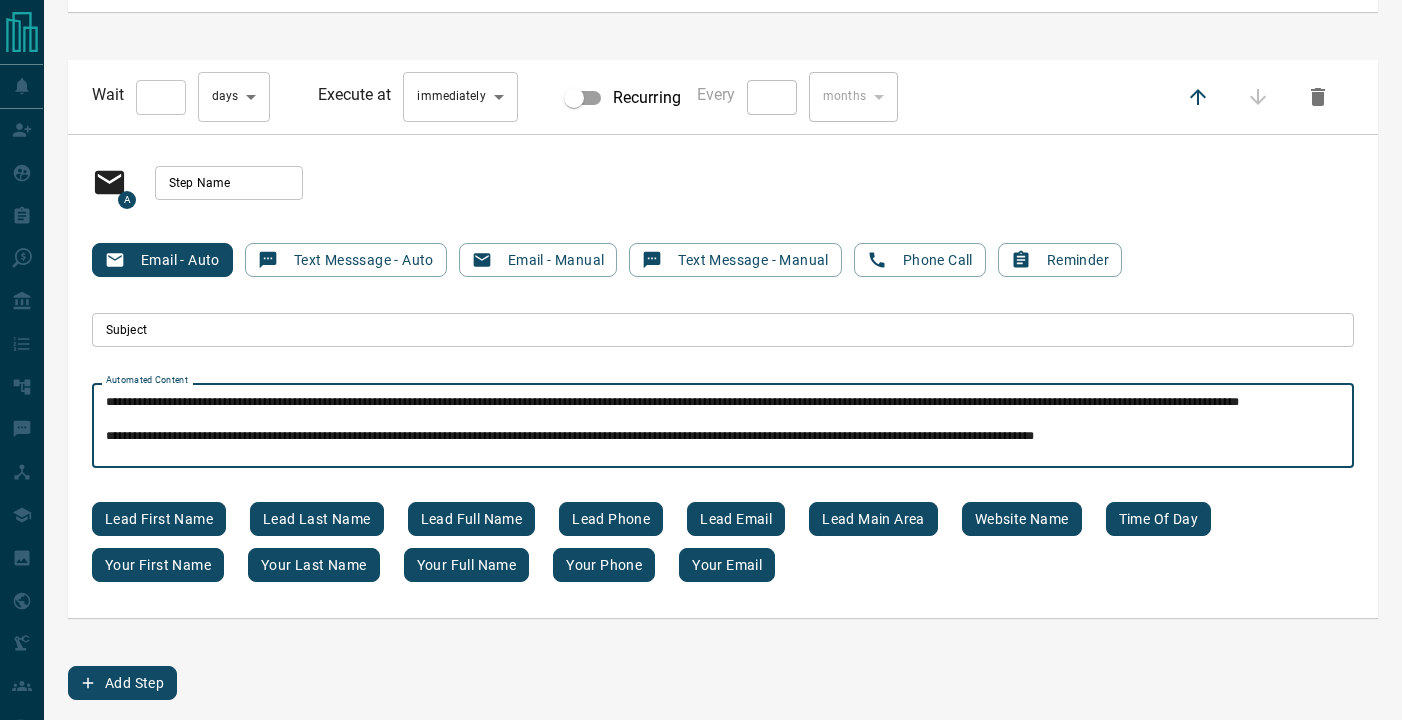 scroll, scrollTop: 81, scrollLeft: 0, axis: vertical 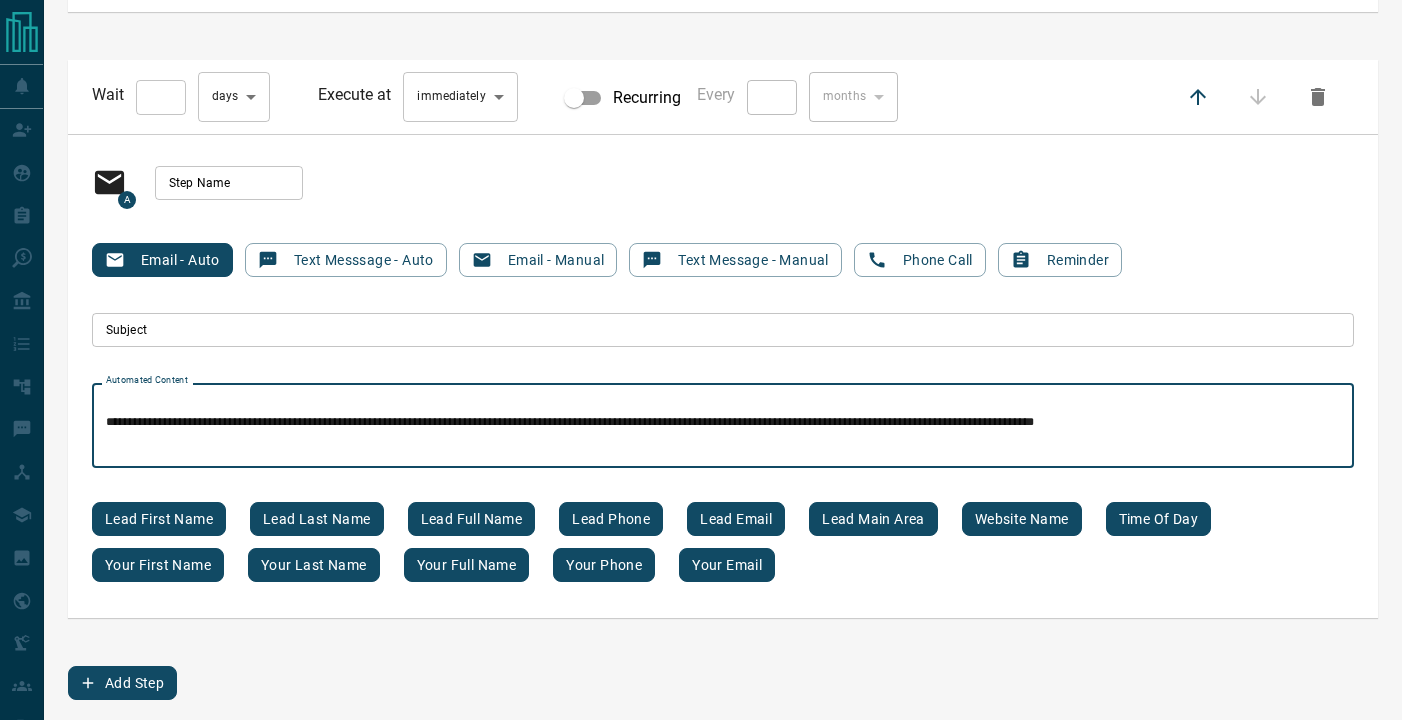 click on "[STARS]
[STARS]
[STARS]
[STARS]
[STARS]
[STARS]" at bounding box center (723, 426) 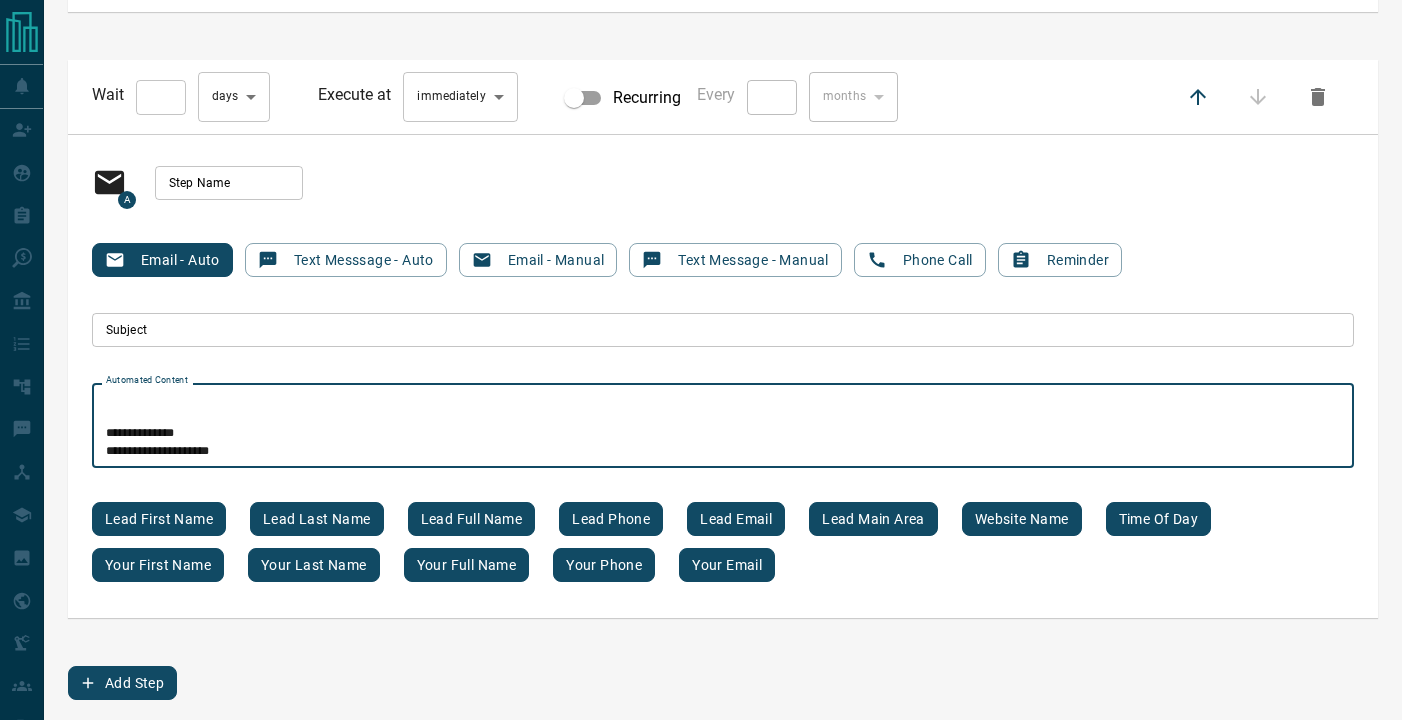 scroll, scrollTop: 170, scrollLeft: 0, axis: vertical 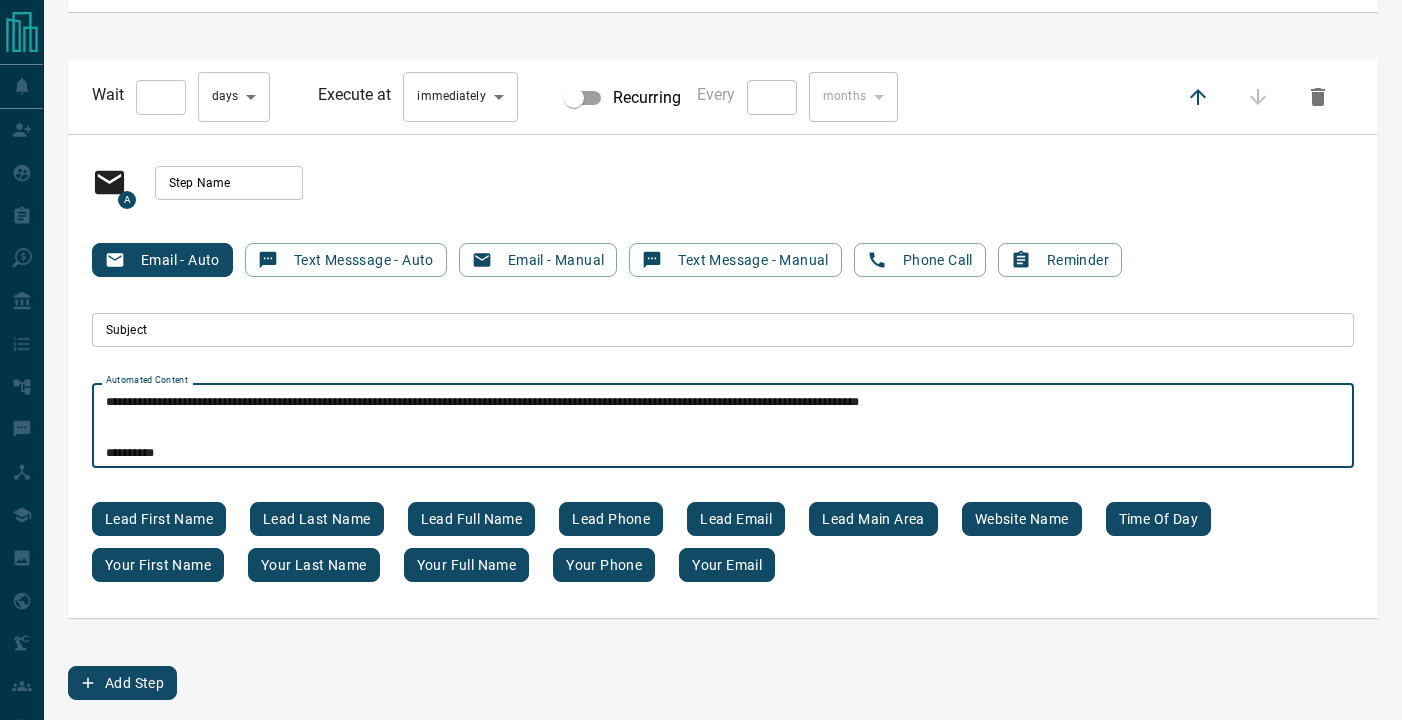 click on "**********" at bounding box center (723, 426) 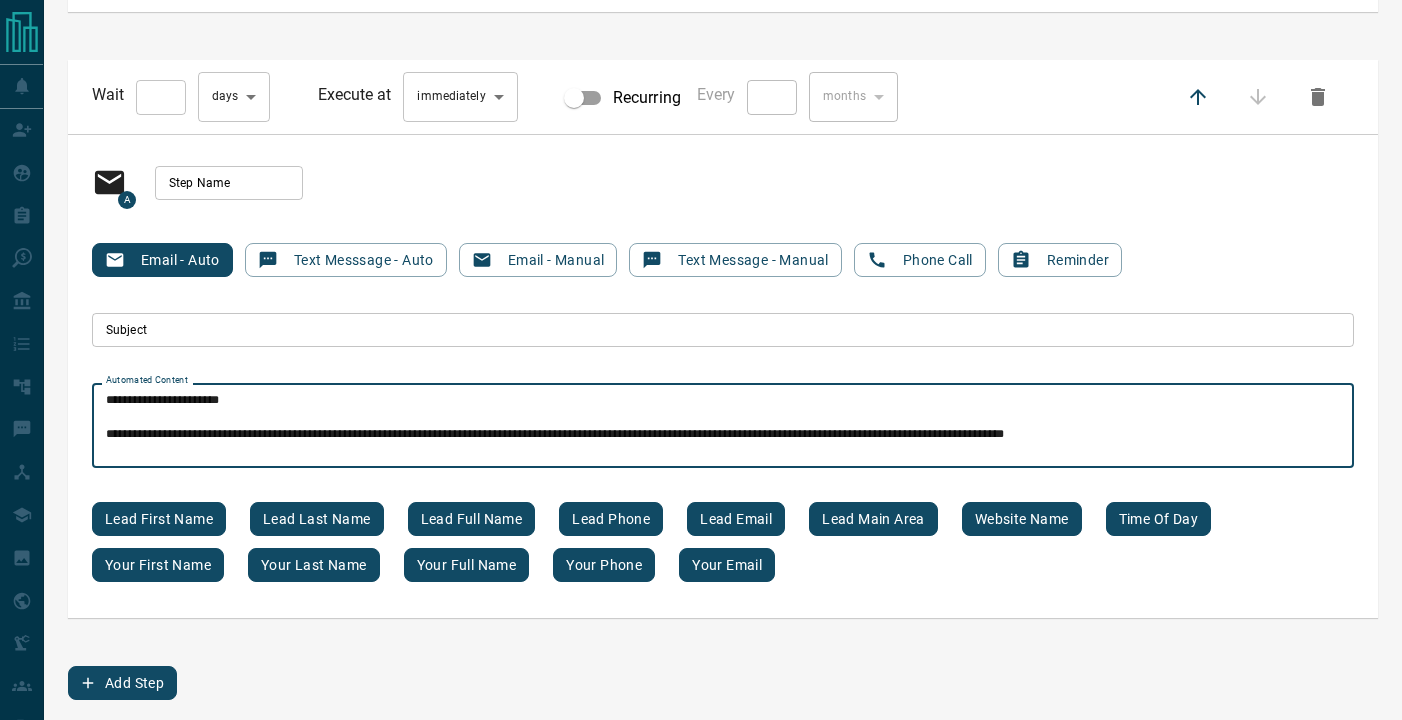 scroll, scrollTop: 0, scrollLeft: 0, axis: both 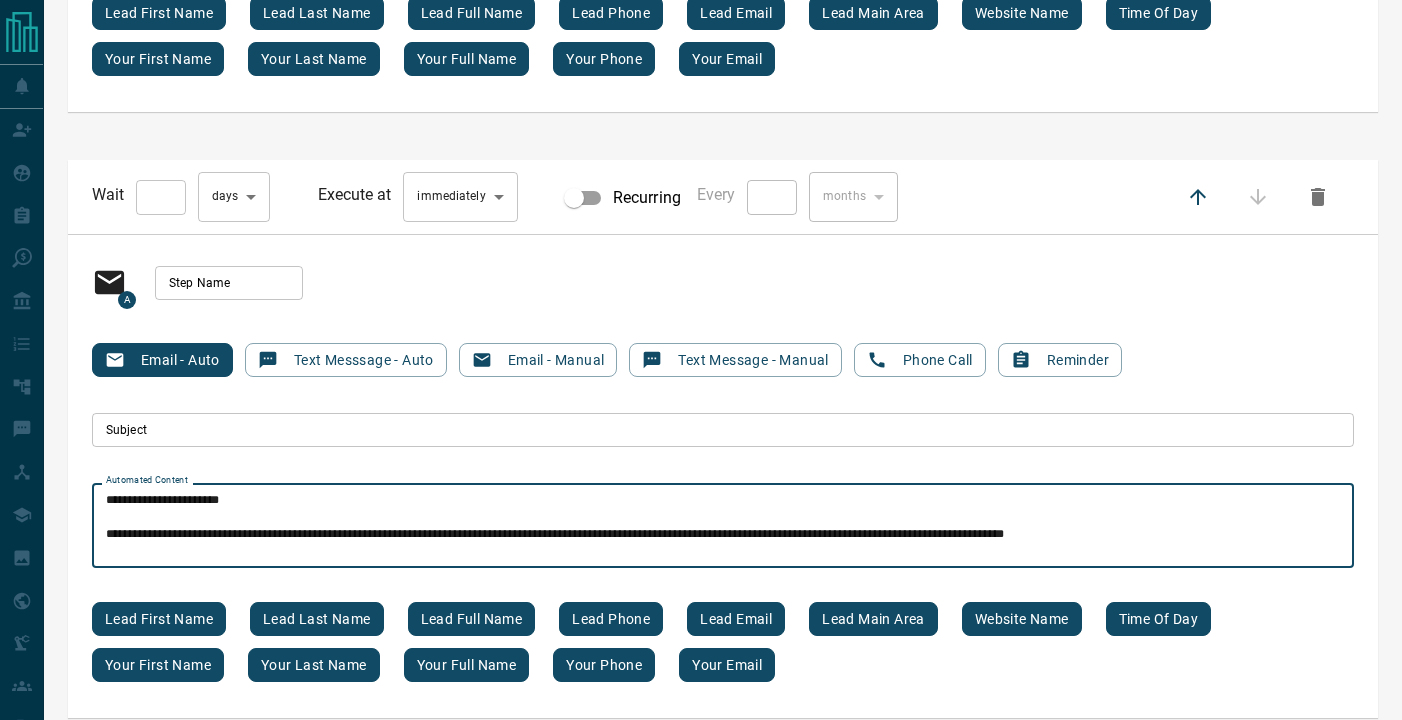 type on "**********" 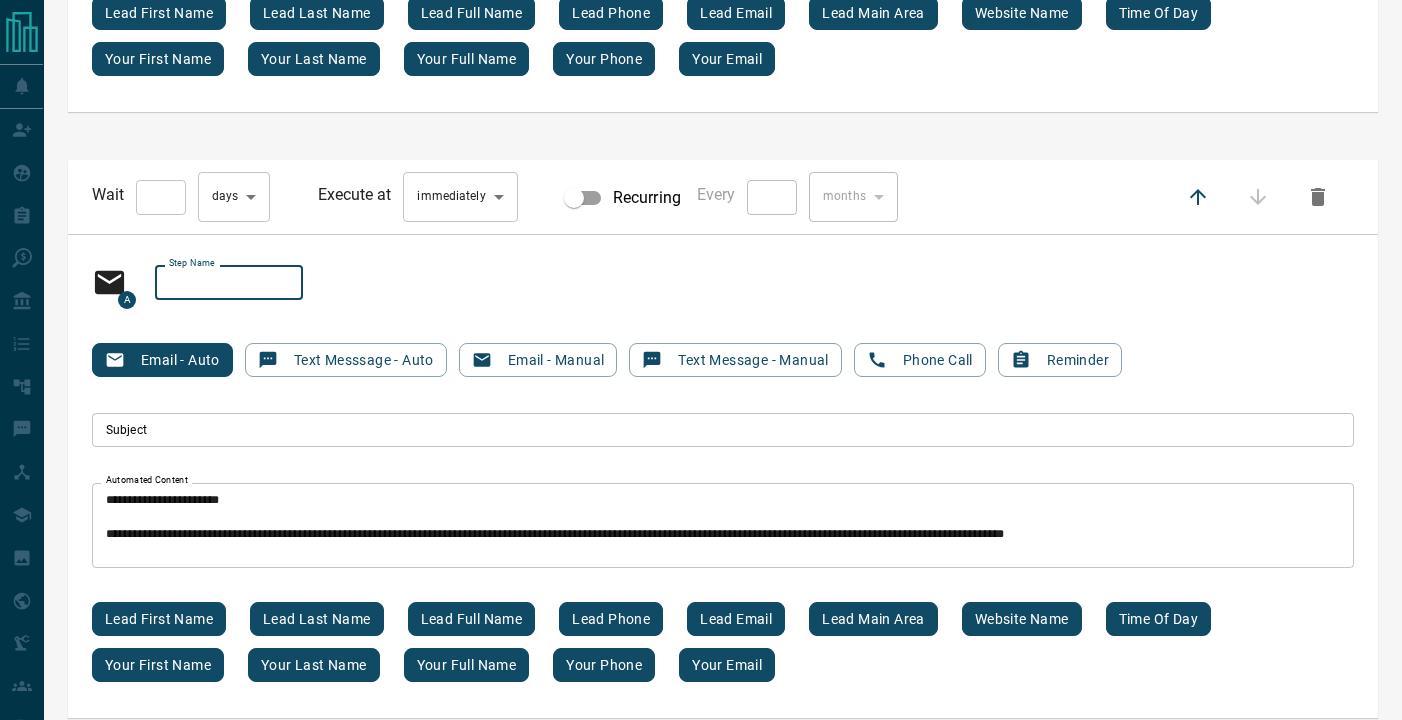 click on "Step Name" at bounding box center [229, 283] 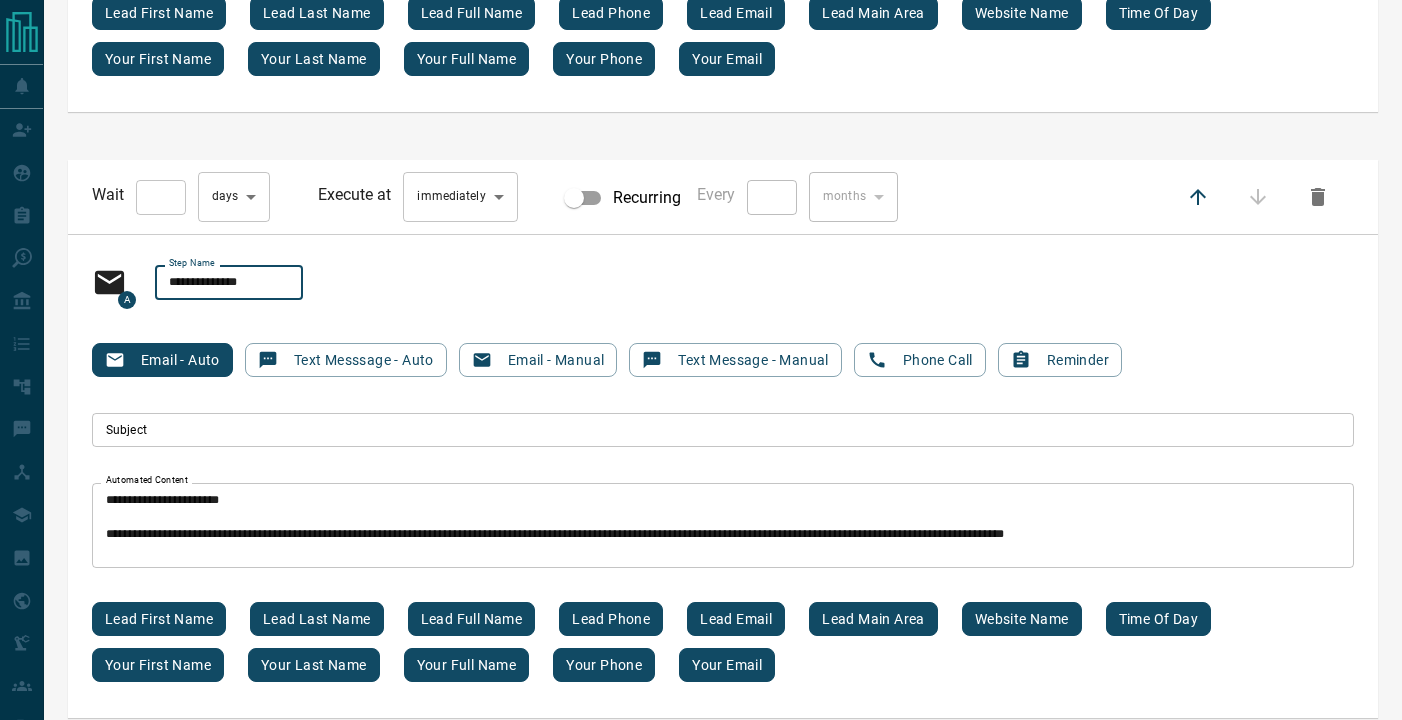 type on "**********" 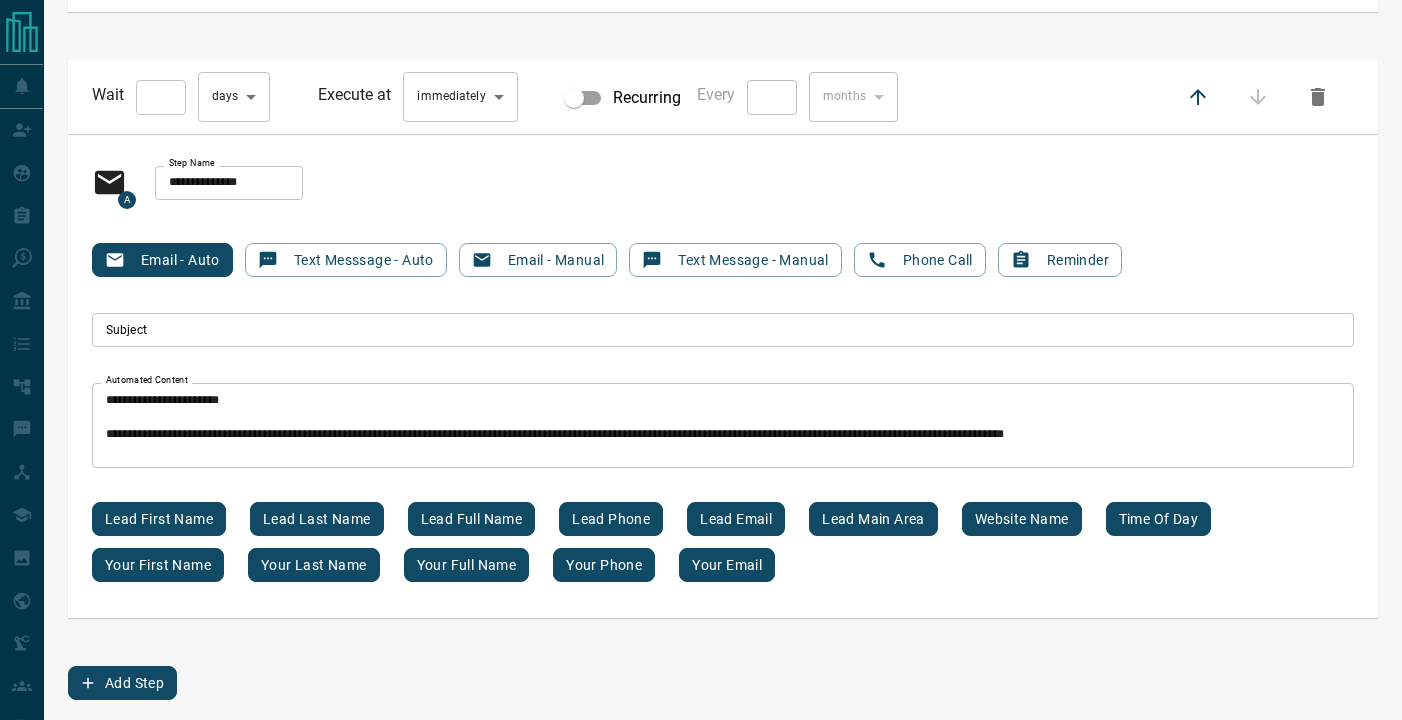 scroll, scrollTop: 873, scrollLeft: 0, axis: vertical 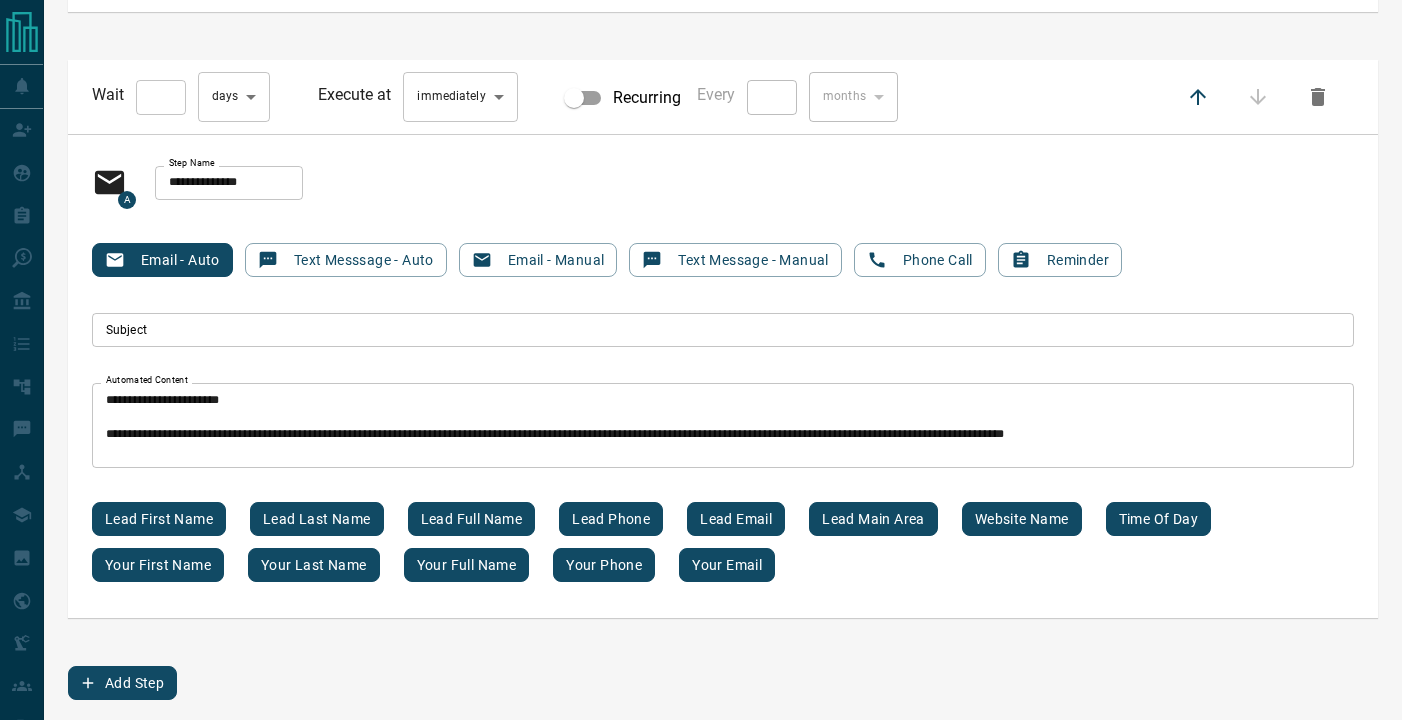 click on "Subject" at bounding box center (723, 330) 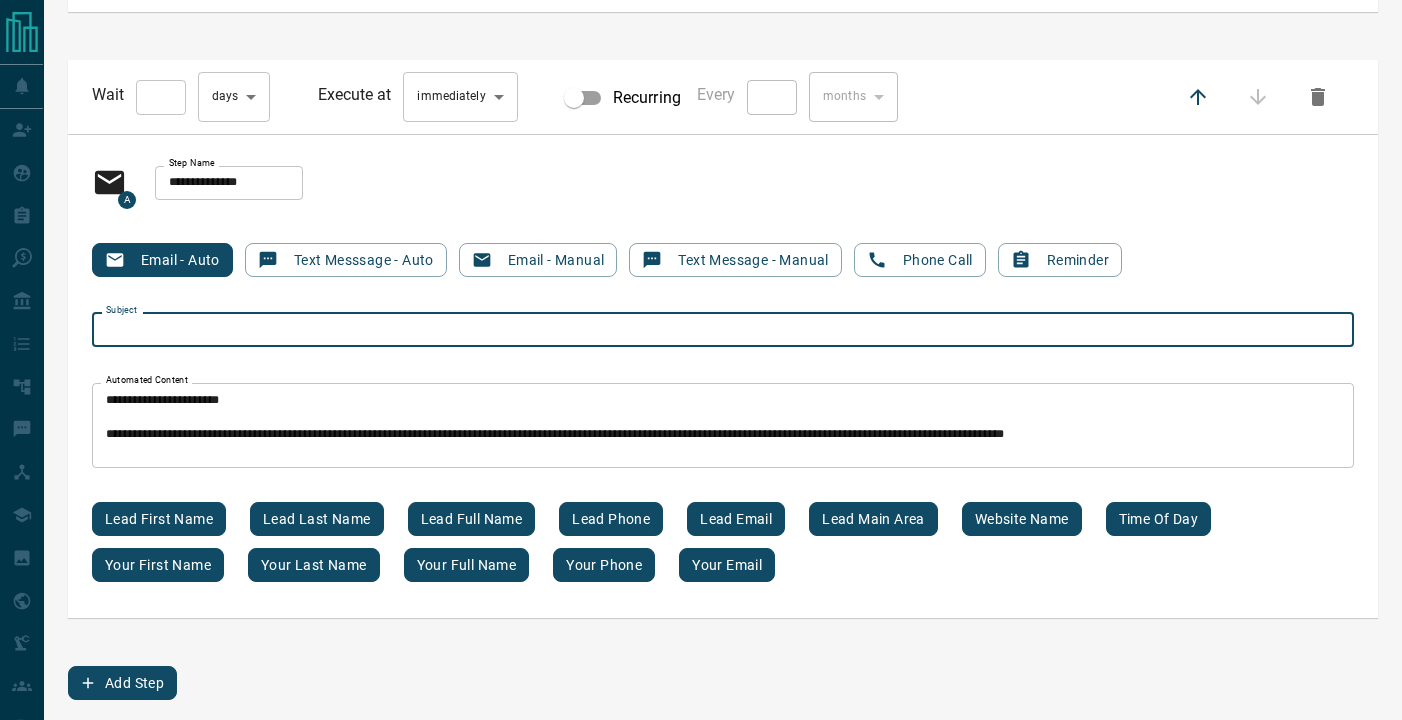 paste on "**********" 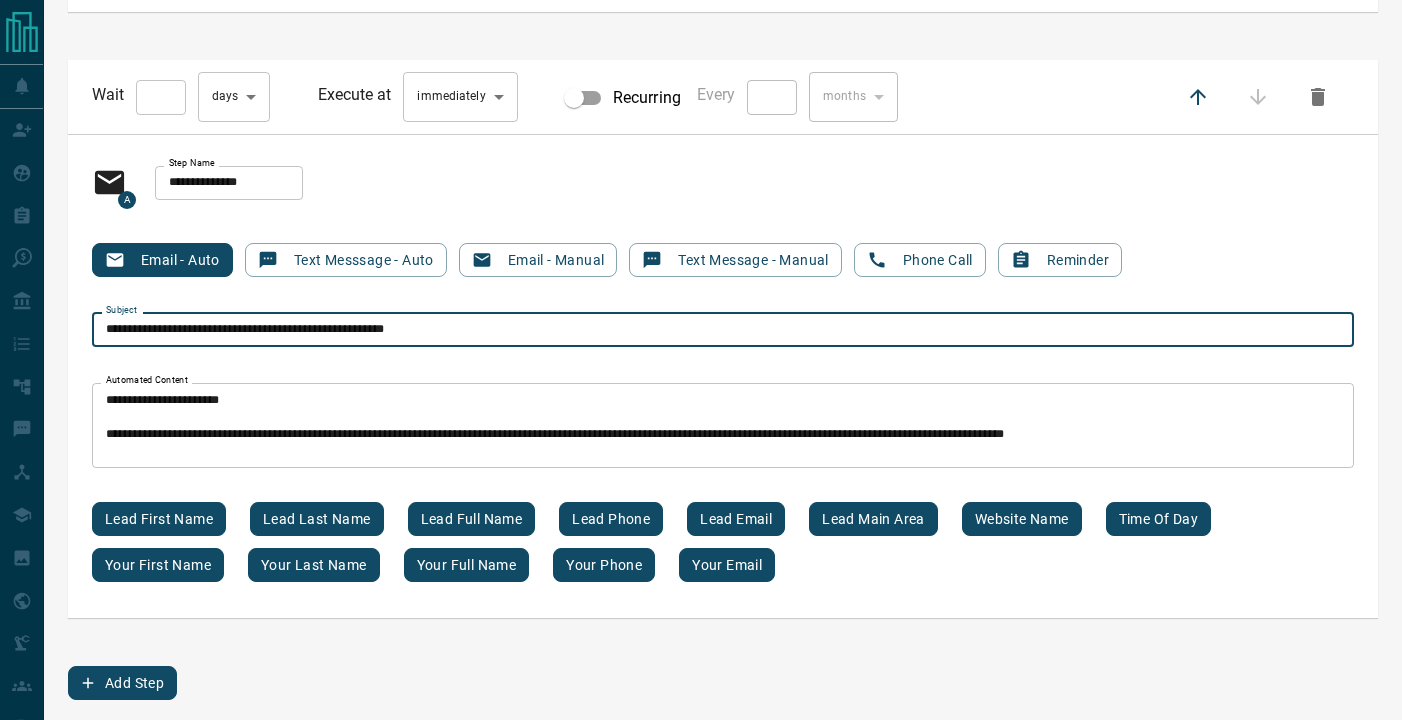 type on "**********" 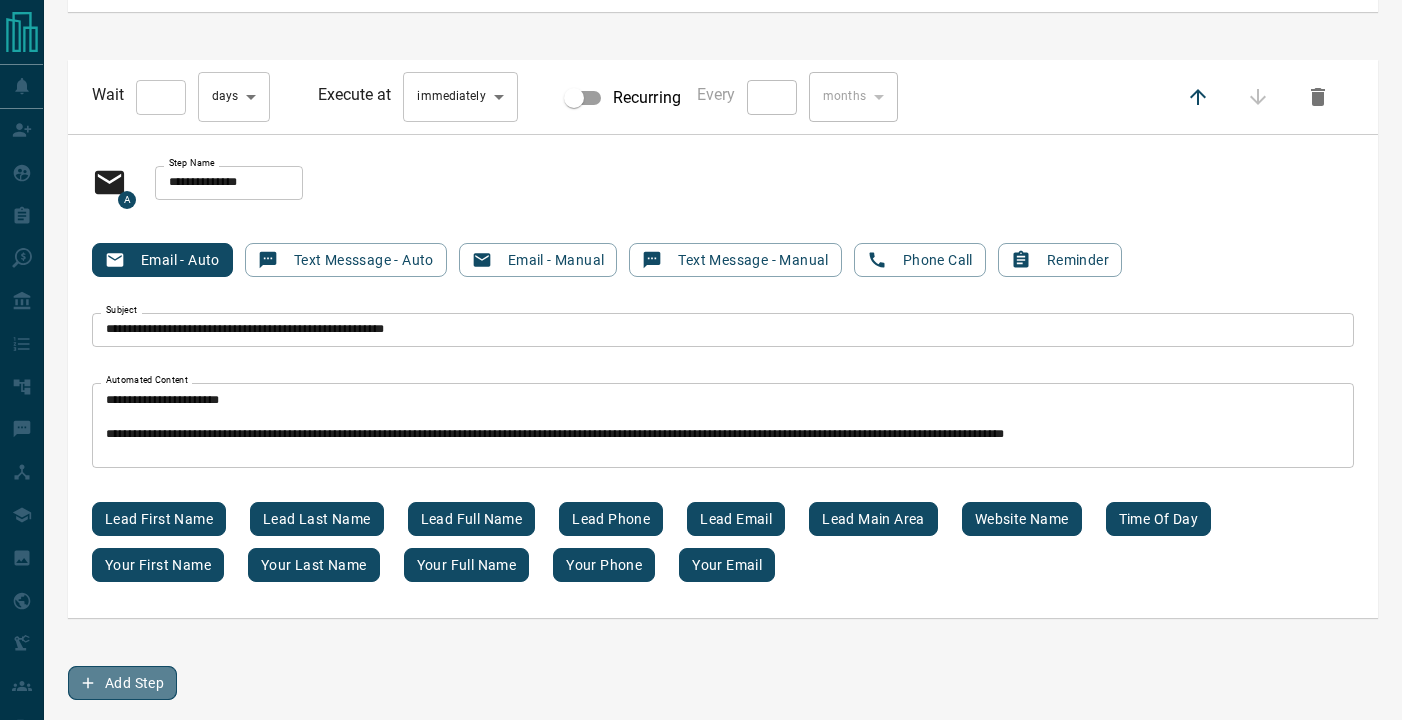 click on "Add Step" at bounding box center (122, 683) 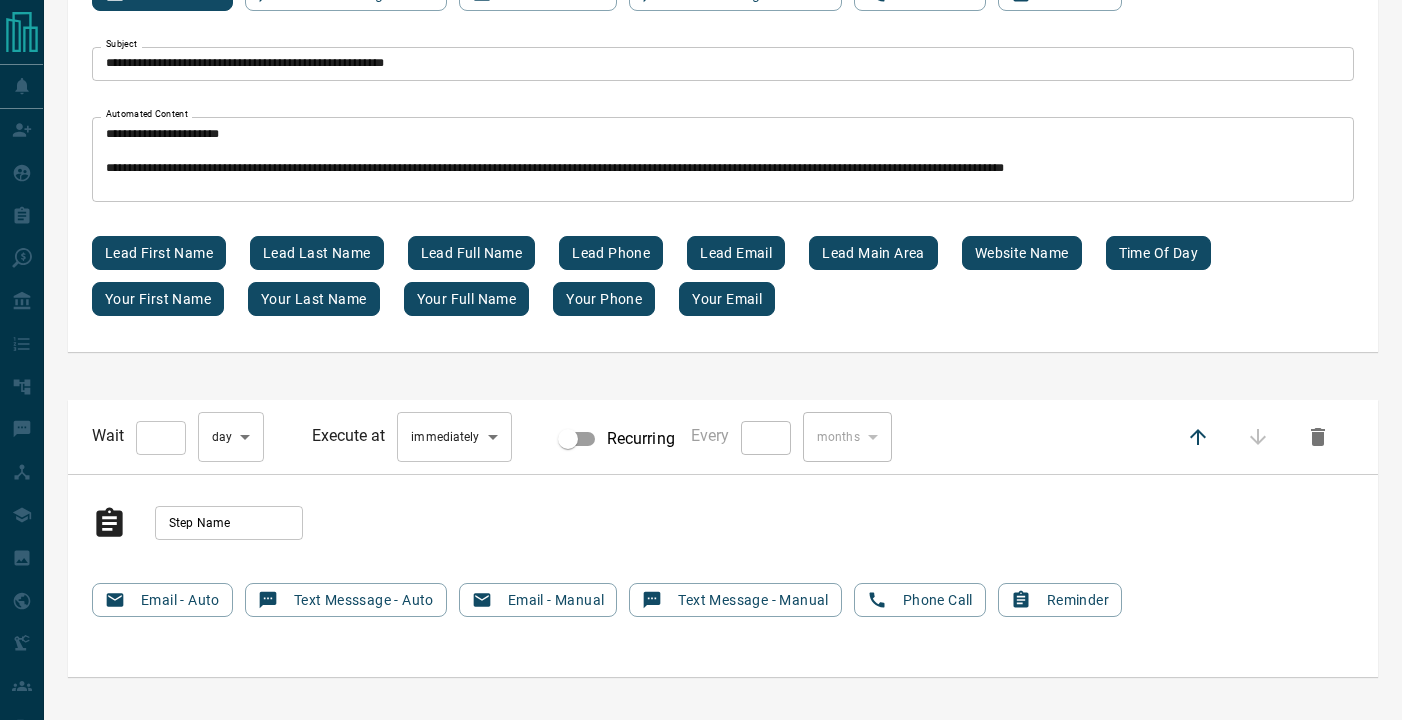 scroll, scrollTop: 1198, scrollLeft: 0, axis: vertical 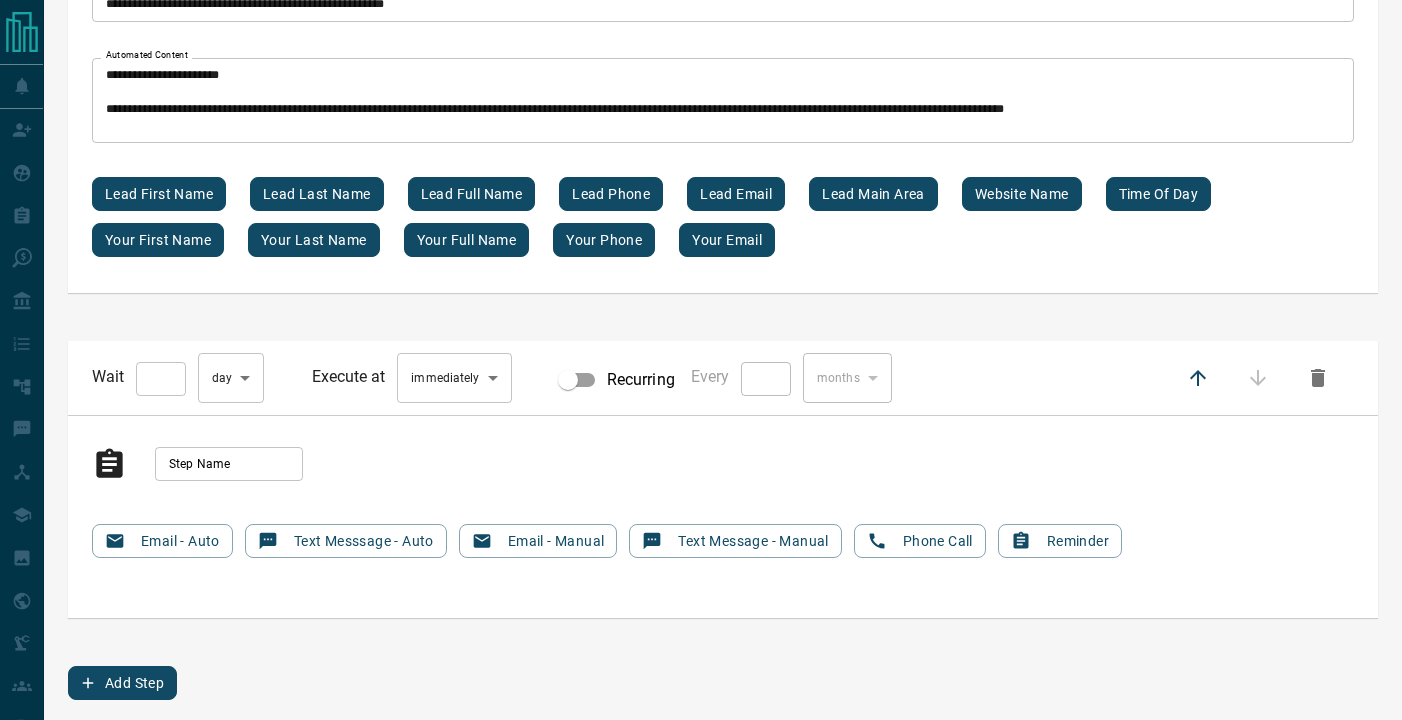 type on "*" 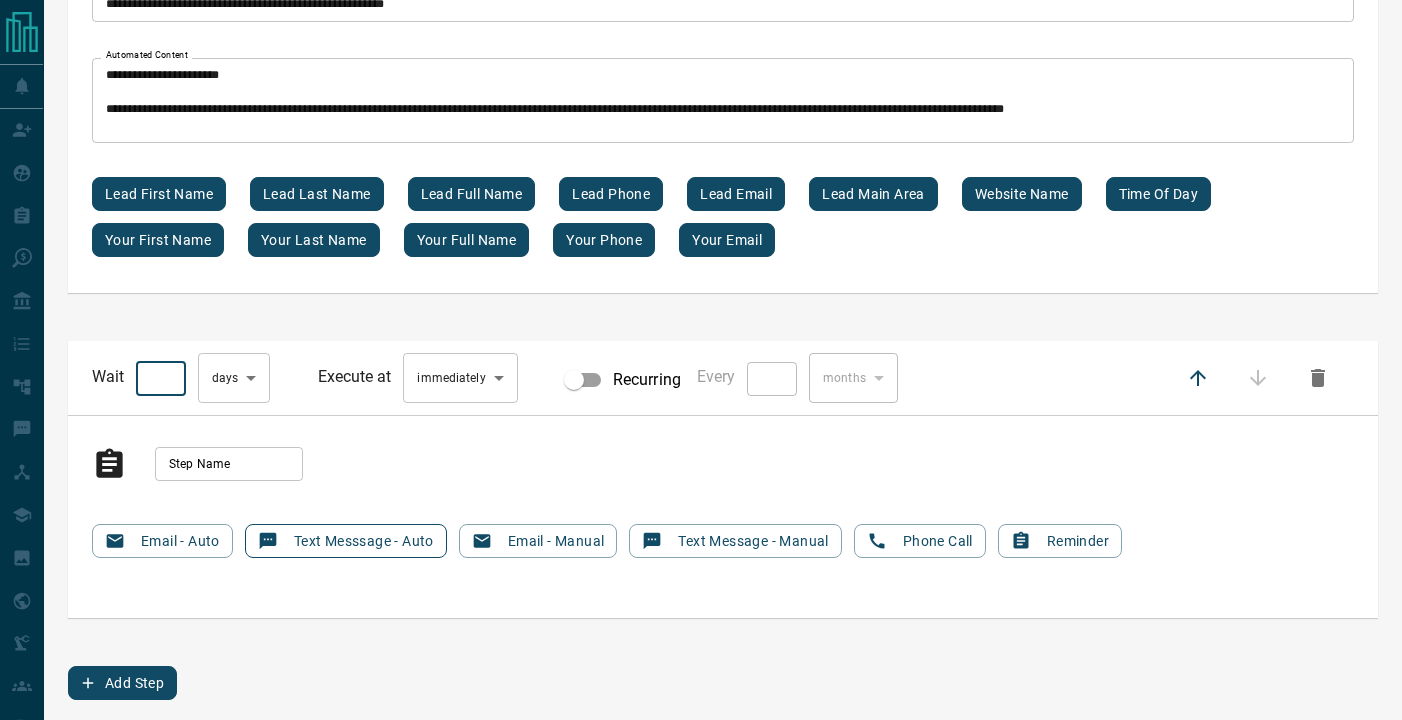 click on "Text Messsage - Auto" at bounding box center [346, 541] 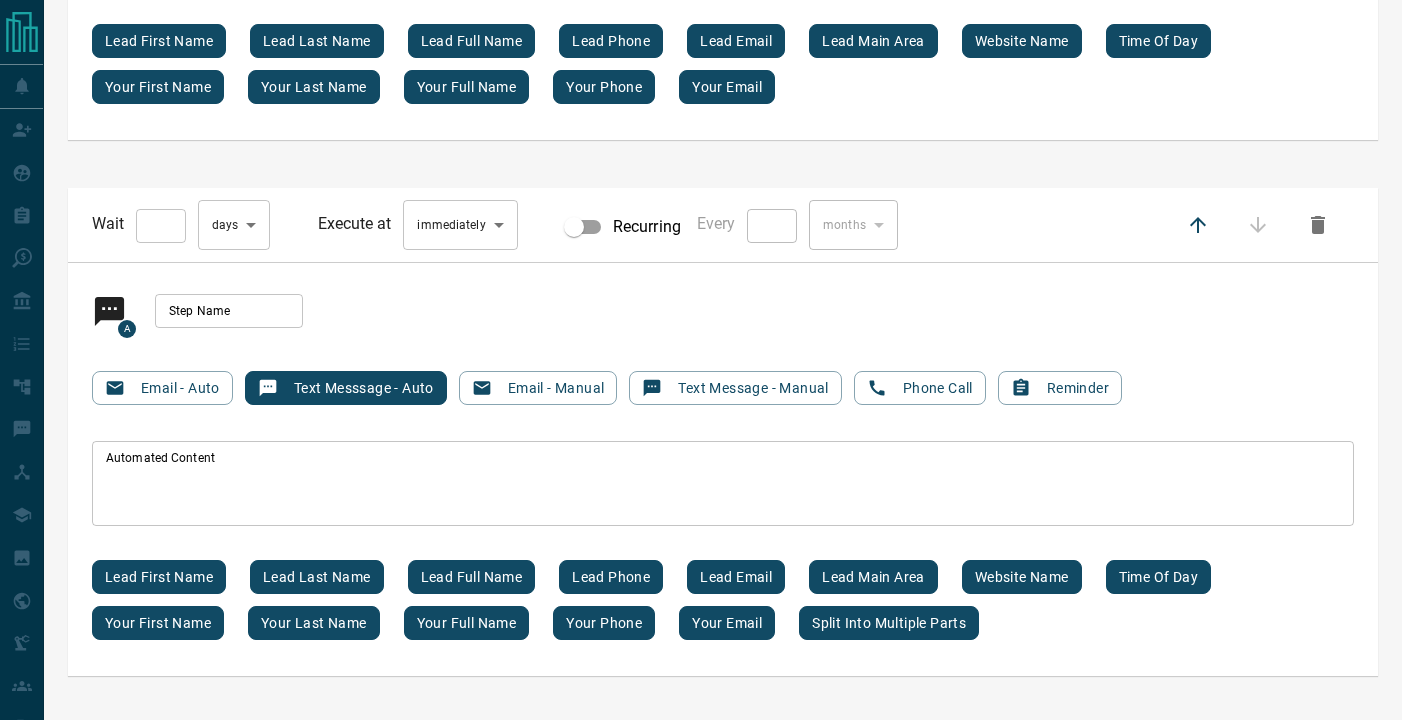 scroll, scrollTop: 1355, scrollLeft: 0, axis: vertical 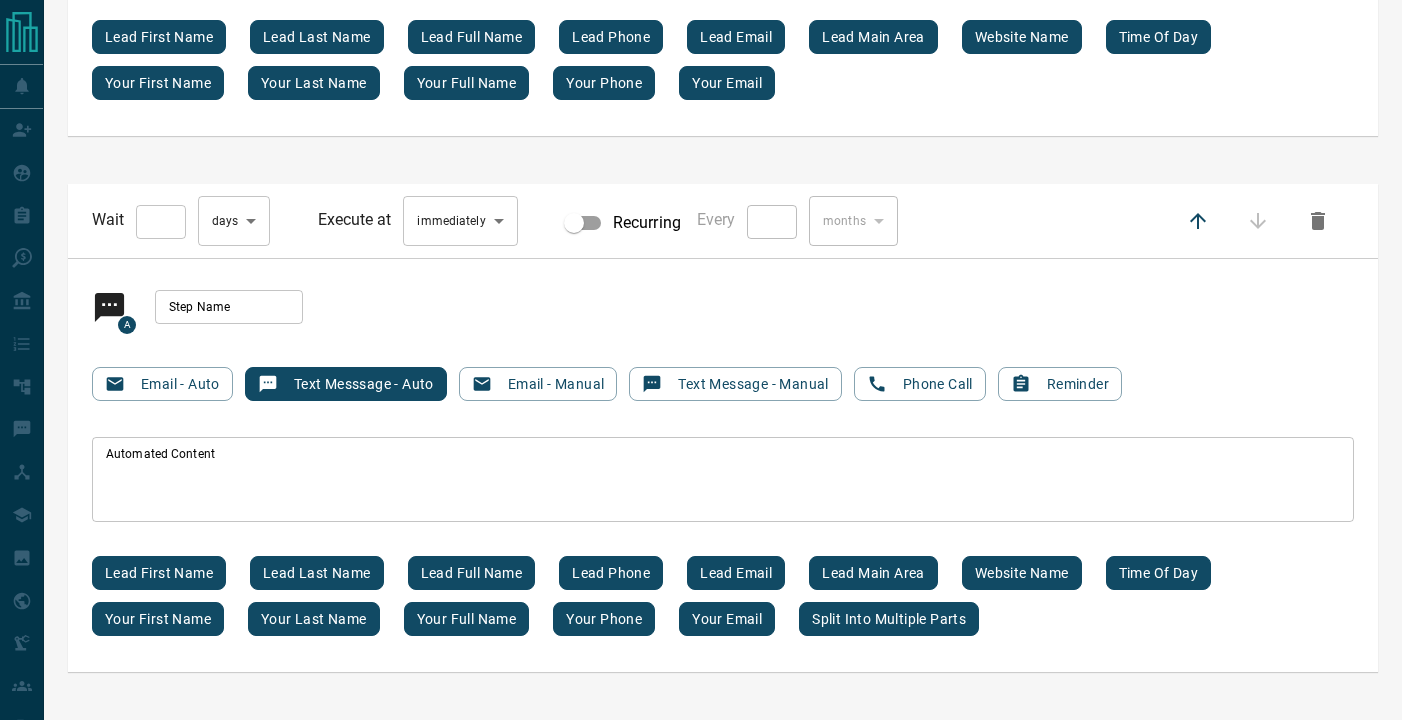 click on "Automated Content" at bounding box center [723, 480] 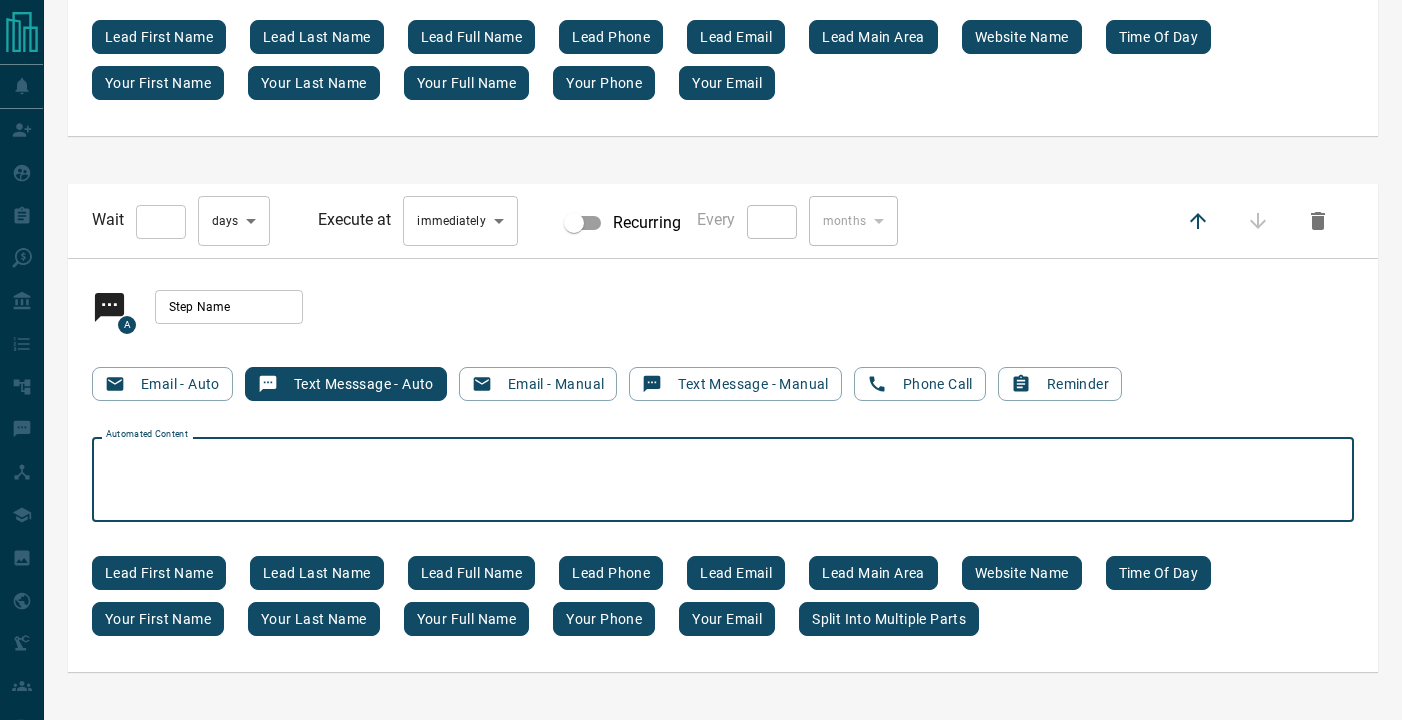 paste on "**********" 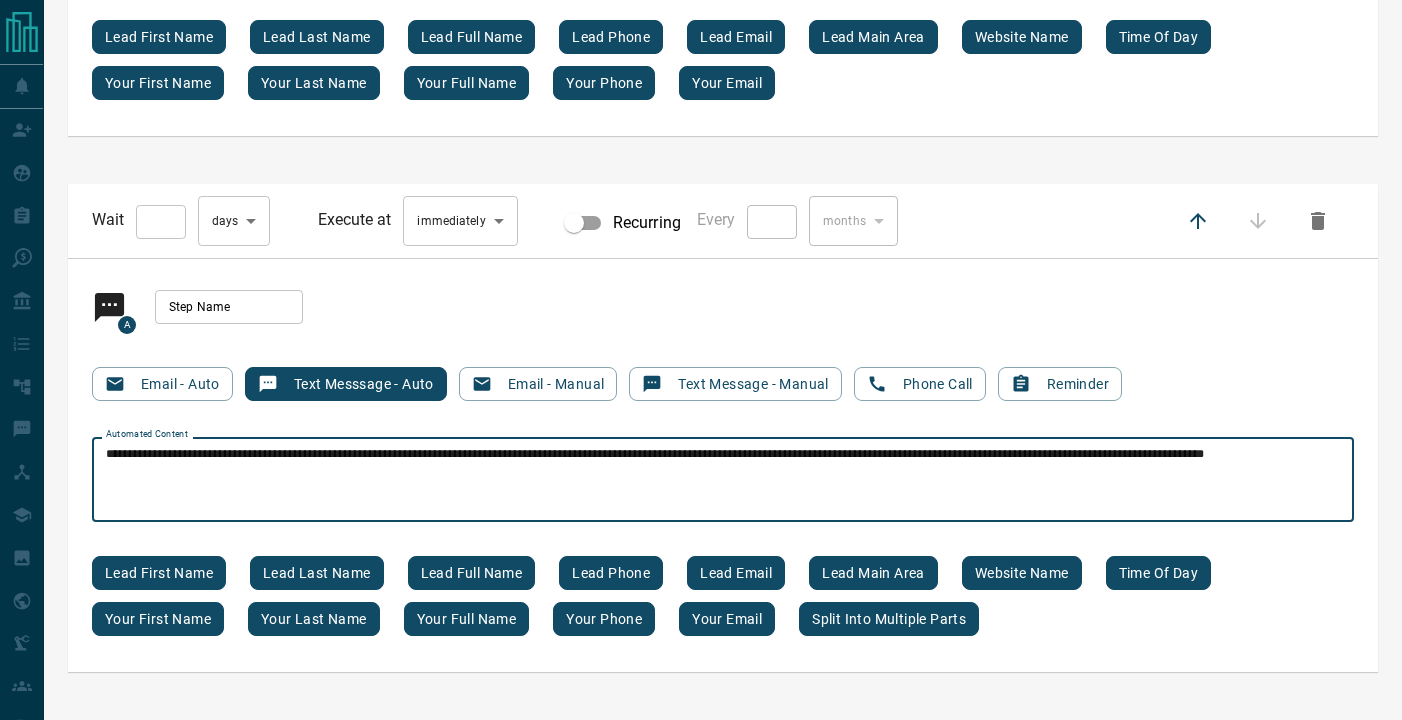 type on "**********" 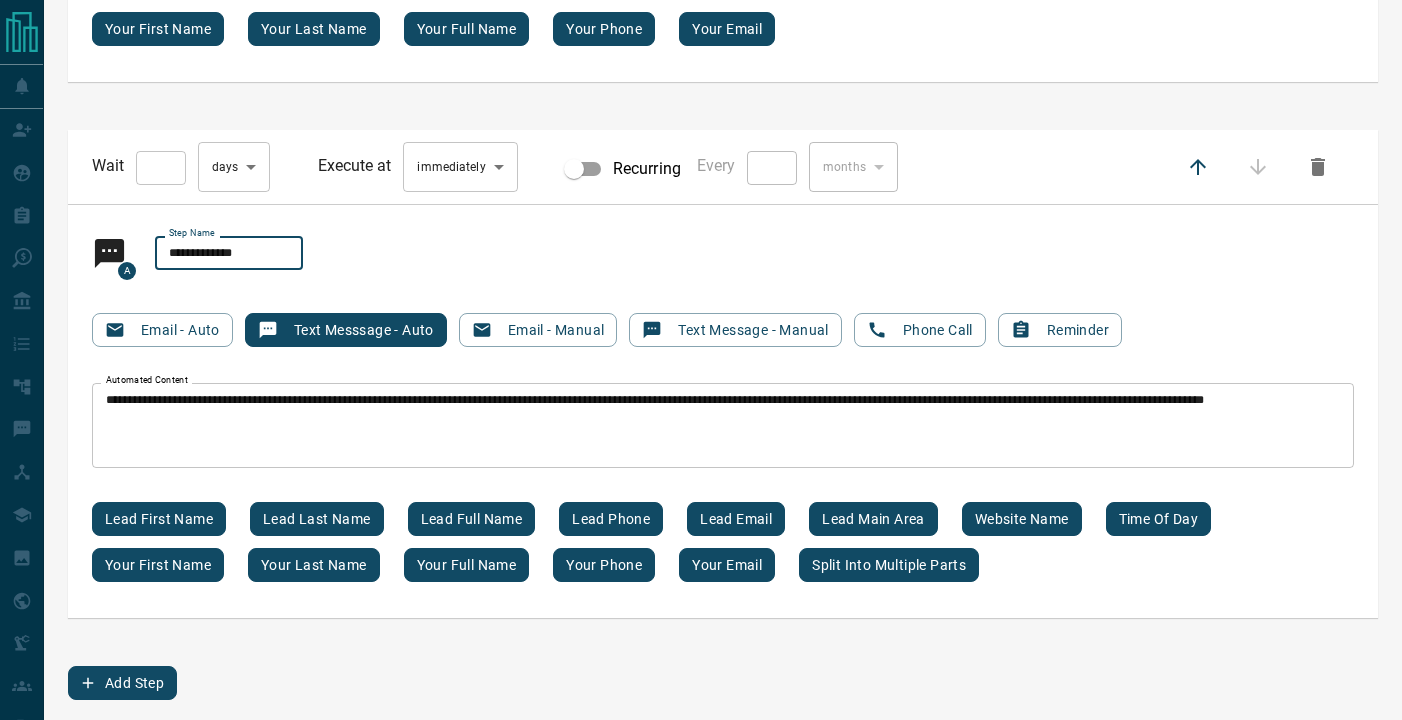 scroll, scrollTop: 1409, scrollLeft: 0, axis: vertical 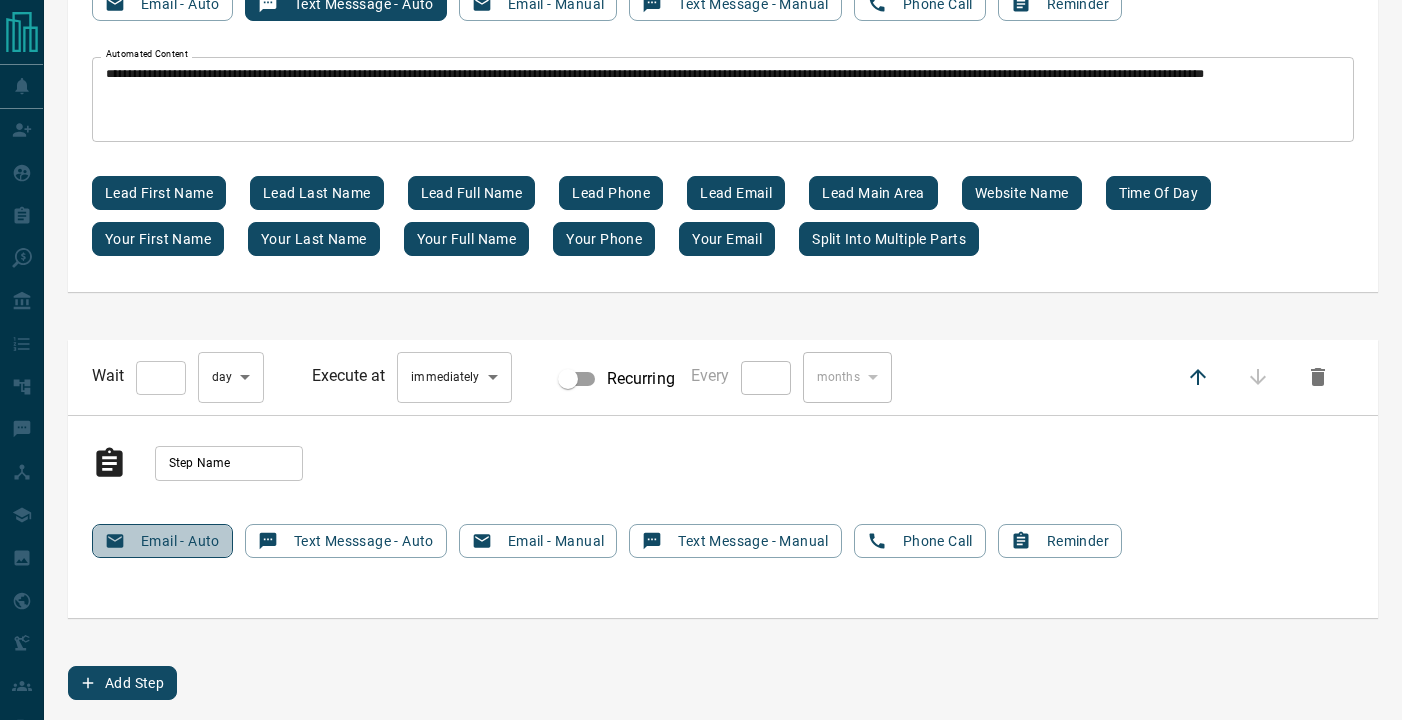 click on "Email - Auto" at bounding box center [162, 541] 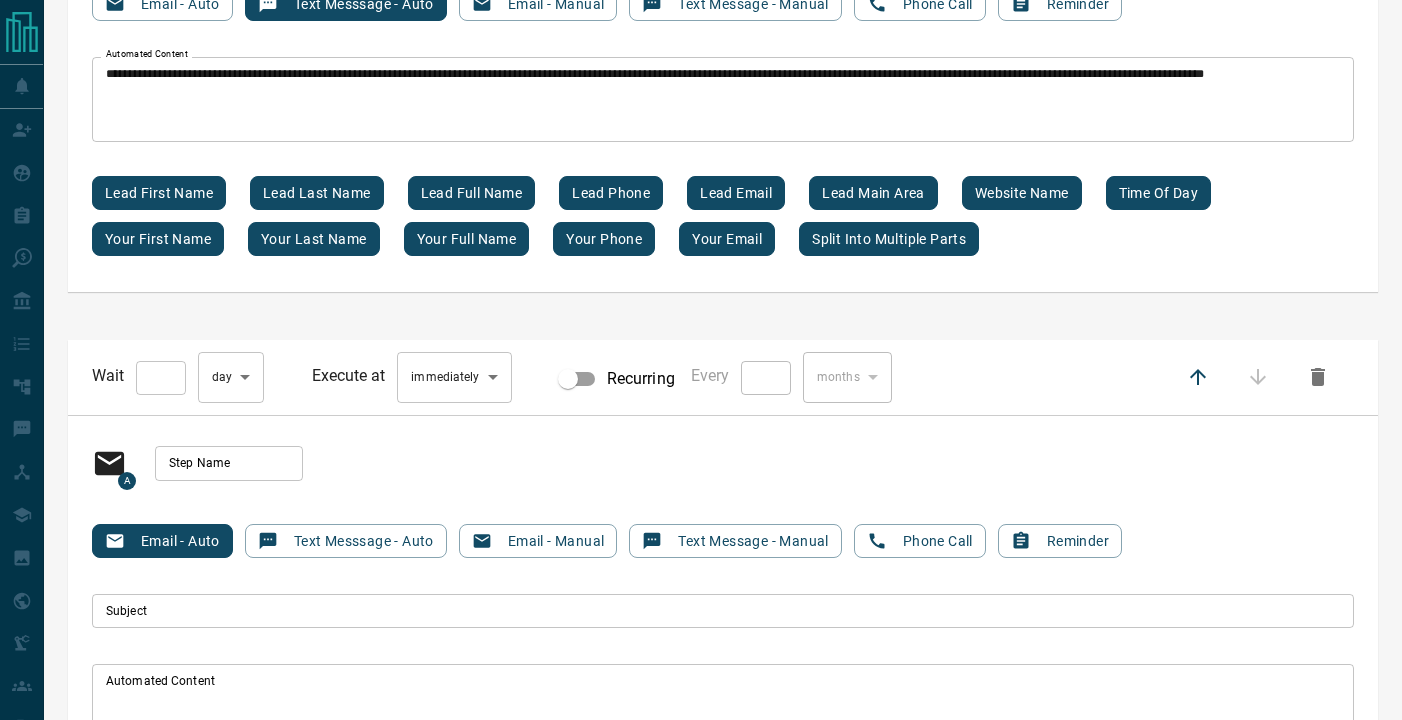 type on "*" 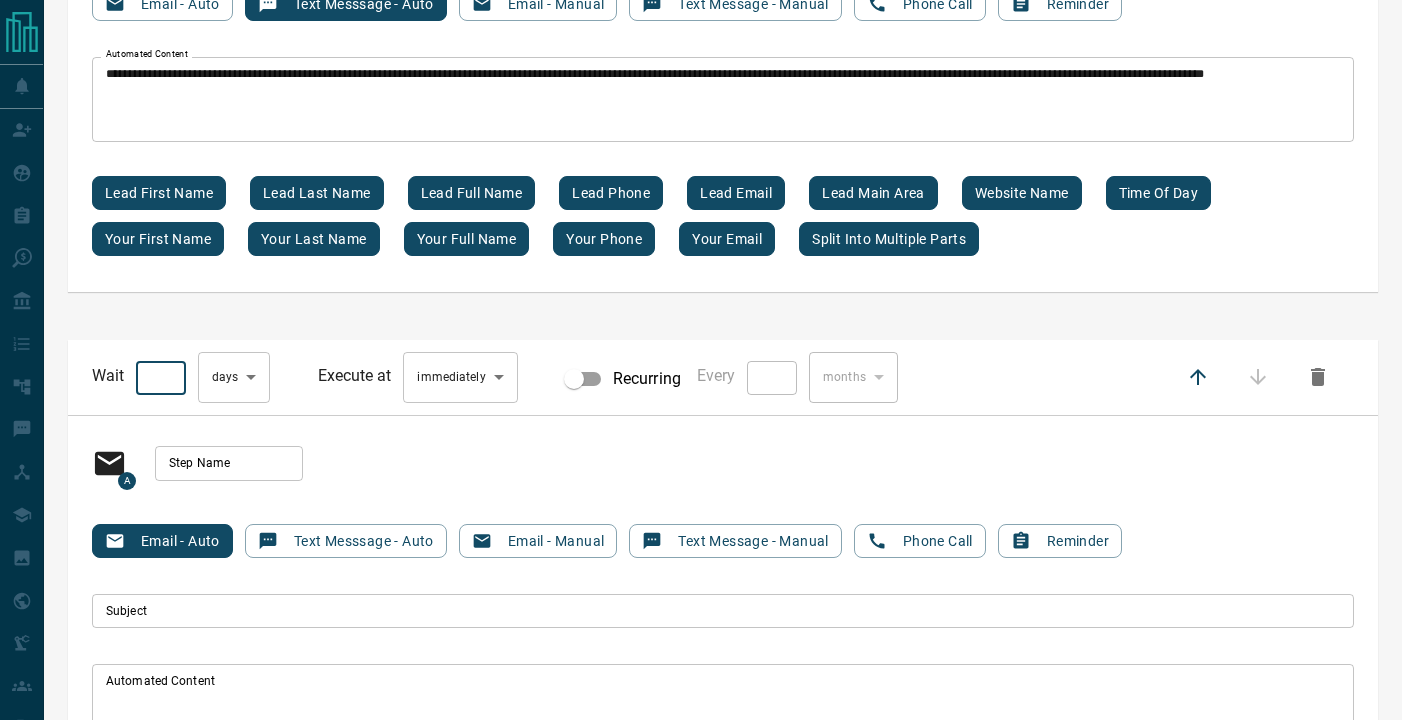 click on "*" at bounding box center (161, 378) 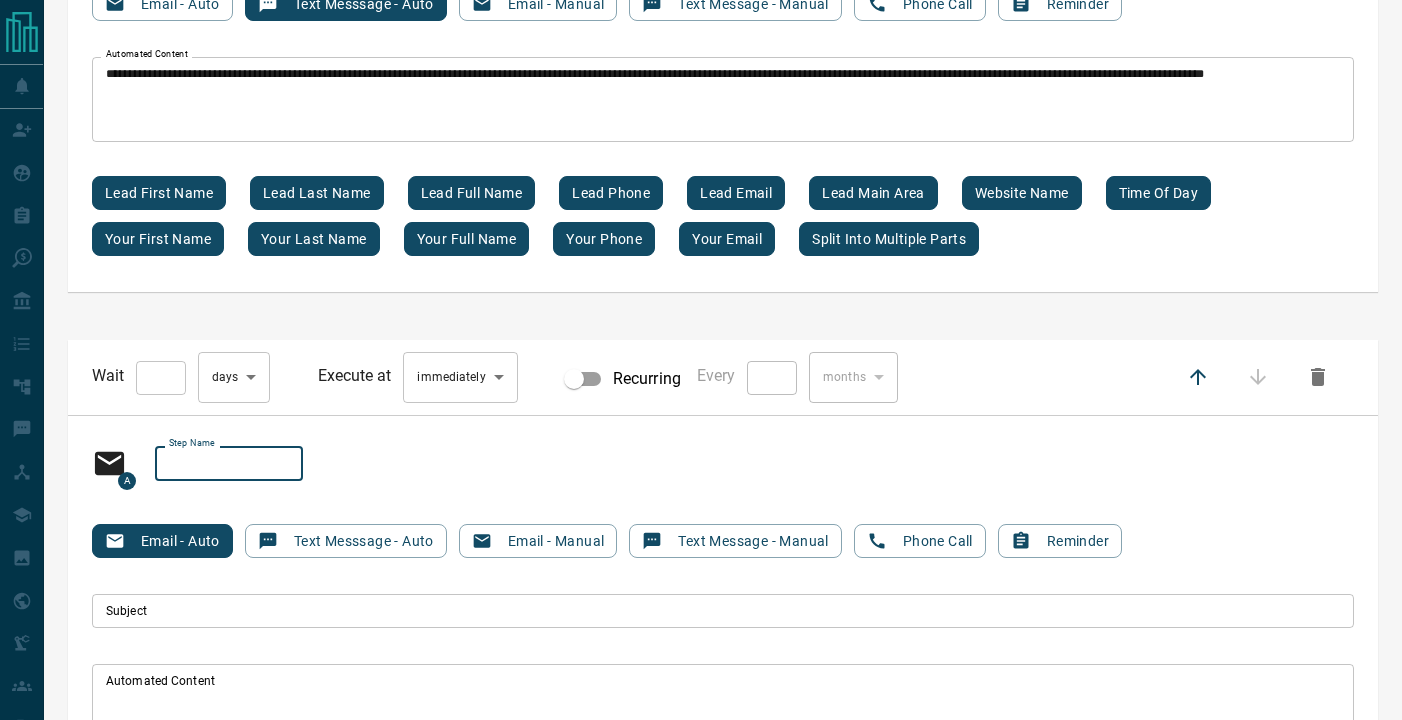 click on "Step Name" at bounding box center (229, 463) 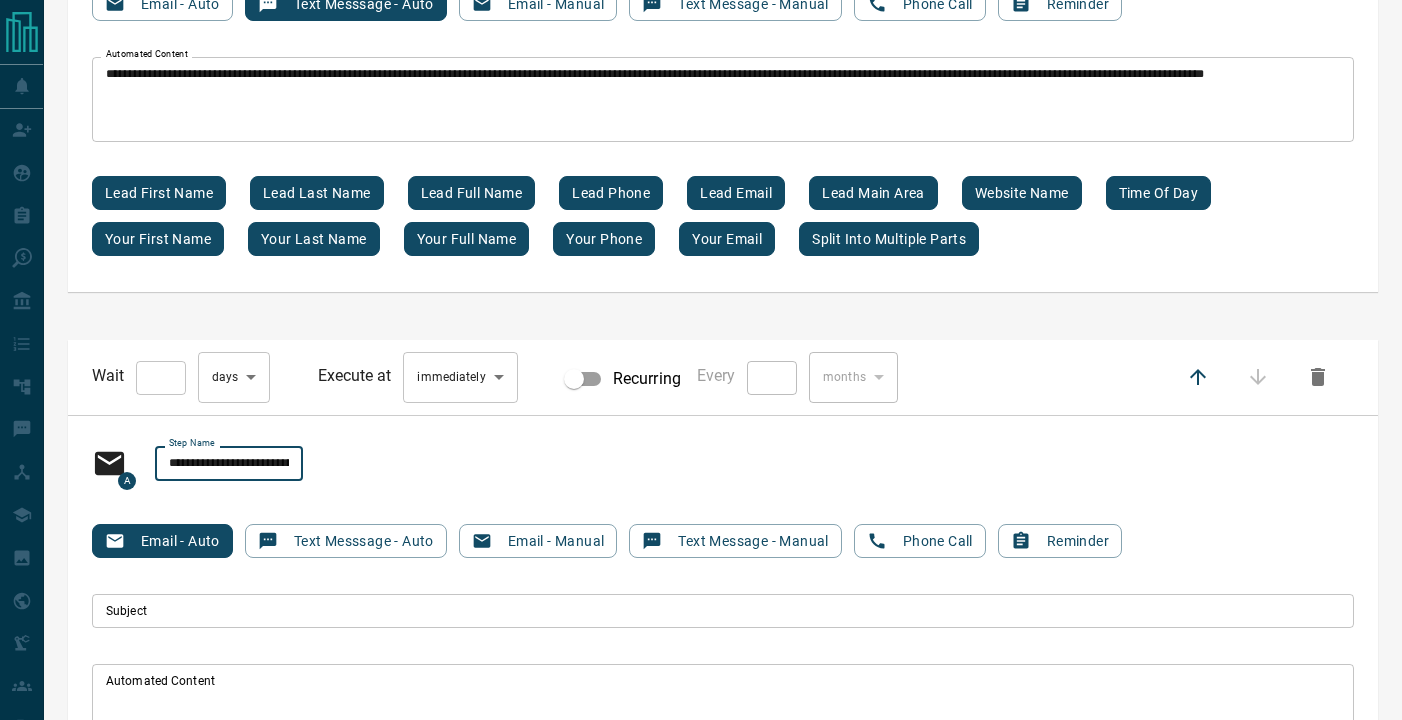 type on "**********" 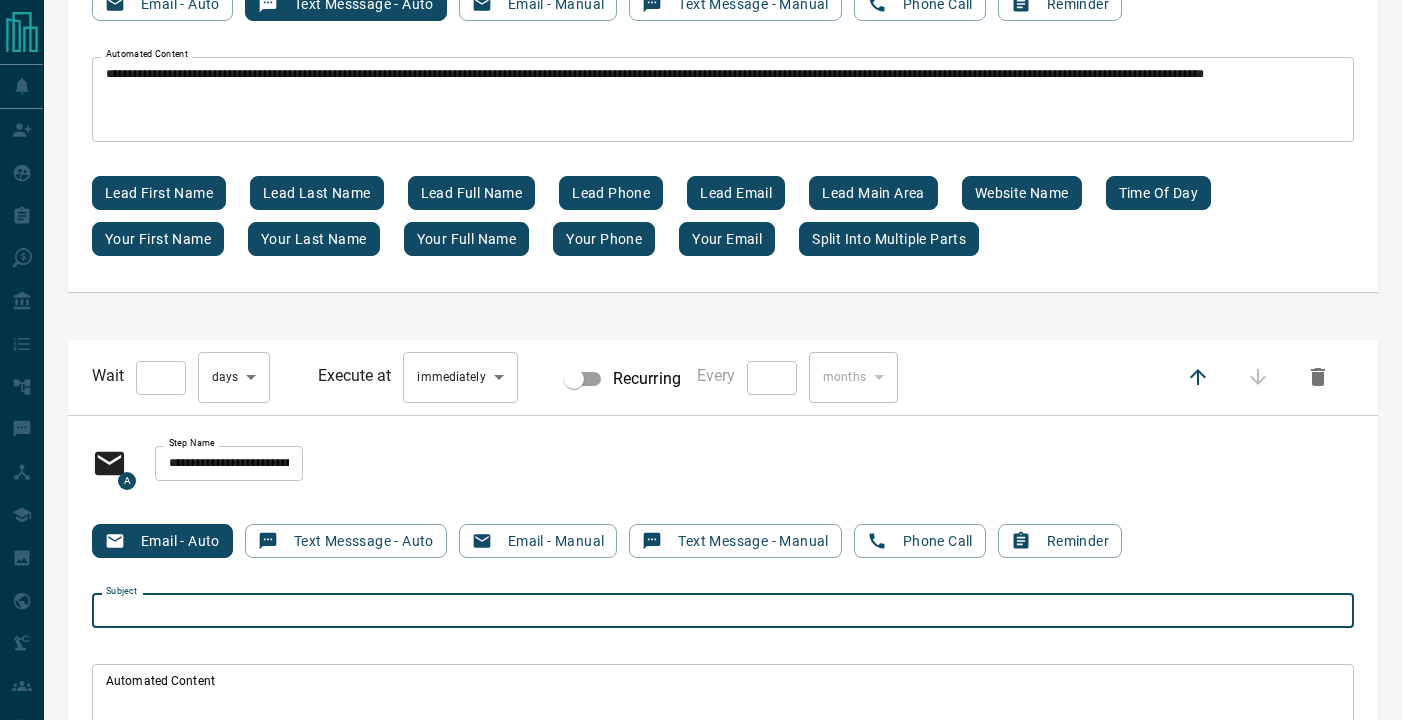 click on "**********" at bounding box center (229, 463) 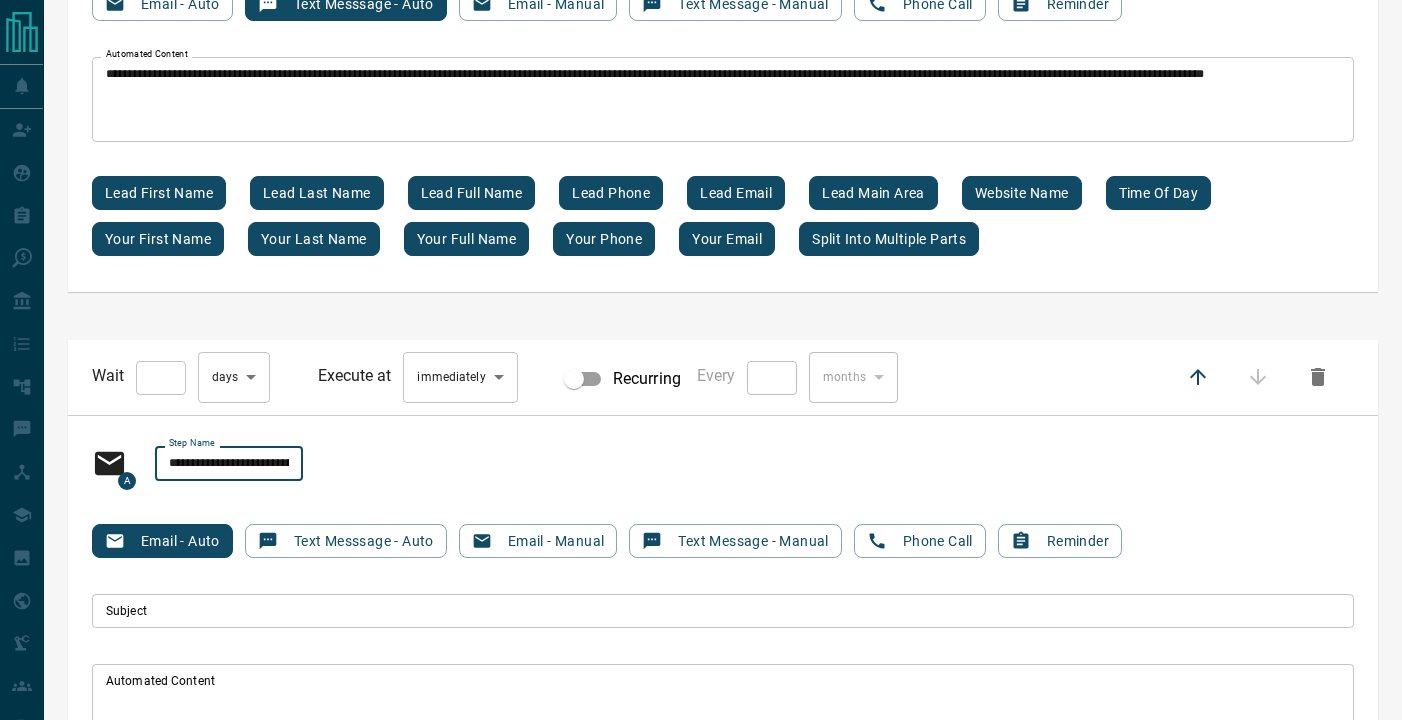 click on "**********" at bounding box center [229, 463] 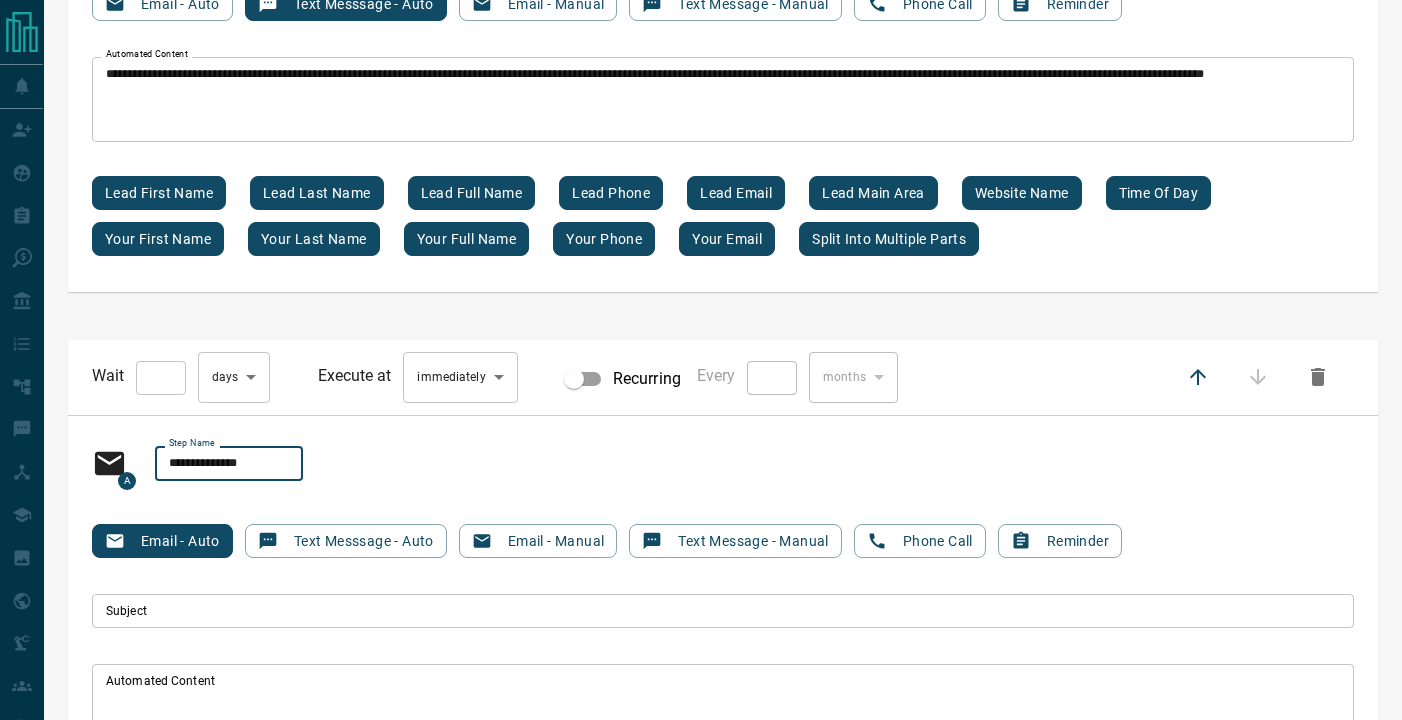 click on "**********" at bounding box center [229, 463] 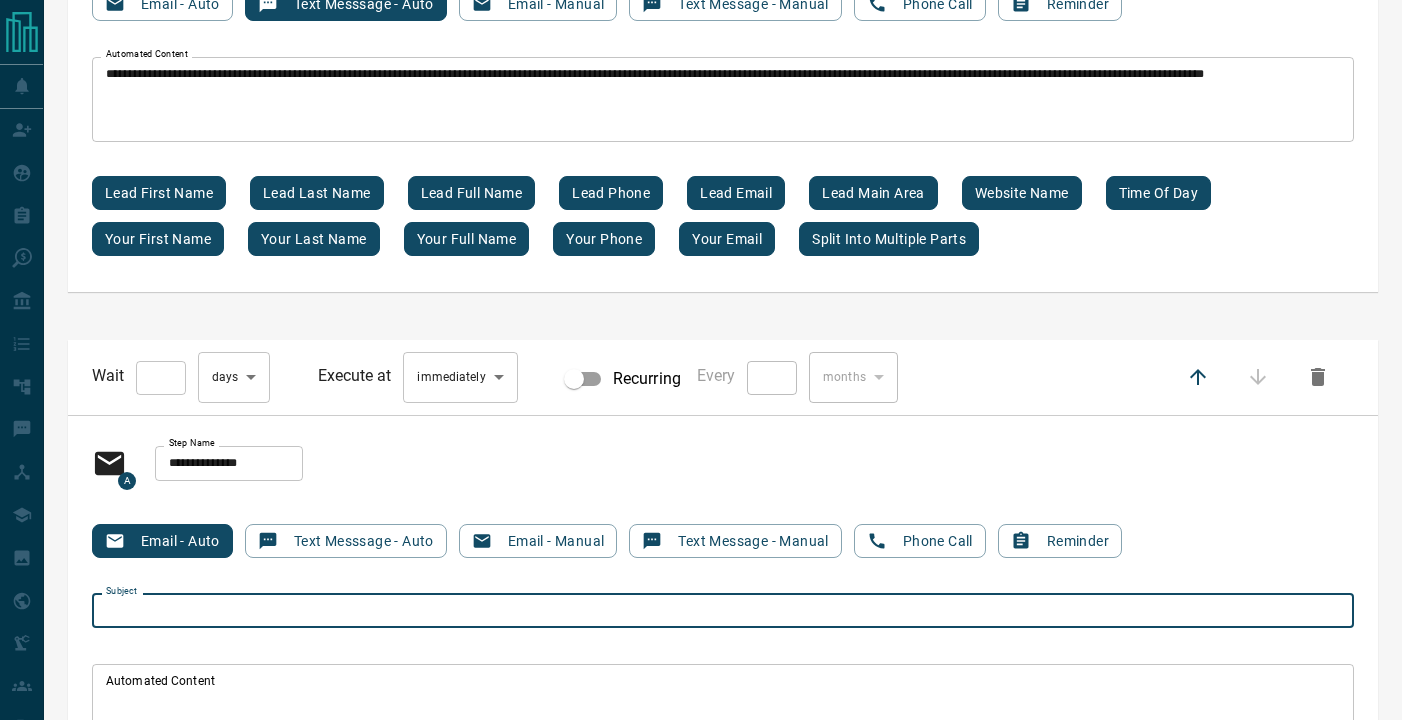 click on "Subject" at bounding box center [723, 611] 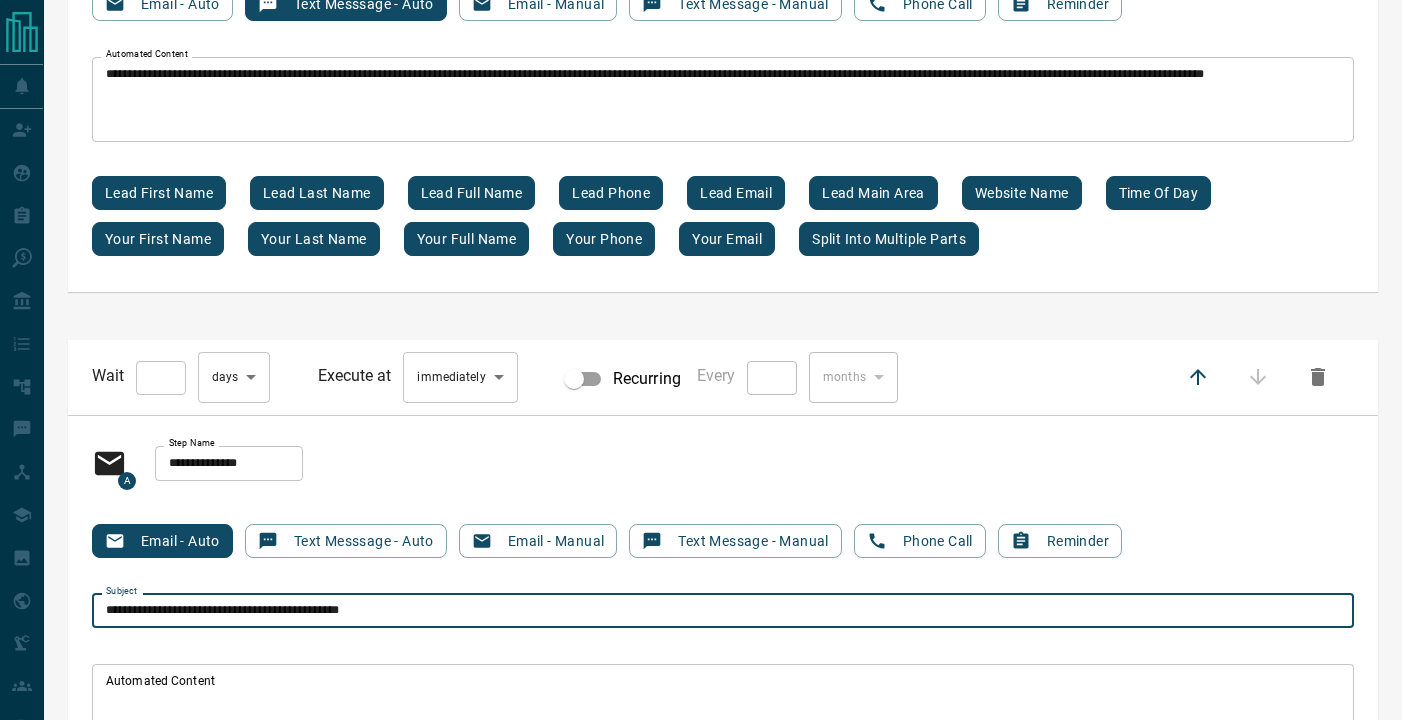 type on "**********" 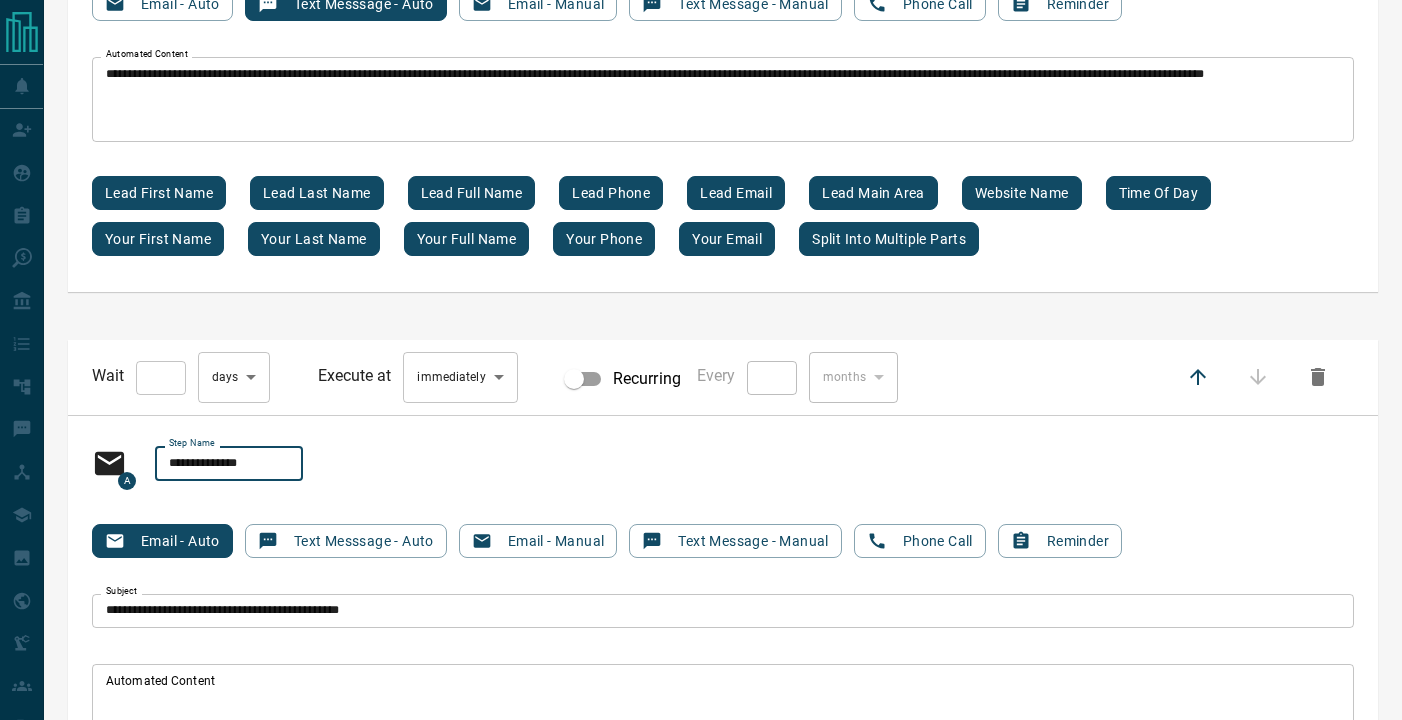 click on "**********" at bounding box center (229, 463) 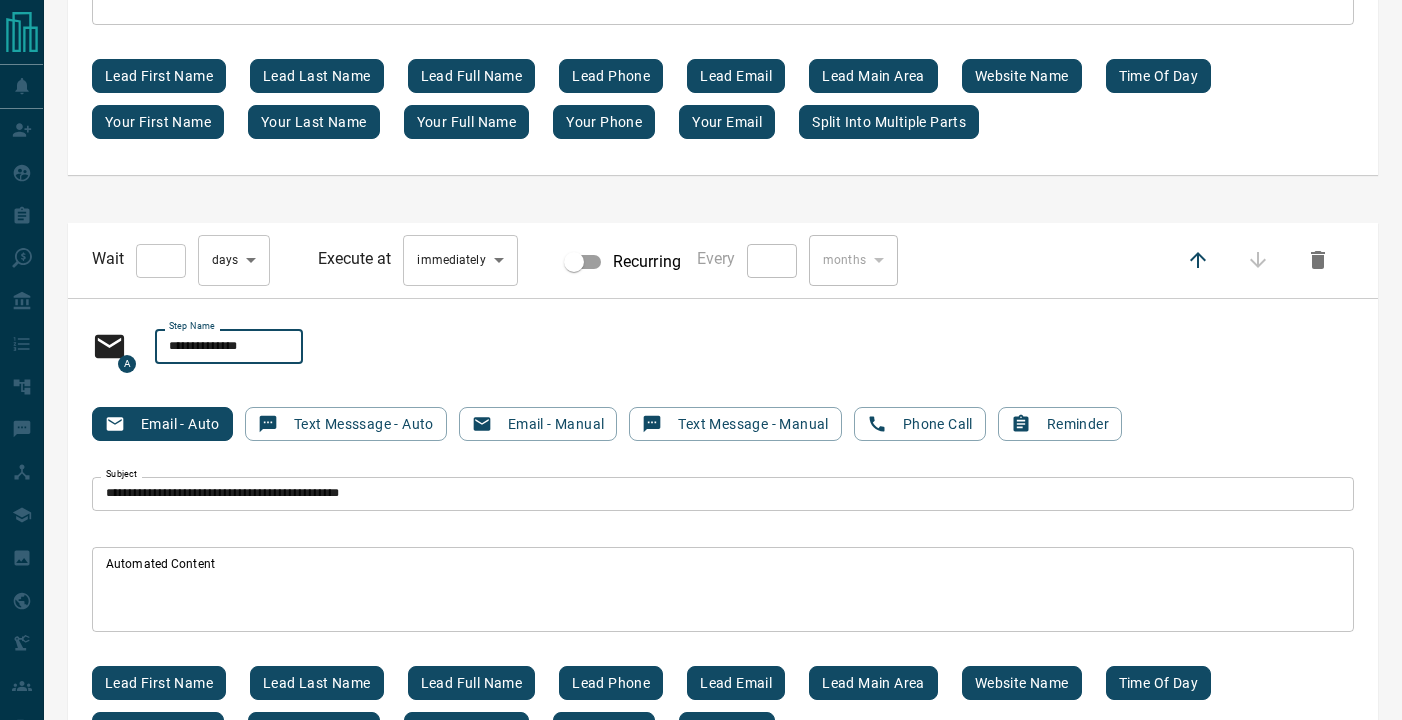 scroll, scrollTop: 1852, scrollLeft: 0, axis: vertical 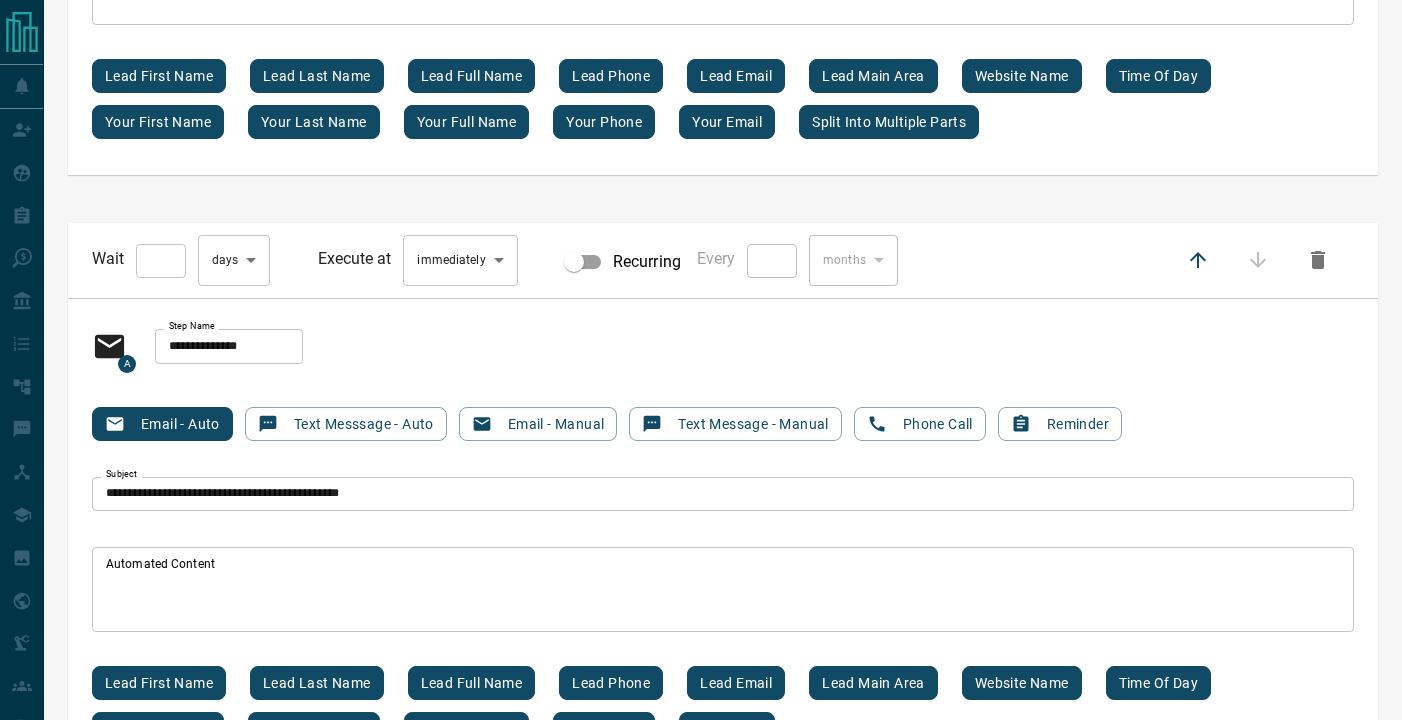 click on "* Automated Content" at bounding box center [723, 589] 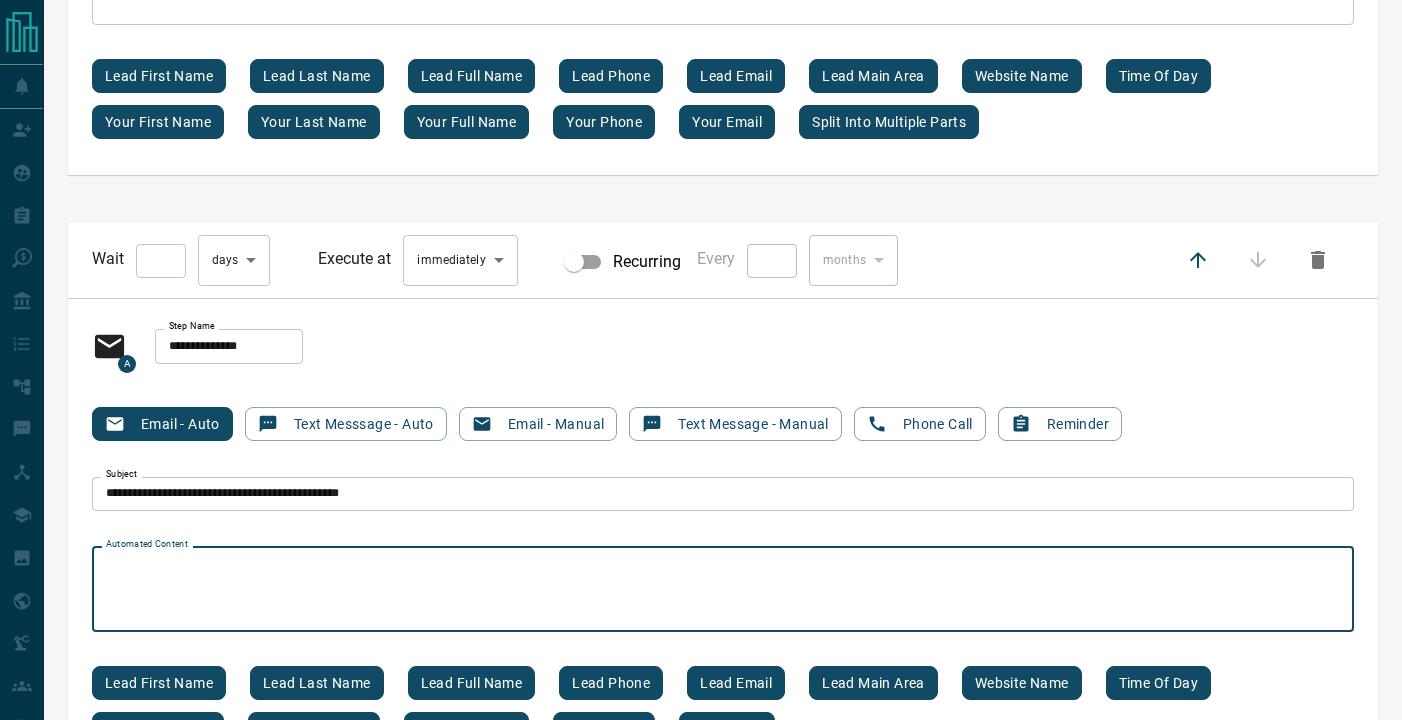 paste on "**********" 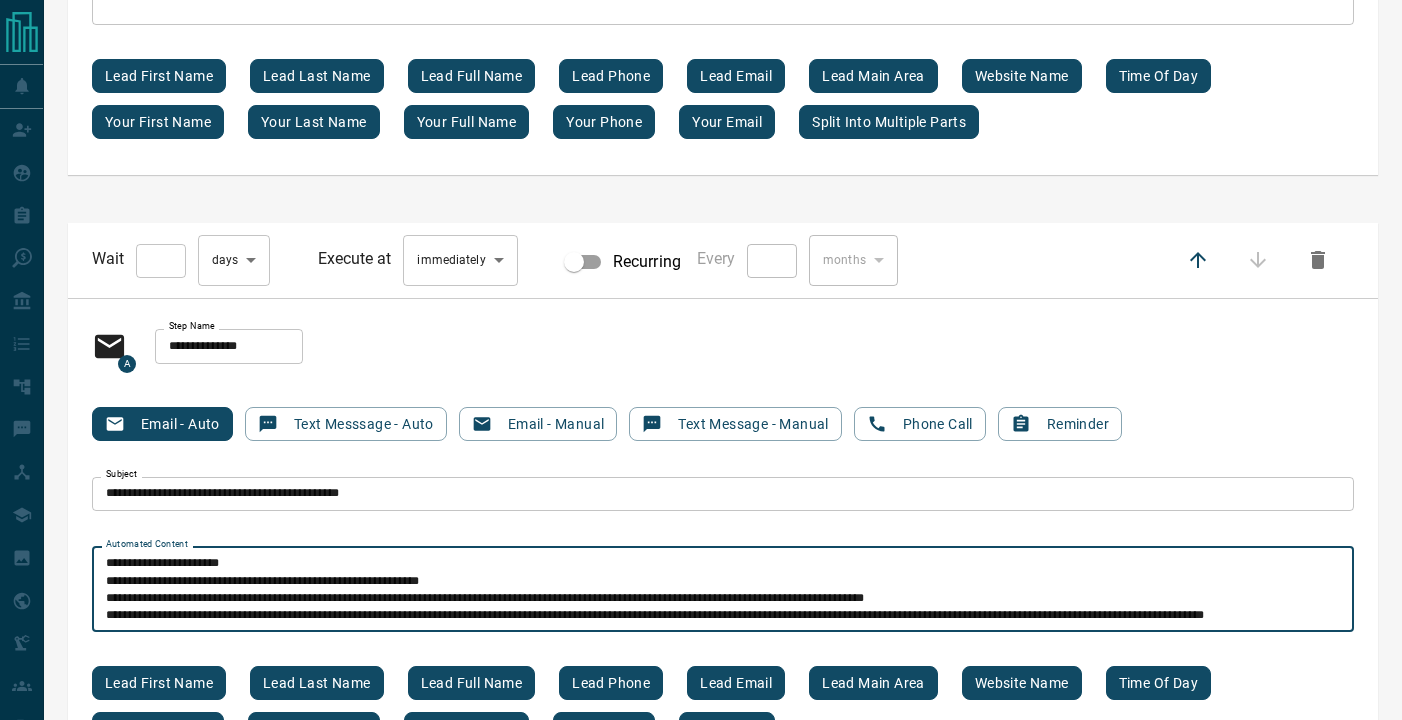 scroll, scrollTop: 85, scrollLeft: 0, axis: vertical 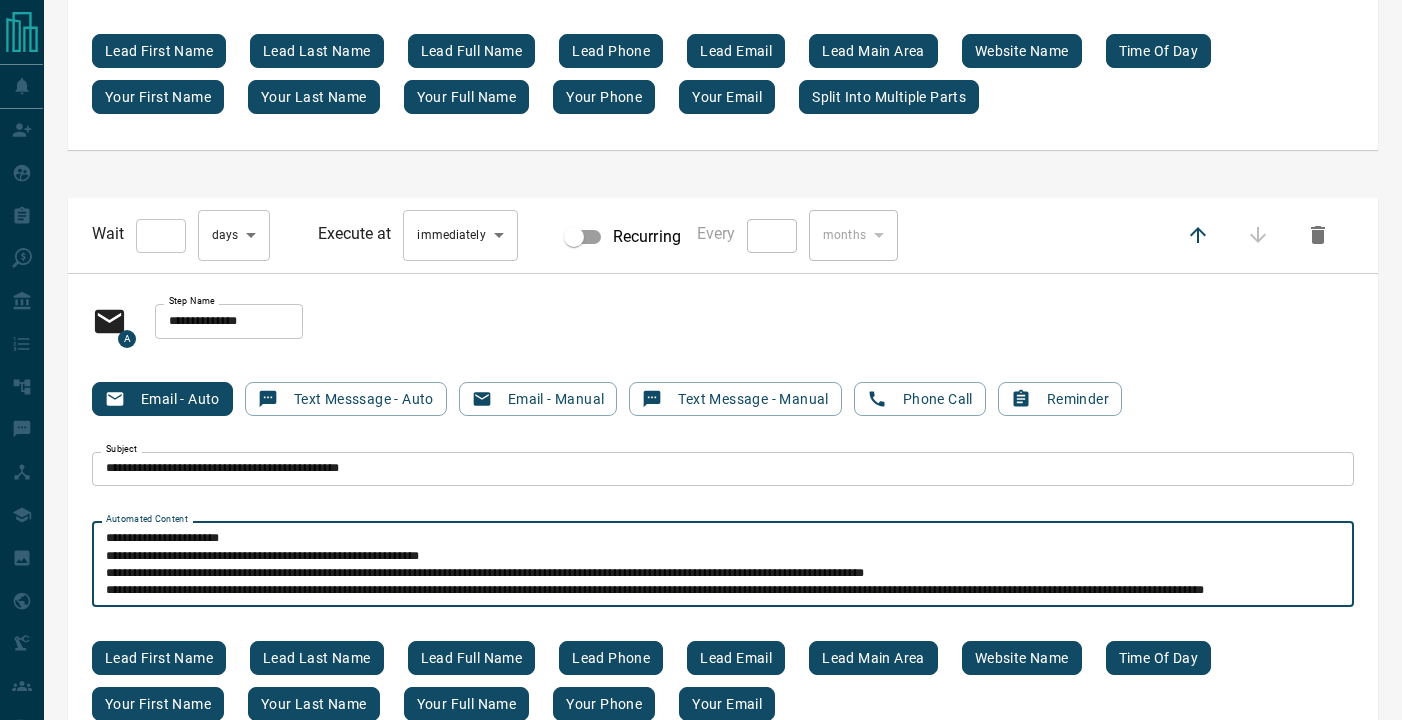 click on "**********" at bounding box center [723, 564] 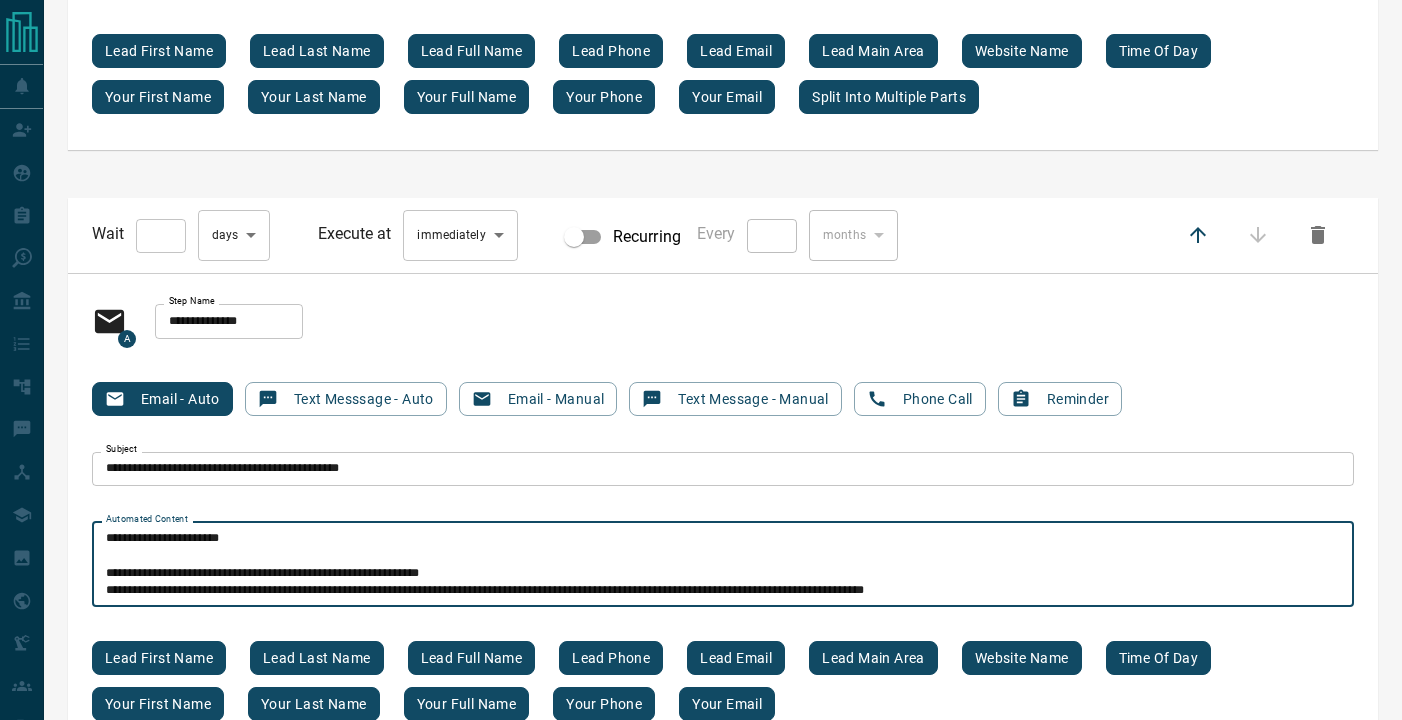 click on "[STARS]
[STARS]
[STARS]
[STARS]
[STARS]
[STARS]
[STARS]
[STARS]" at bounding box center [723, 564] 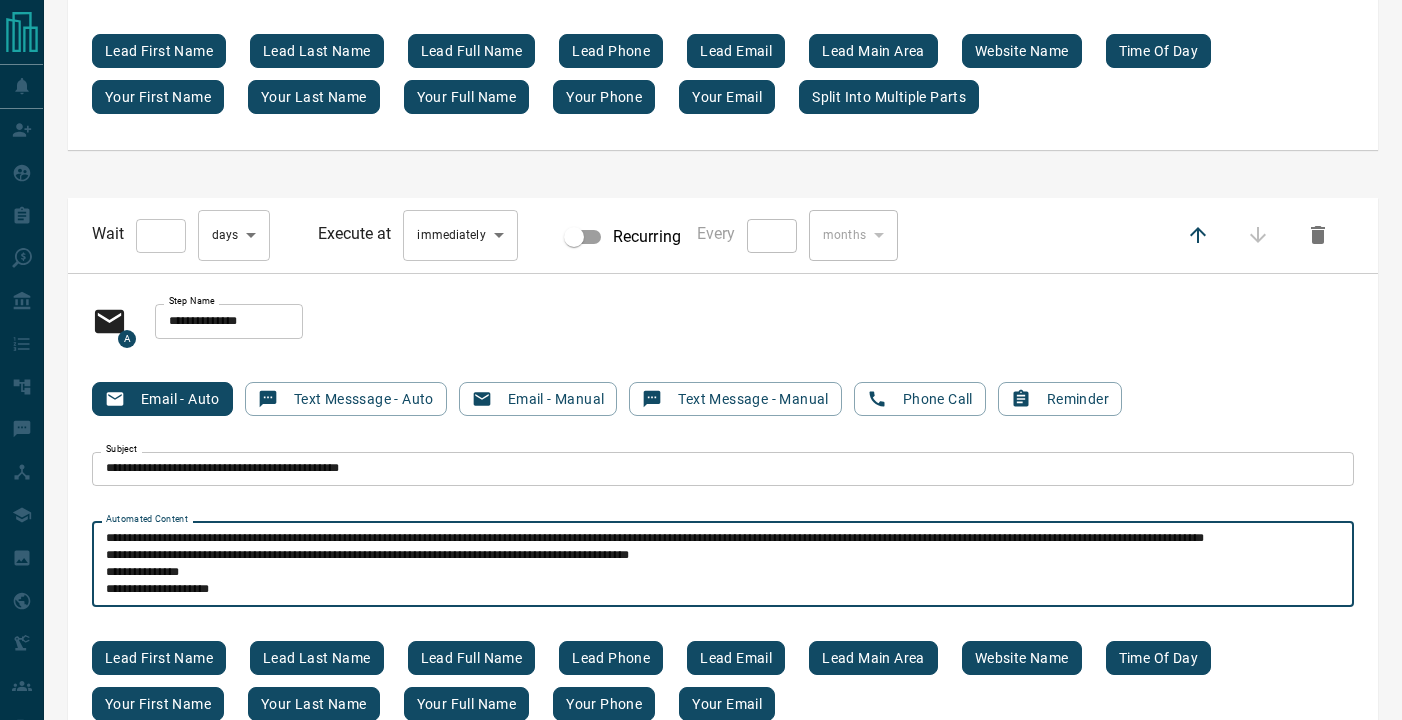 scroll, scrollTop: 119, scrollLeft: 0, axis: vertical 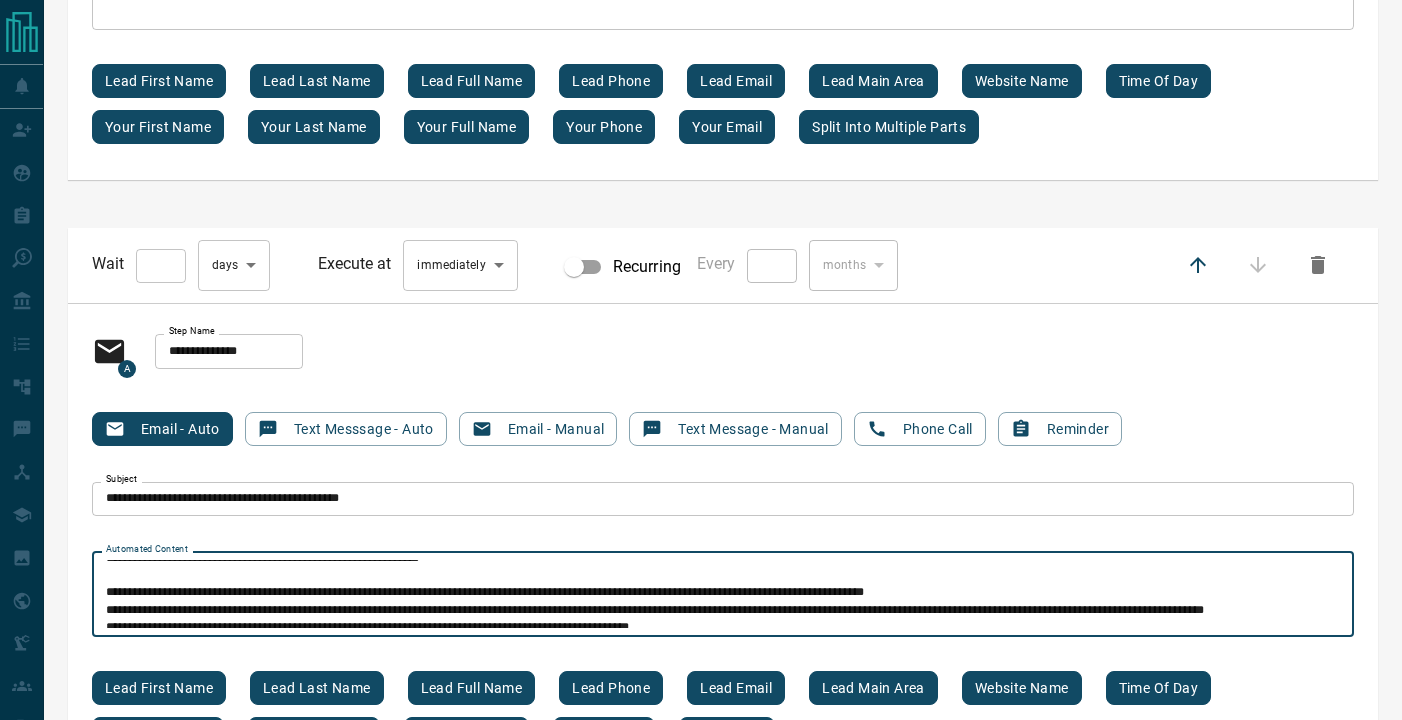 click on "**********" at bounding box center (723, 594) 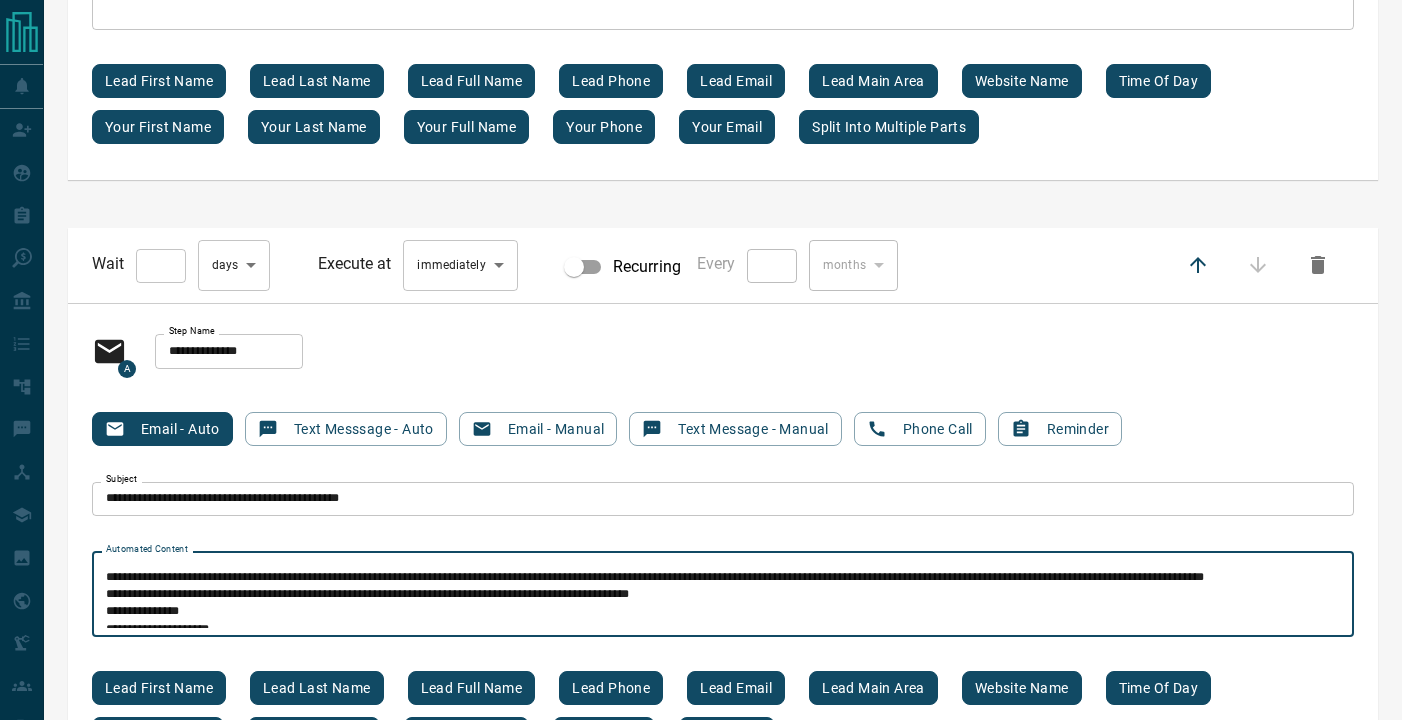 scroll, scrollTop: 95, scrollLeft: 0, axis: vertical 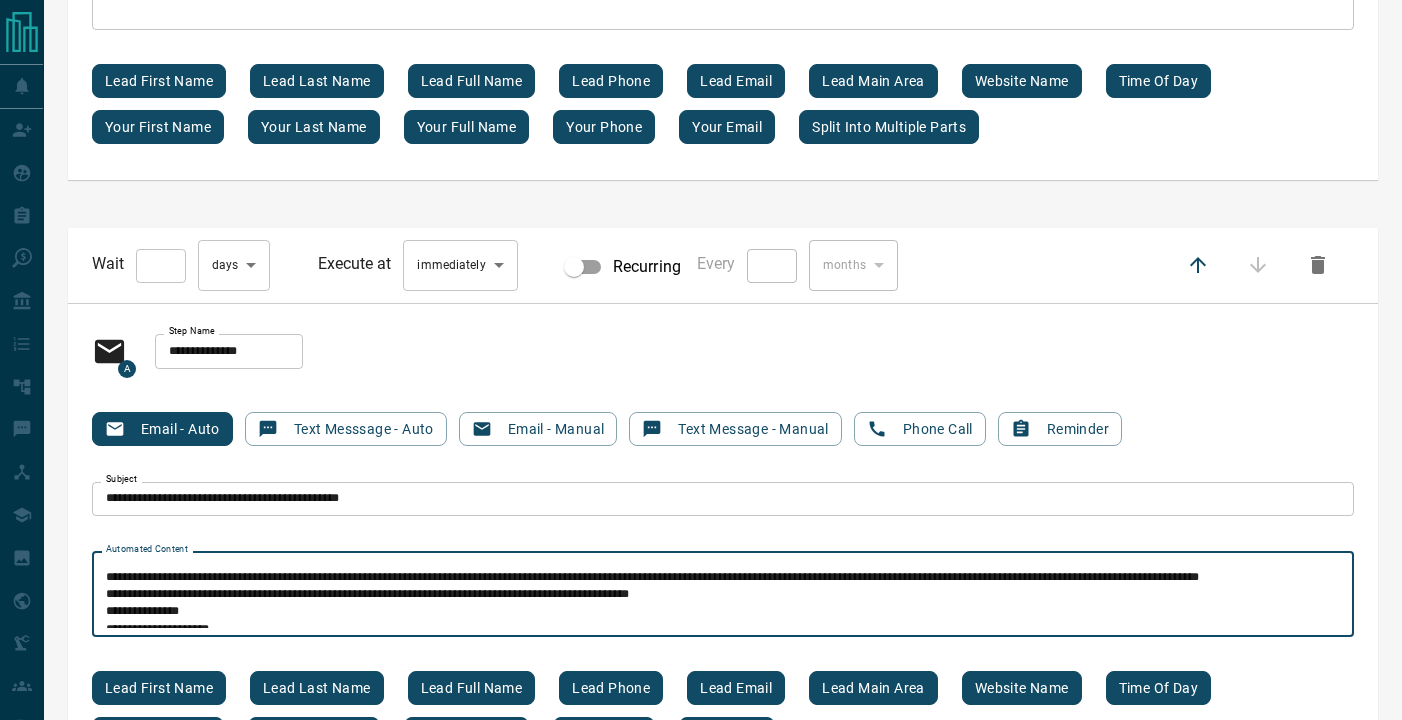paste on "*" 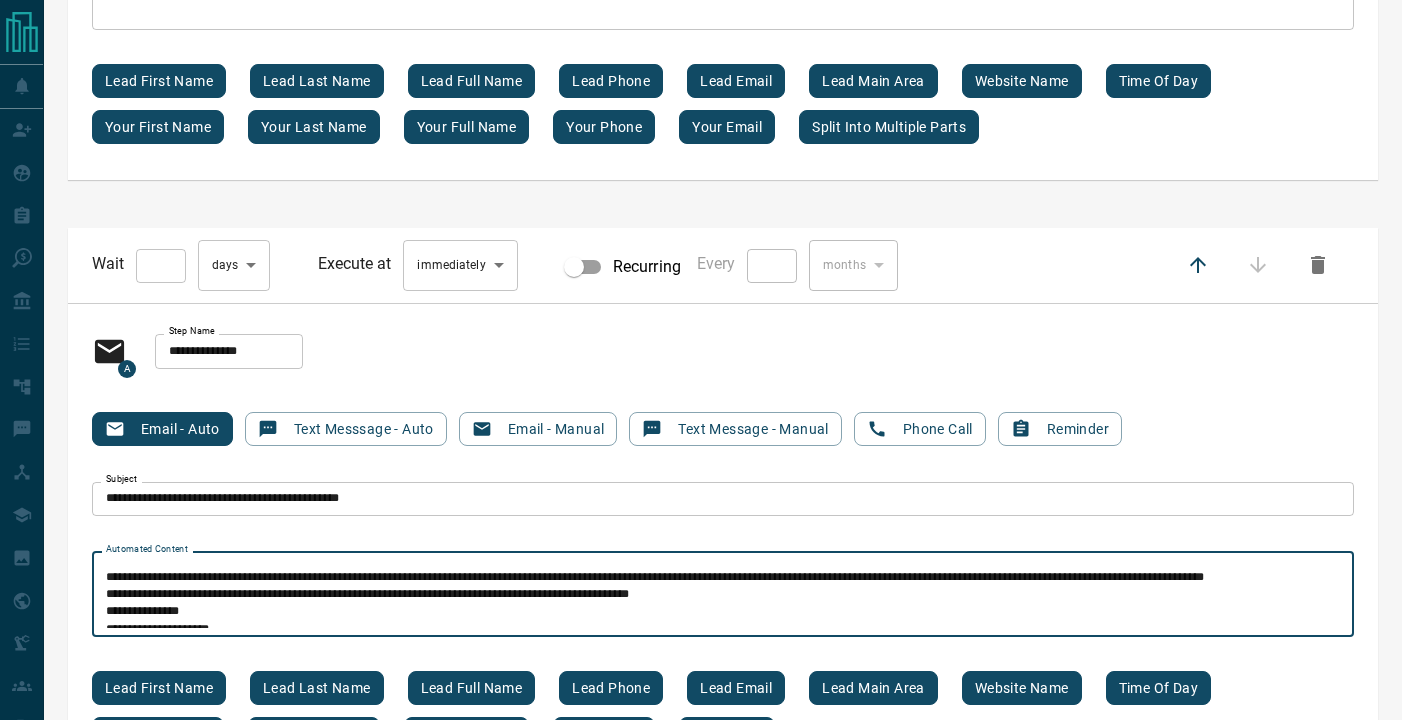 click on "**********" at bounding box center [723, 594] 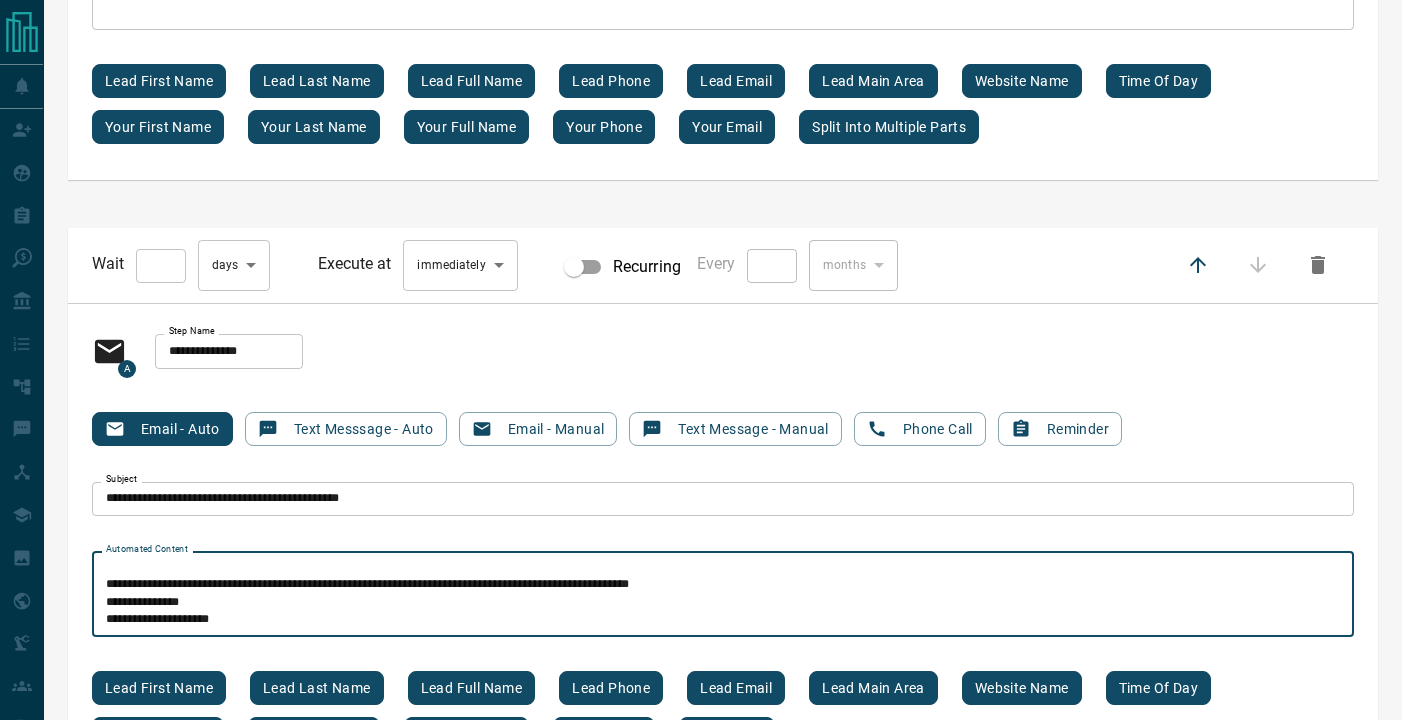 scroll, scrollTop: 153, scrollLeft: 0, axis: vertical 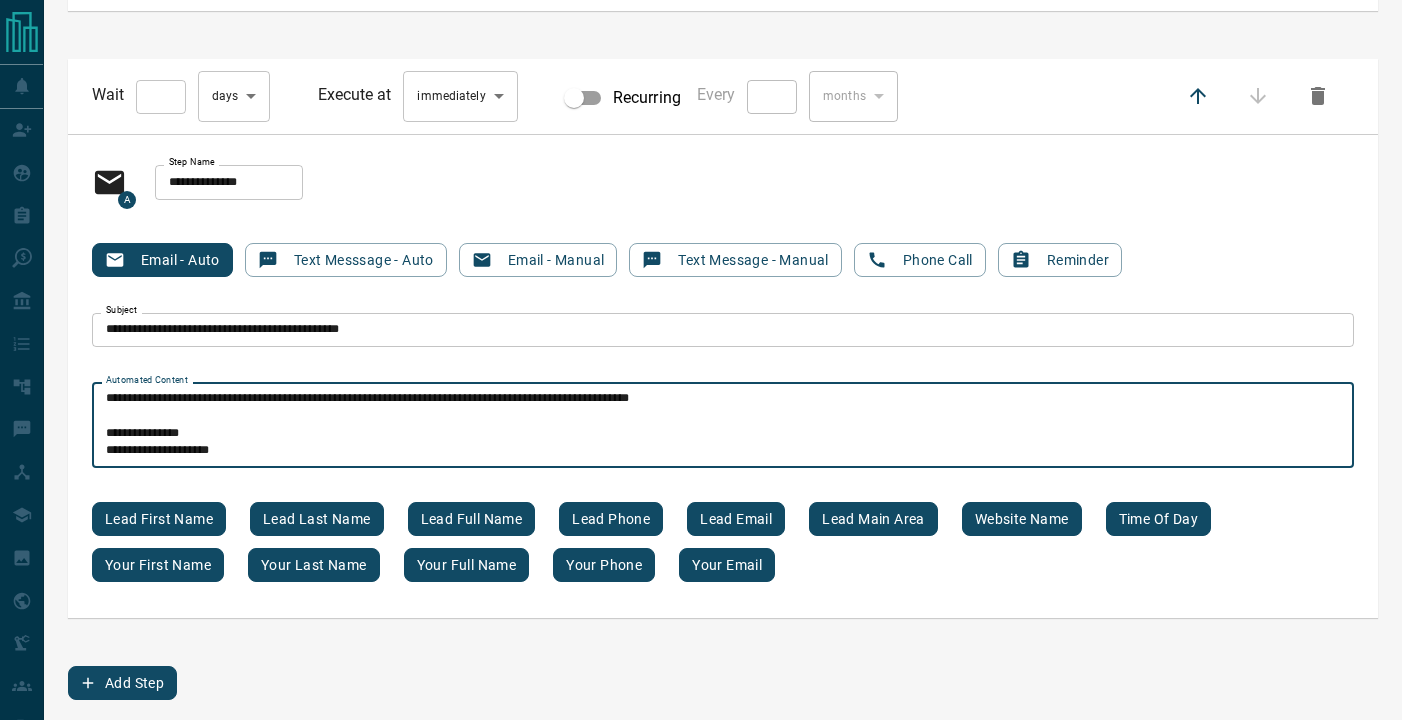 type on "[REDACTED]
[REDACTED]
[REDACTED]
[REDACTED]
[REDACTED]
[REDACTED]
[REDACTED]
[REDACTED]" 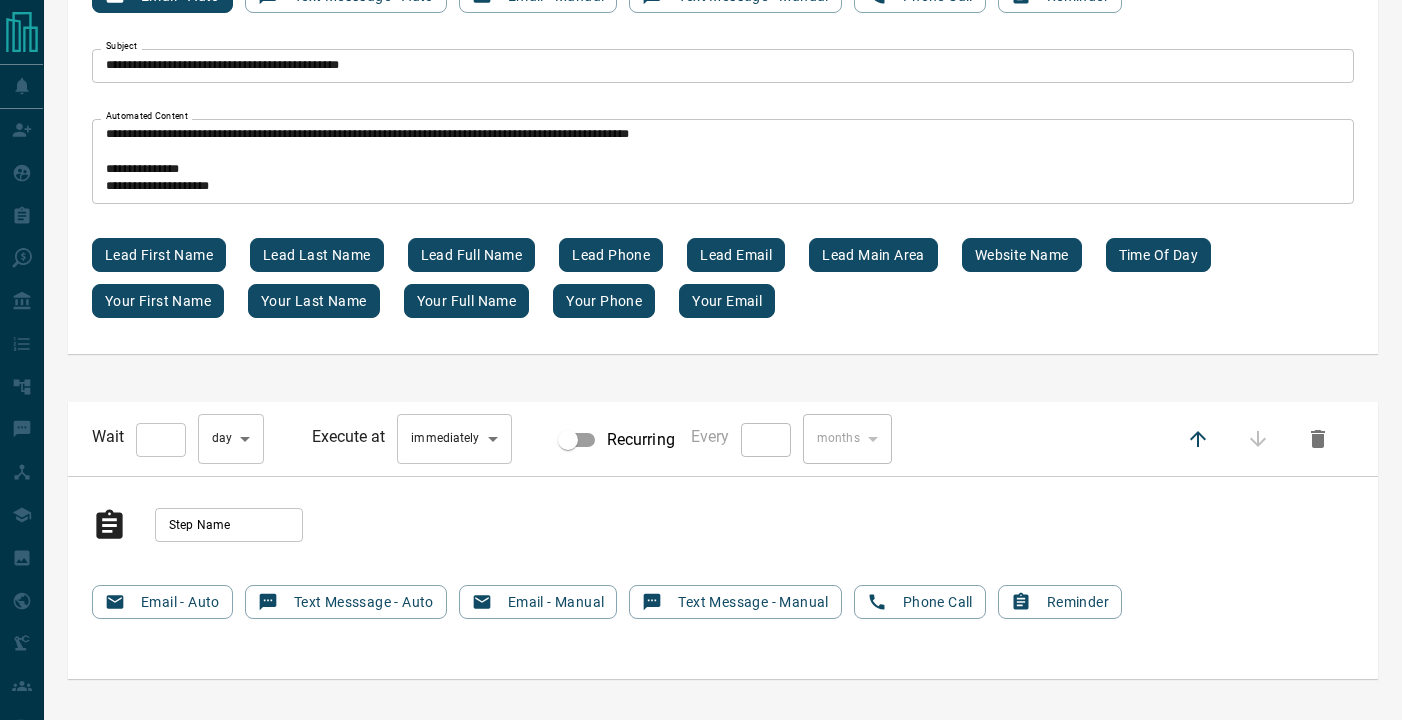 scroll, scrollTop: 2341, scrollLeft: 0, axis: vertical 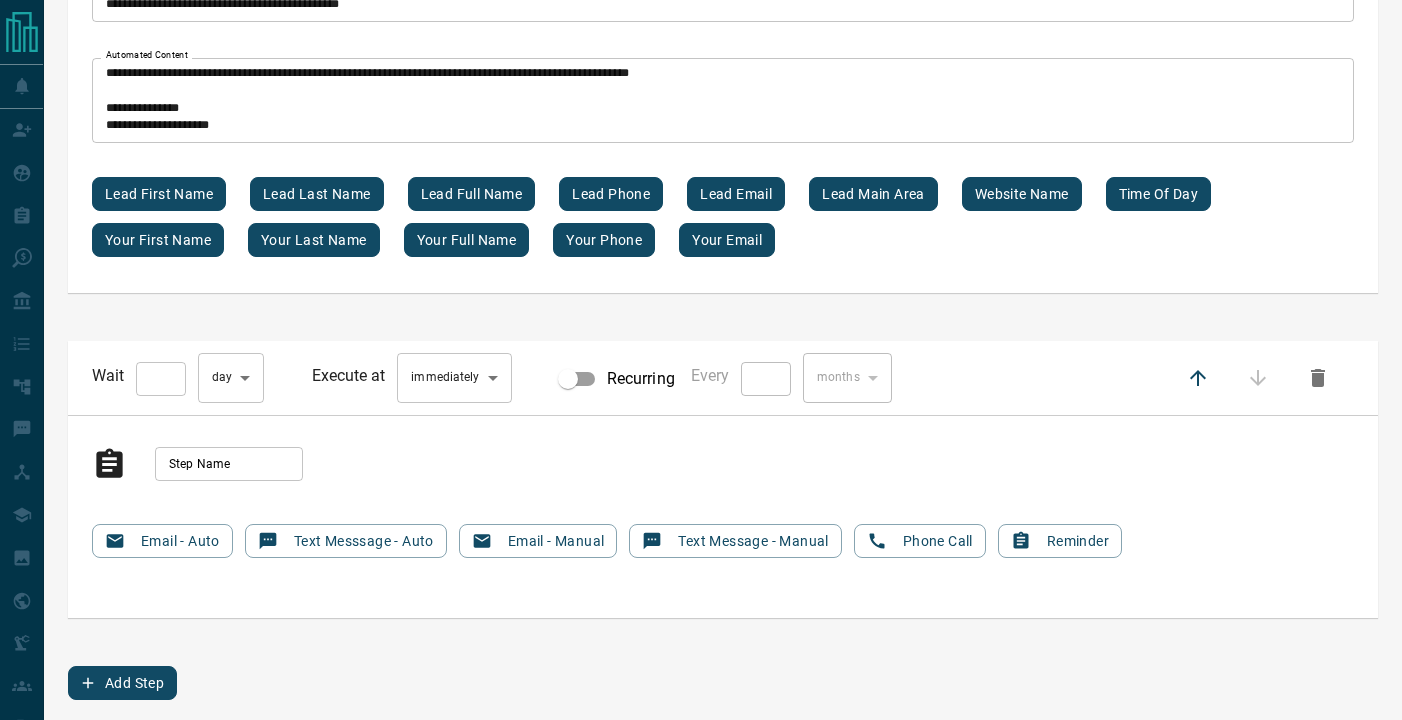 type on "*" 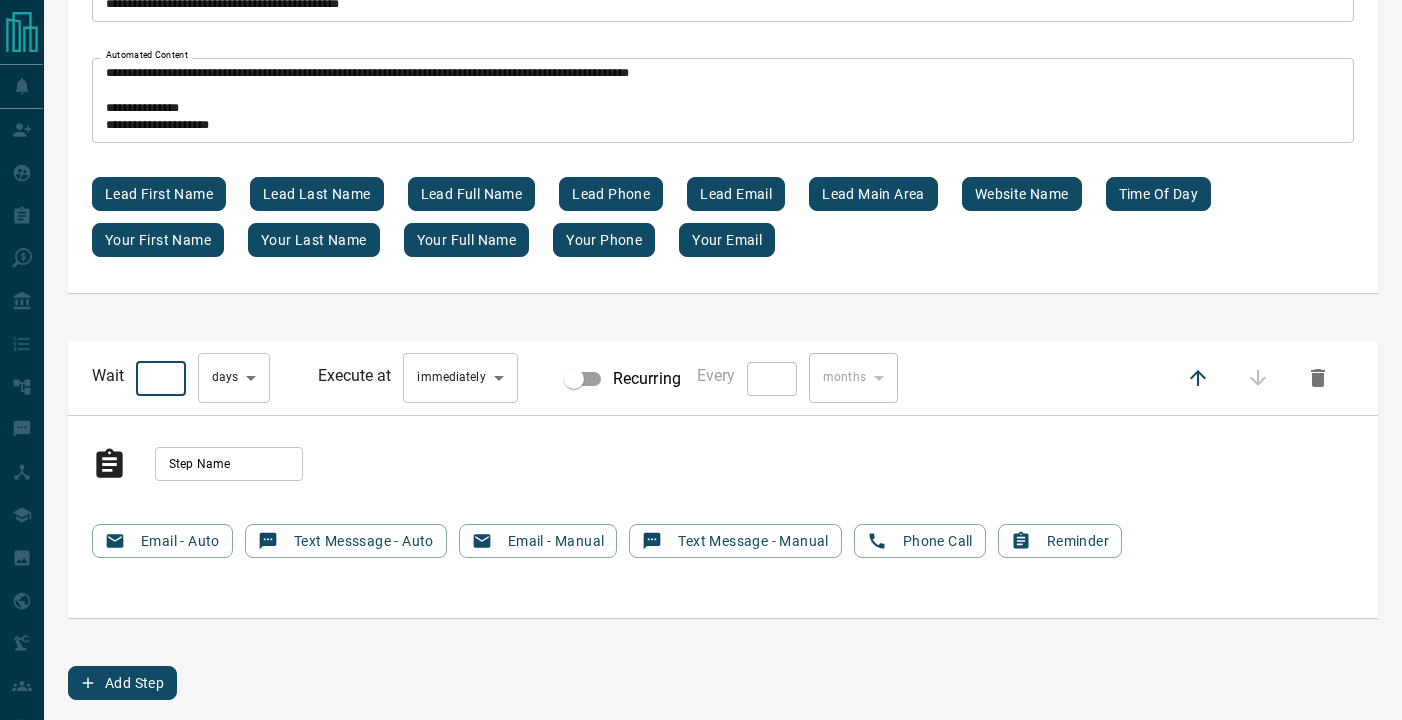click on "Step Name" at bounding box center [229, 464] 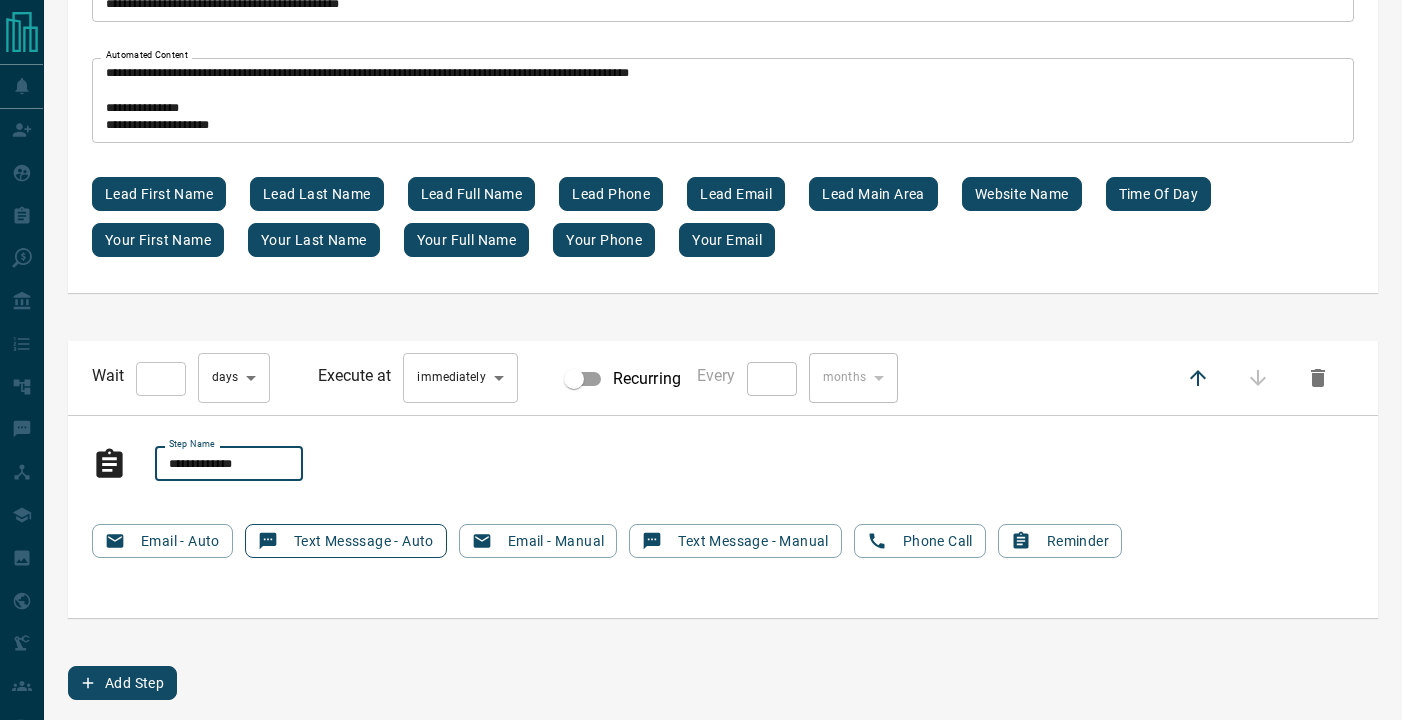 type on "**********" 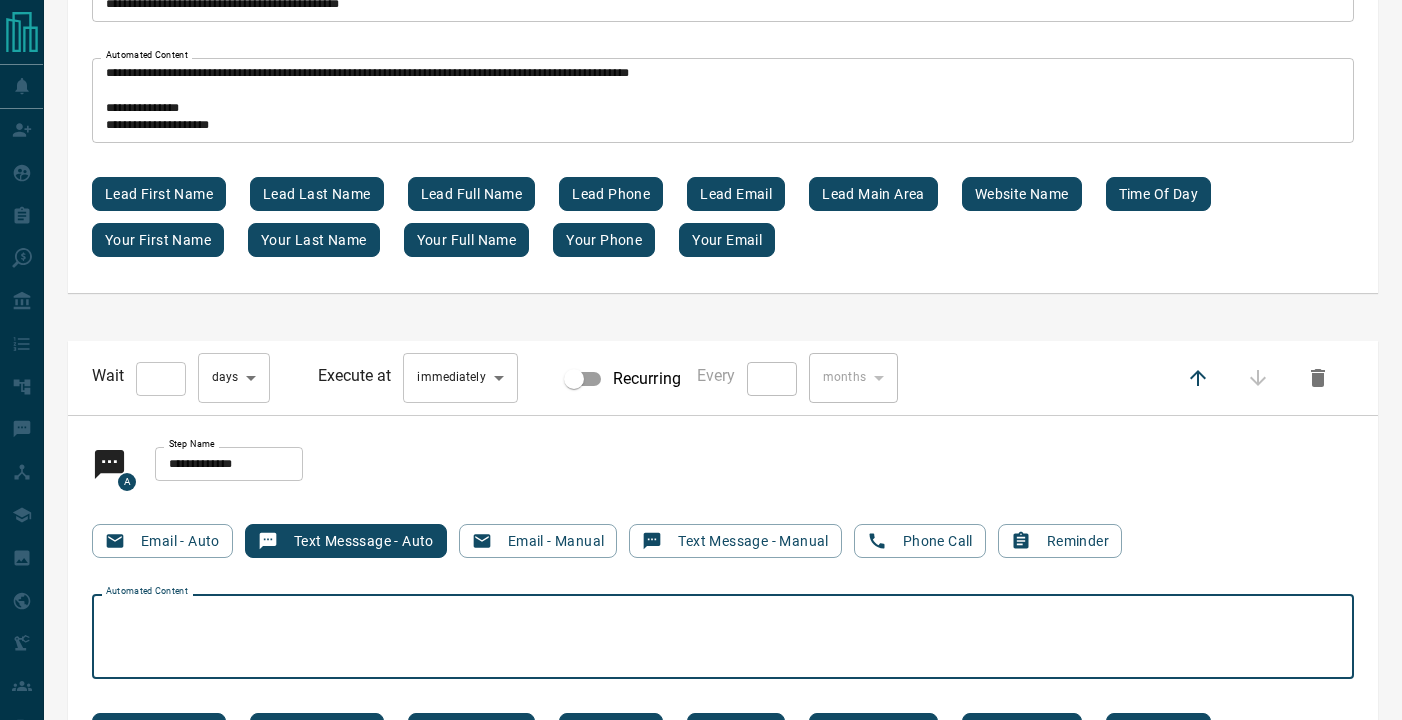 click on "Automated Content" at bounding box center (723, 637) 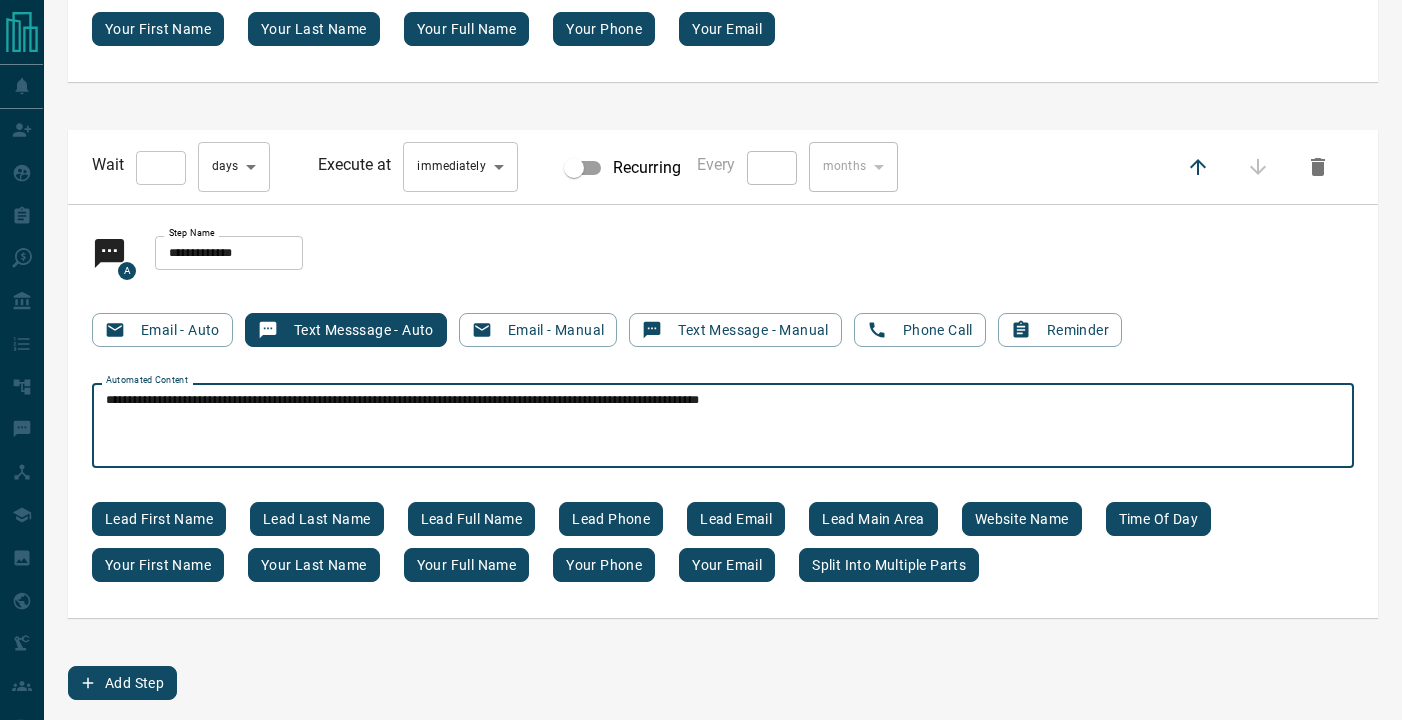 scroll, scrollTop: 2552, scrollLeft: 0, axis: vertical 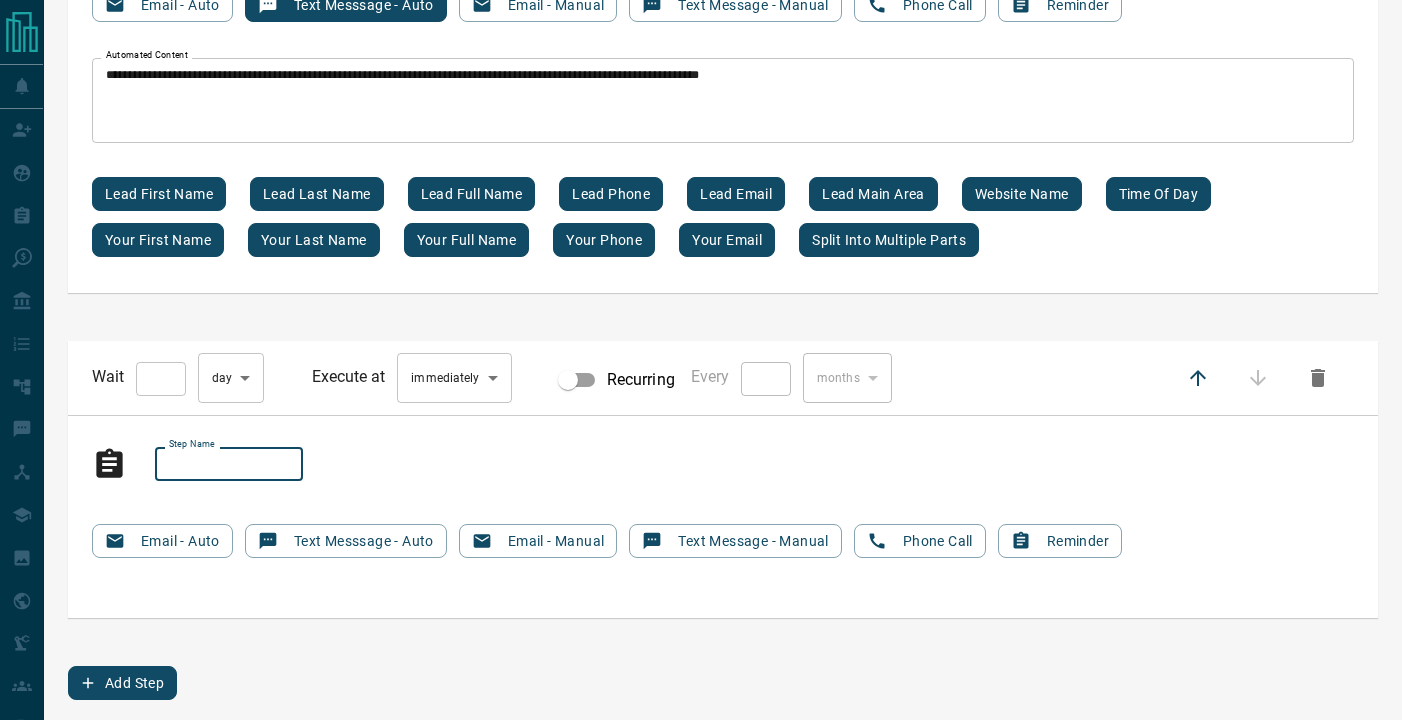 click on "Step Name Step Name" at bounding box center [229, 464] 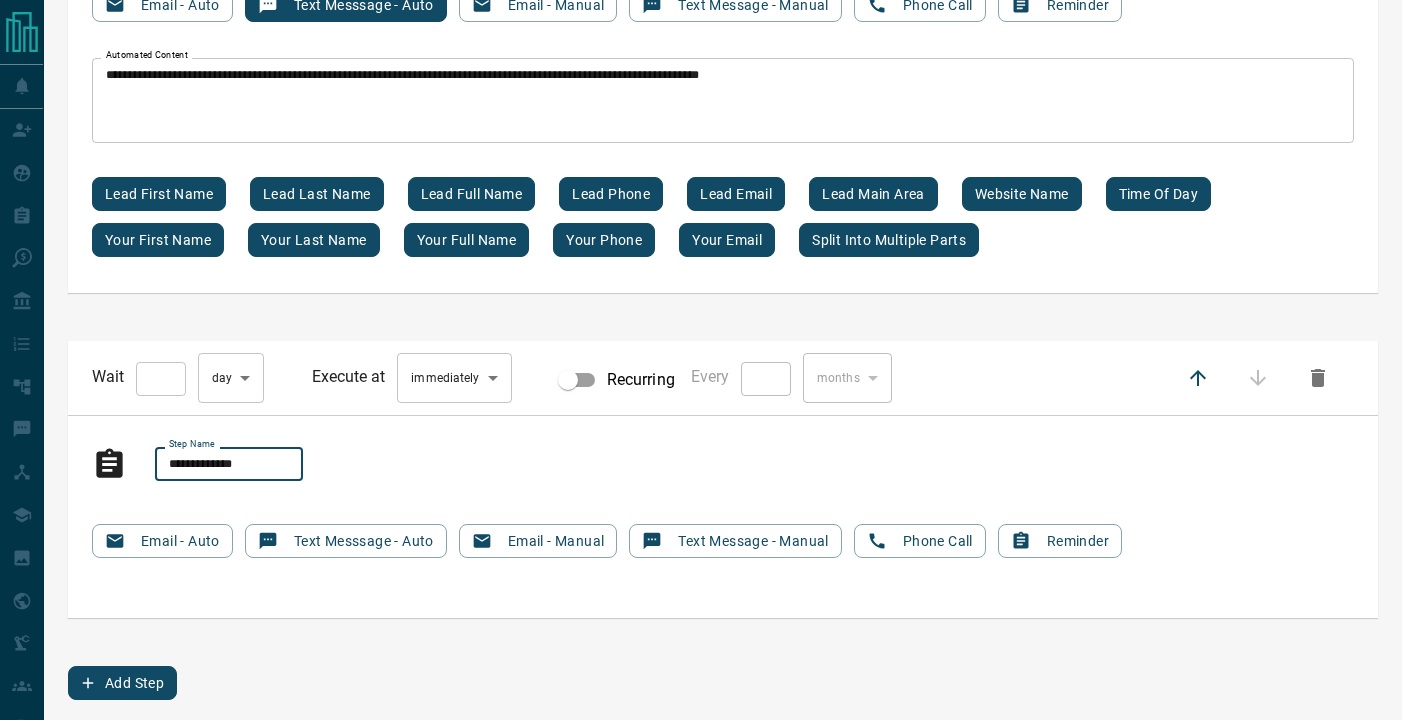 type on "**********" 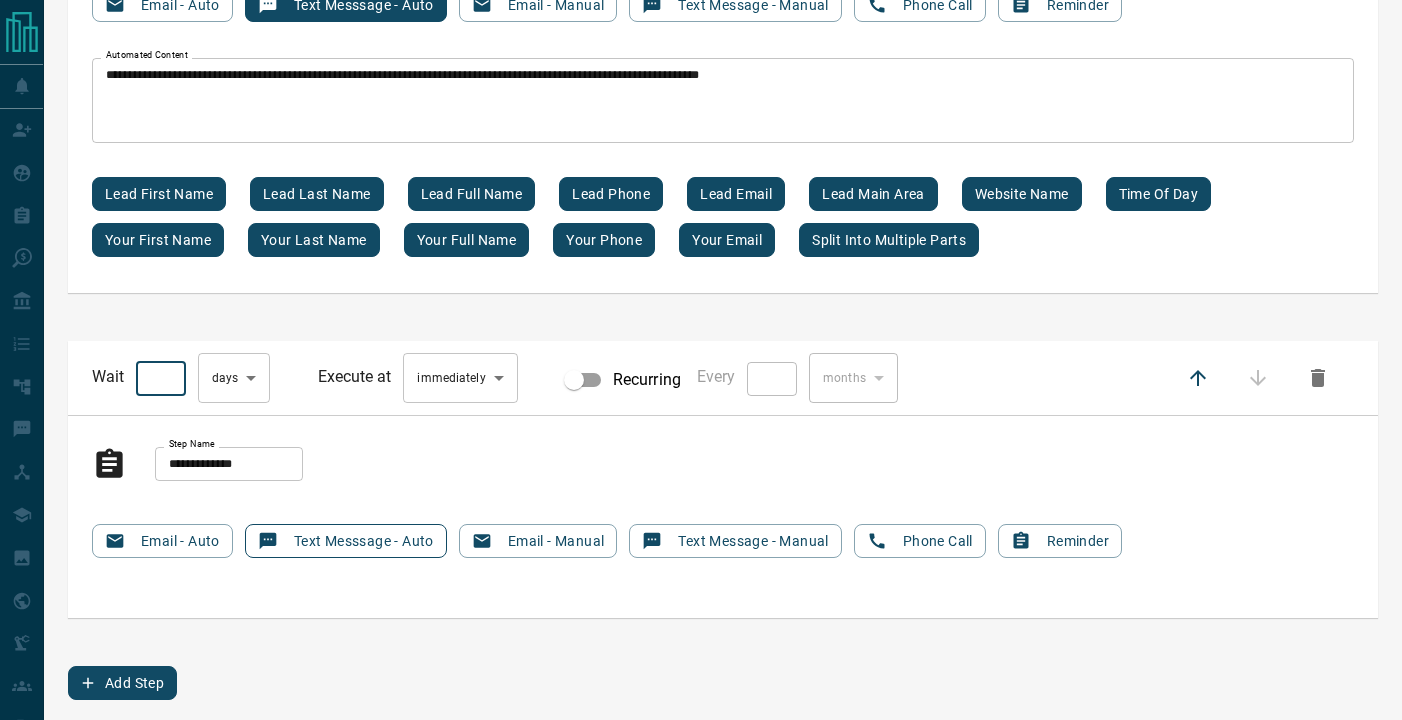 click on "Text Messsage - Auto" at bounding box center (346, 541) 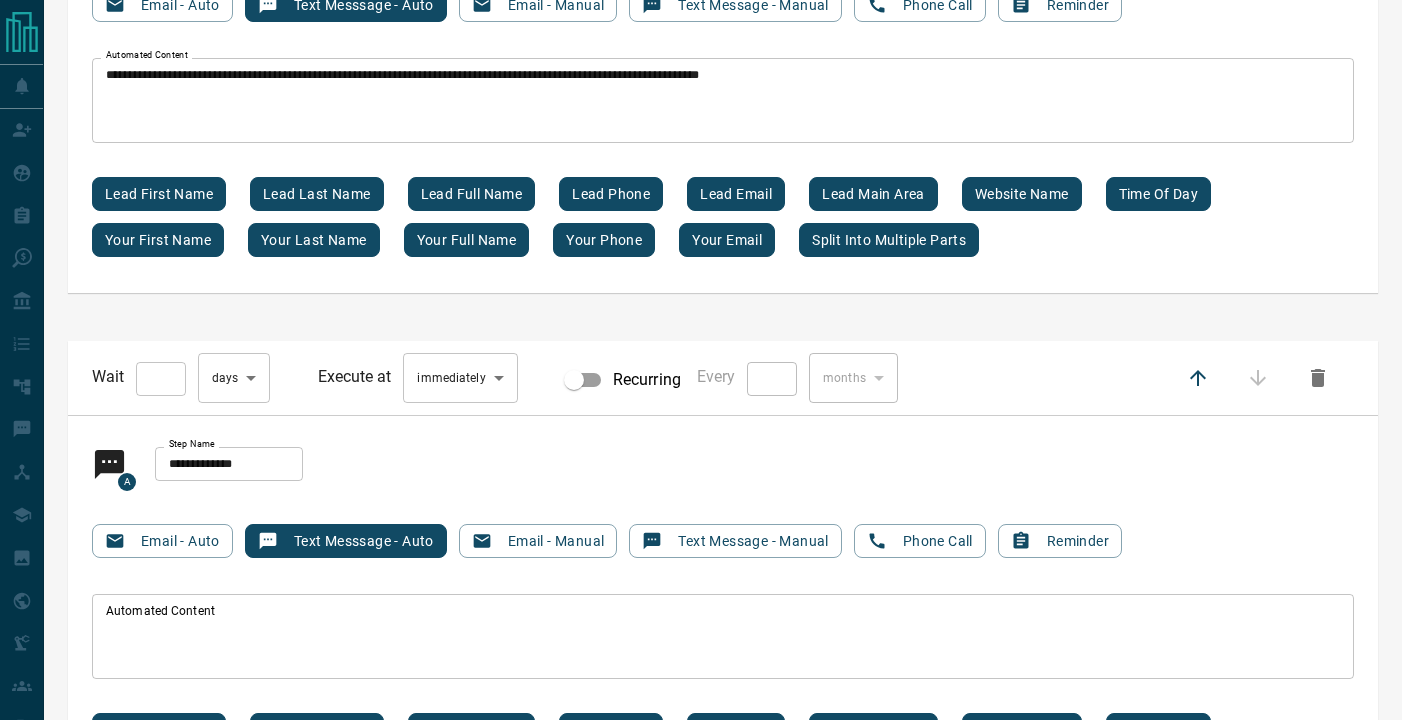 click on "* Automated Content" at bounding box center (723, 636) 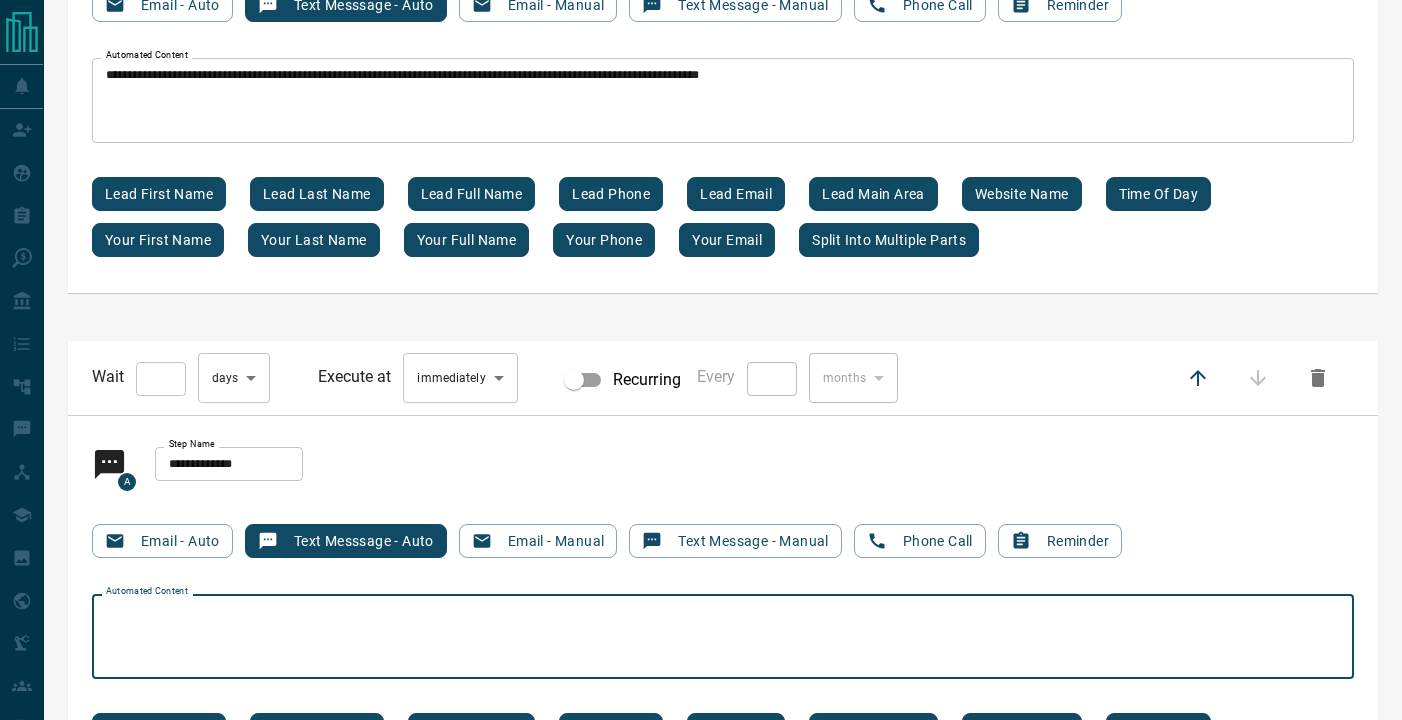 paste on "**********" 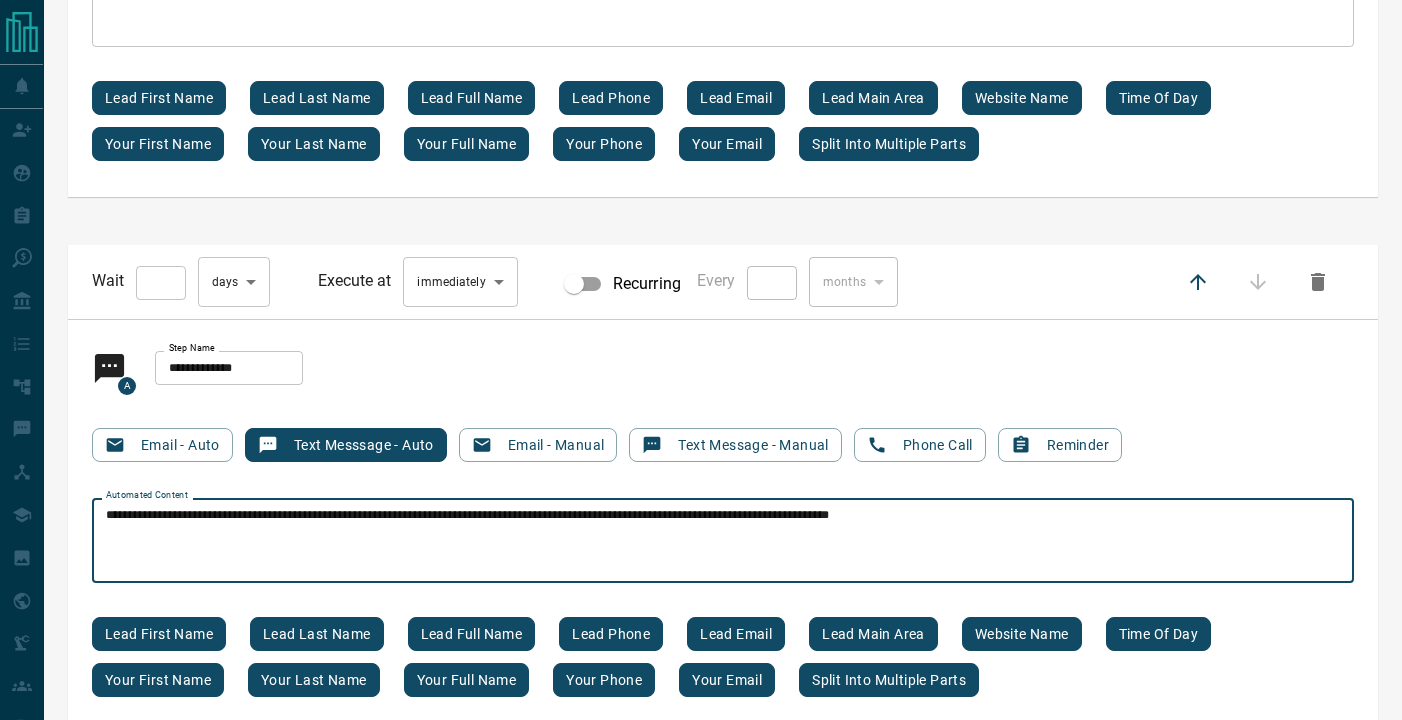 scroll, scrollTop: 2971, scrollLeft: 0, axis: vertical 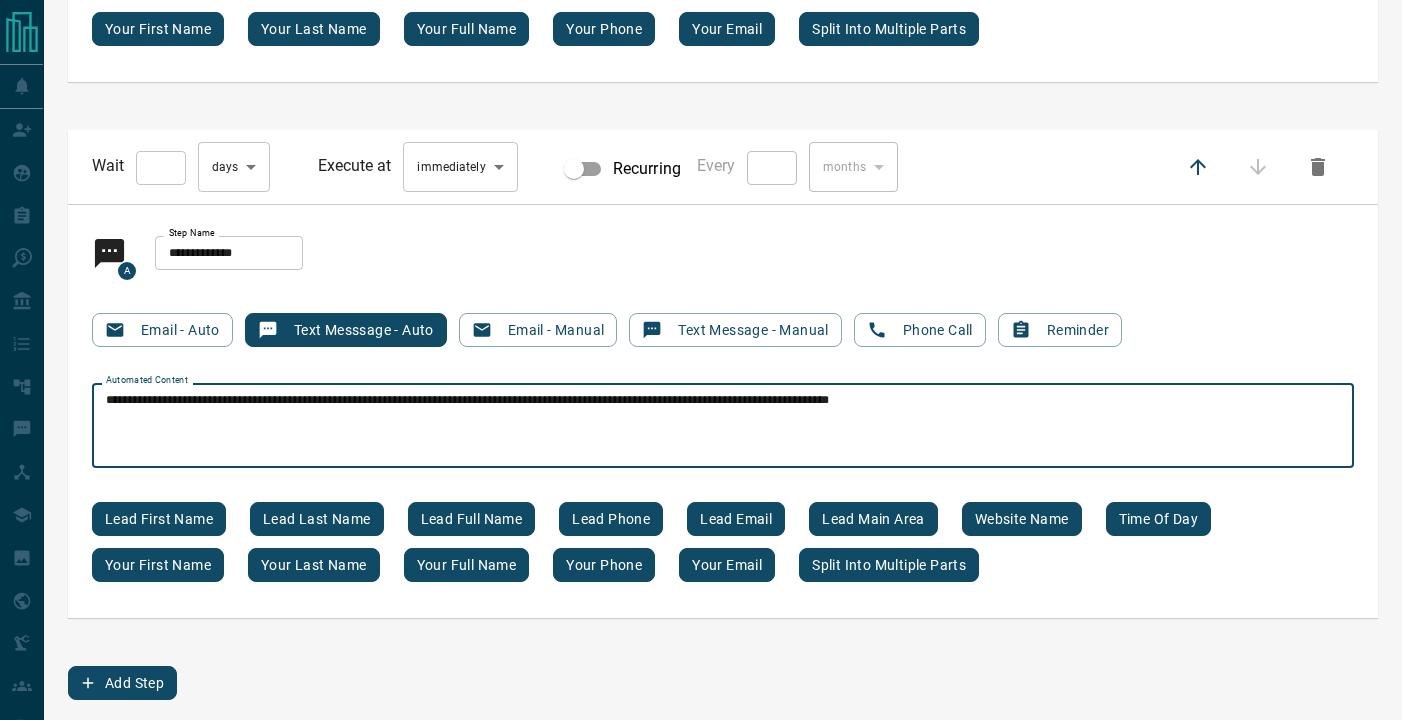 type on "**********" 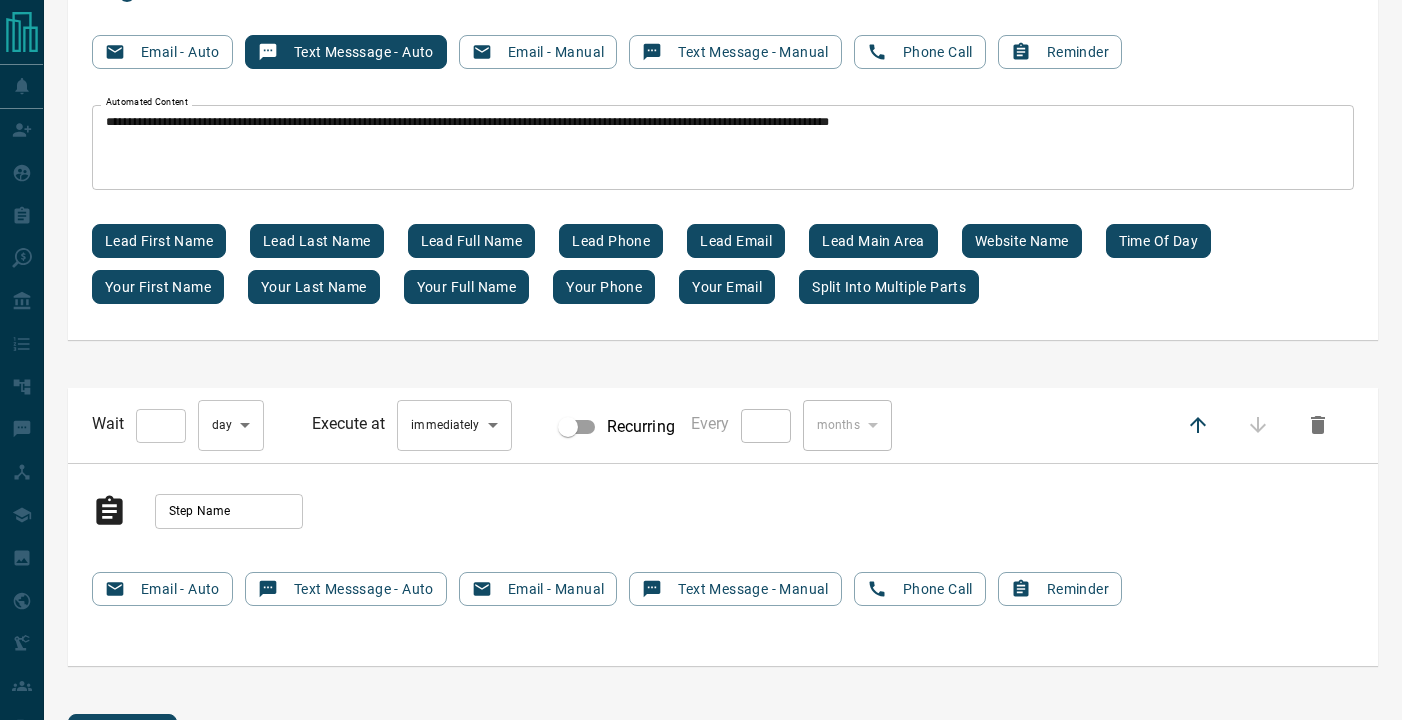 scroll, scrollTop: 3414, scrollLeft: 0, axis: vertical 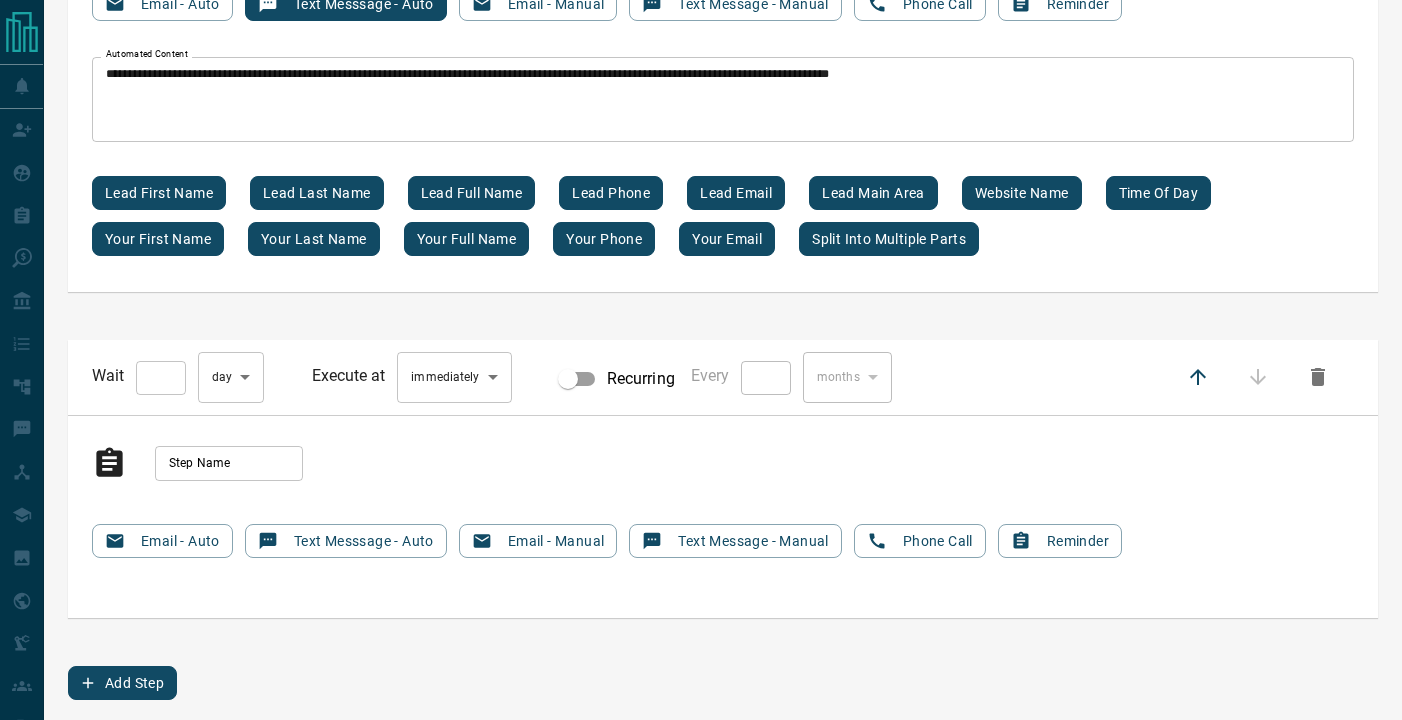 type on "*" 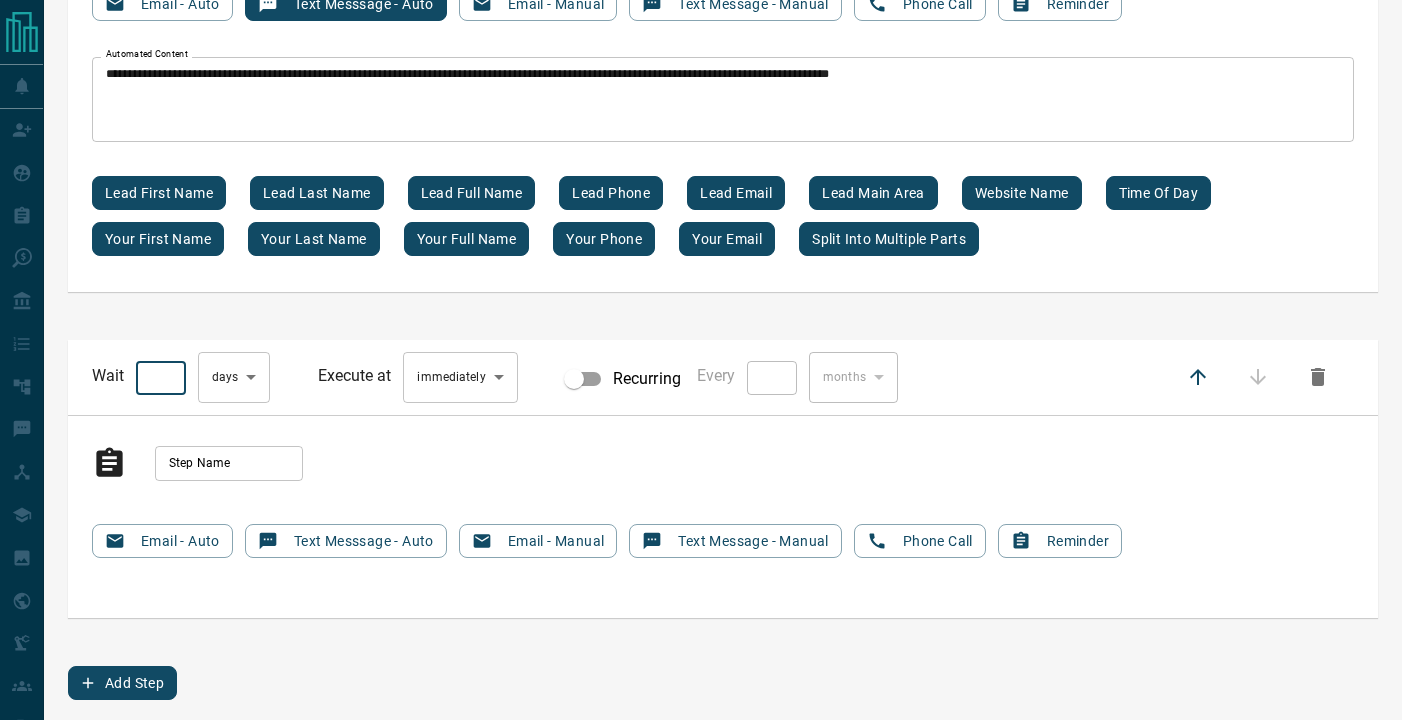 click on "Step Name" at bounding box center (229, 463) 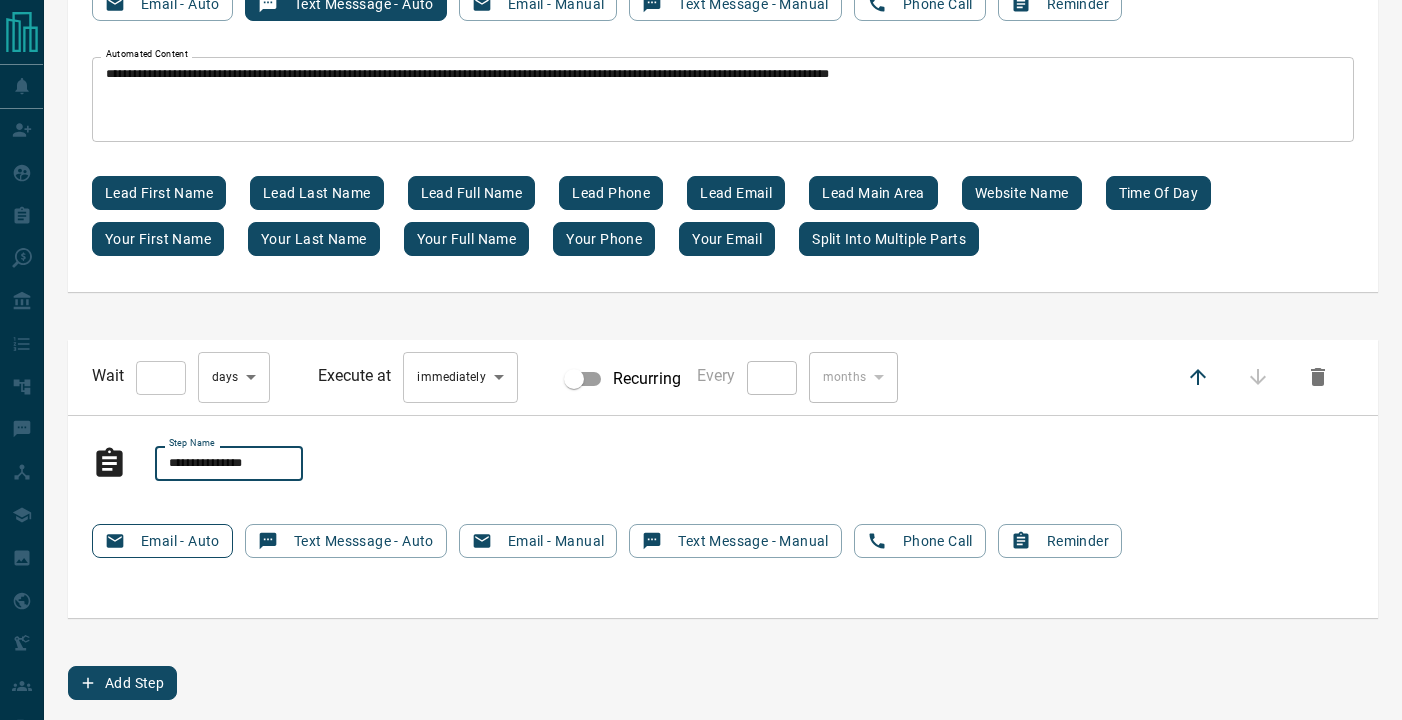 type on "**********" 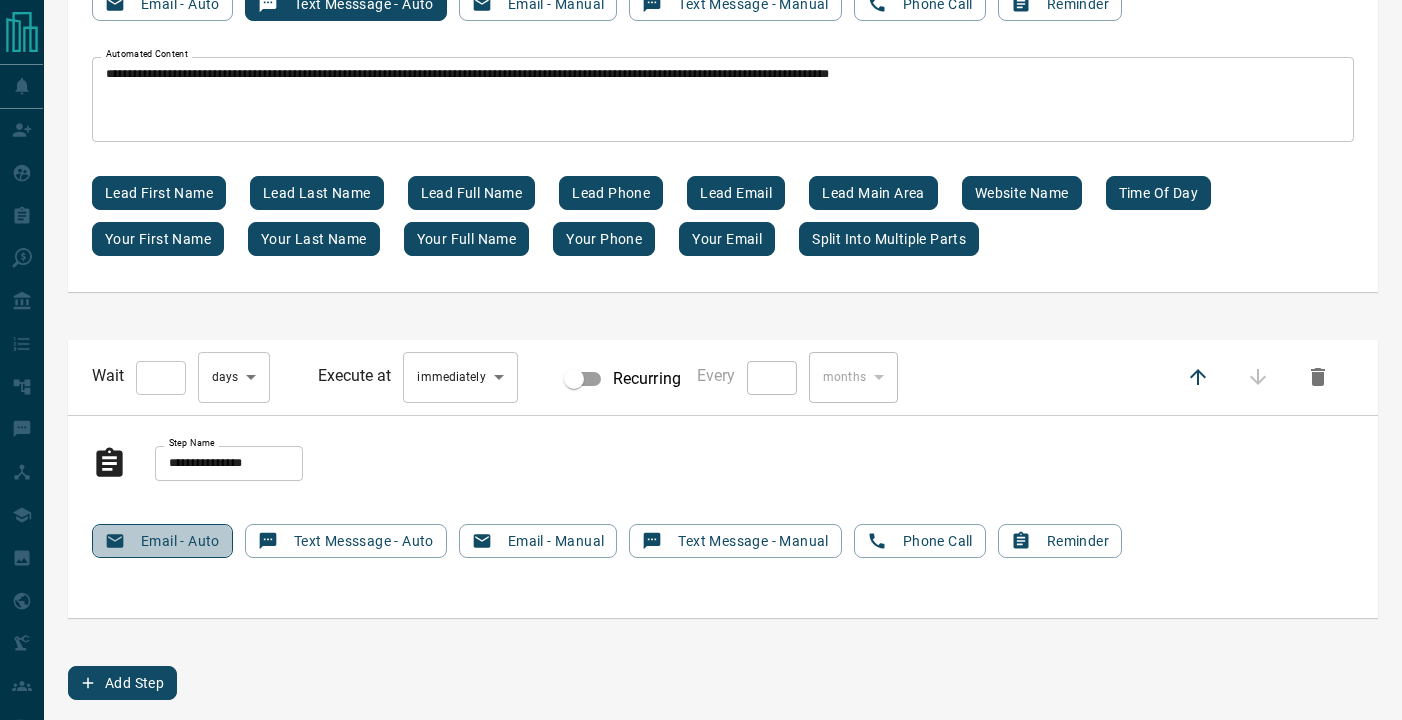 click on "Email - Auto" at bounding box center (162, 541) 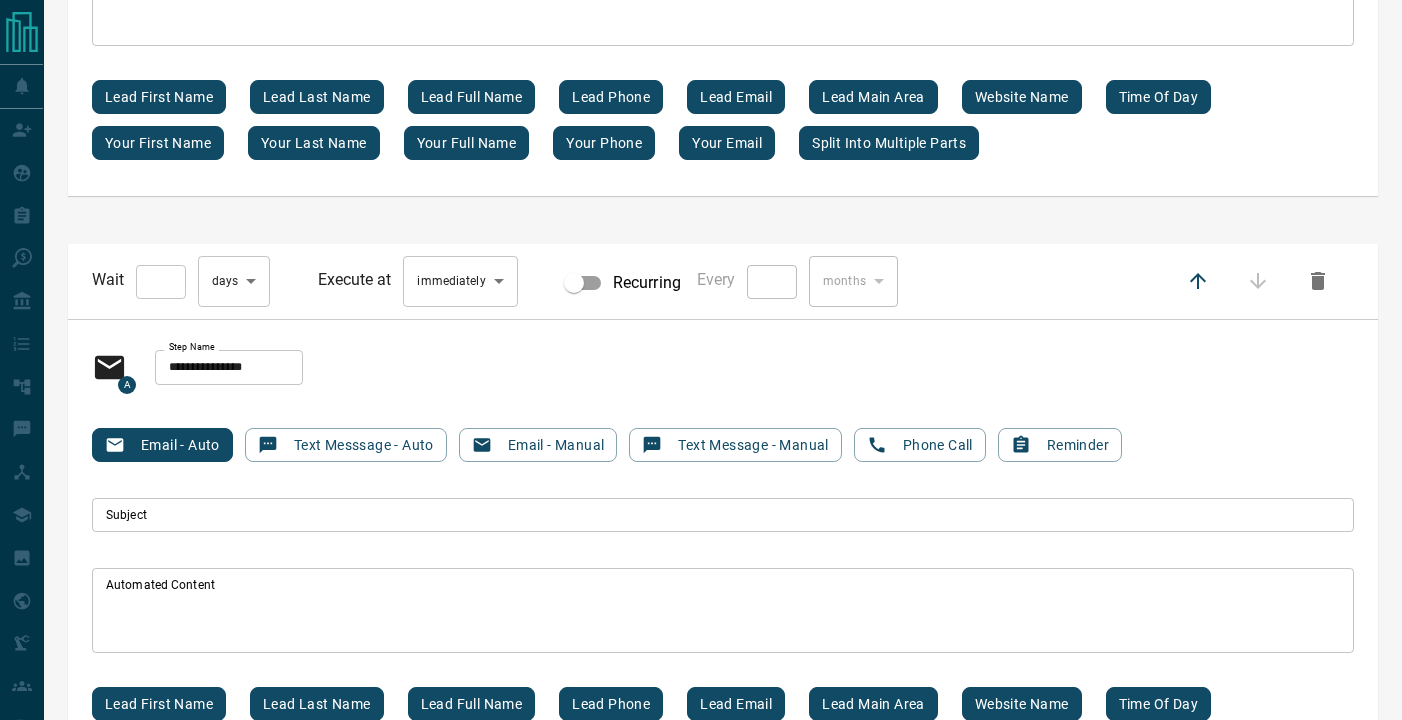 scroll, scrollTop: 3538, scrollLeft: 0, axis: vertical 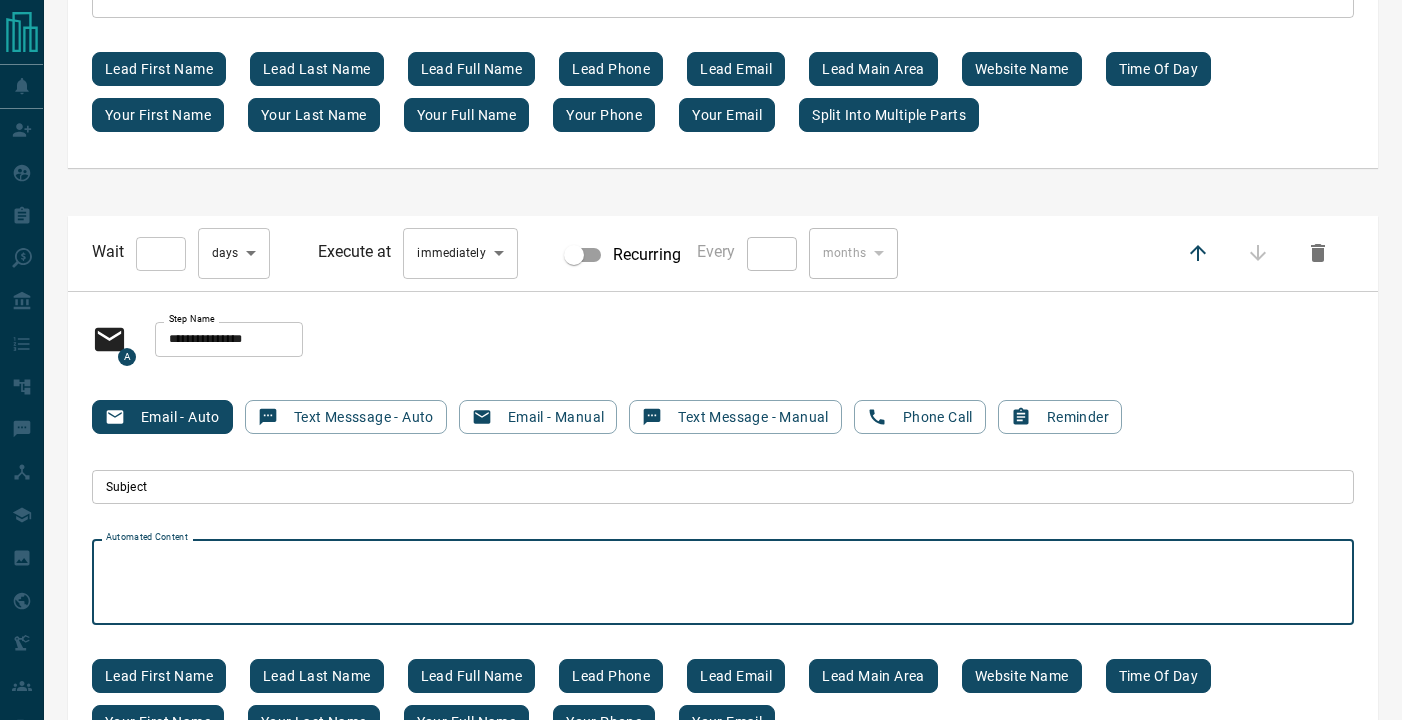 click on "Automated Content" at bounding box center (723, 582) 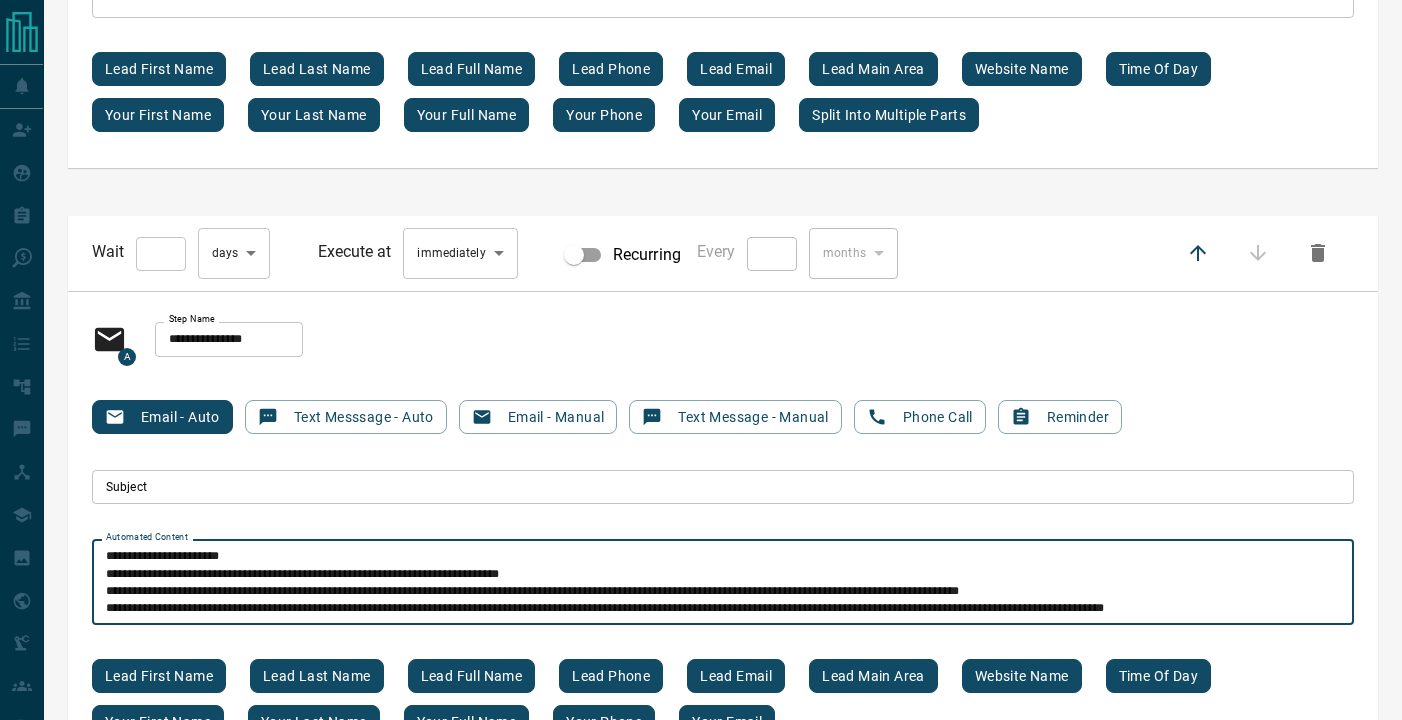 scroll, scrollTop: 51, scrollLeft: 0, axis: vertical 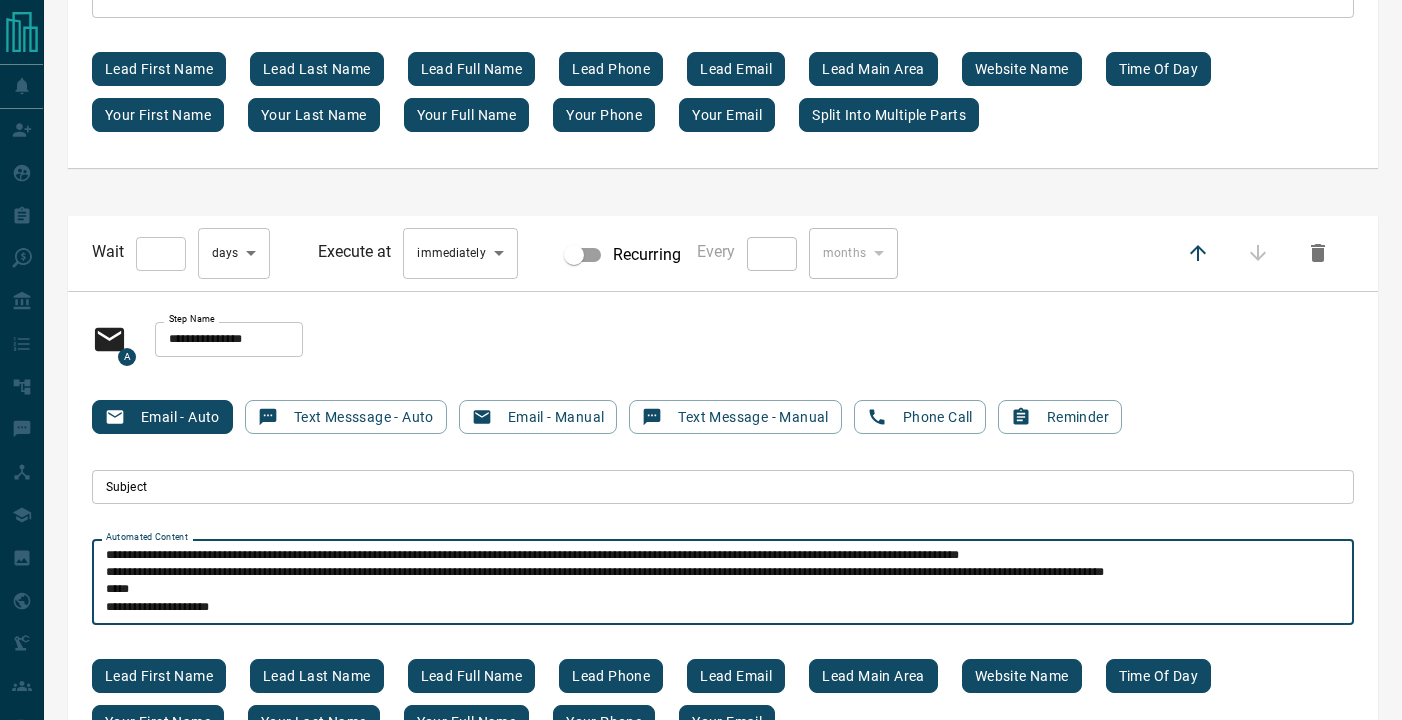 click on "**********" at bounding box center (723, 582) 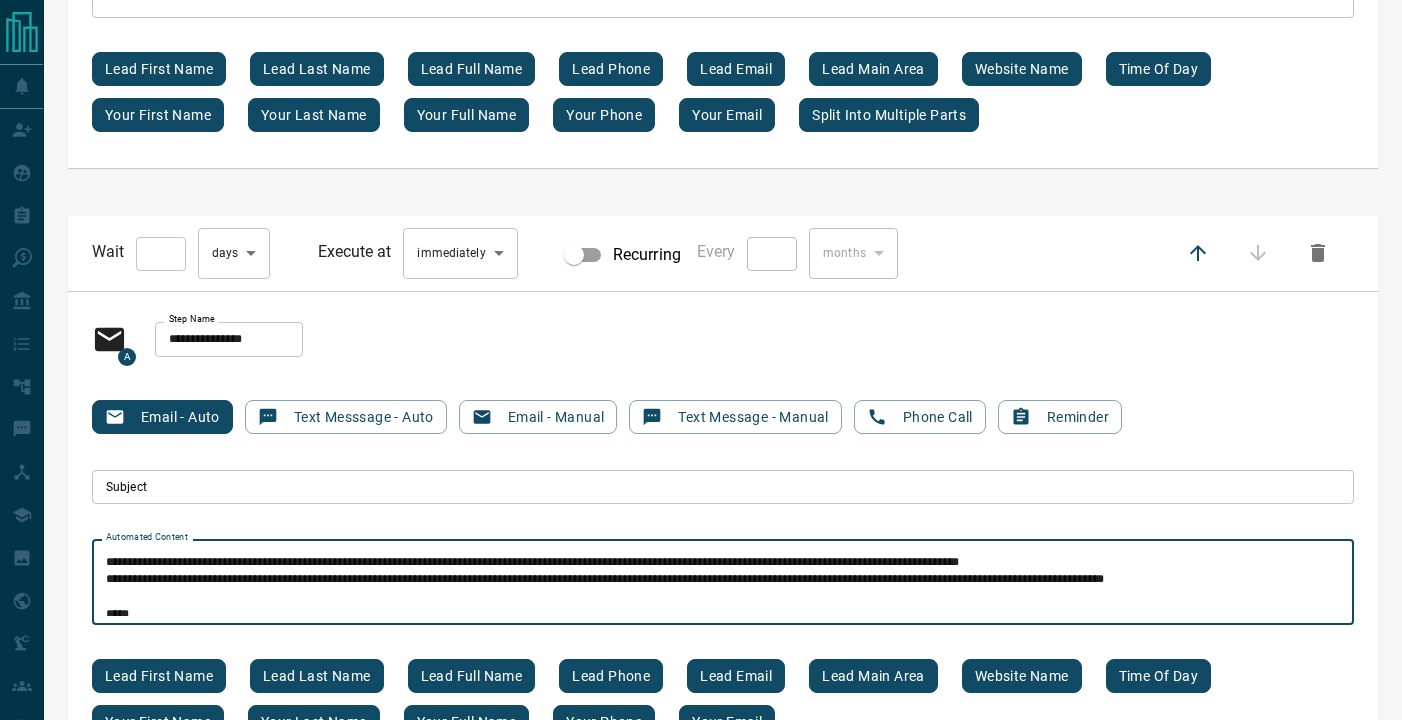 scroll, scrollTop: 0, scrollLeft: 0, axis: both 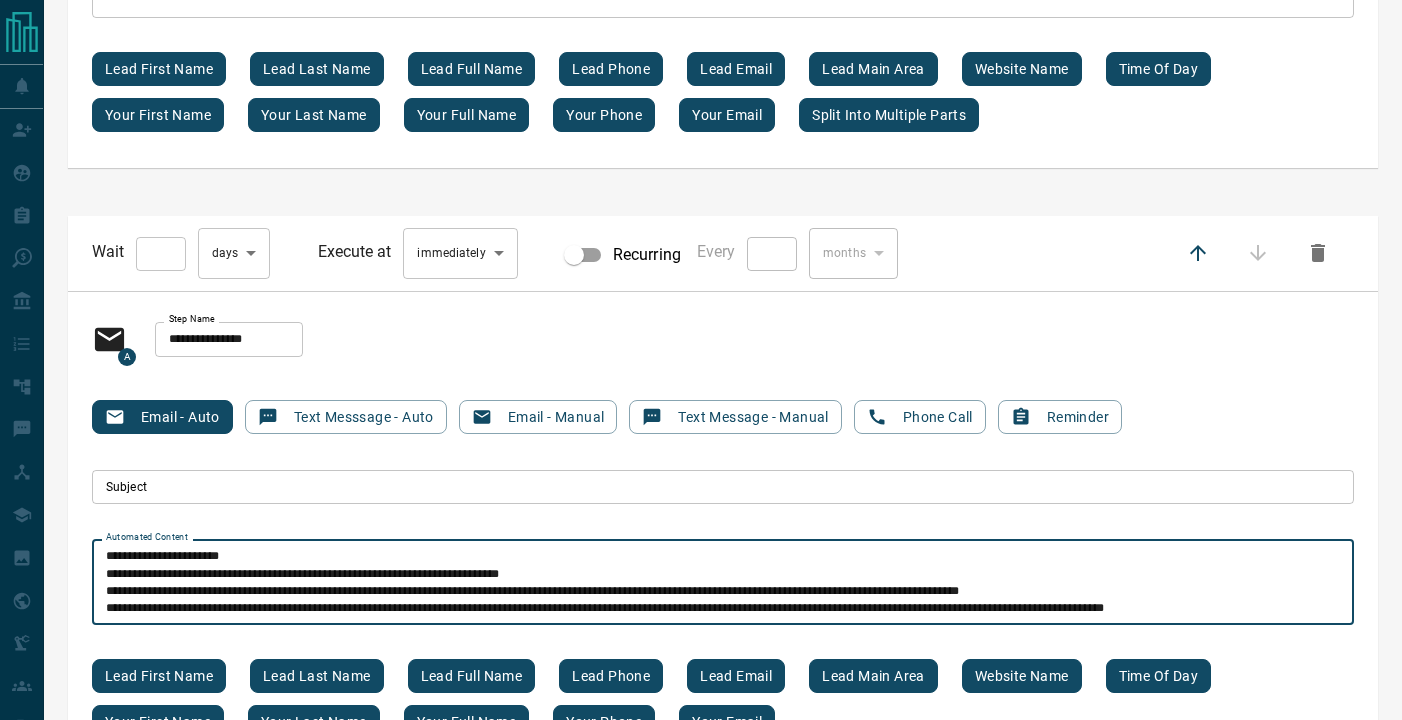 click on "[REDACTED]
[REDACTED]
[REDACTED]
[REDACTED]
[REDACTED]
[REDACTED]" at bounding box center [723, 582] 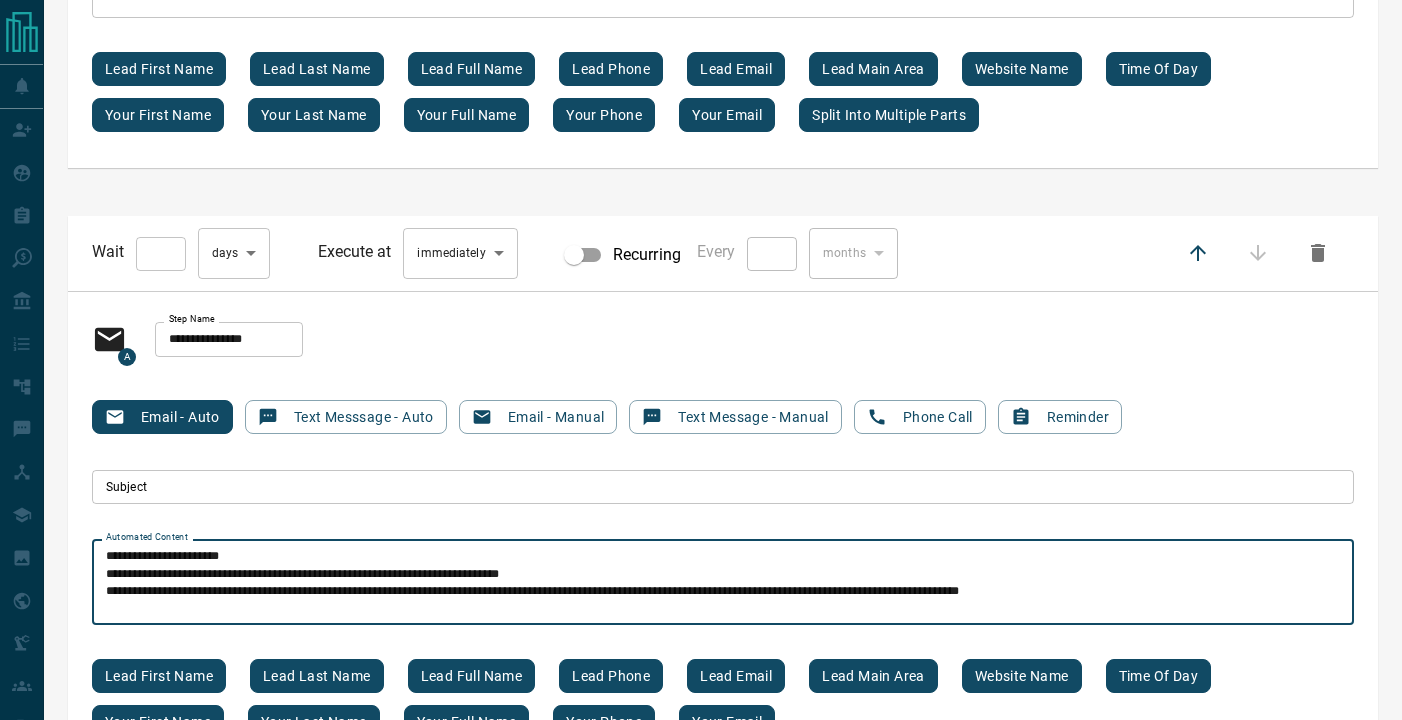 click on "[STARS]
[STARS]
[STARS]
[STARS]
[STARS]
[STARS]
[STARS]" at bounding box center (723, 582) 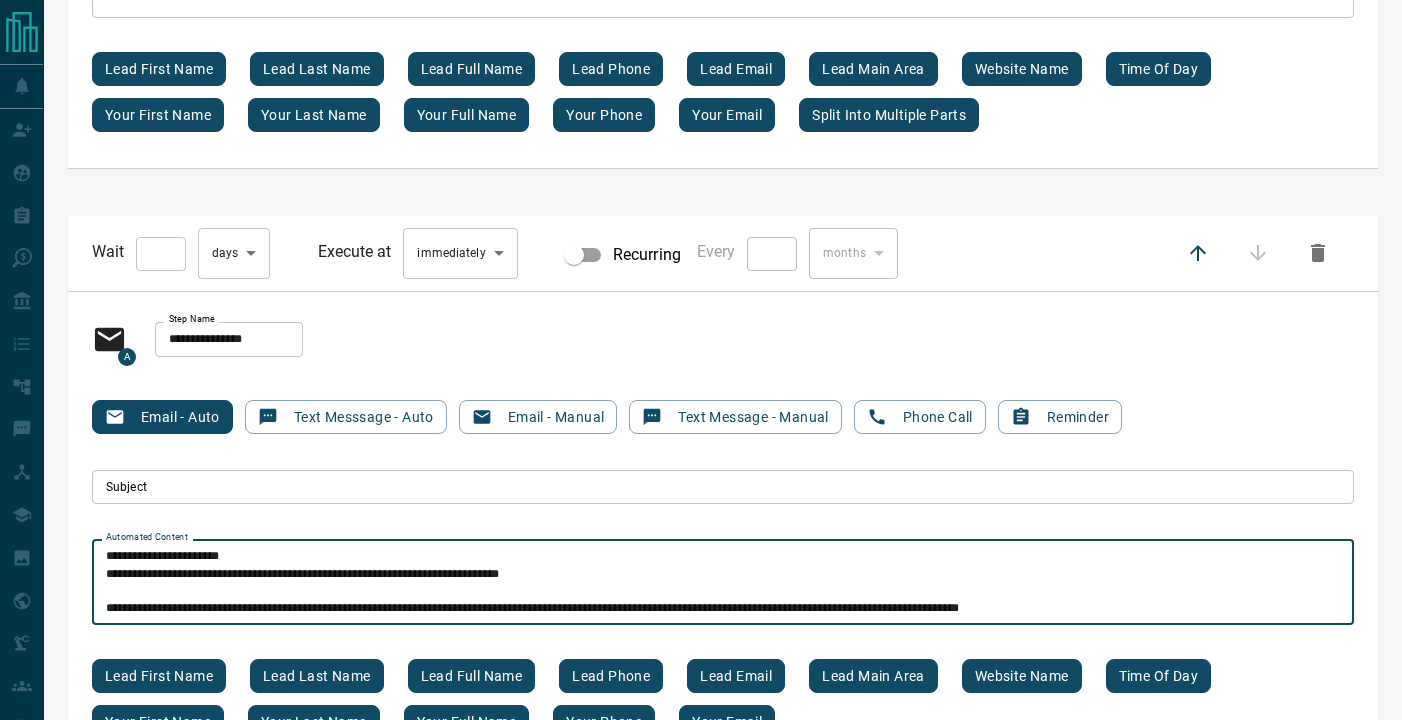 click on "**********" at bounding box center (723, 582) 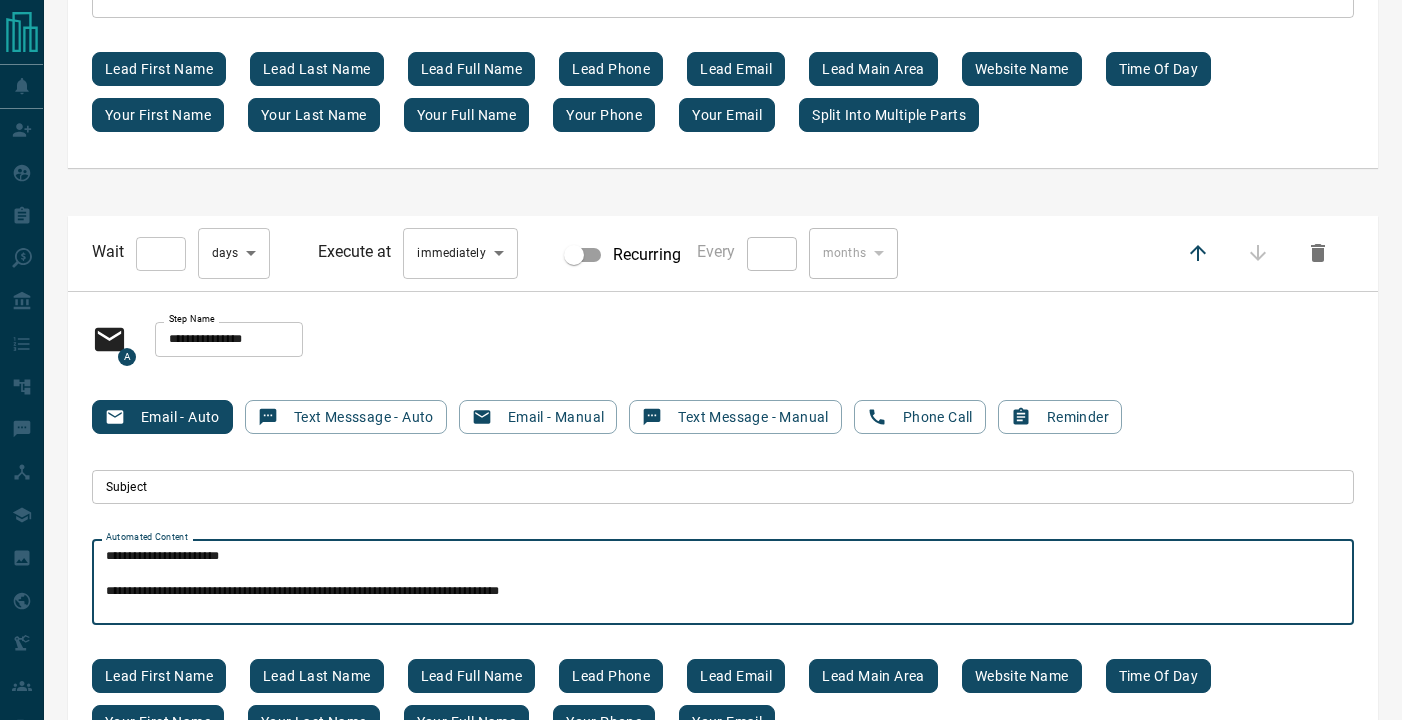 type on "**********" 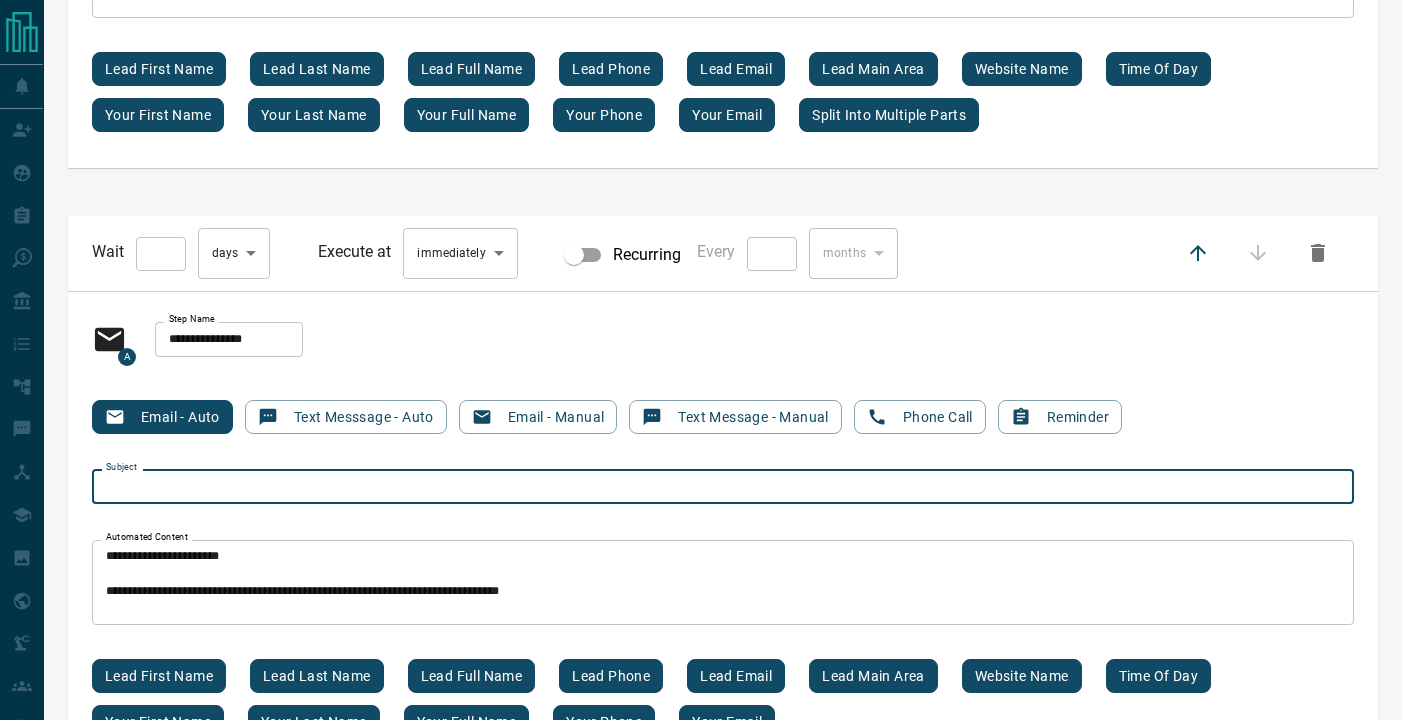 click on "Subject" at bounding box center [723, 487] 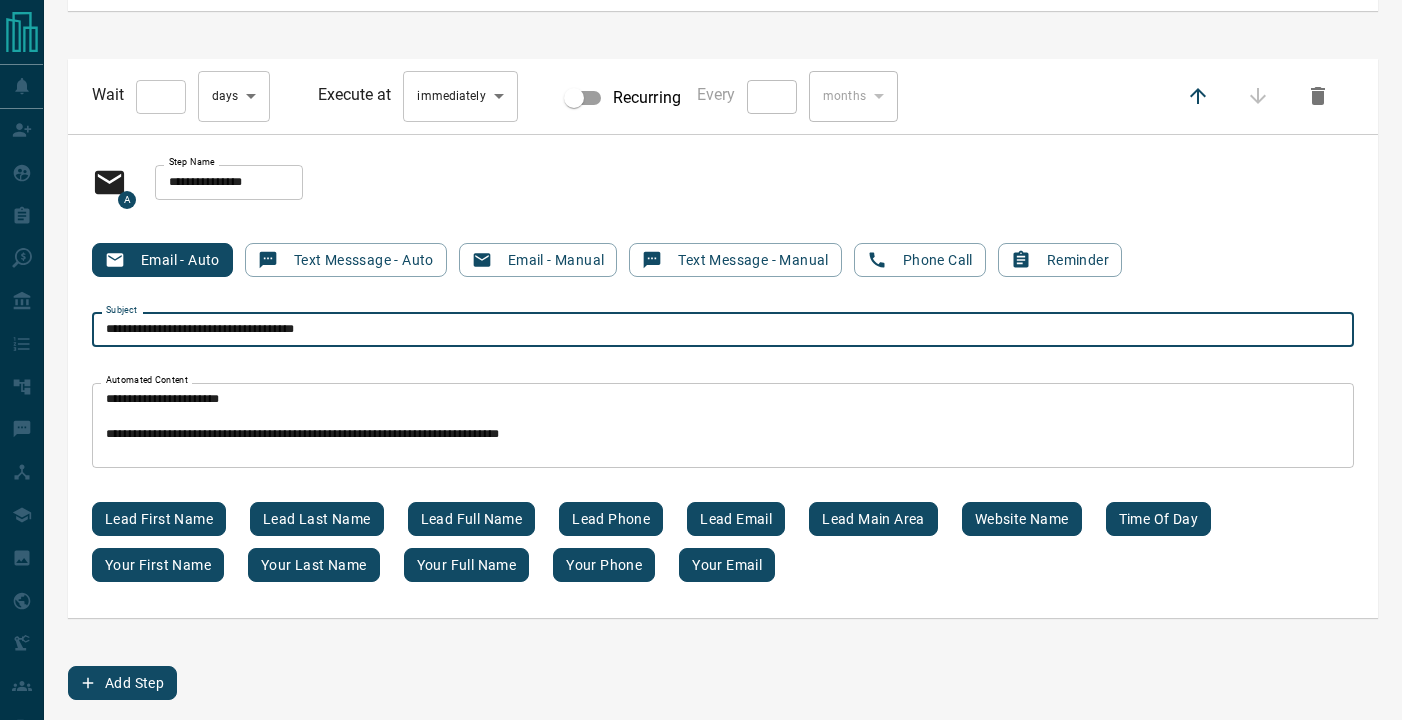 type on "**********" 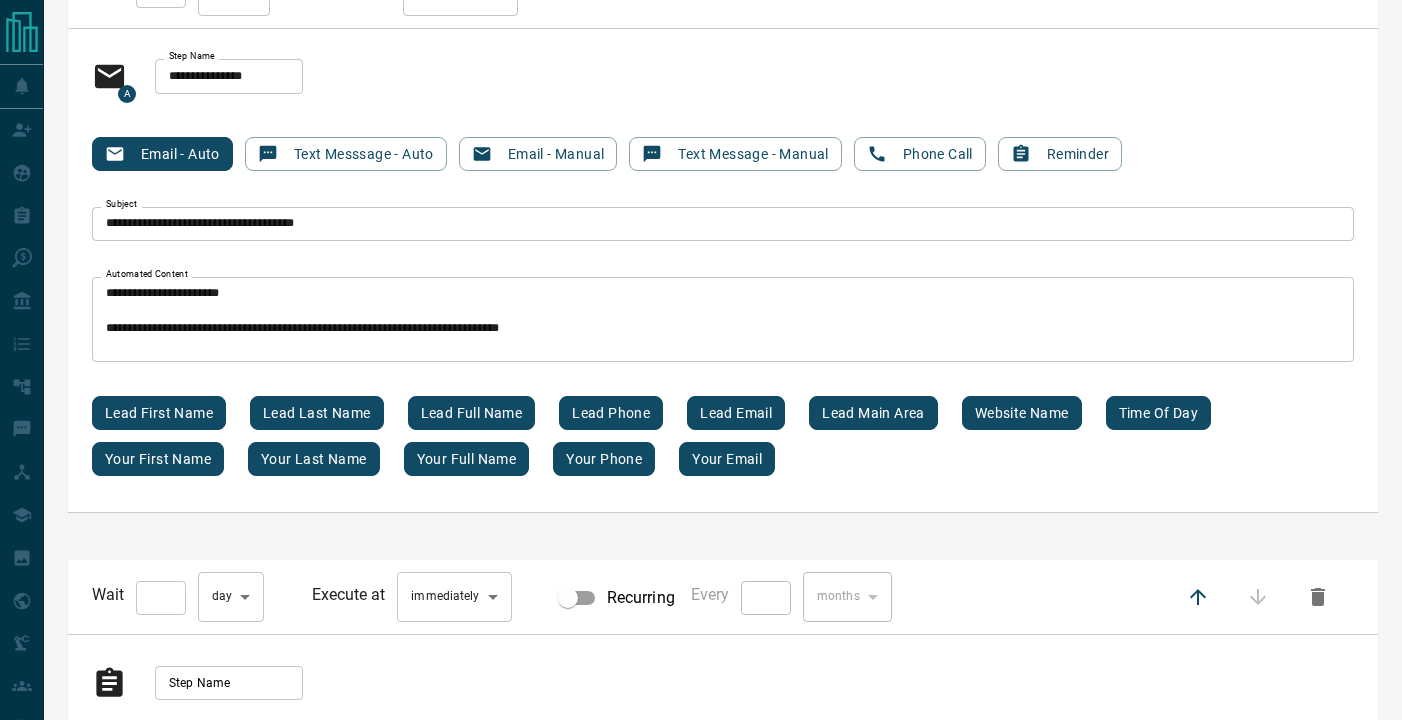 scroll, scrollTop: 3701, scrollLeft: 0, axis: vertical 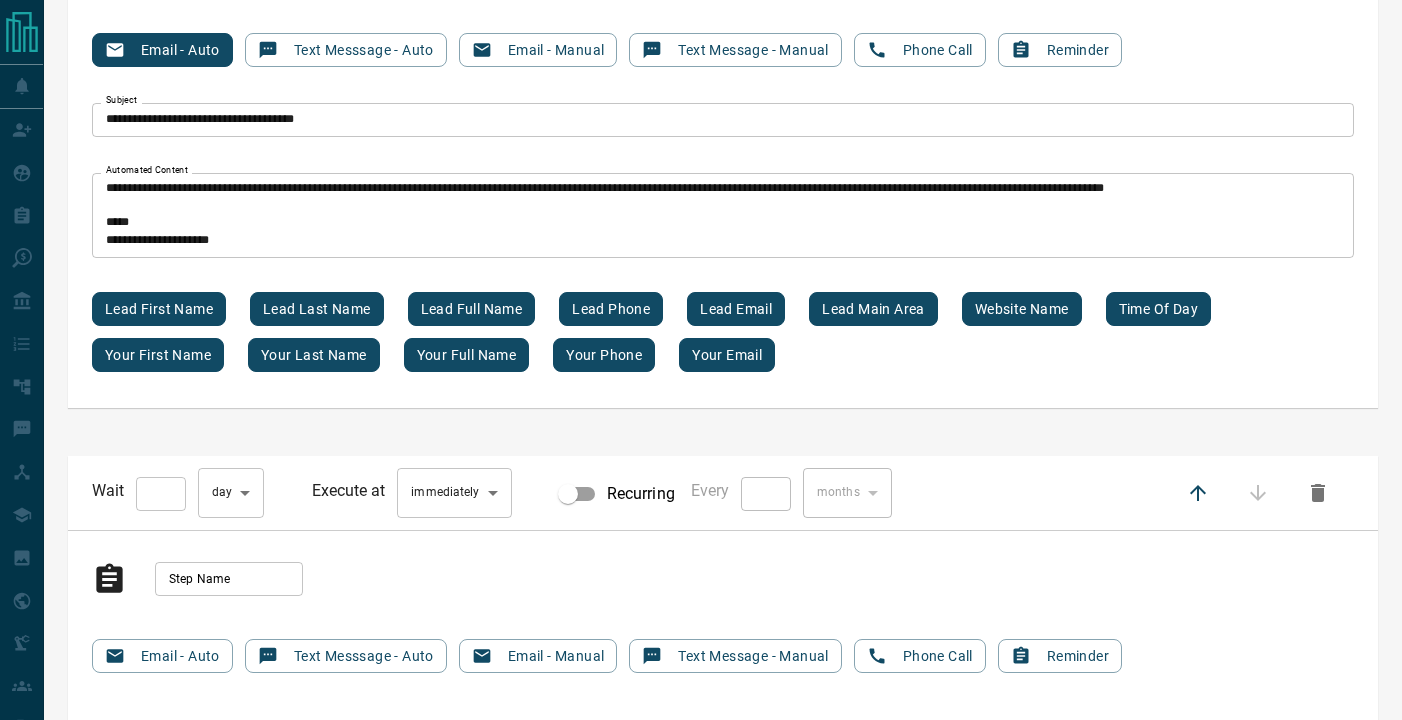 type on "*" 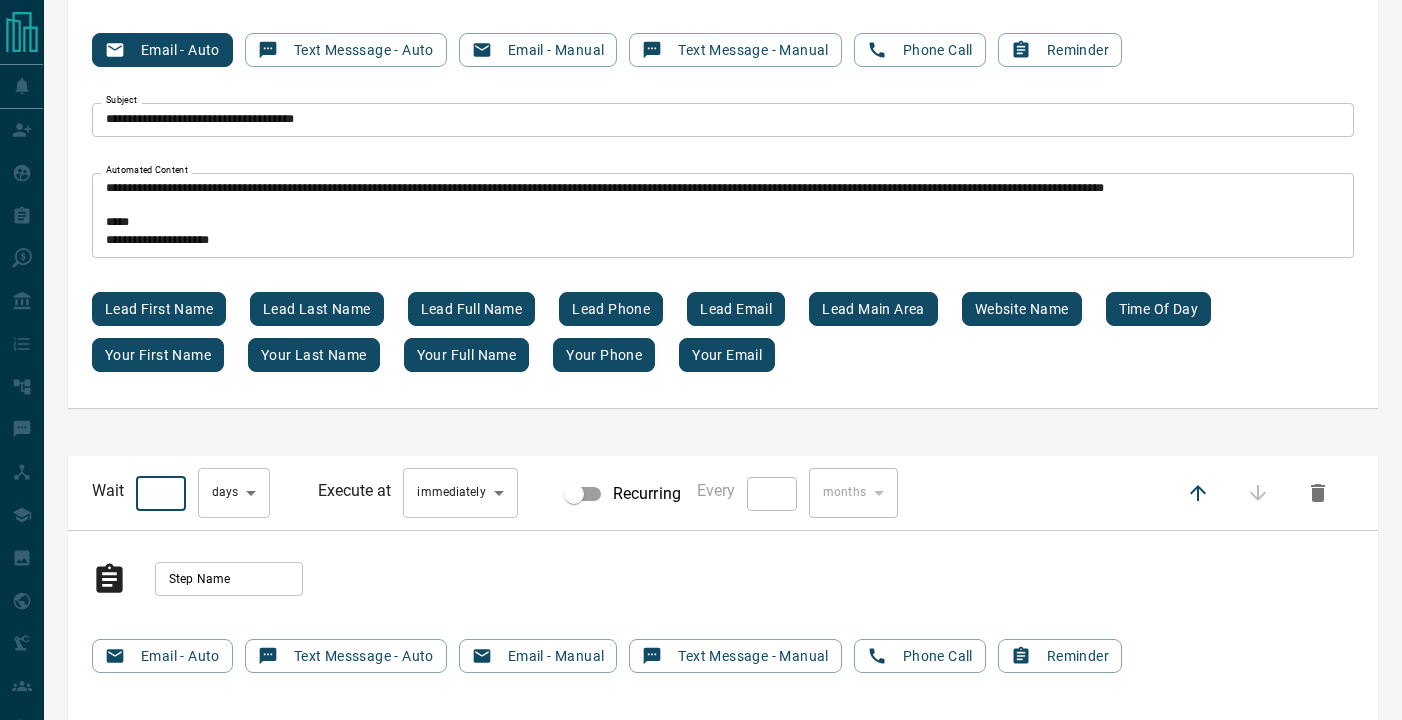 click on "Step Name" at bounding box center (229, 579) 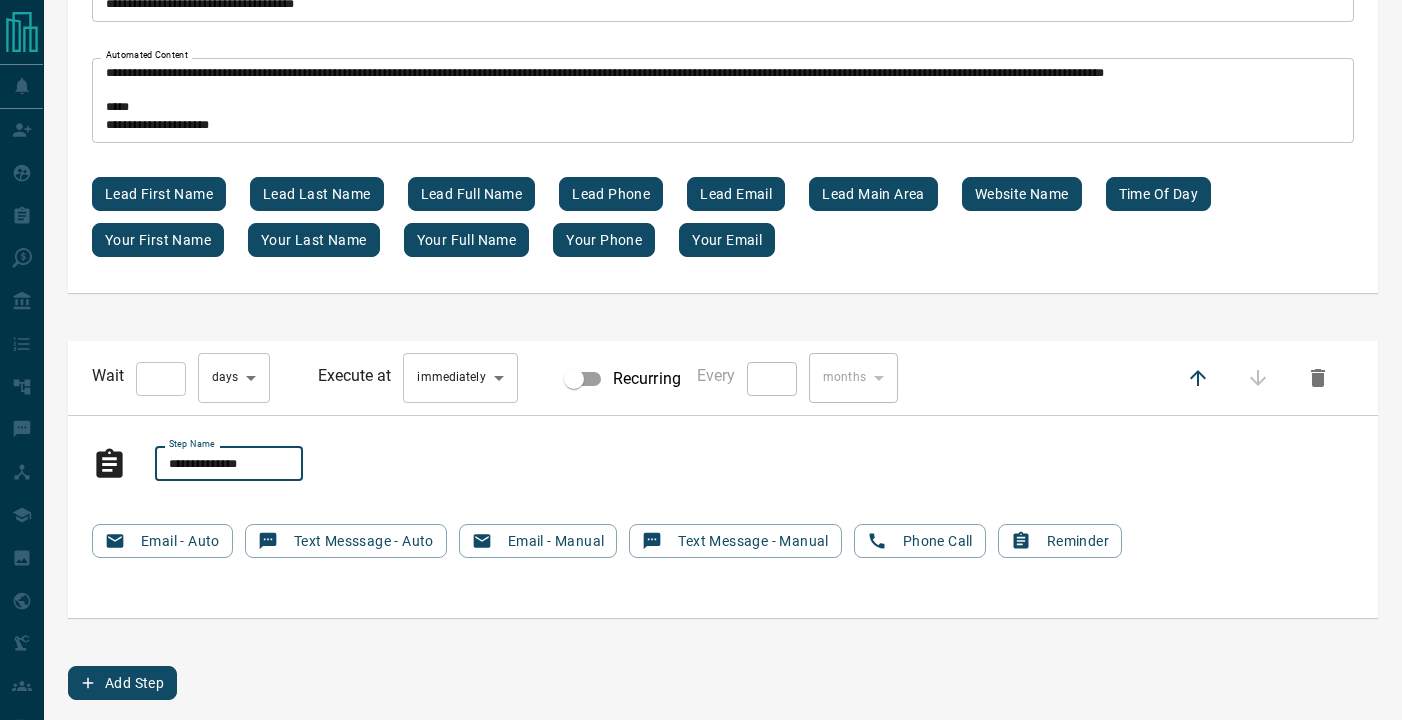 scroll, scrollTop: 4020, scrollLeft: 0, axis: vertical 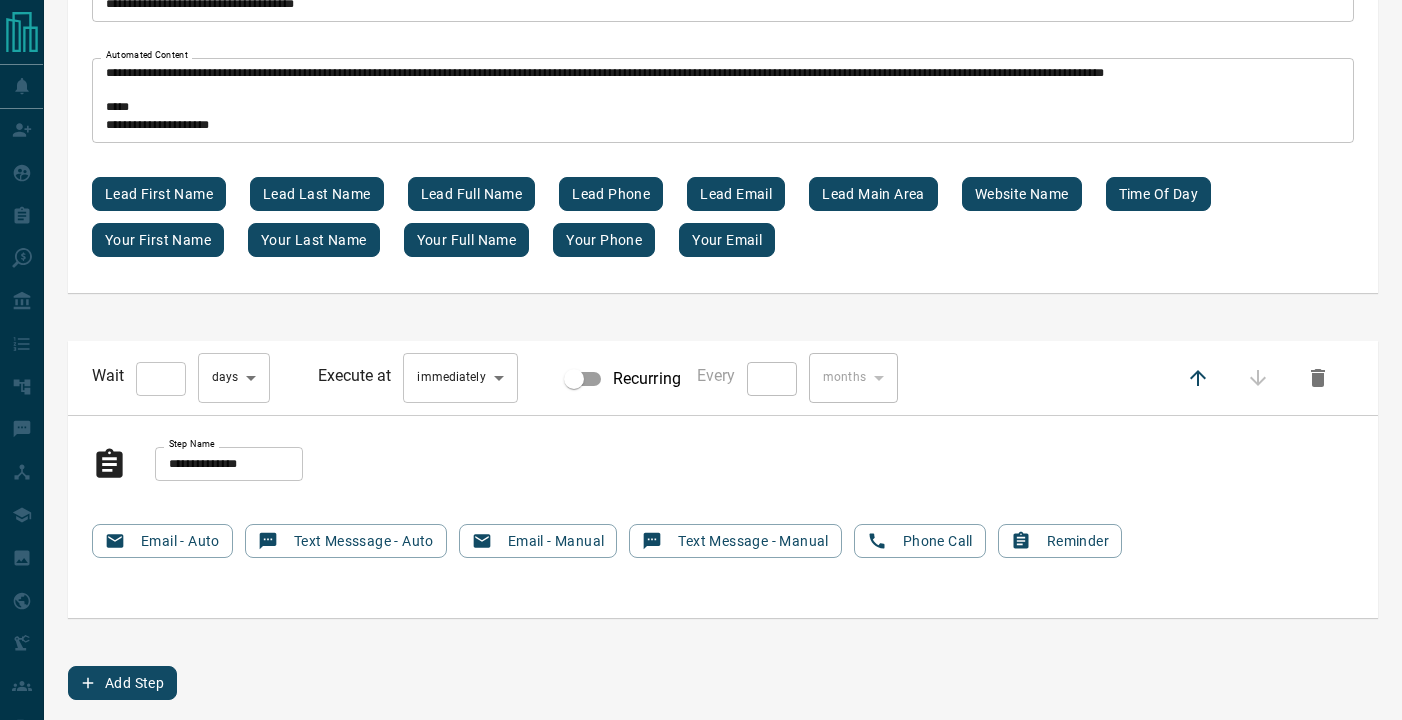 click on "Step Name * Step Name Email - Auto Text Messsage - Auto Email - Manual Text Message - Manual Phone Call Reminder" at bounding box center [723, 517] 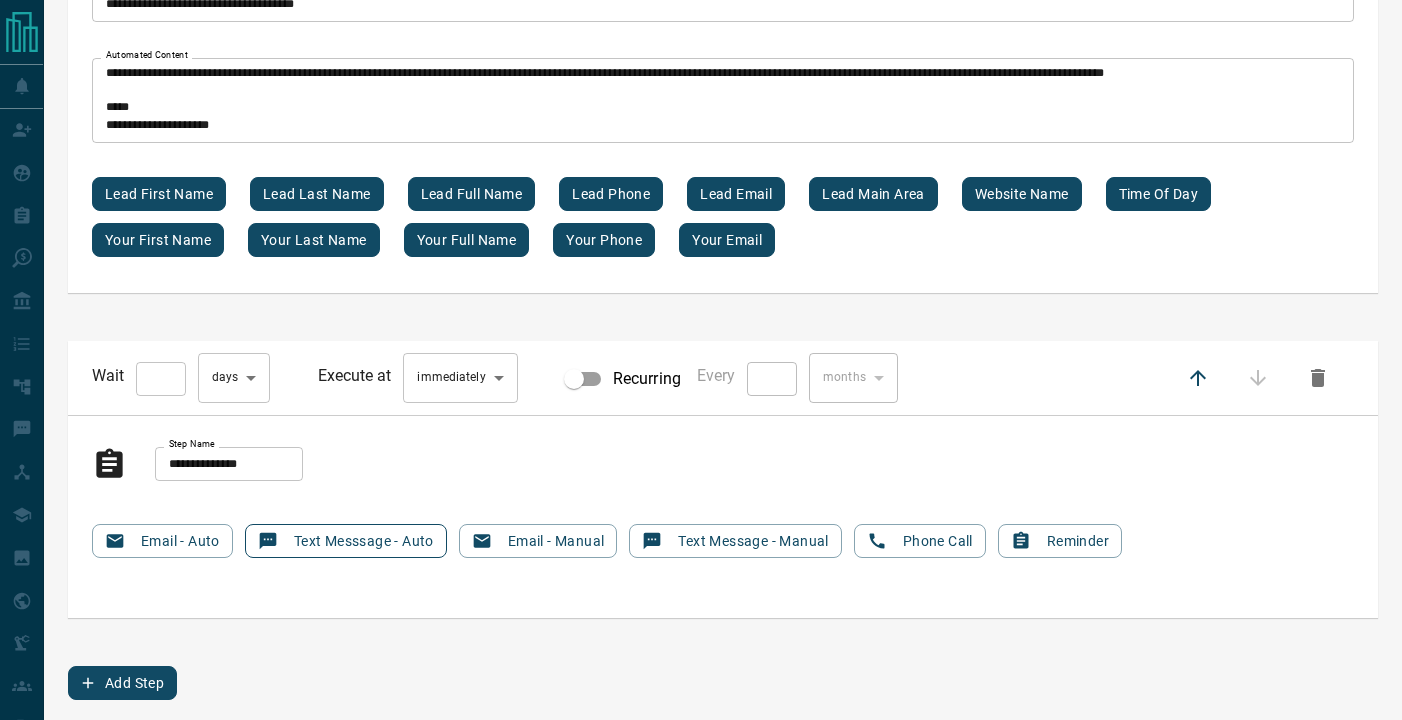 click on "Text Messsage - Auto" at bounding box center [346, 541] 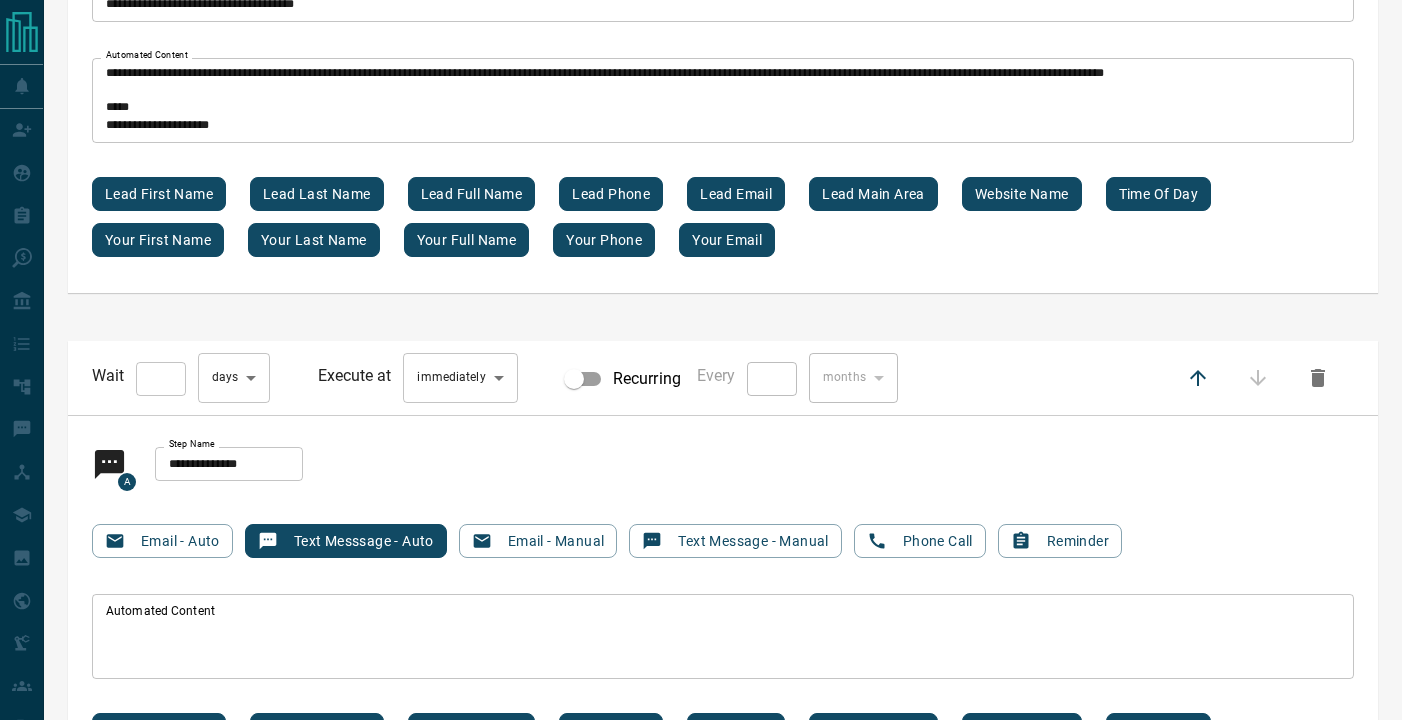 click on "Automated Content" at bounding box center (723, 637) 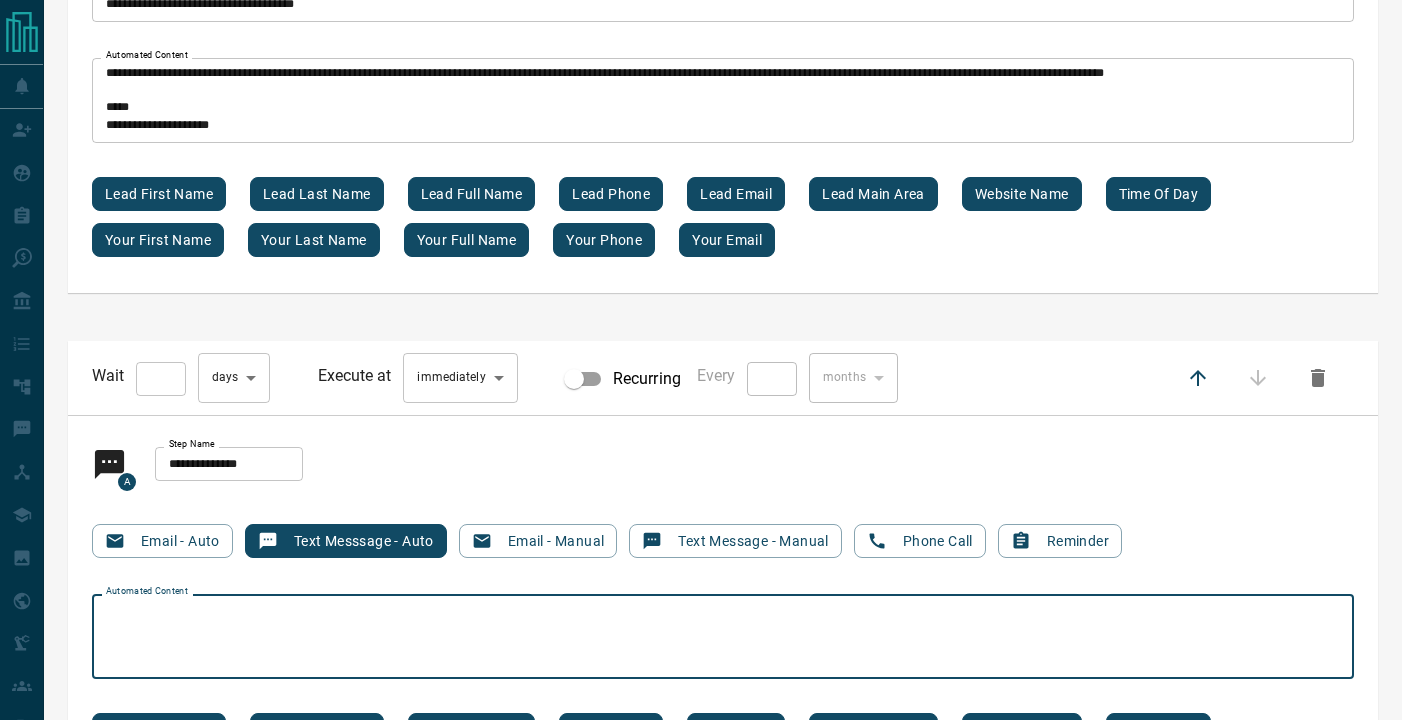paste on "**********" 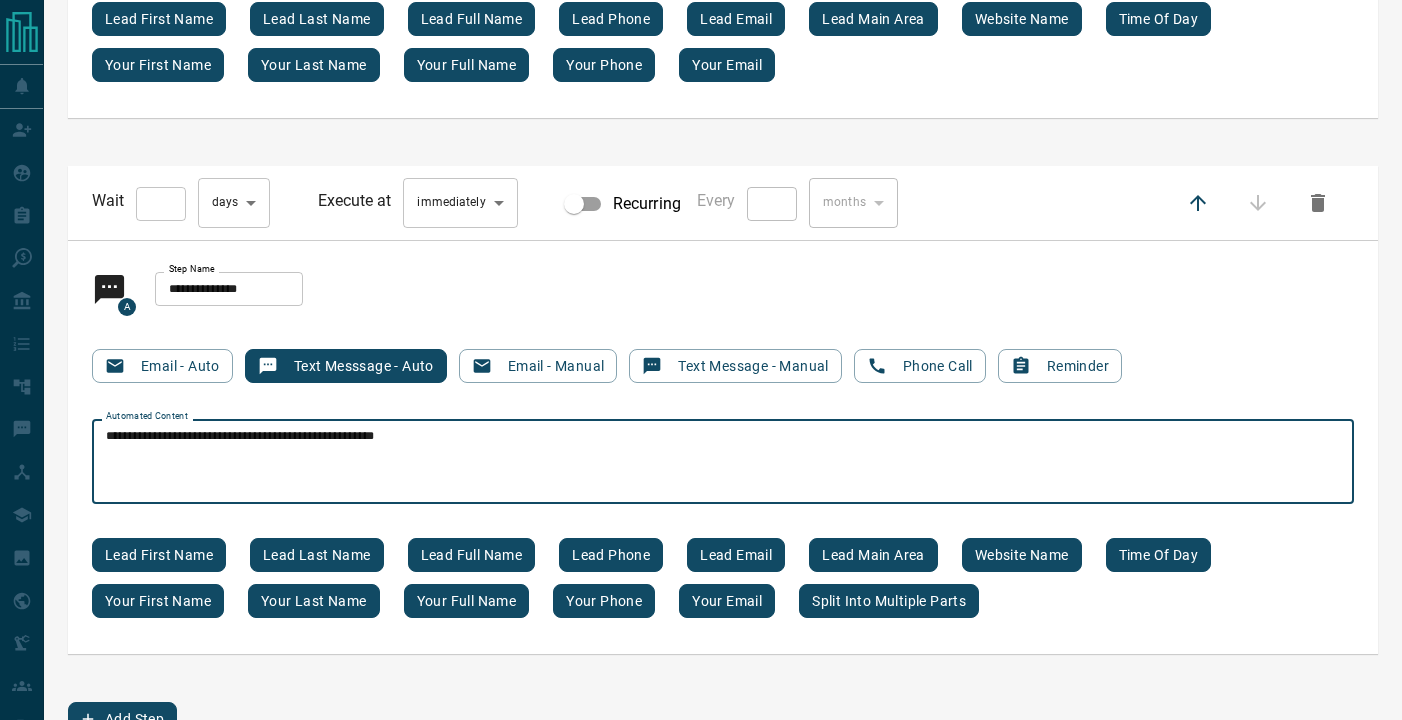 scroll, scrollTop: 4218, scrollLeft: 0, axis: vertical 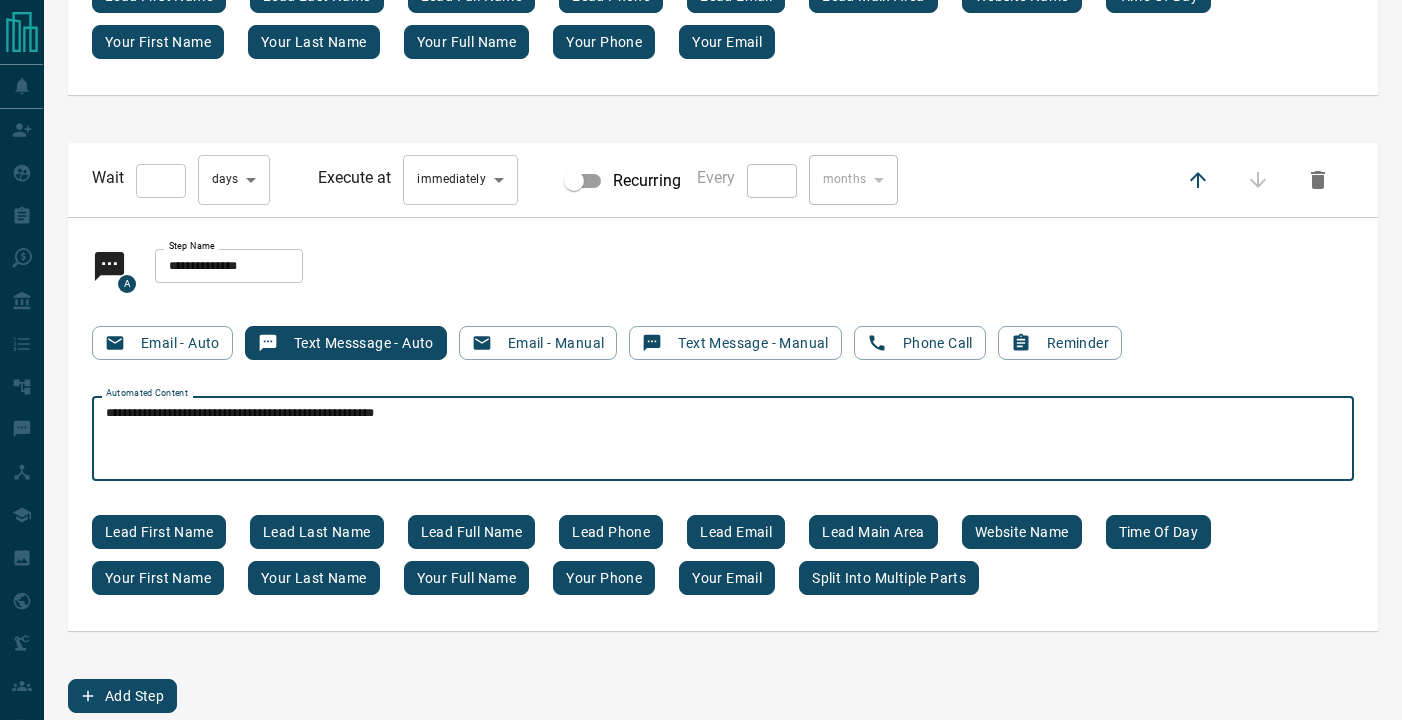 type on "**********" 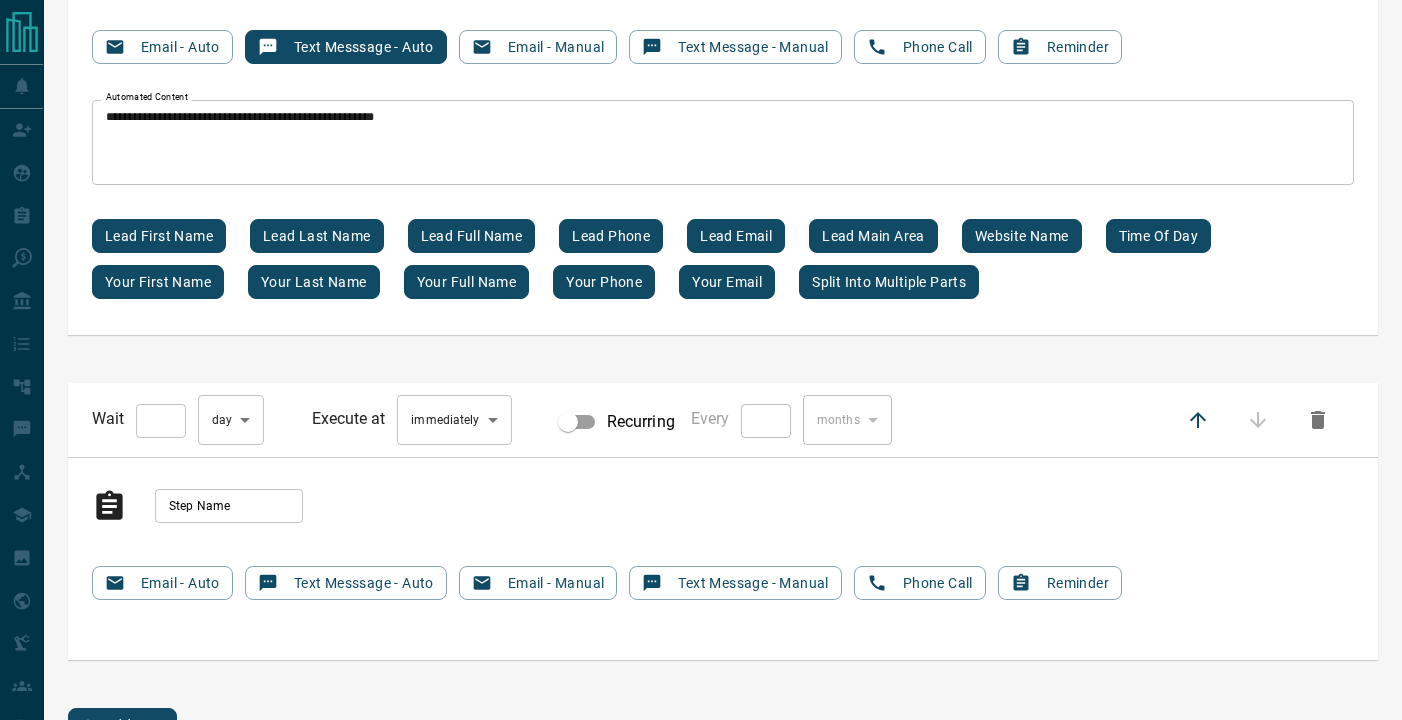 scroll, scrollTop: 4556, scrollLeft: 0, axis: vertical 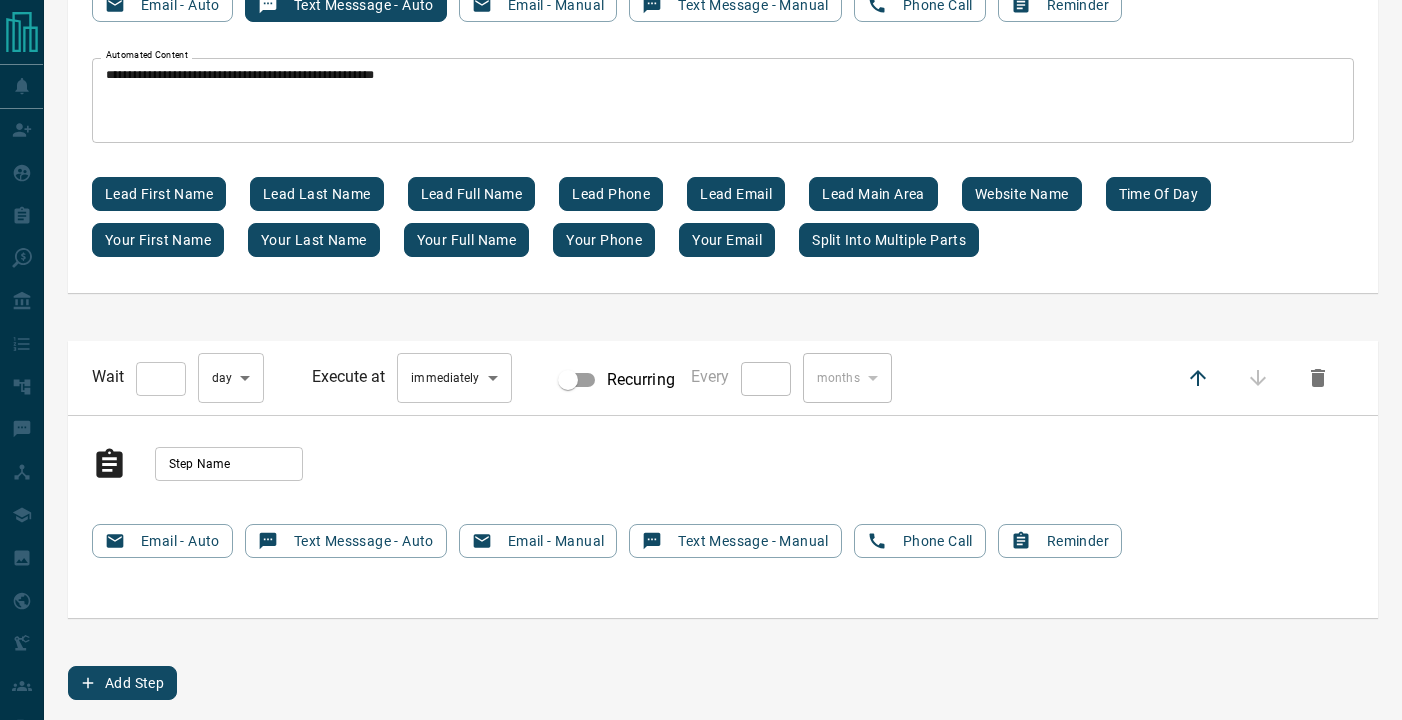 type on "*" 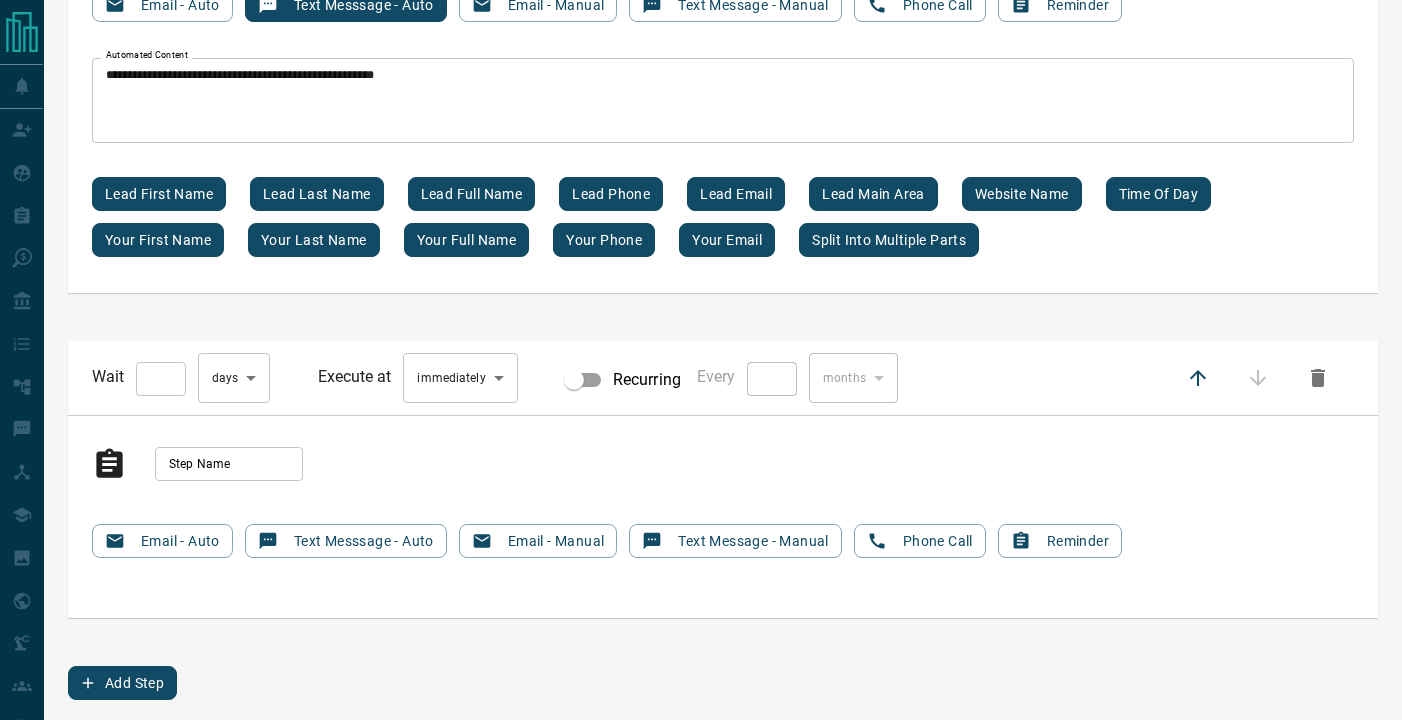 click on "Step Name Step Name" at bounding box center (197, 464) 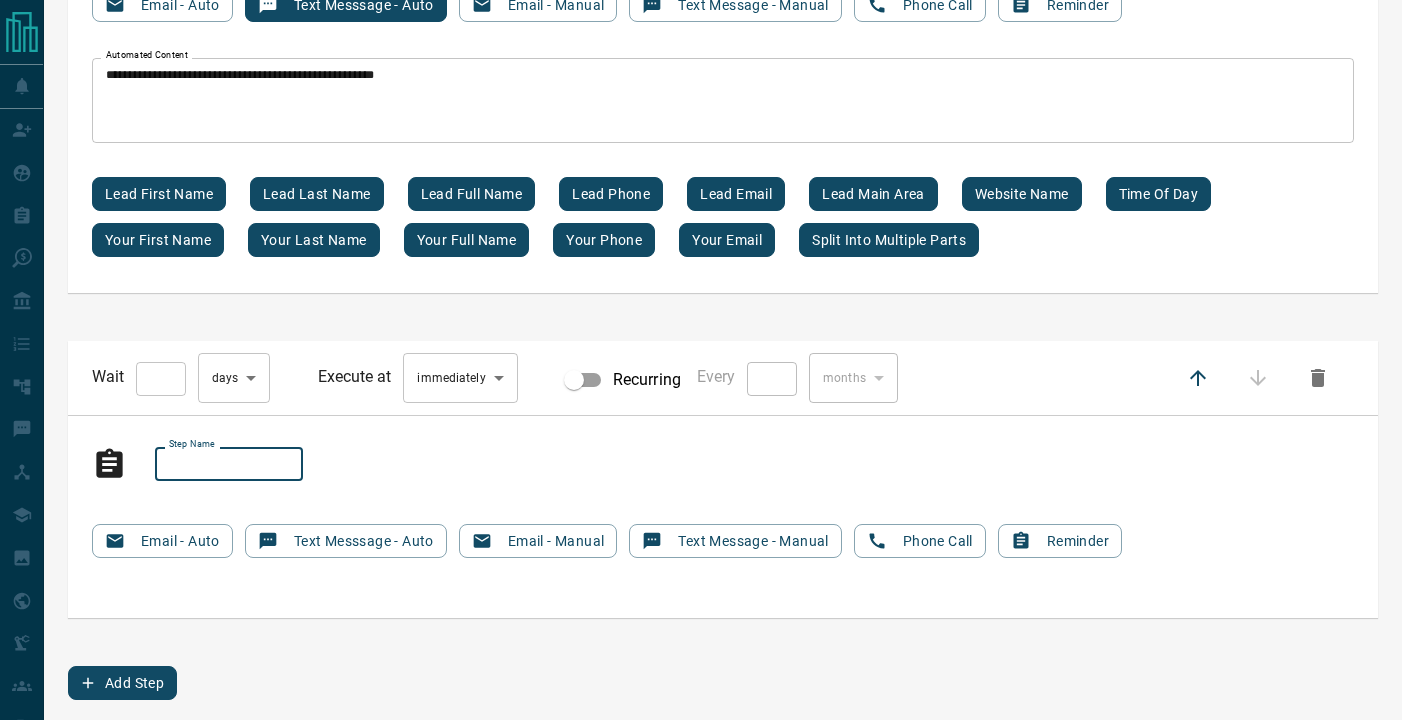 click on "Step Name" at bounding box center [229, 464] 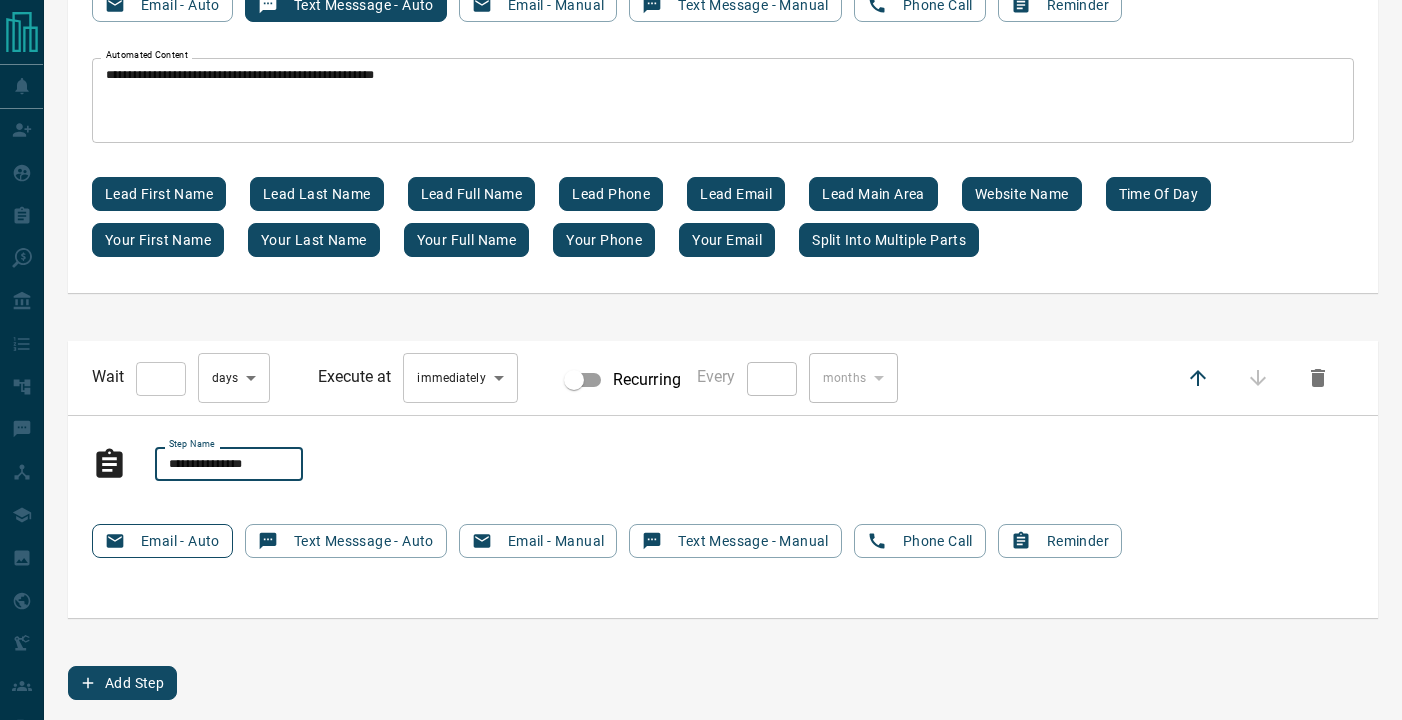 type on "**********" 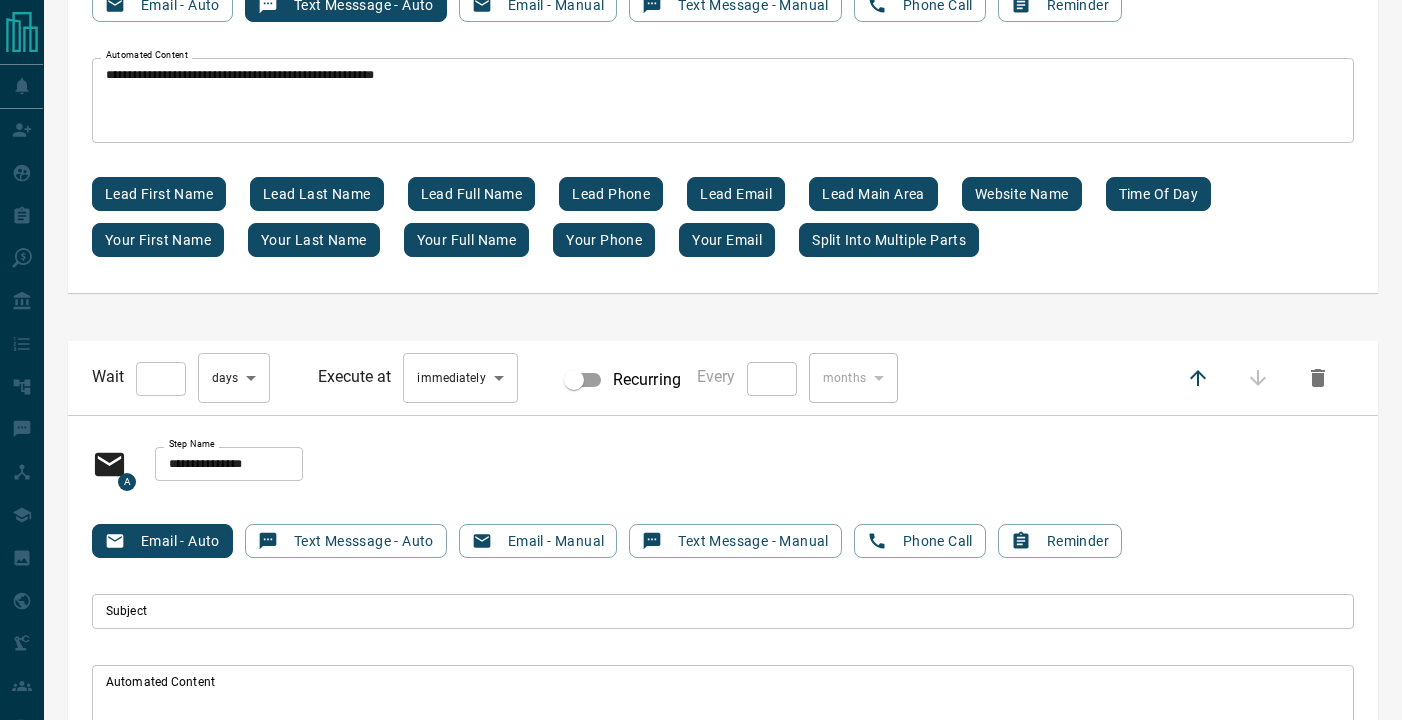 click on "Subject" at bounding box center (723, 611) 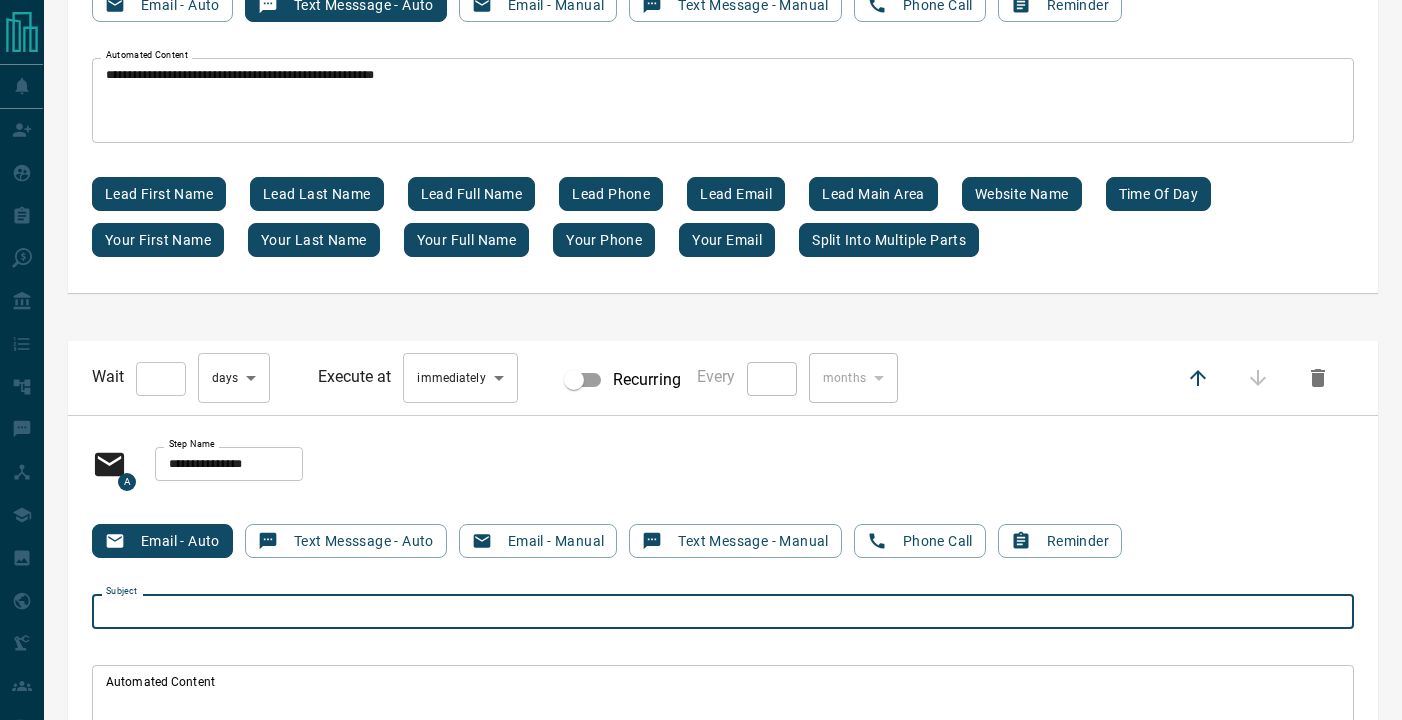 paste on "**********" 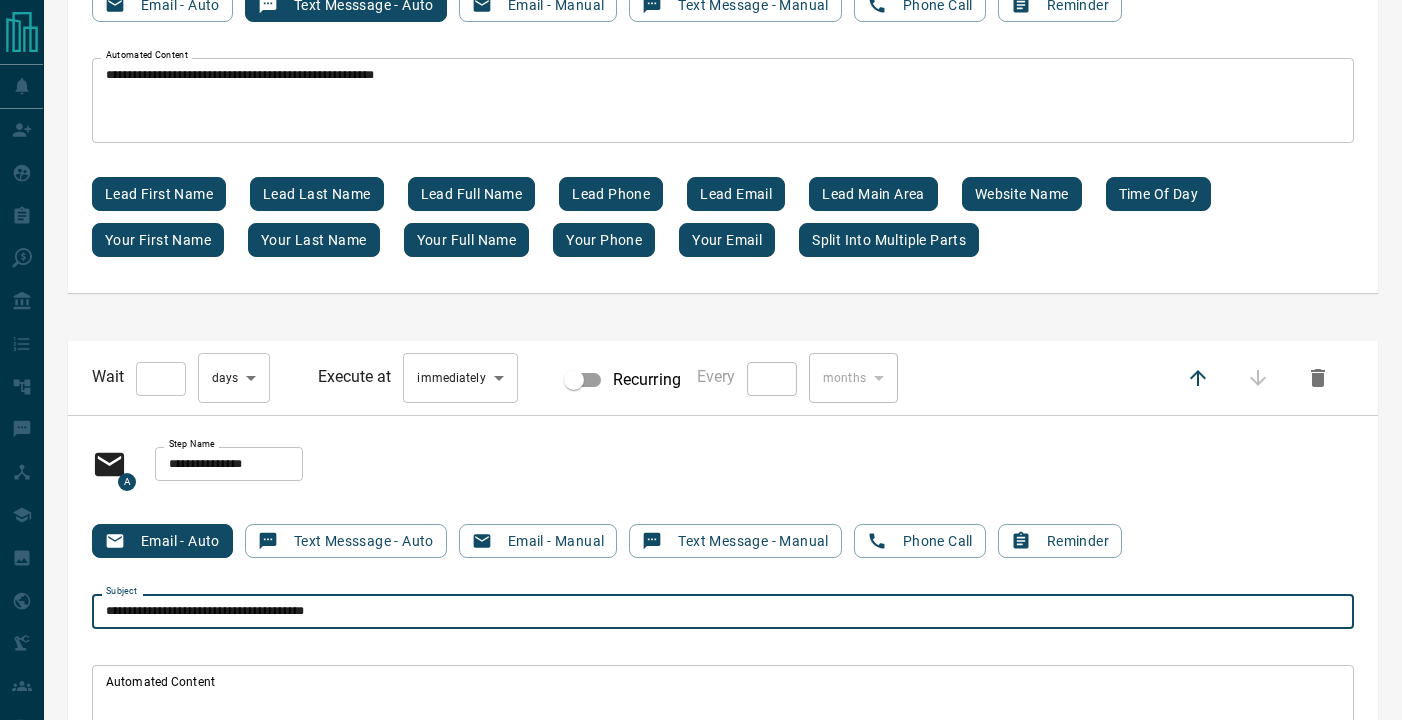 type on "**********" 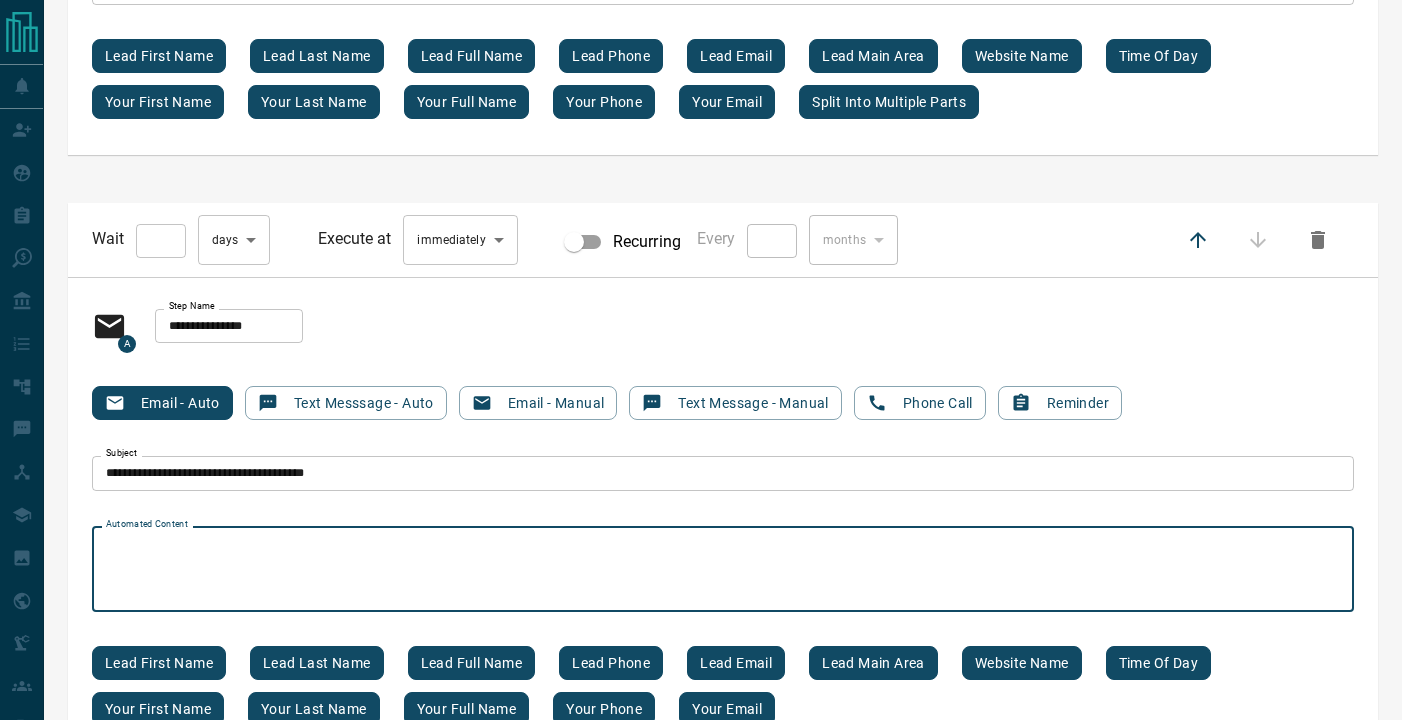 scroll, scrollTop: 4719, scrollLeft: 0, axis: vertical 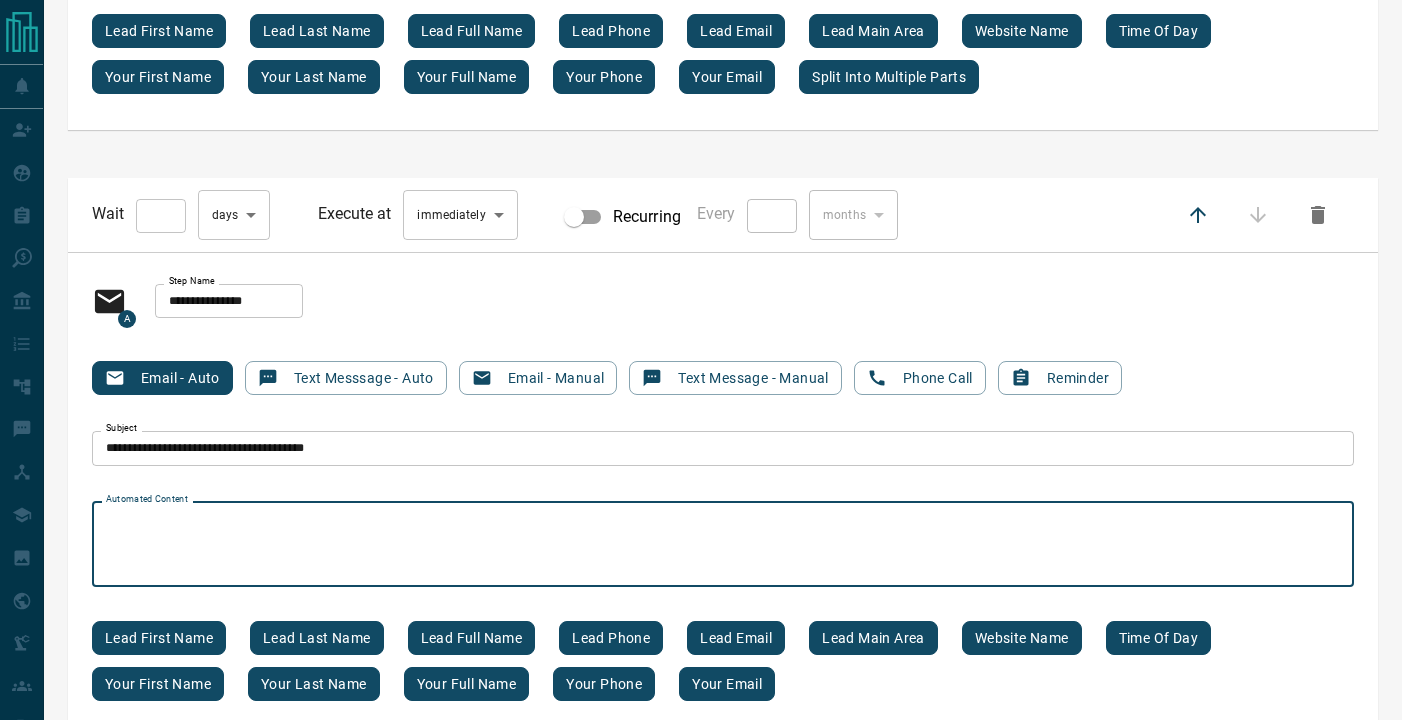paste on "**********" 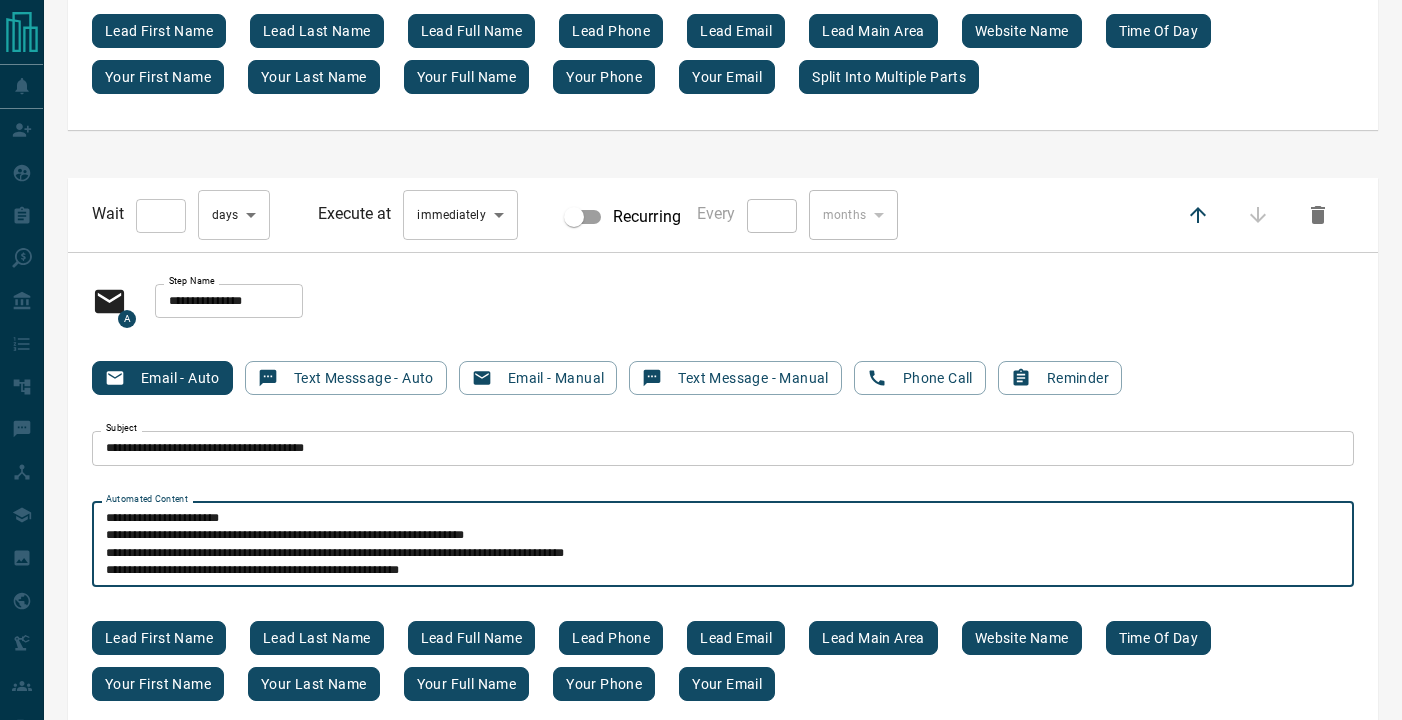 scroll, scrollTop: 153, scrollLeft: 0, axis: vertical 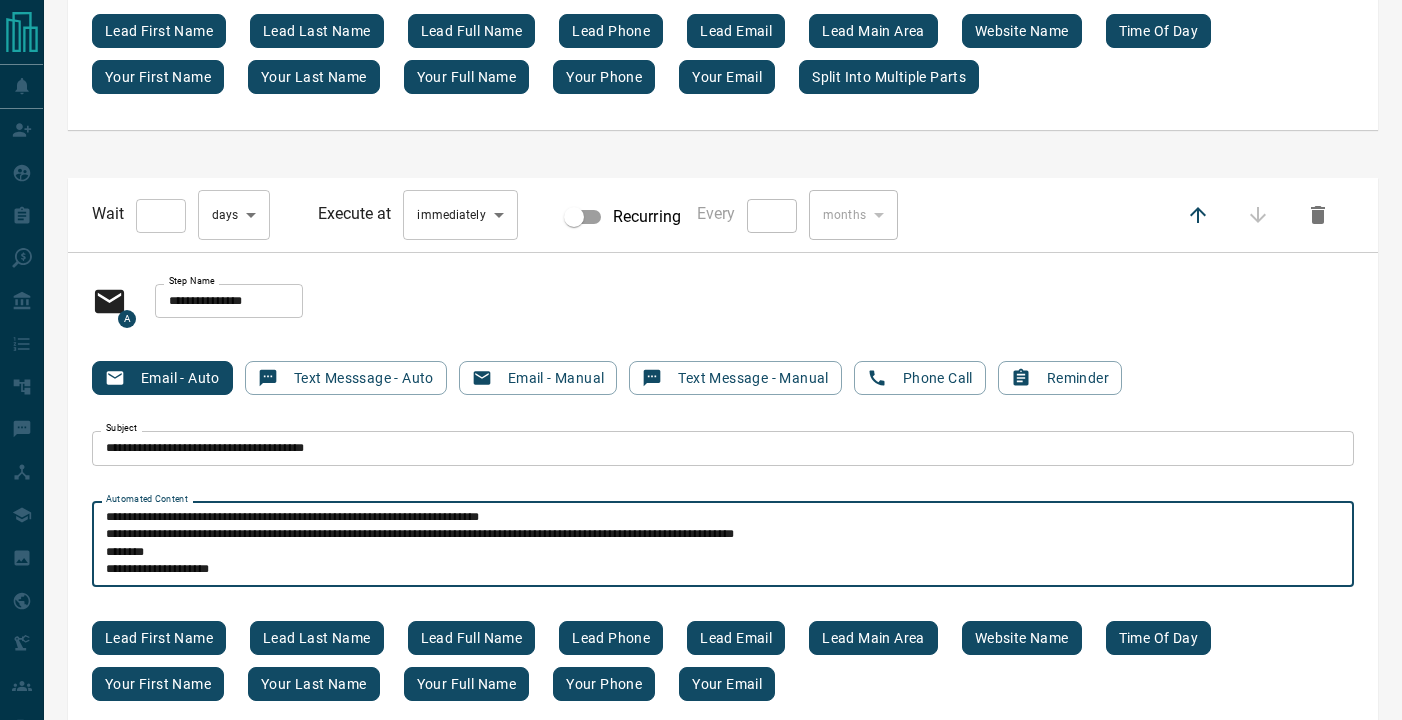 click on "Automated Content" at bounding box center (723, 544) 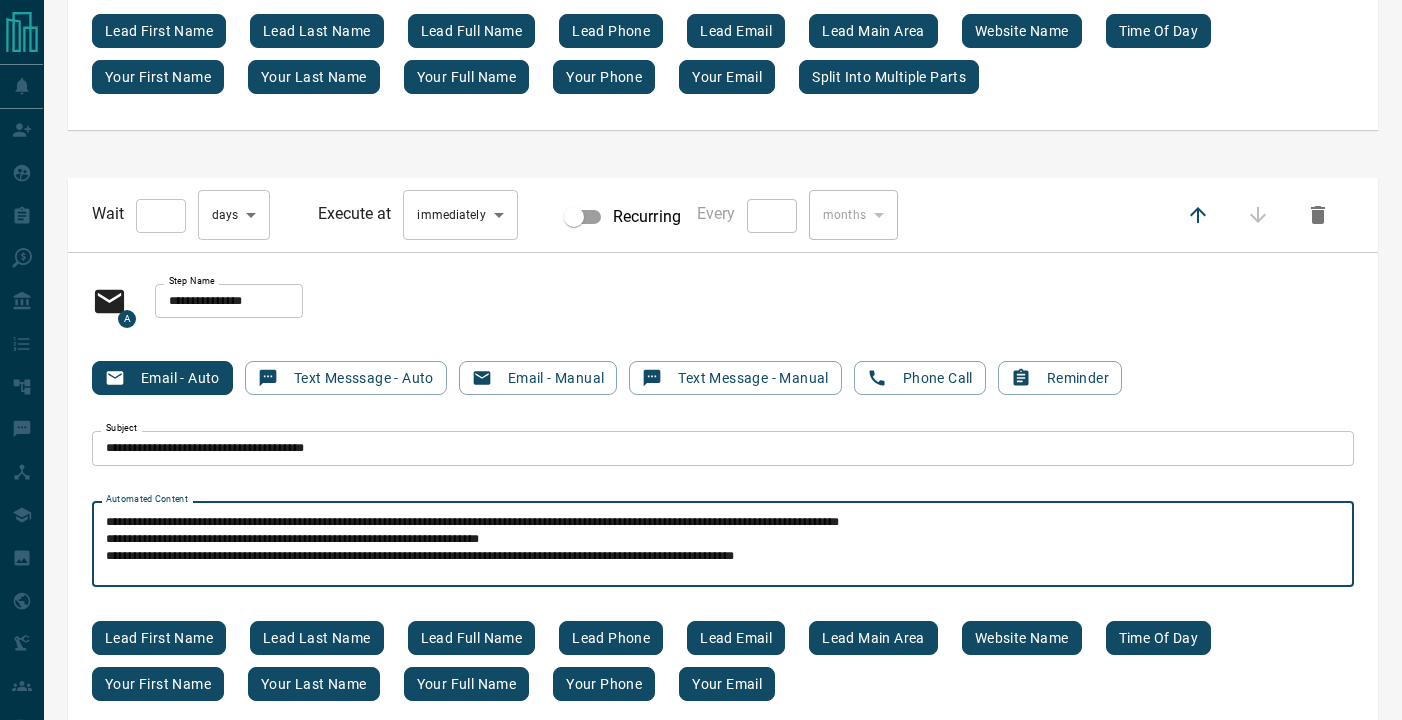 scroll, scrollTop: 112, scrollLeft: 0, axis: vertical 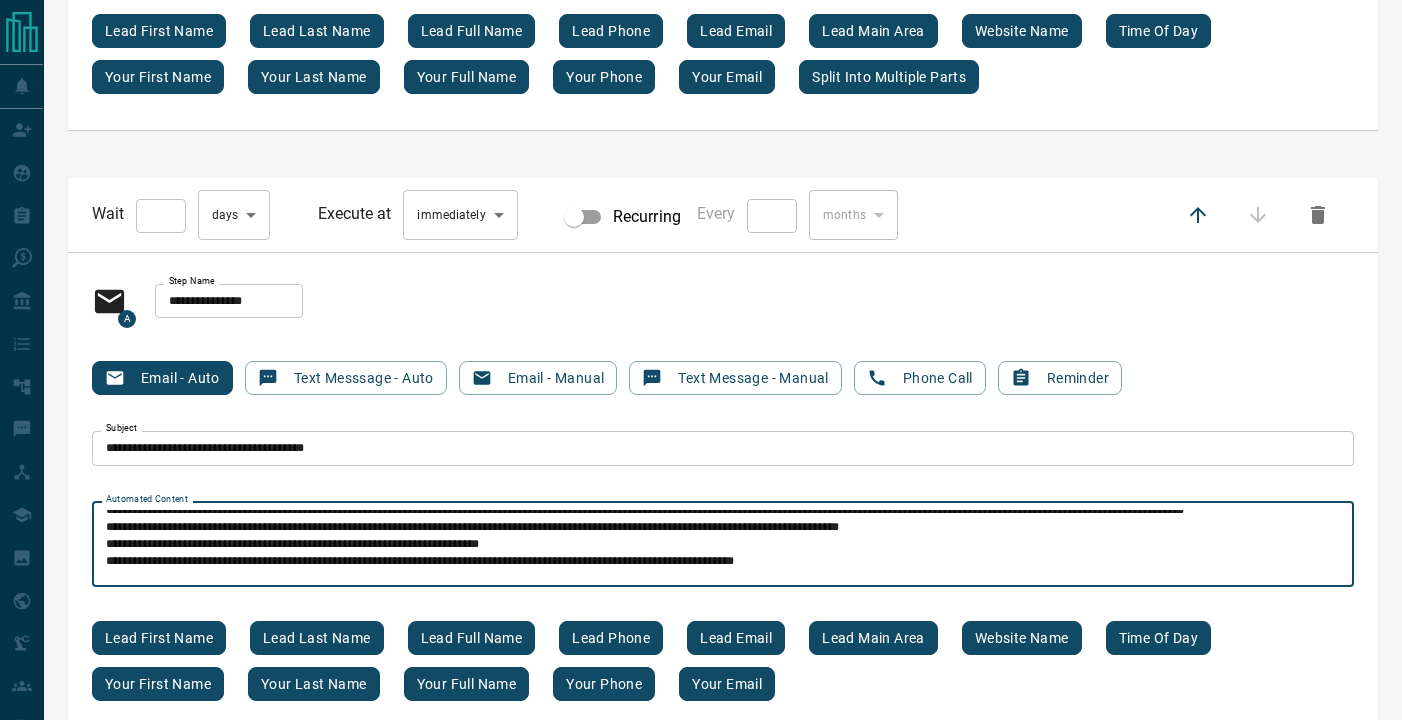 click on "Automated Content" at bounding box center [723, 544] 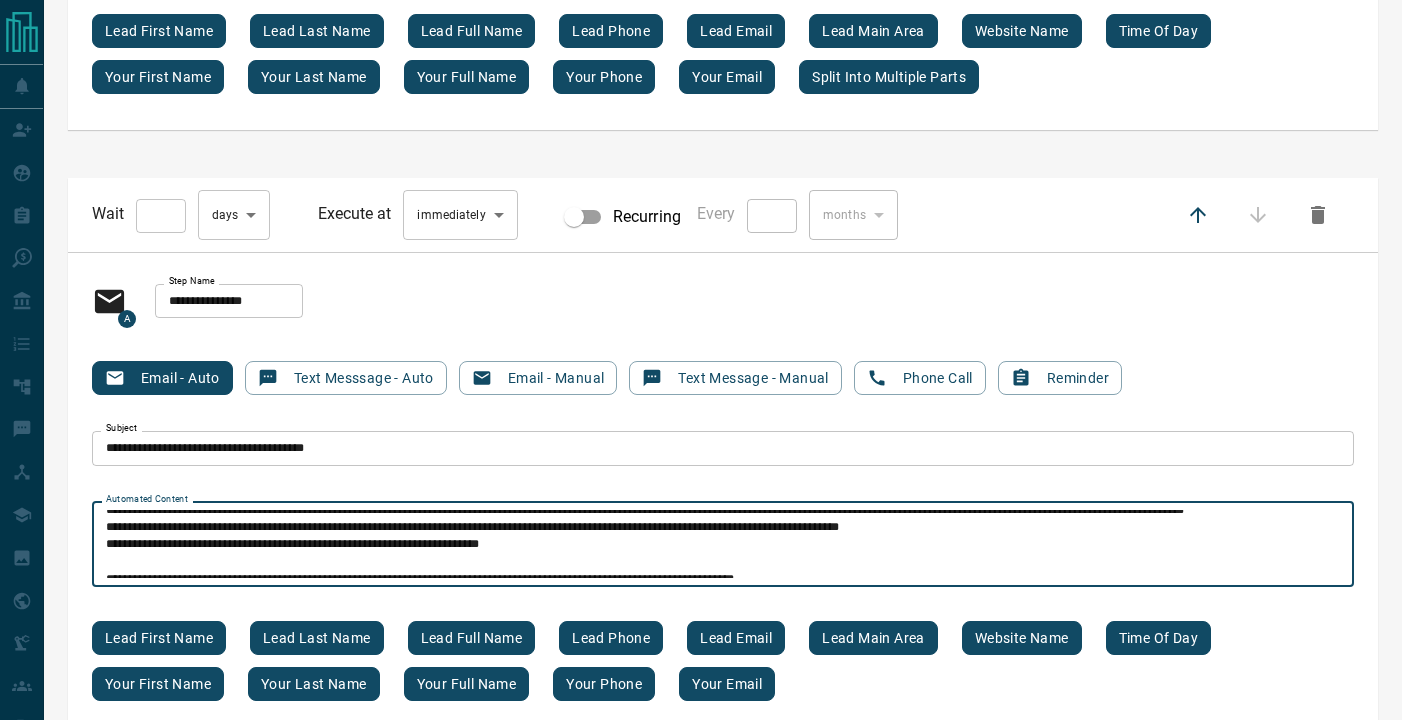 click on "Automated Content" at bounding box center [723, 544] 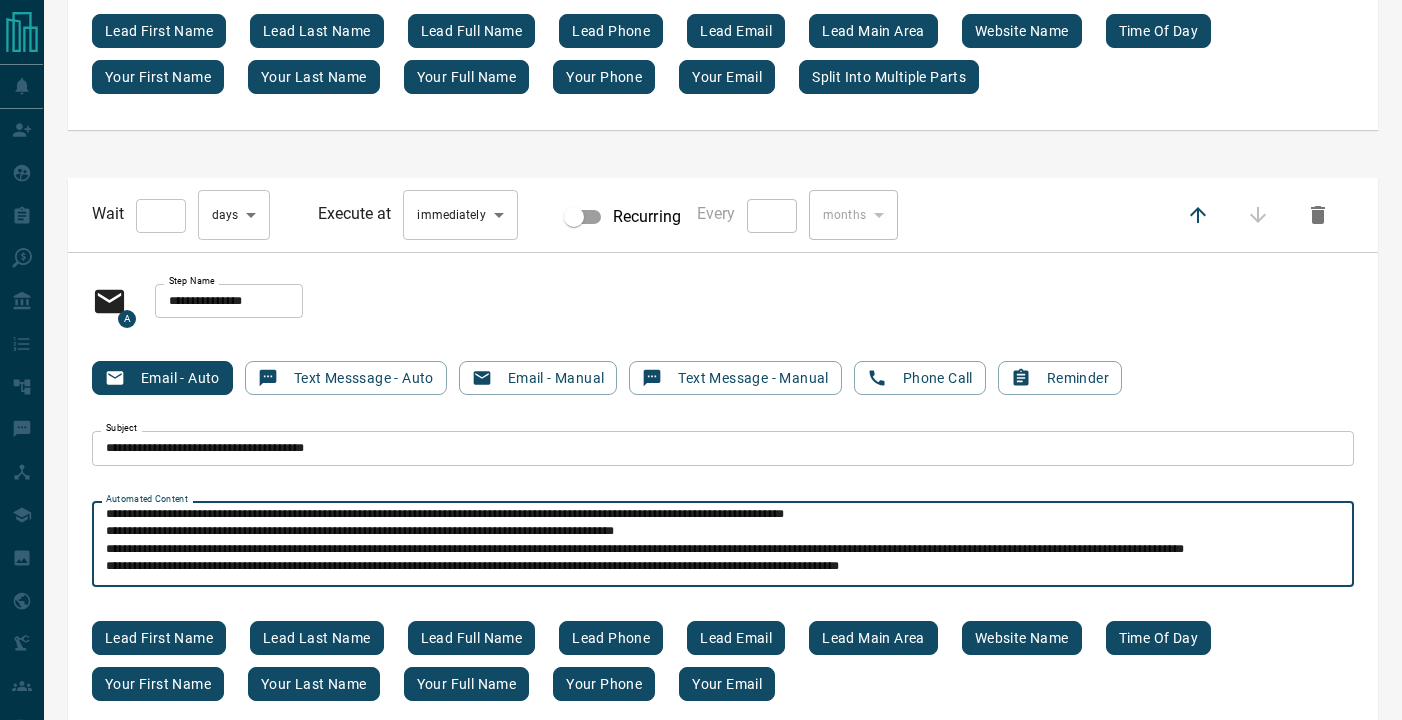 scroll, scrollTop: 65, scrollLeft: 0, axis: vertical 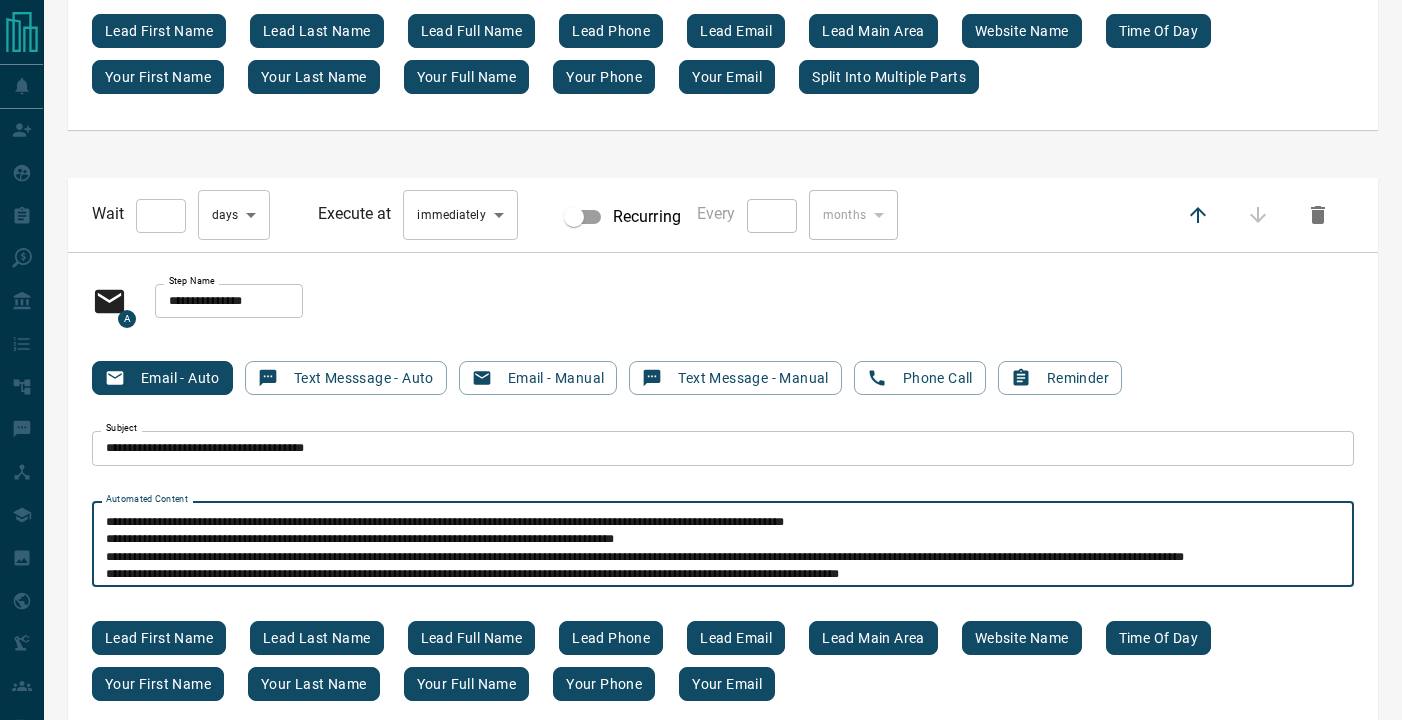 click on "Automated Content" at bounding box center (723, 544) 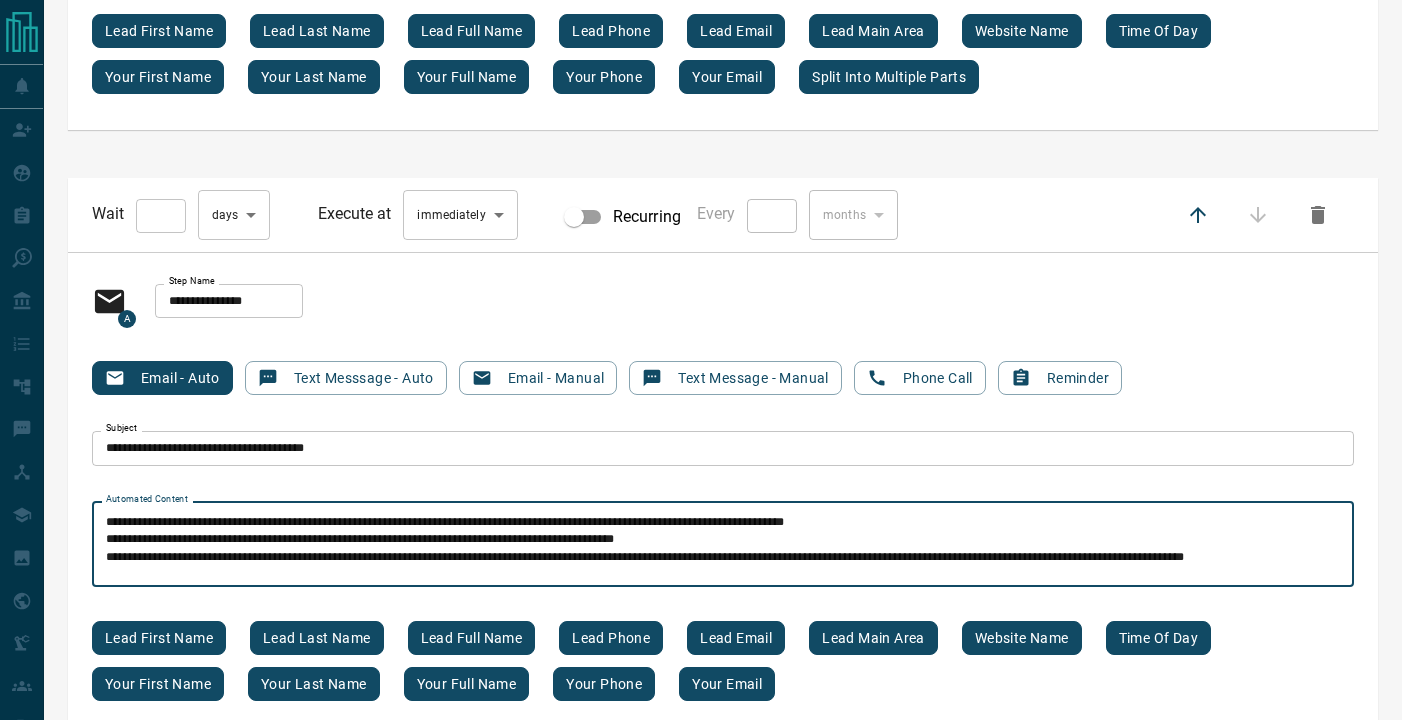 scroll, scrollTop: 66, scrollLeft: 0, axis: vertical 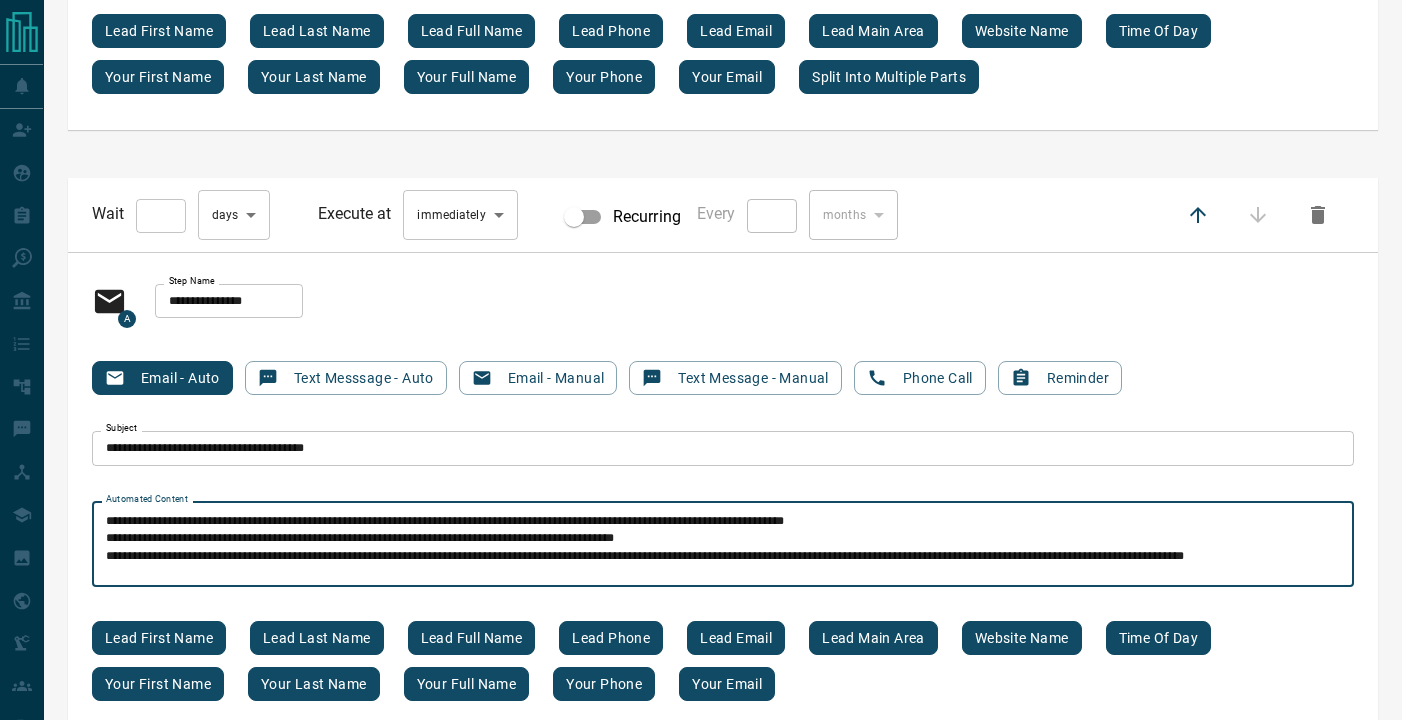 click on "Automated Content" at bounding box center [723, 544] 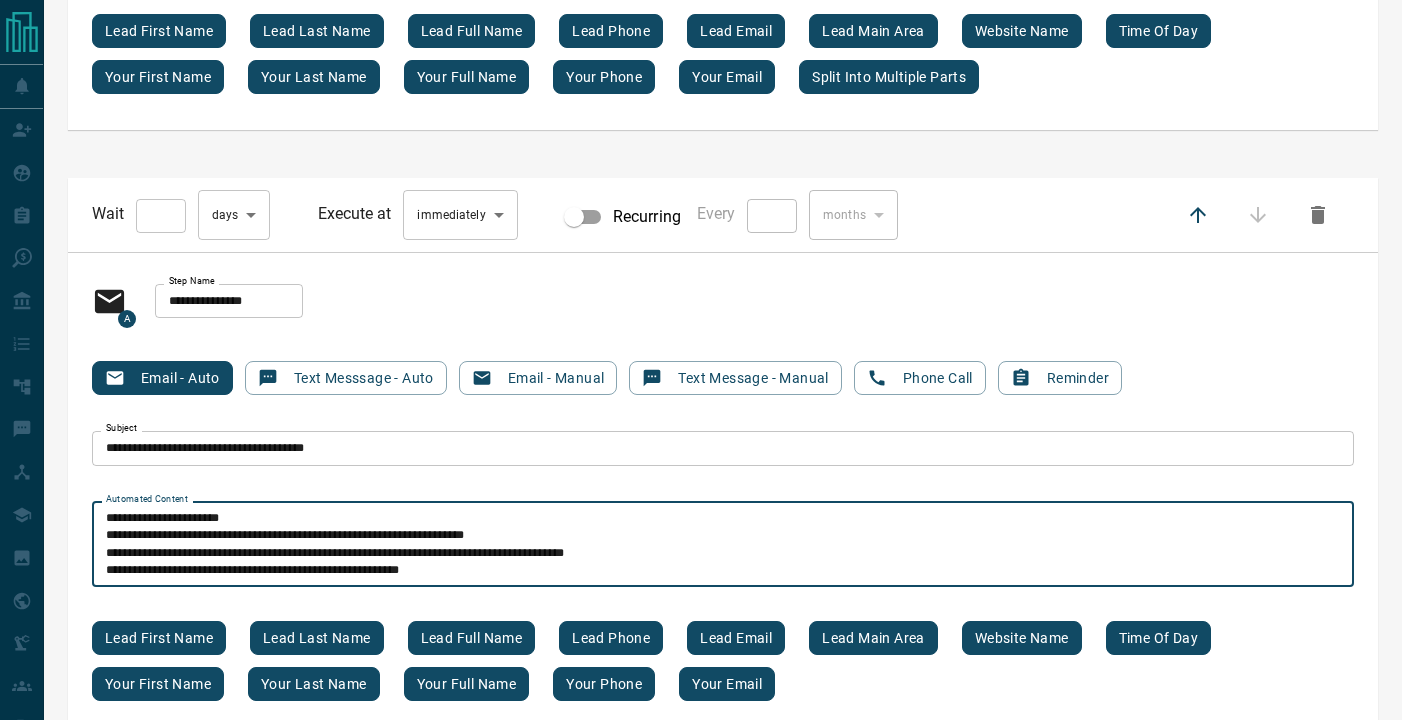 scroll, scrollTop: 2, scrollLeft: 0, axis: vertical 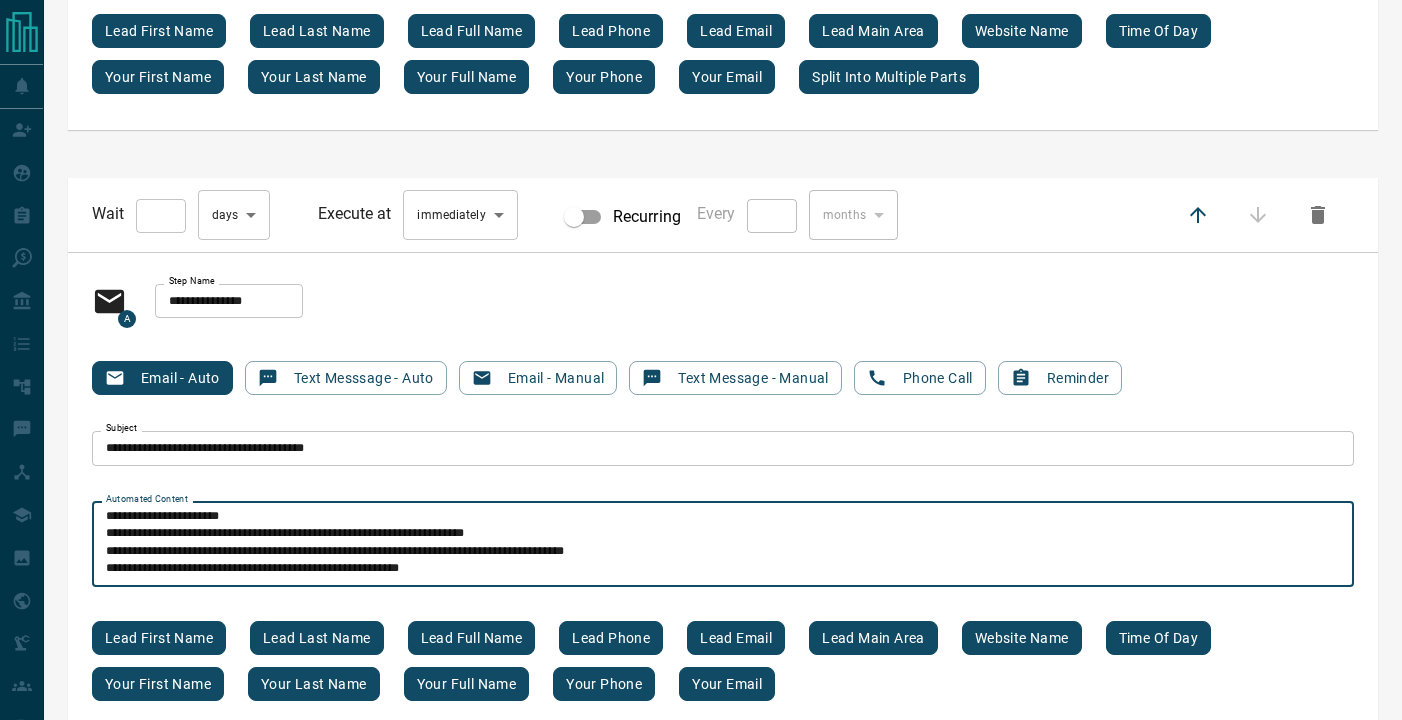 click on "Automated Content" at bounding box center [723, 544] 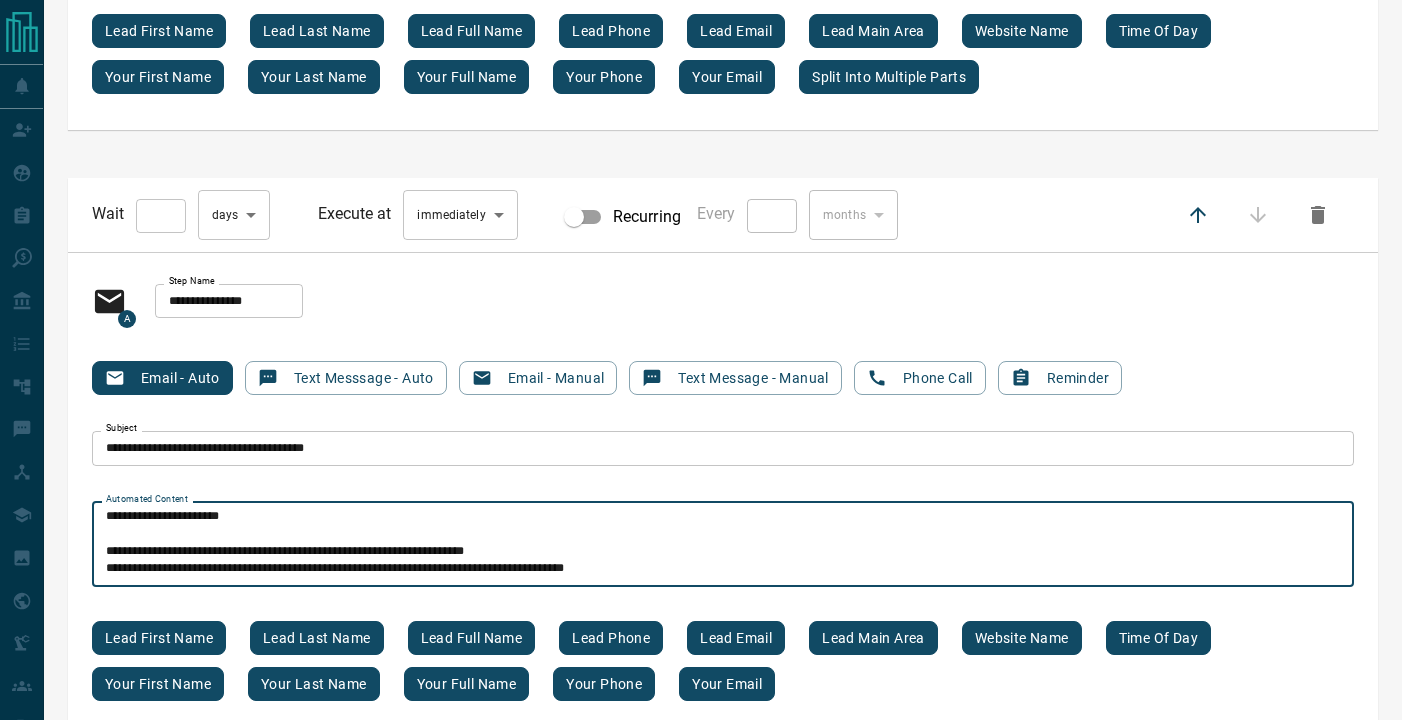 click on "Automated Content" at bounding box center [723, 544] 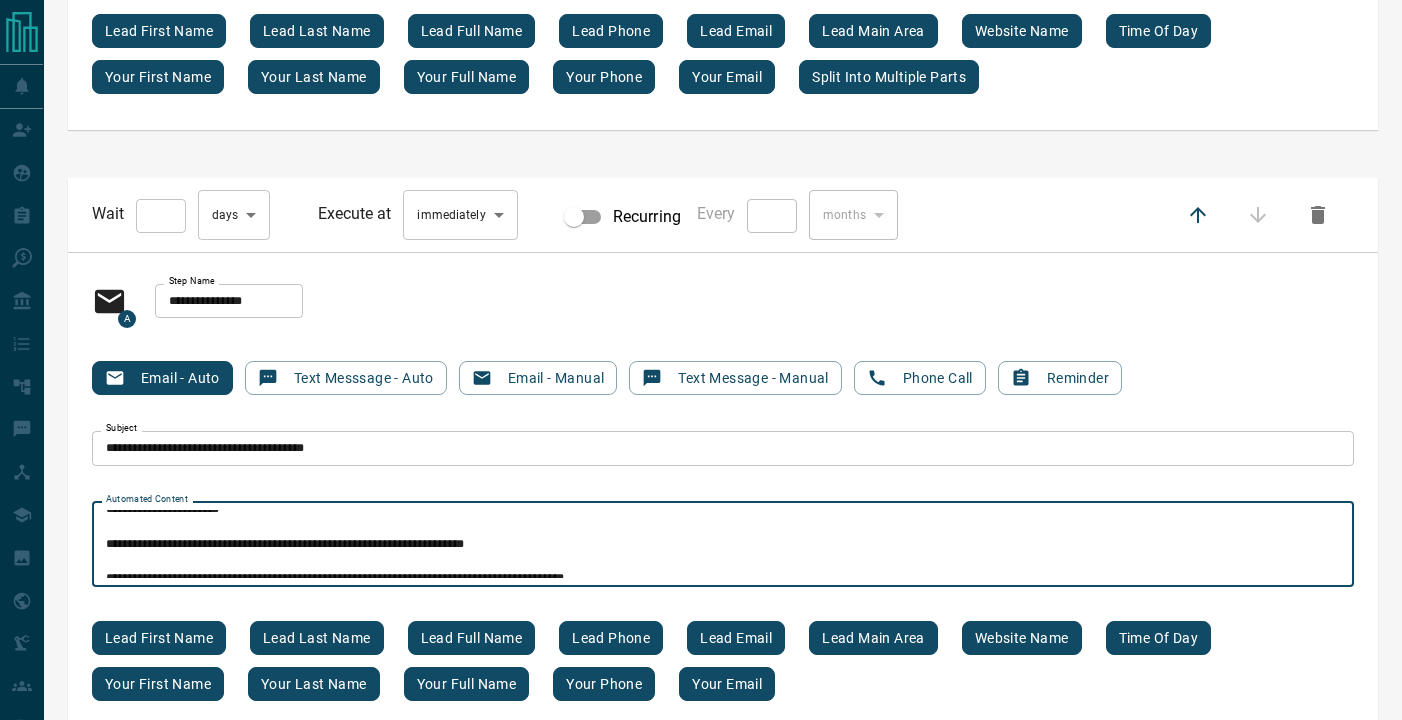 scroll, scrollTop: 44, scrollLeft: 0, axis: vertical 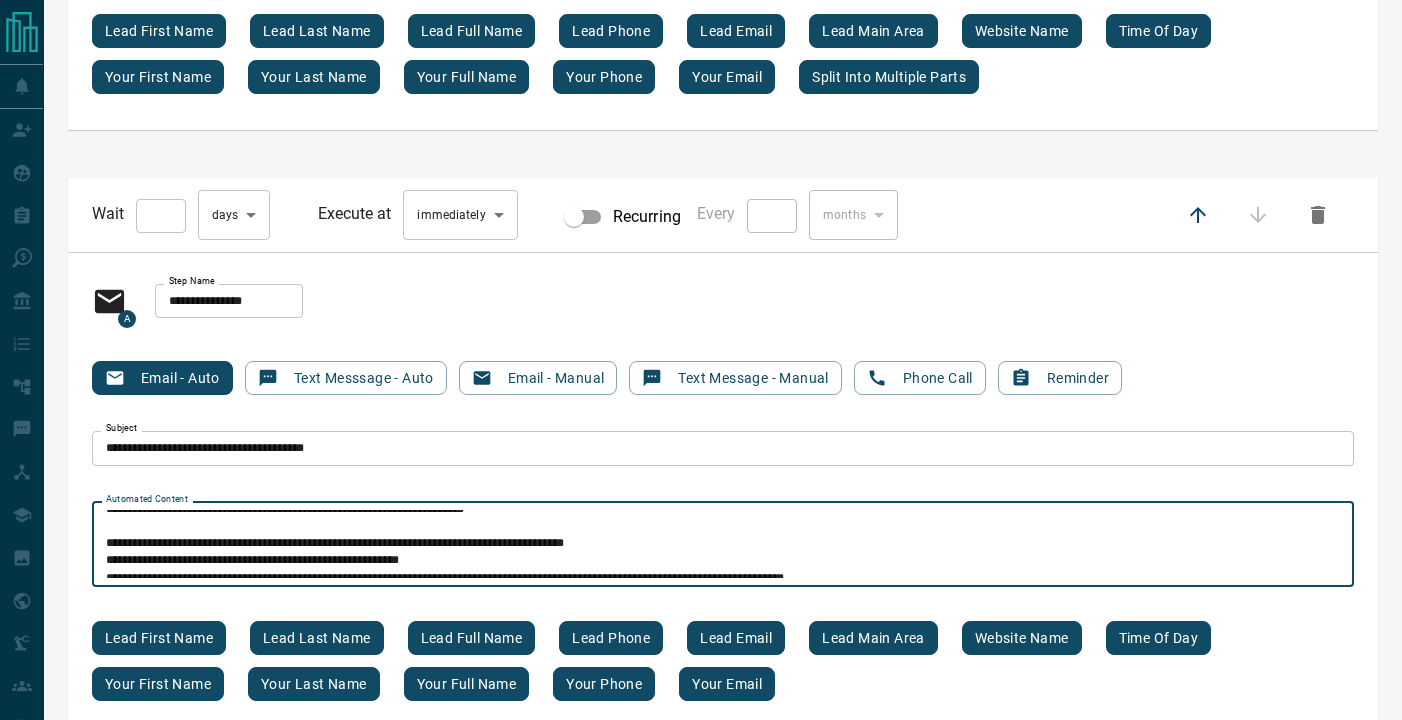 click on "Automated Content" at bounding box center (723, 544) 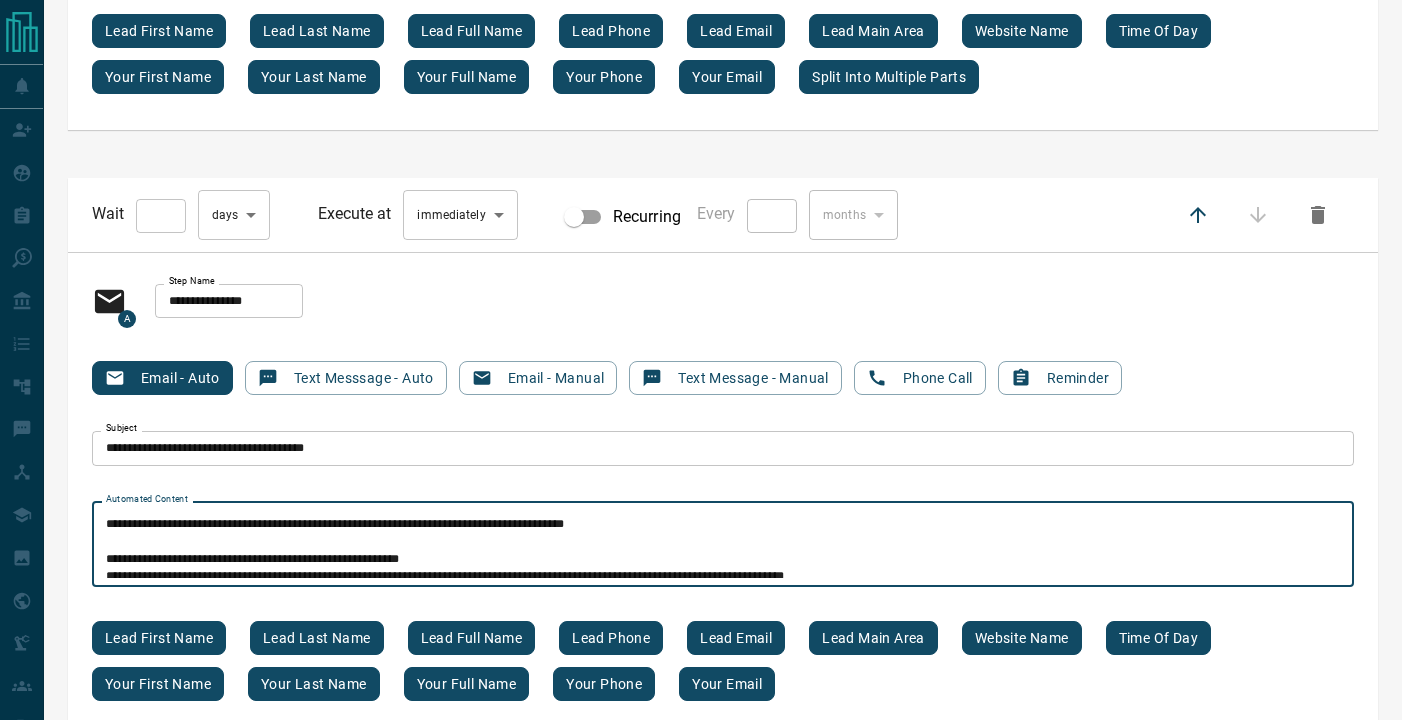 scroll, scrollTop: 61, scrollLeft: 0, axis: vertical 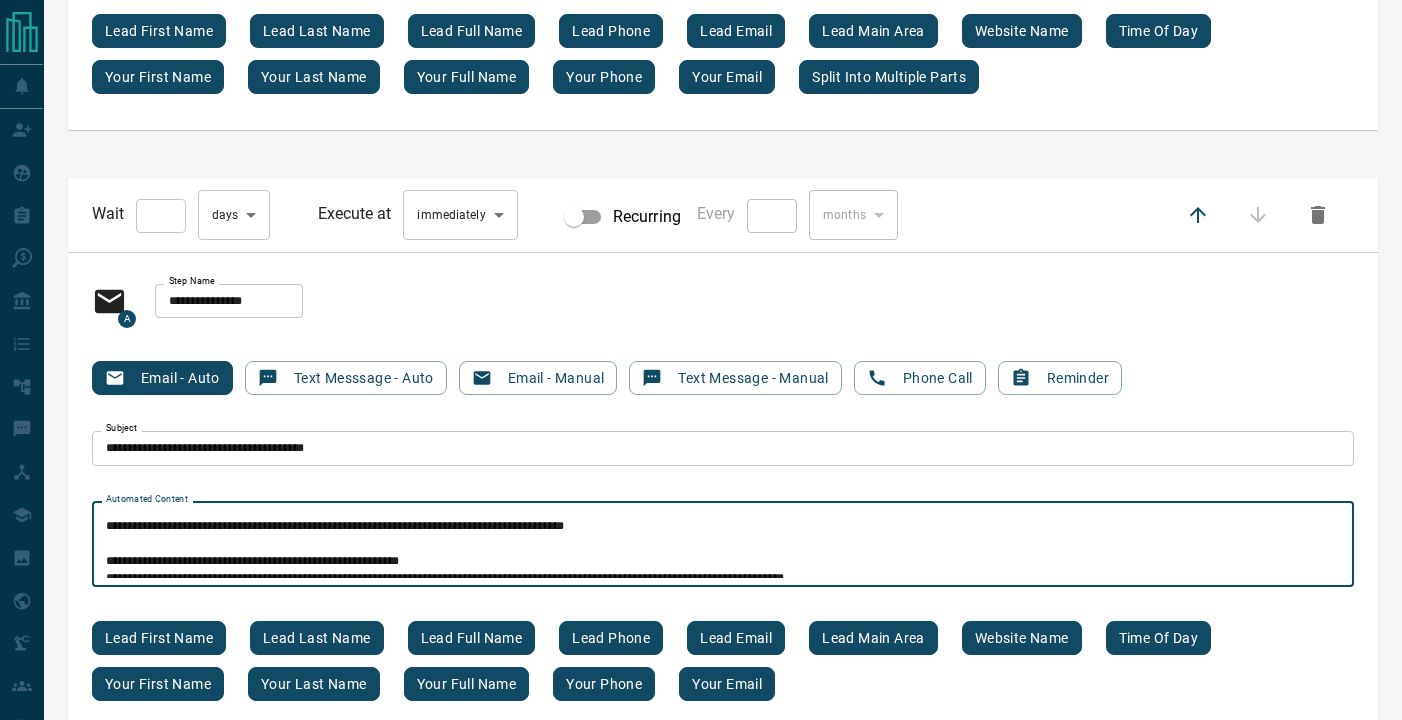click on "Automated Content" at bounding box center [723, 544] 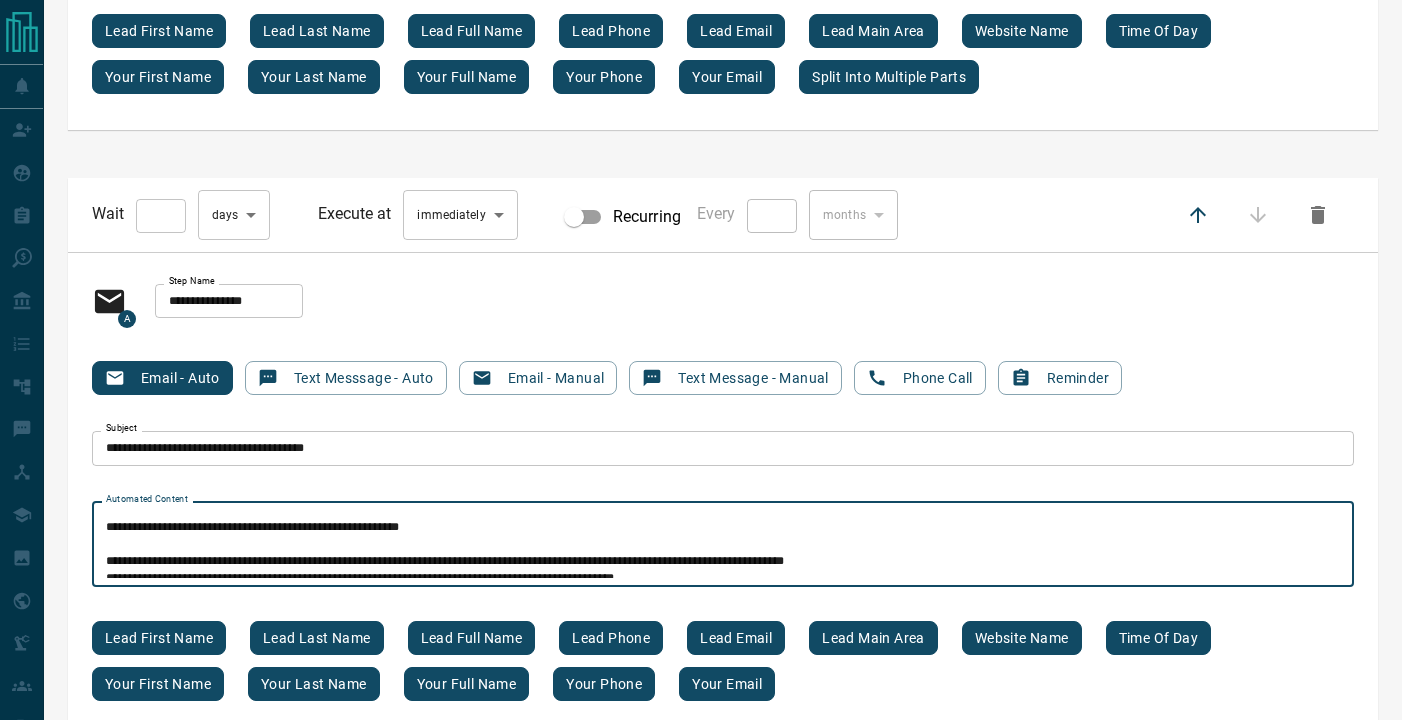 scroll, scrollTop: 100, scrollLeft: 0, axis: vertical 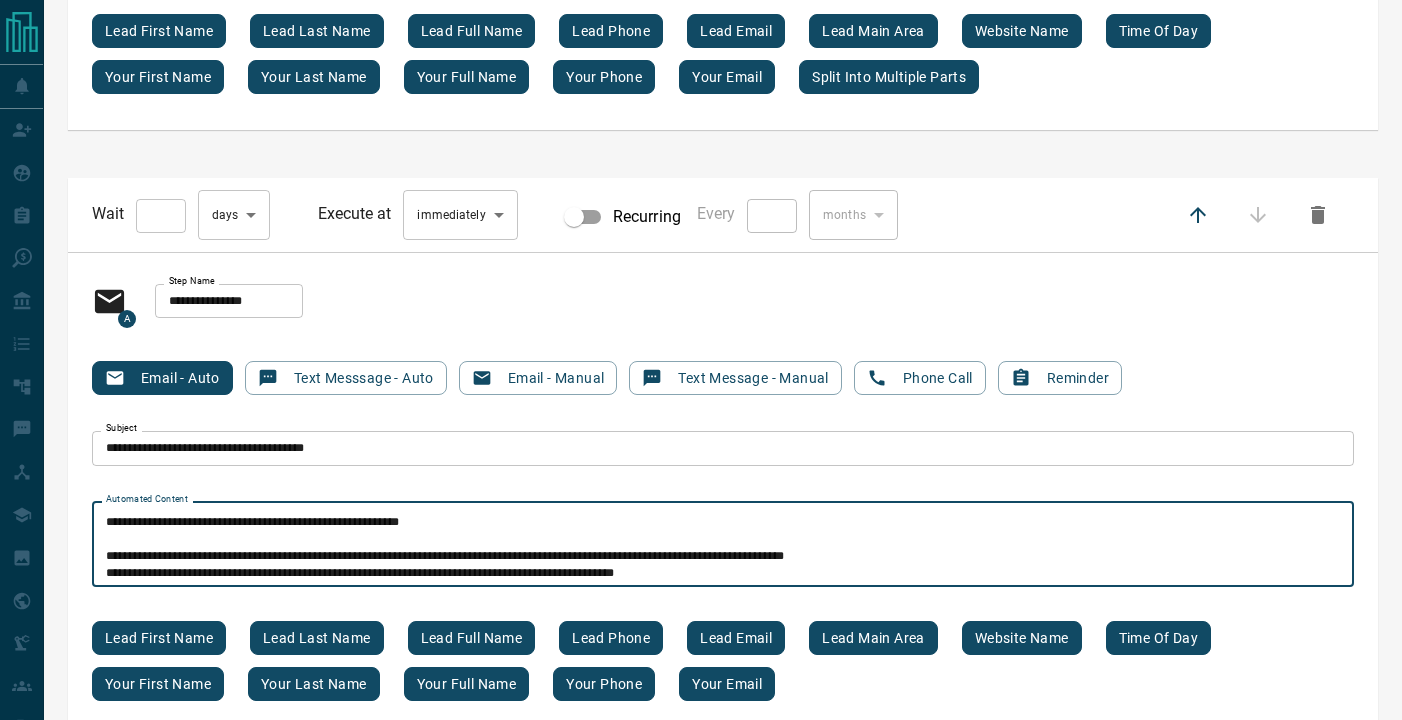 click on "Automated Content" at bounding box center [723, 544] 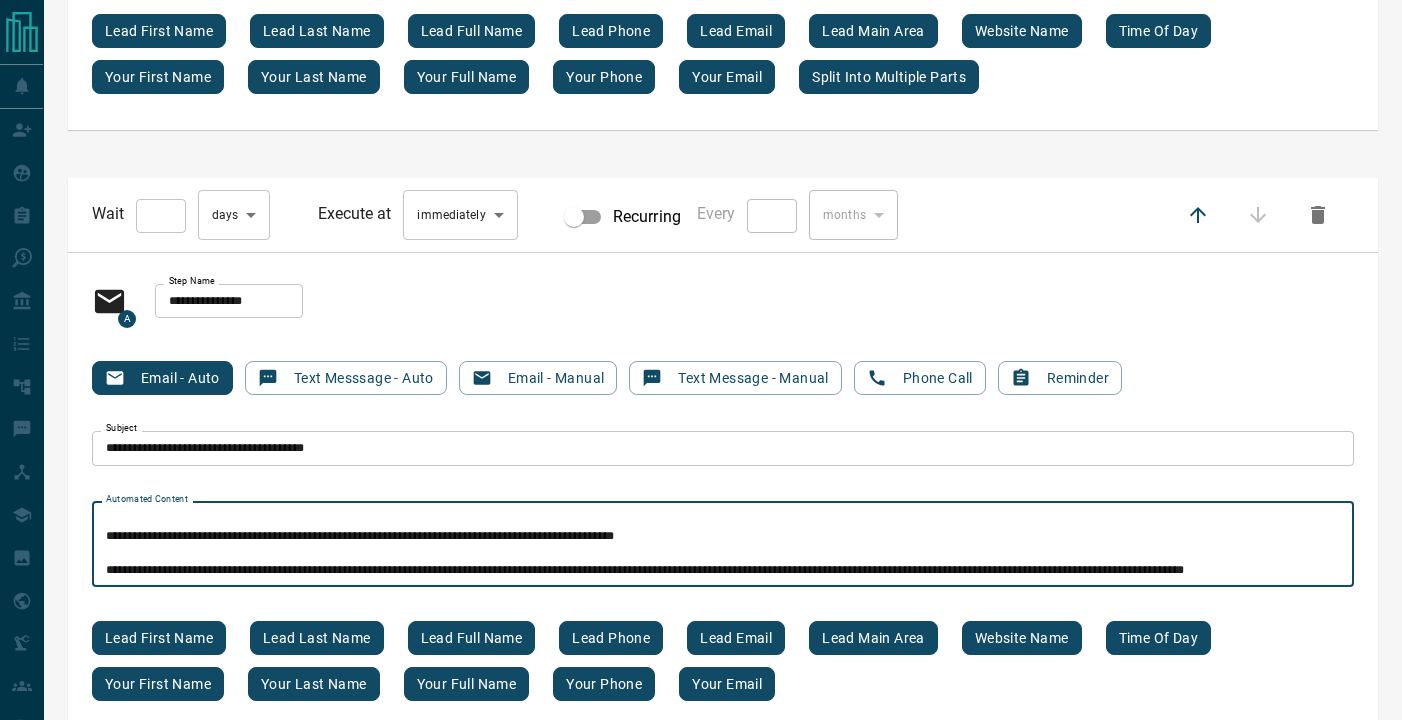 scroll, scrollTop: 149, scrollLeft: 0, axis: vertical 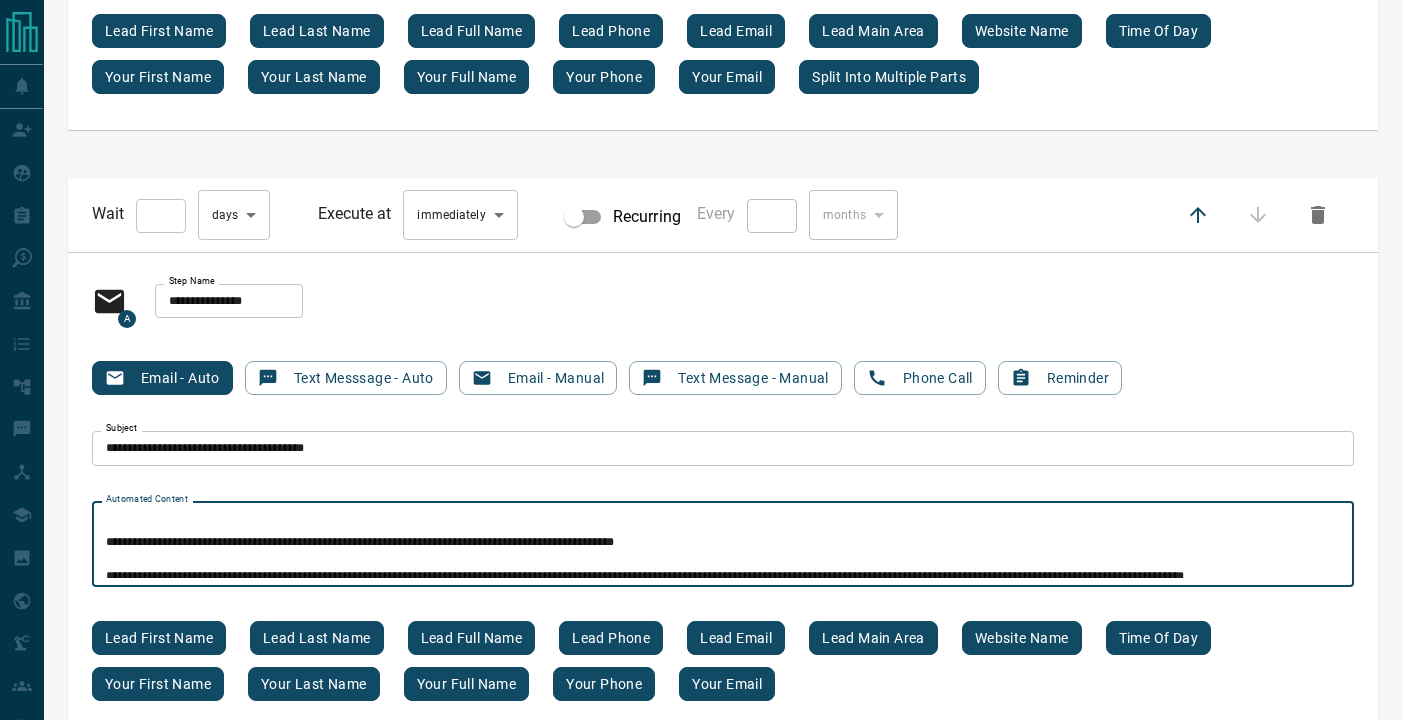 click on "* Automated Content" at bounding box center (723, 544) 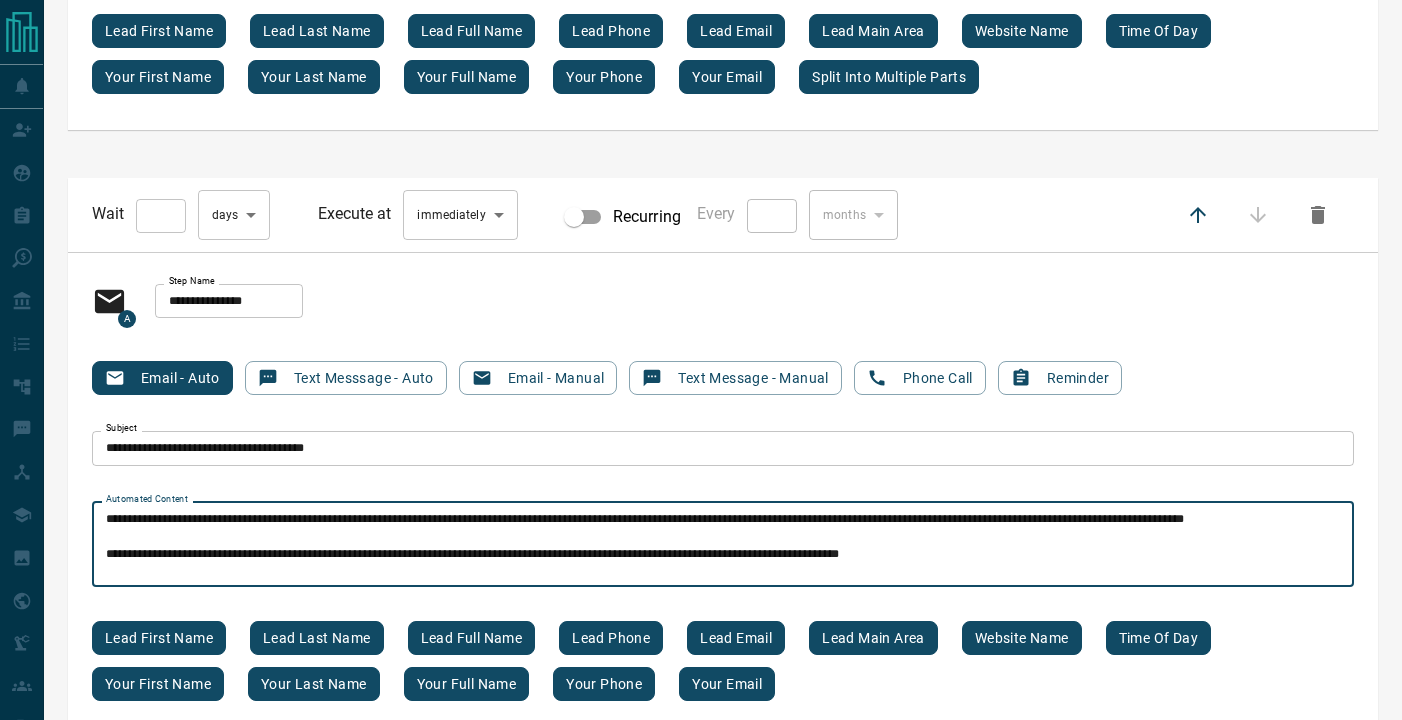 scroll, scrollTop: 205, scrollLeft: 0, axis: vertical 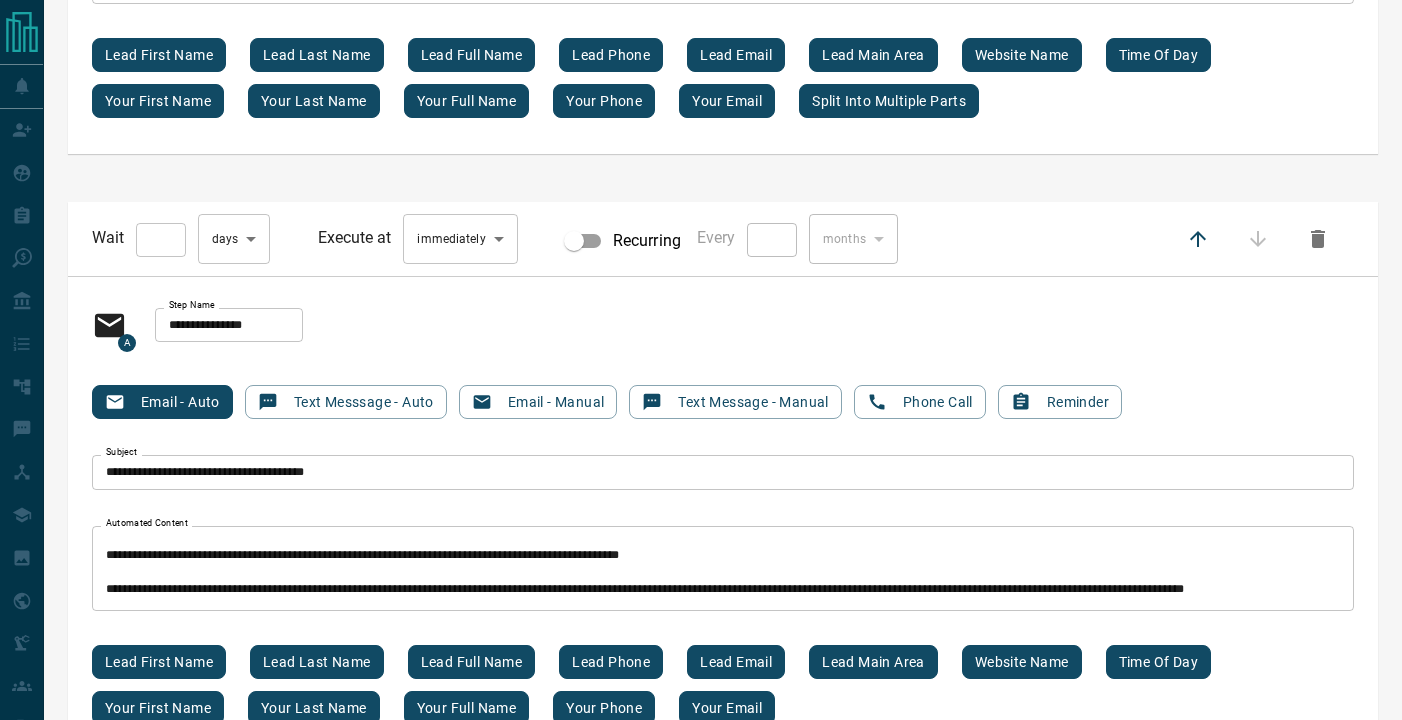 click on "* Automated Content" at bounding box center (723, 568) 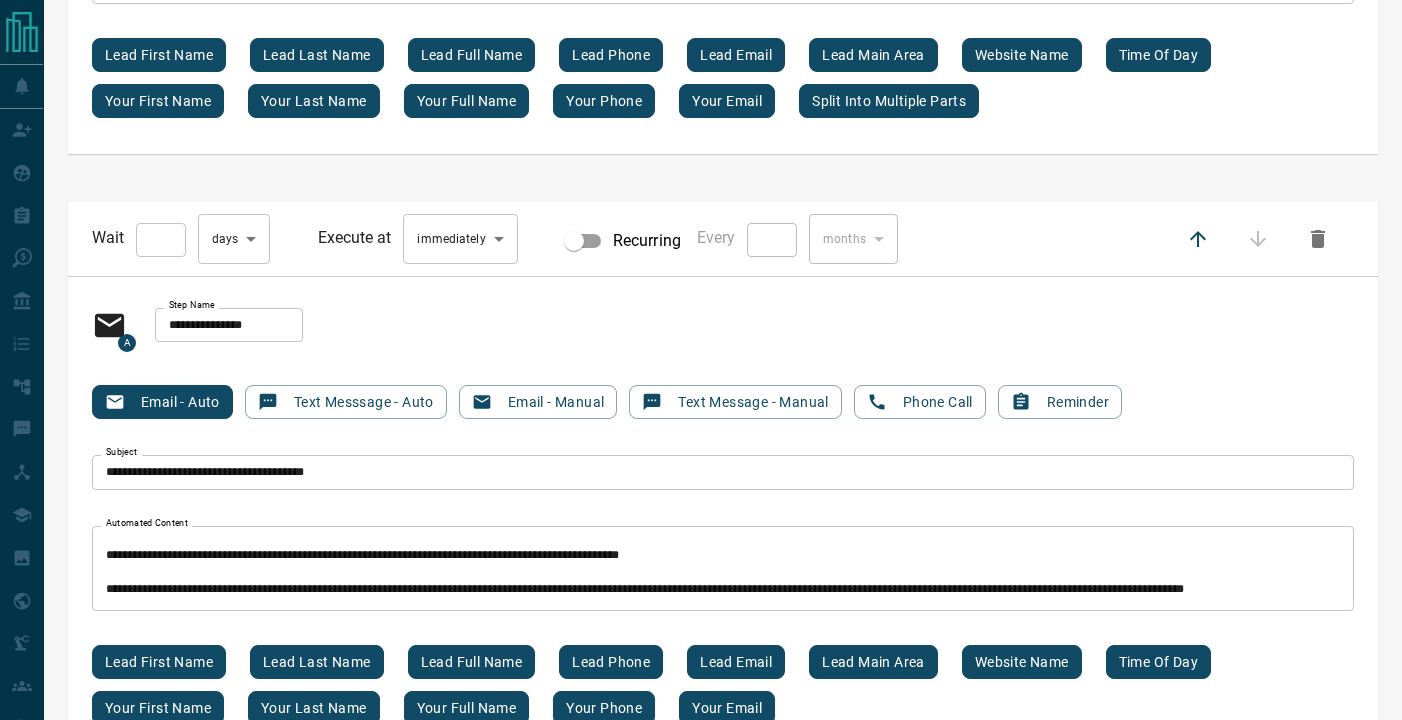 click on "* Automated Content" at bounding box center [723, 568] 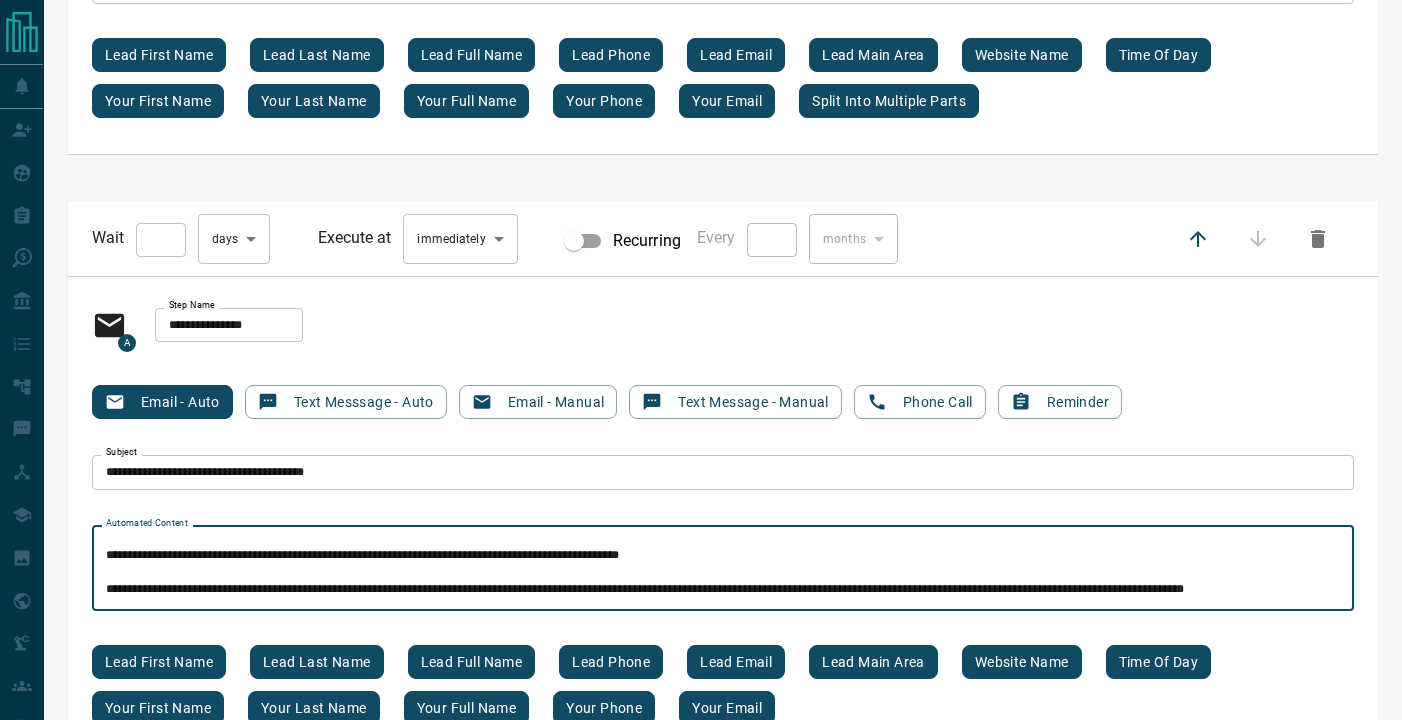 click on "Automated Content" at bounding box center (723, 568) 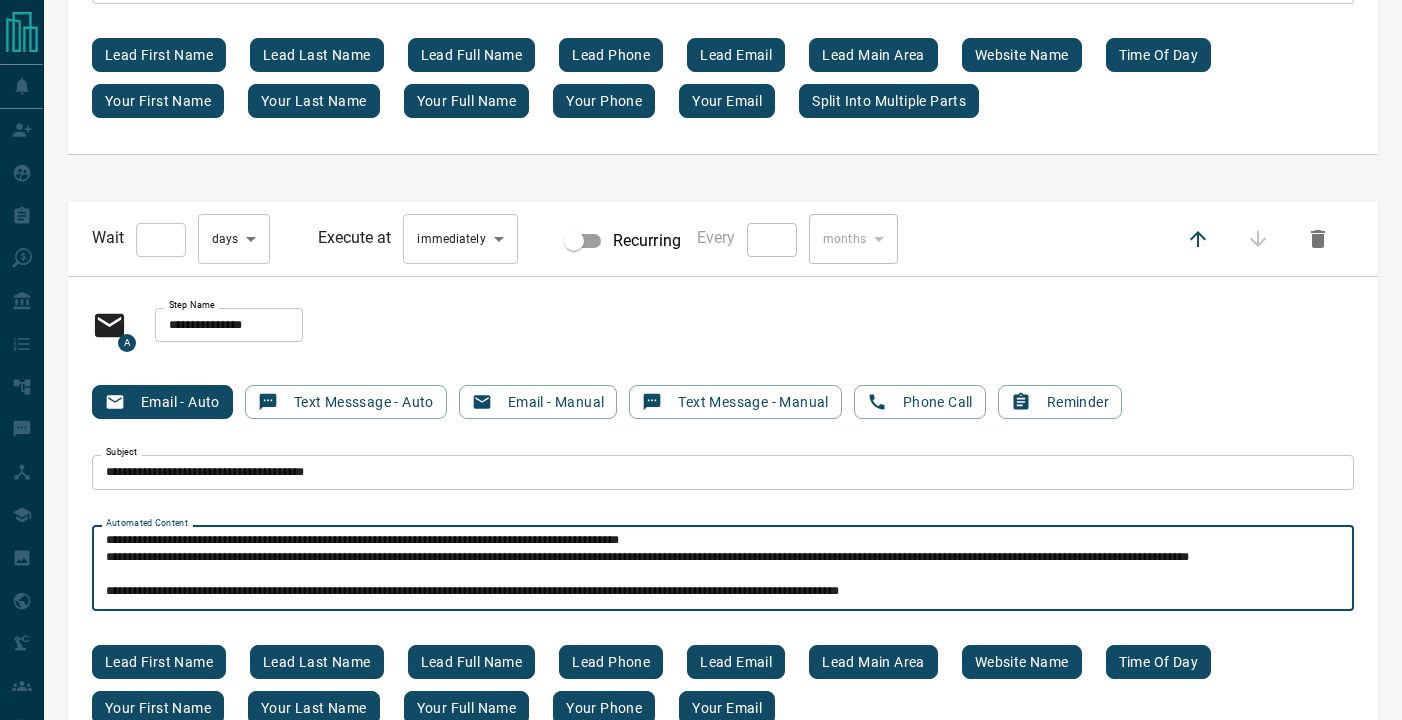 scroll, scrollTop: 180, scrollLeft: 0, axis: vertical 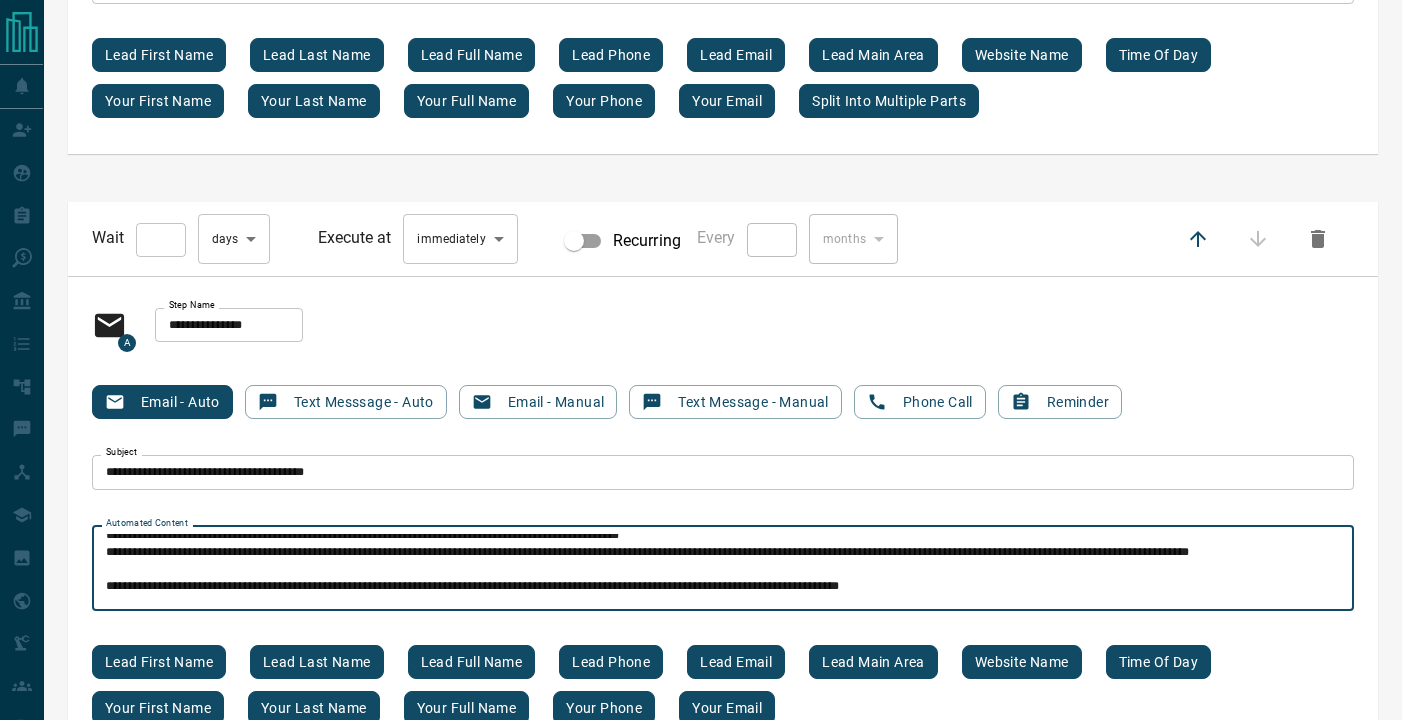 click on "Automated Content" at bounding box center [723, 568] 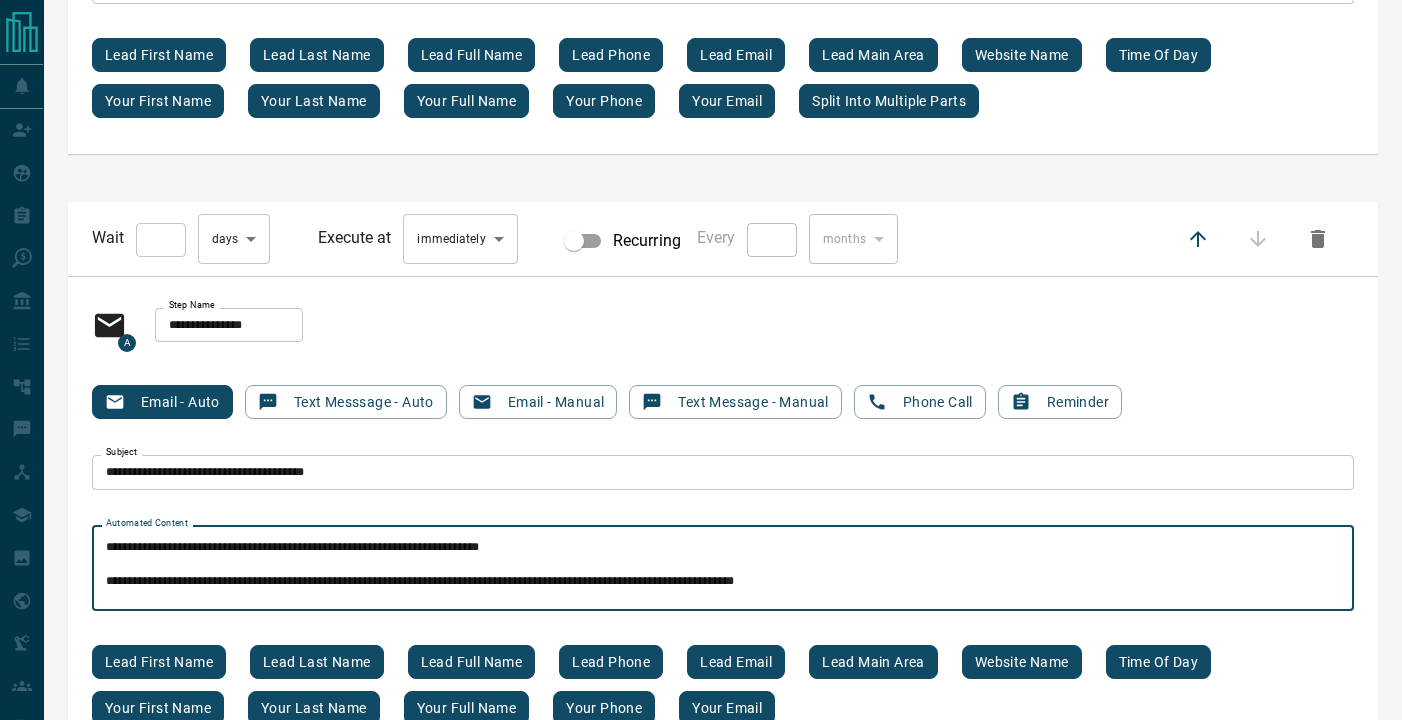 scroll, scrollTop: 222, scrollLeft: 0, axis: vertical 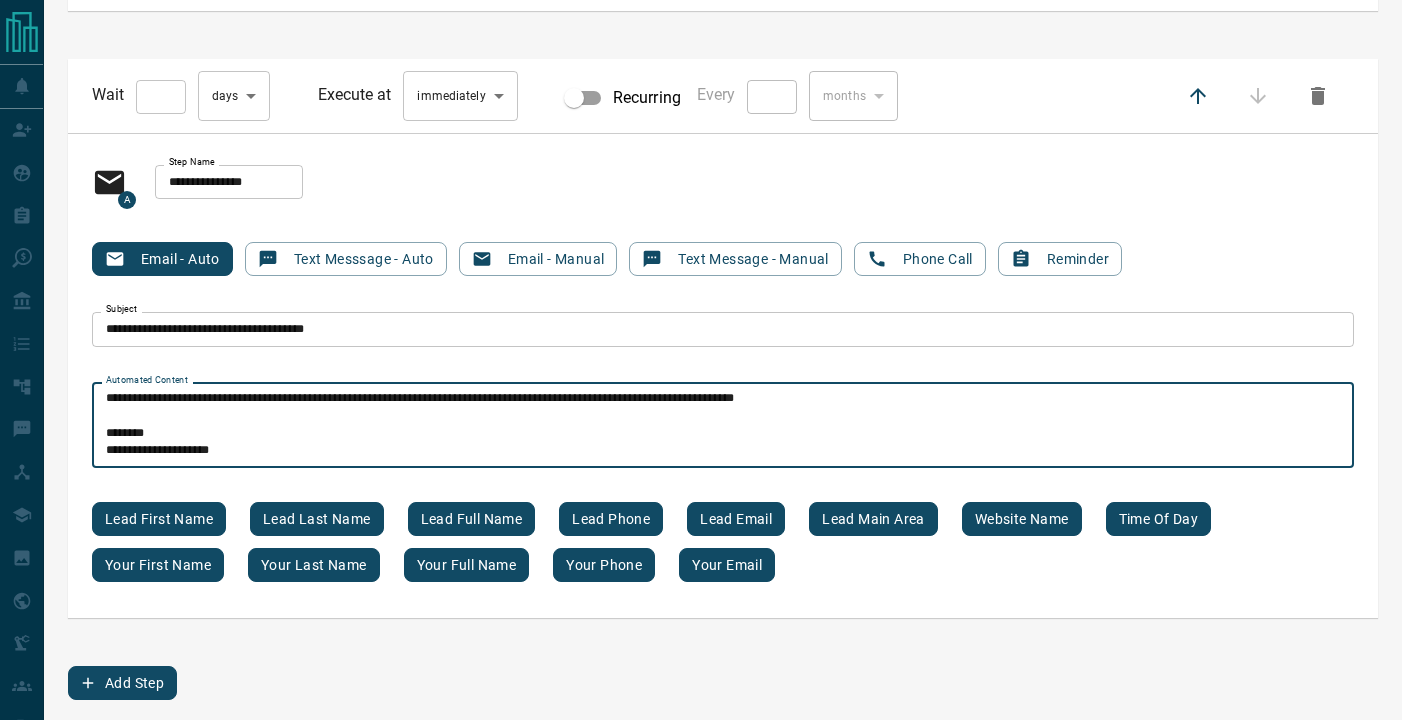 type on "**********" 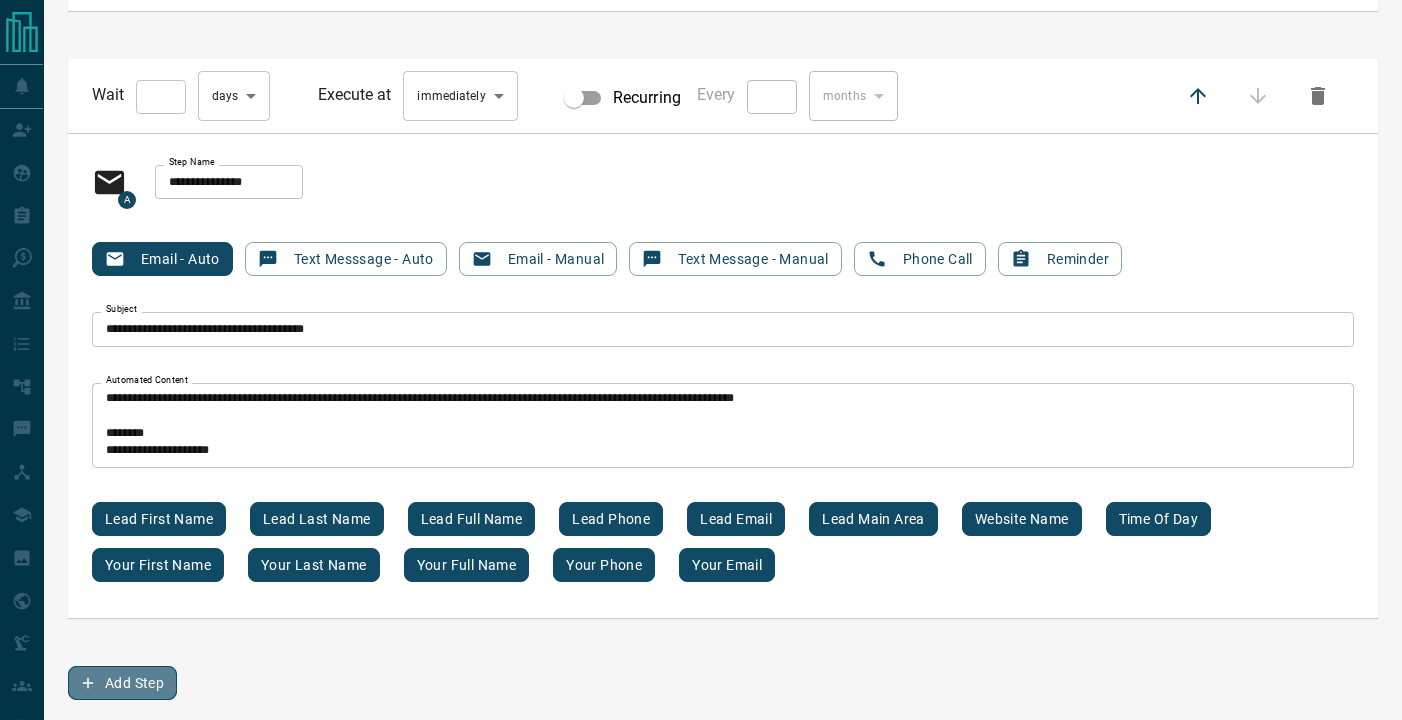 click on "Add Step" at bounding box center [122, 683] 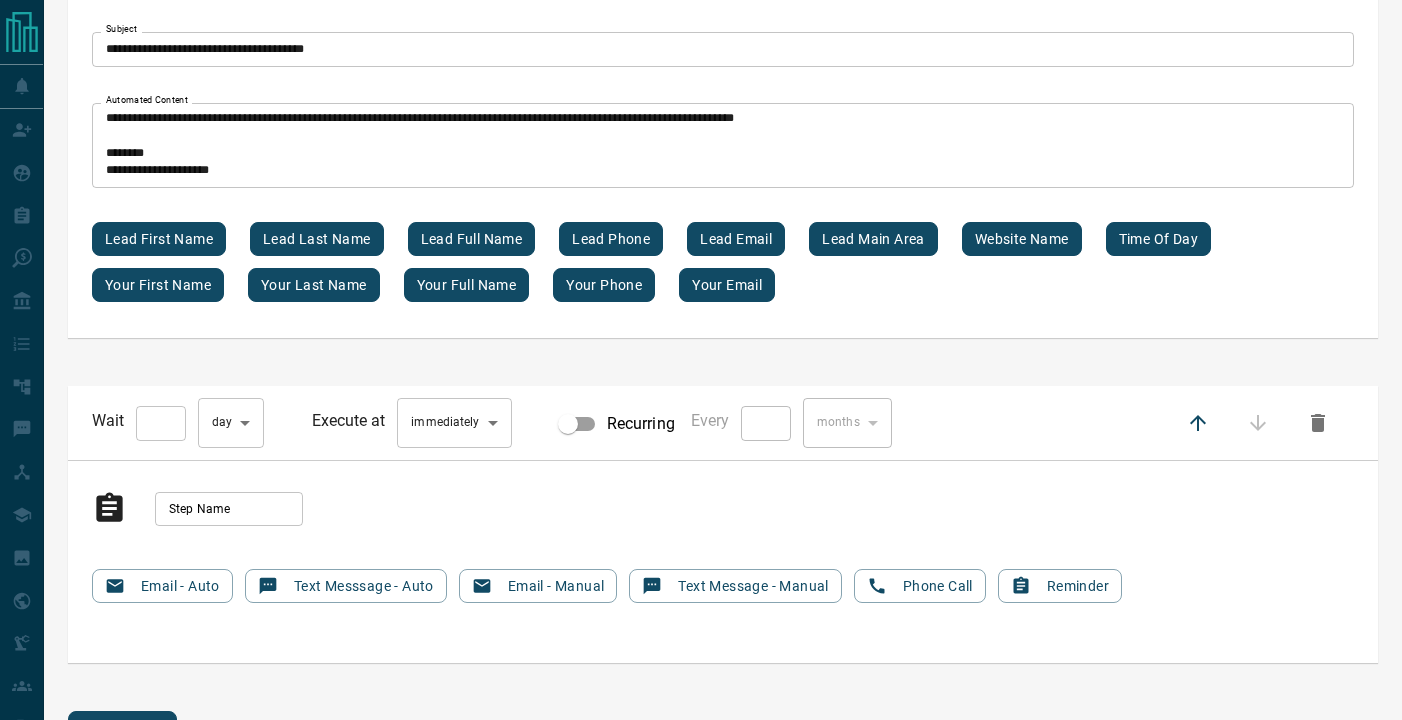 scroll, scrollTop: 5163, scrollLeft: 0, axis: vertical 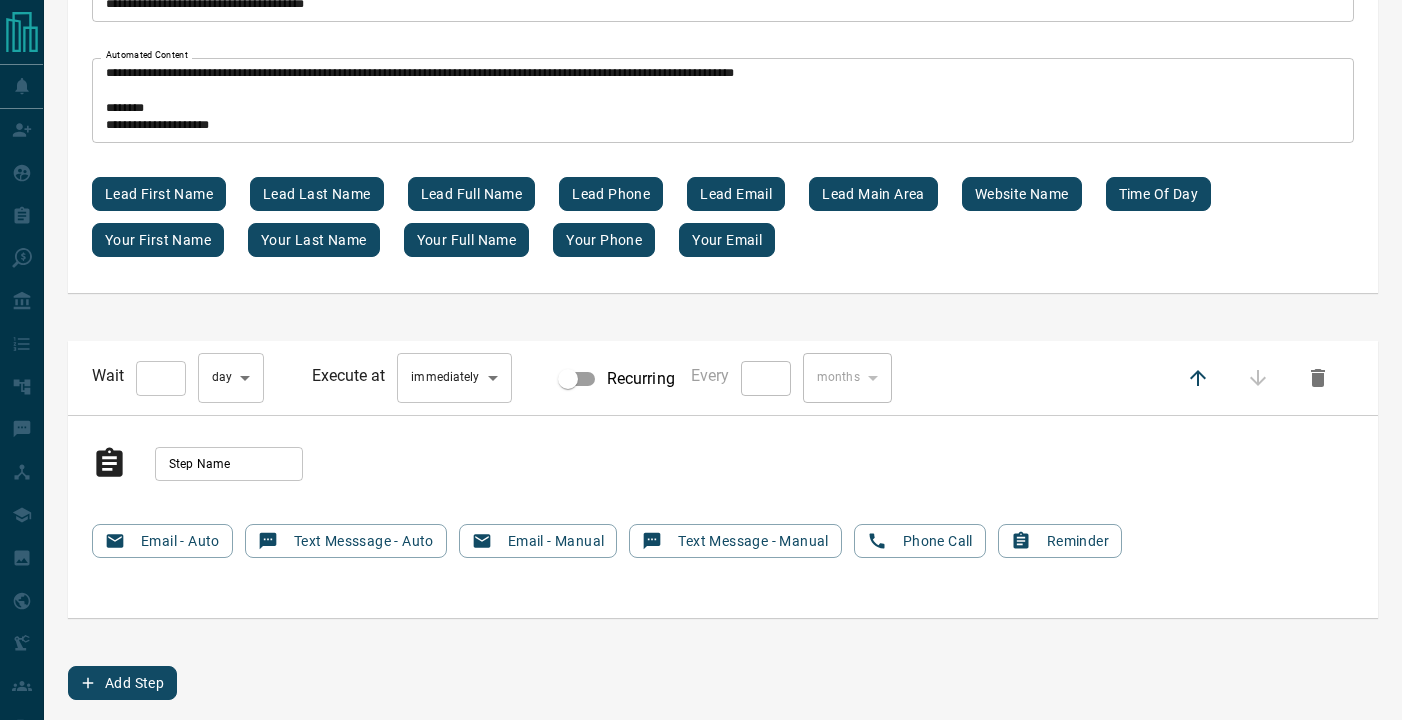 type on "*" 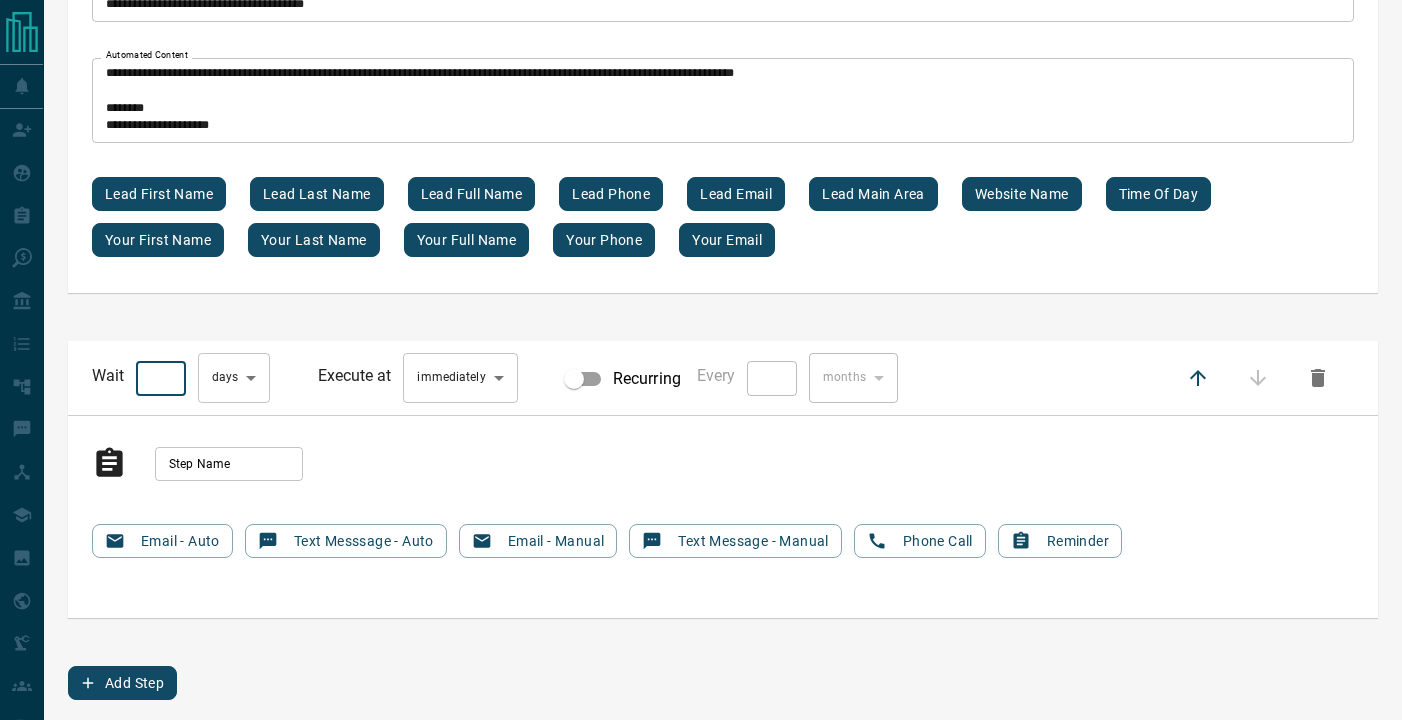 click on "*" at bounding box center (161, 378) 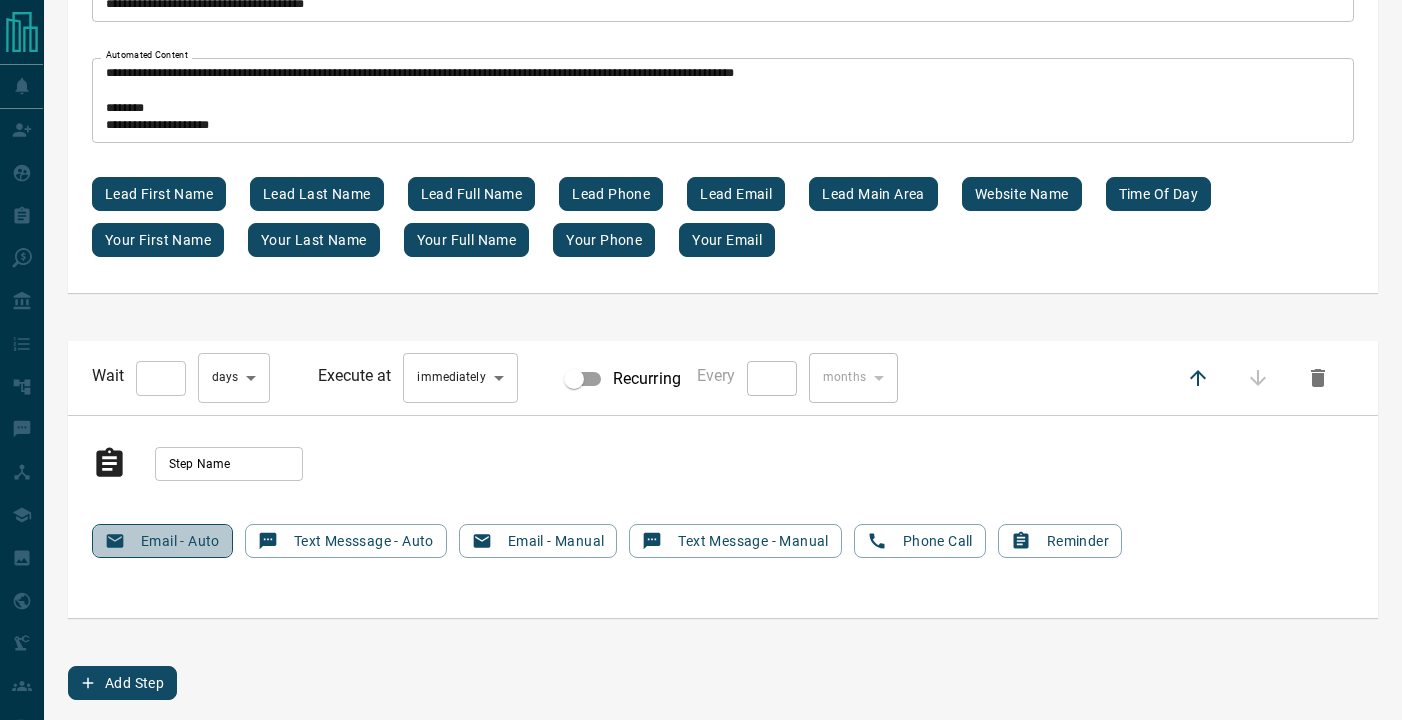 click on "Email - Auto" at bounding box center [162, 541] 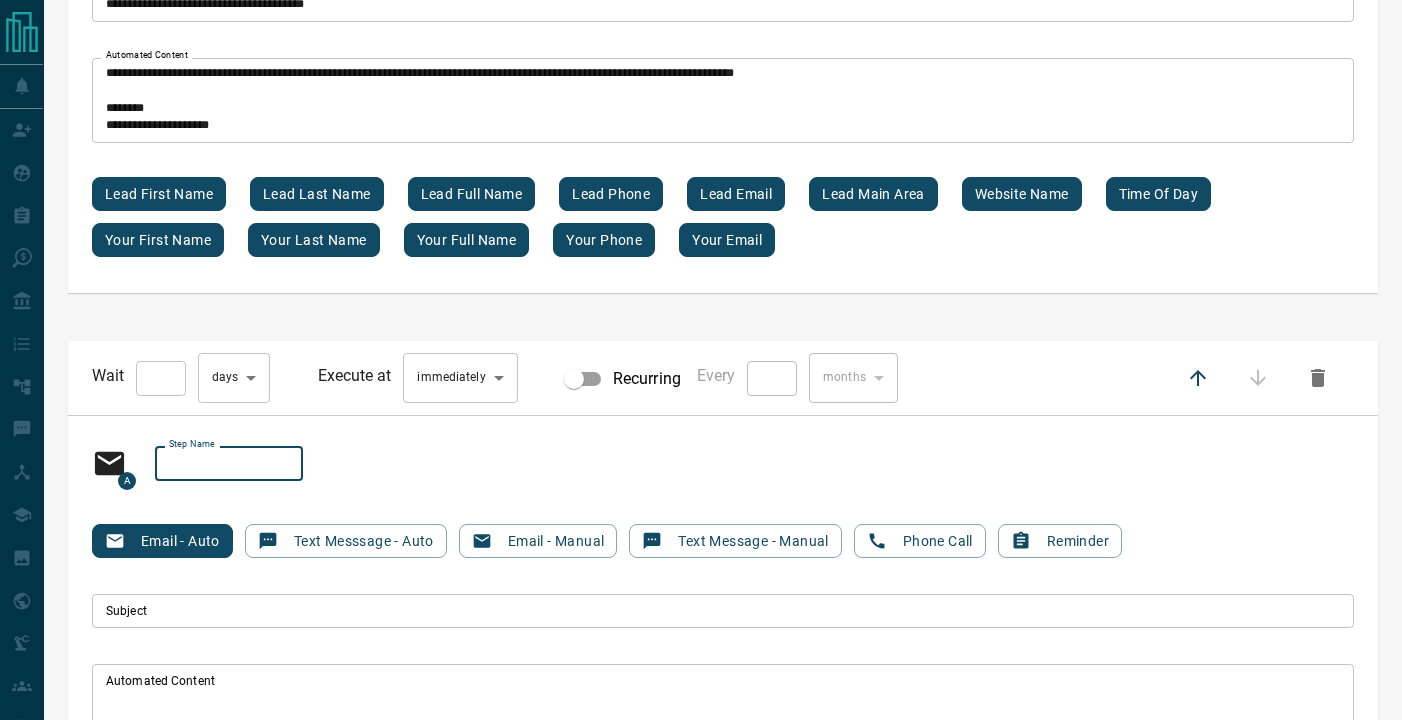click on "Step Name" at bounding box center [229, 464] 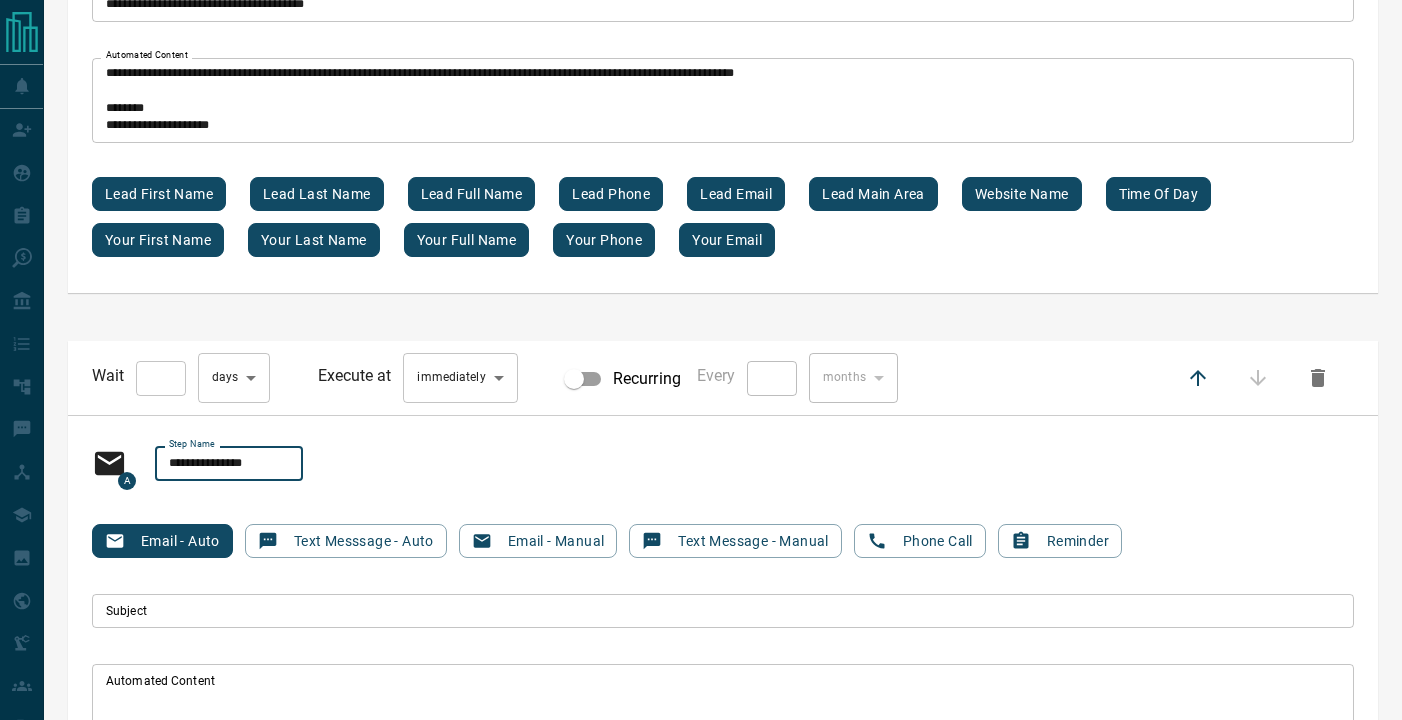 type on "**********" 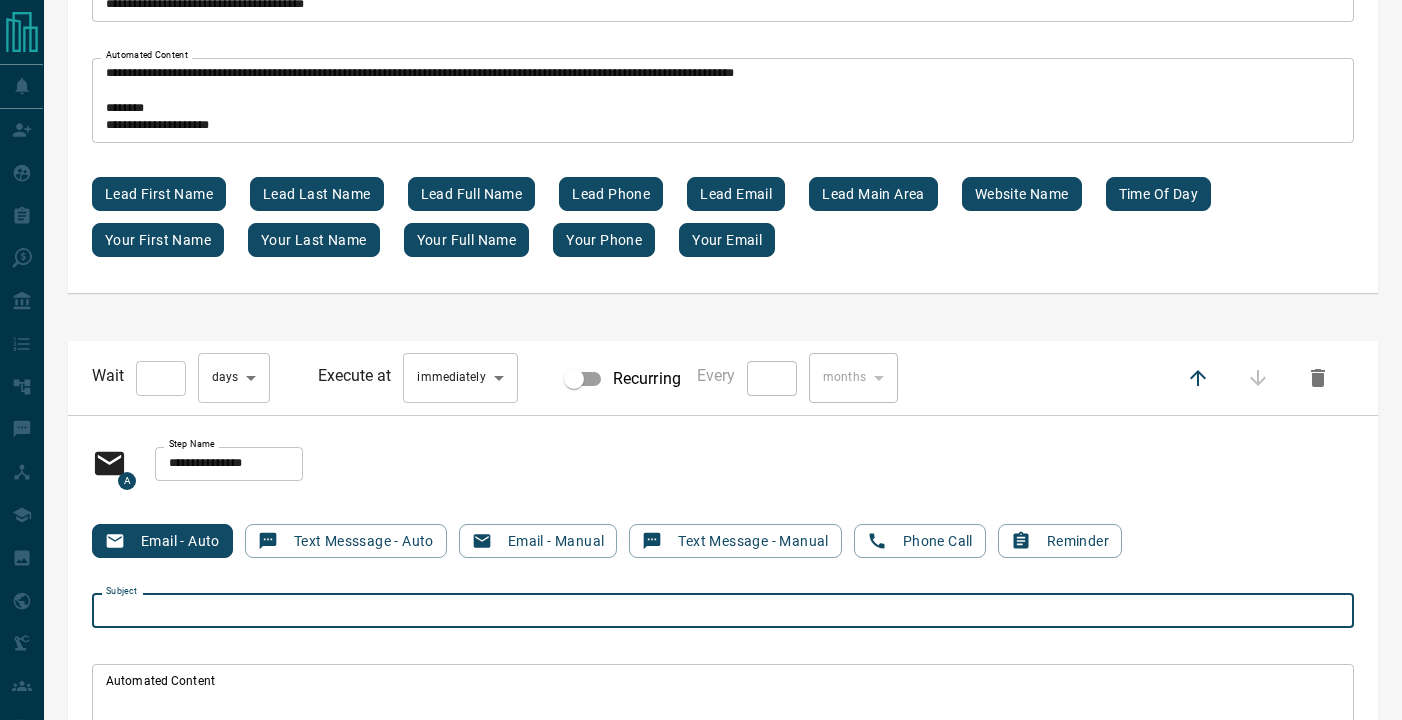 click on "Subject" at bounding box center (723, 611) 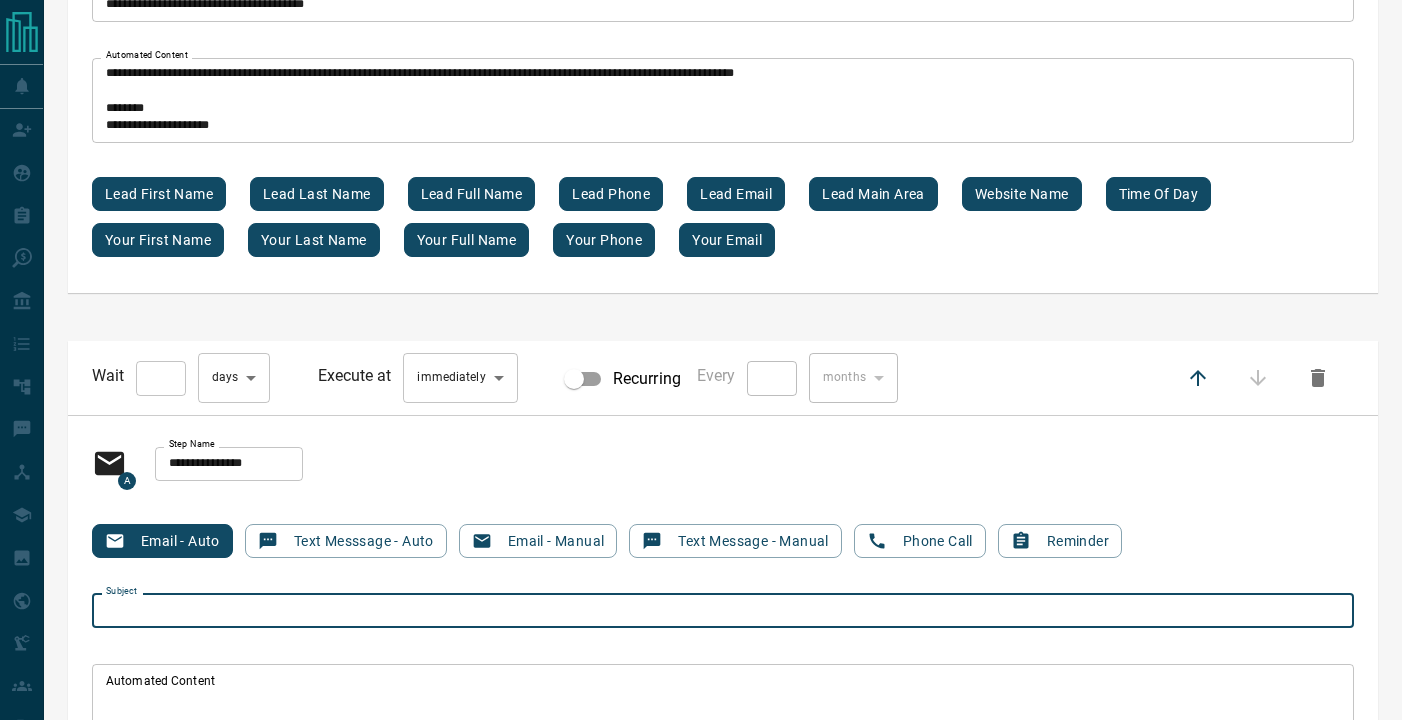 paste on "**********" 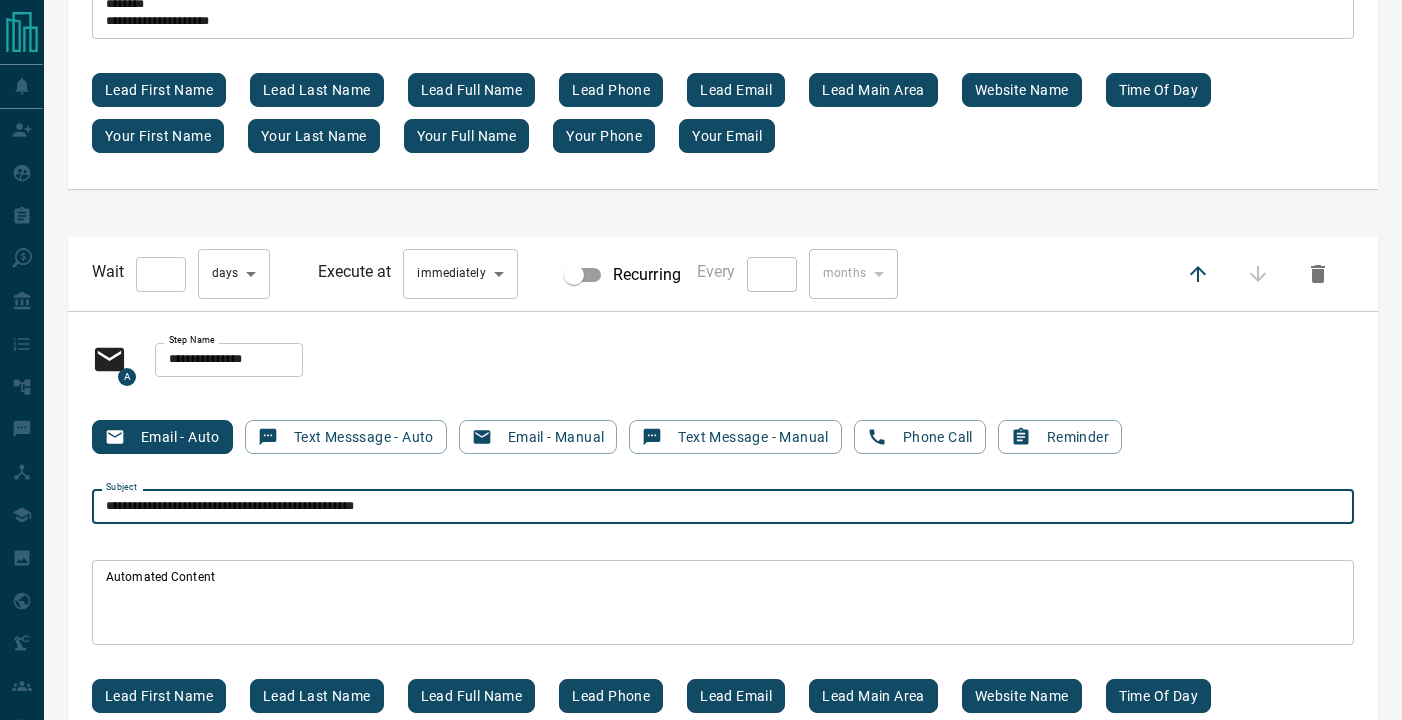 scroll, scrollTop: 5273, scrollLeft: 0, axis: vertical 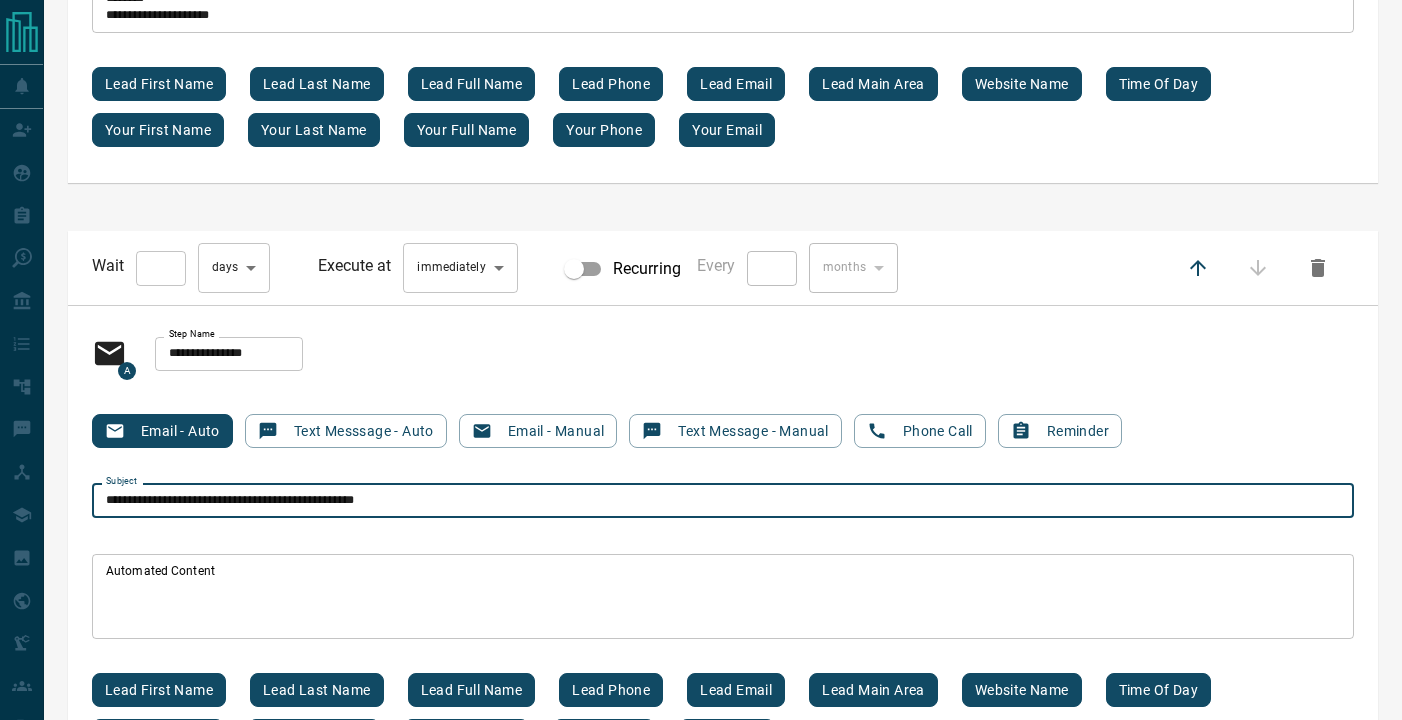type on "**********" 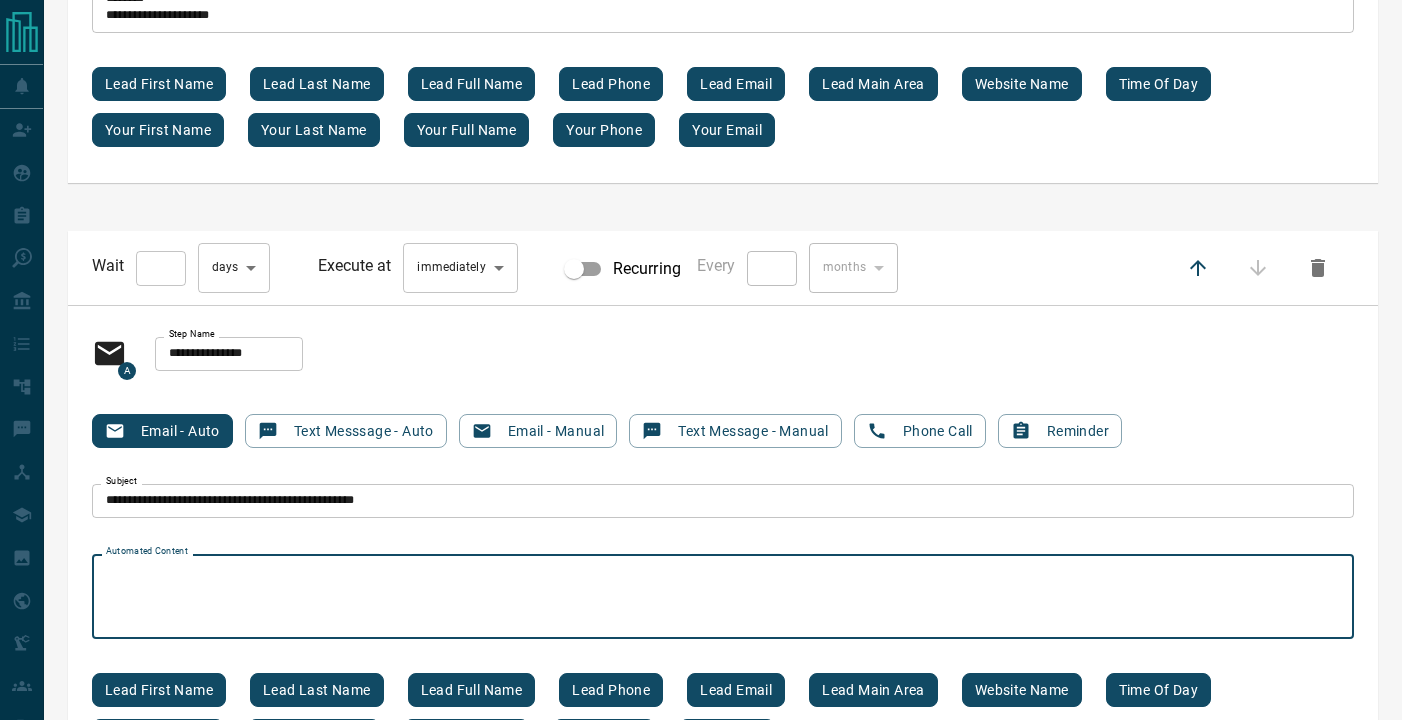paste on "**********" 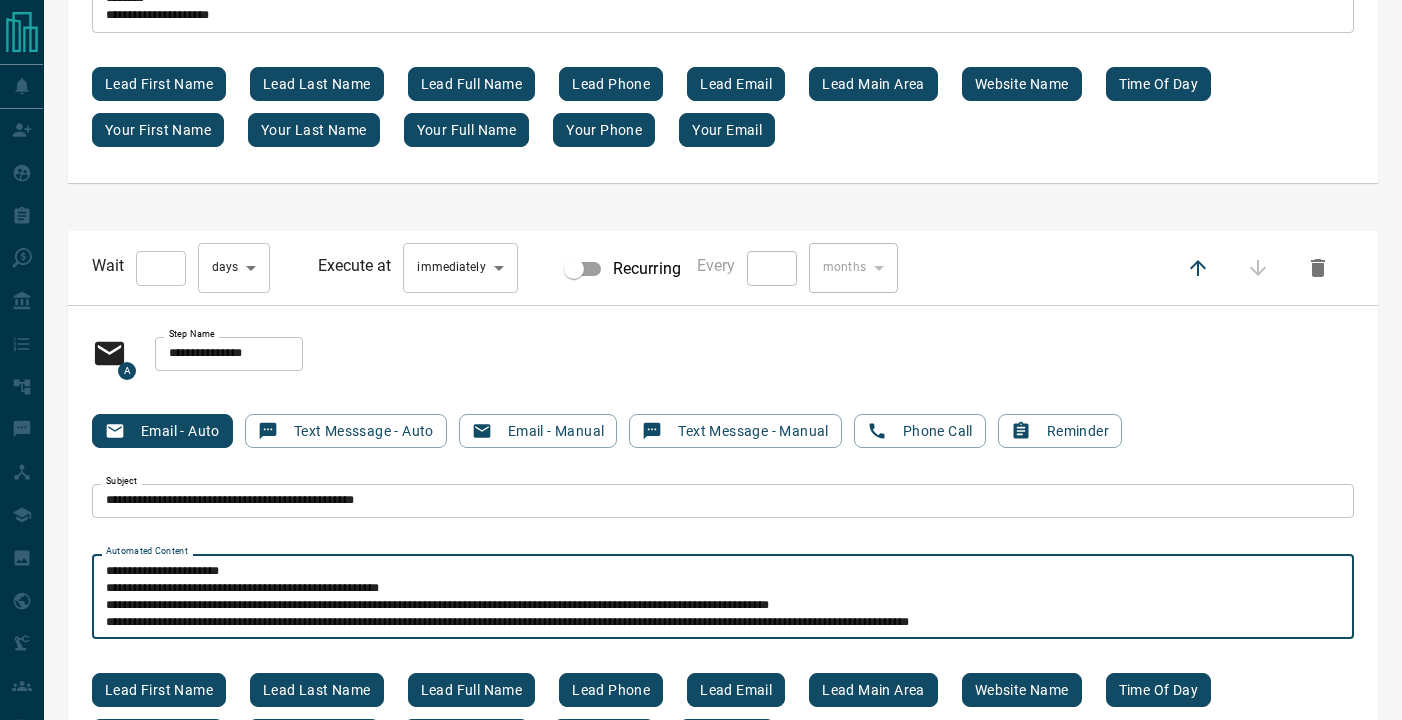 scroll, scrollTop: 51, scrollLeft: 0, axis: vertical 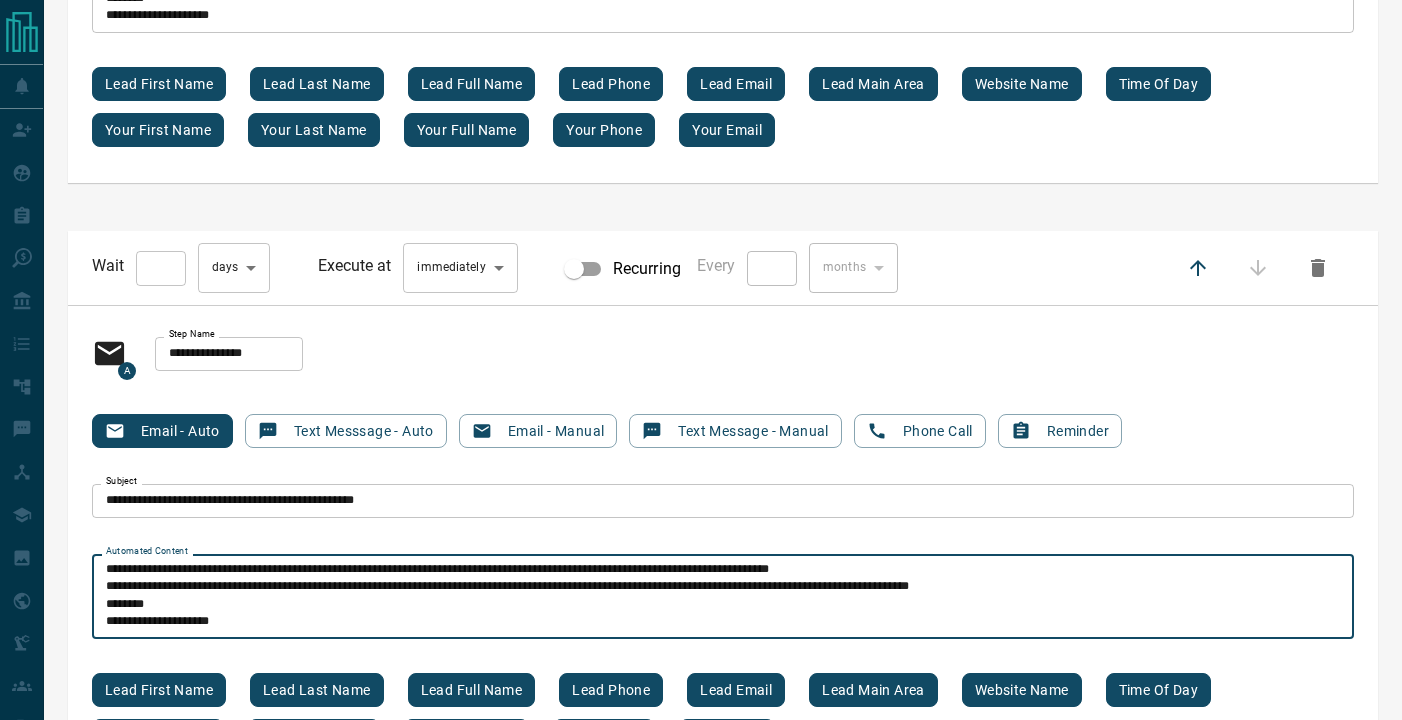 click on "**********" at bounding box center [723, 597] 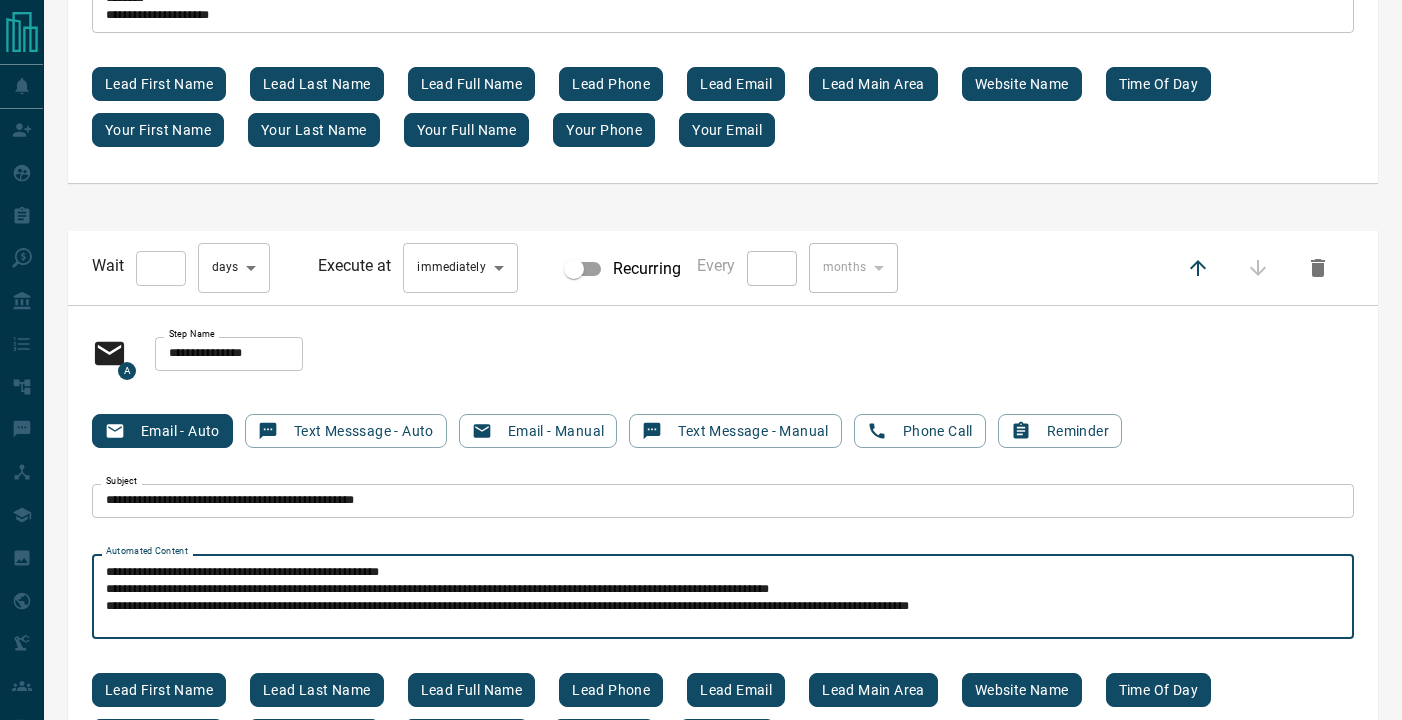 scroll, scrollTop: 4, scrollLeft: 0, axis: vertical 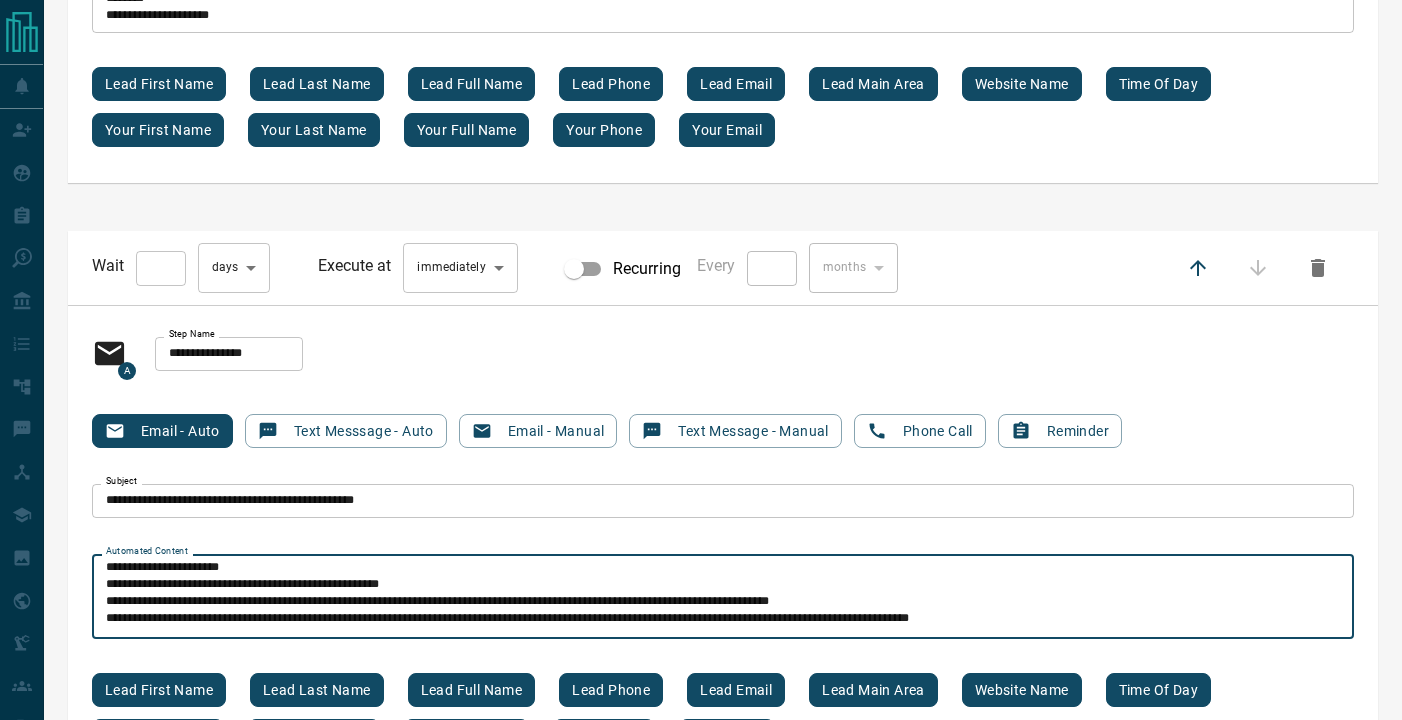 click on "**********" at bounding box center (723, 597) 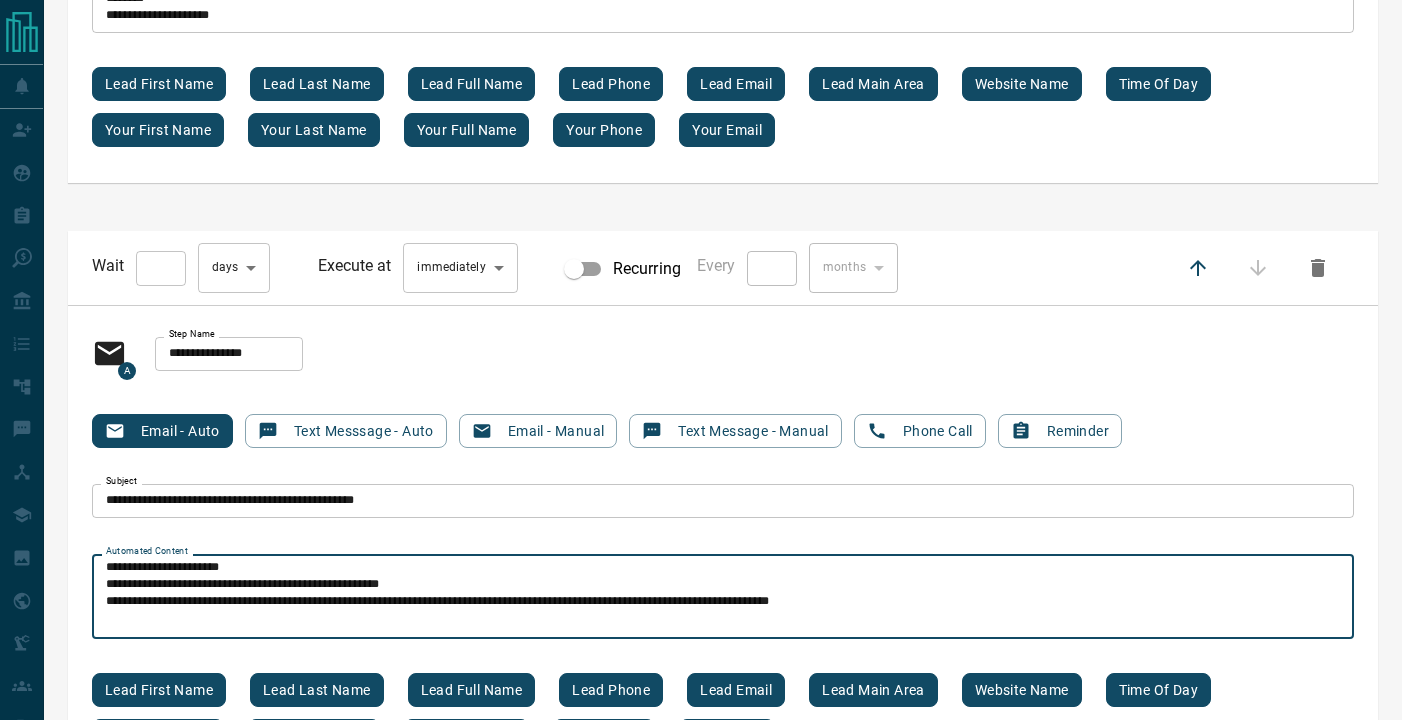 click on "**********" at bounding box center [723, 597] 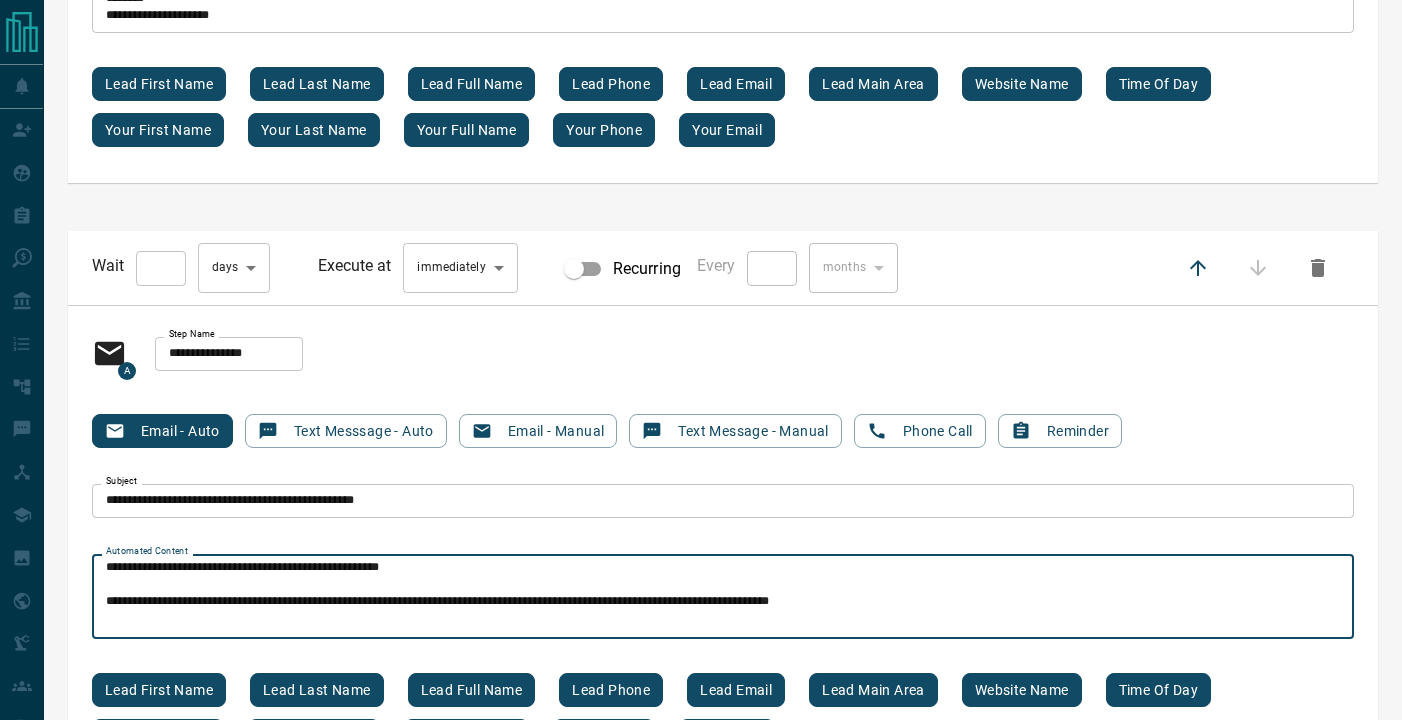 scroll, scrollTop: 6, scrollLeft: 0, axis: vertical 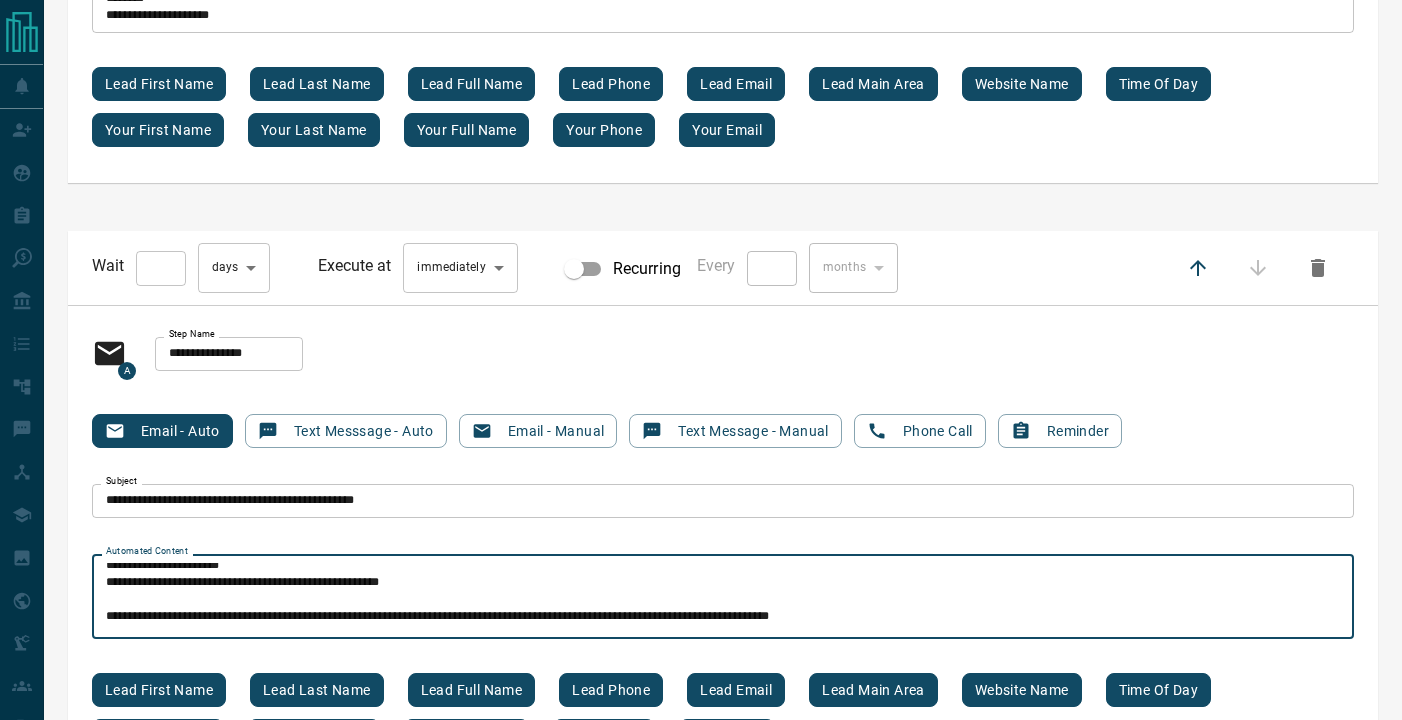 click on "[STARS]
[STARS]
[STARS]
[STARS]
[STARS]
[STARS]" at bounding box center (723, 597) 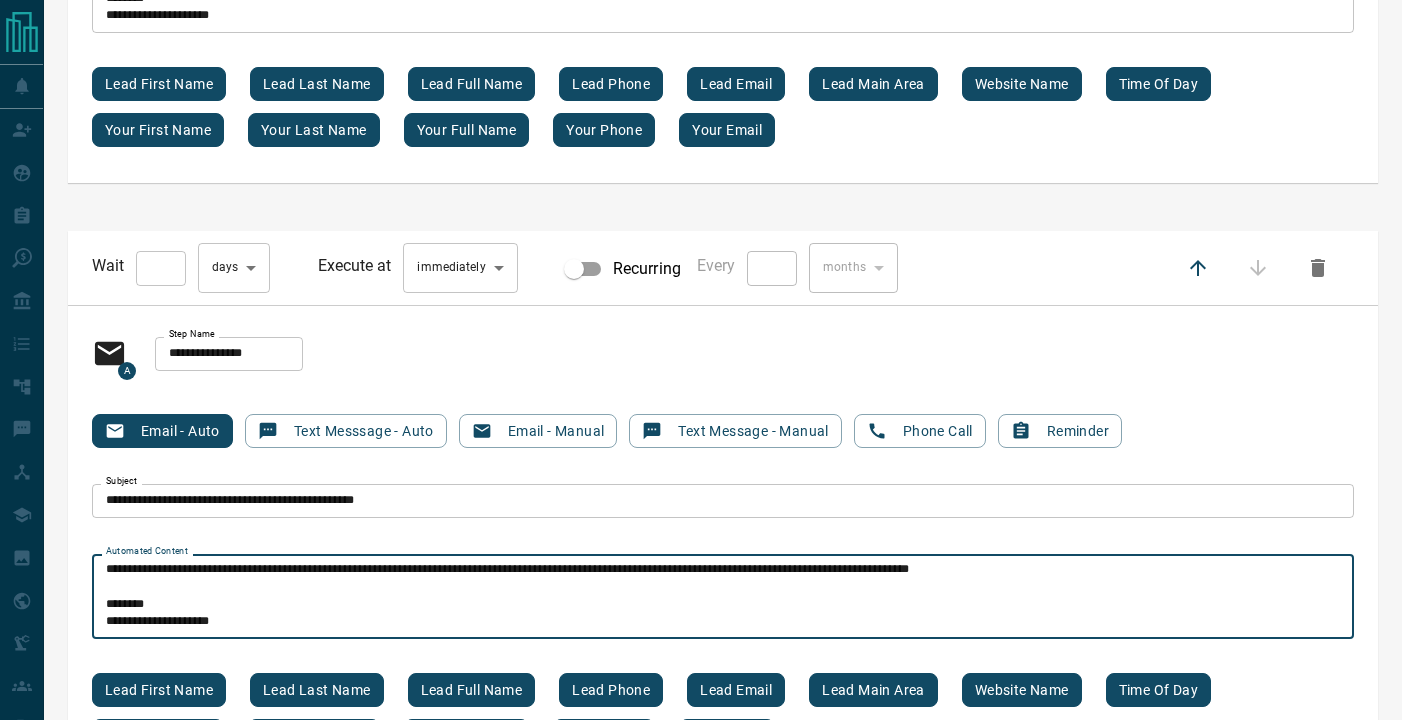 scroll, scrollTop: 119, scrollLeft: 0, axis: vertical 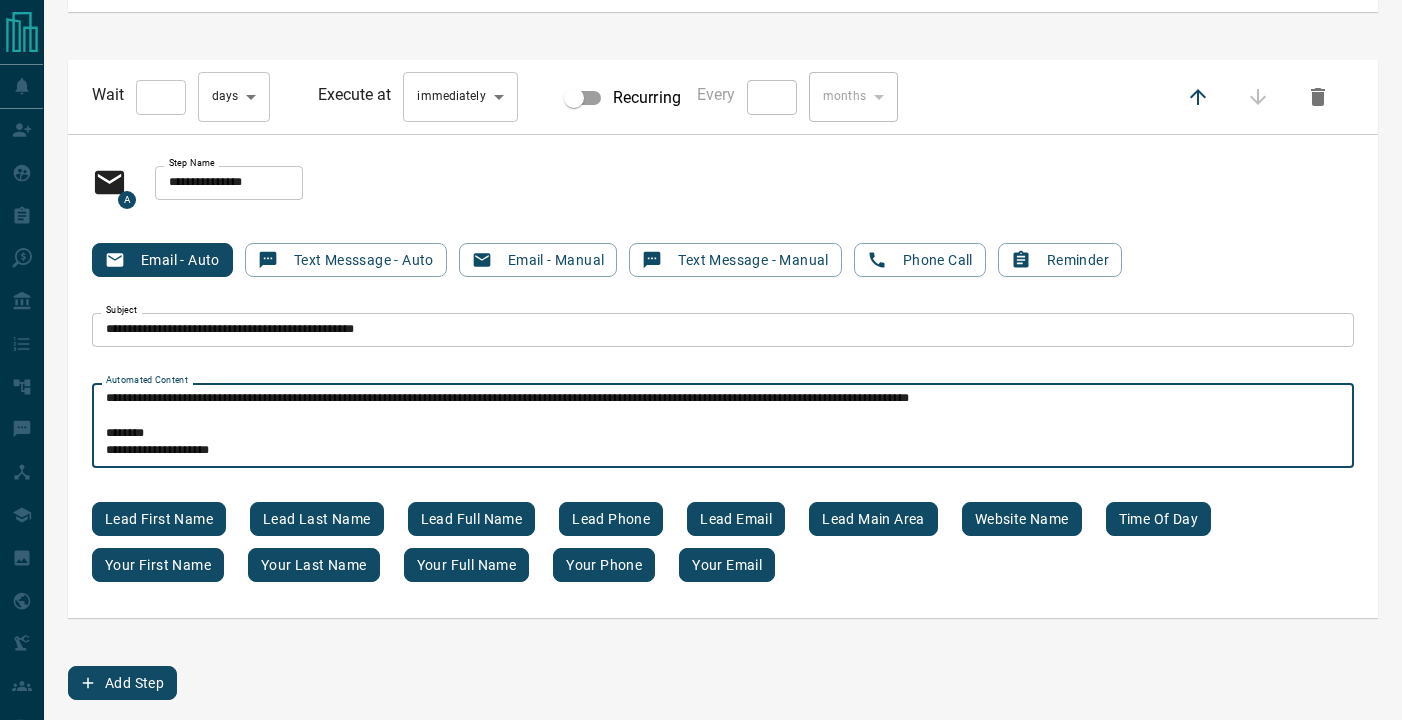 type on "**********" 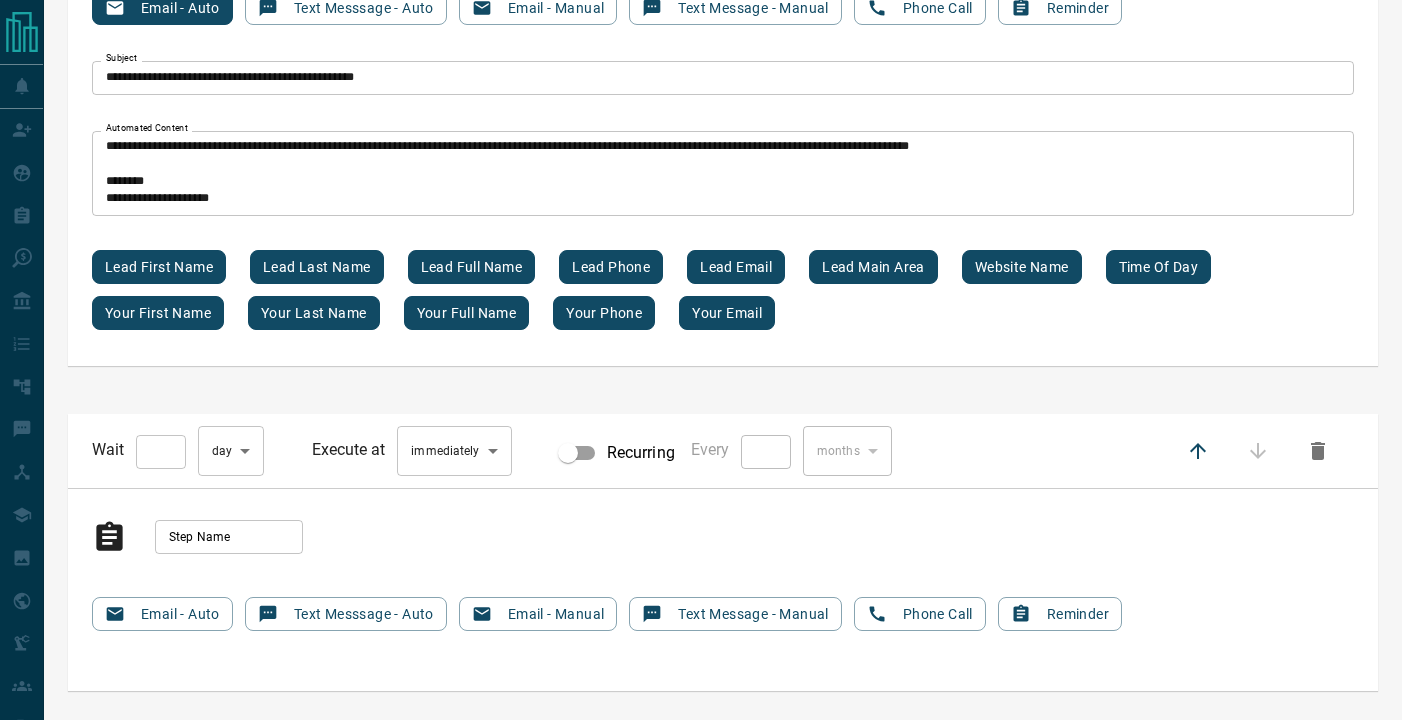 scroll, scrollTop: 5740, scrollLeft: 0, axis: vertical 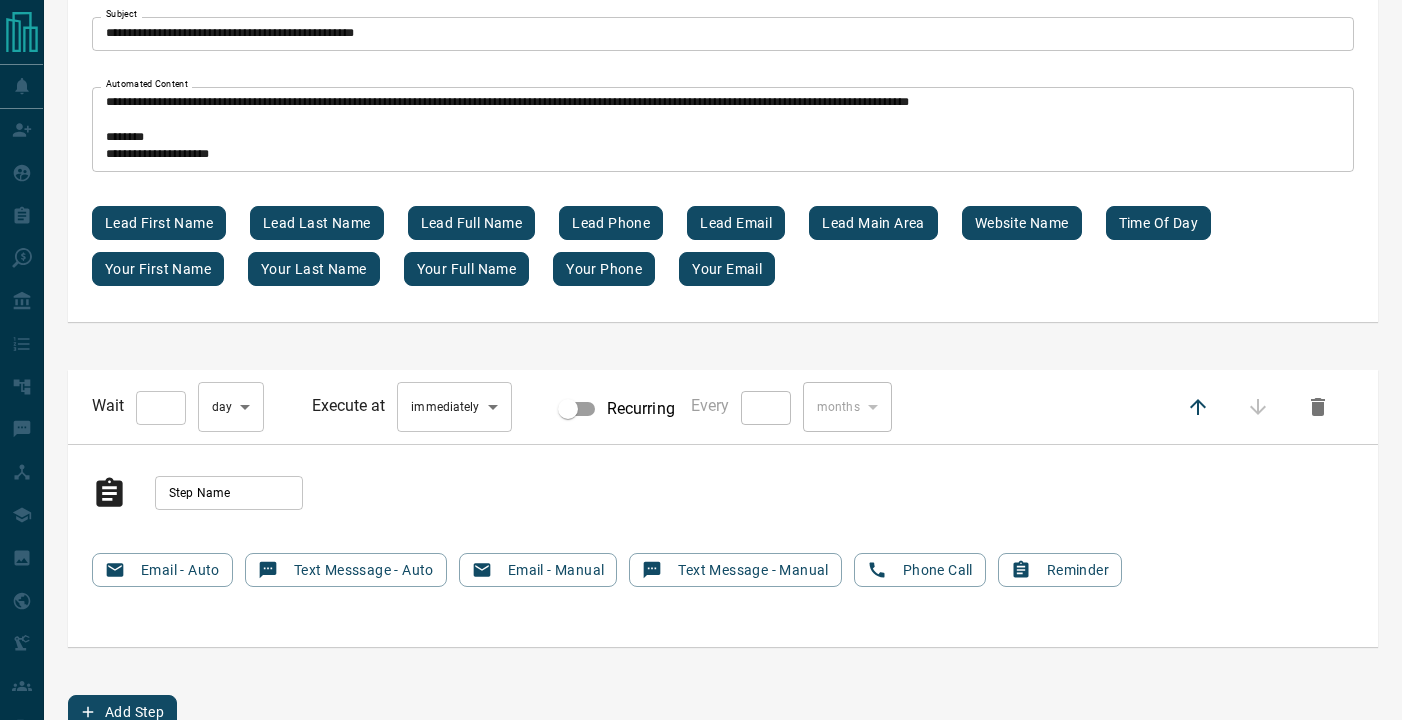 type on "*" 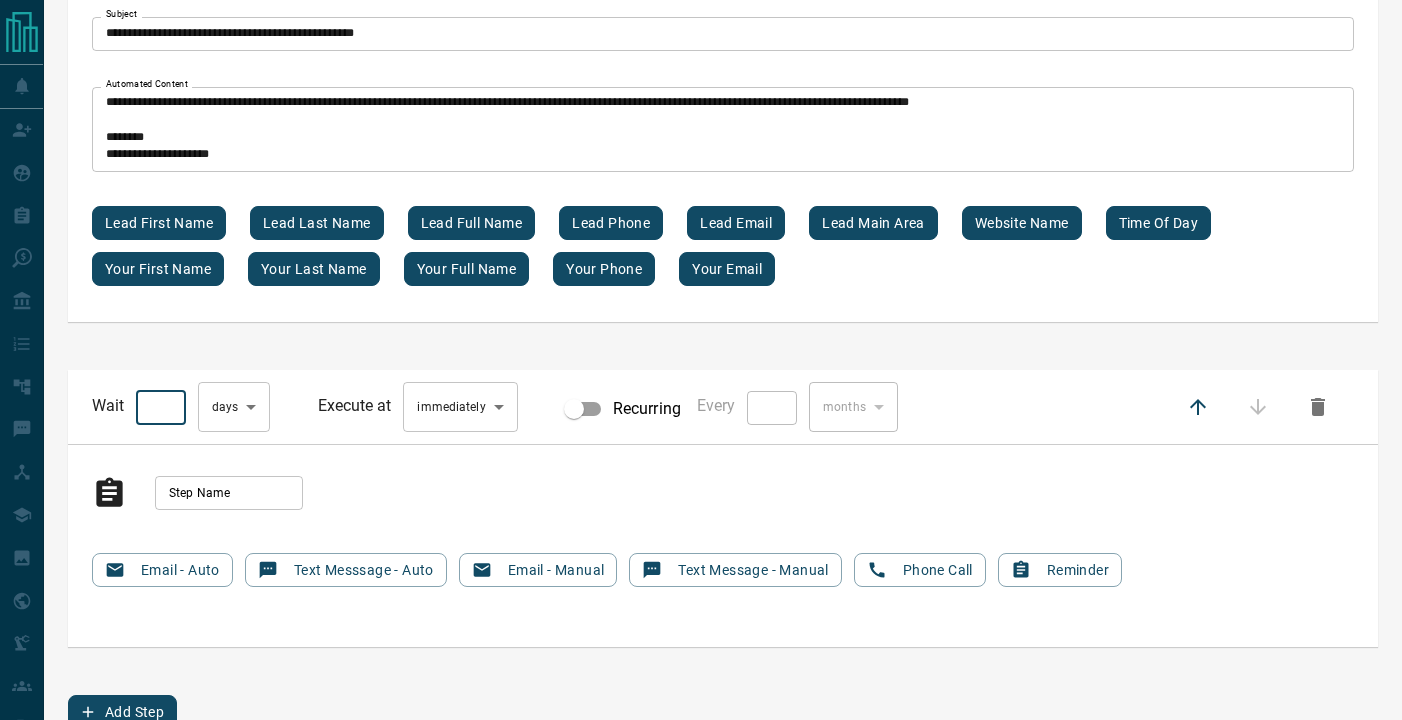 click on "*" at bounding box center [161, 408] 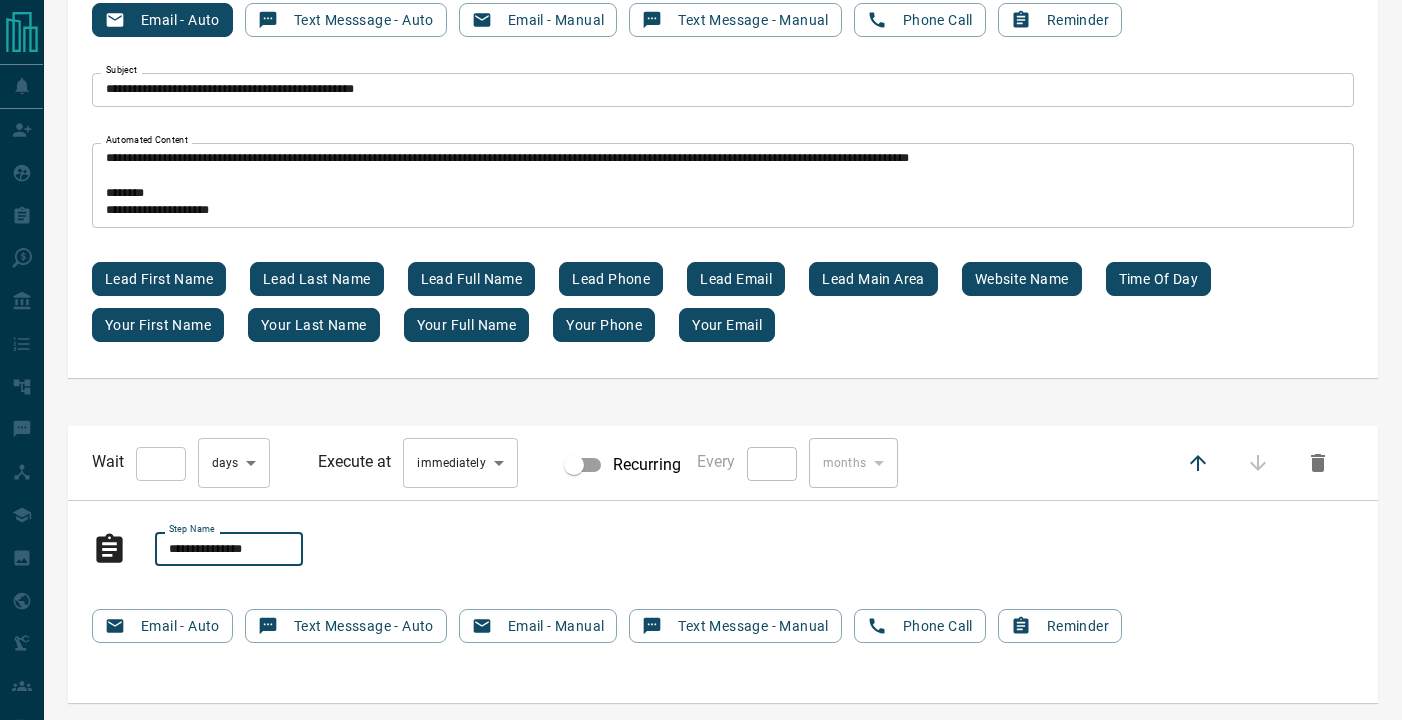 scroll, scrollTop: 5683, scrollLeft: 0, axis: vertical 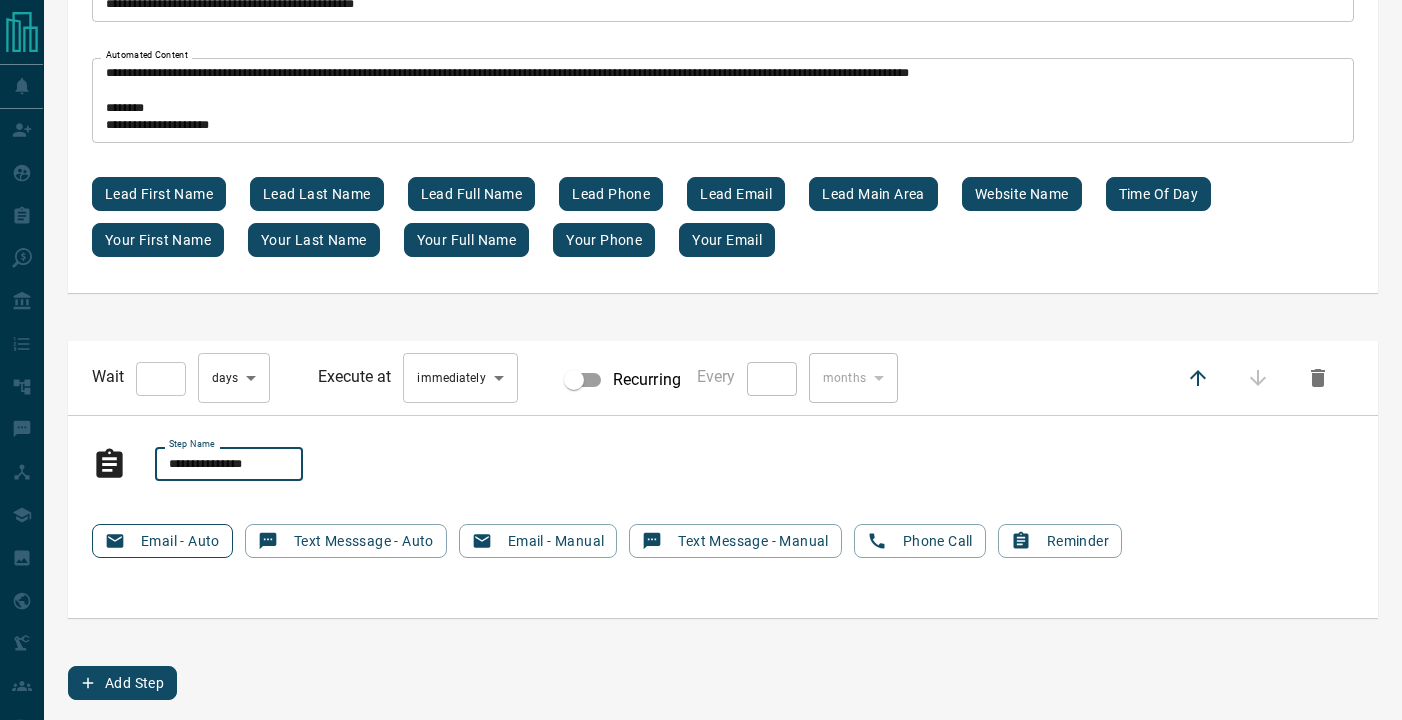 type on "**********" 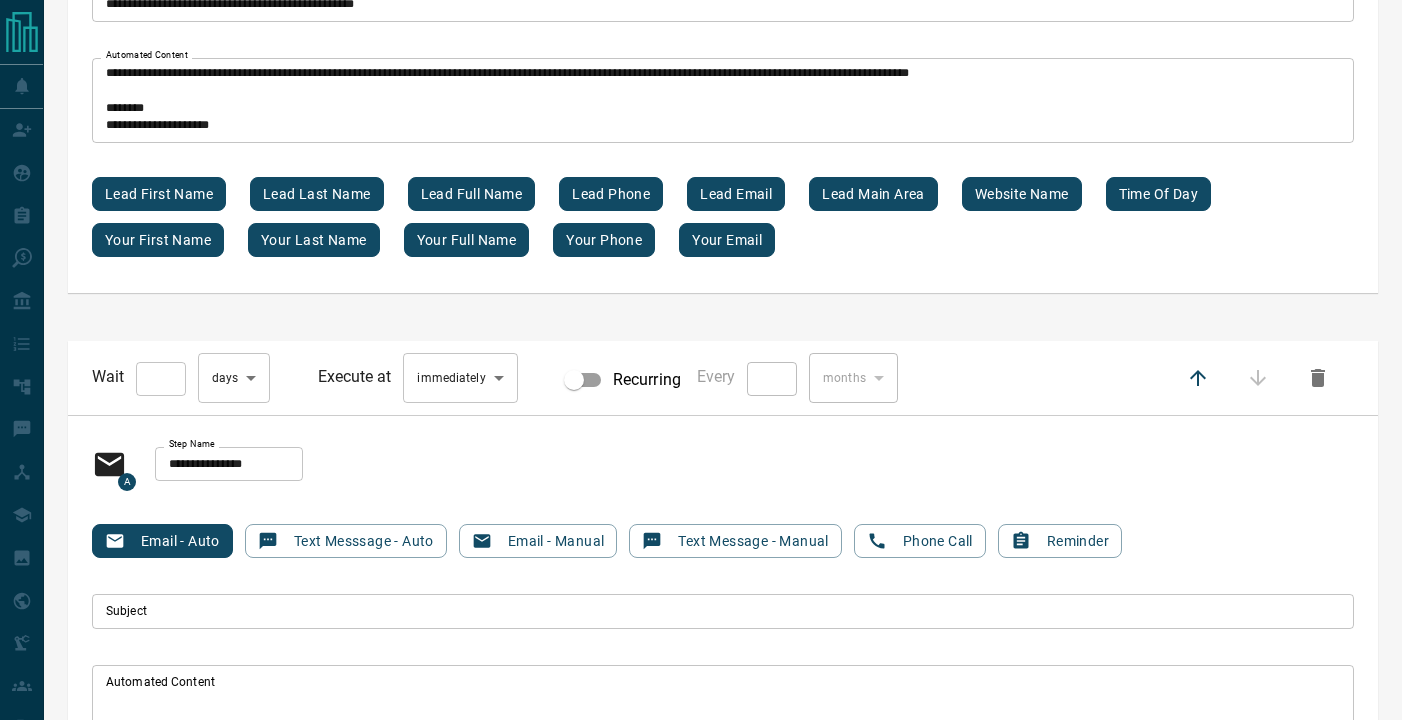 click on "* Automated Content" at bounding box center [723, 707] 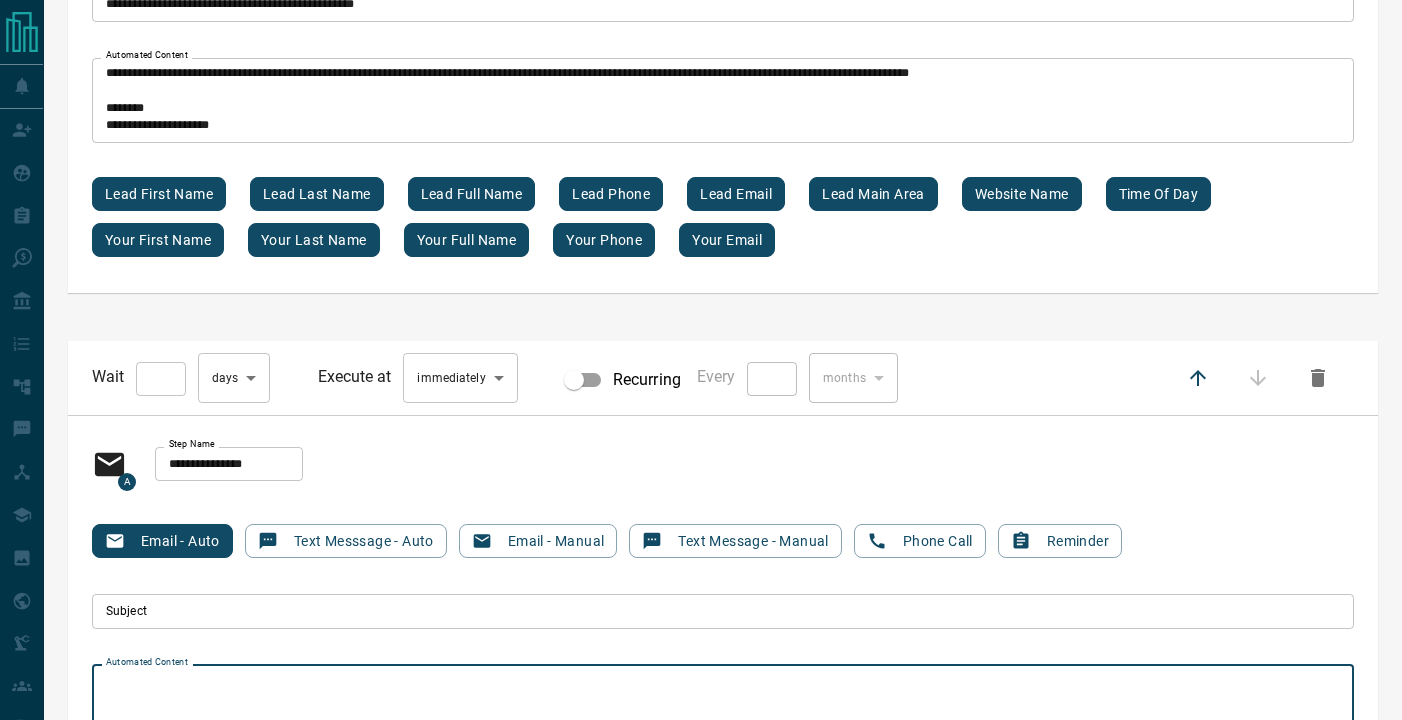 paste on "**********" 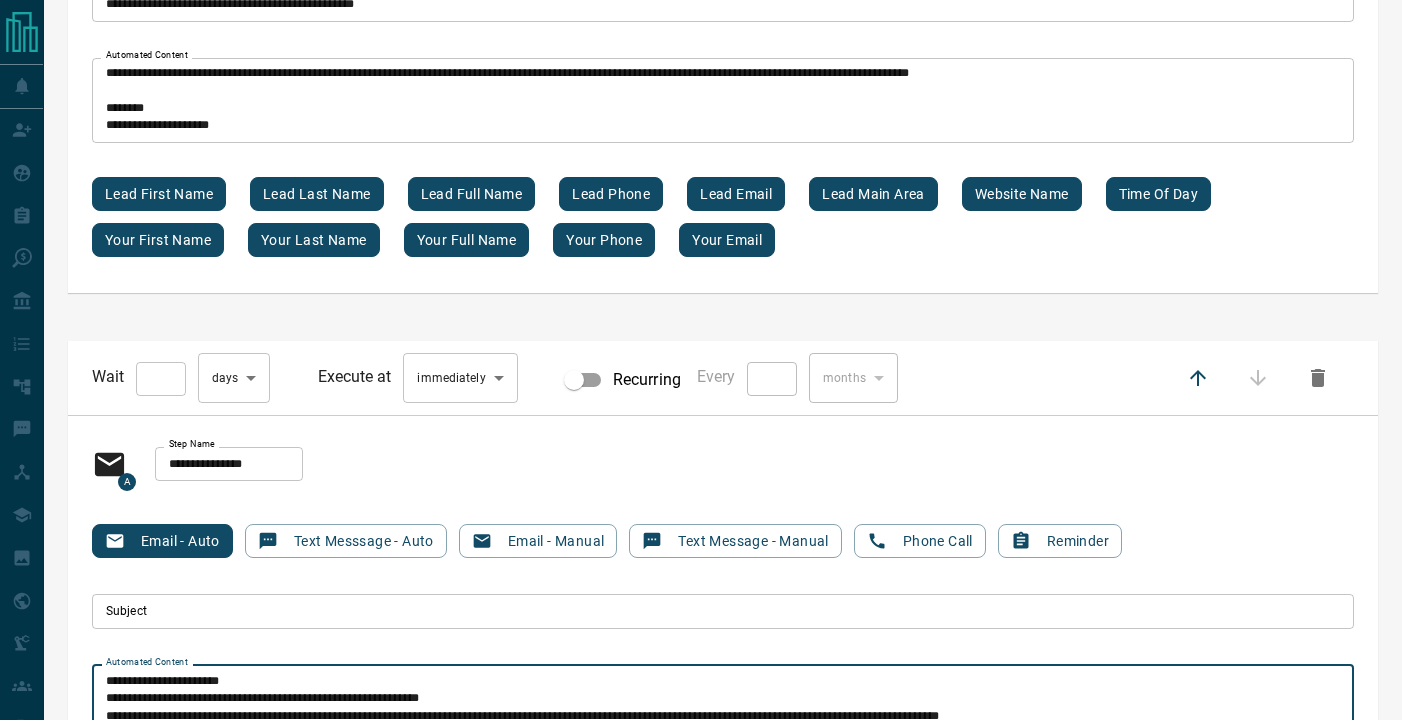 scroll, scrollTop: 102, scrollLeft: 0, axis: vertical 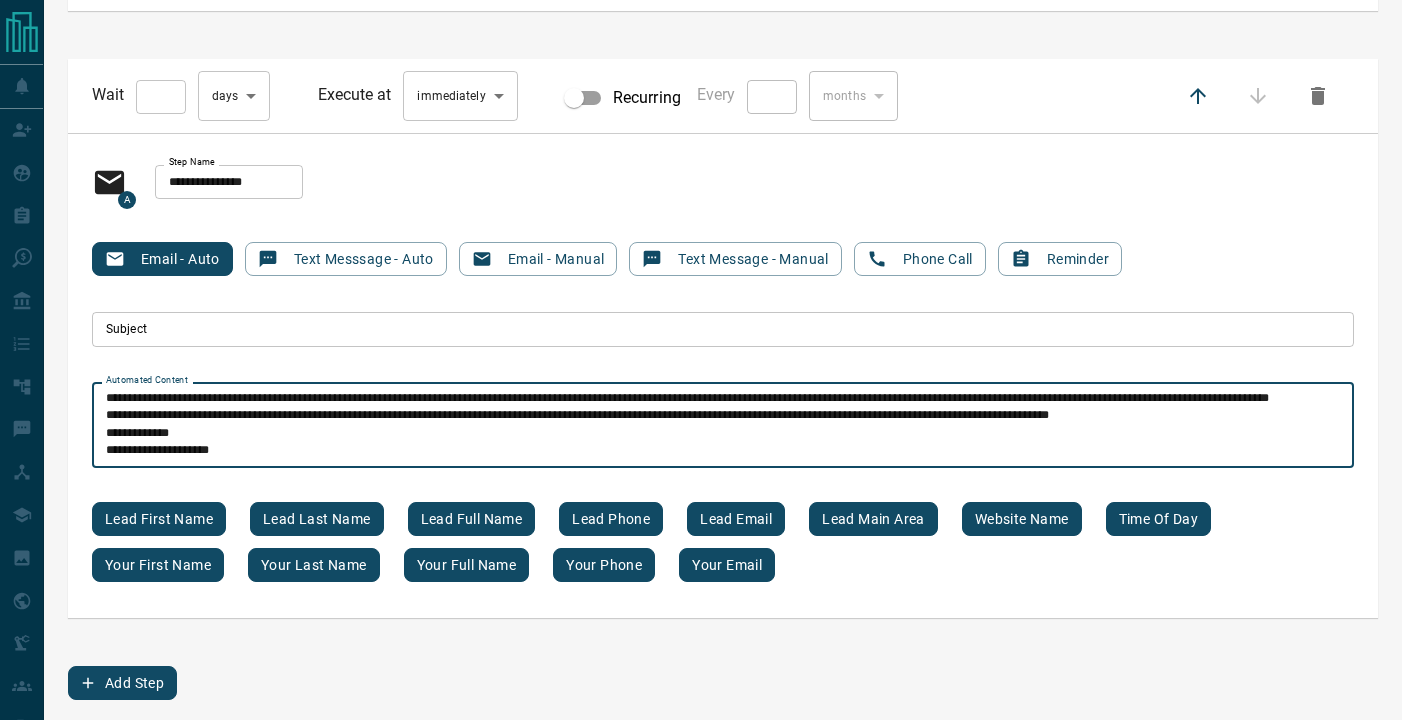 click on "**********" at bounding box center (723, 425) 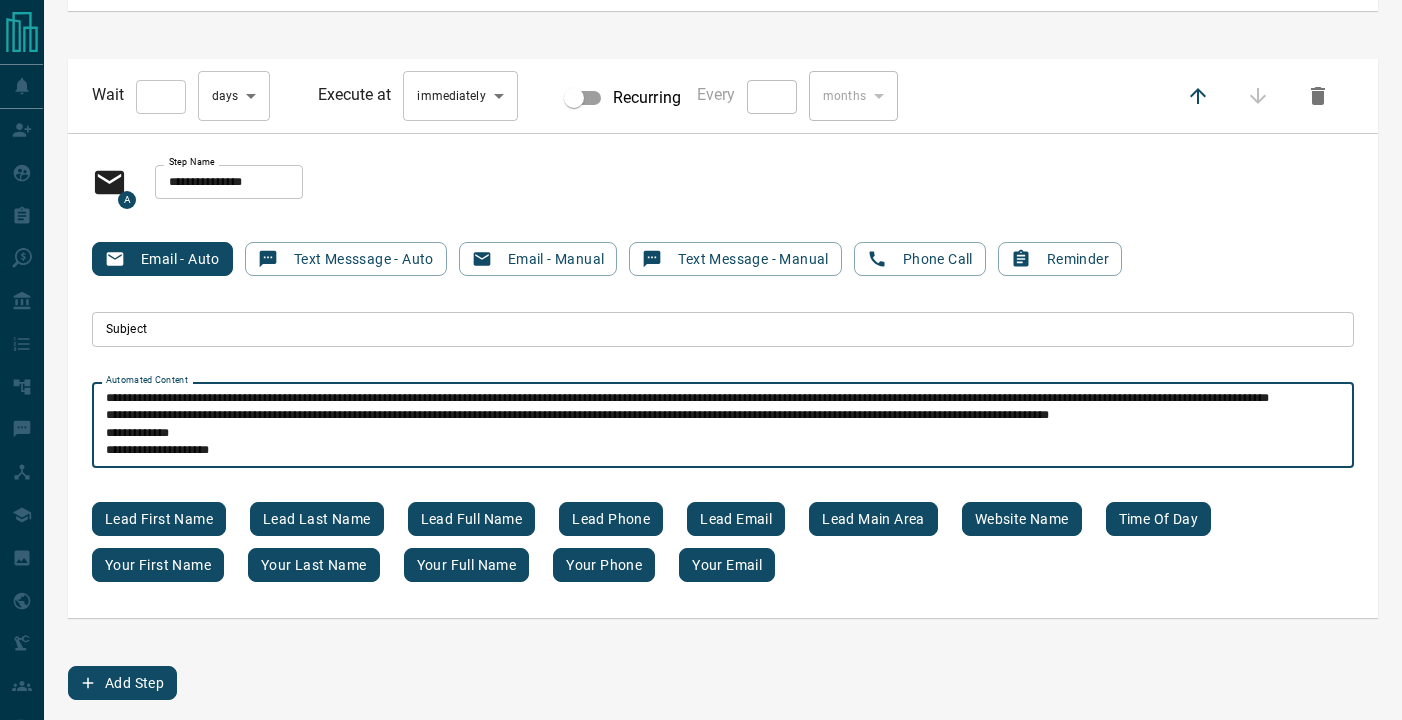 click on "**********" at bounding box center [723, 425] 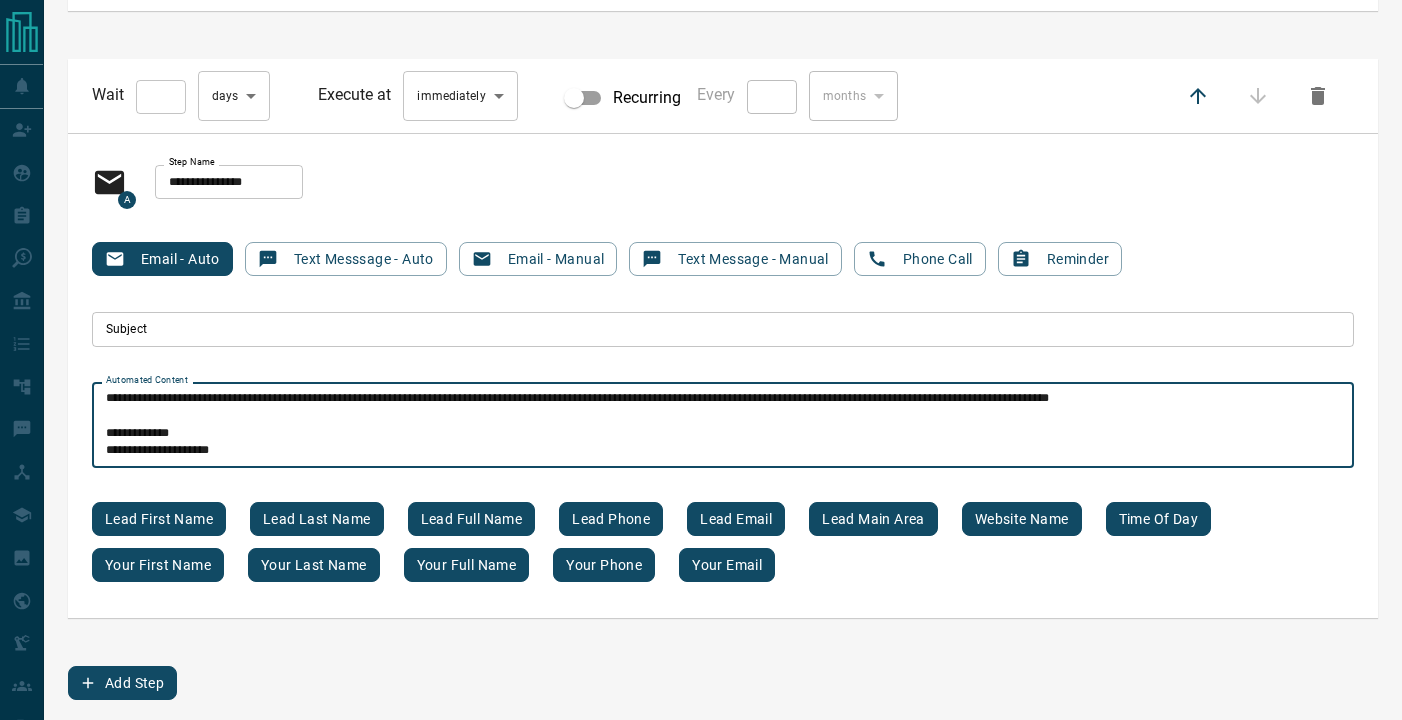 scroll, scrollTop: 58, scrollLeft: 0, axis: vertical 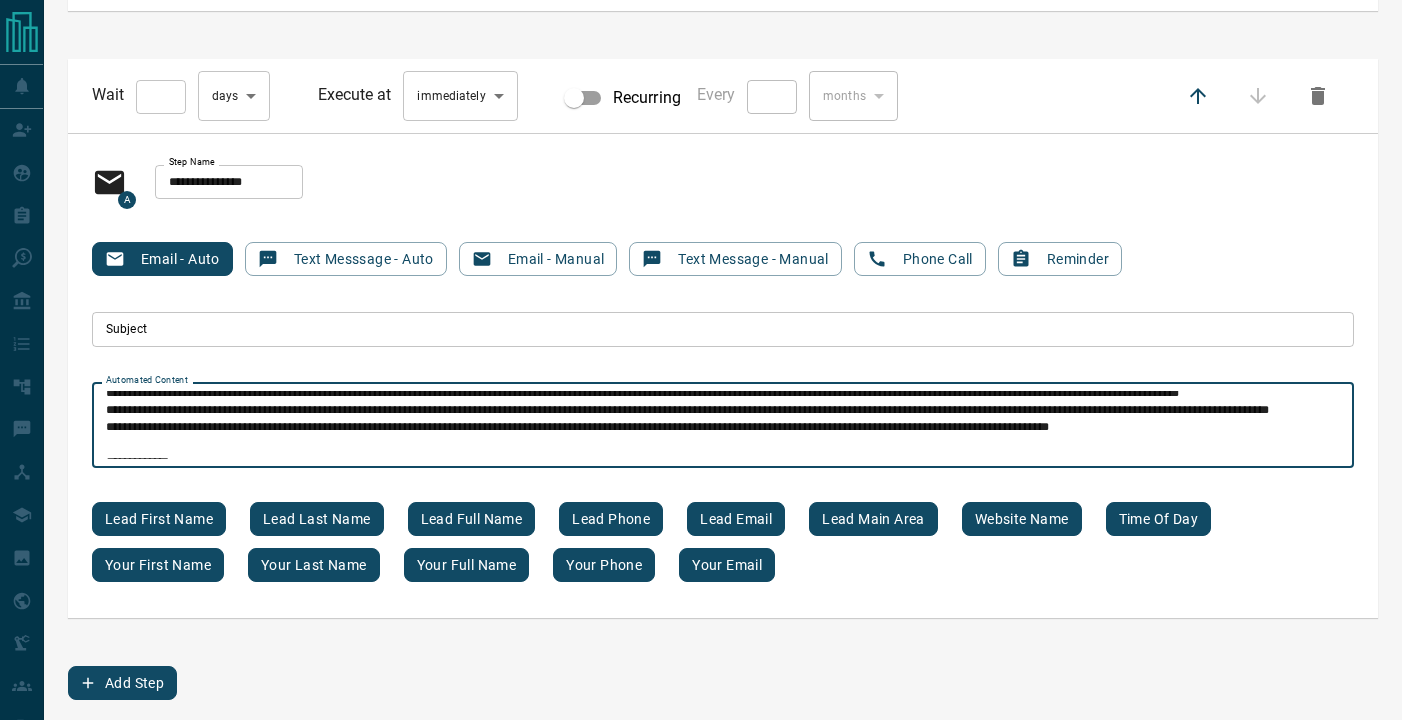 click on "**********" at bounding box center [723, 425] 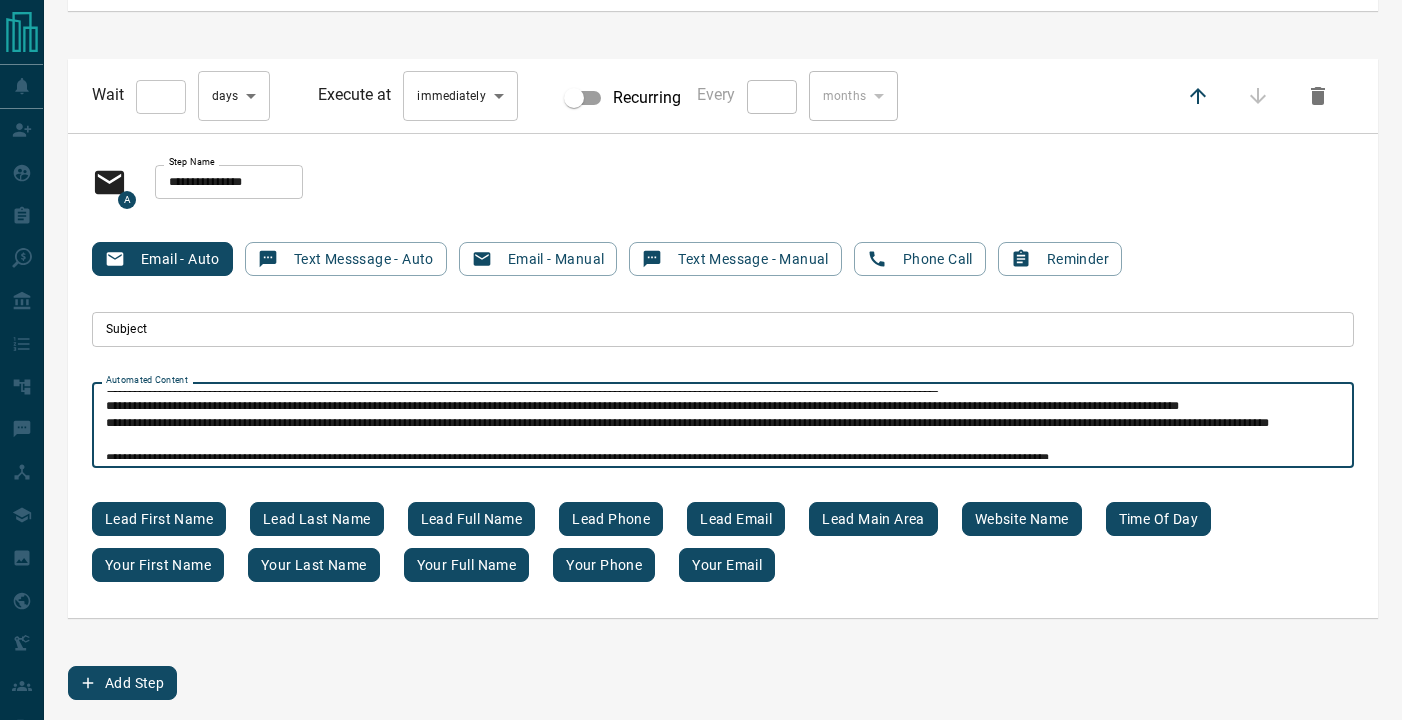 scroll, scrollTop: 40, scrollLeft: 0, axis: vertical 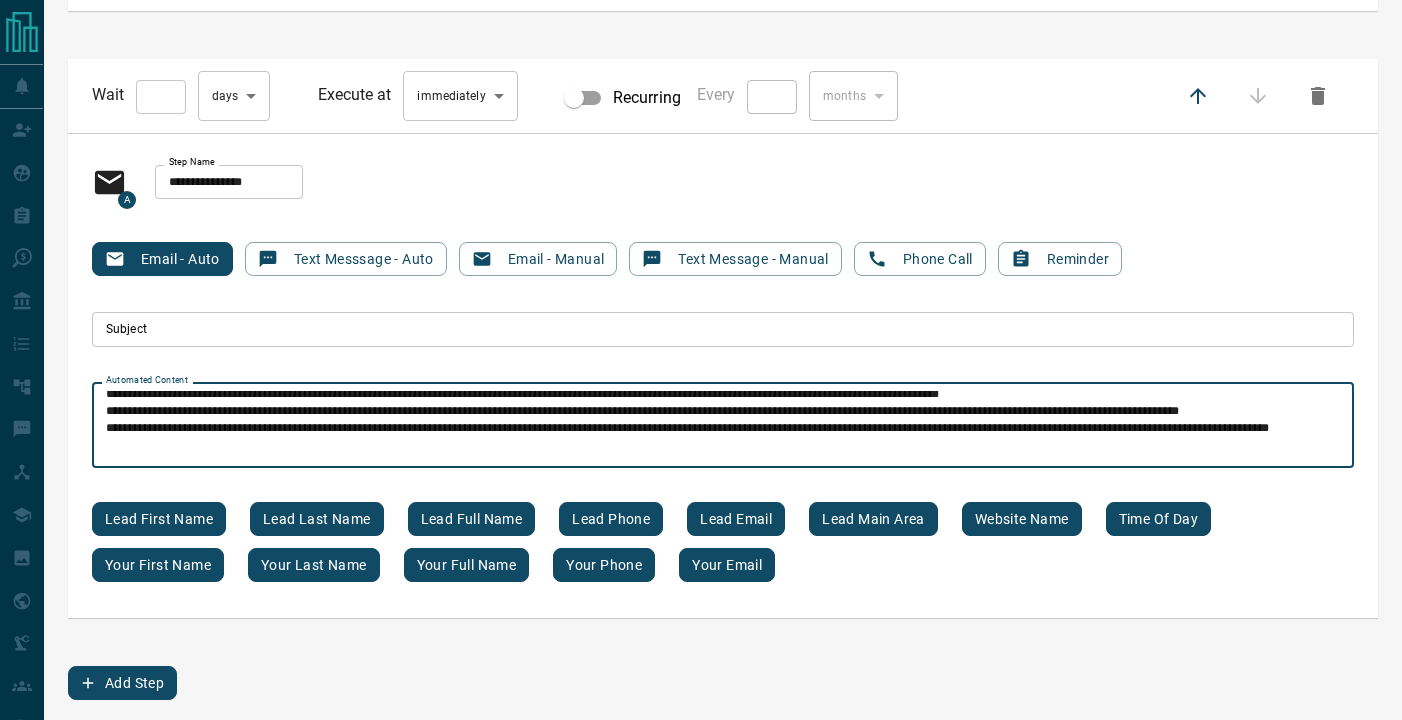 click on "**********" at bounding box center [723, 425] 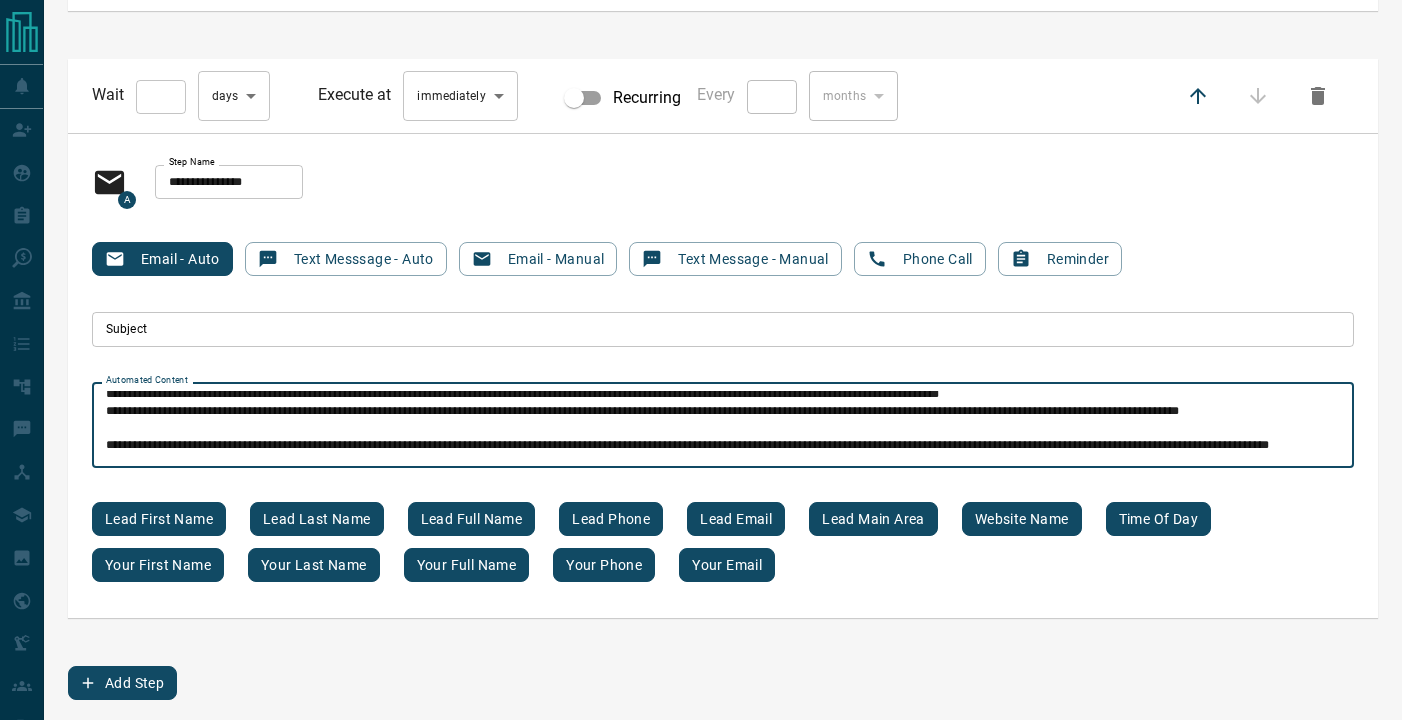 scroll, scrollTop: 18, scrollLeft: 0, axis: vertical 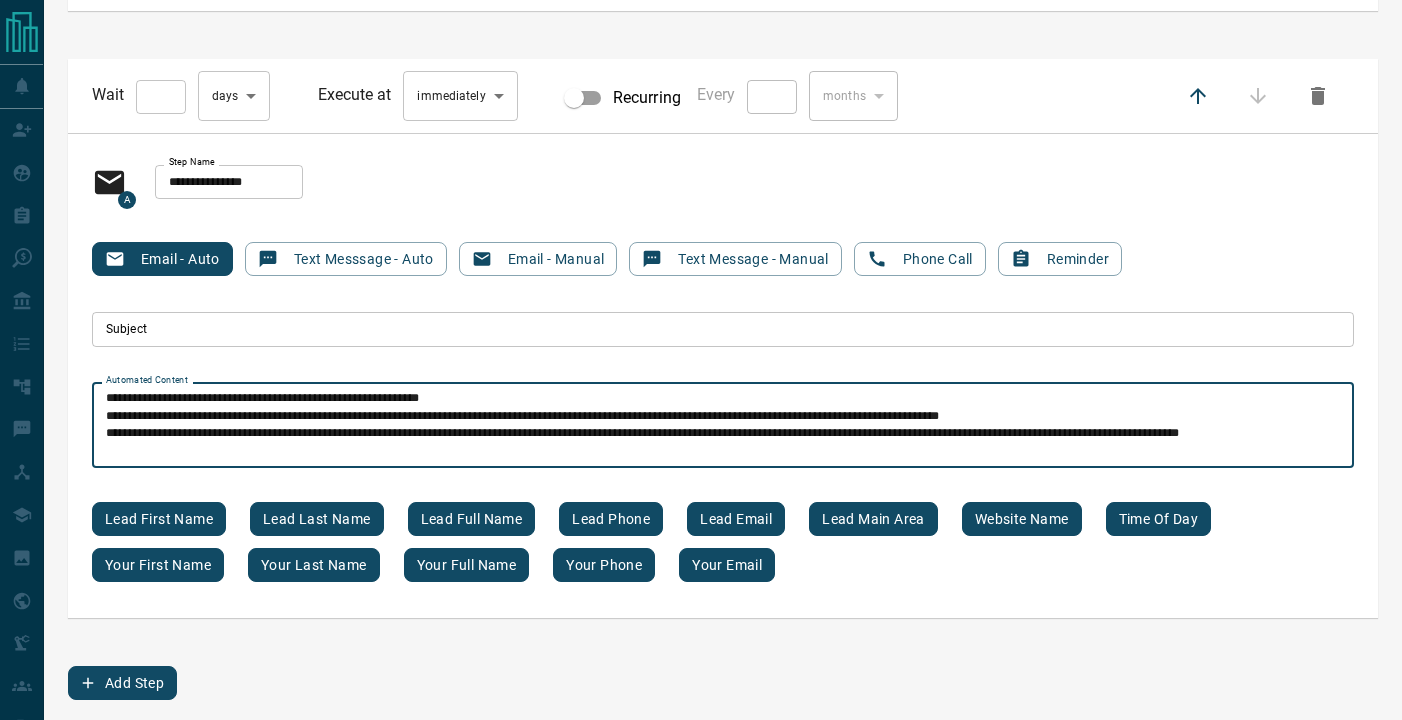 click on "**********" at bounding box center [723, 425] 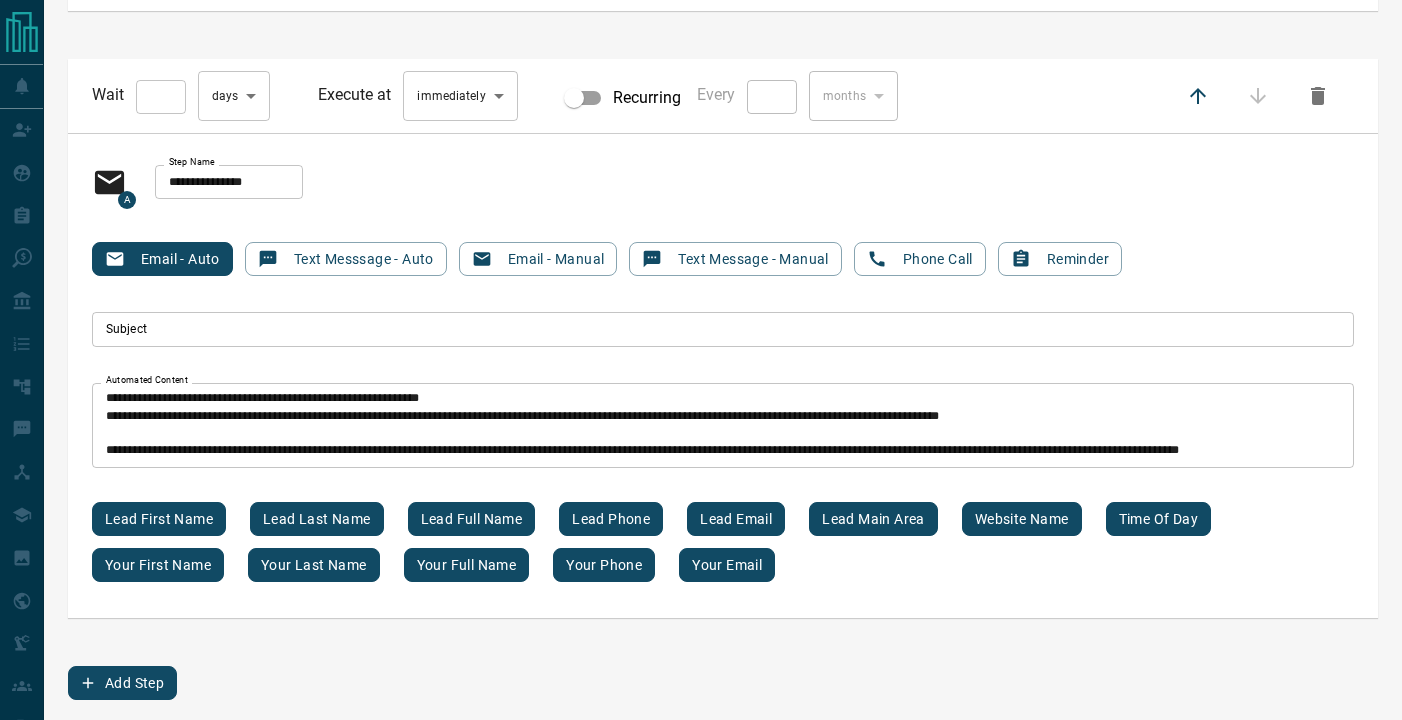 click on "[REDACTED]
[REDACTED]
[REDACTED]
[REDACTED]
[REDACTED]
[REDACTED]
[REDACTED]
[REDACTED] Automated Content" at bounding box center (723, 425) 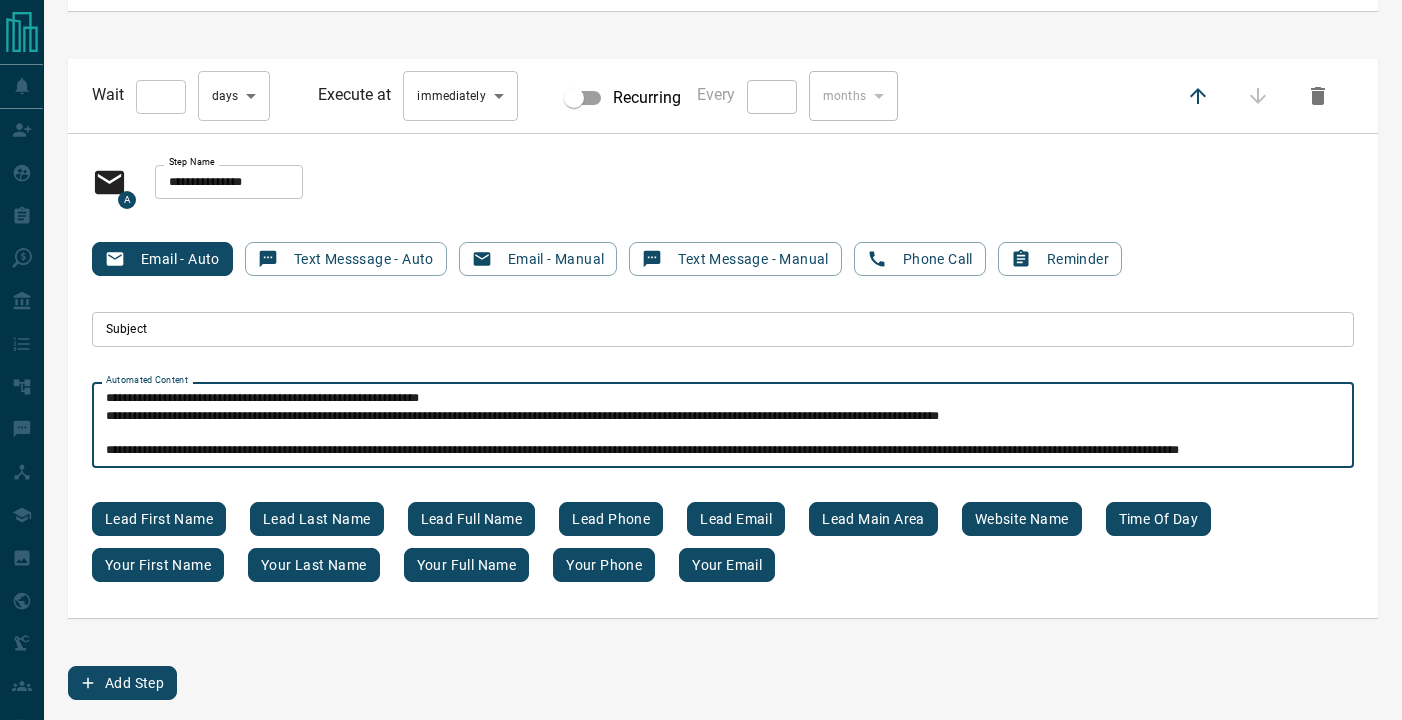 click on "**********" at bounding box center (723, 425) 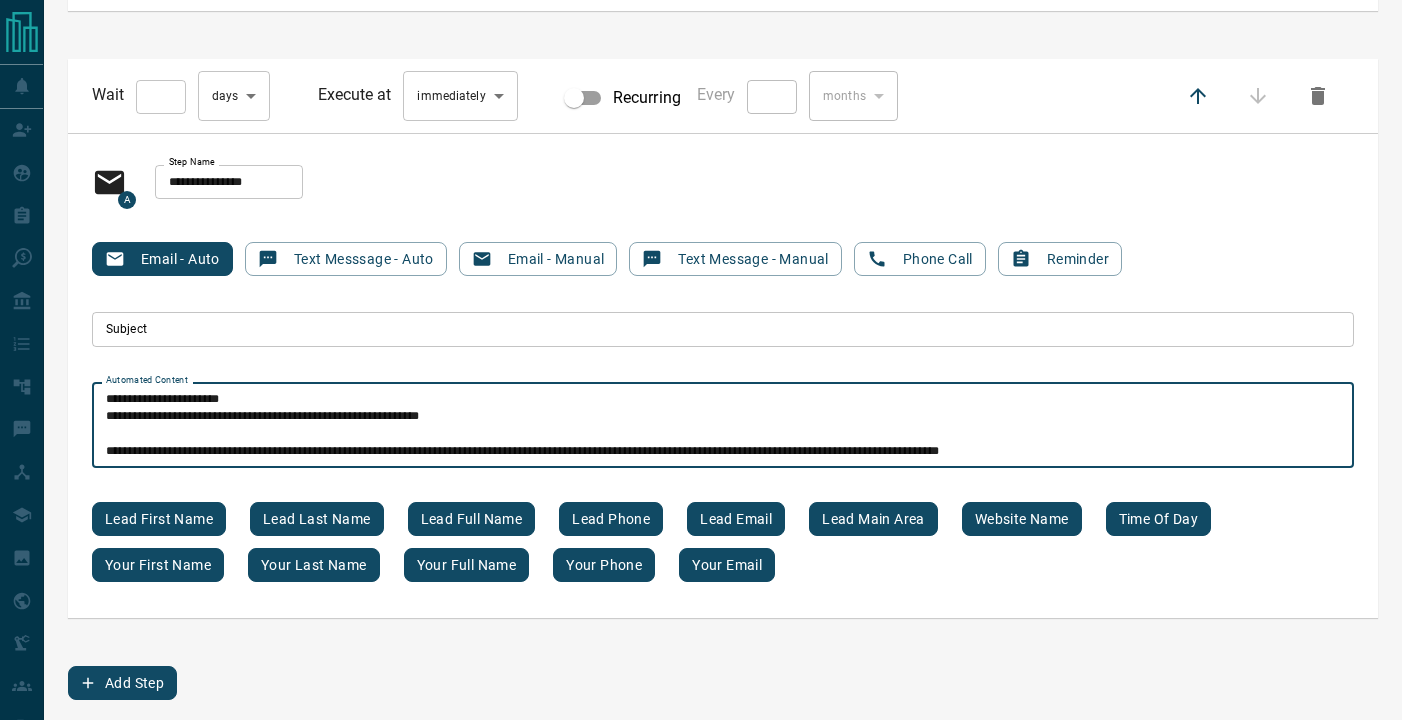 scroll, scrollTop: 0, scrollLeft: 0, axis: both 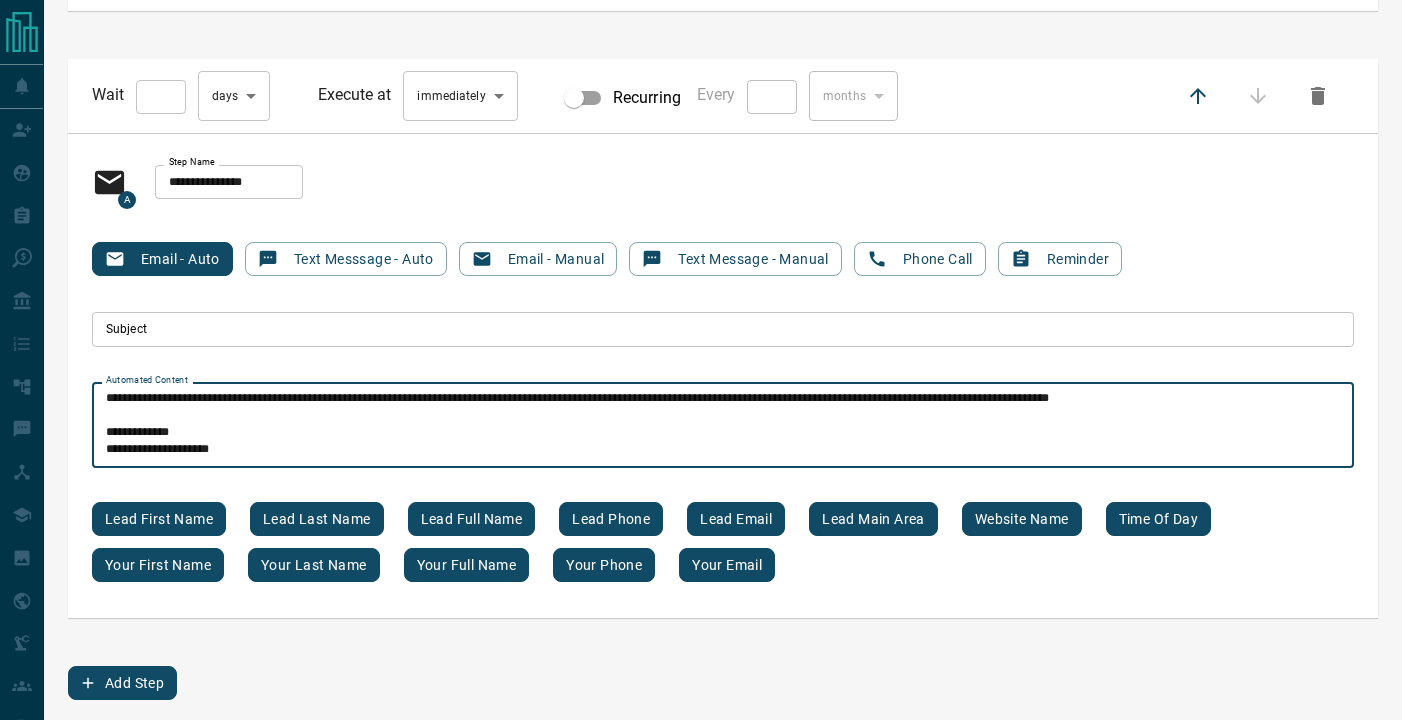 type on "[STARS]
[STARS]
[STARS]
[STARS]
[STARS]
[STARS]
[STARS]
[STARS]" 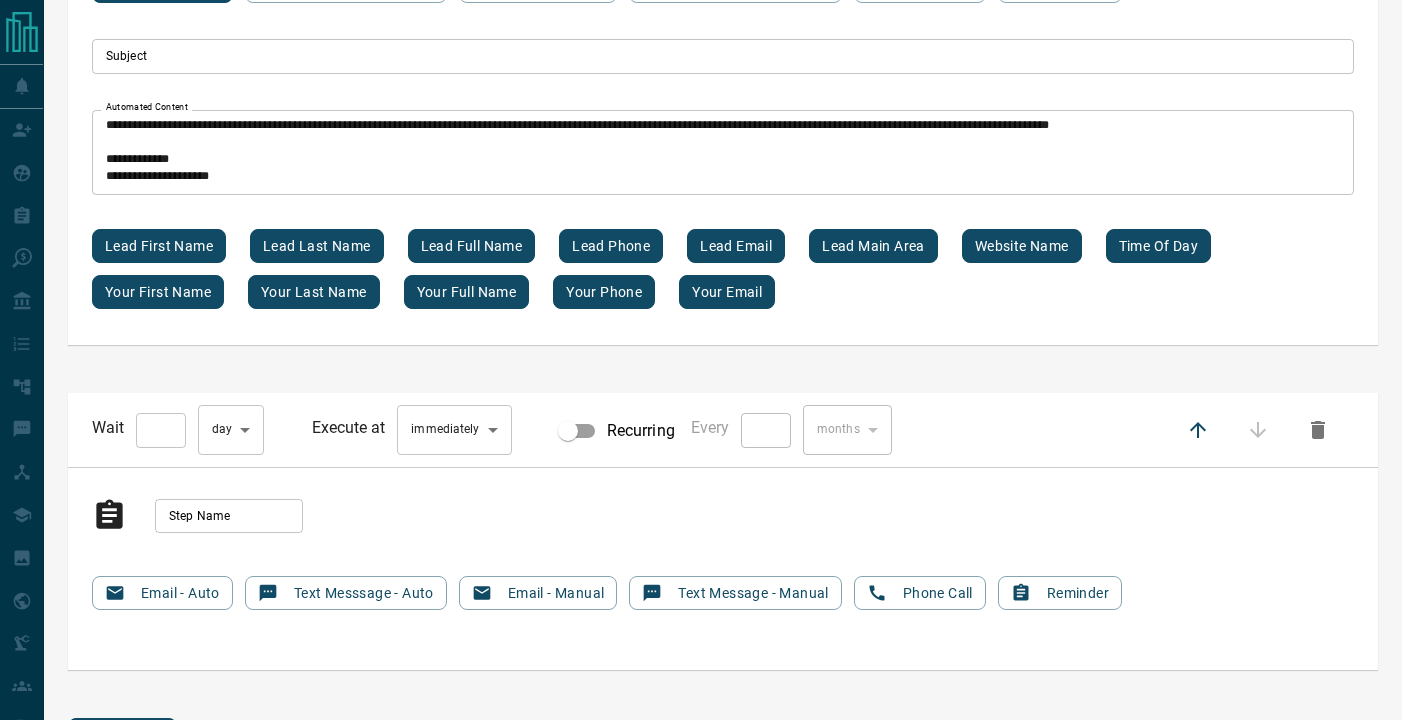 scroll, scrollTop: 6376, scrollLeft: 0, axis: vertical 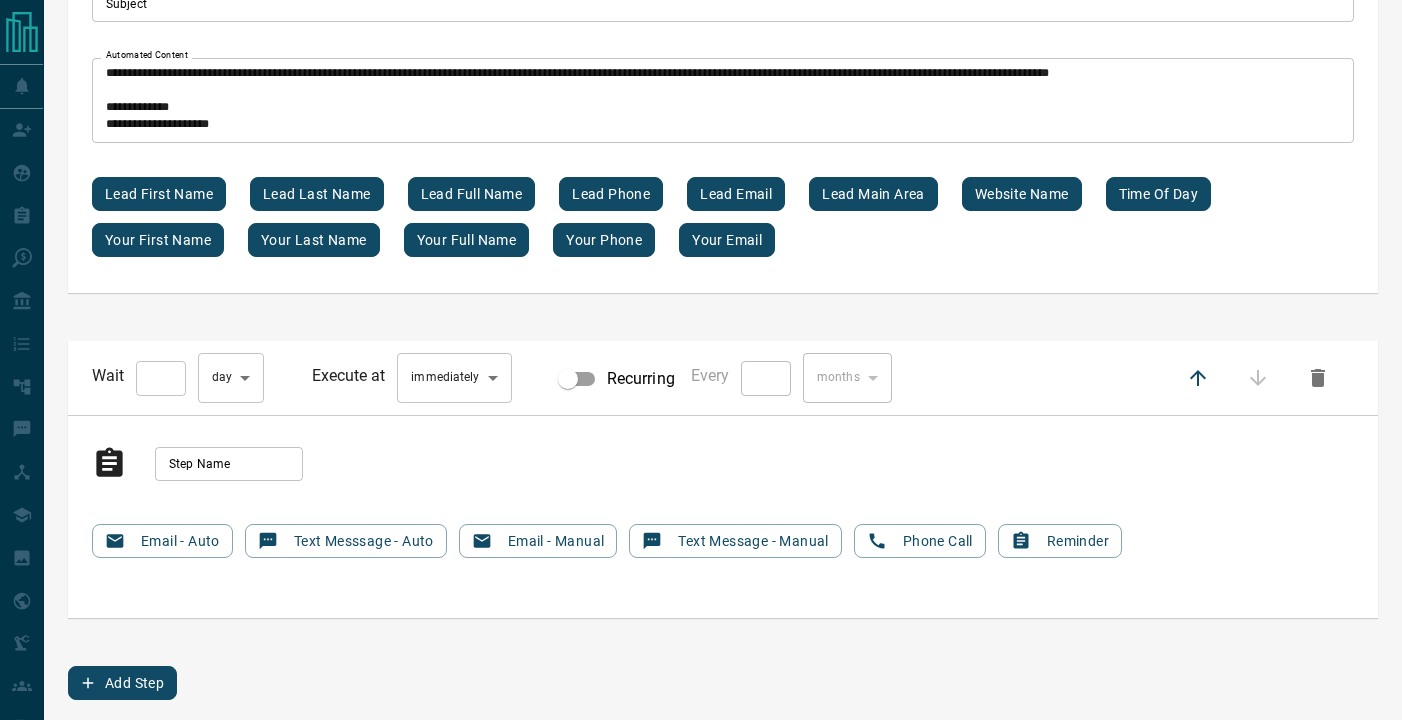 type on "*" 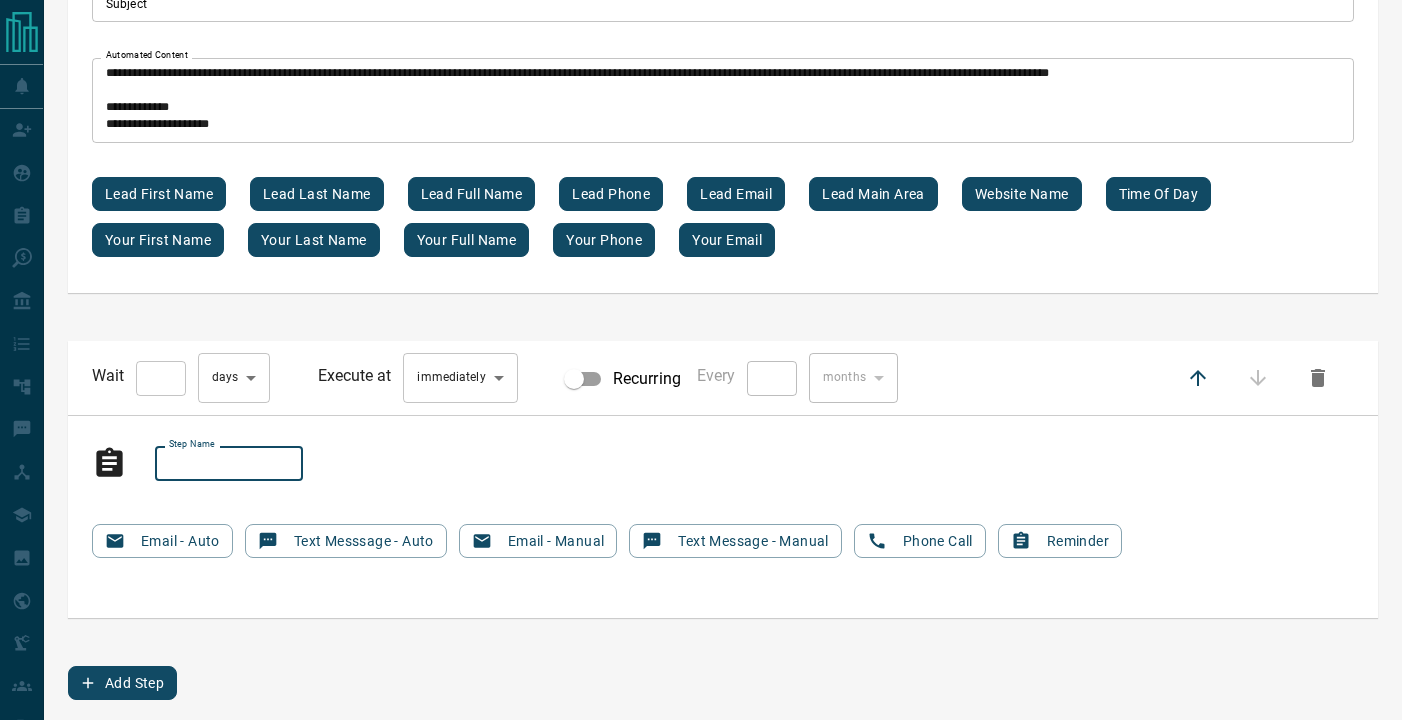 click on "Step Name" at bounding box center (229, 464) 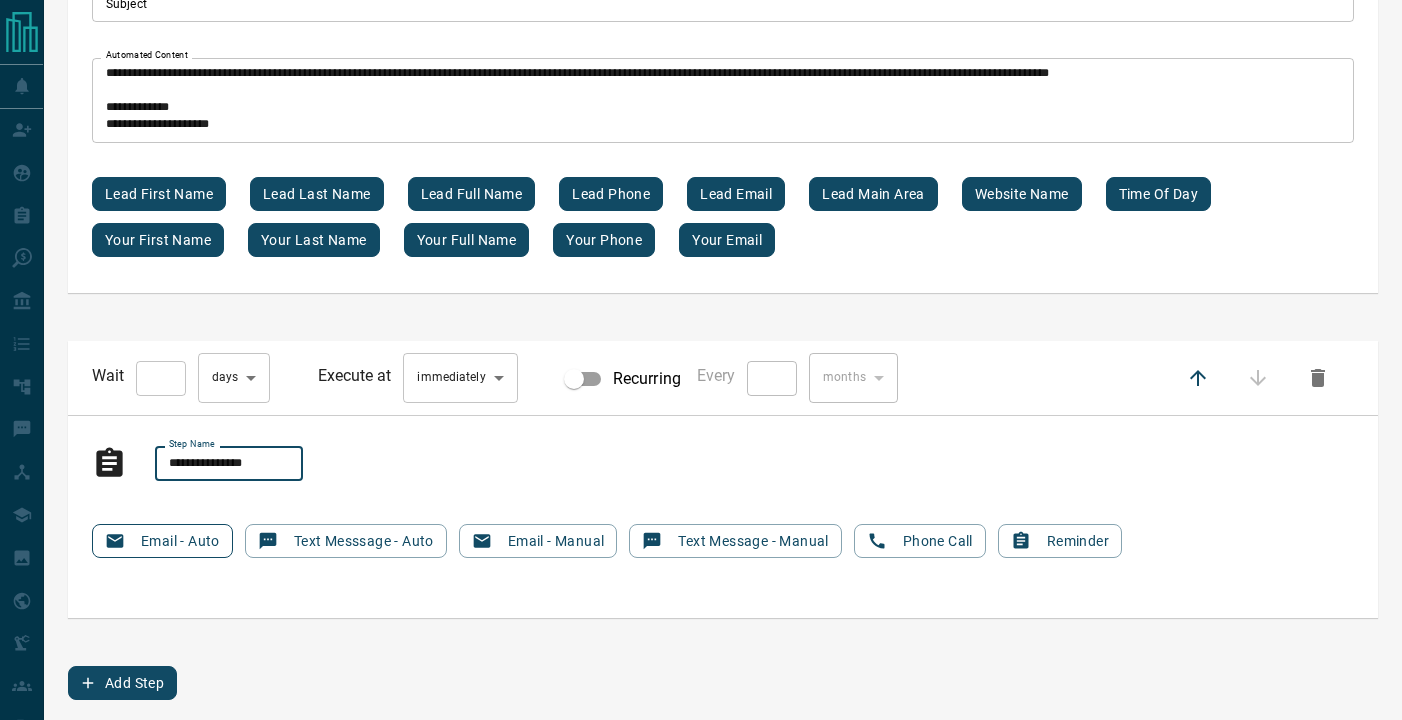 type on "**********" 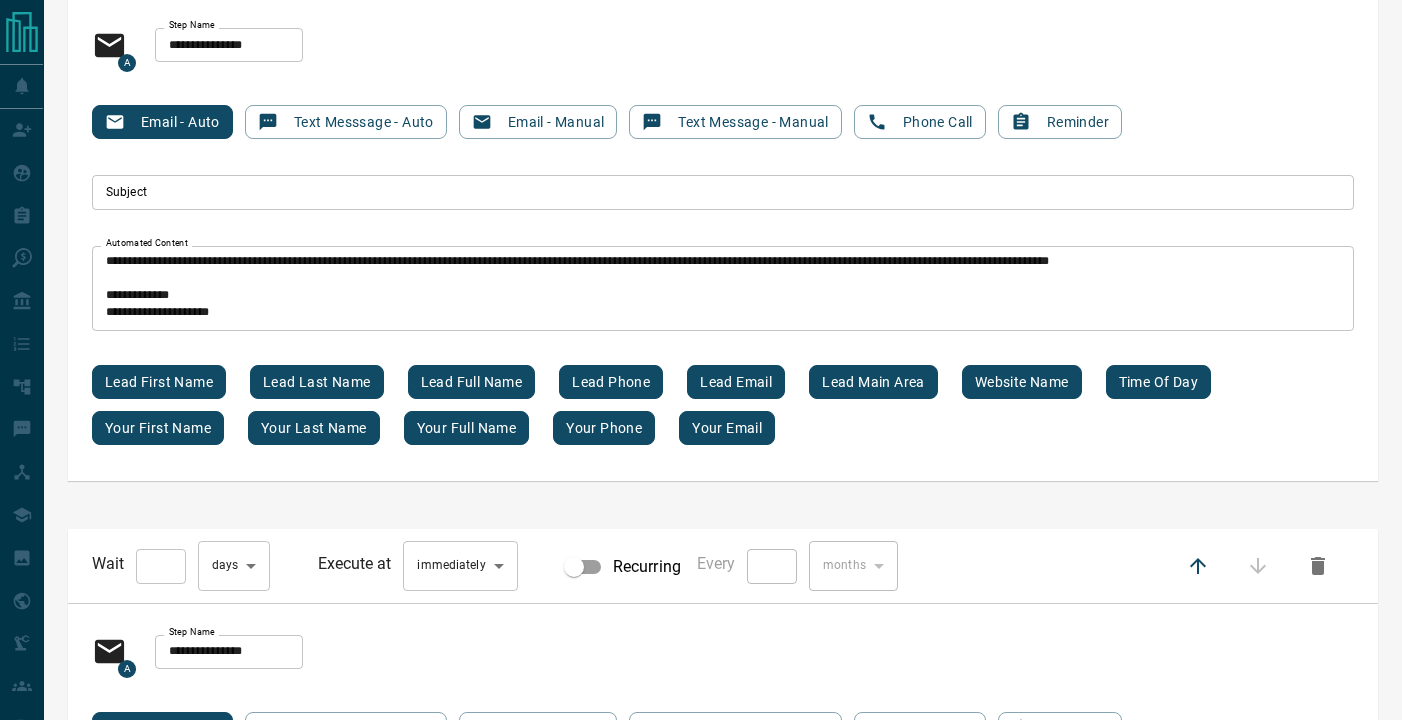 scroll, scrollTop: 6076, scrollLeft: 0, axis: vertical 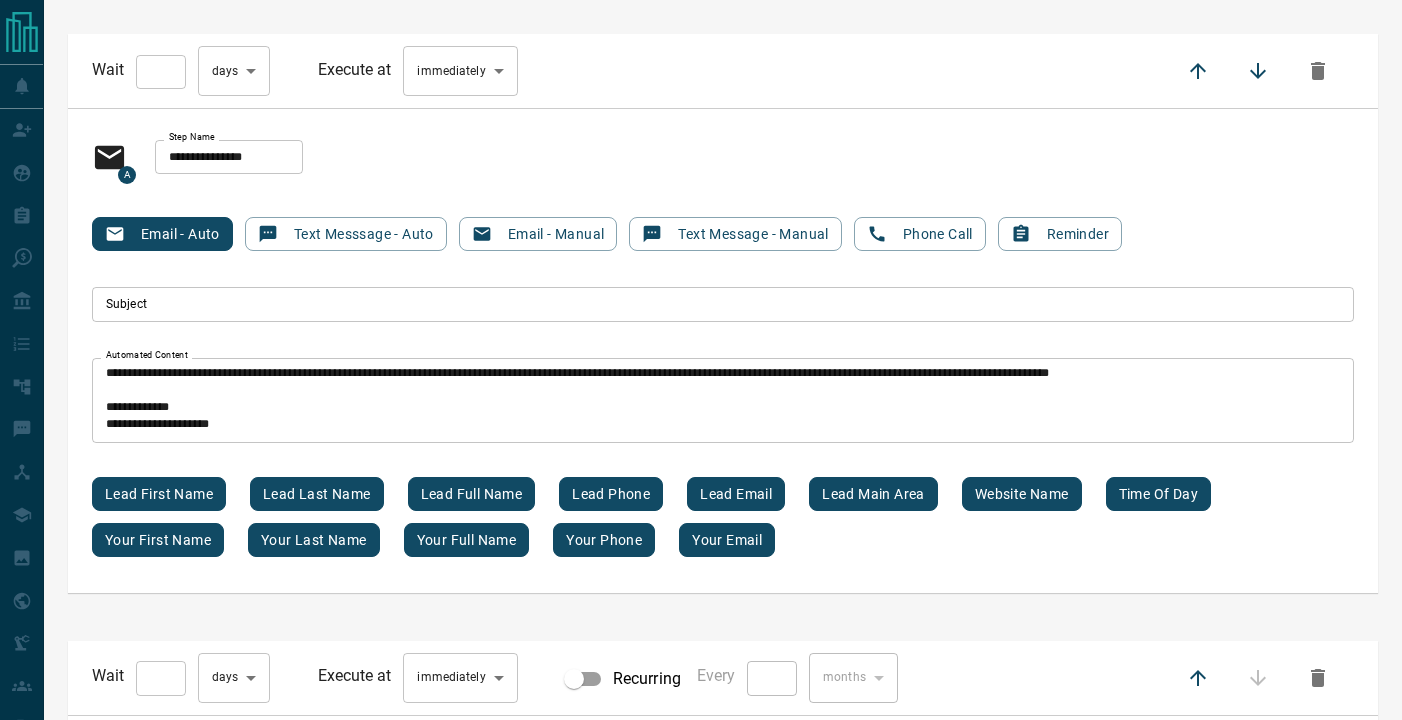 click on "Subject" at bounding box center (723, 304) 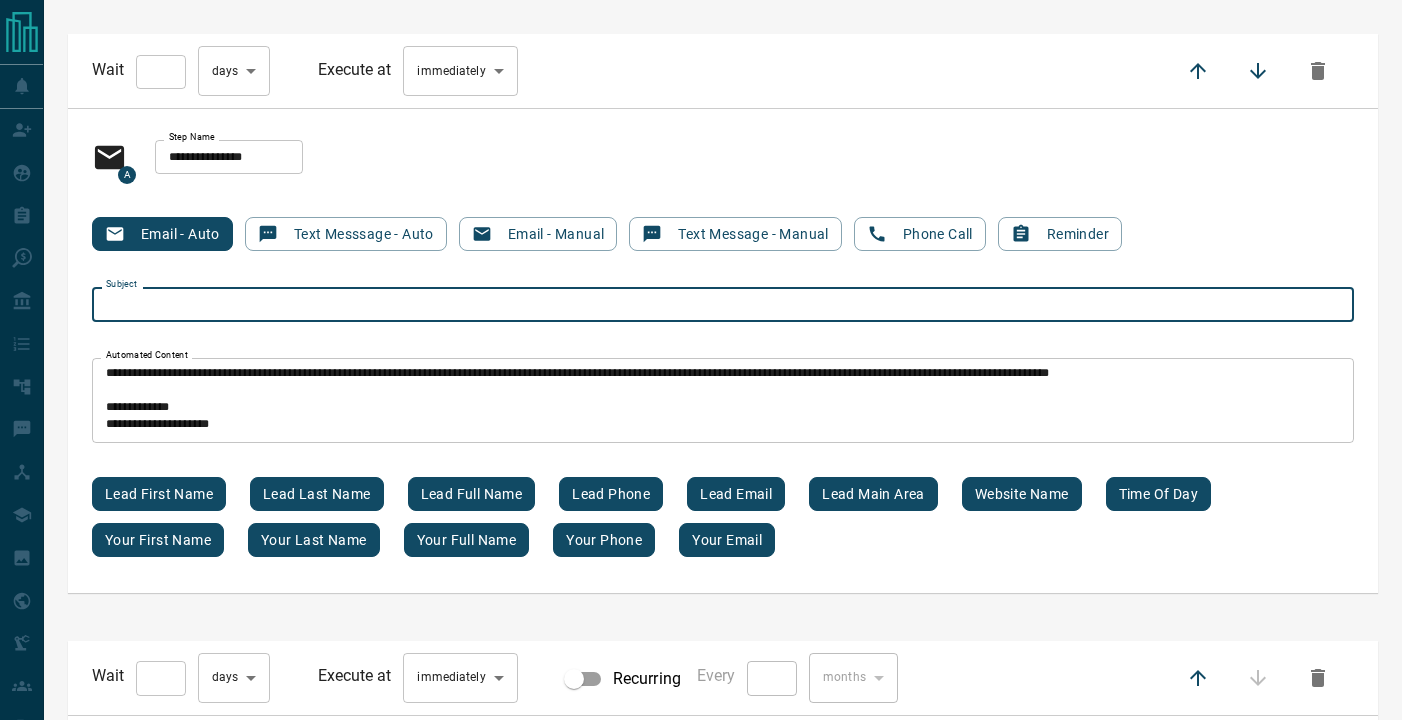 paste on "**********" 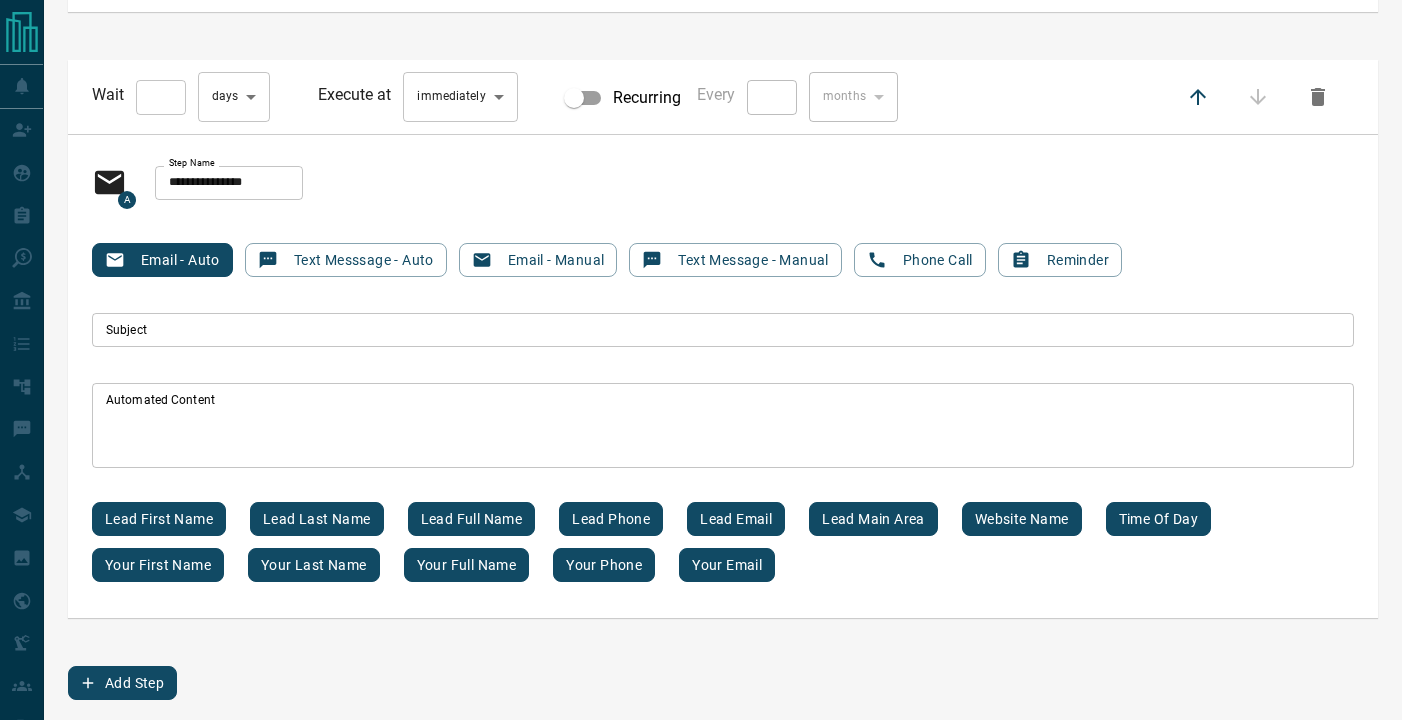 scroll, scrollTop: 6657, scrollLeft: 0, axis: vertical 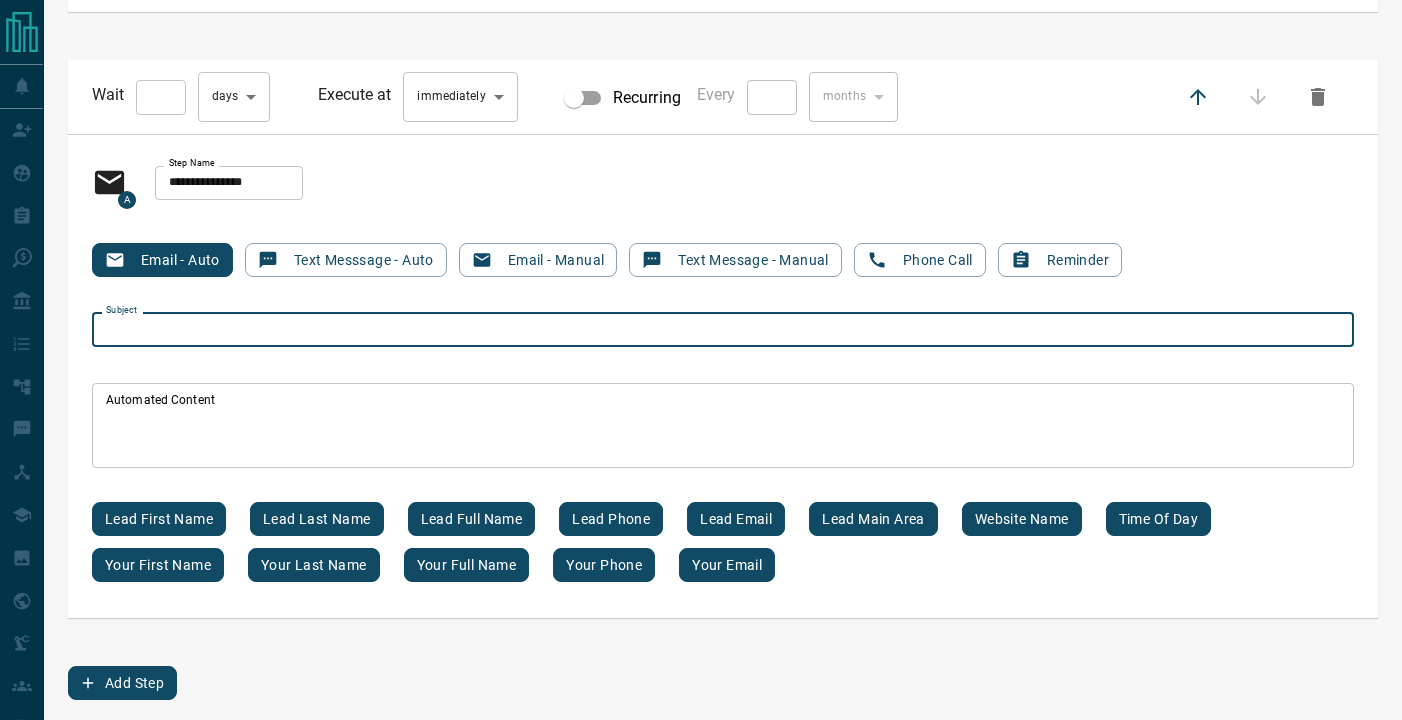 paste on "**********" 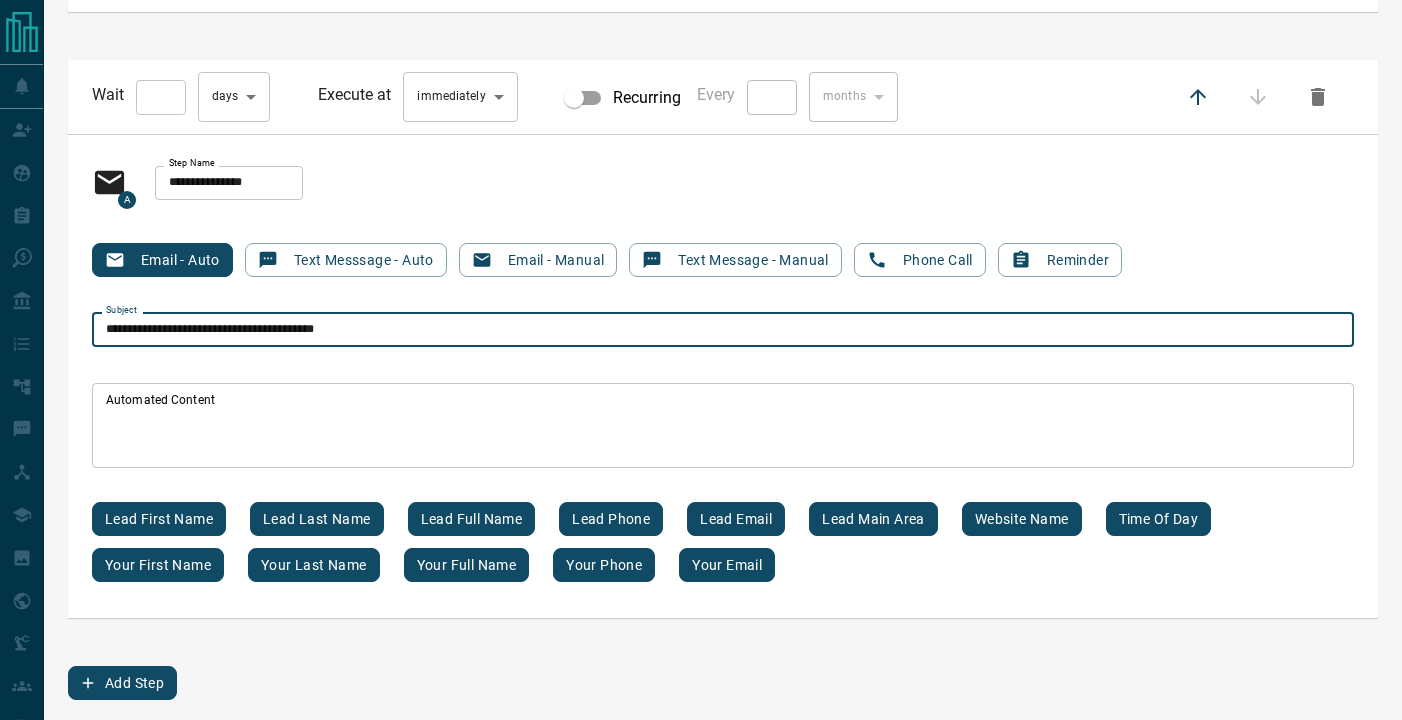 type on "**********" 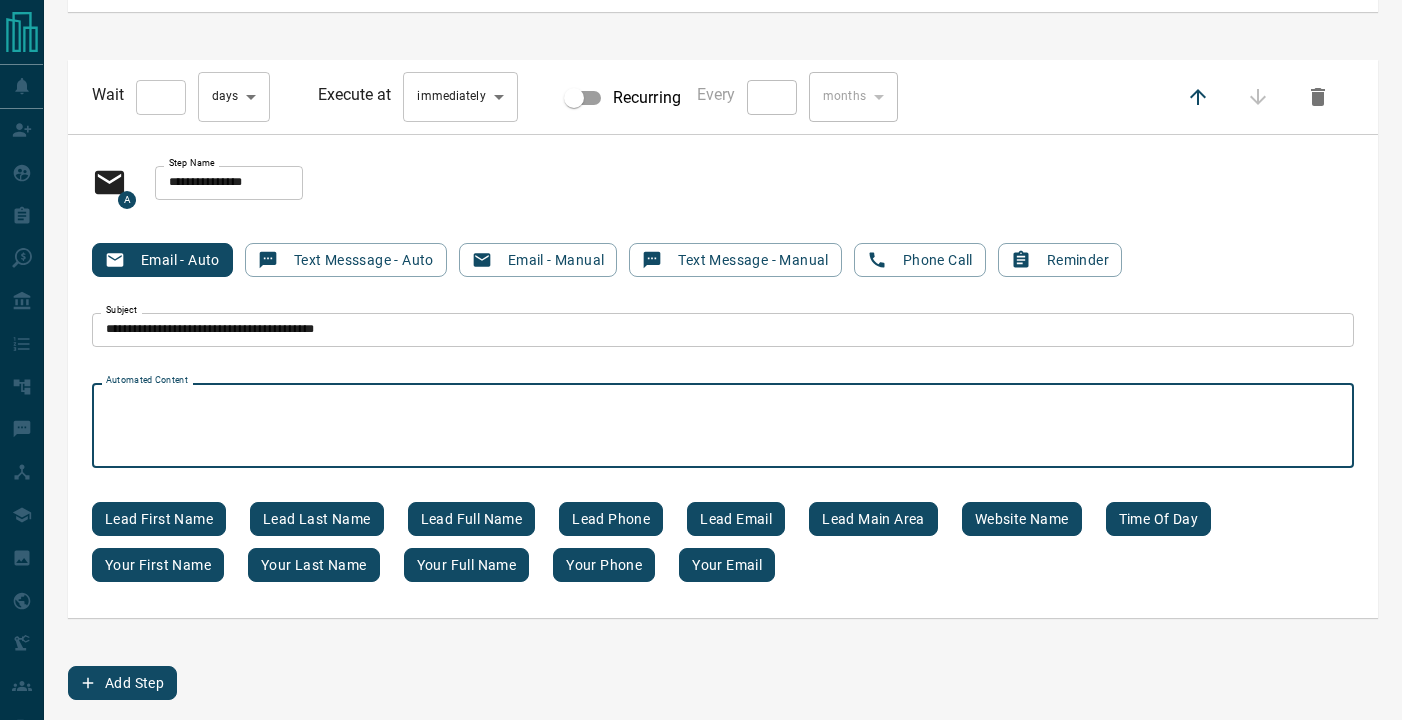 paste on "**********" 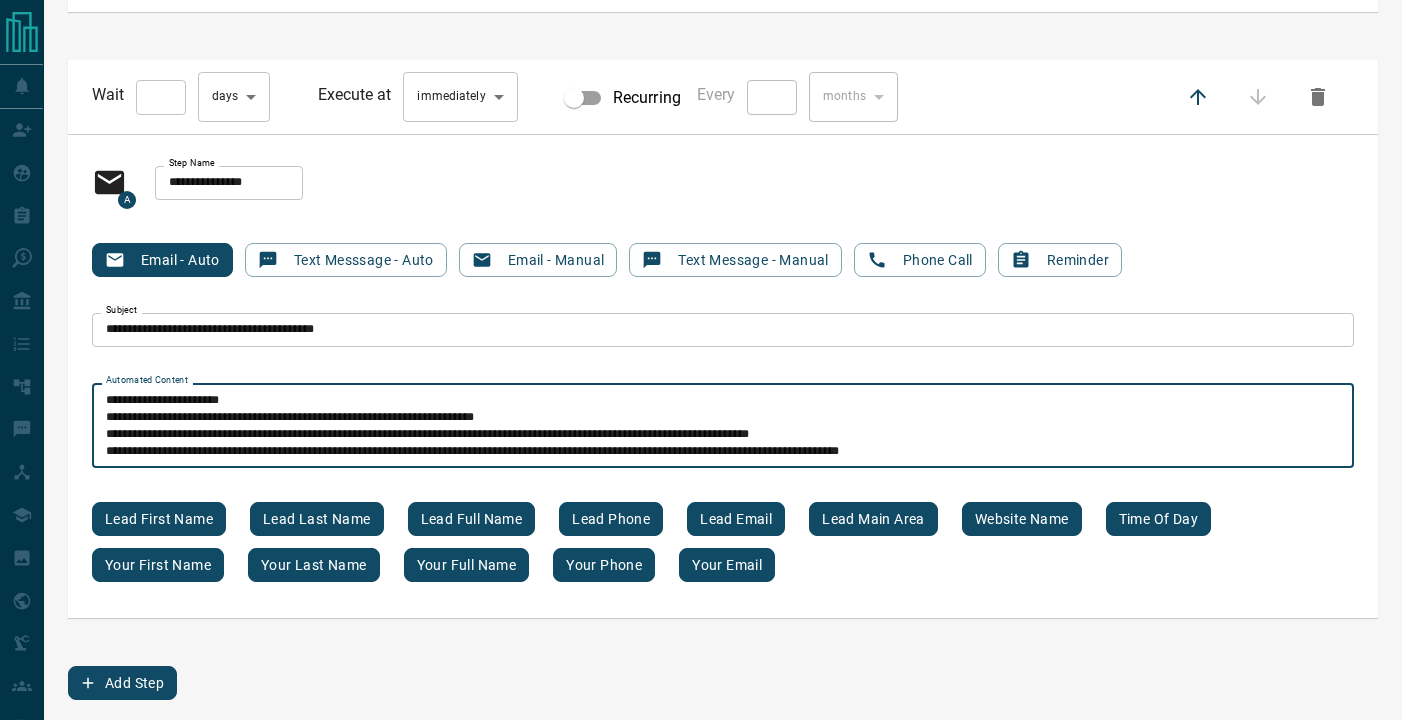 scroll, scrollTop: 153, scrollLeft: 0, axis: vertical 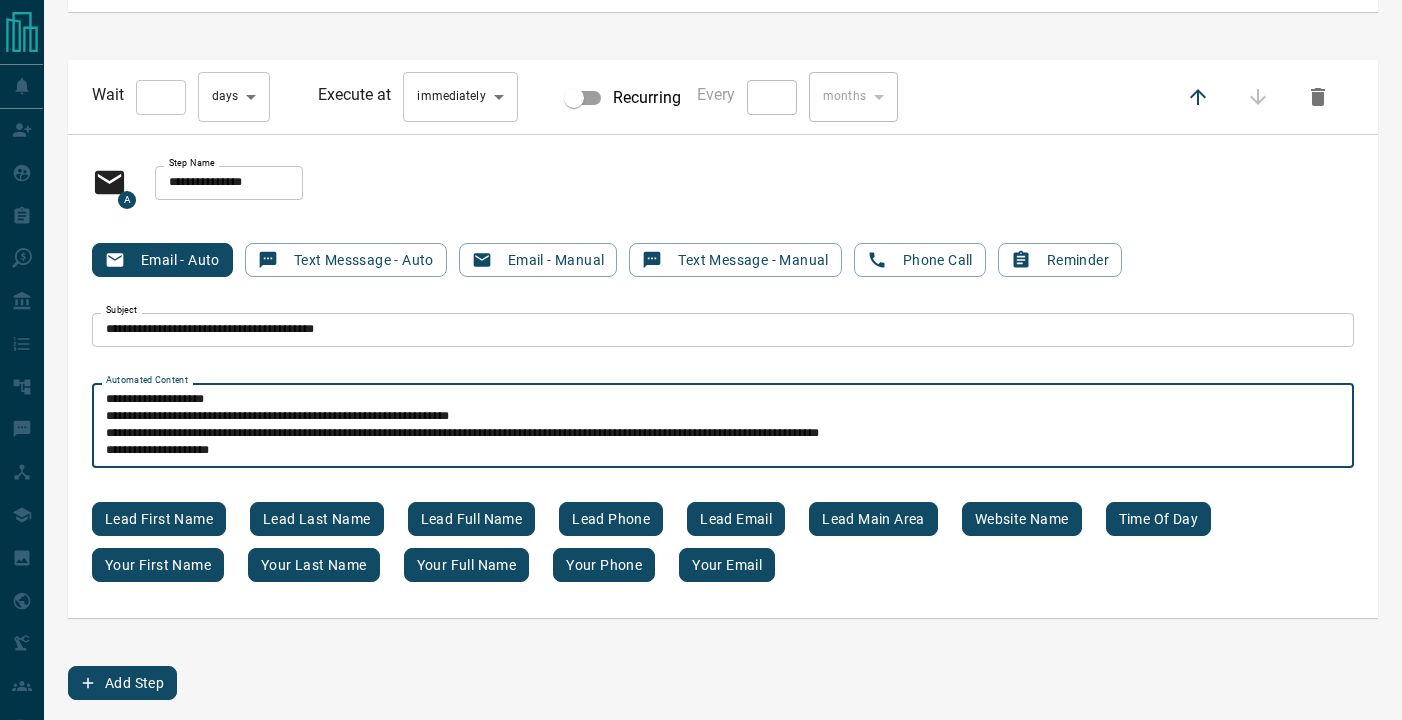 click on "**********" at bounding box center (723, 426) 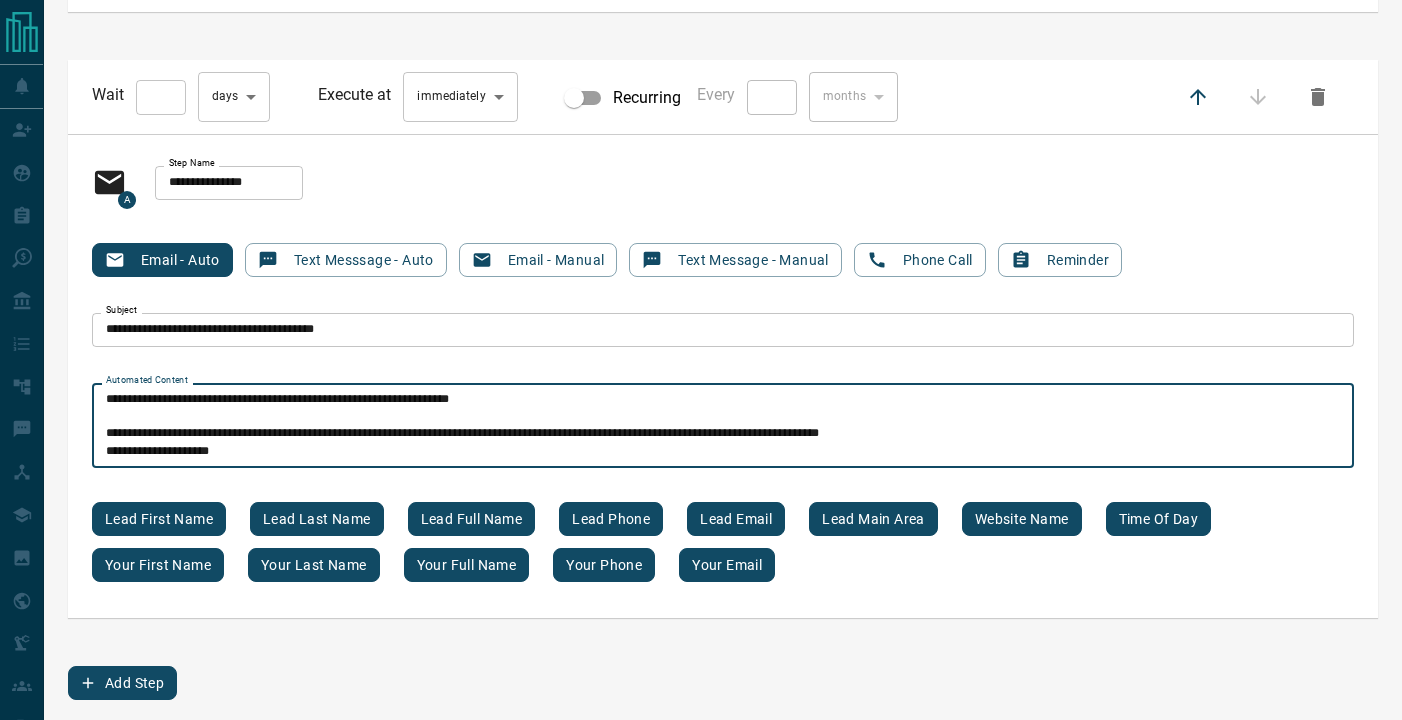 scroll, scrollTop: 170, scrollLeft: 0, axis: vertical 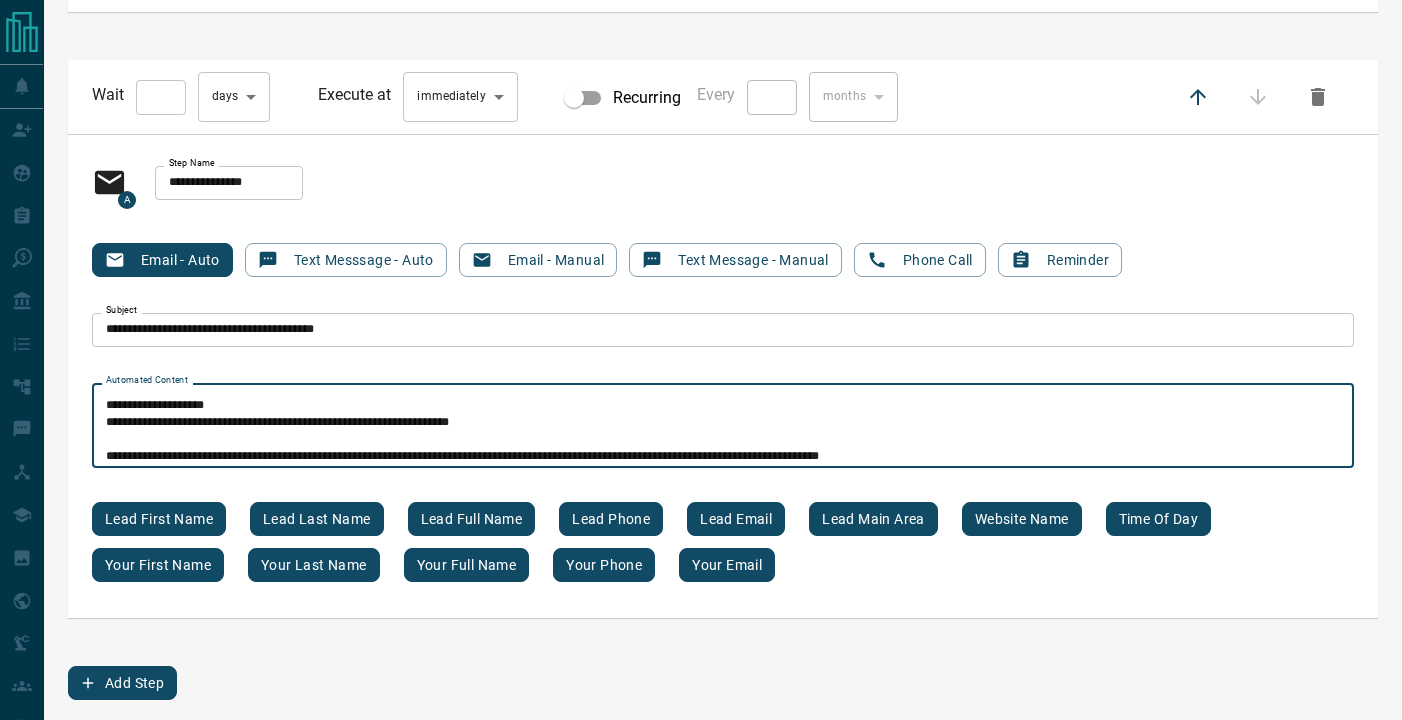 click on "**********" at bounding box center (723, 426) 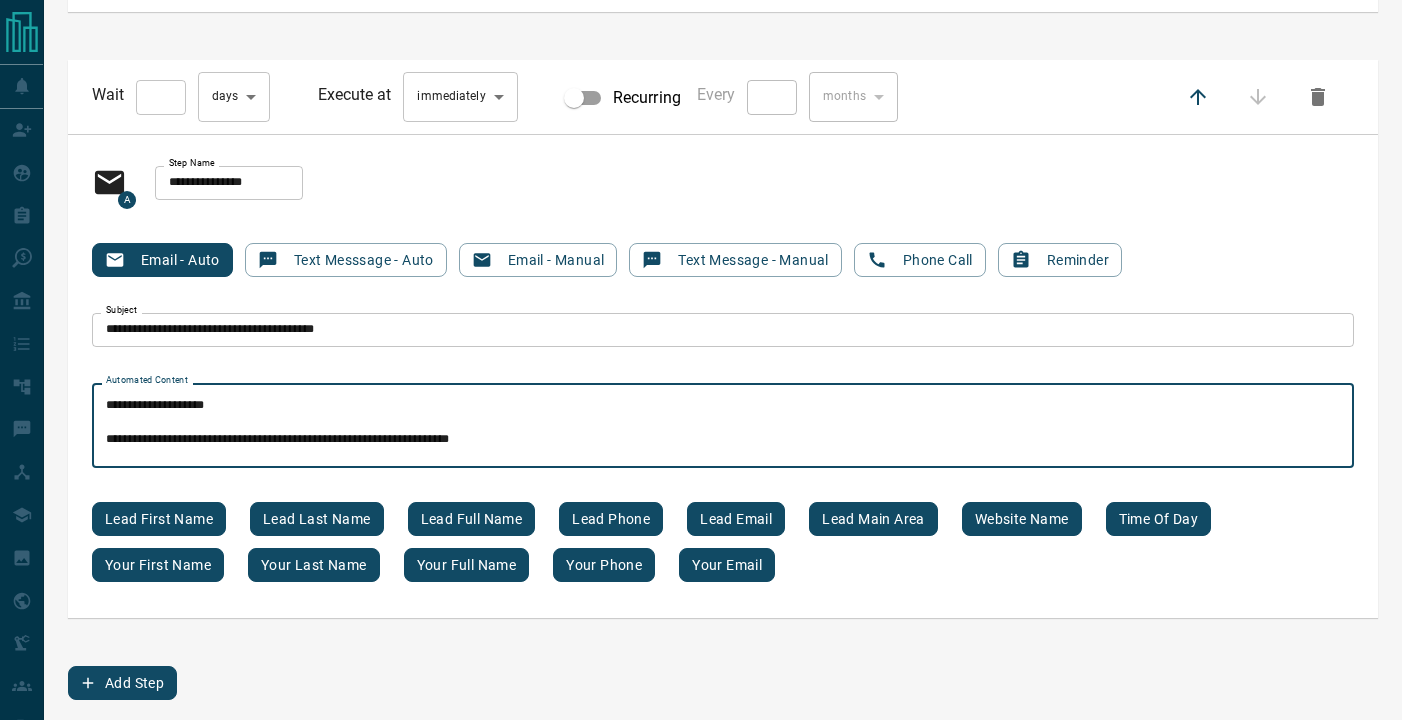 scroll, scrollTop: 98, scrollLeft: 0, axis: vertical 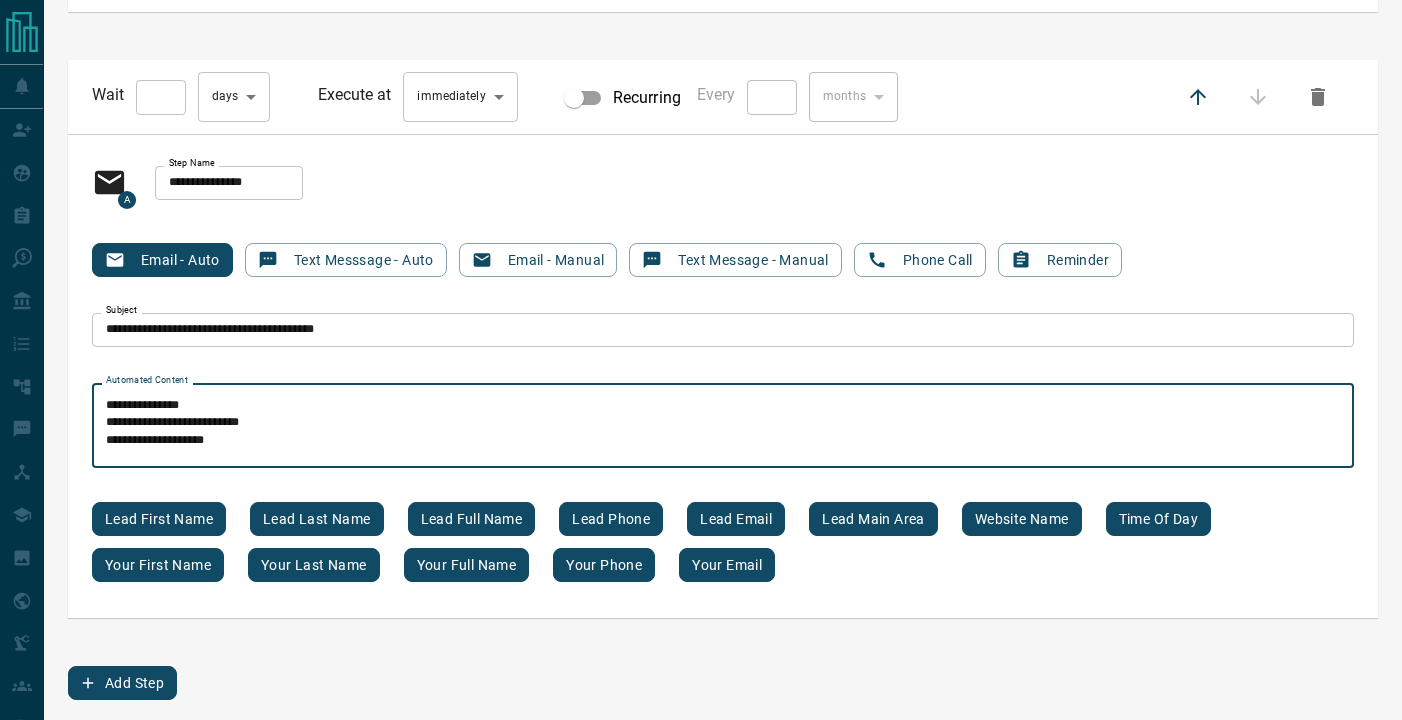 click on "**********" at bounding box center [723, 426] 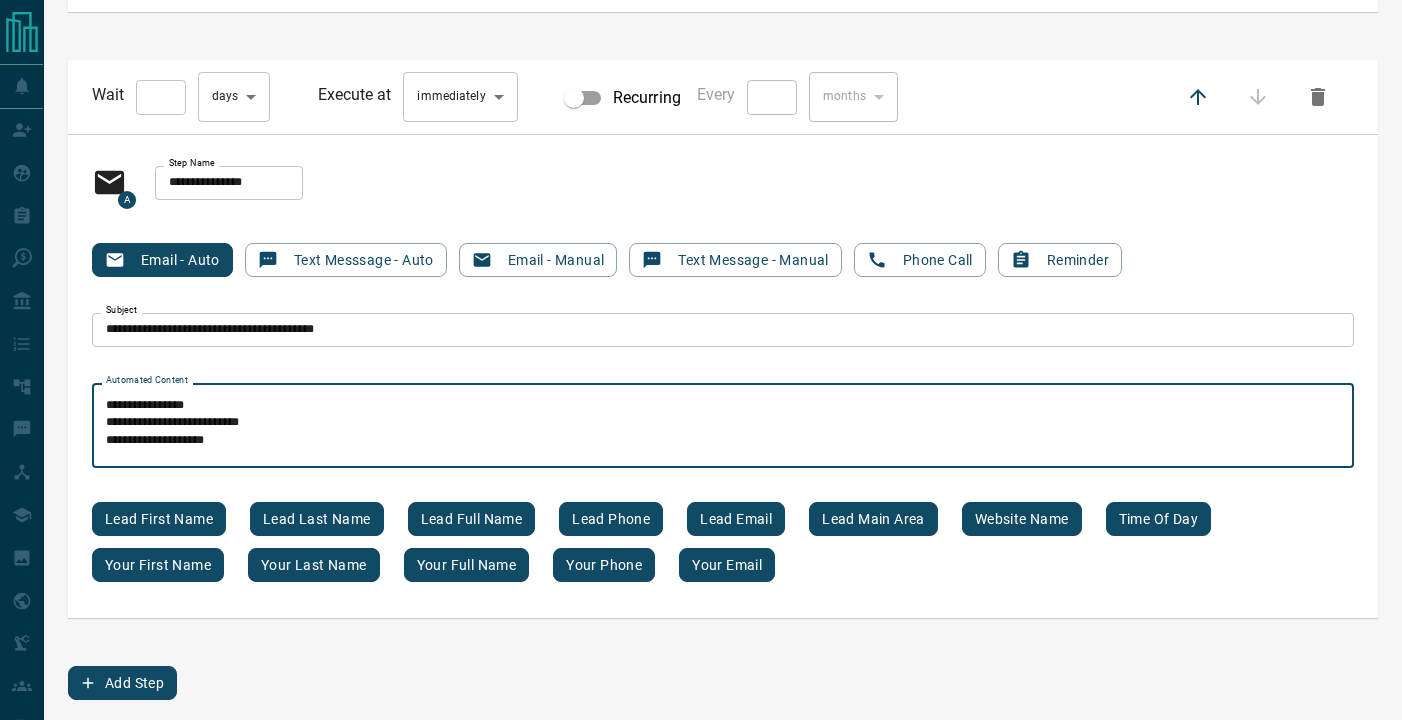 click on "[REDACTED]
[REDACTED]
[REDACTED]
[REDACTED]
[REDACTED]
[REDACTED]
[REDACTED]
[REDACTED]
[REDACTED]
[REDACTED]" at bounding box center [723, 426] 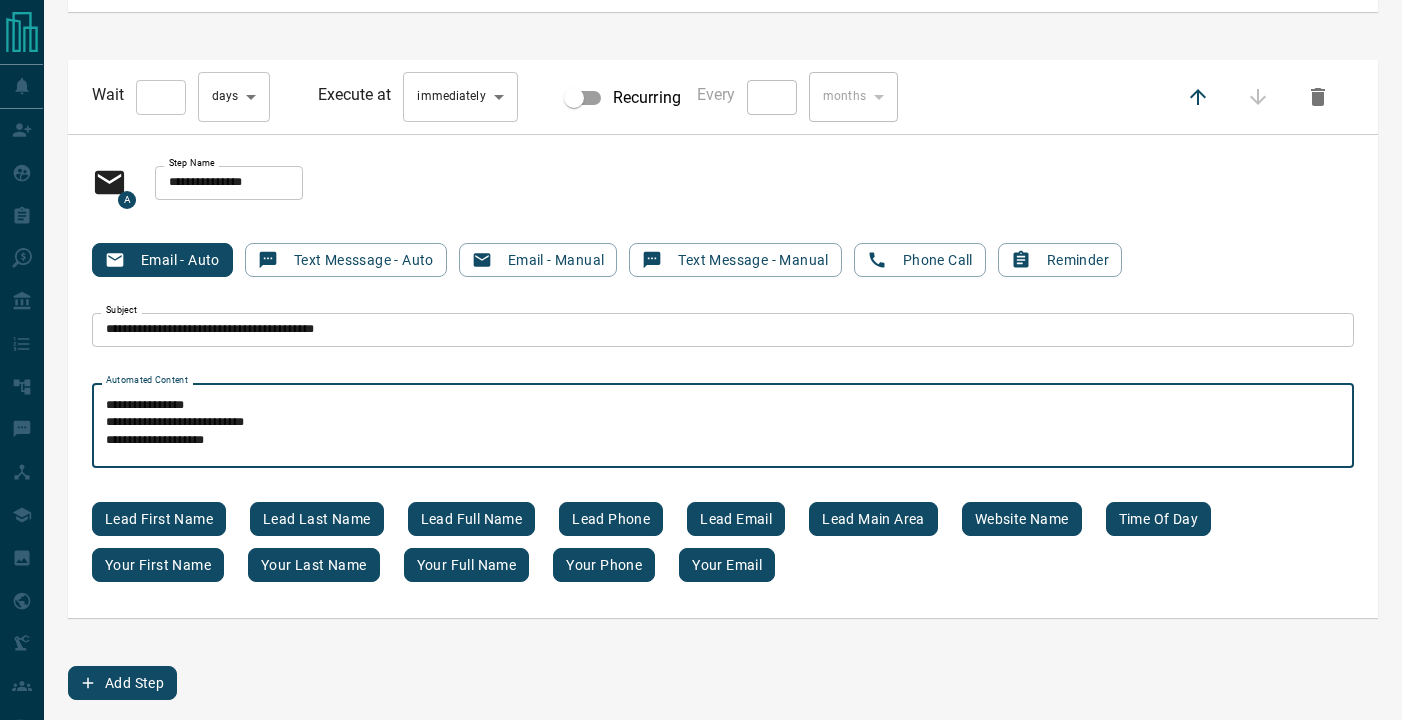 click on "**********" at bounding box center [723, 426] 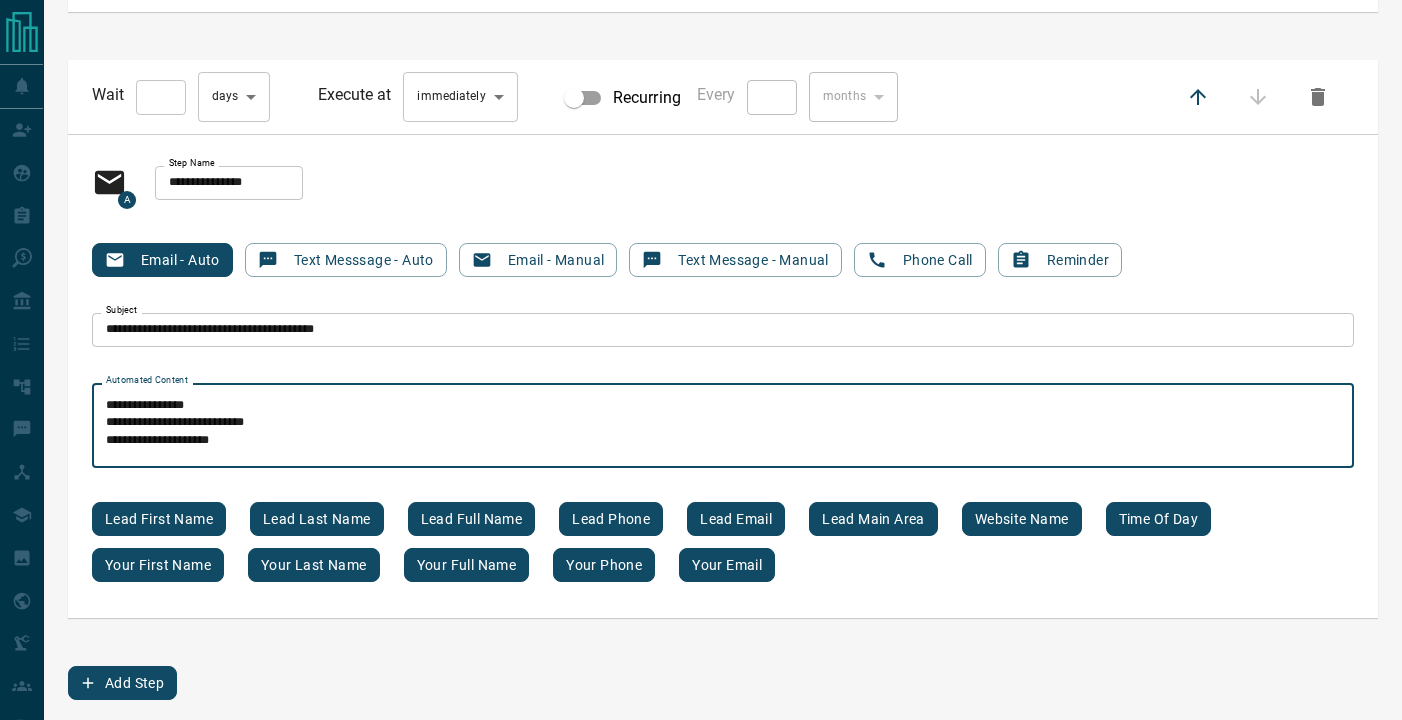 scroll, scrollTop: 77, scrollLeft: 0, axis: vertical 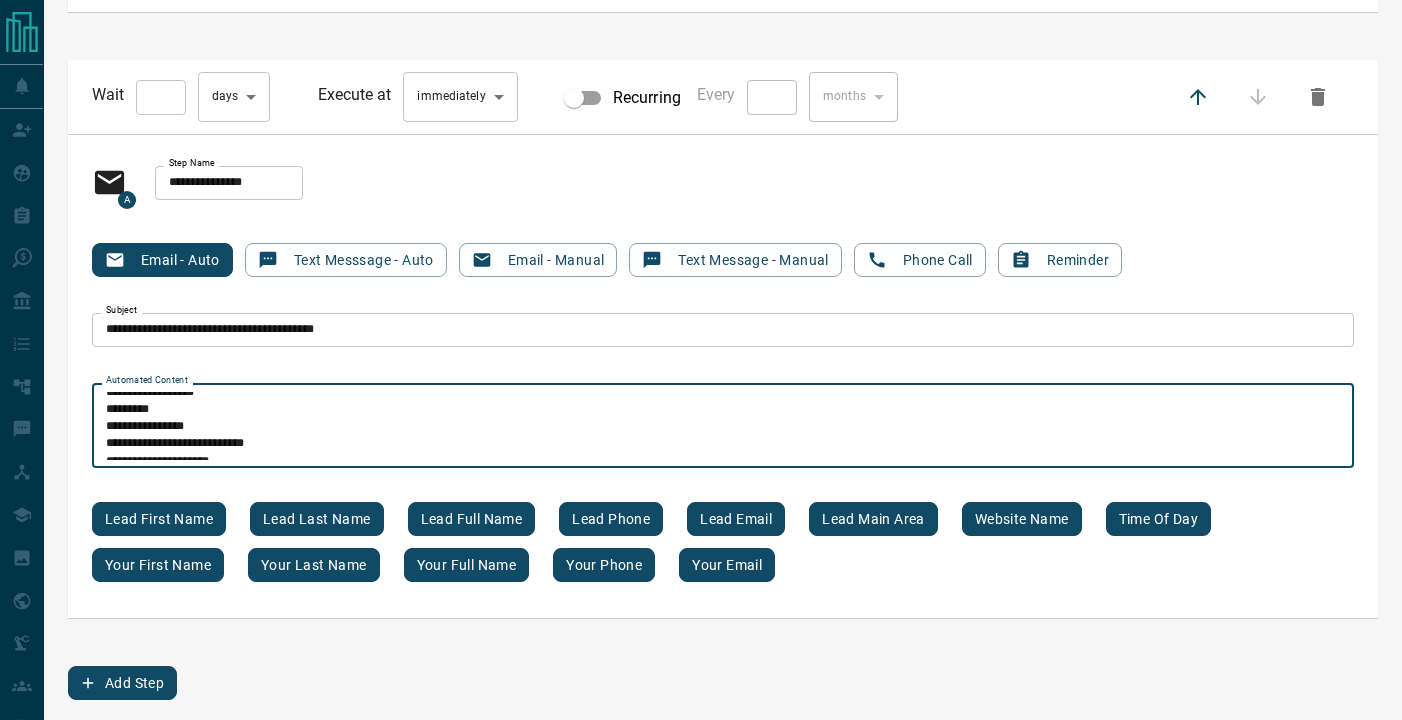 click on "[NUMBER] * Automated Content" at bounding box center [723, 425] 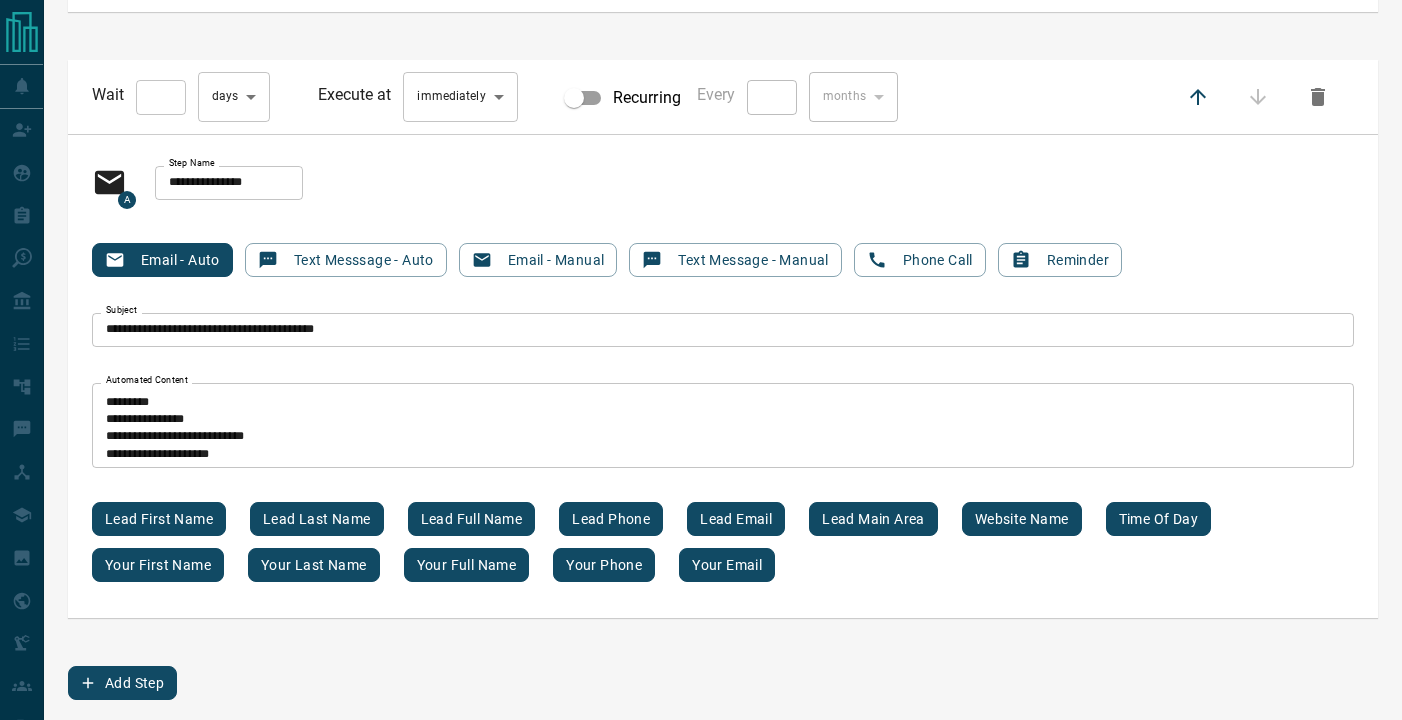 click on "[NUMBER] * Automated Content" at bounding box center [723, 425] 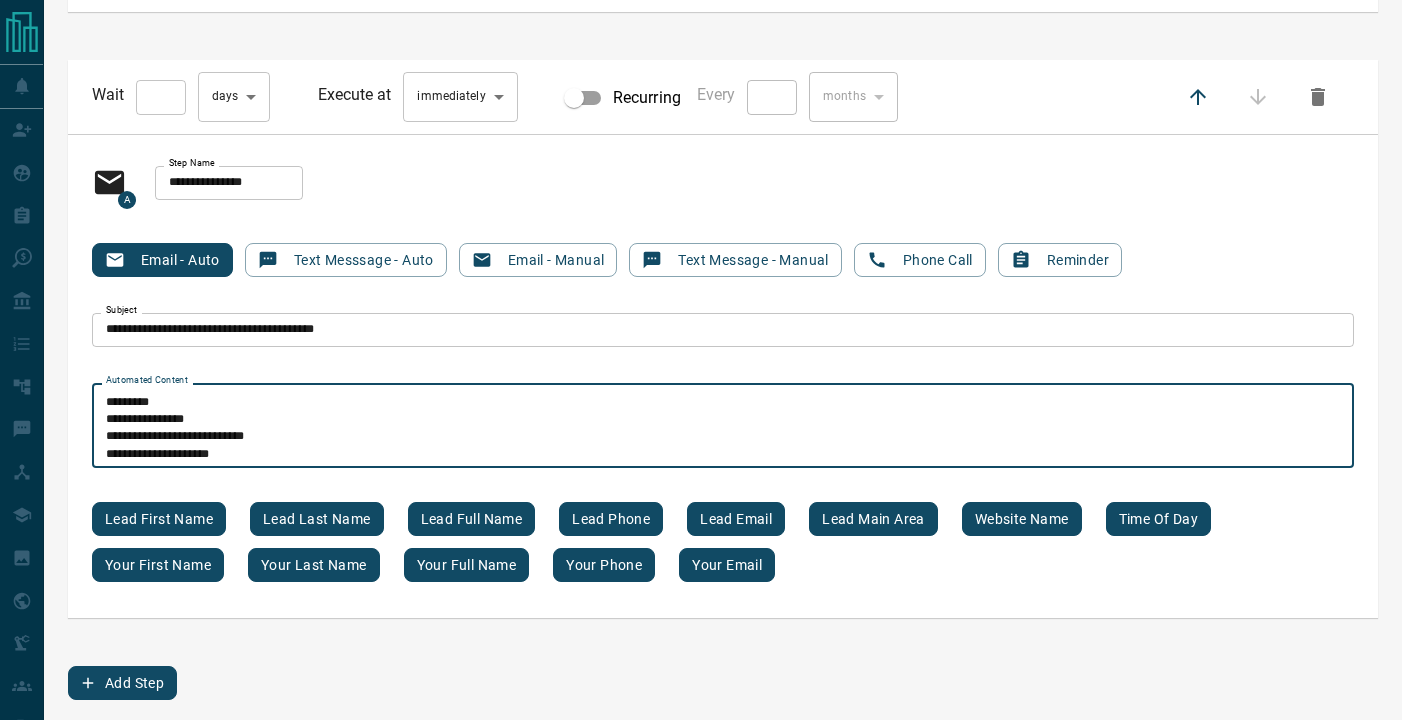 click on "**********" at bounding box center (723, 426) 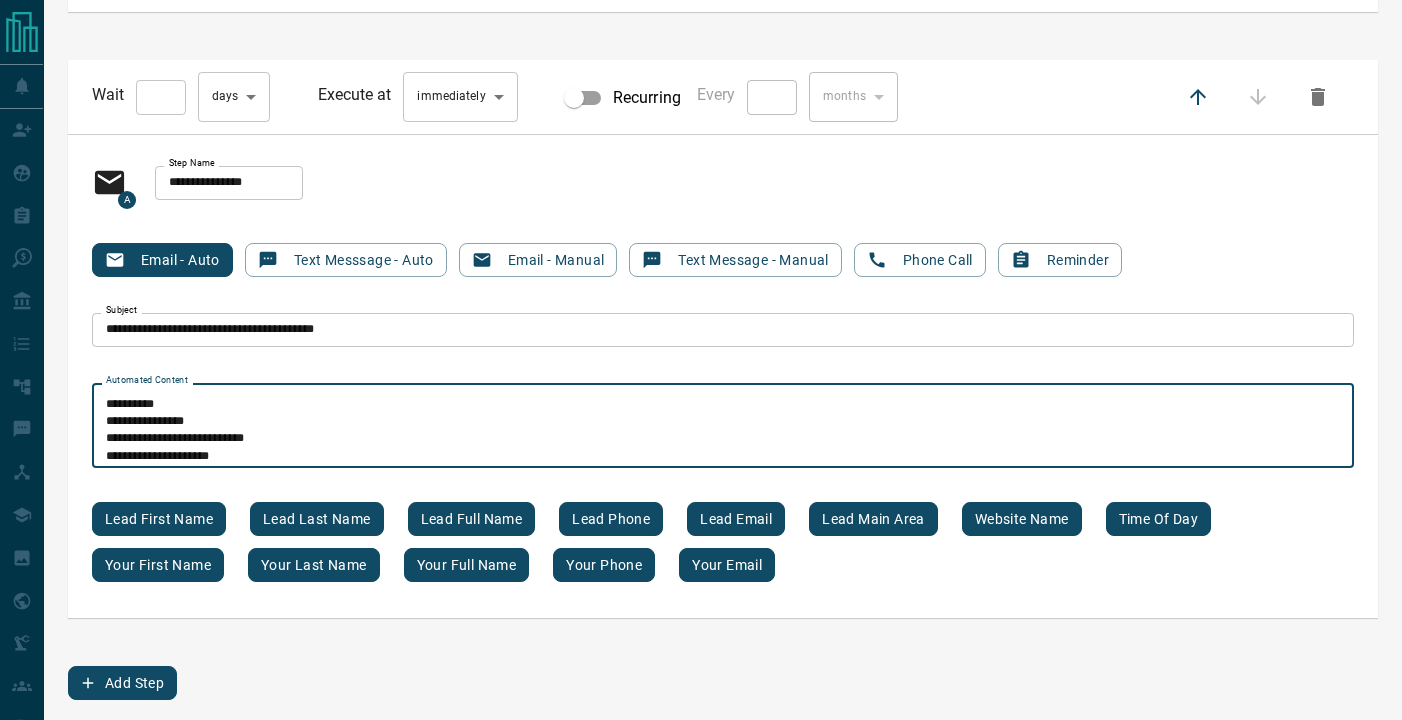 scroll, scrollTop: 48, scrollLeft: 0, axis: vertical 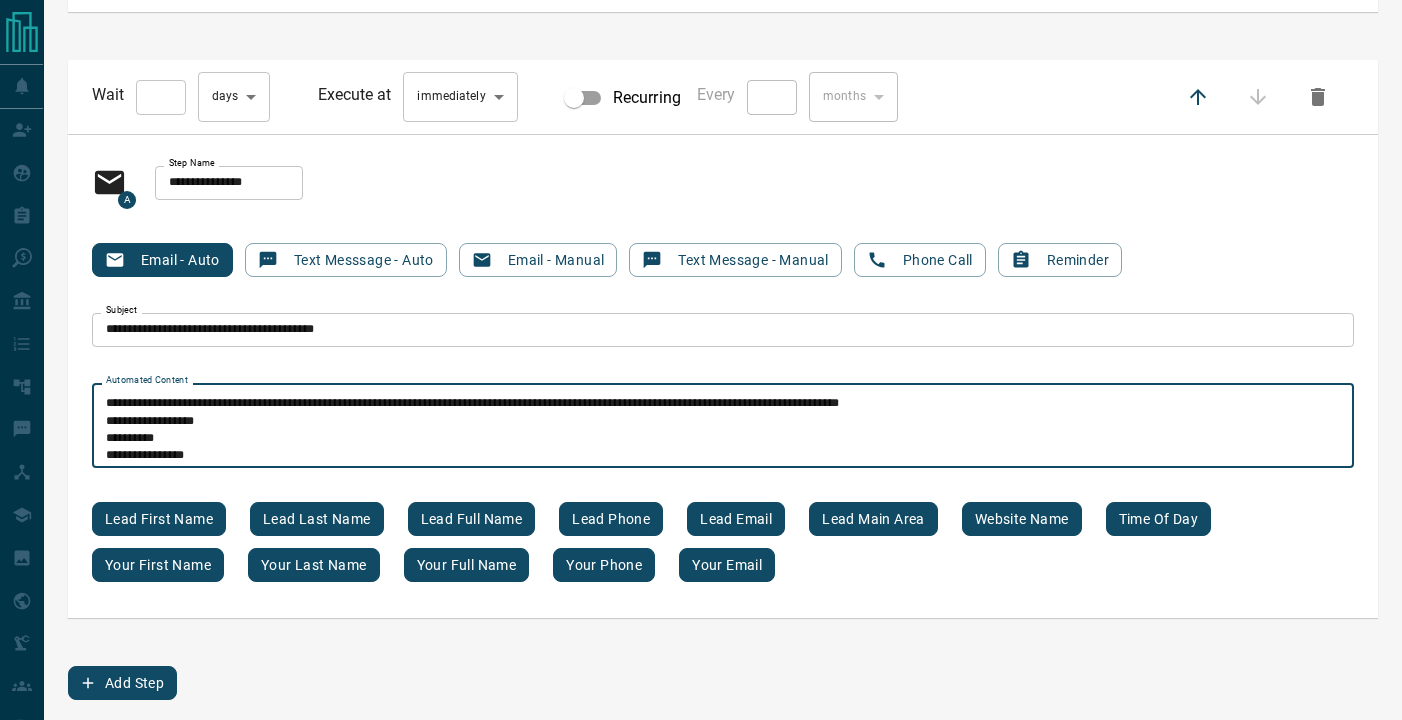 click on "[STARS]
[STARS]
[STARS]
[STARS]
[STARS]
[STARS]
[STARS]
[STARS]
[STARS]
[STARS]
[STARS]
[STARS]" at bounding box center (723, 426) 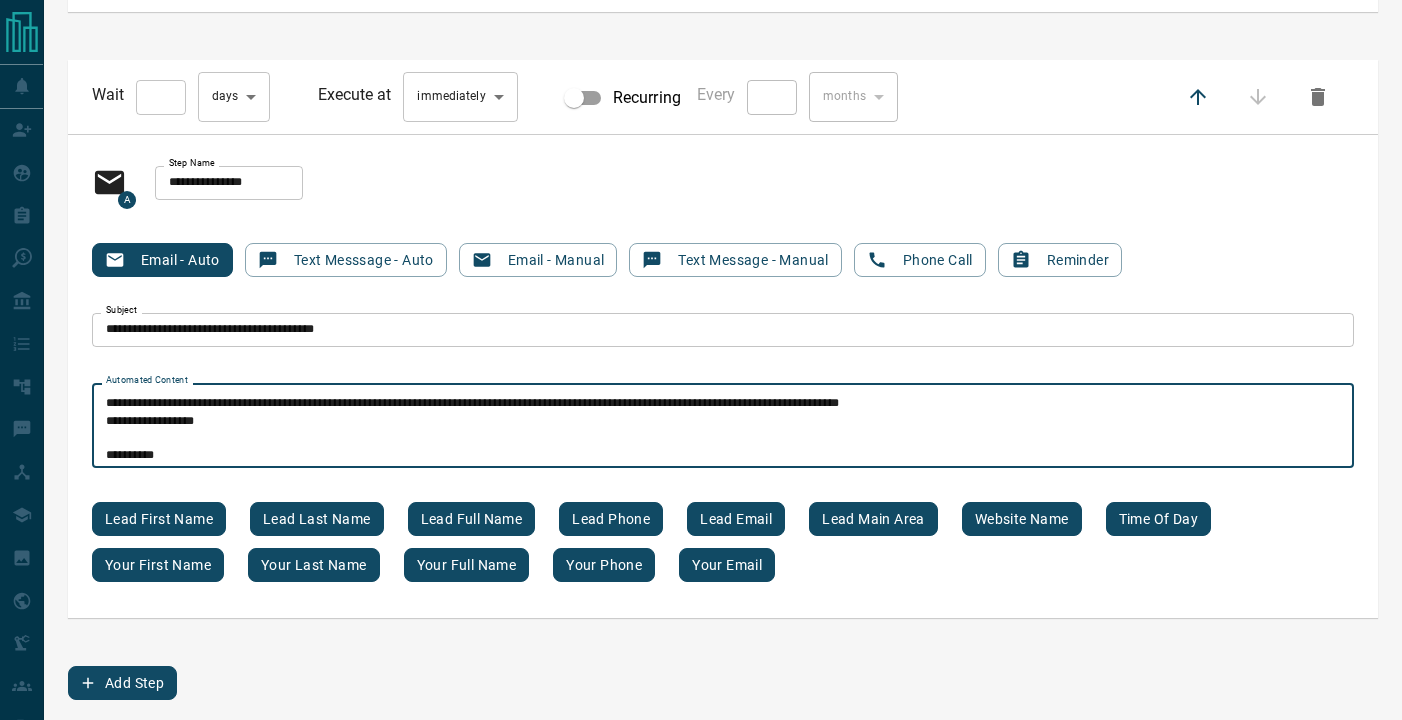 scroll, scrollTop: 31, scrollLeft: 0, axis: vertical 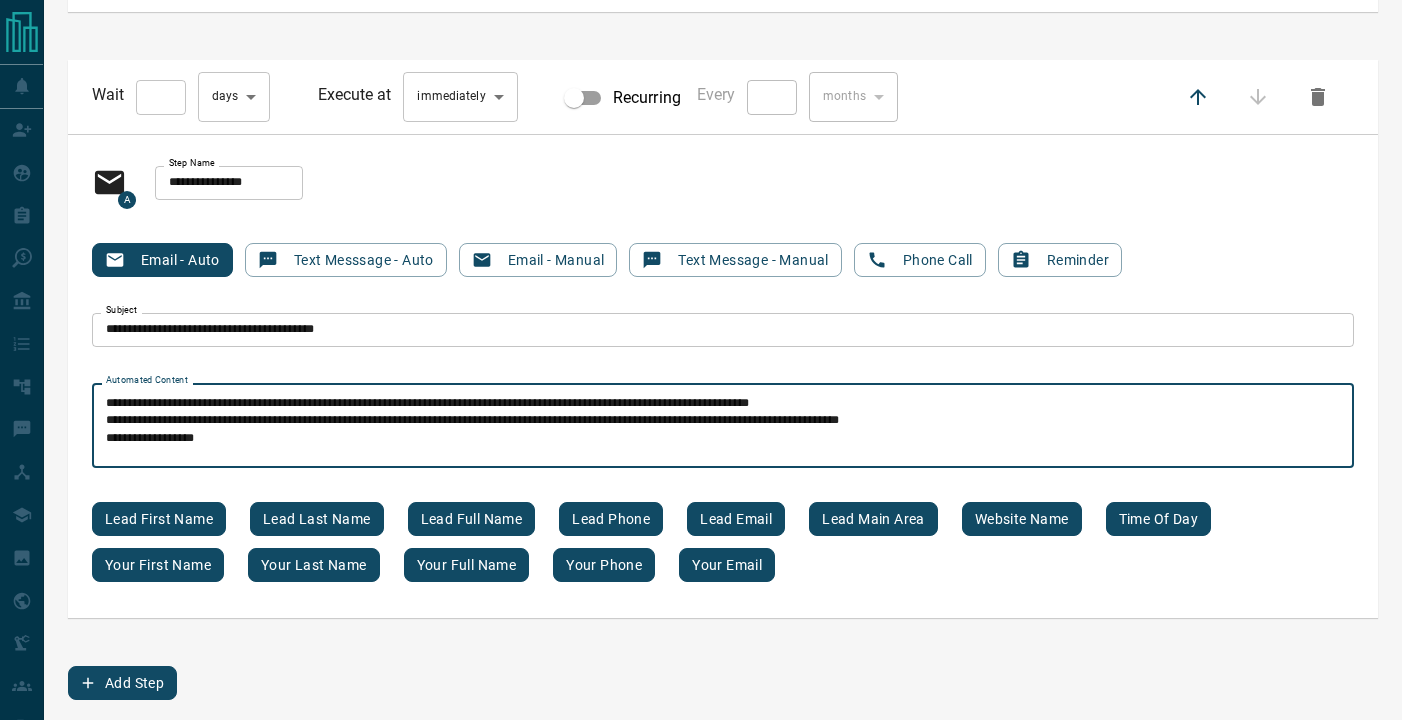 click on "**********" at bounding box center [723, 426] 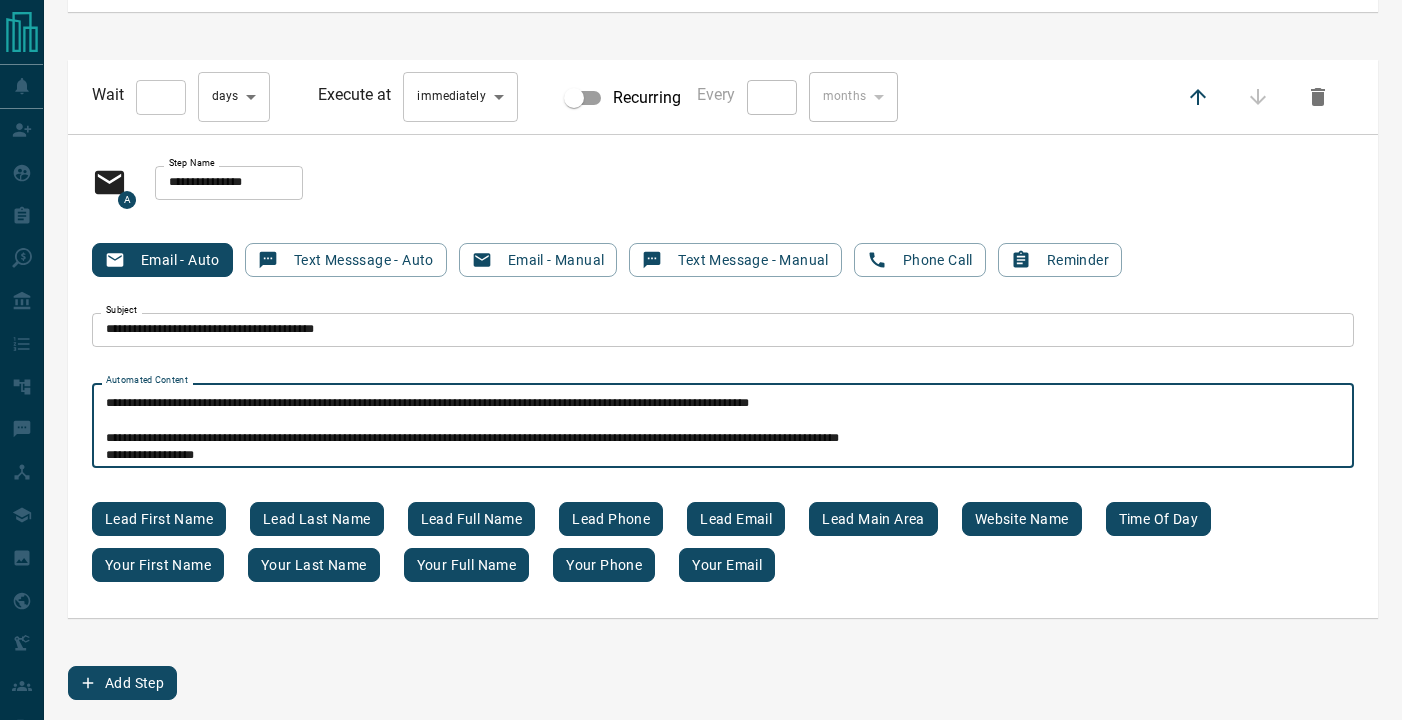 scroll, scrollTop: 0, scrollLeft: 0, axis: both 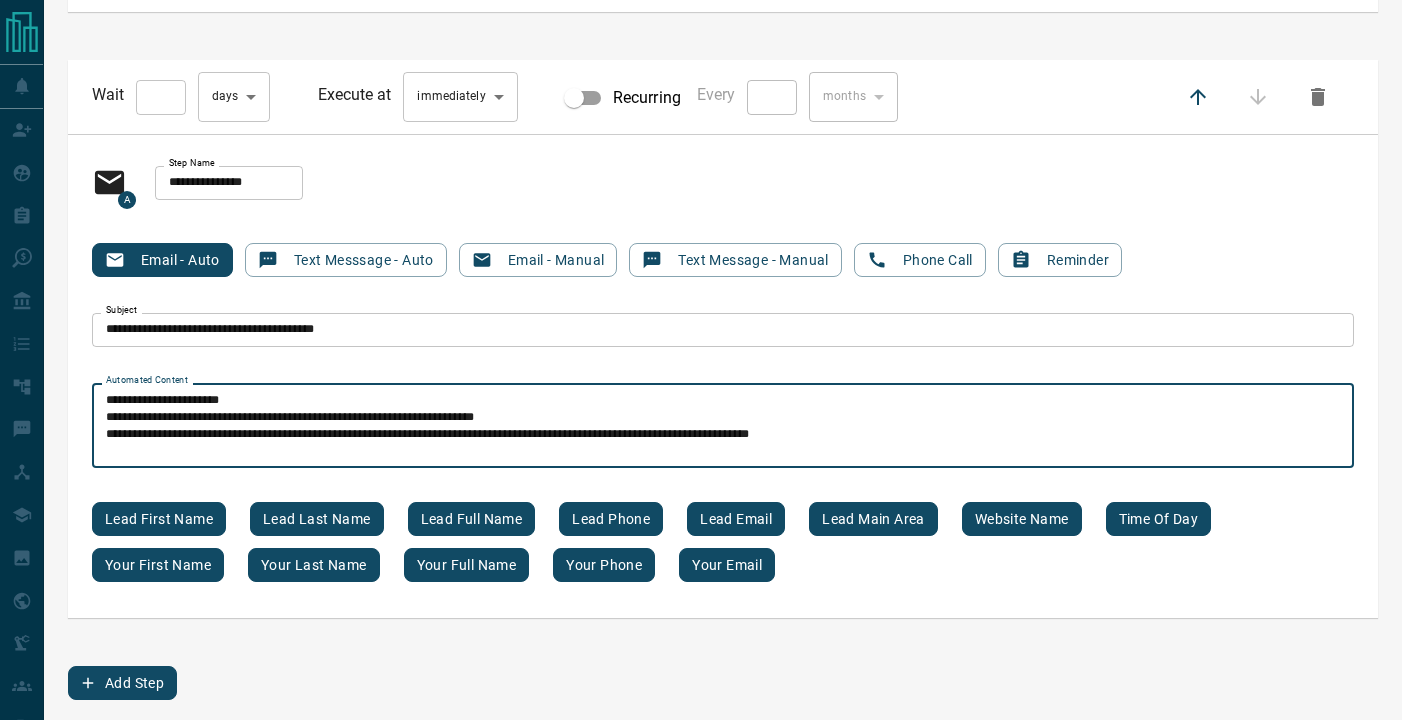 click on "**********" at bounding box center (723, 426) 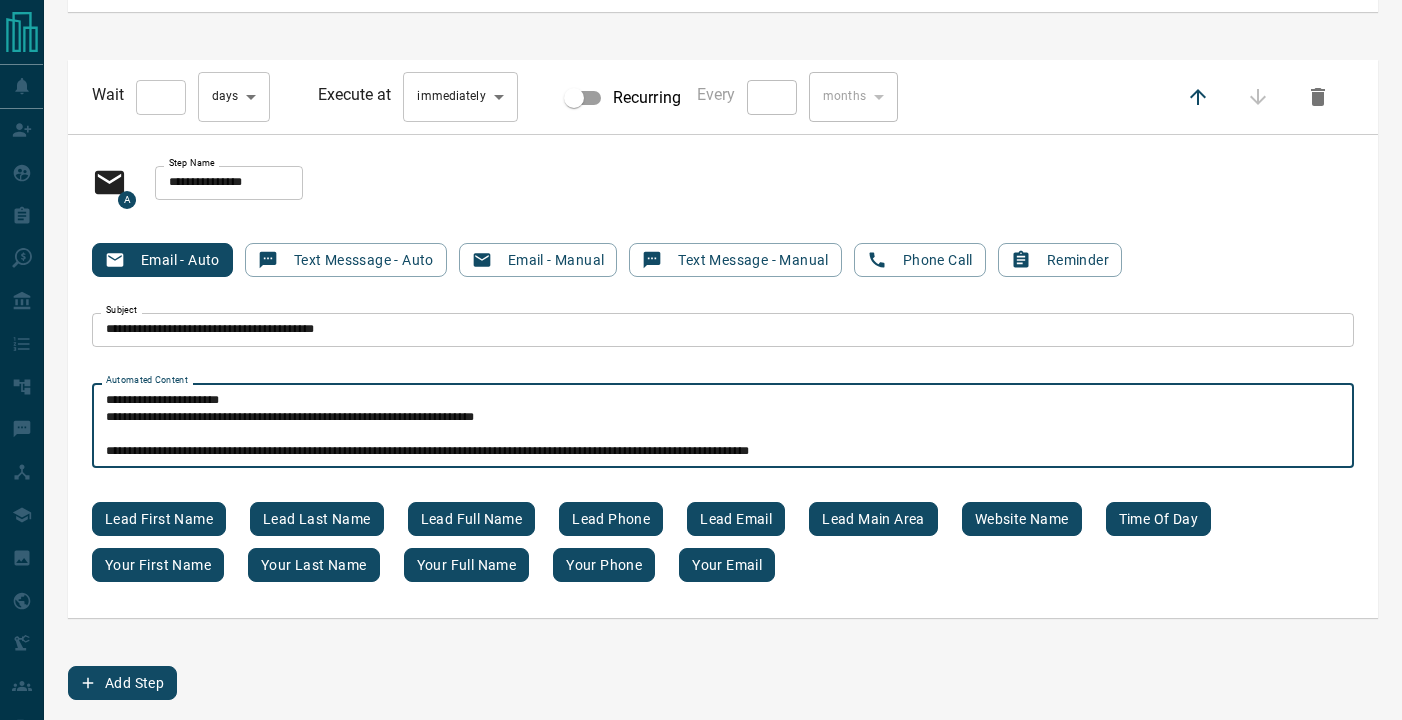 click on "**********" at bounding box center [723, 426] 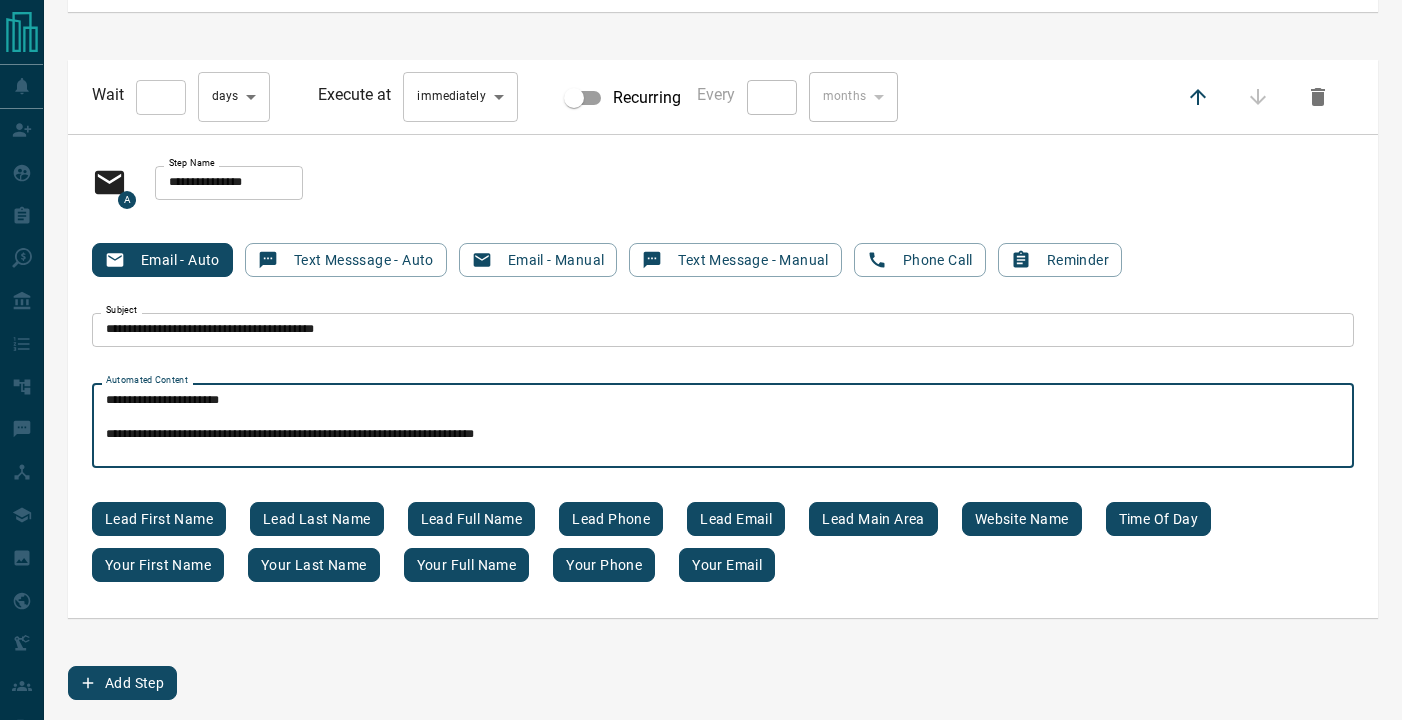 type on "**********" 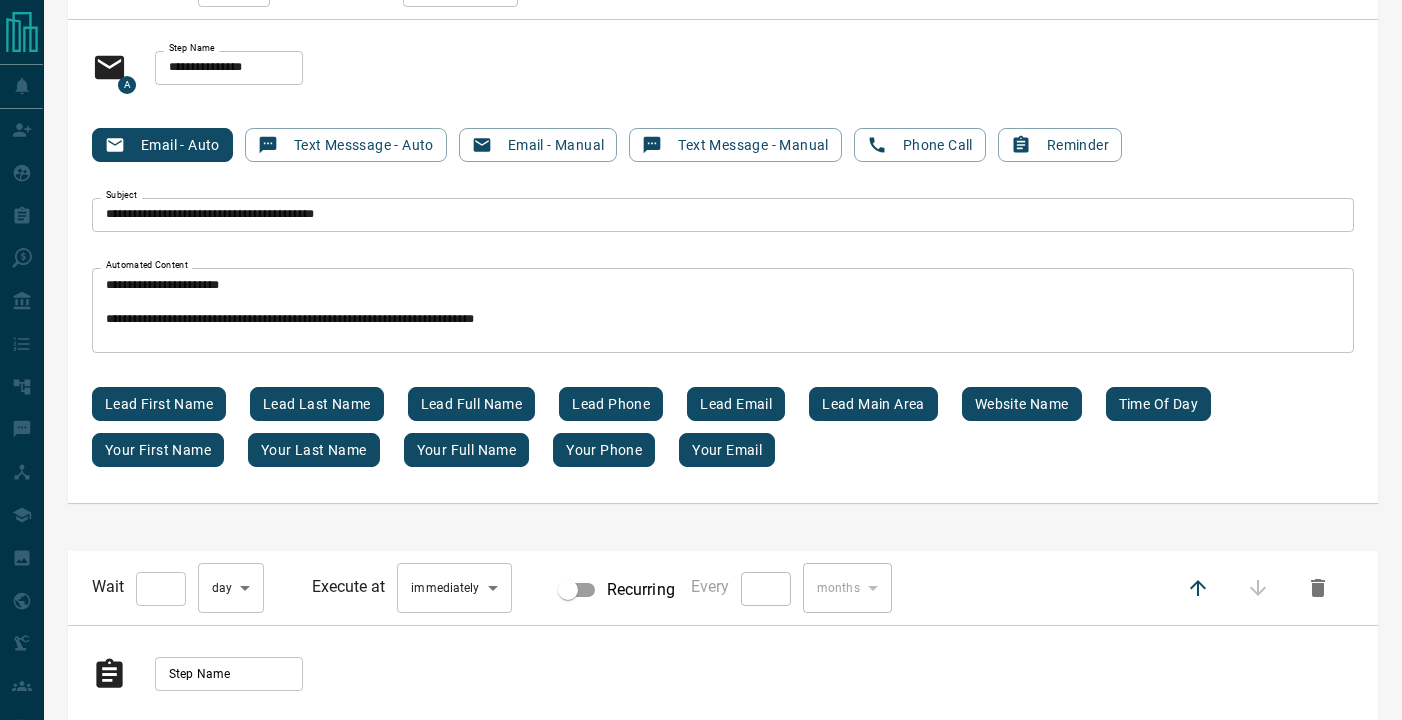 scroll, scrollTop: 6757, scrollLeft: 0, axis: vertical 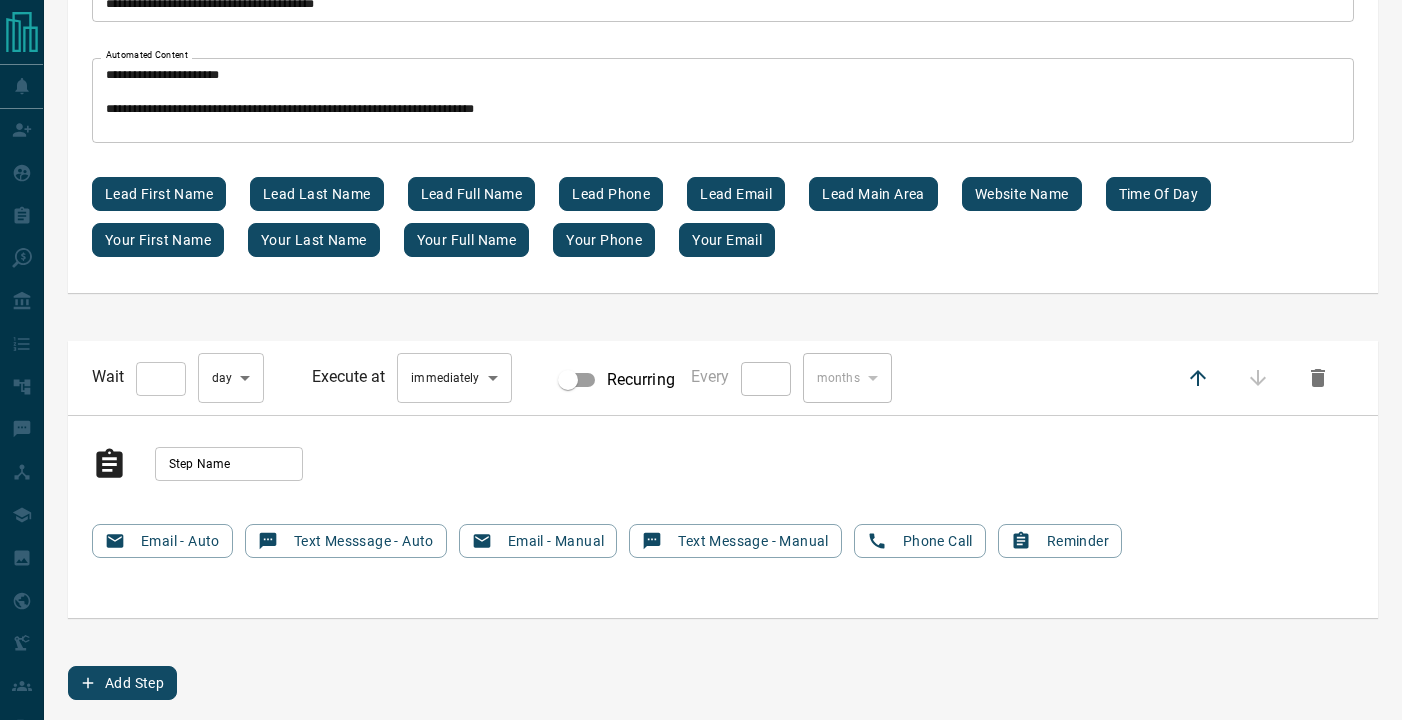type on "*" 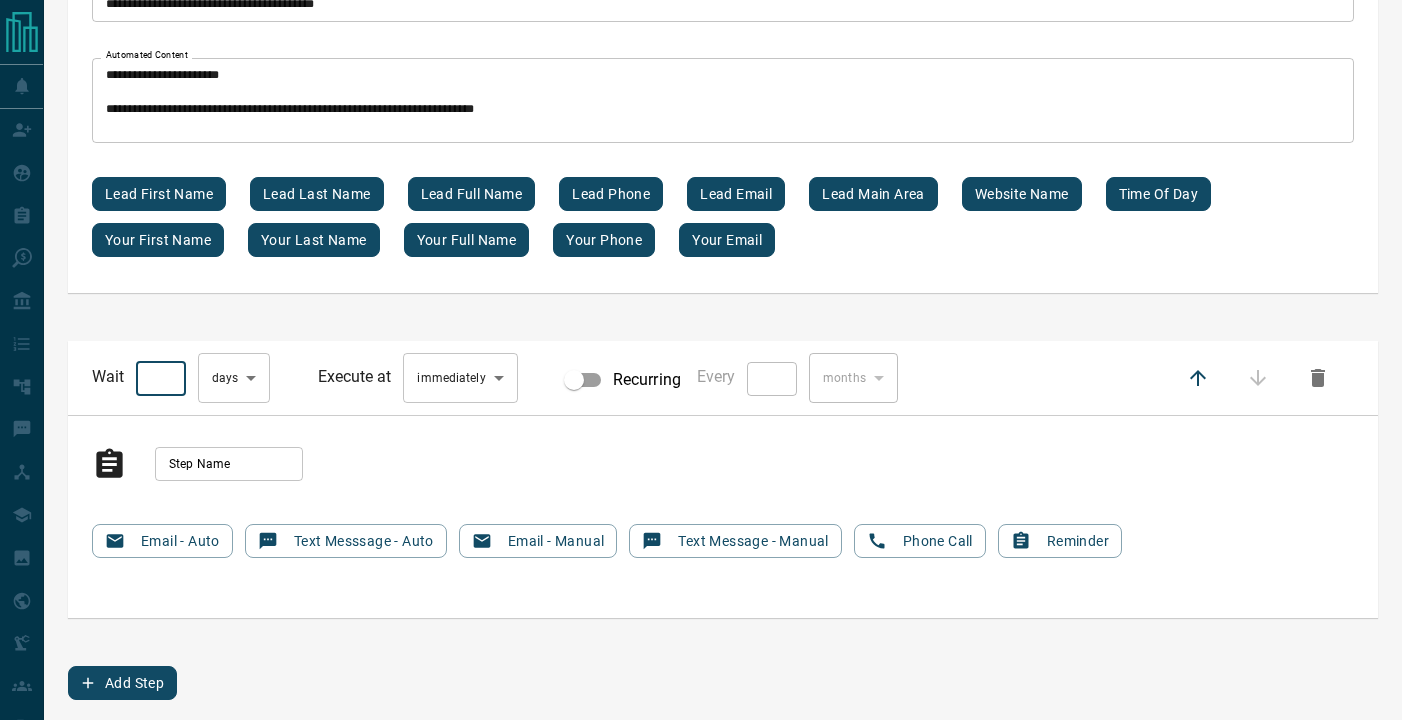 click on "*" at bounding box center (161, 379) 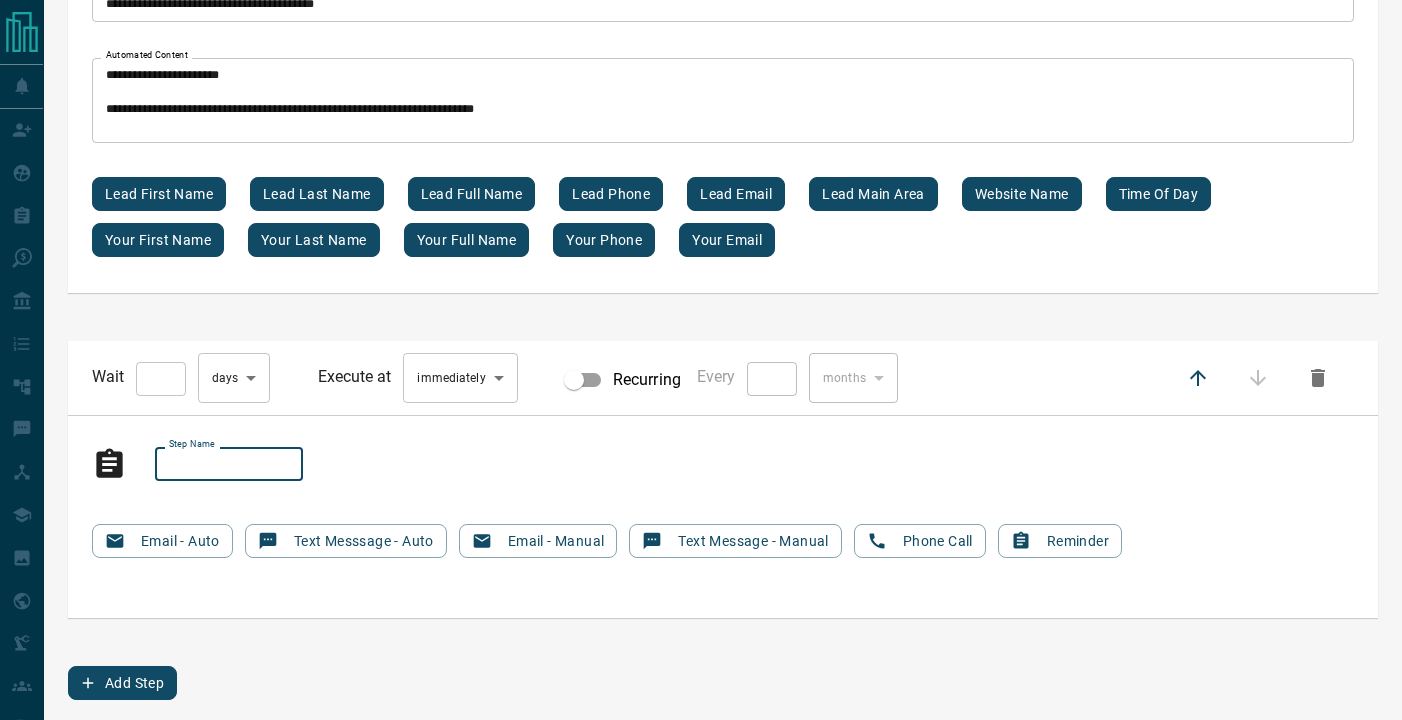 click on "Step Name Step Name" at bounding box center (229, 464) 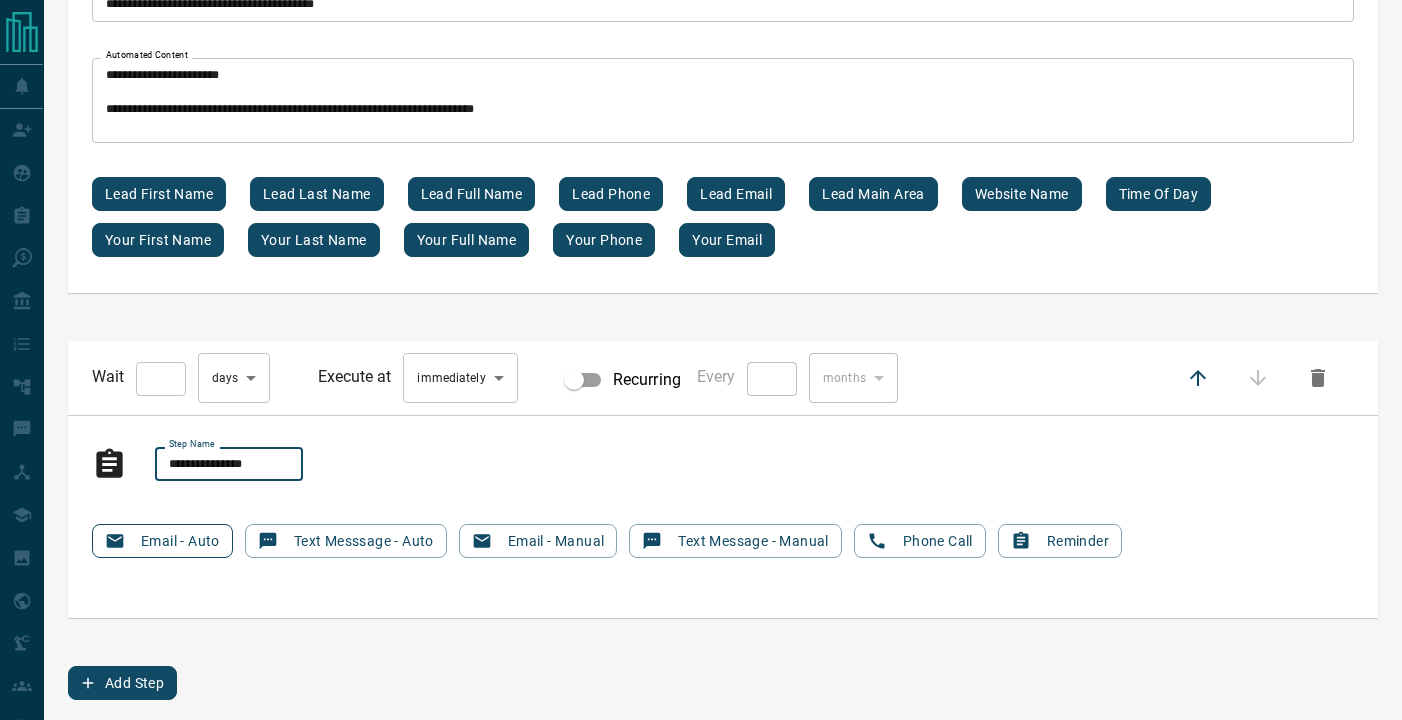 type on "**********" 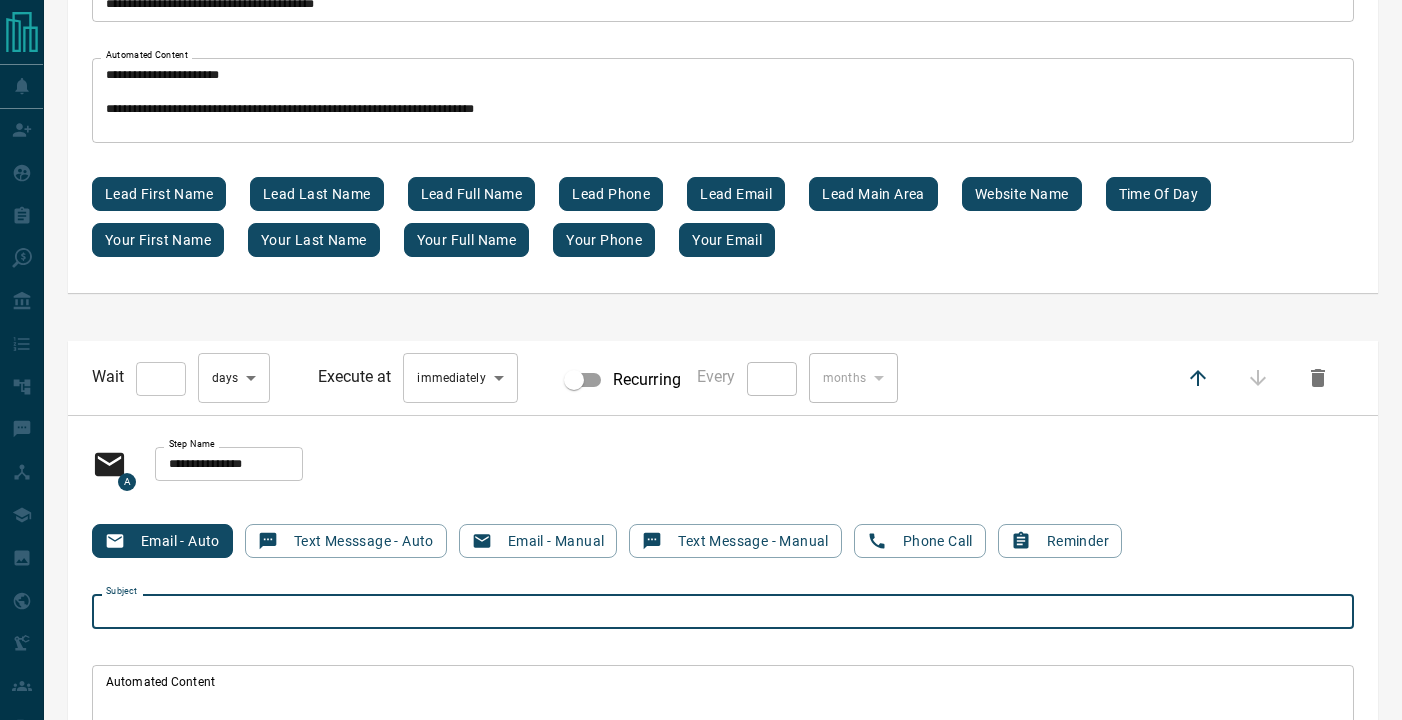 click on "Subject" at bounding box center [723, 611] 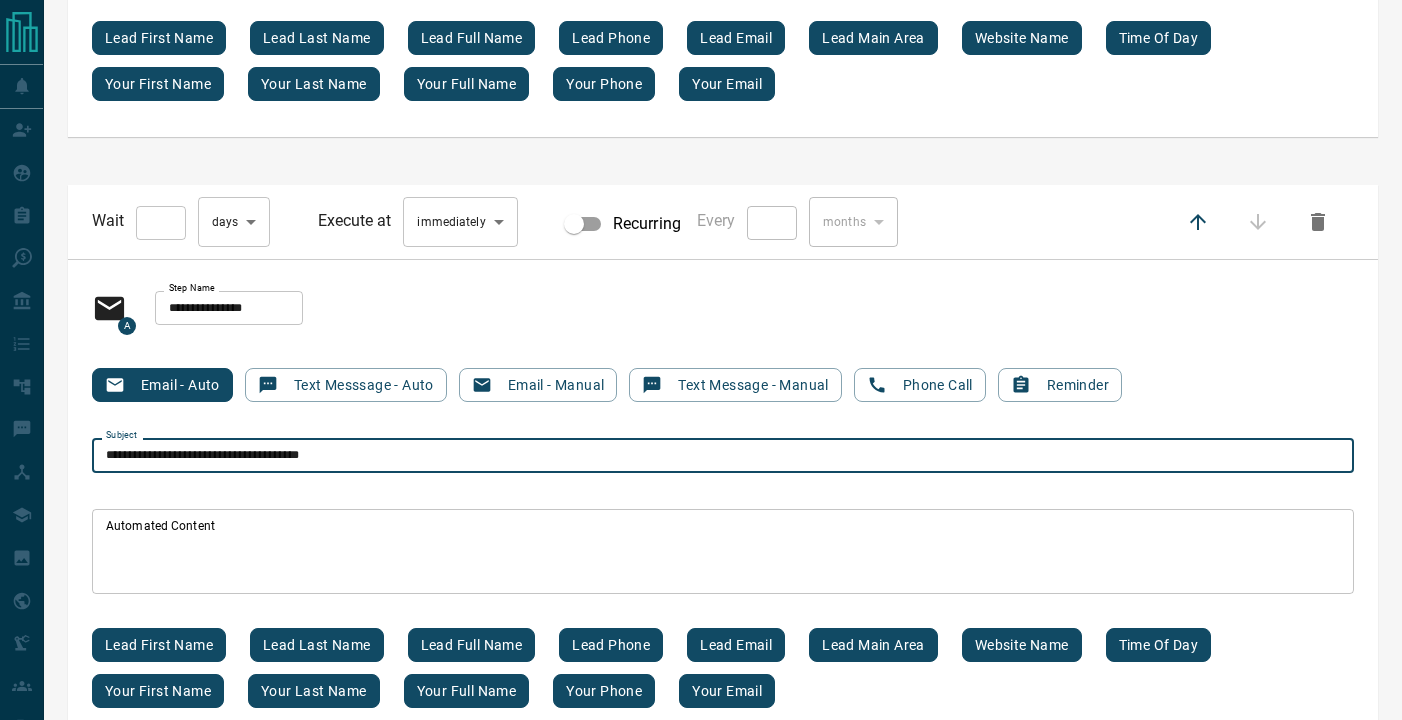 scroll, scrollTop: 7167, scrollLeft: 0, axis: vertical 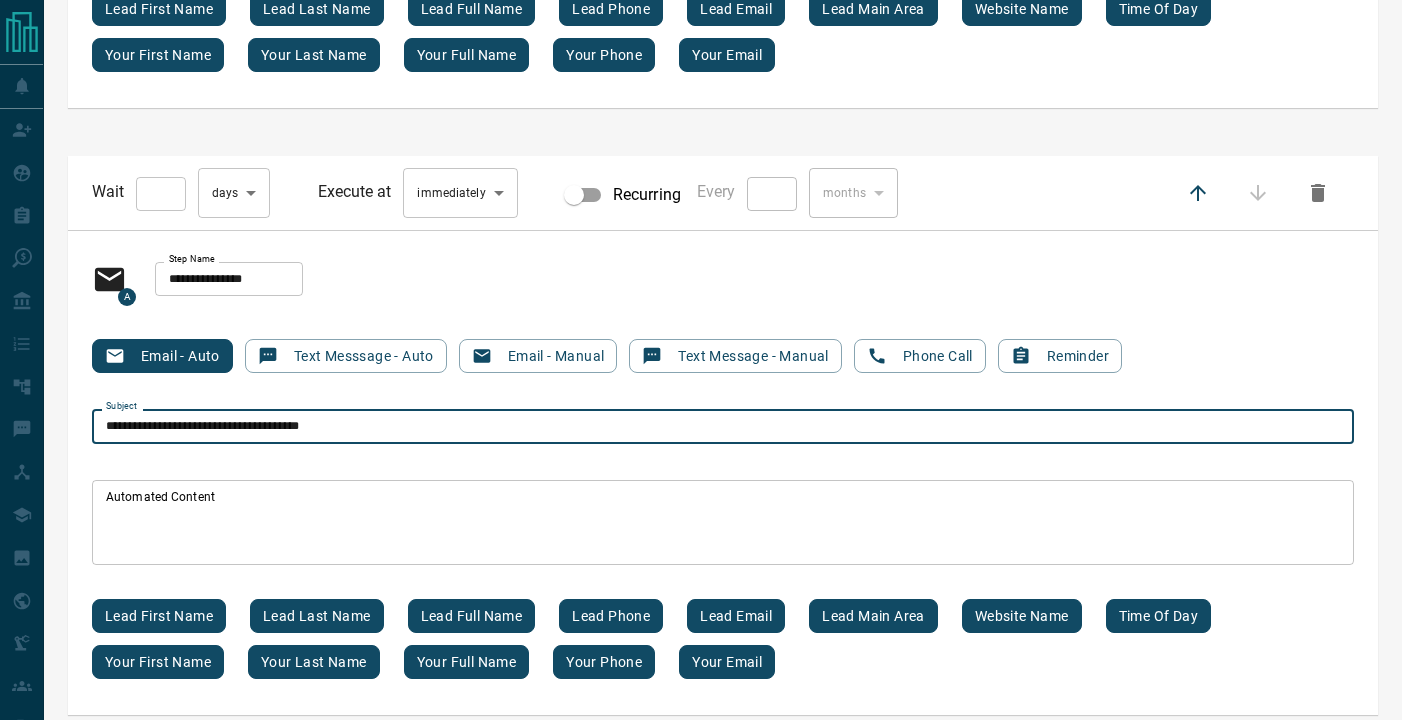 type on "**********" 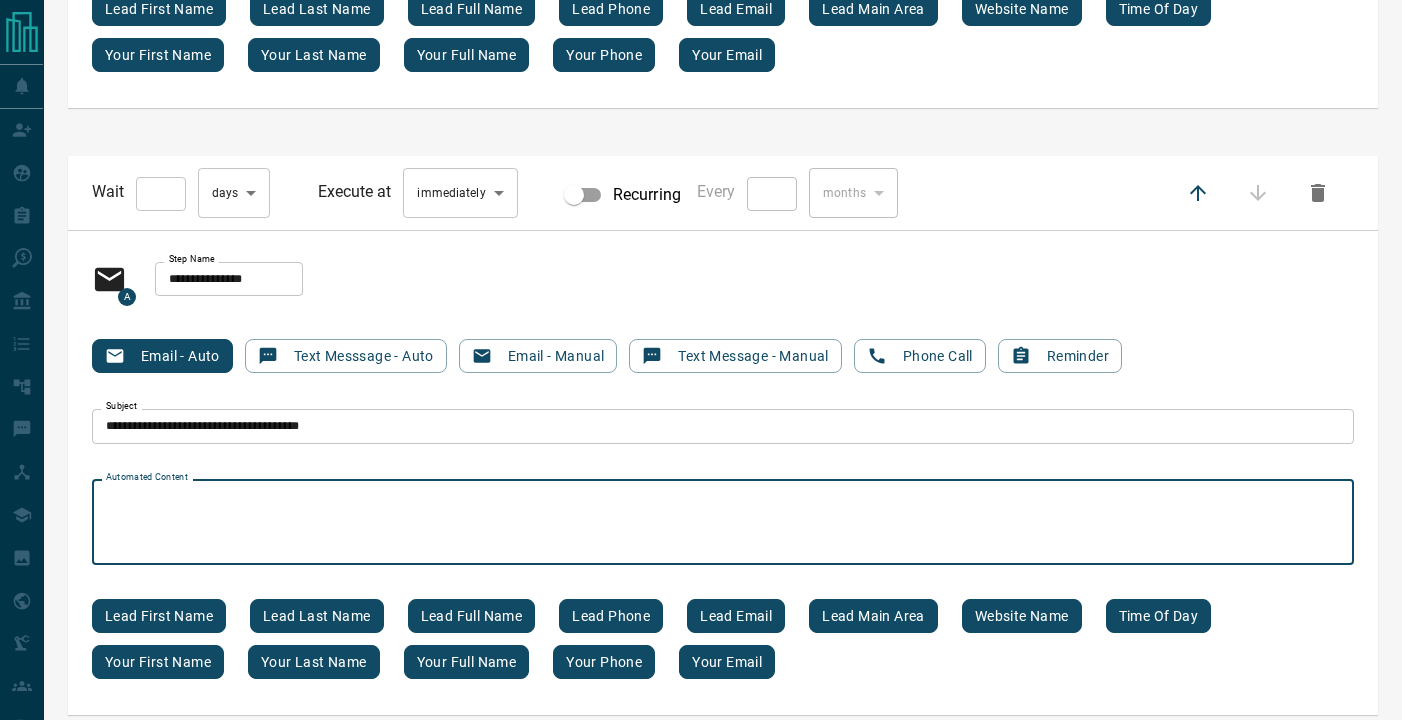 paste on "[REDACTED]
[REDACTED]
[REDACTED]
[REDACTED]
[REDACTED]
[REDACTED]
[REDACTED]
[REDACTED]
[REDACTED]" 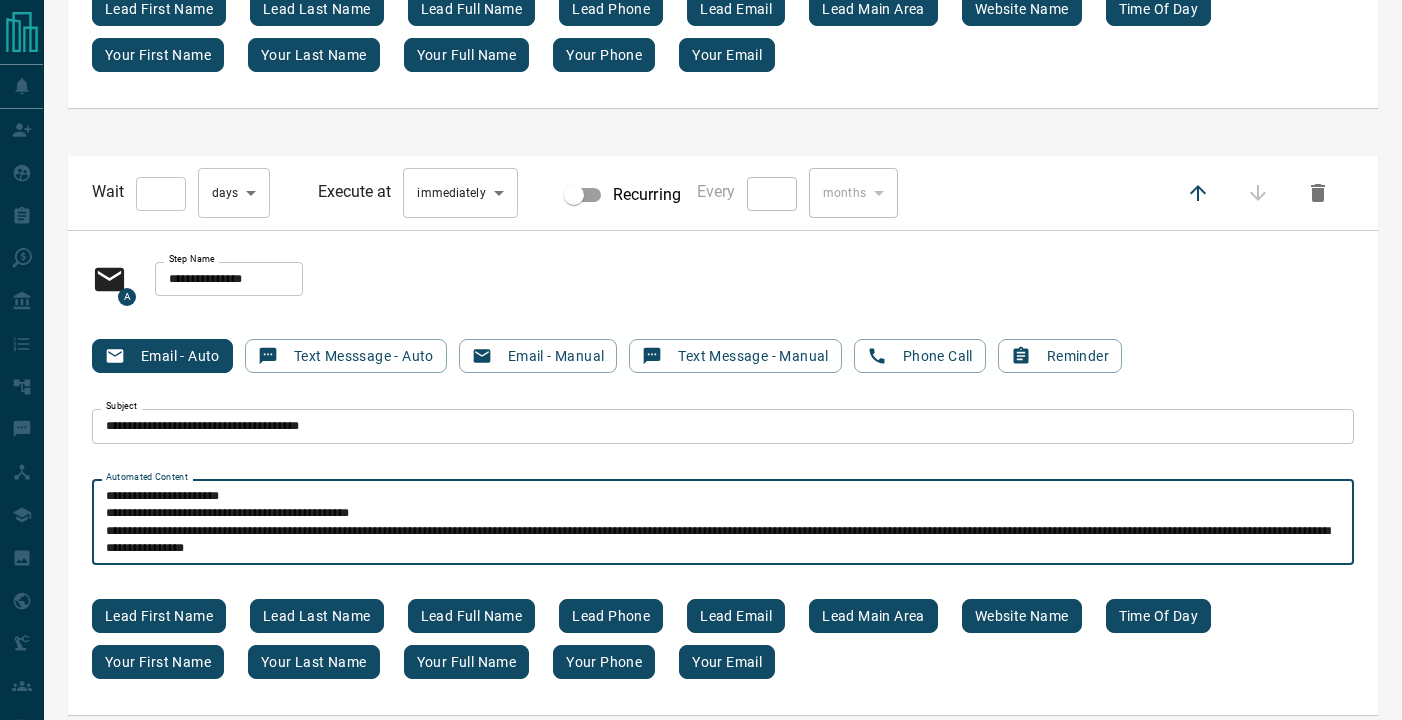 scroll, scrollTop: 102, scrollLeft: 0, axis: vertical 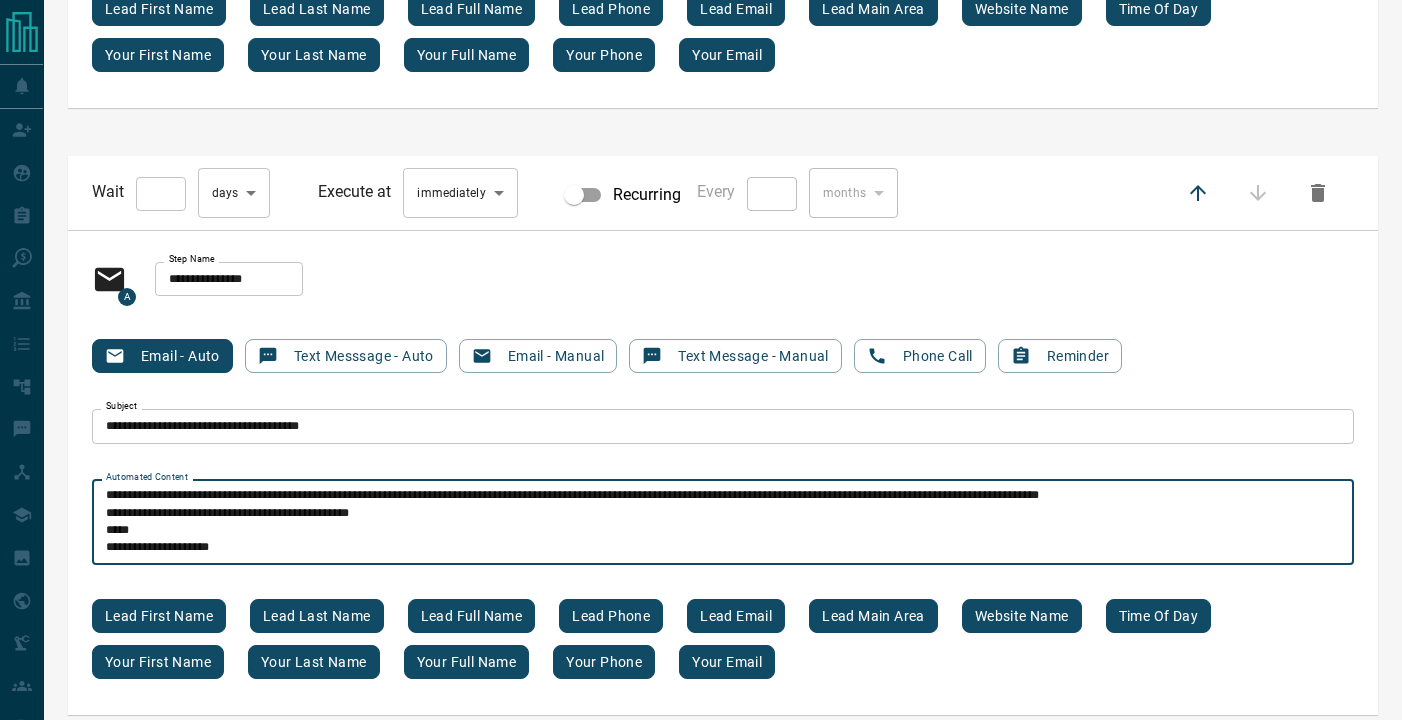 click on "[REDACTED]
[REDACTED]
[REDACTED]
[REDACTED]
[REDACTED]
[REDACTED]
[REDACTED]
[REDACTED]
[REDACTED]" at bounding box center (723, 522) 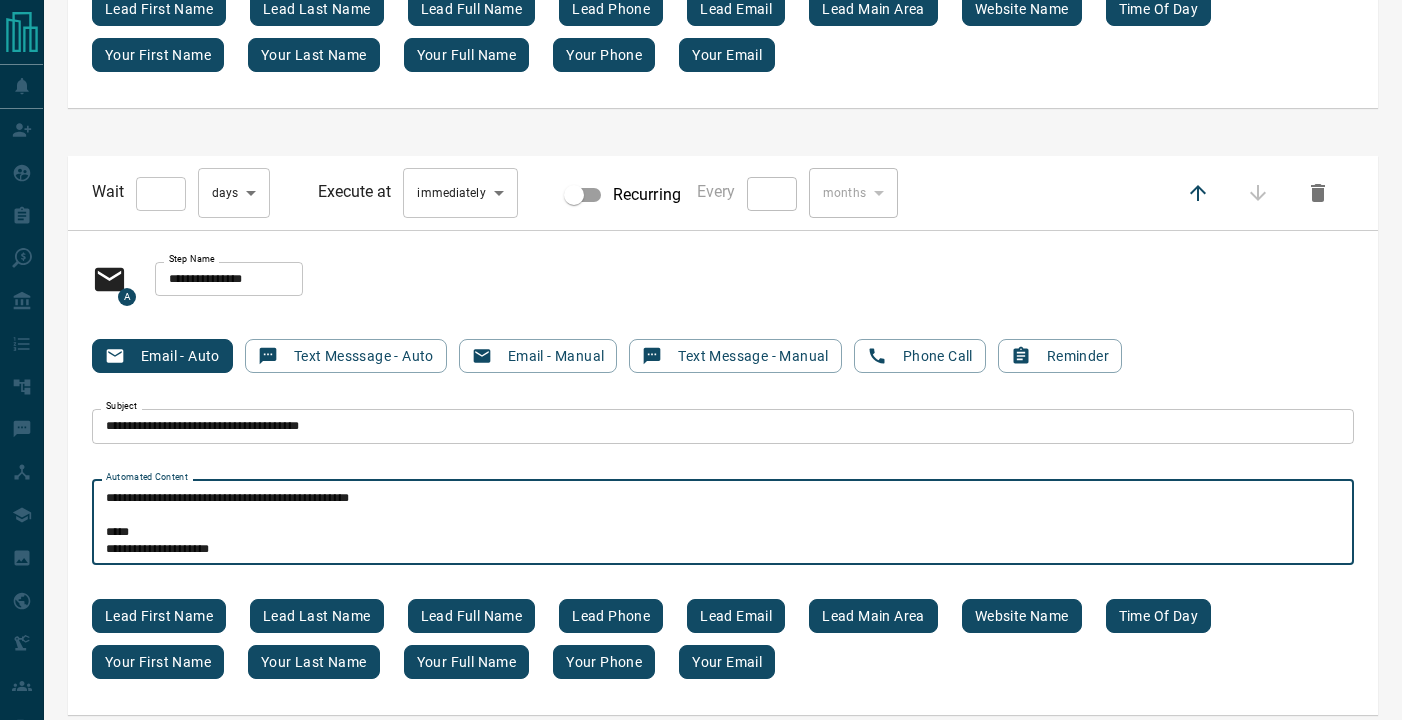 scroll, scrollTop: 79, scrollLeft: 0, axis: vertical 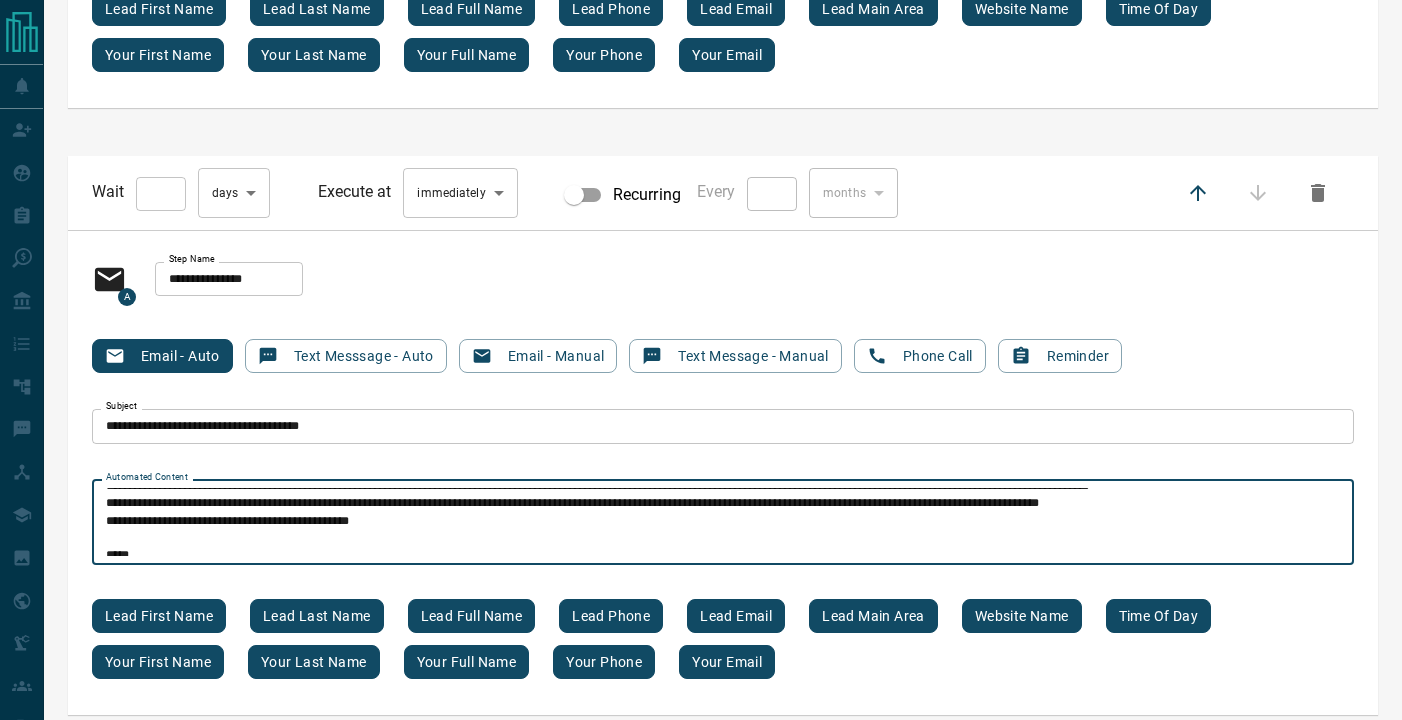 click on "**********" at bounding box center [723, 522] 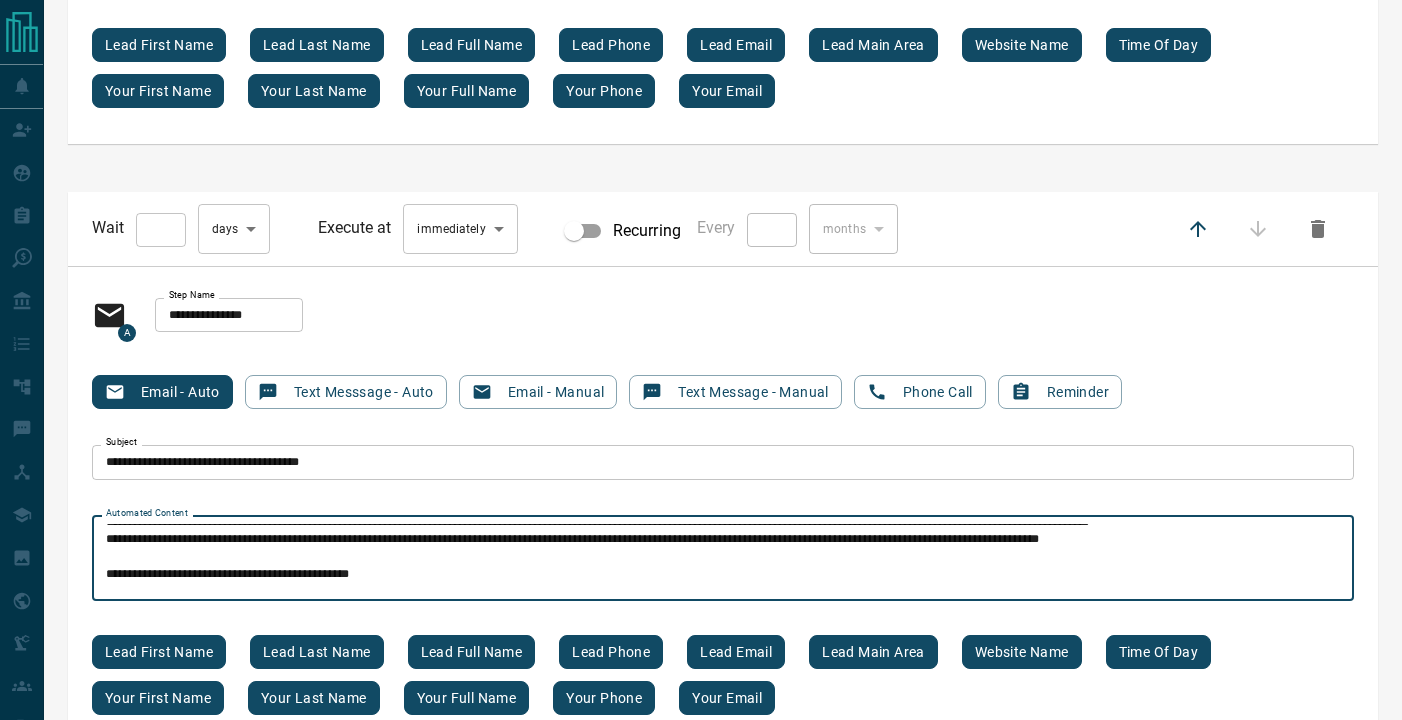 scroll, scrollTop: 7124, scrollLeft: 0, axis: vertical 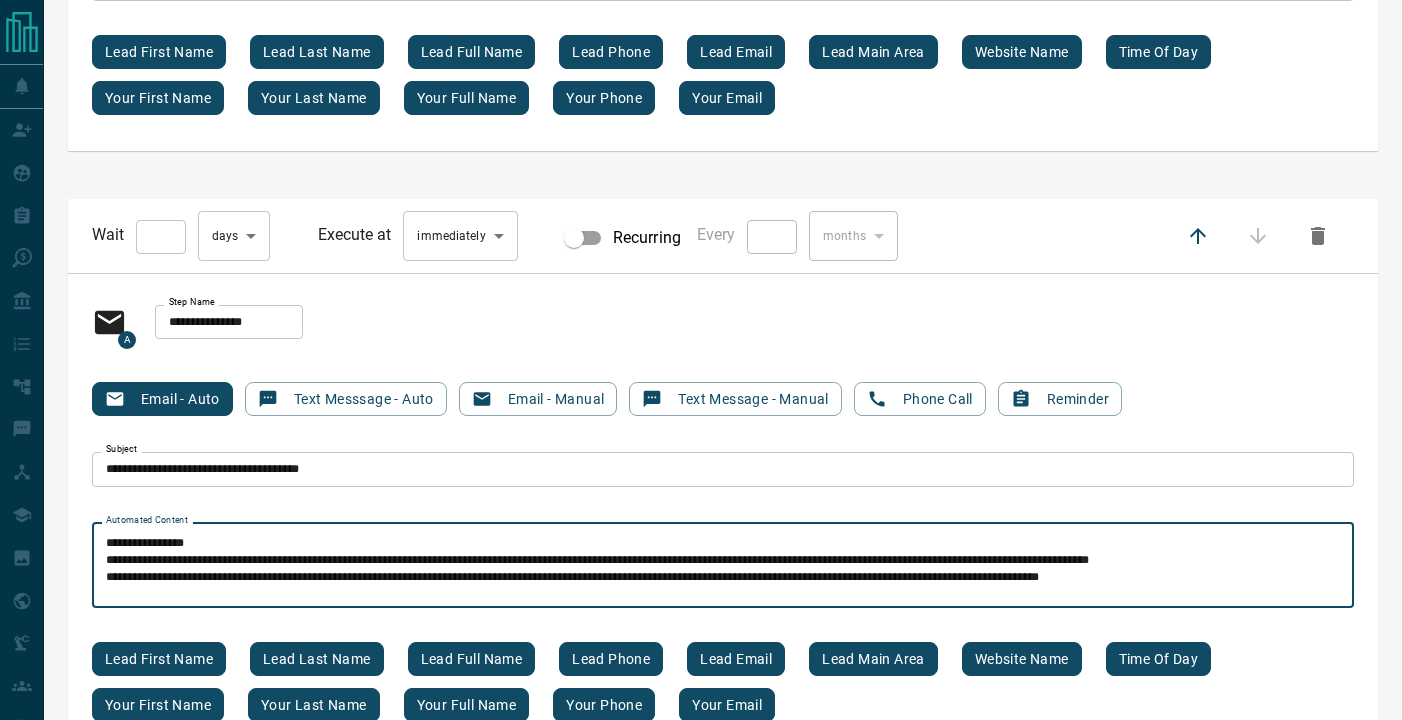 click on "**********" at bounding box center [723, 565] 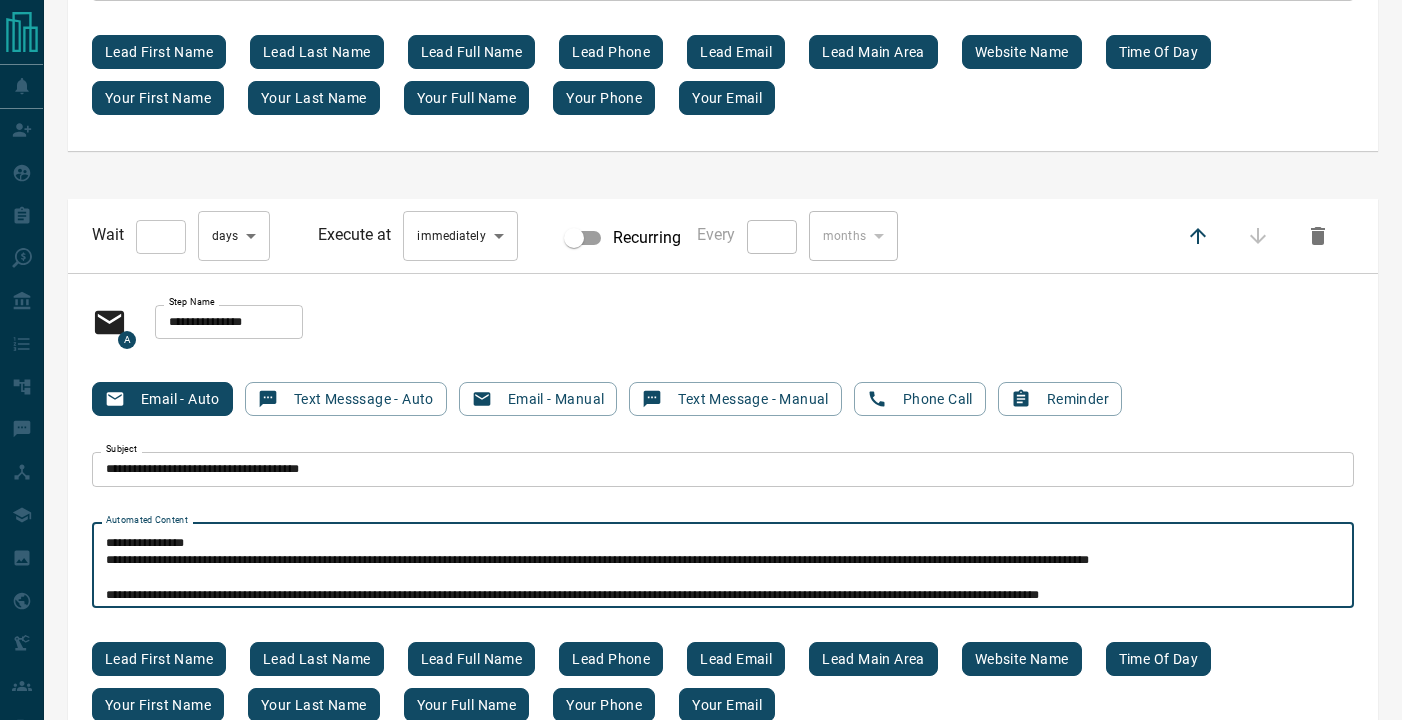 click on "[REDACTED]
[REDACTED]
[REDACTED]
[REDACTED]
[REDACTED]
[REDACTED]
[REDACTED]
[REDACTED]
[REDACTED]" at bounding box center (723, 565) 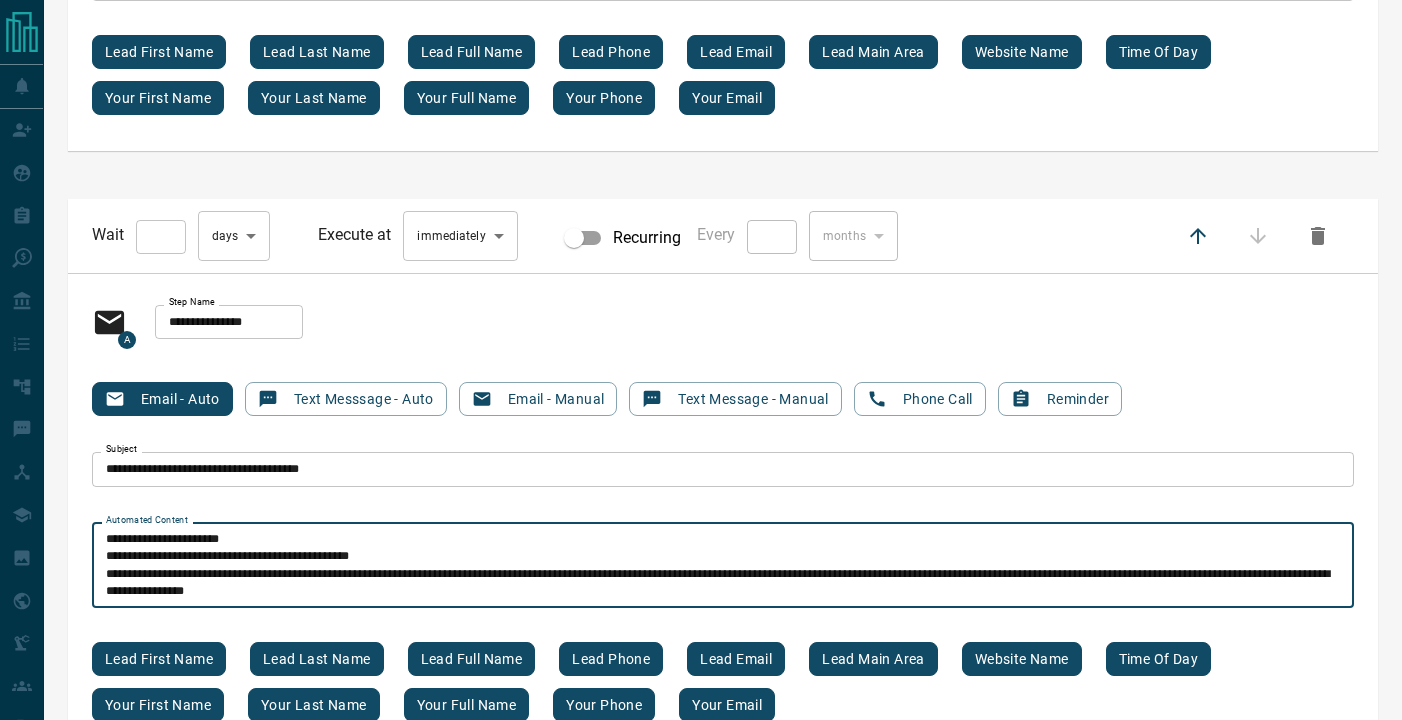 scroll, scrollTop: 1, scrollLeft: 0, axis: vertical 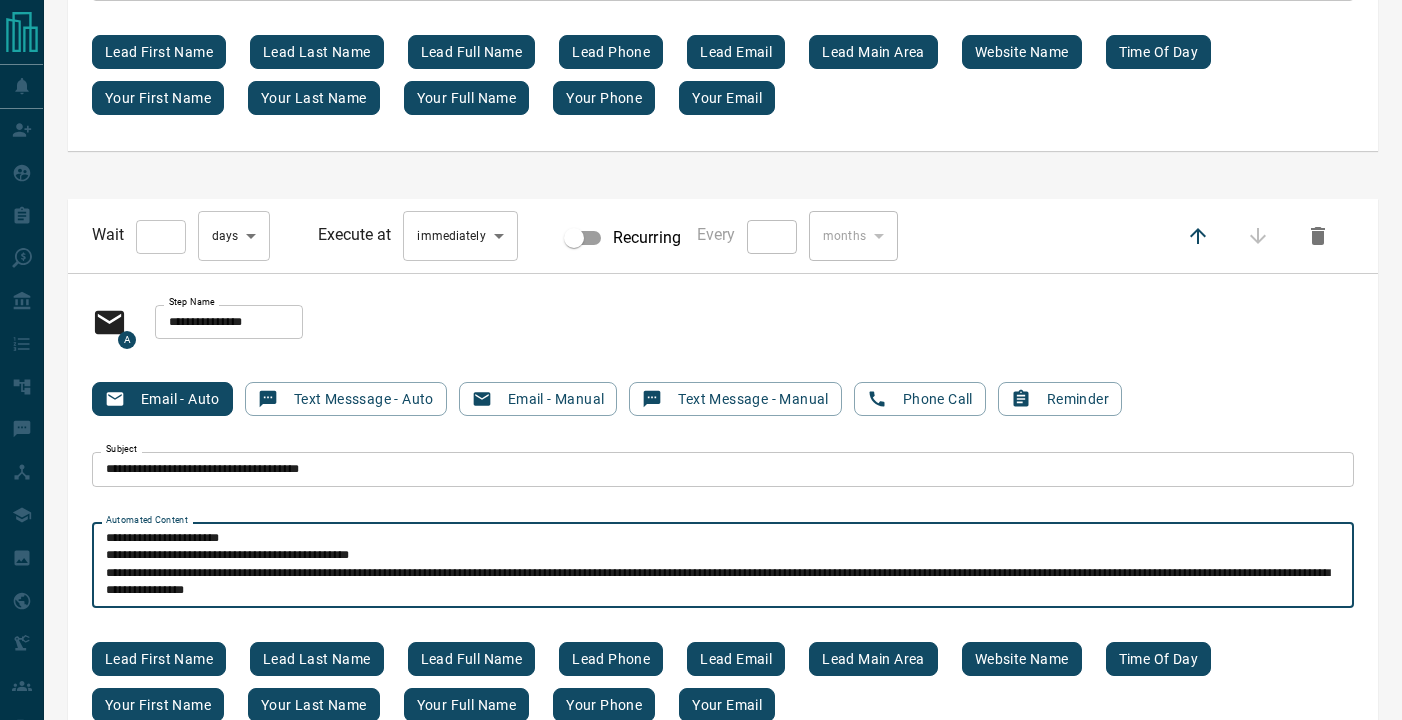 click on "**********" at bounding box center [723, 565] 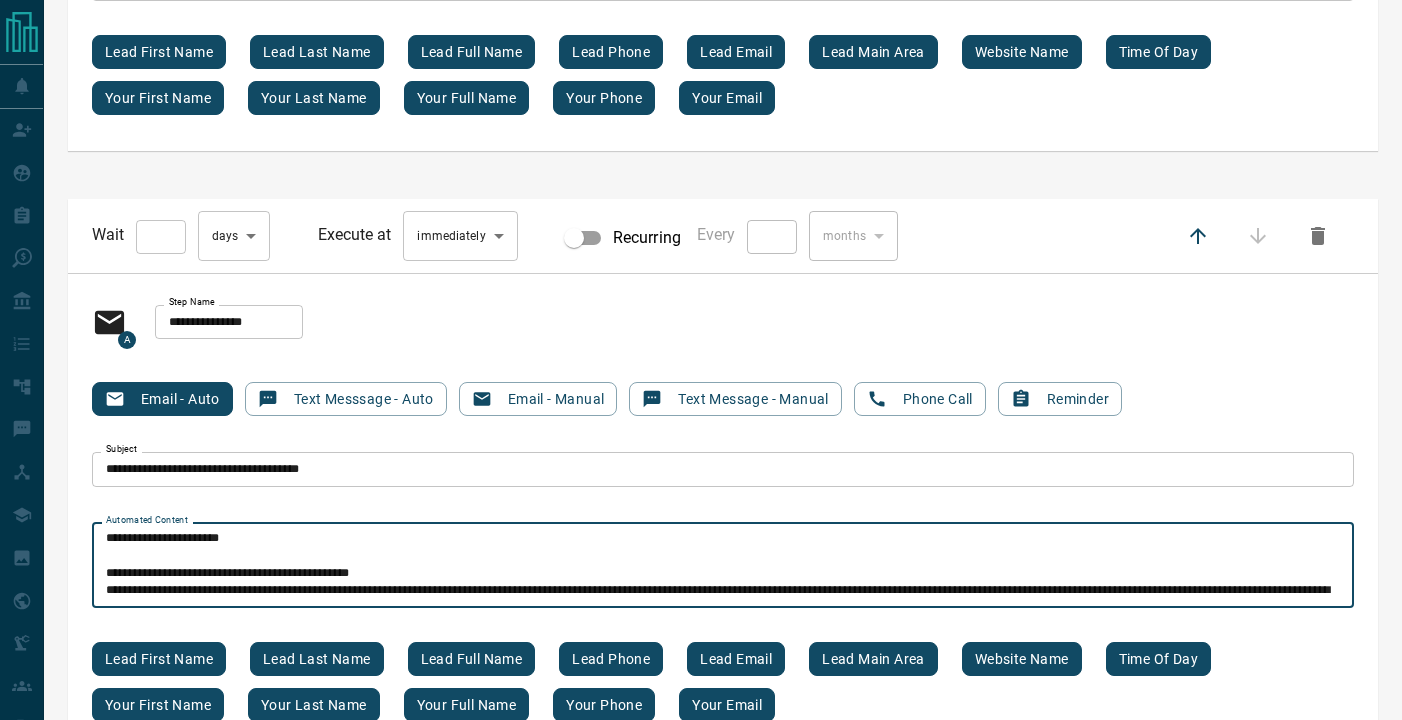 click on "**********" at bounding box center [723, 565] 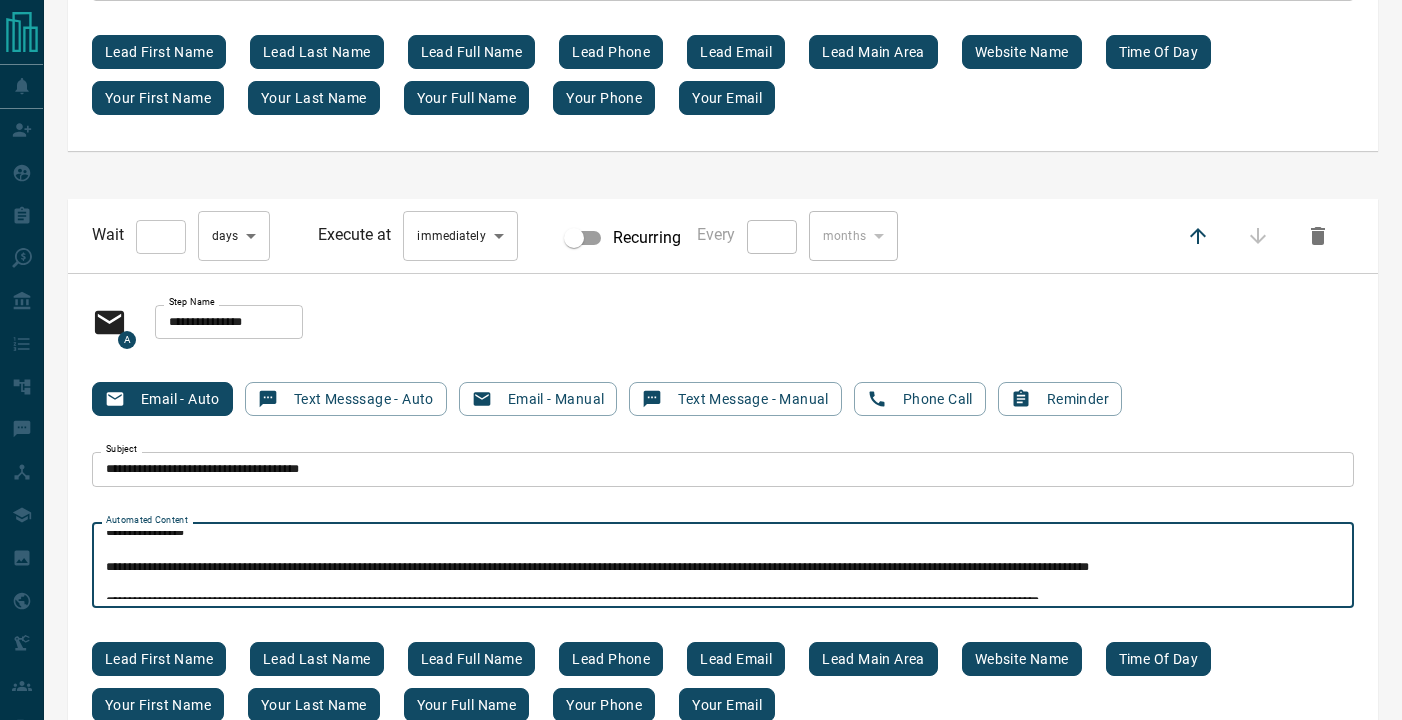 scroll, scrollTop: 204, scrollLeft: 0, axis: vertical 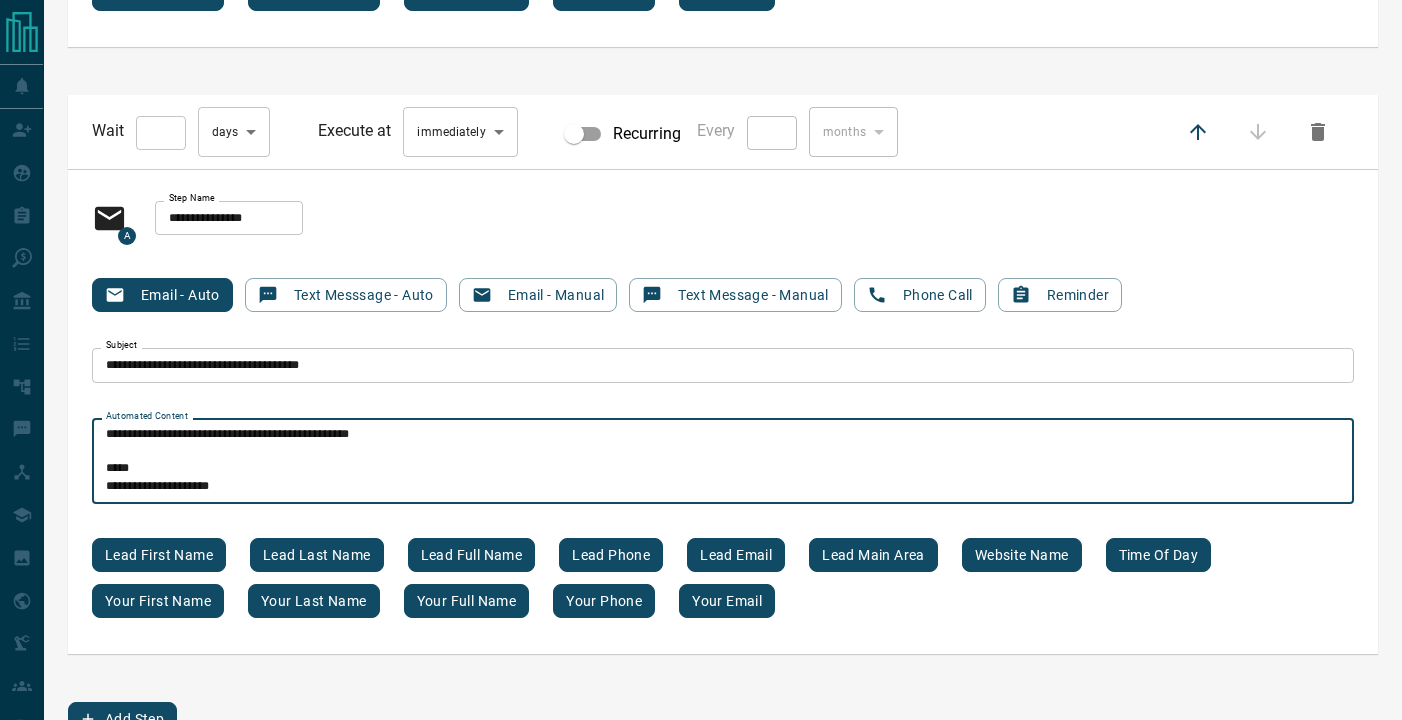 click on "[REDACTED]
[REDACTED]
[REDACTED]
[REDACTED]
[REDACTED]
[REDACTED]
[REDACTED]
[REDACTED]
[REDACTED]" at bounding box center [723, 461] 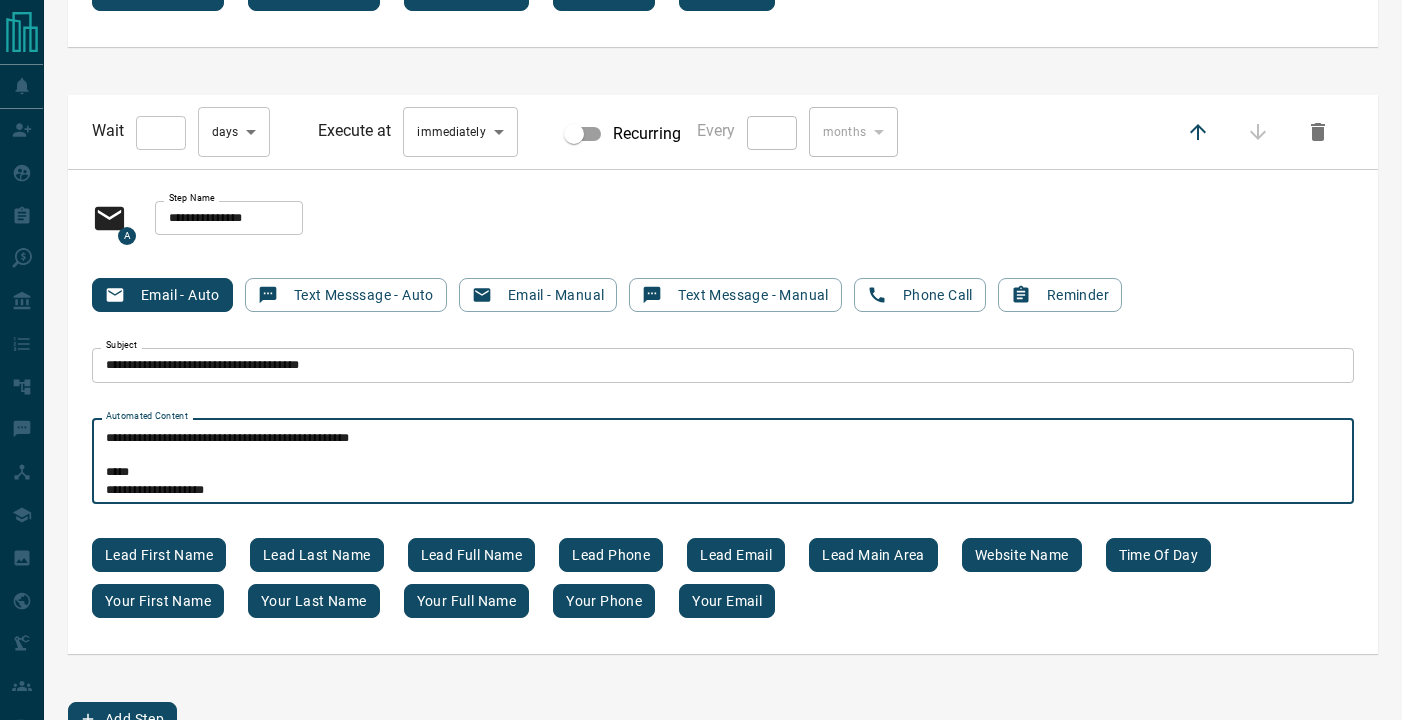 scroll, scrollTop: 112, scrollLeft: 0, axis: vertical 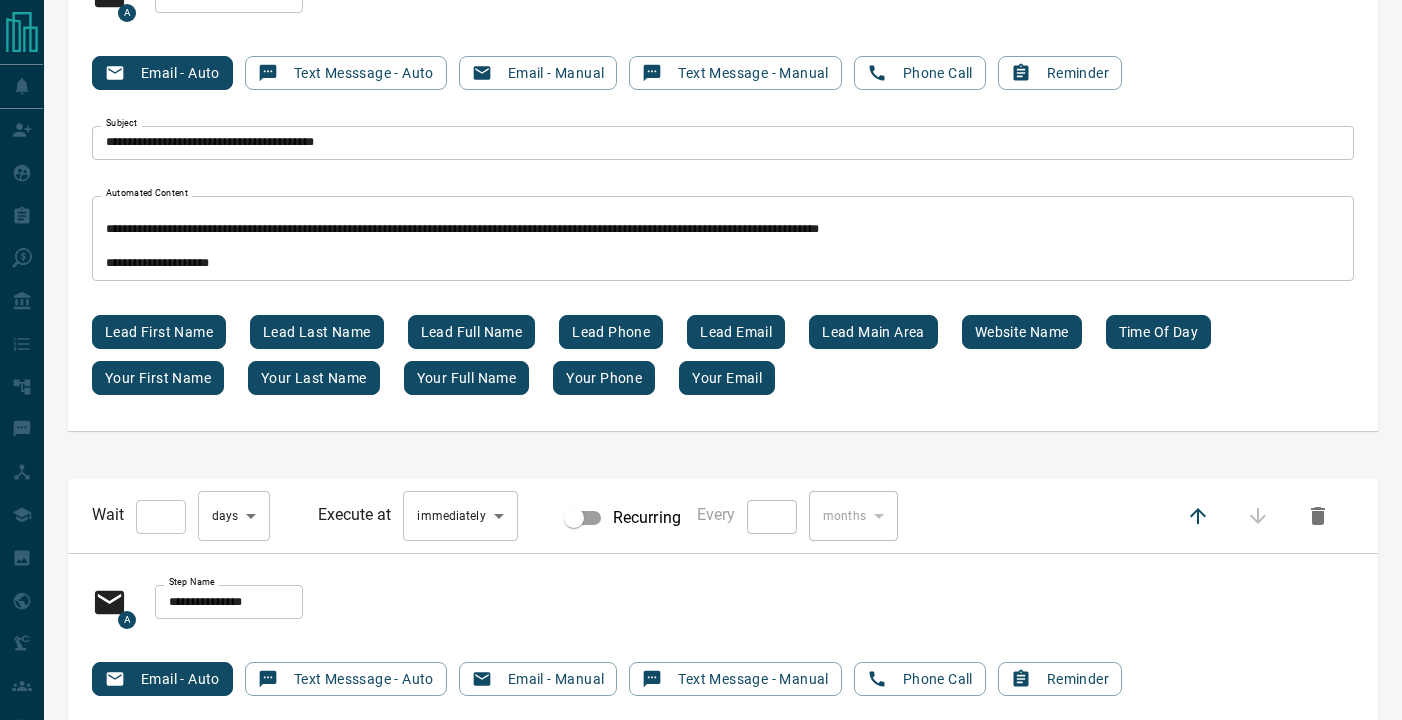 type on "[REDACTED]
[REDACTED]
[REDACTED]
[REDACTED]
[REDACTED]
[REDACTED]
[REDACTED]
[REDACTED]
[REDACTED]" 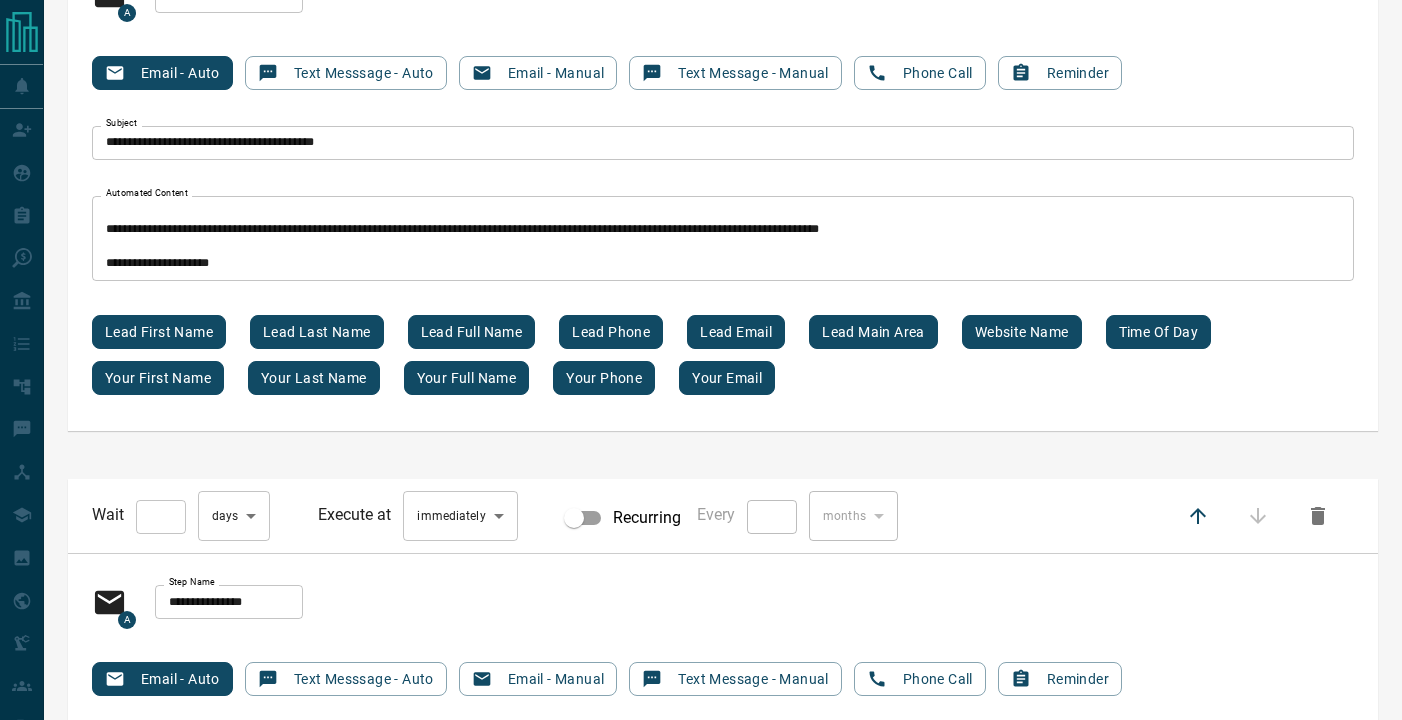 click on "**********" at bounding box center (723, 239) 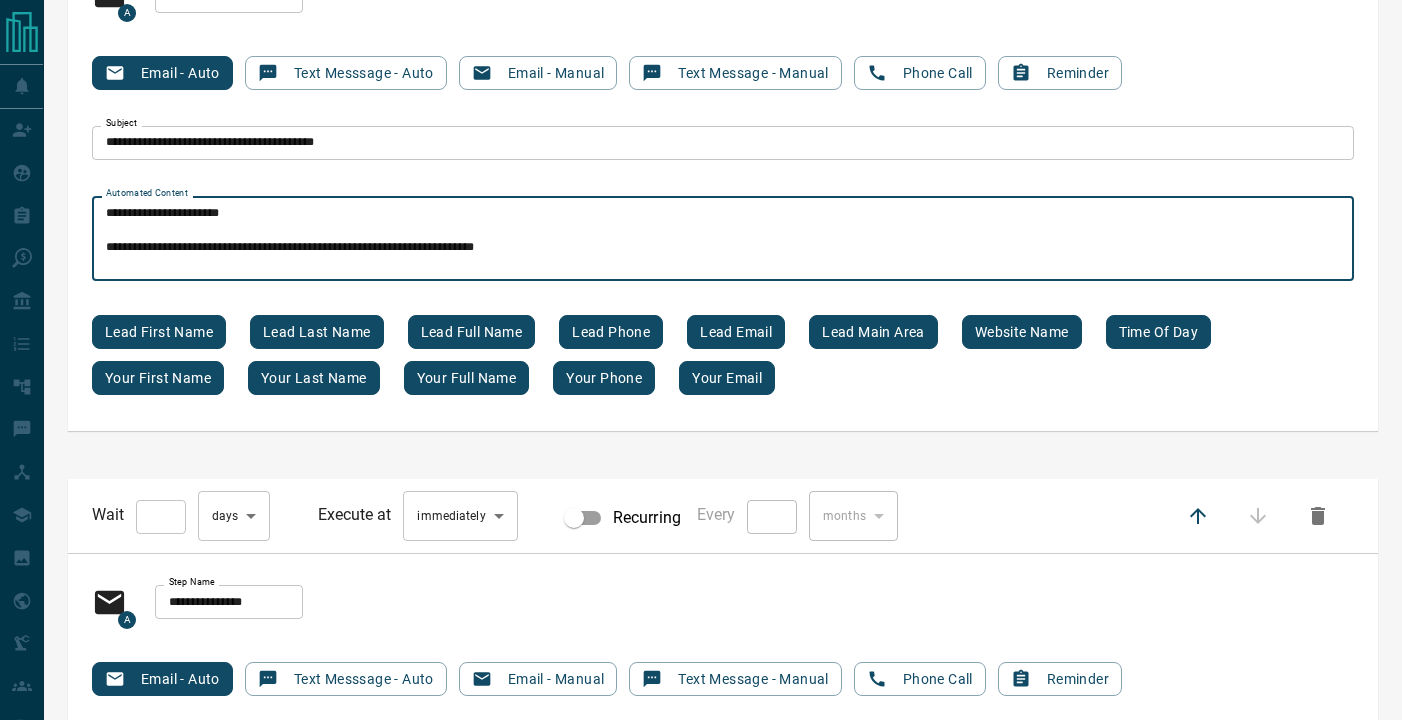 scroll, scrollTop: 0, scrollLeft: 0, axis: both 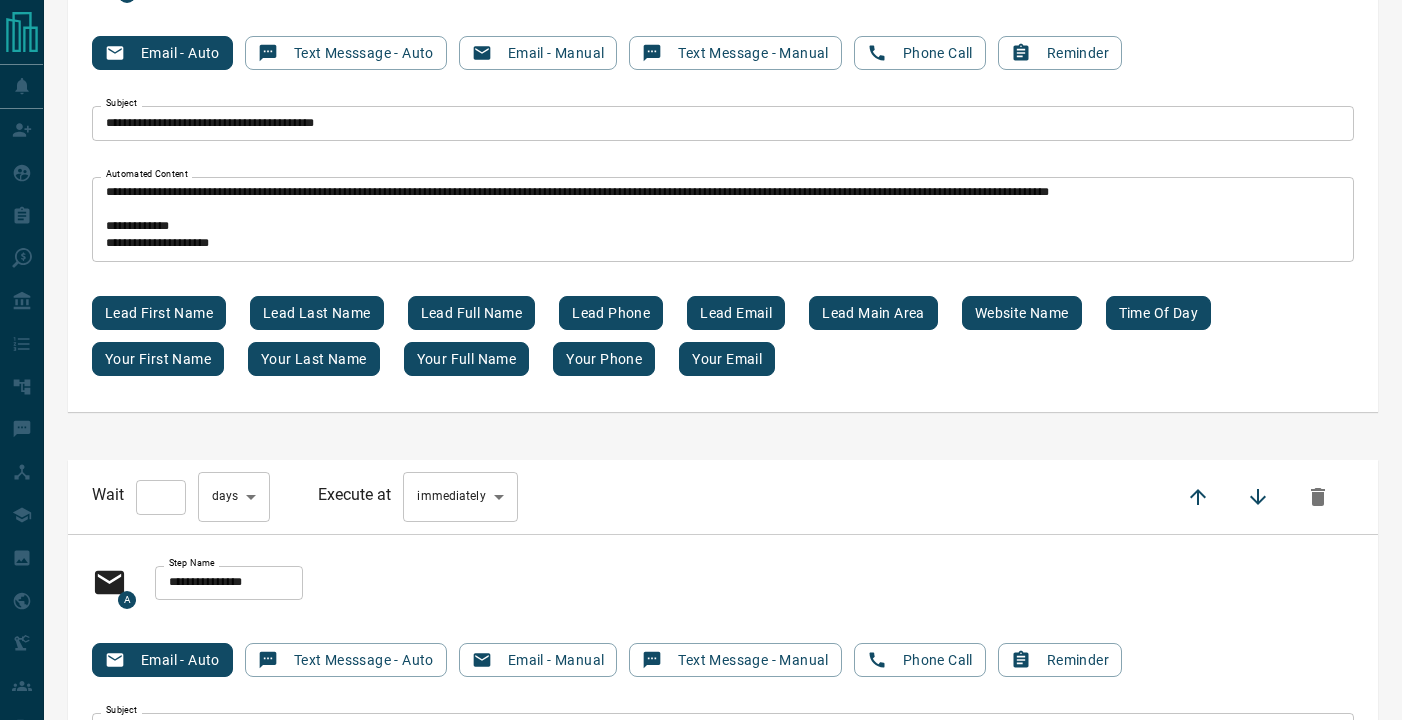 type on "**********" 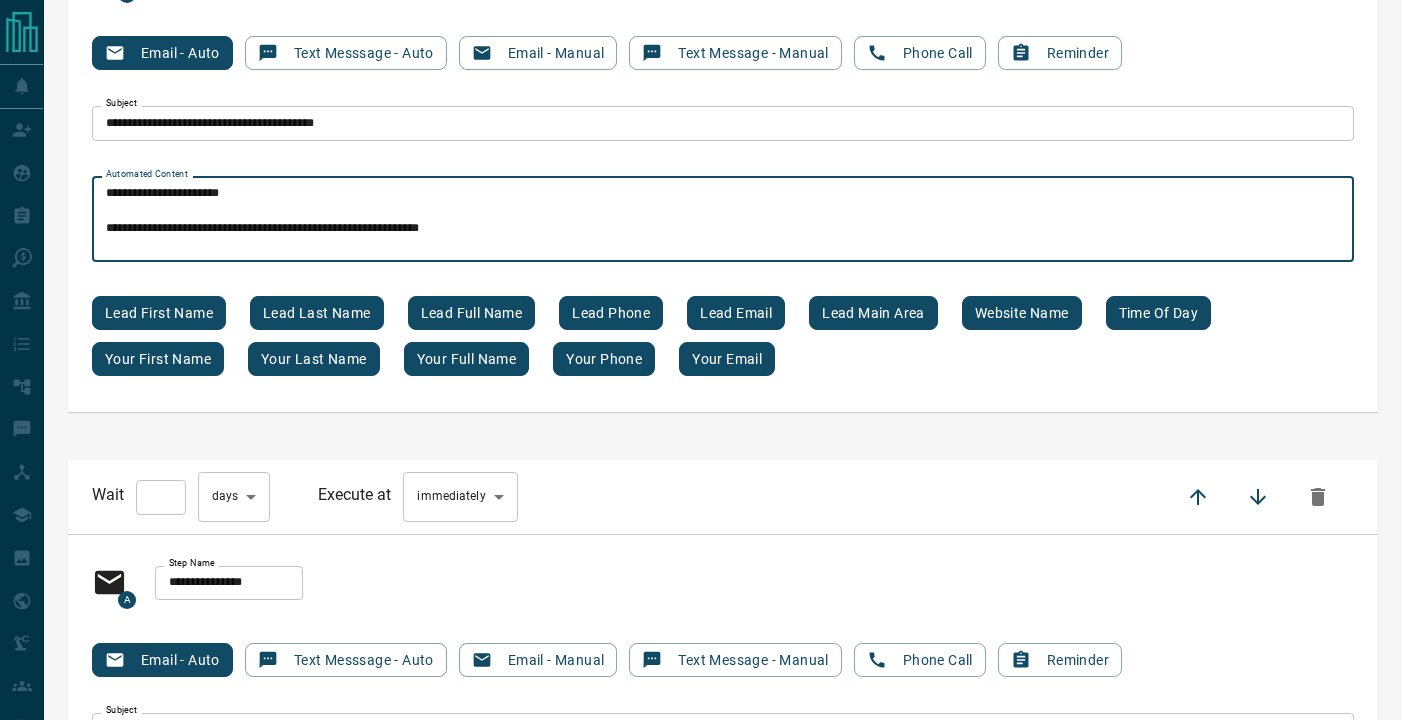 scroll, scrollTop: 0, scrollLeft: 0, axis: both 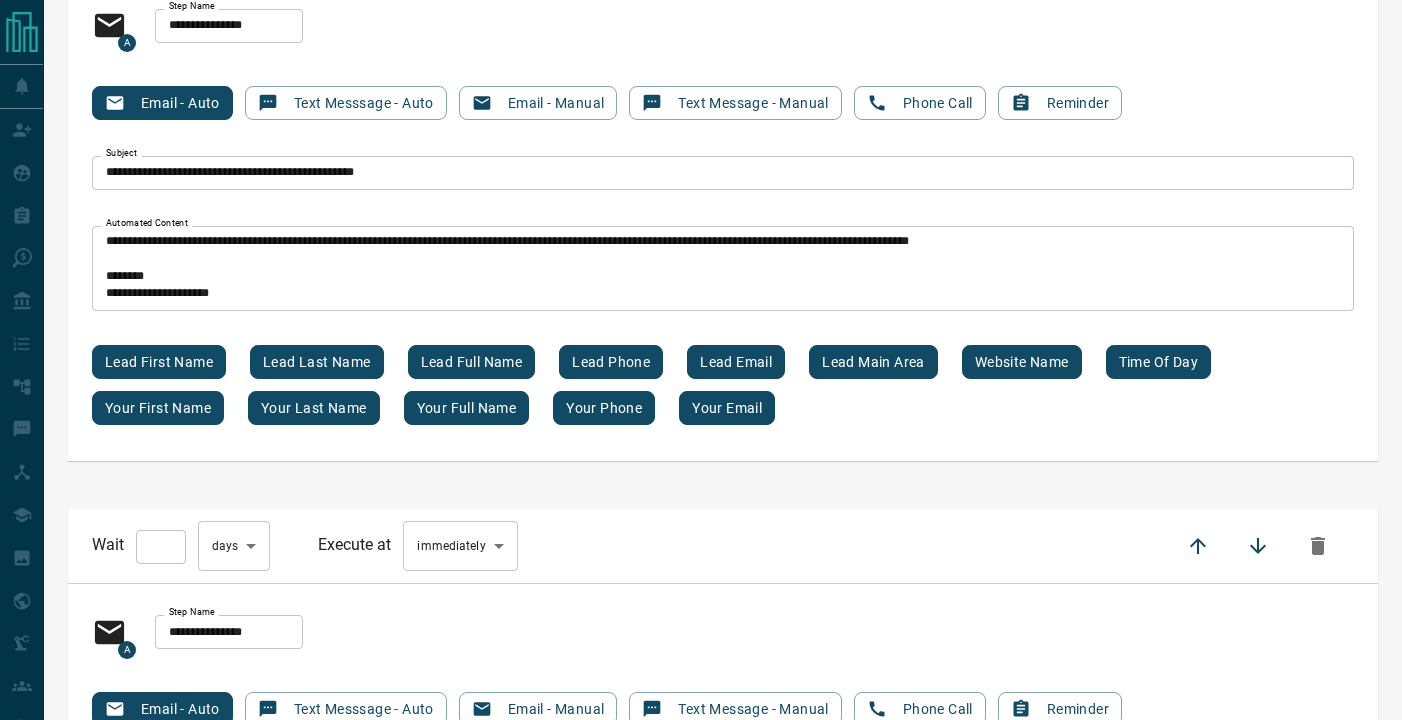 type on "[STARS]
[STARS]
[STARS]
[STARS]
[STARS]
[STARS]
[STARS]
[STARS]" 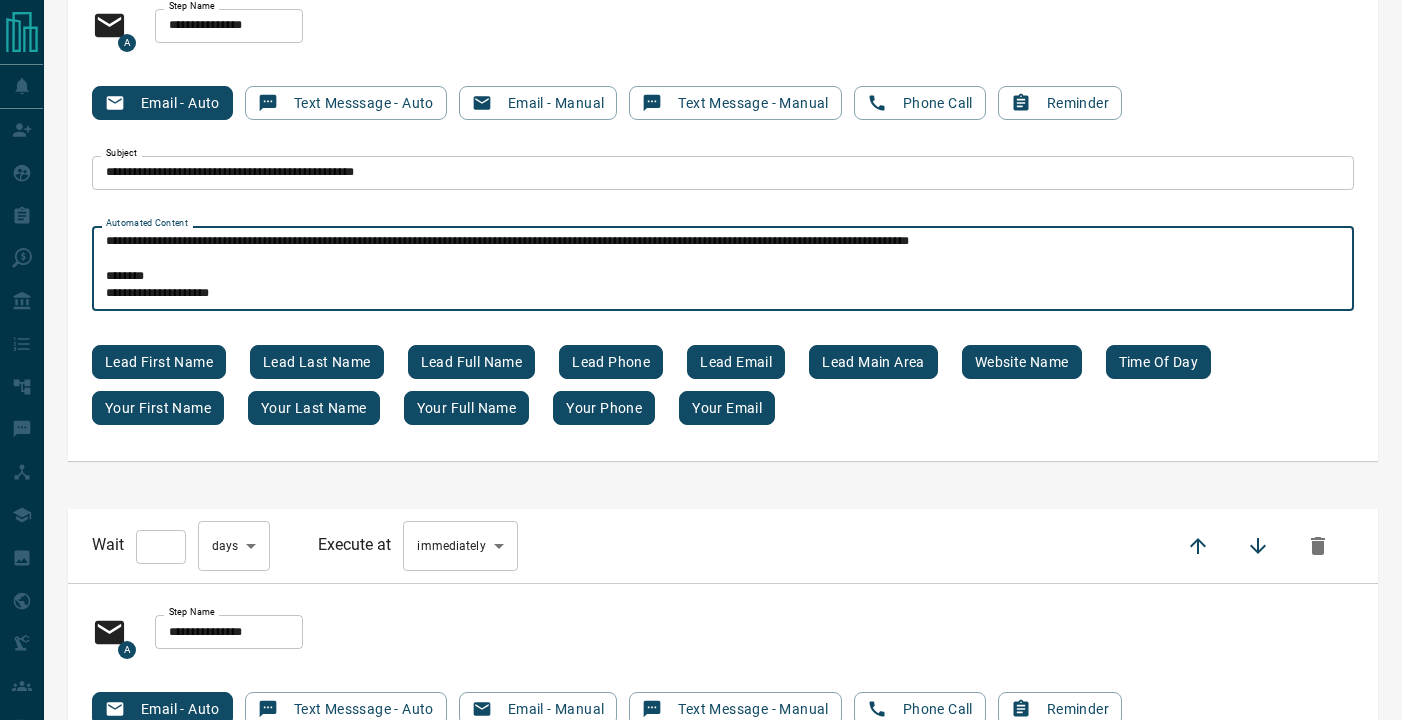 click on "**********" at bounding box center (723, 269) 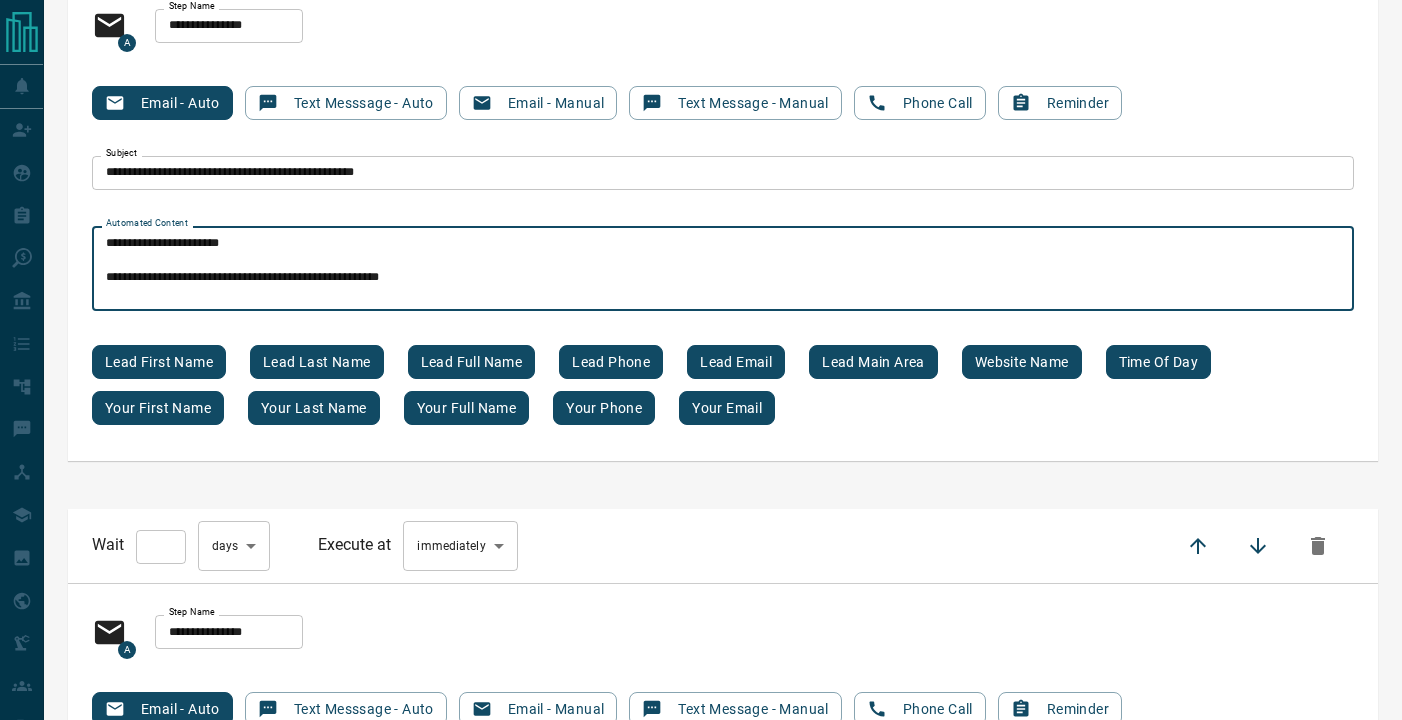 scroll, scrollTop: 0, scrollLeft: 0, axis: both 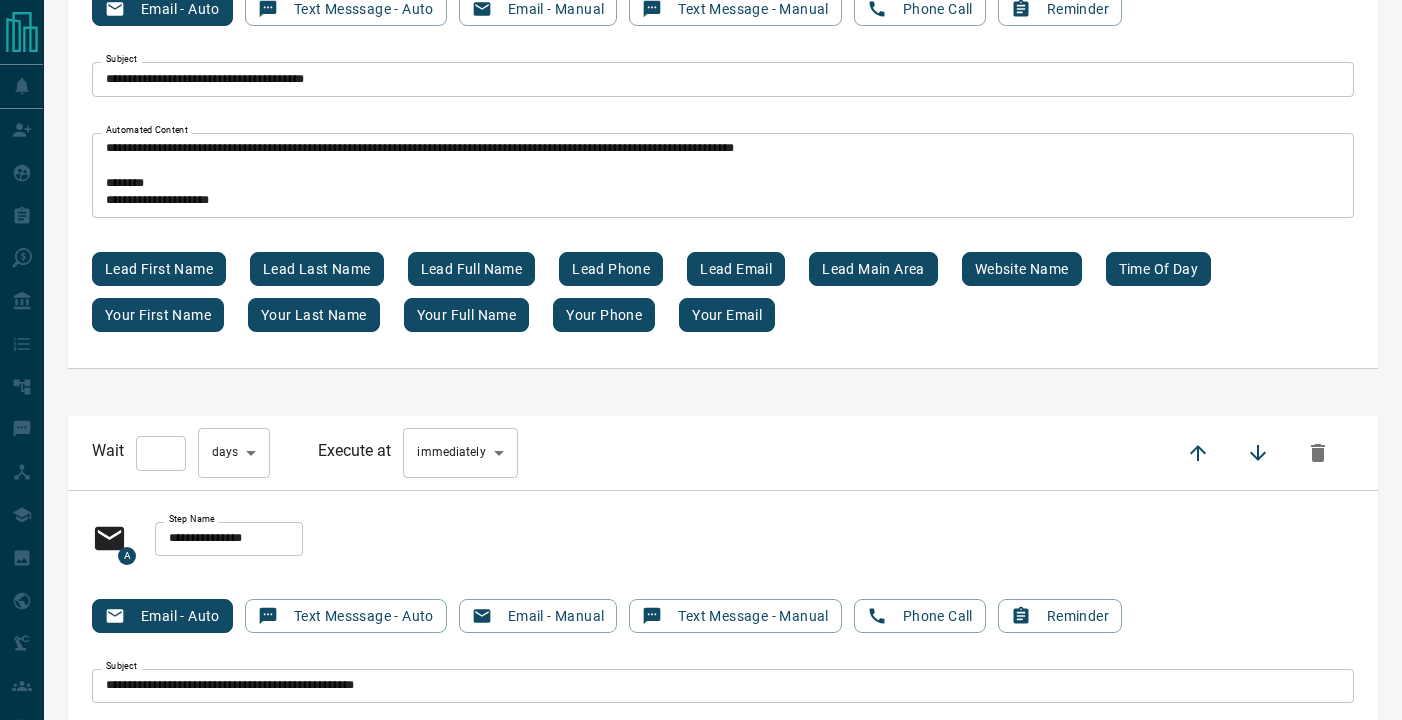 type on "**********" 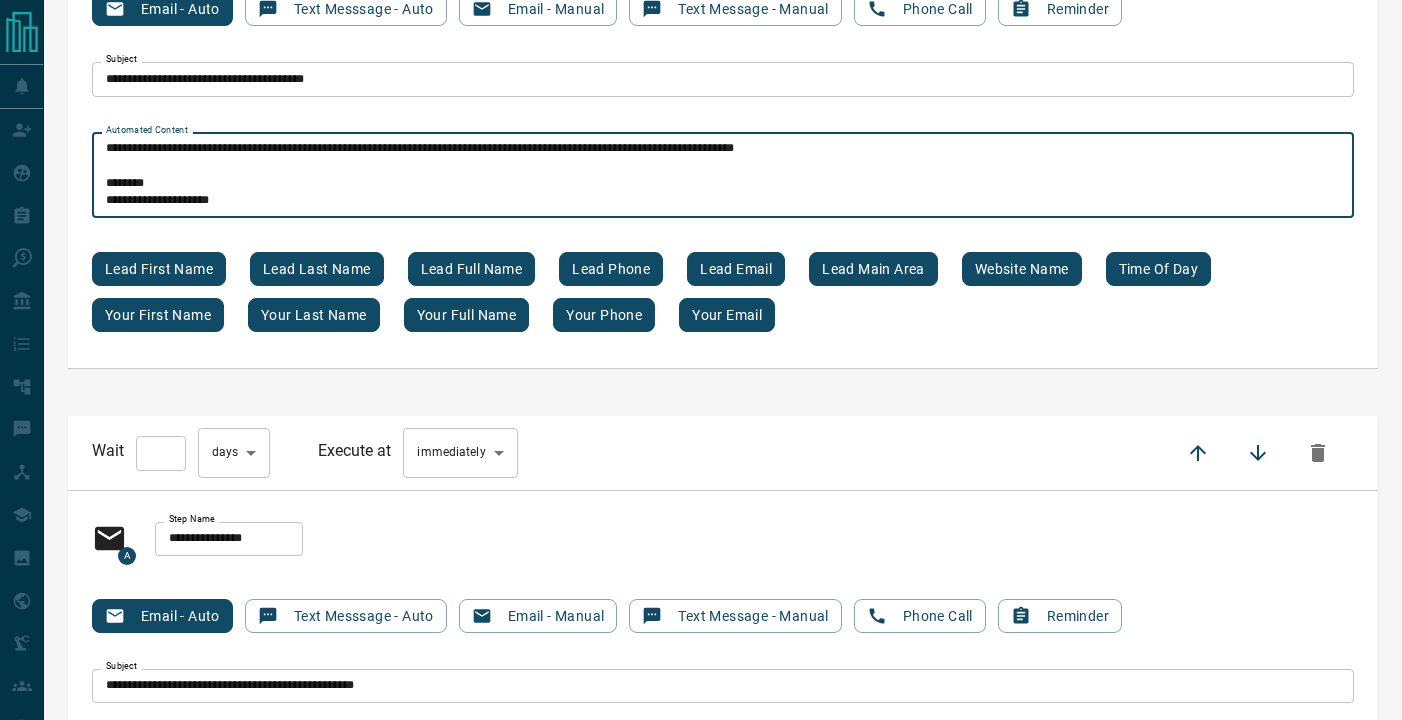 click on "Automated Content" at bounding box center [723, 175] 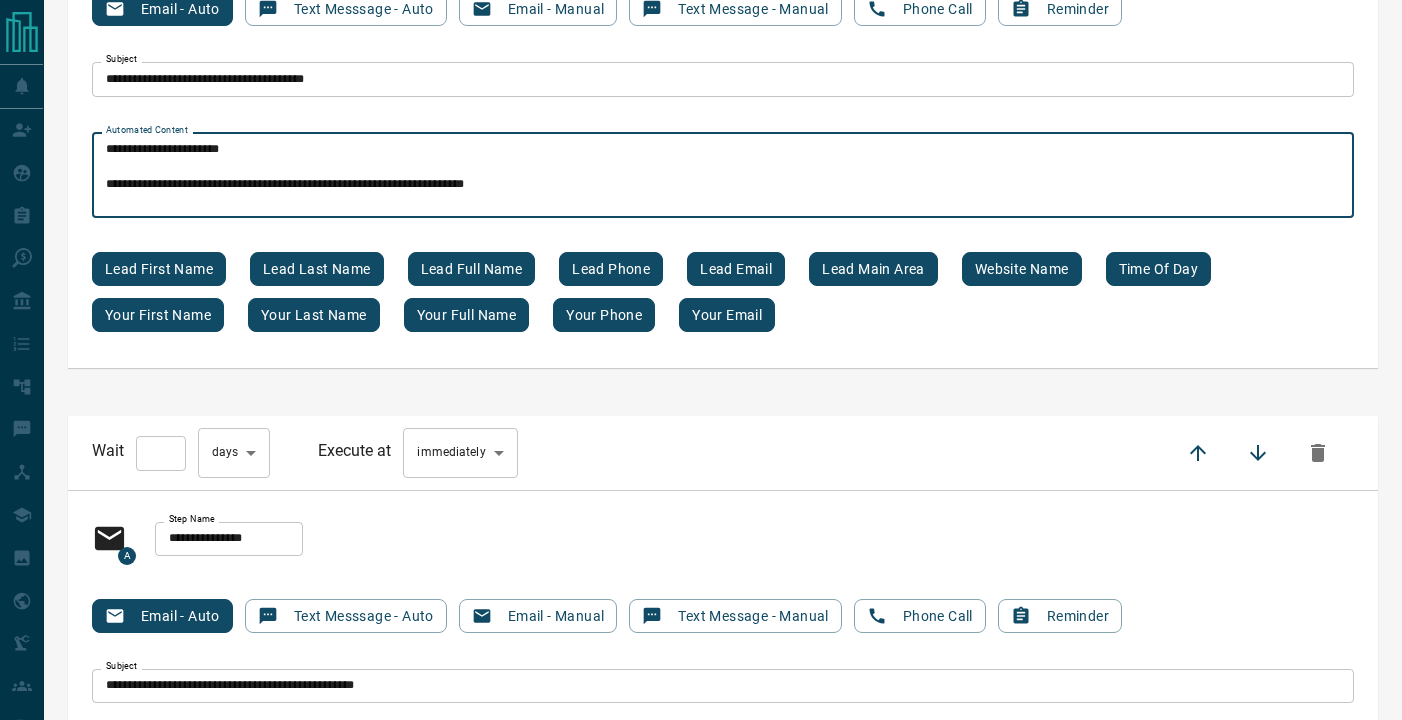 scroll, scrollTop: 0, scrollLeft: 0, axis: both 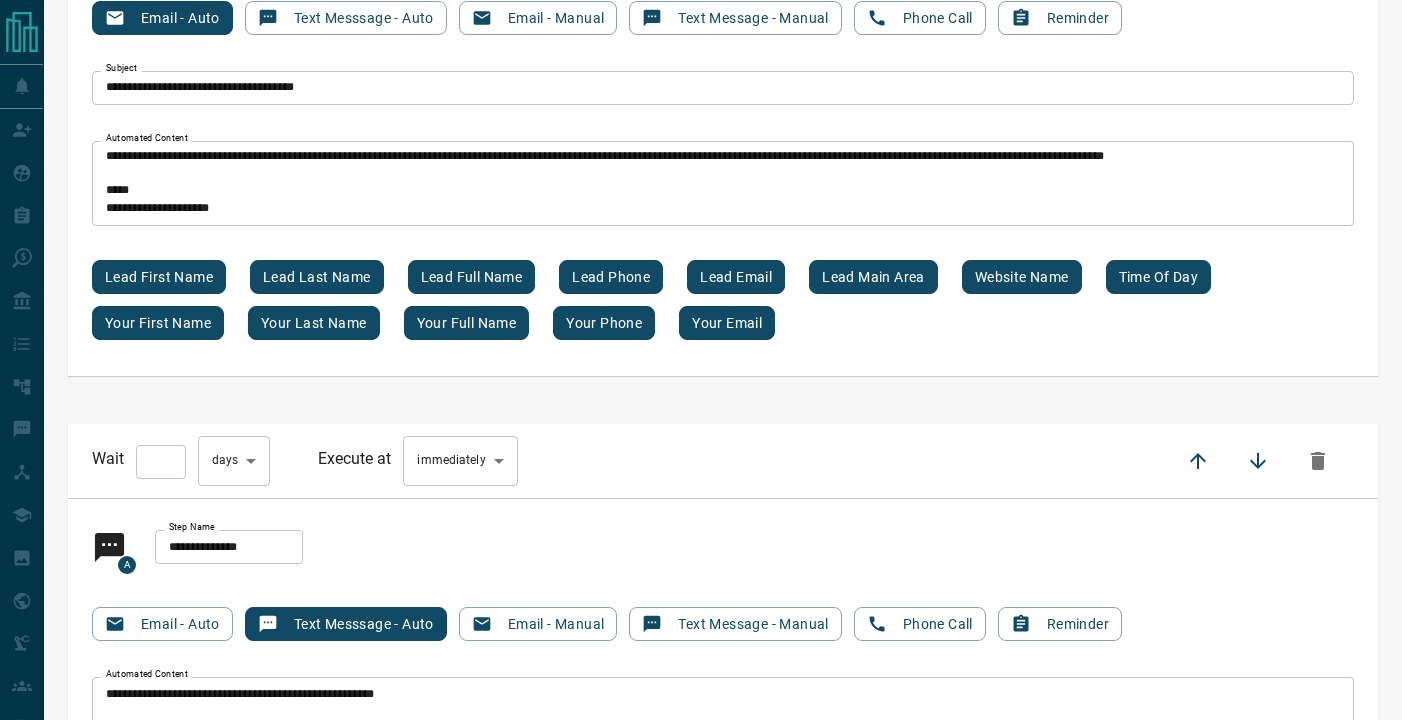 type on "**********" 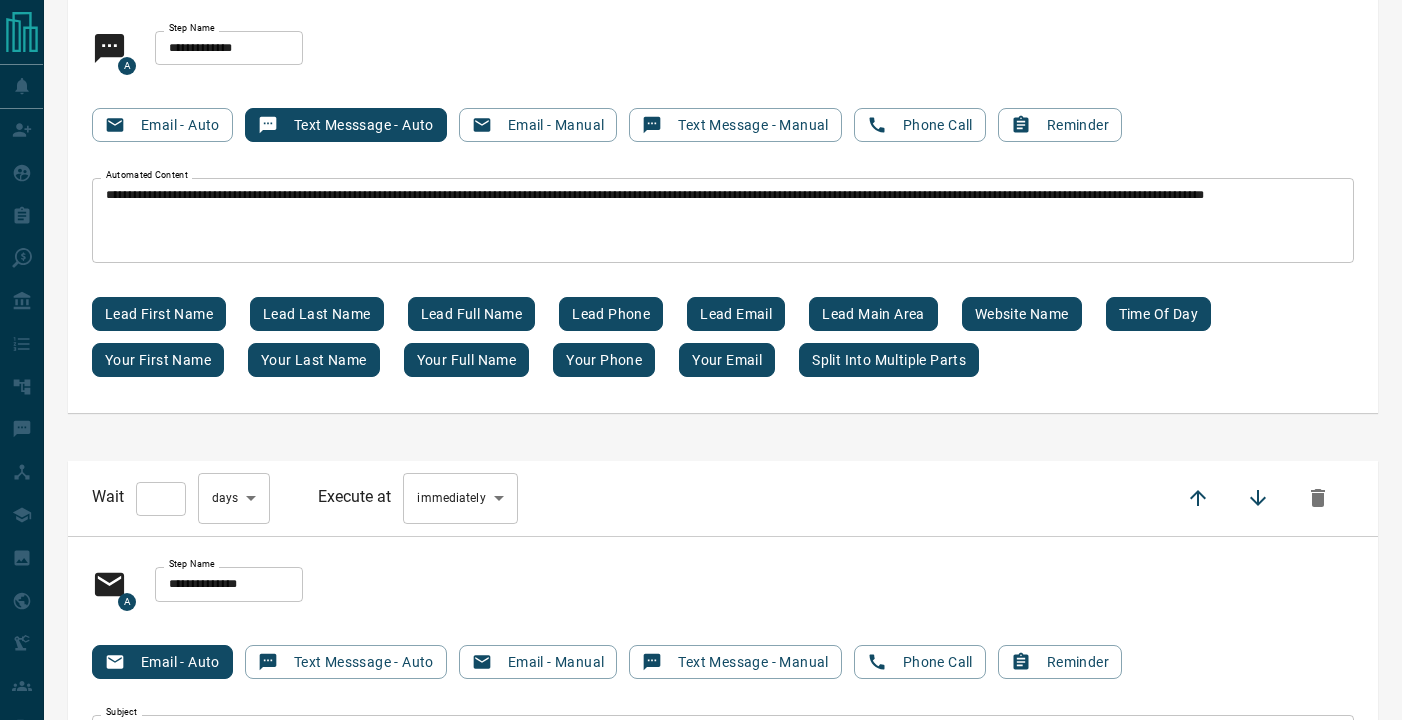 type on "**********" 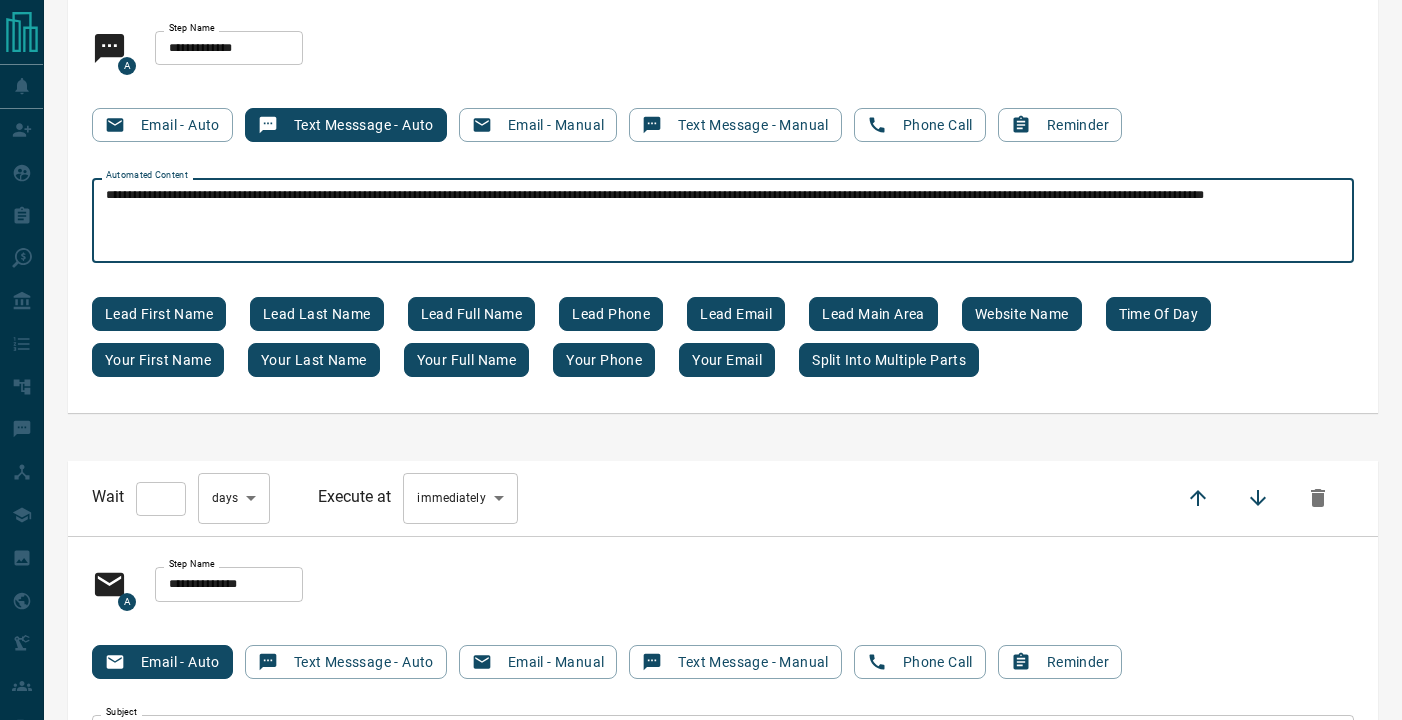 click on "**********" at bounding box center [723, 221] 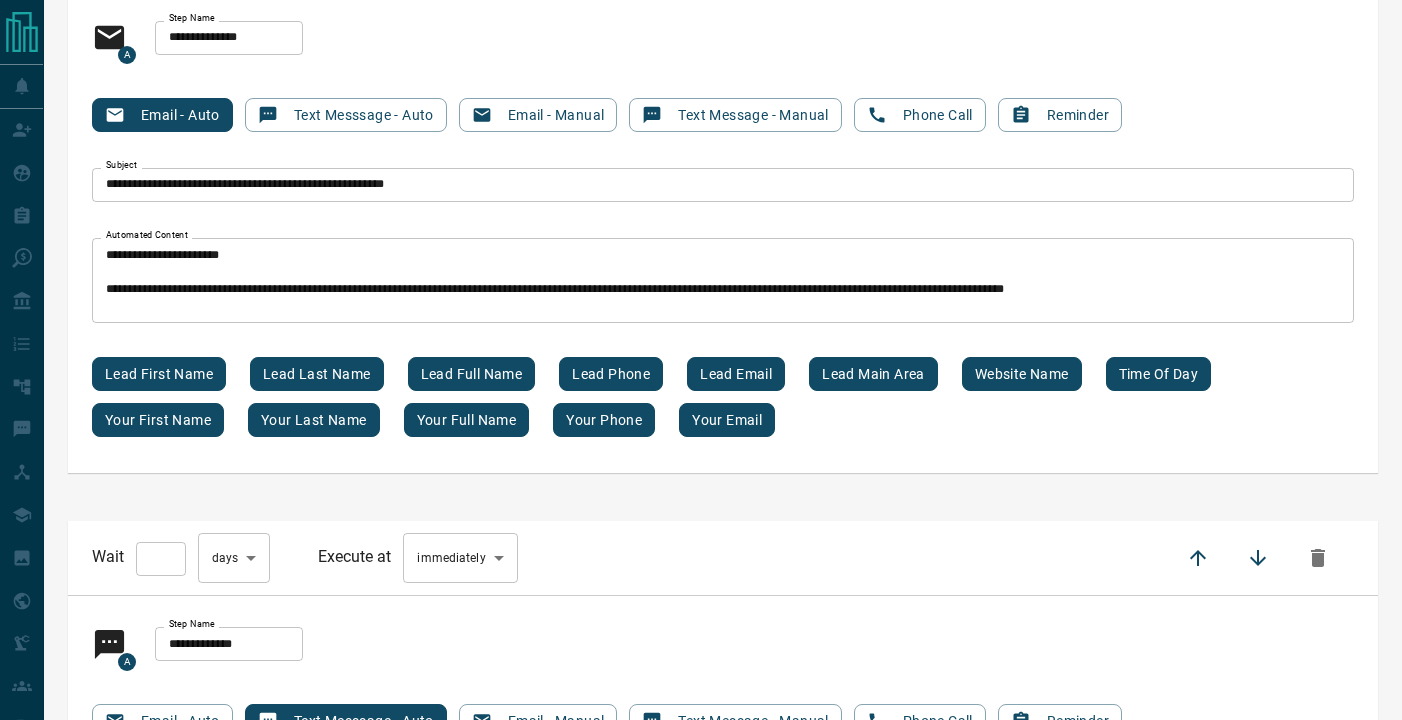 type on "**********" 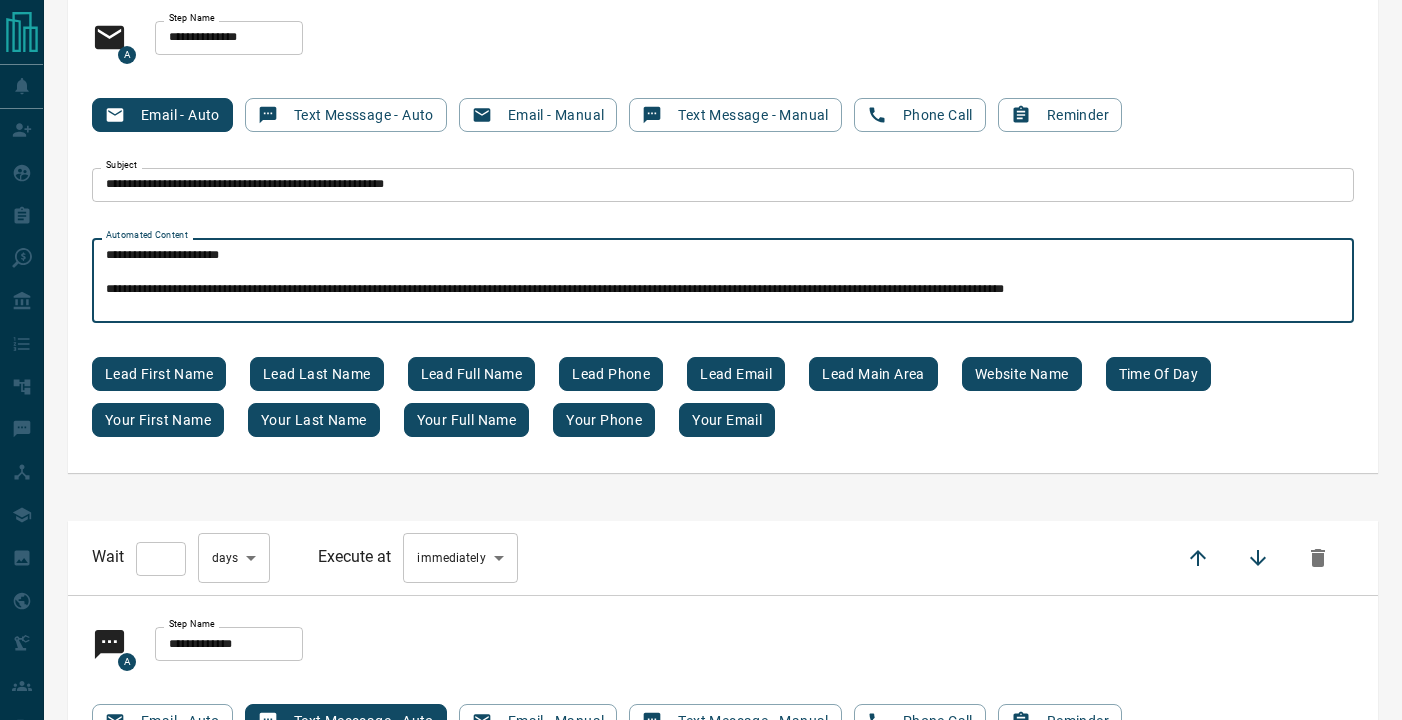 click on "**********" at bounding box center (723, 281) 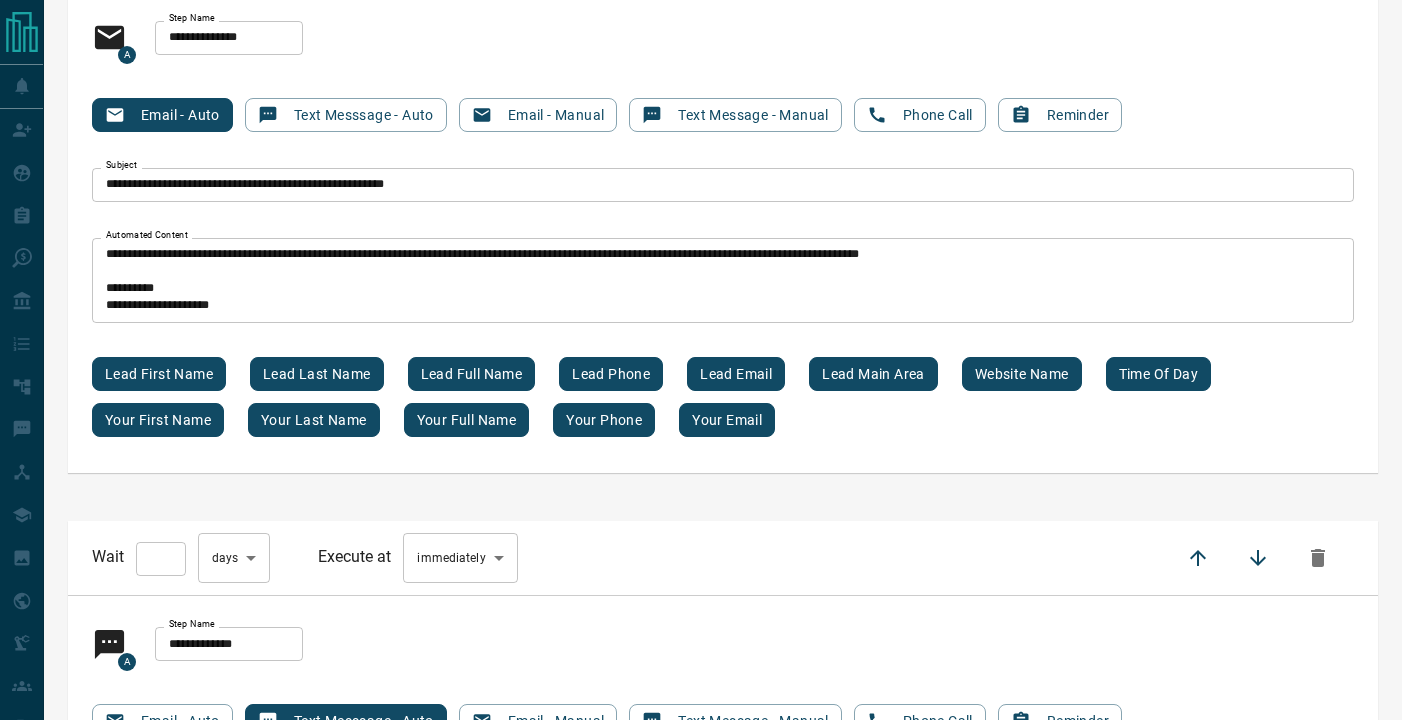 click on "**********" at bounding box center [723, 280] 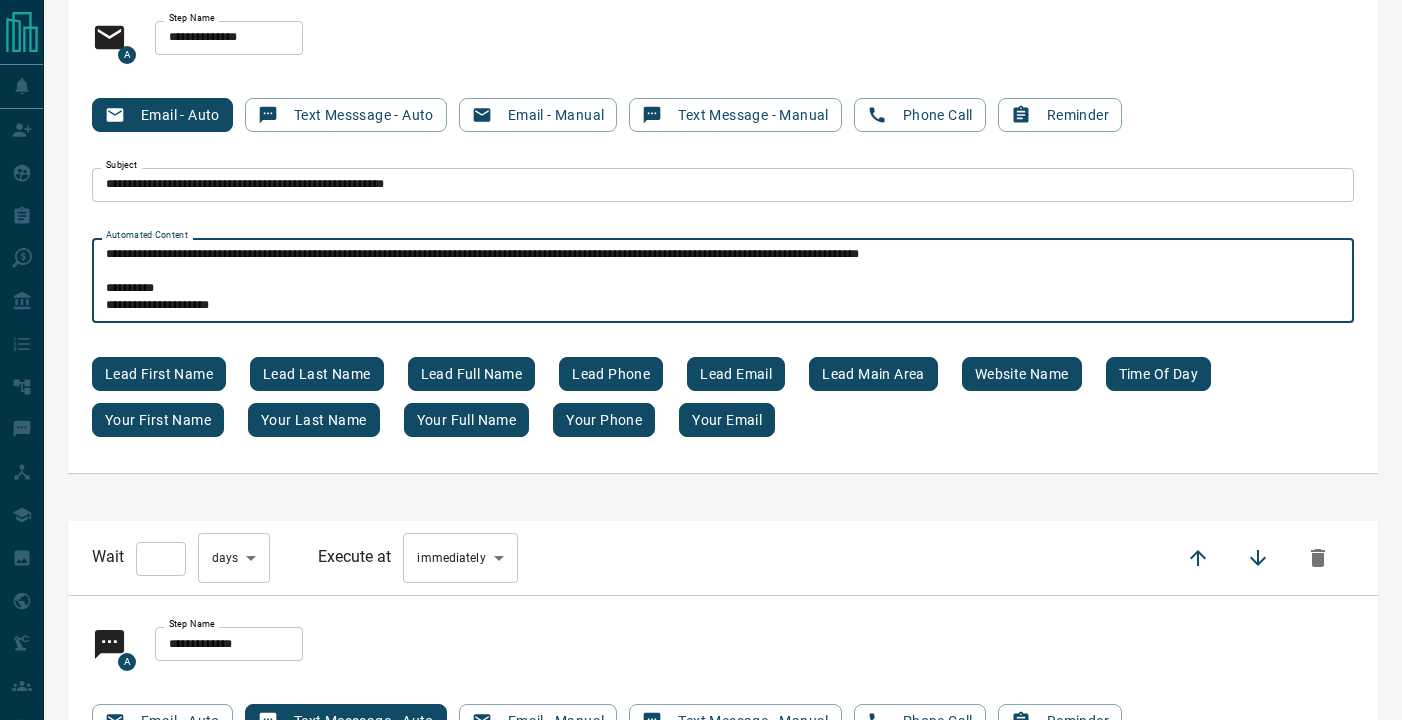 click on "**********" at bounding box center (723, 281) 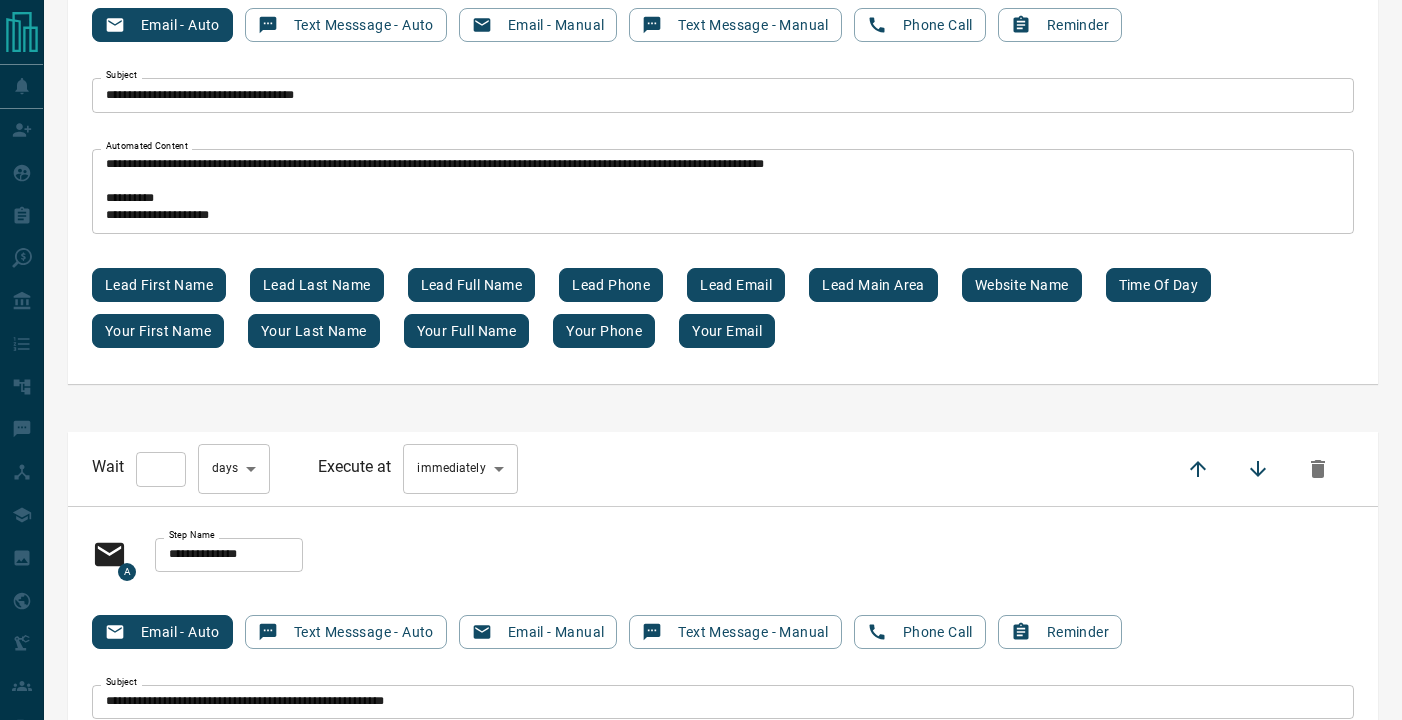type on "**********" 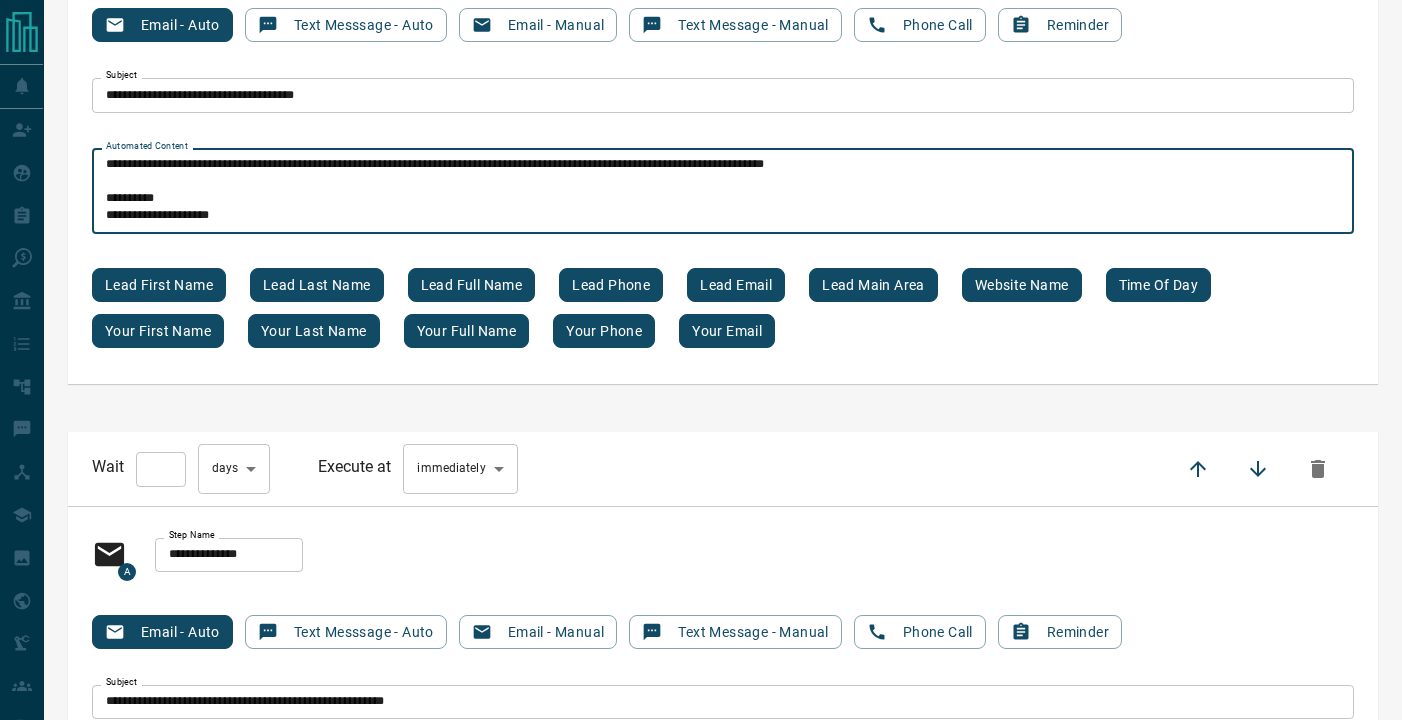 click on "**********" at bounding box center (723, 191) 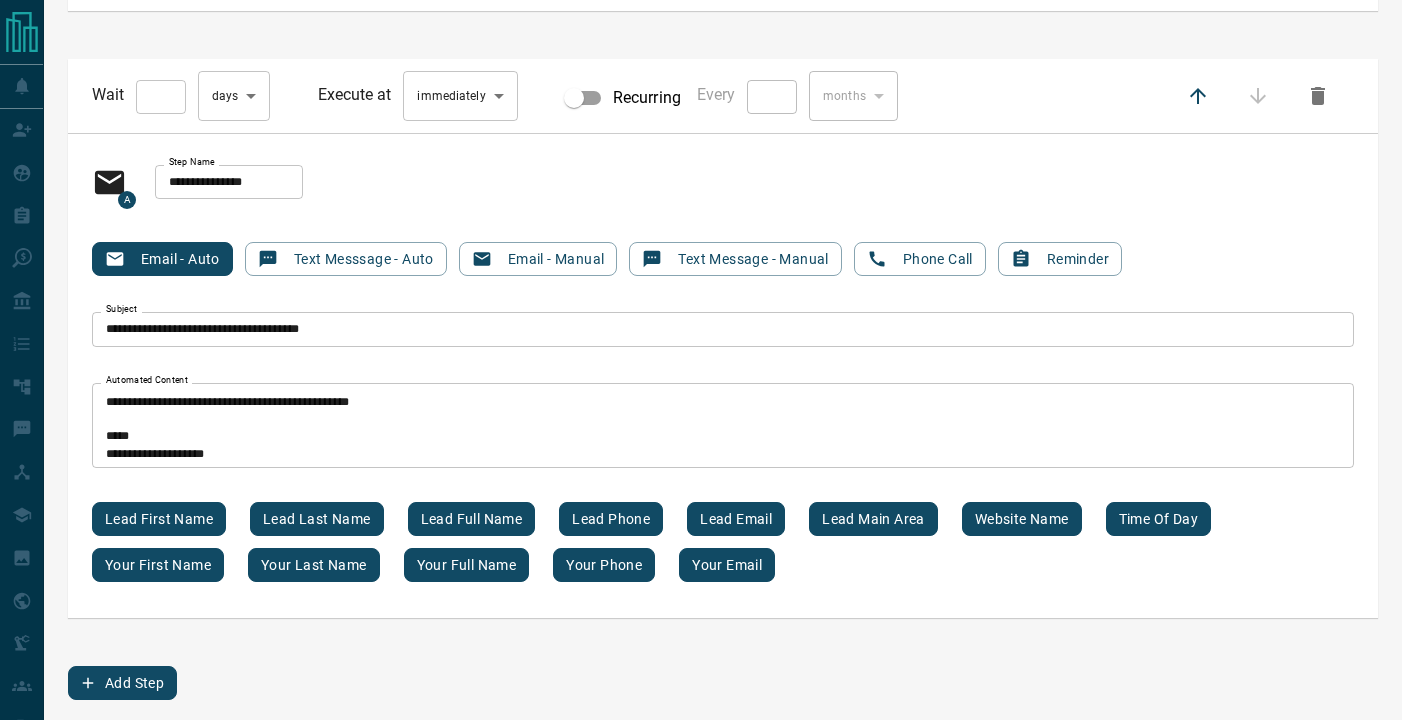 type on "**********" 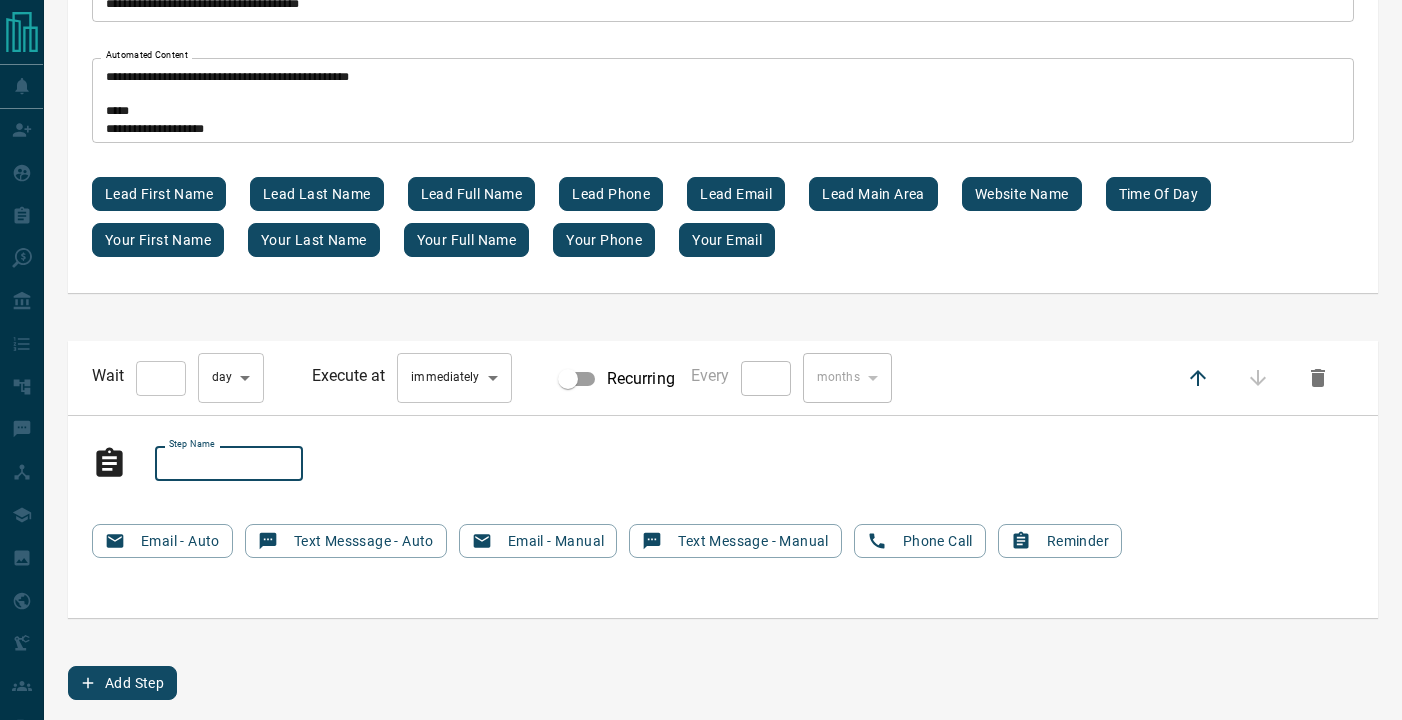 click on "Step Name" at bounding box center [229, 464] 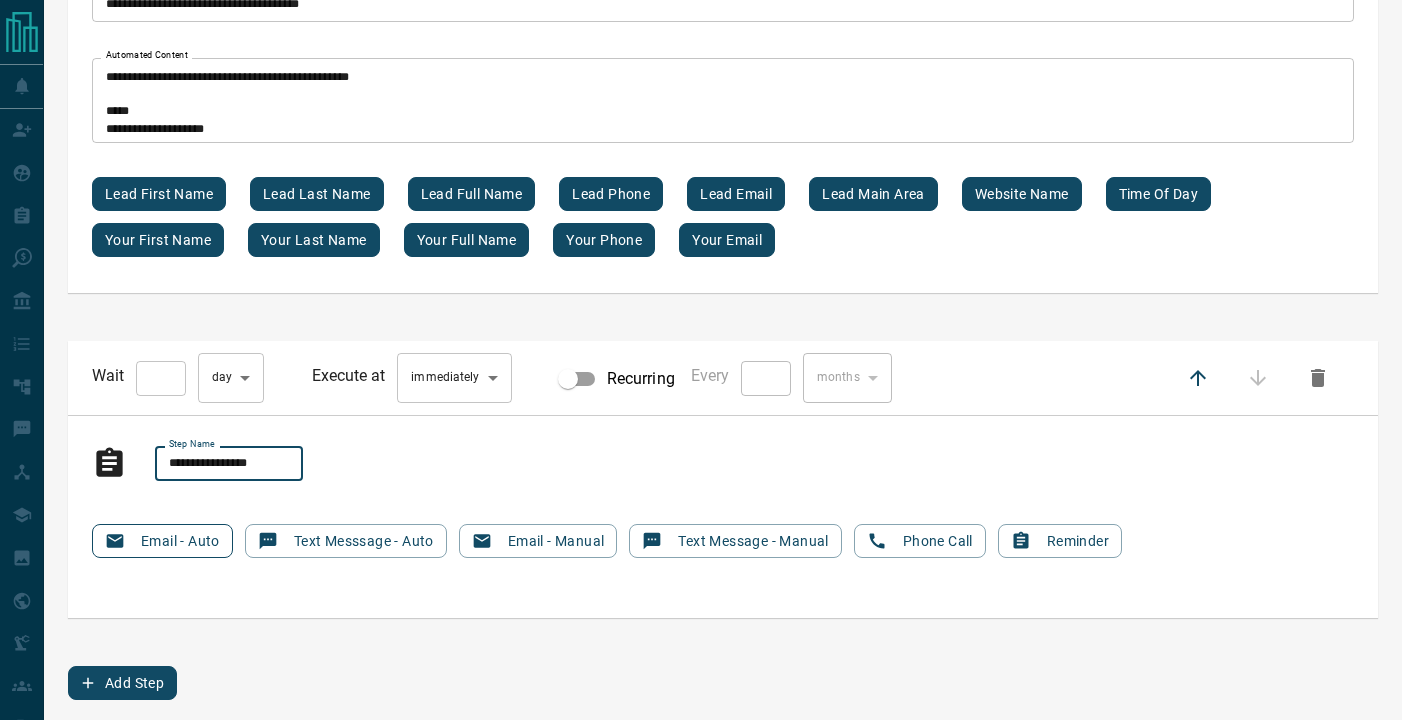 type on "**********" 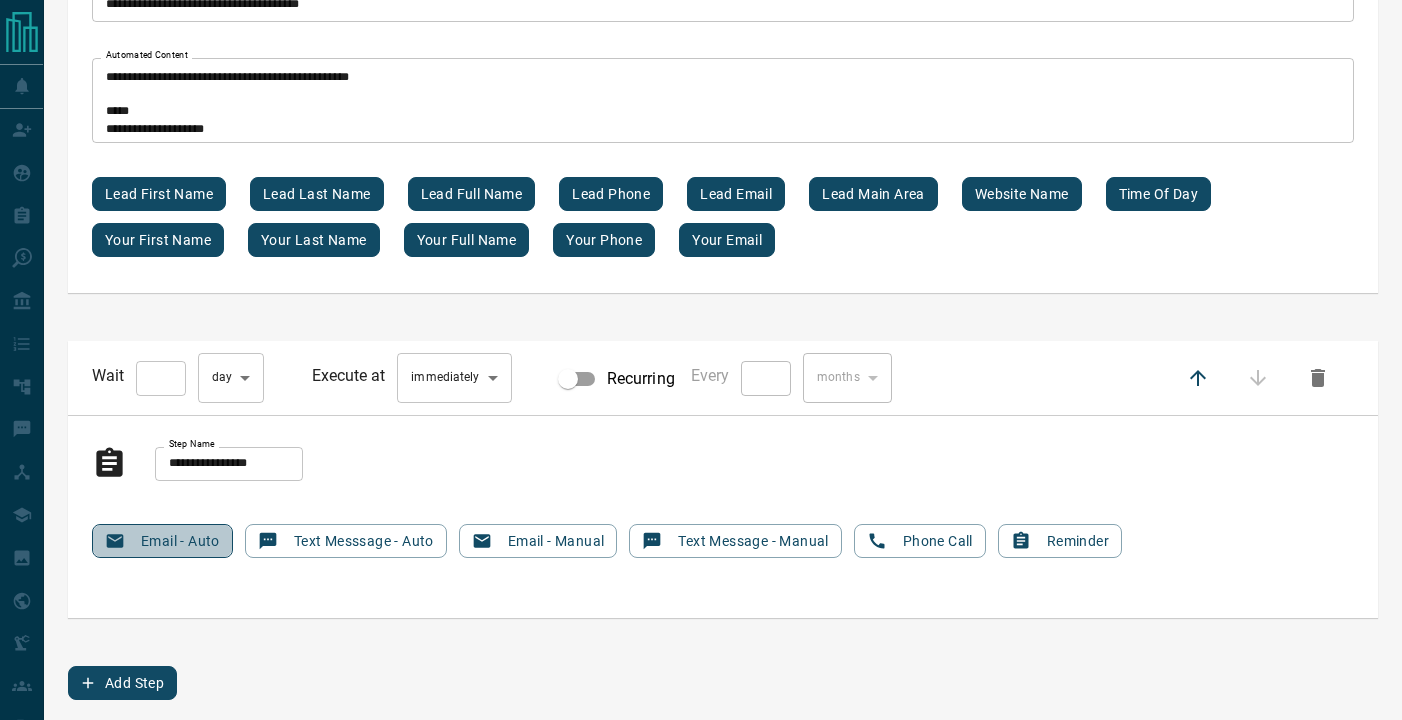 click on "Email - Auto" at bounding box center [162, 541] 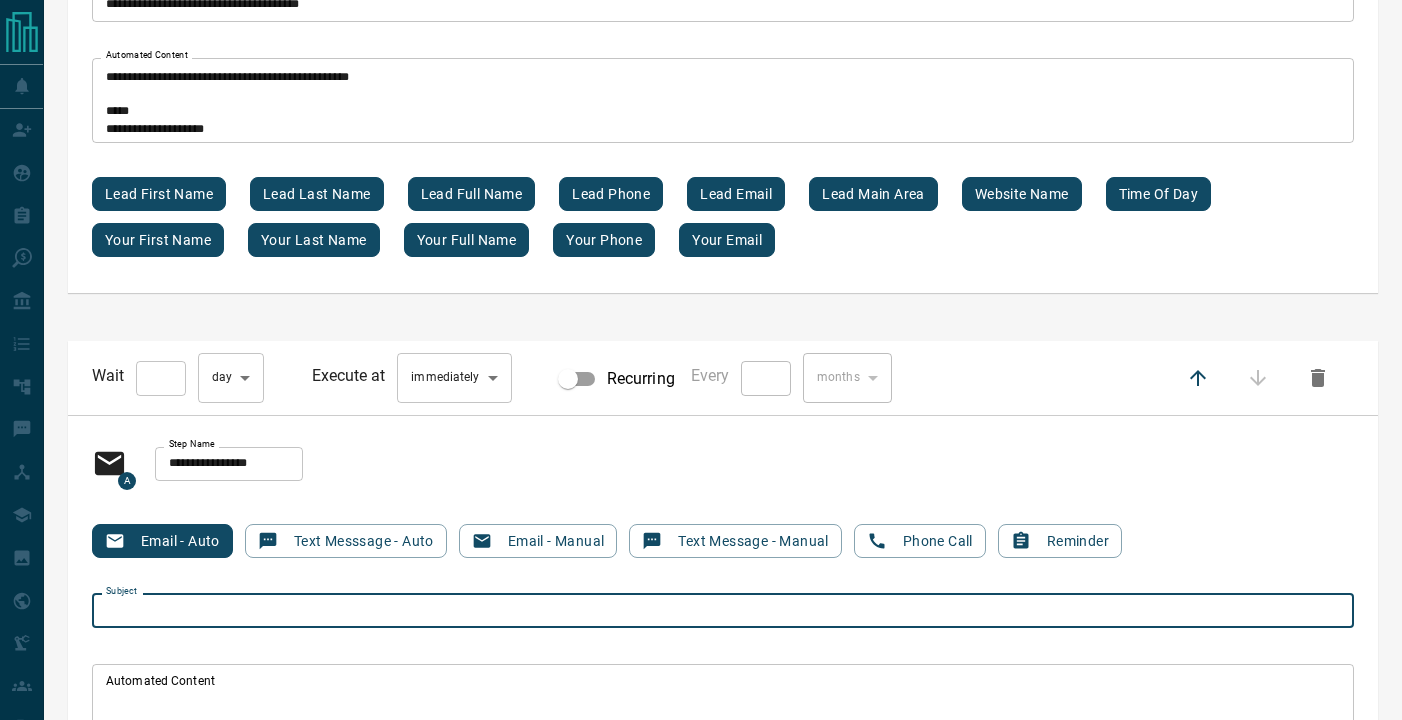 click on "Subject" at bounding box center (723, 611) 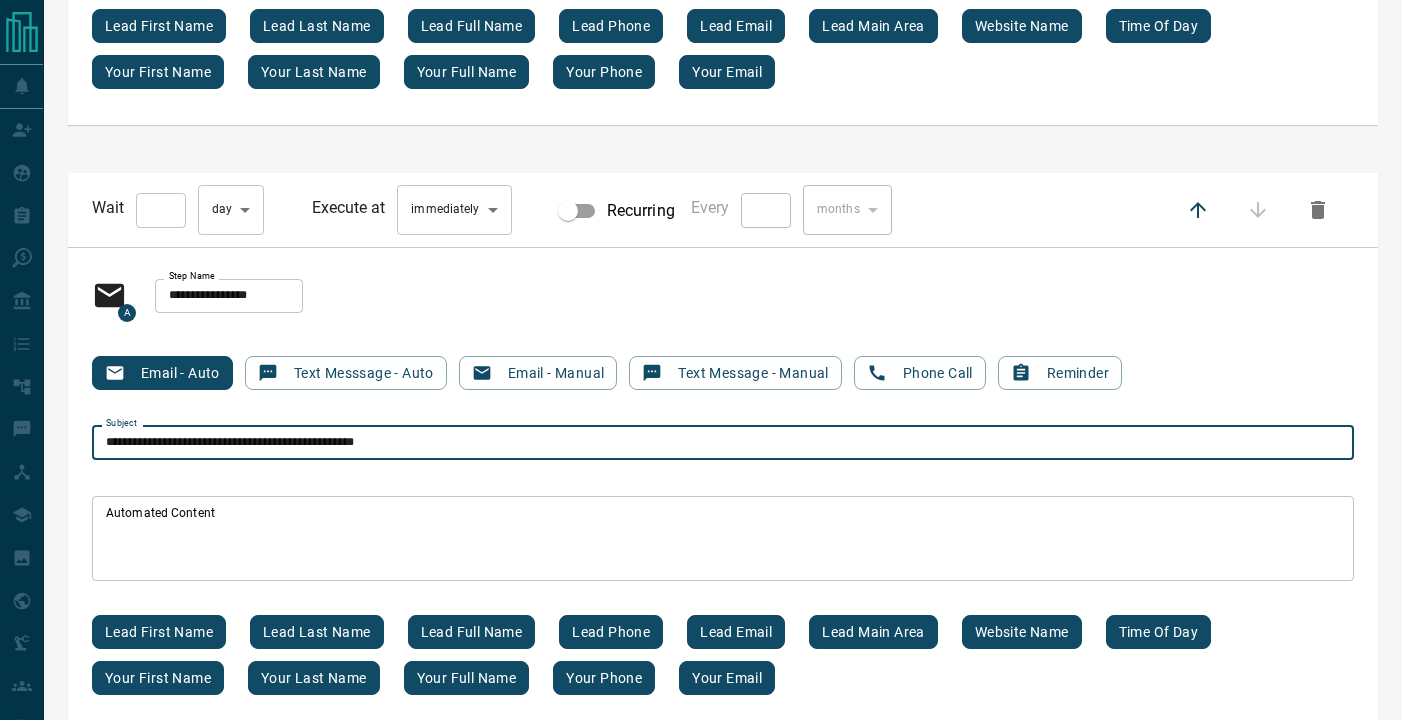type on "**********" 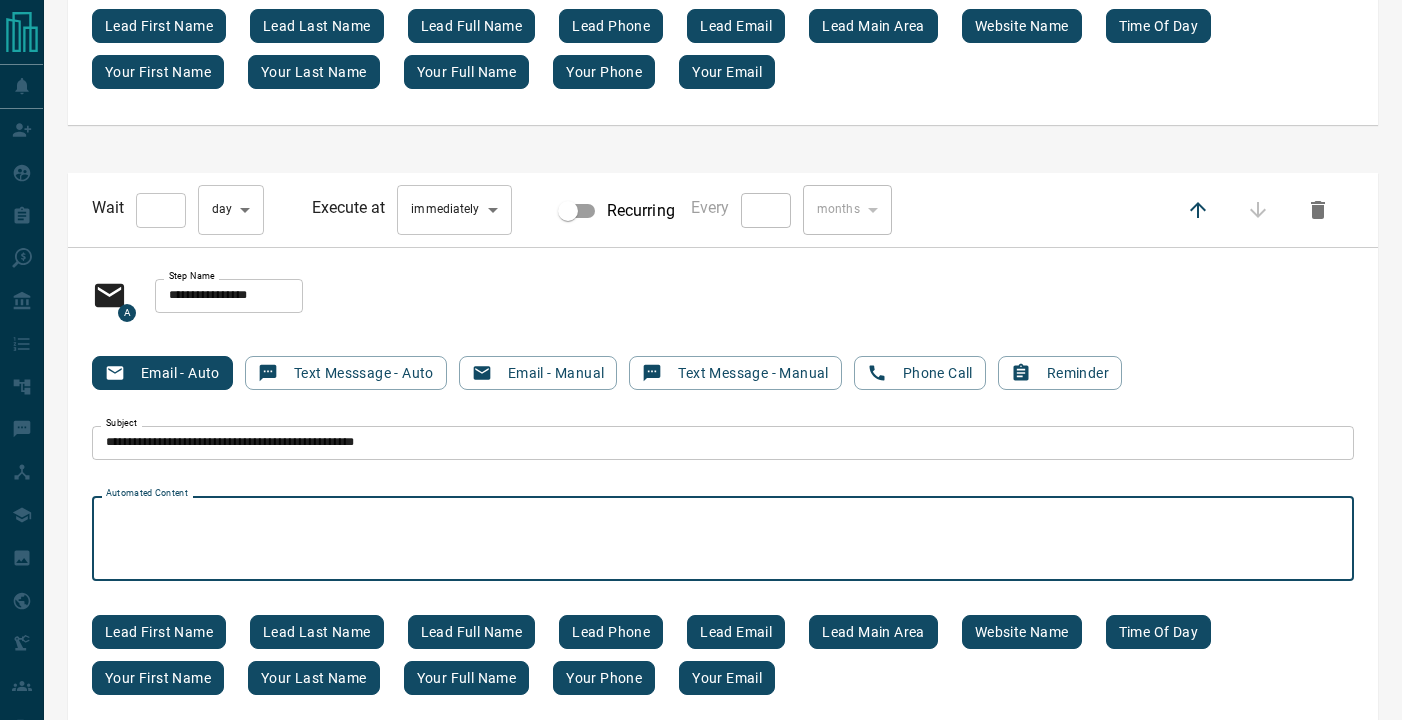 paste on "**********" 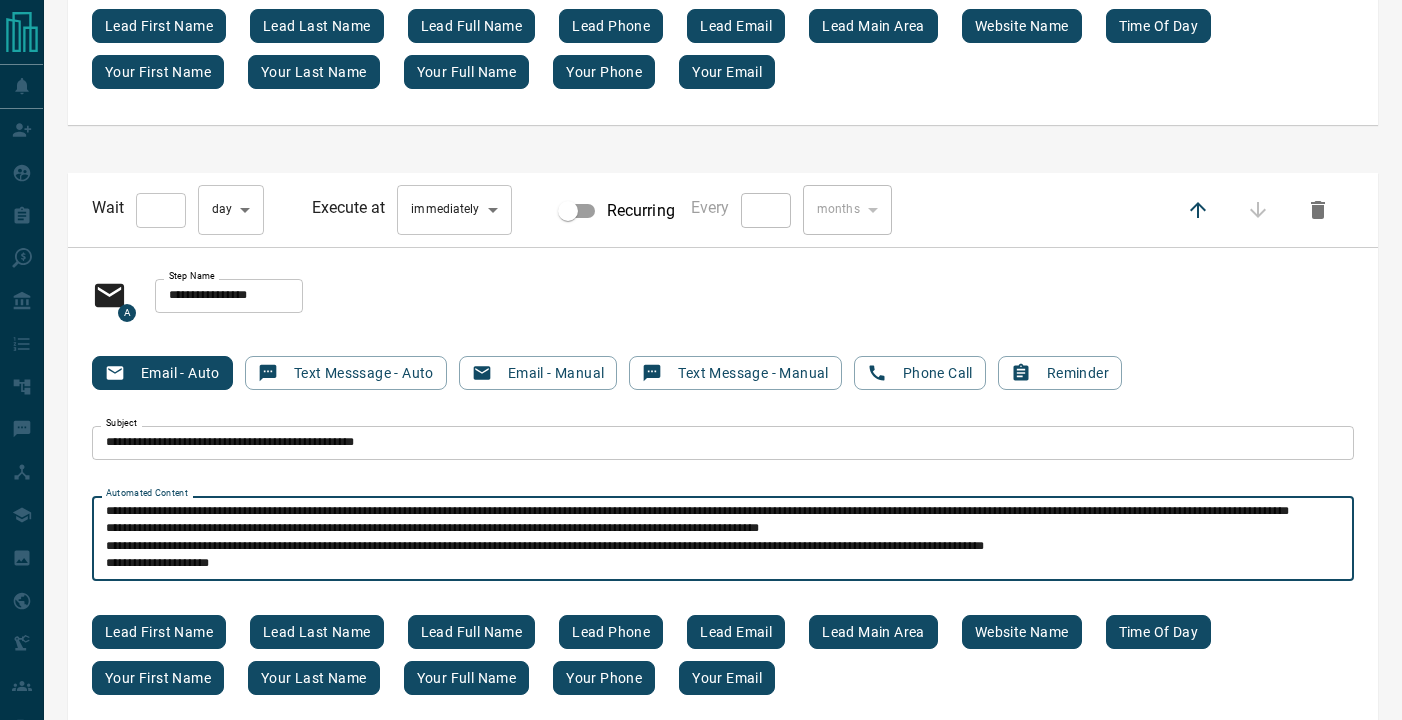 scroll, scrollTop: 51, scrollLeft: 0, axis: vertical 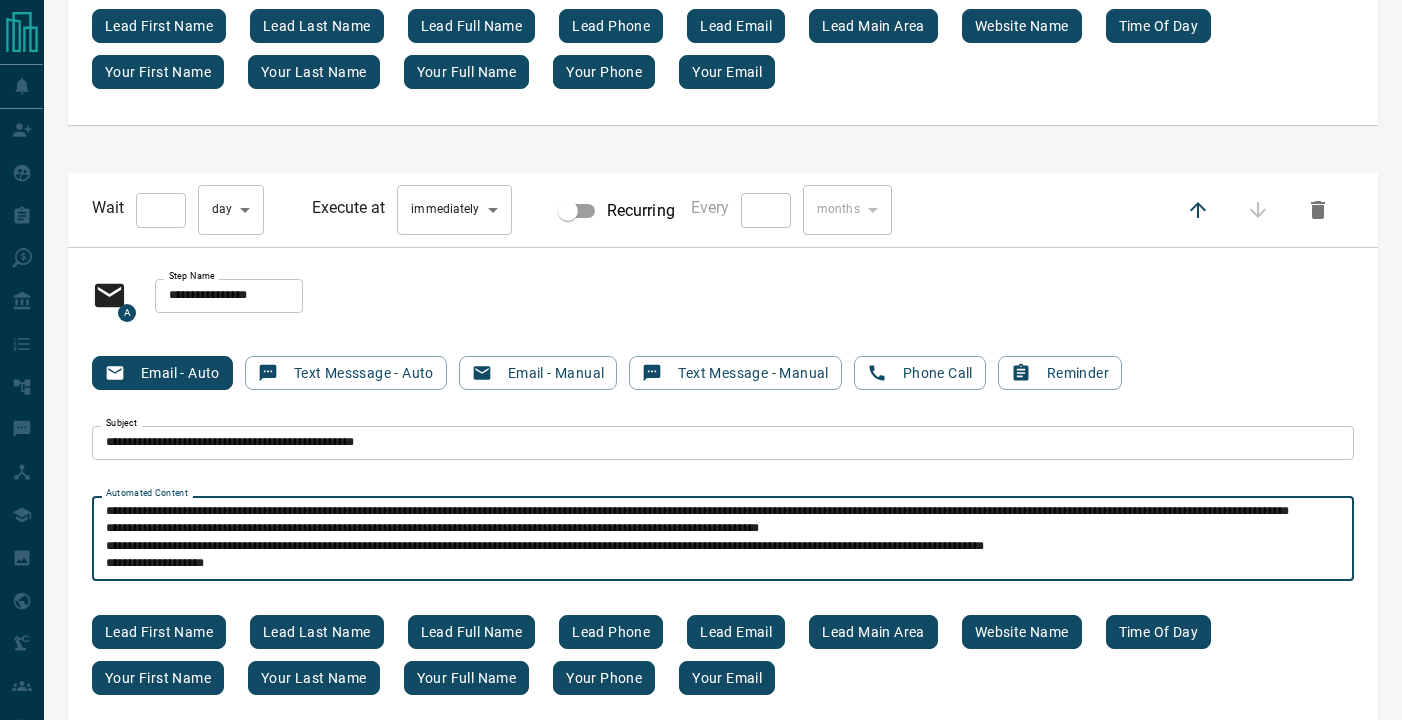 click on "**********" at bounding box center [723, 539] 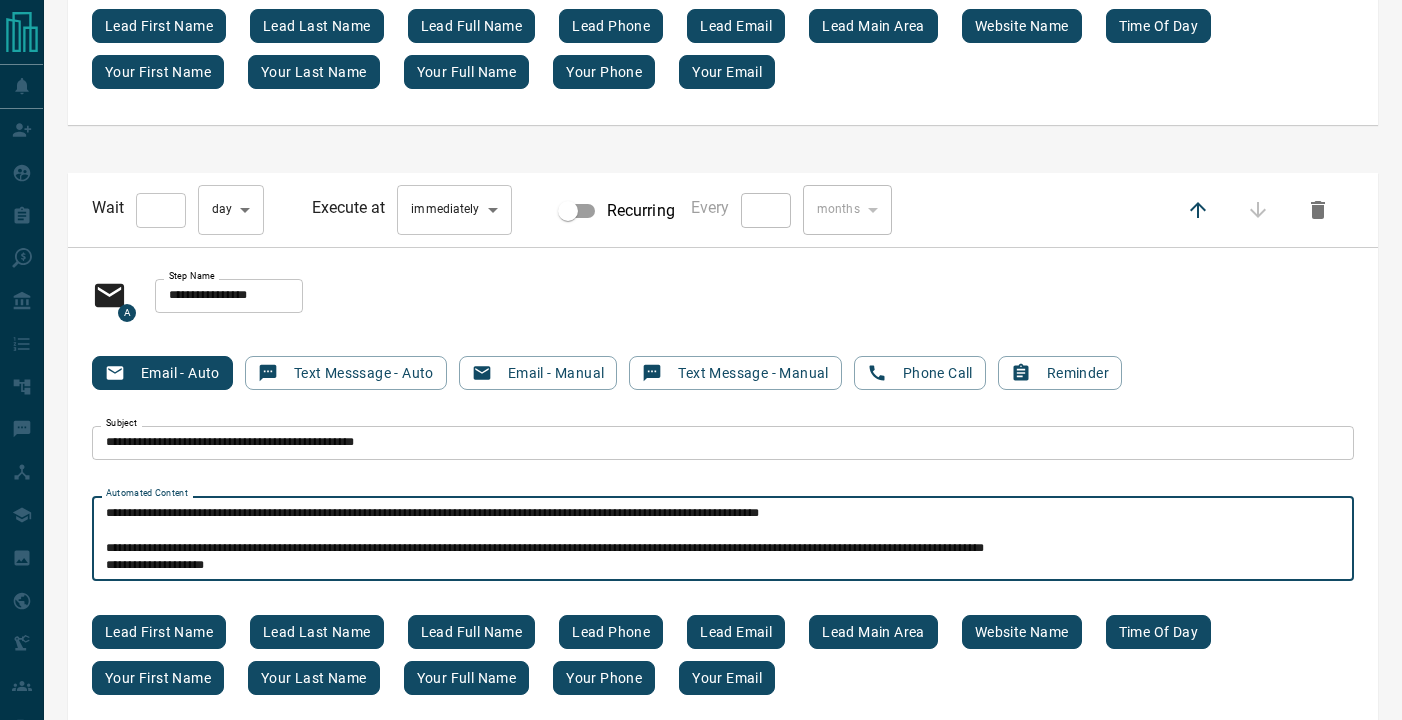 click on "**********" at bounding box center [723, 539] 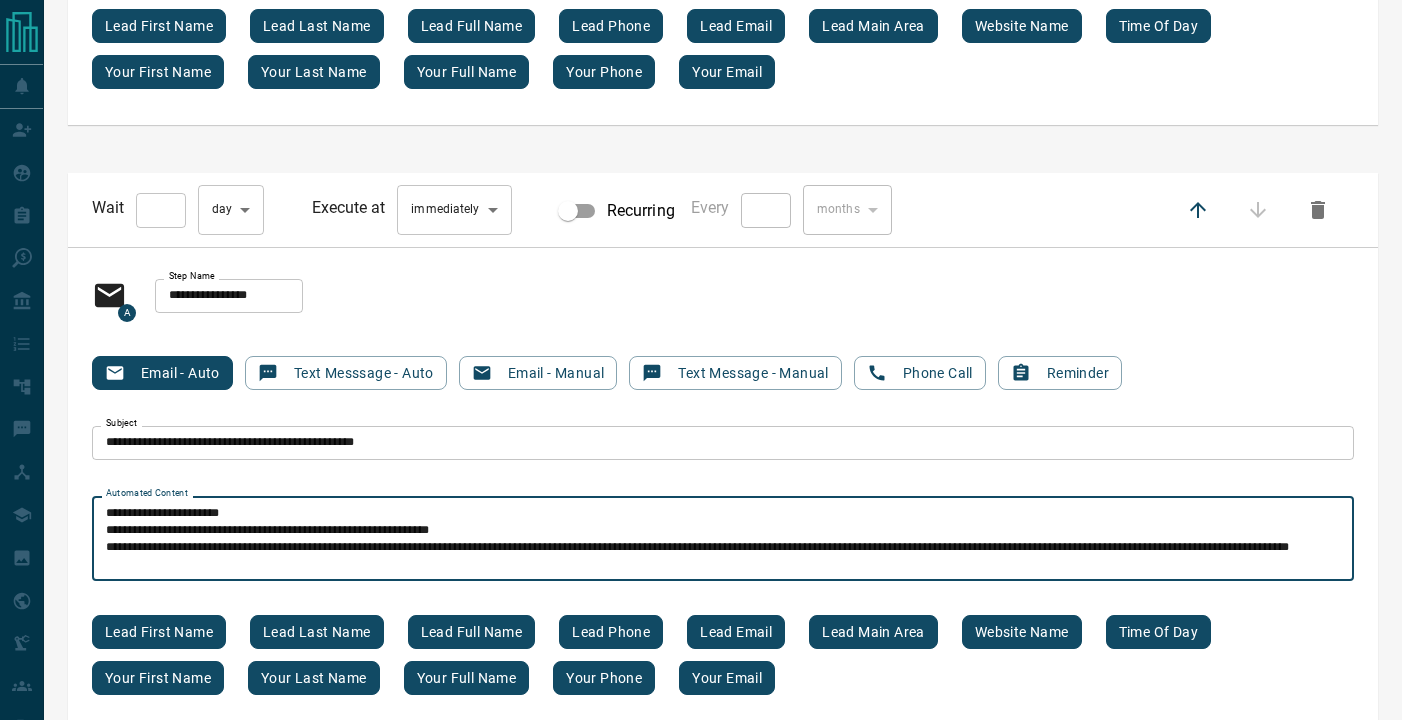 scroll, scrollTop: 0, scrollLeft: 0, axis: both 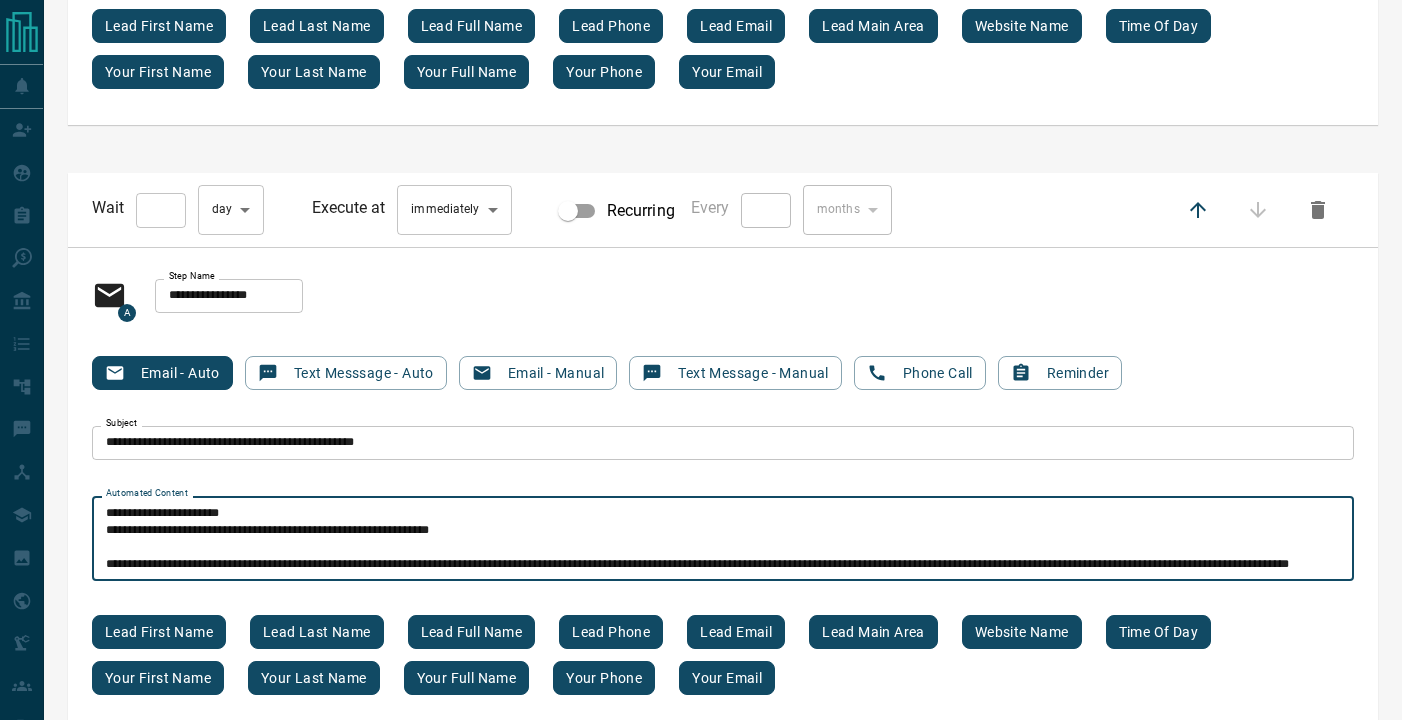 click on "**********" at bounding box center [723, 539] 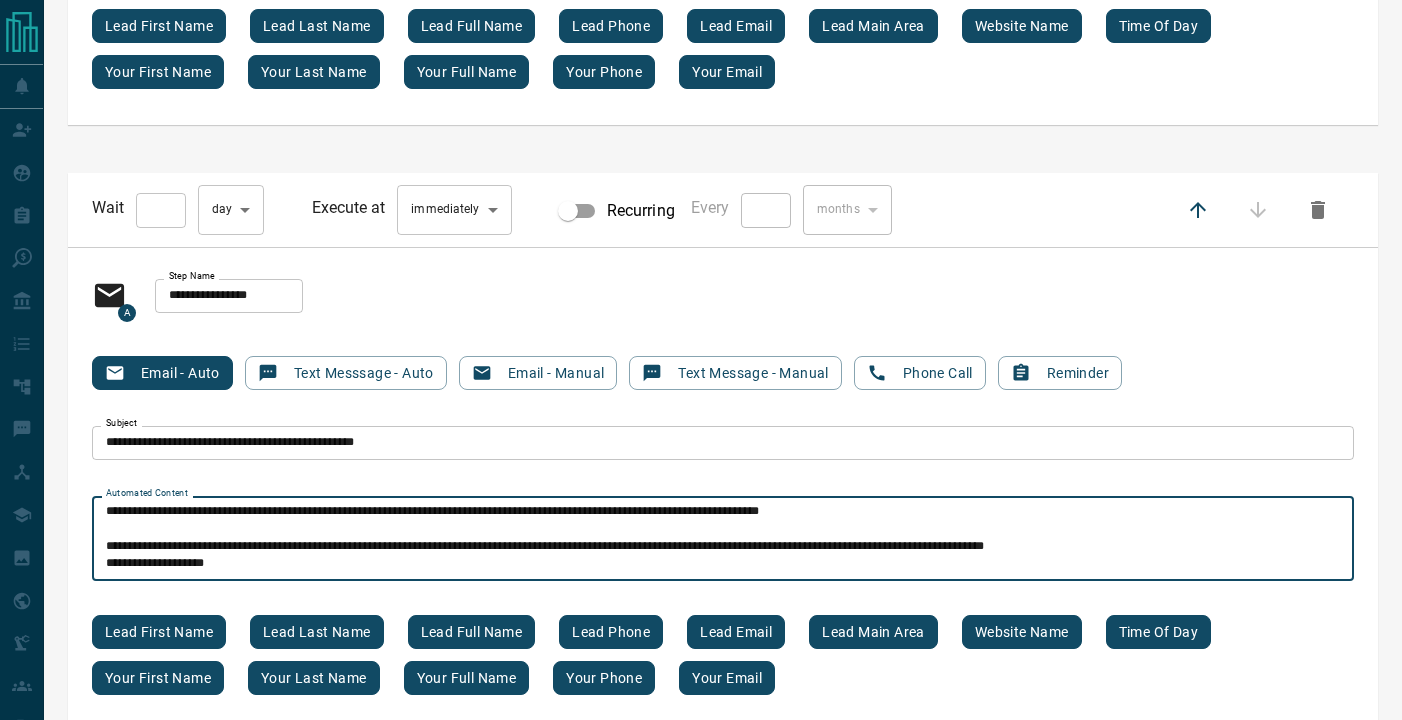 scroll, scrollTop: 119, scrollLeft: 0, axis: vertical 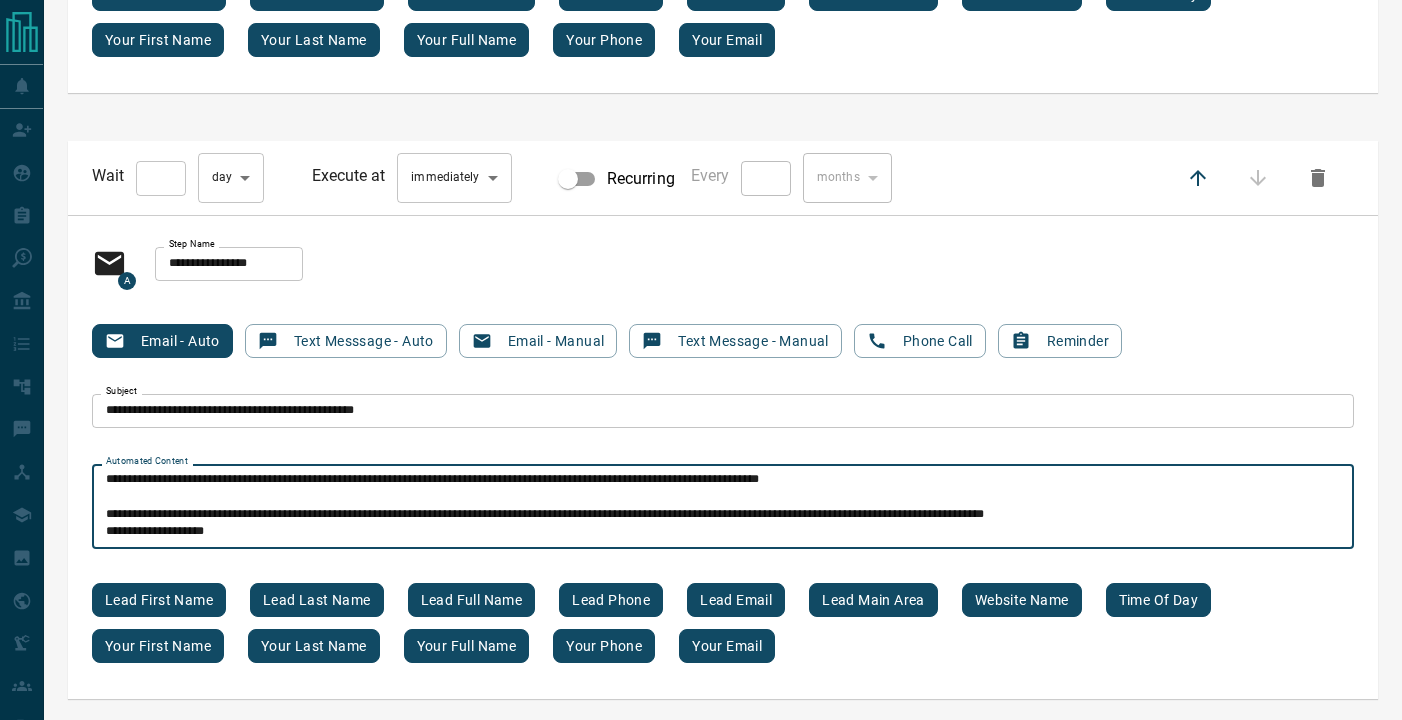 click on "**********" at bounding box center [723, 507] 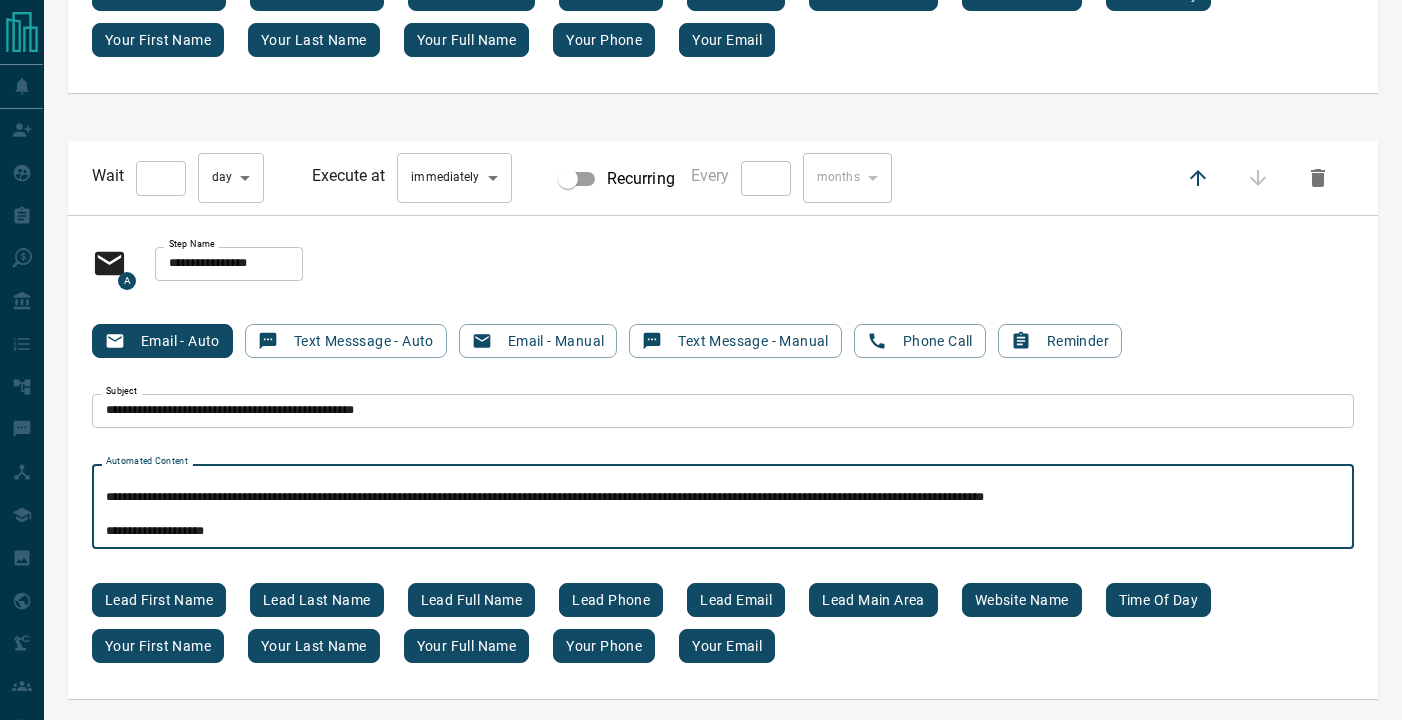 scroll, scrollTop: 136, scrollLeft: 0, axis: vertical 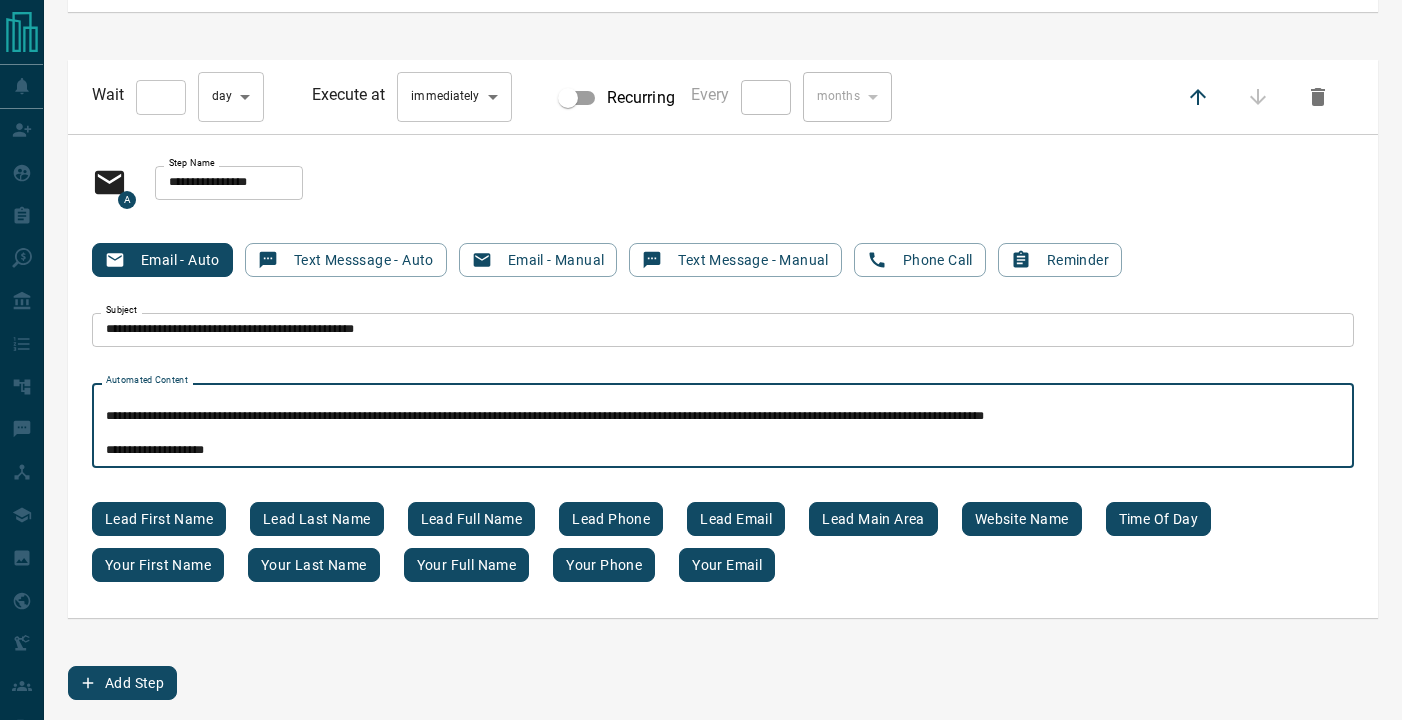 type on "**********" 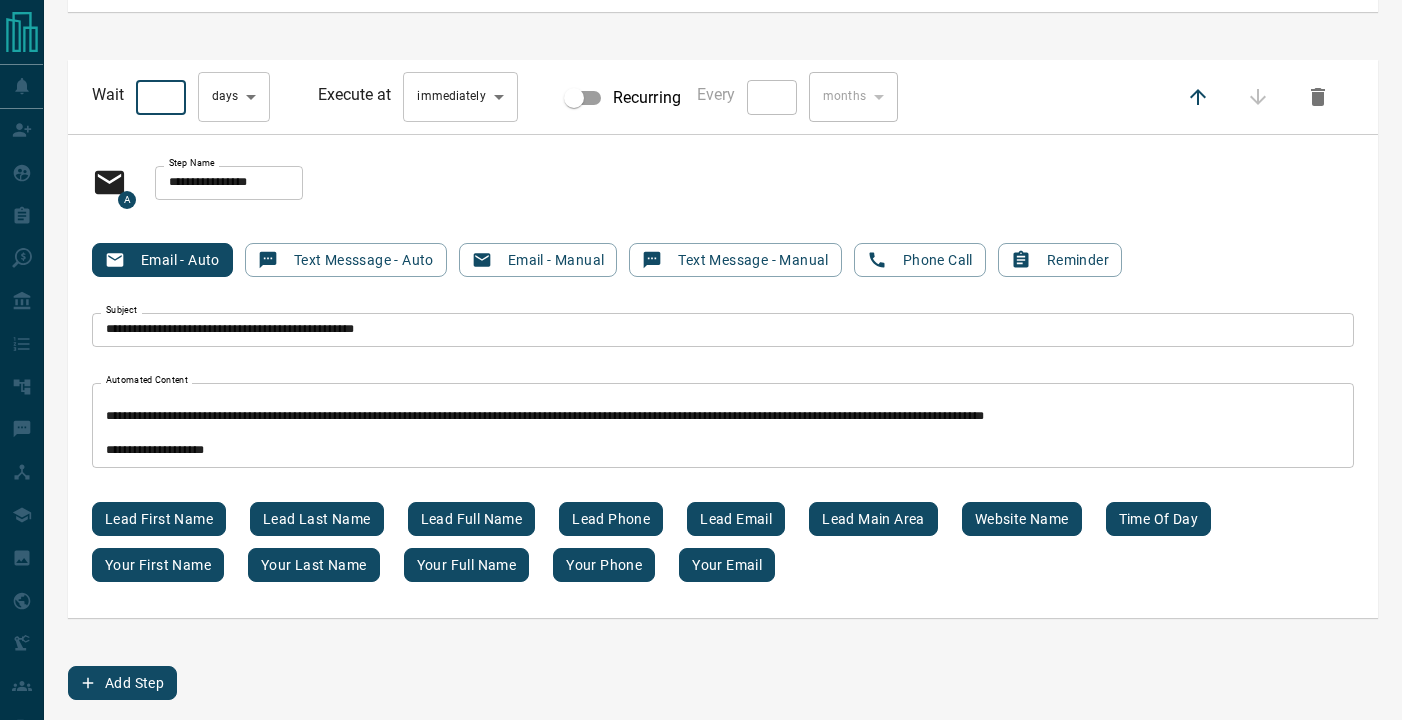 click on "Add Step" at bounding box center (122, 683) 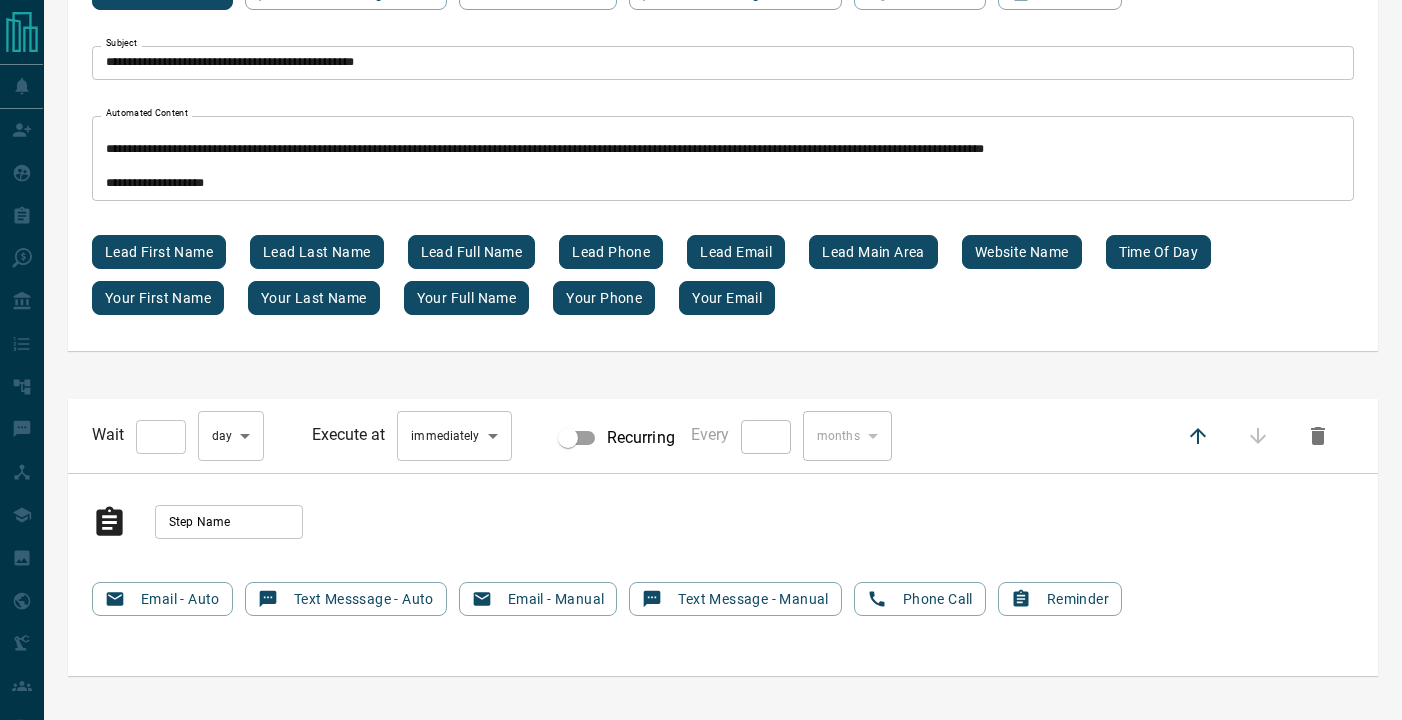 scroll, scrollTop: 8195, scrollLeft: 0, axis: vertical 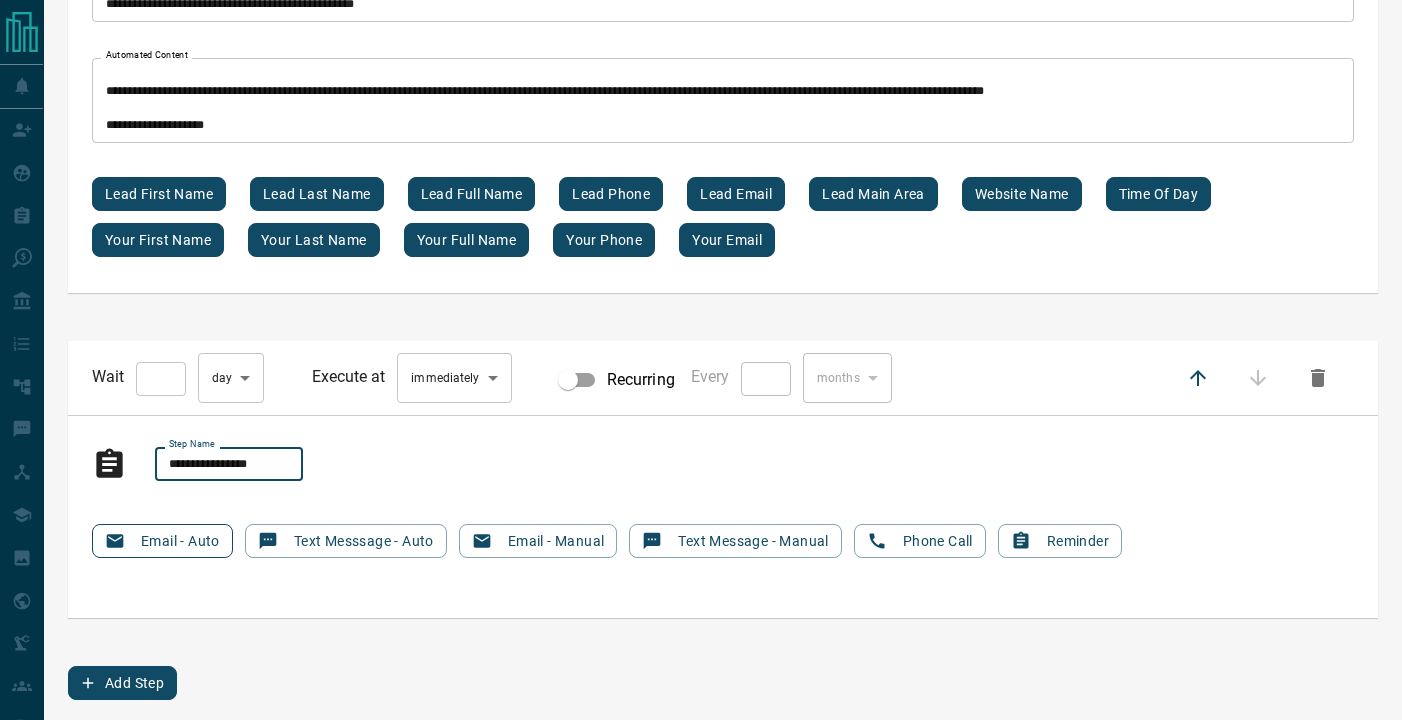 type on "**********" 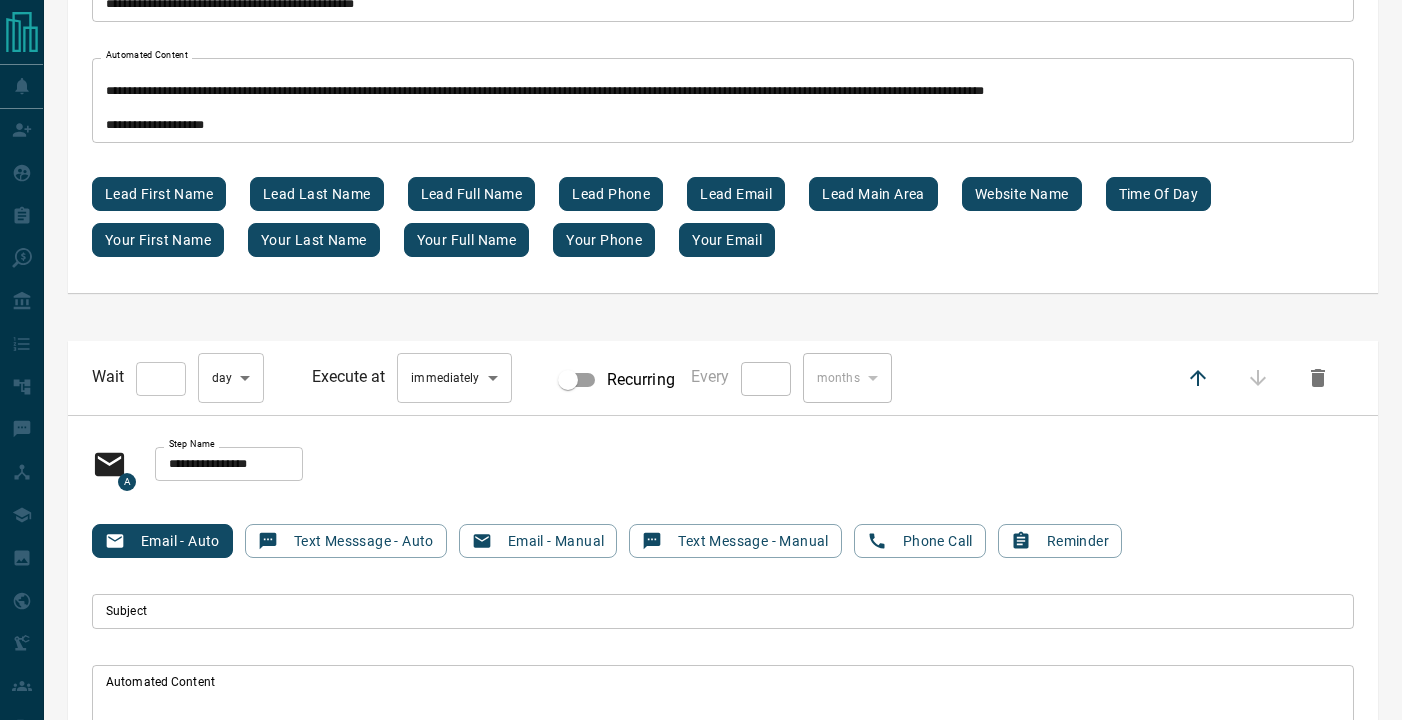 click on "Subject" at bounding box center [723, 611] 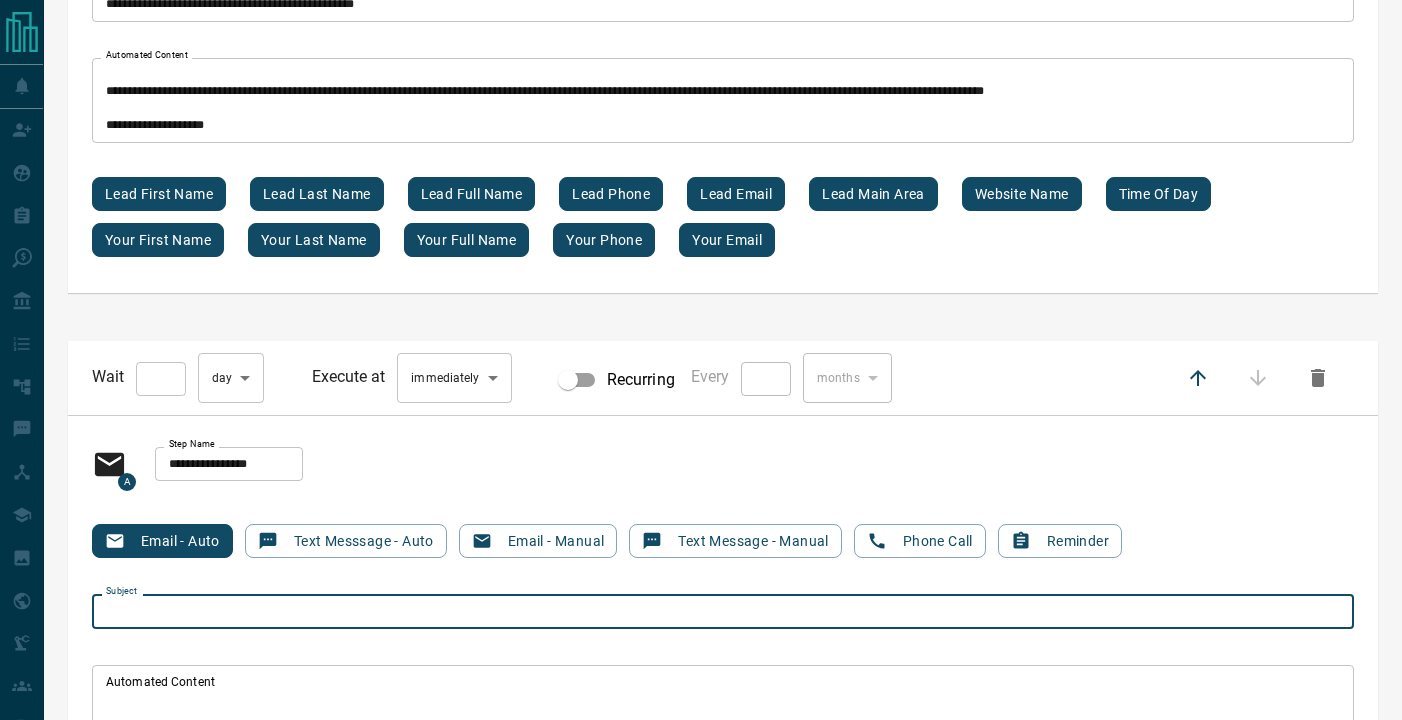 paste on "**********" 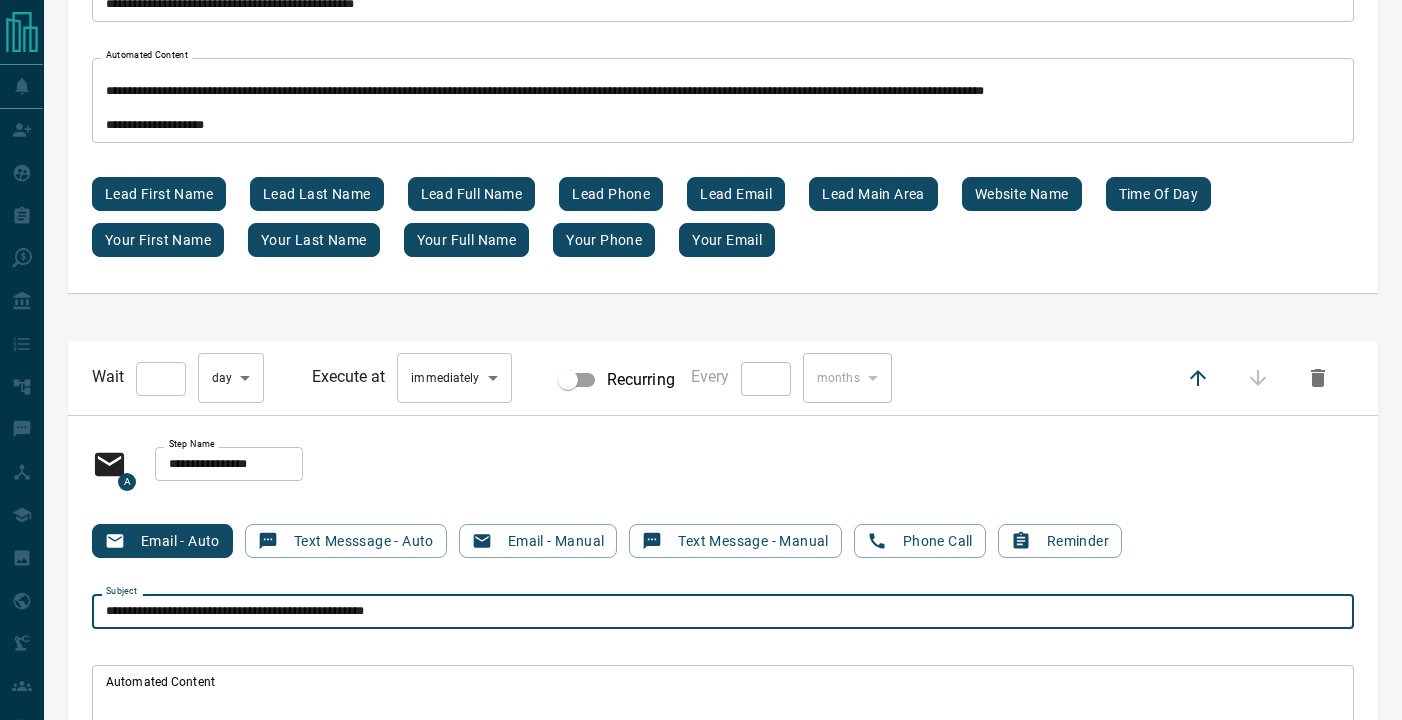 type on "**********" 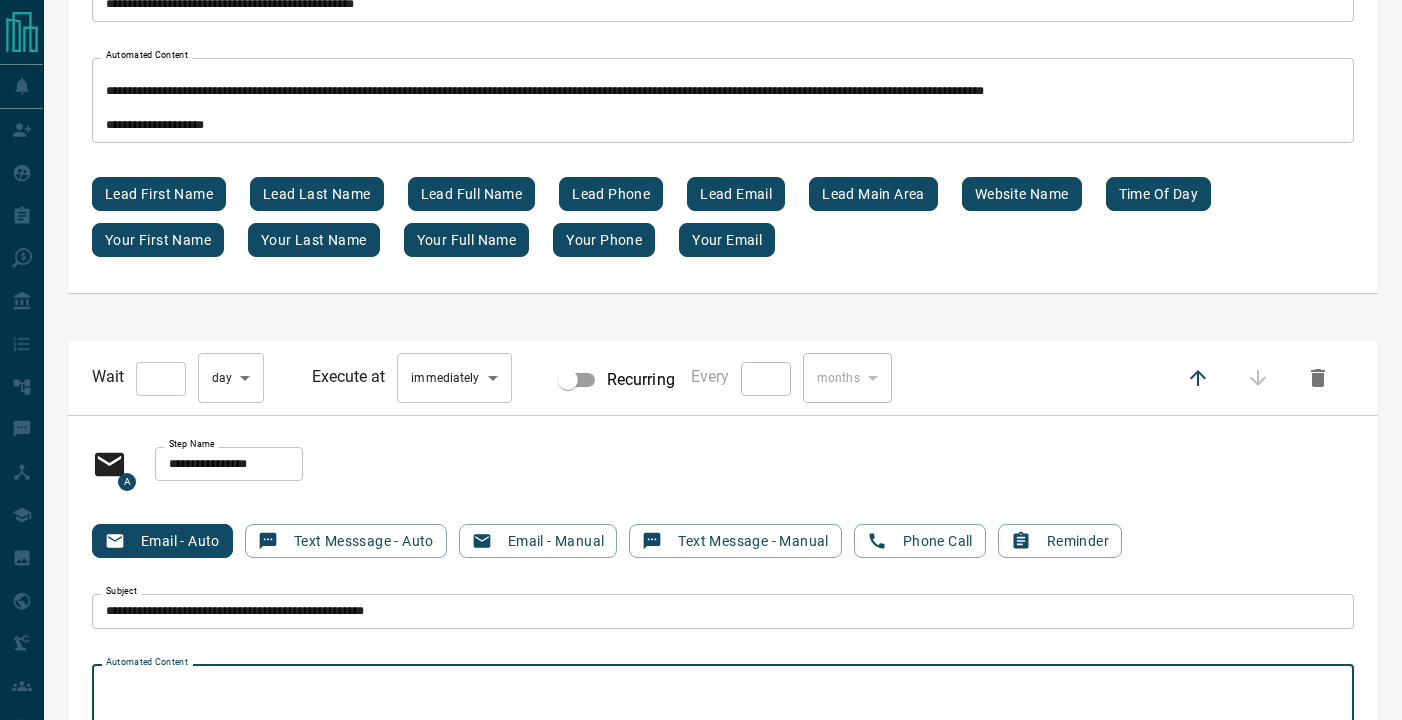 paste on "**********" 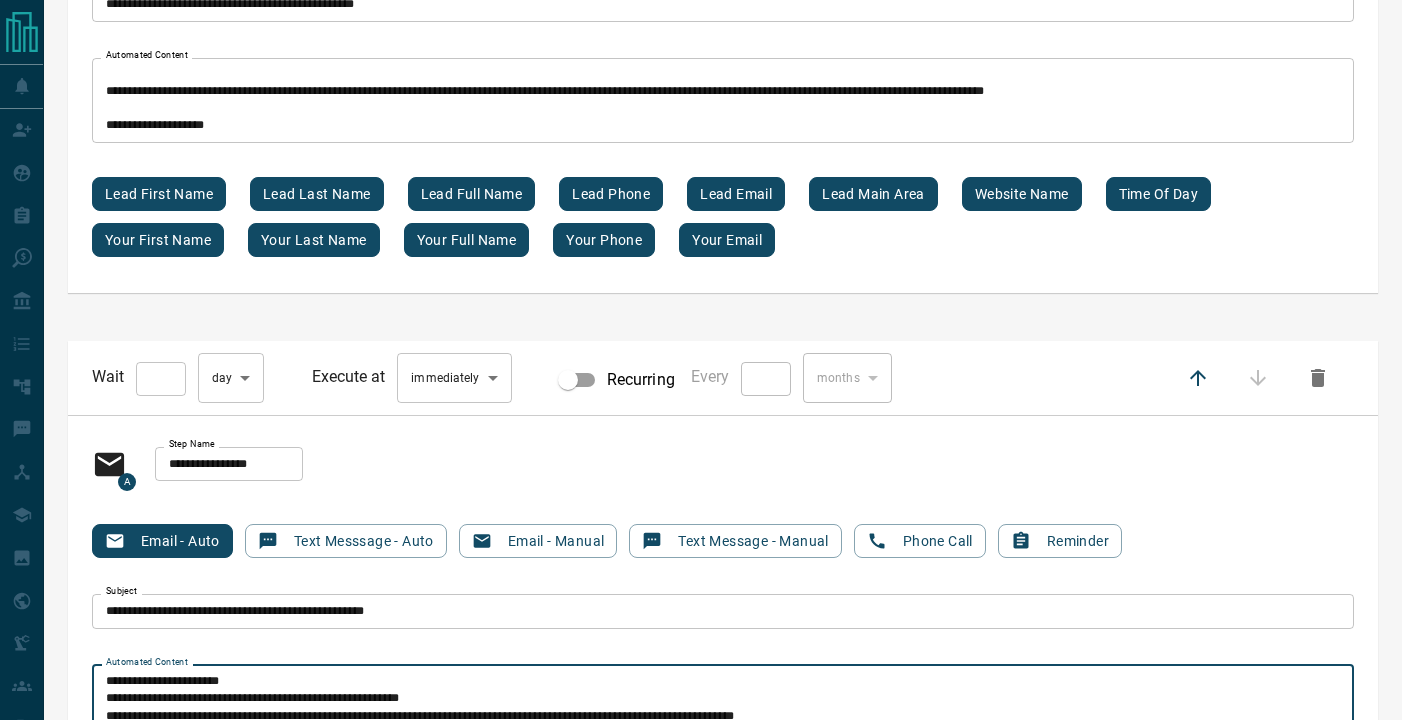 scroll, scrollTop: 8477, scrollLeft: 0, axis: vertical 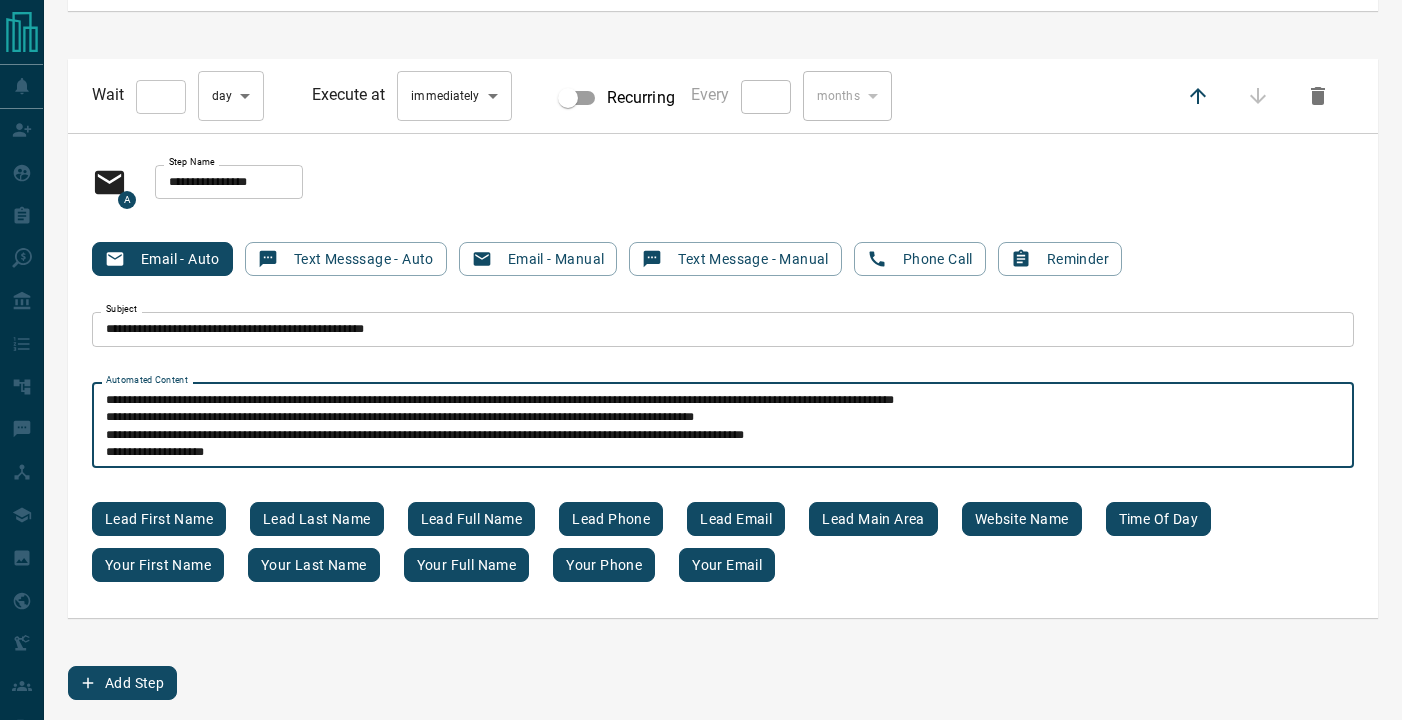 click on "**********" at bounding box center (723, 425) 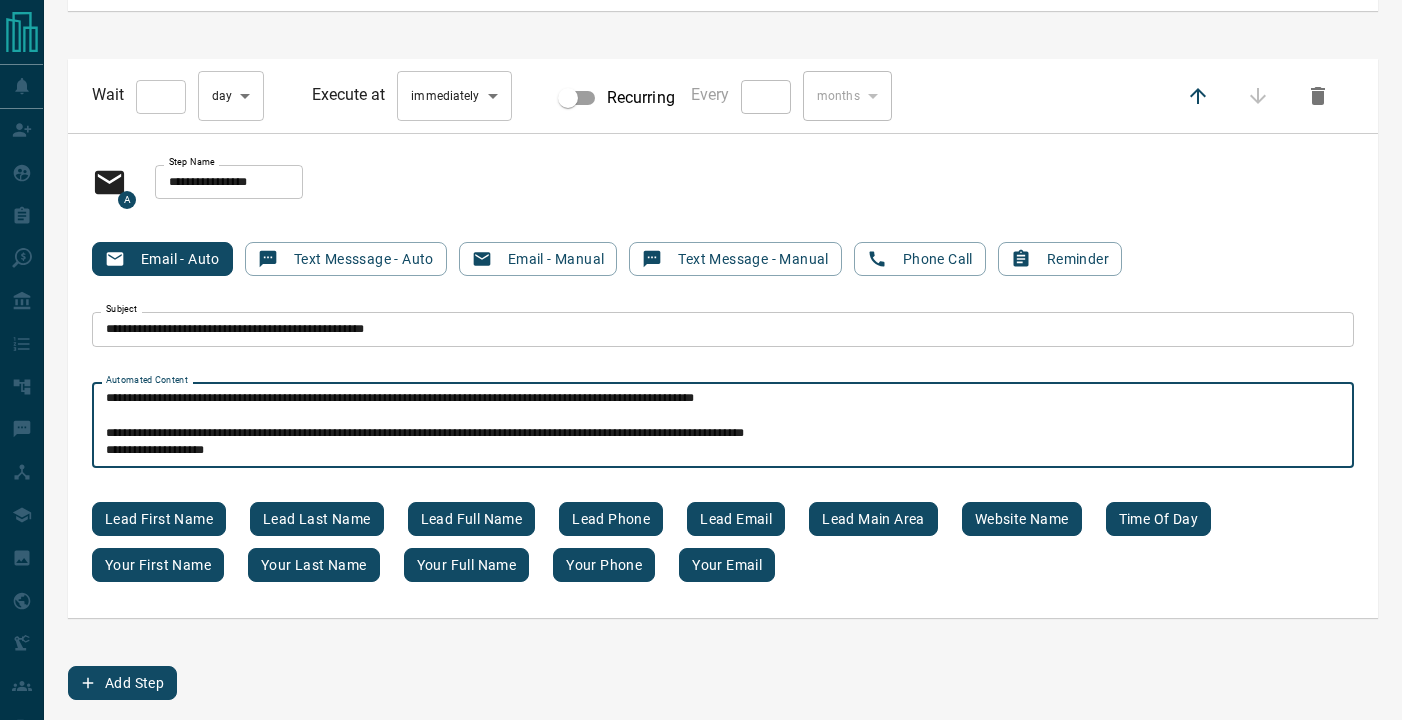 scroll, scrollTop: 85, scrollLeft: 0, axis: vertical 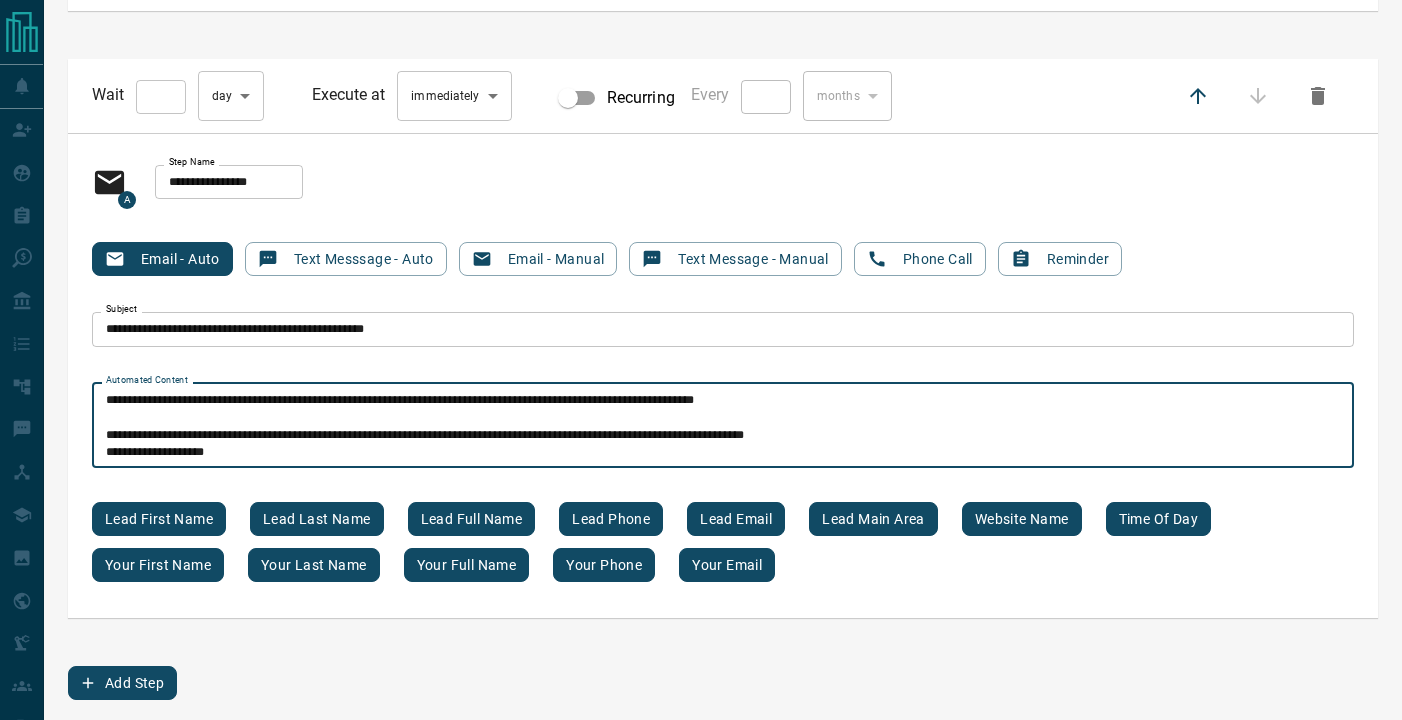 click on "**********" at bounding box center [723, 425] 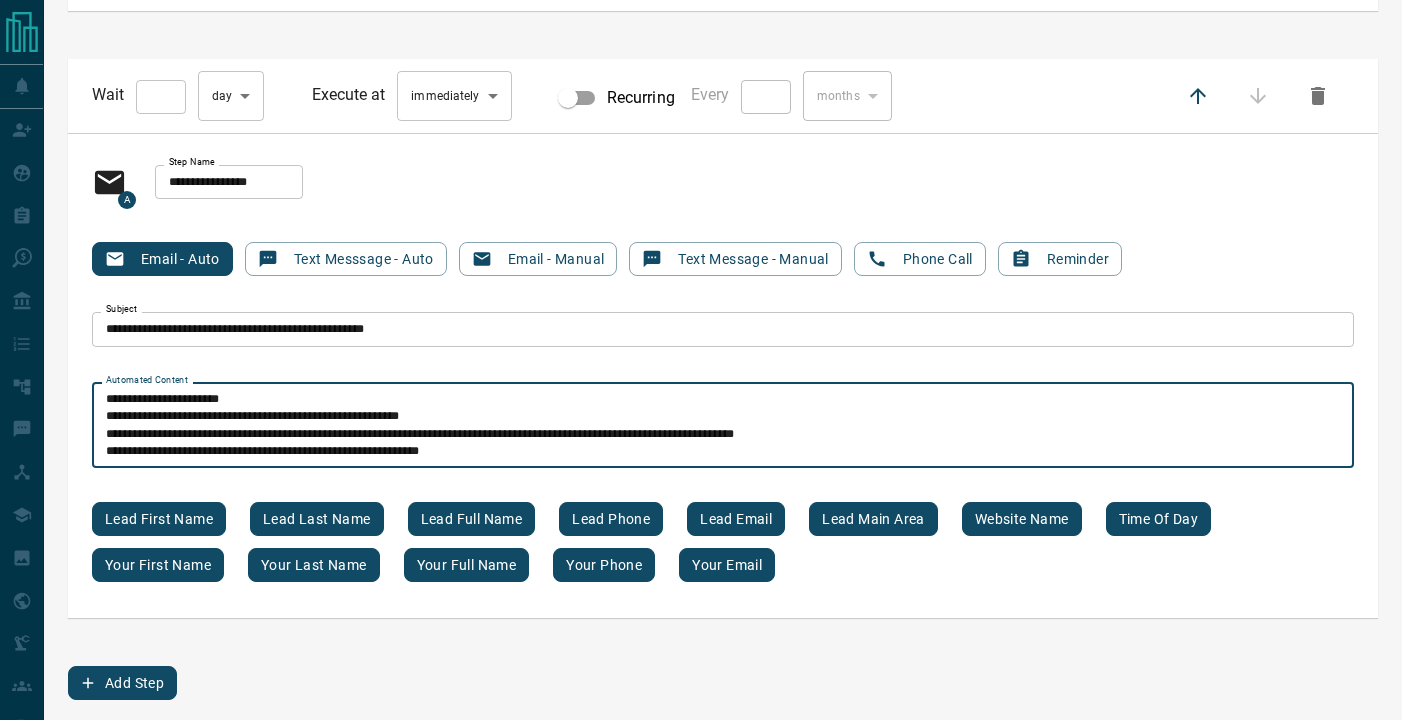 scroll, scrollTop: 1, scrollLeft: 0, axis: vertical 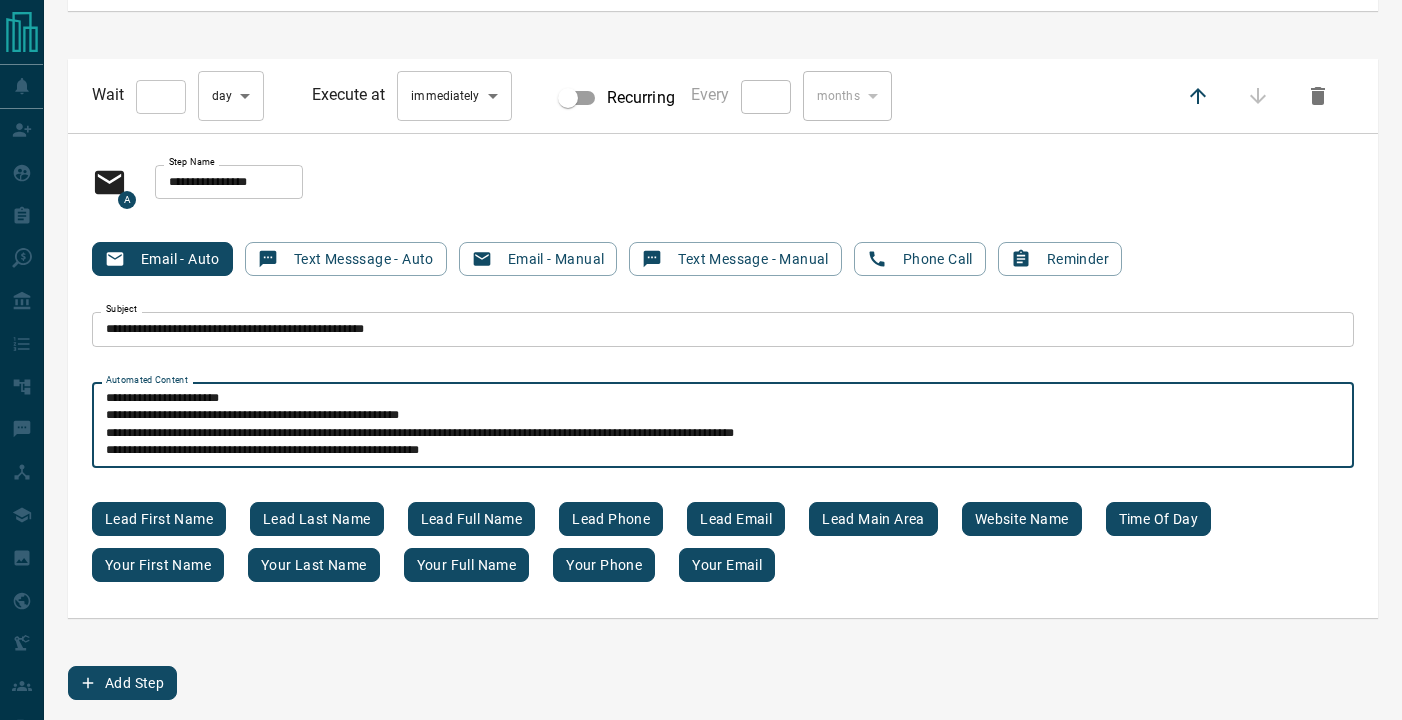 click on "[STARS]
[STARS]
[STARS]
[STARS]
[STARS]
[STARS]
[STARS]
[STARS]" at bounding box center [723, 425] 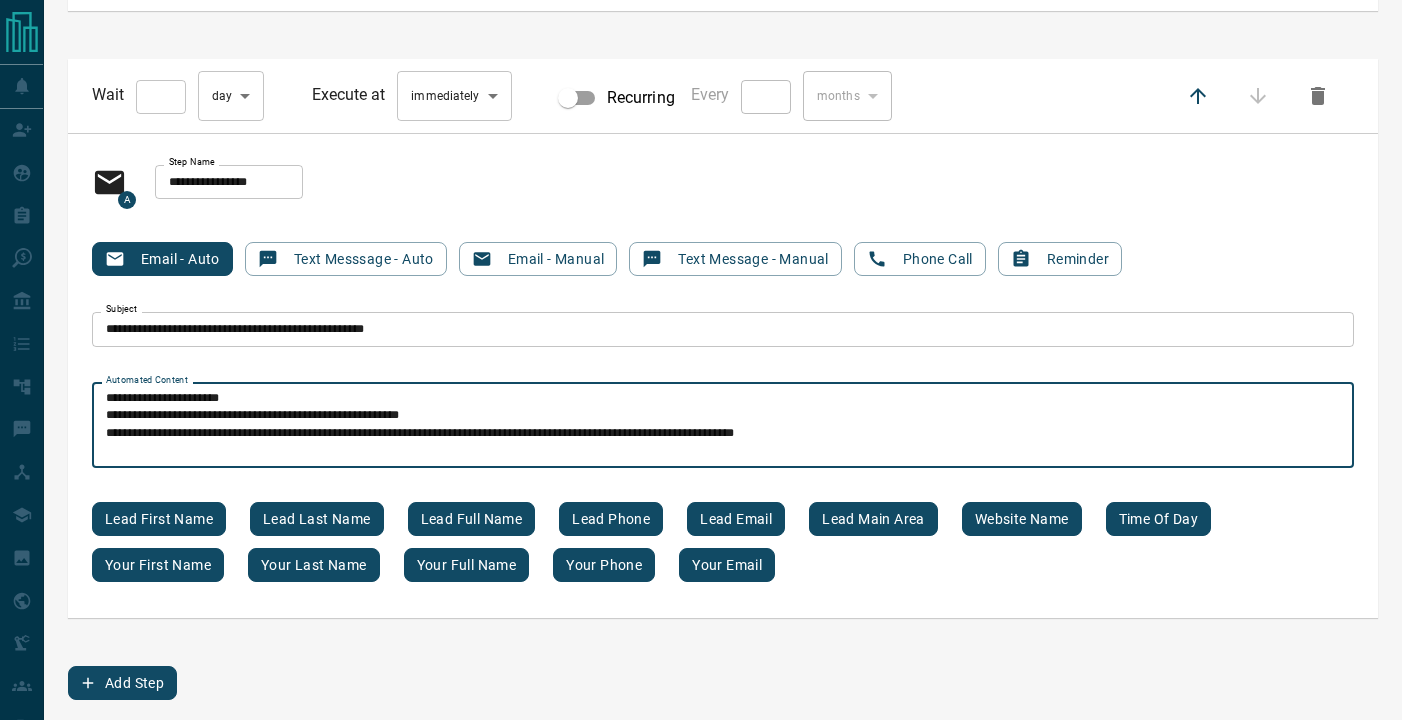 click on "**********" at bounding box center (723, 425) 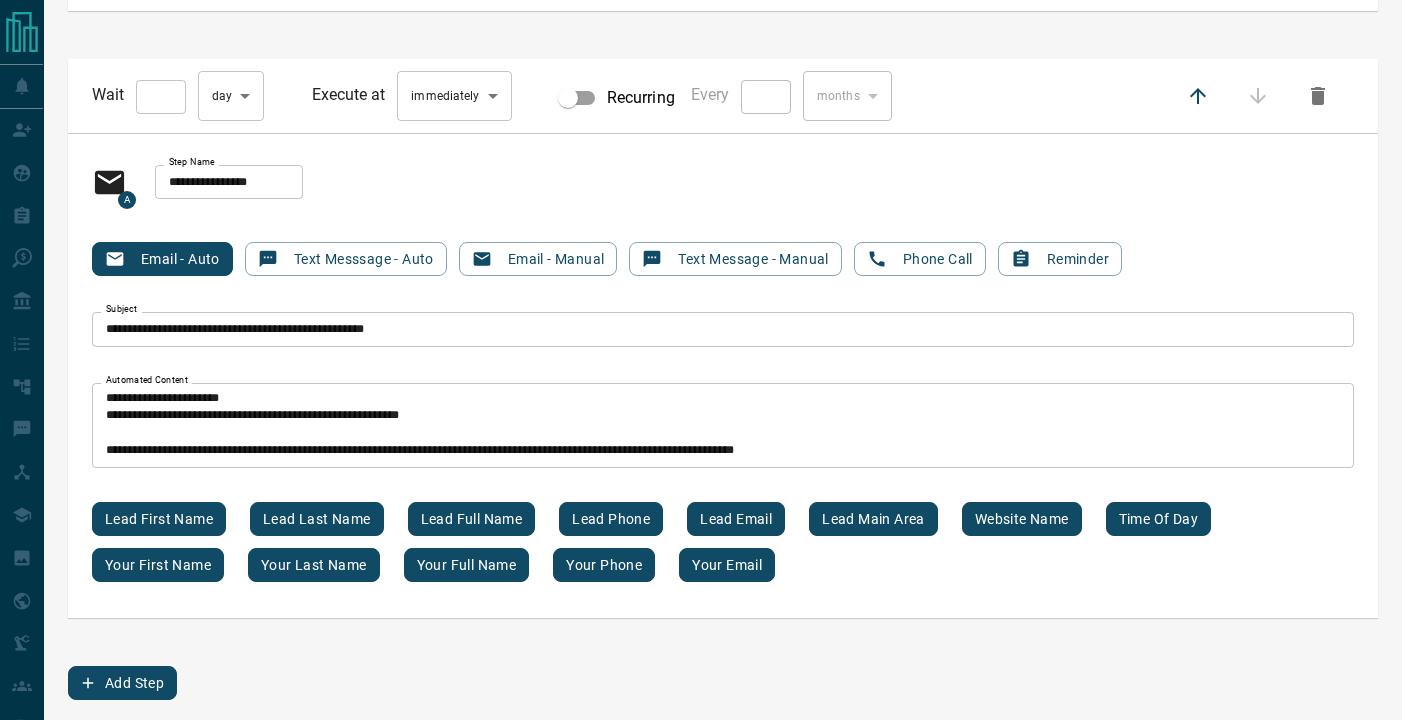 click on "**********" at bounding box center (723, 375) 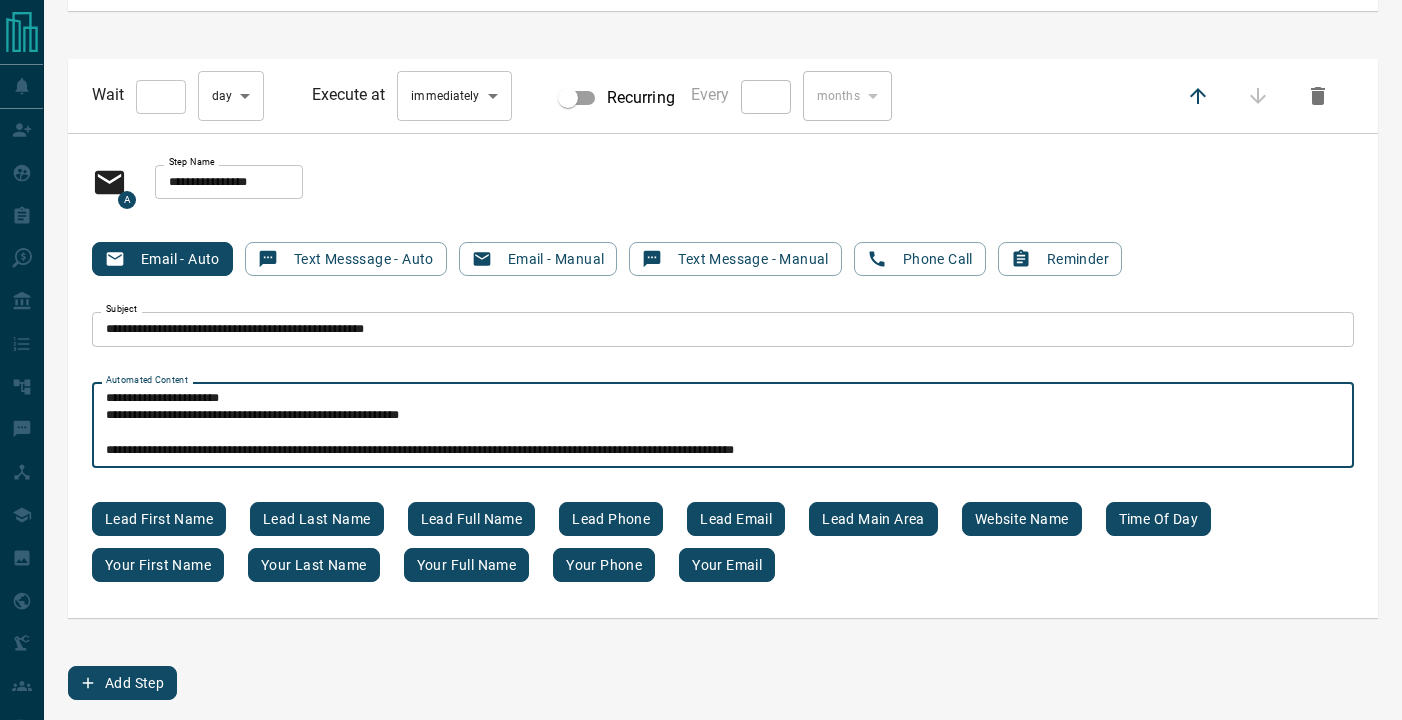 click on "**********" at bounding box center [723, 425] 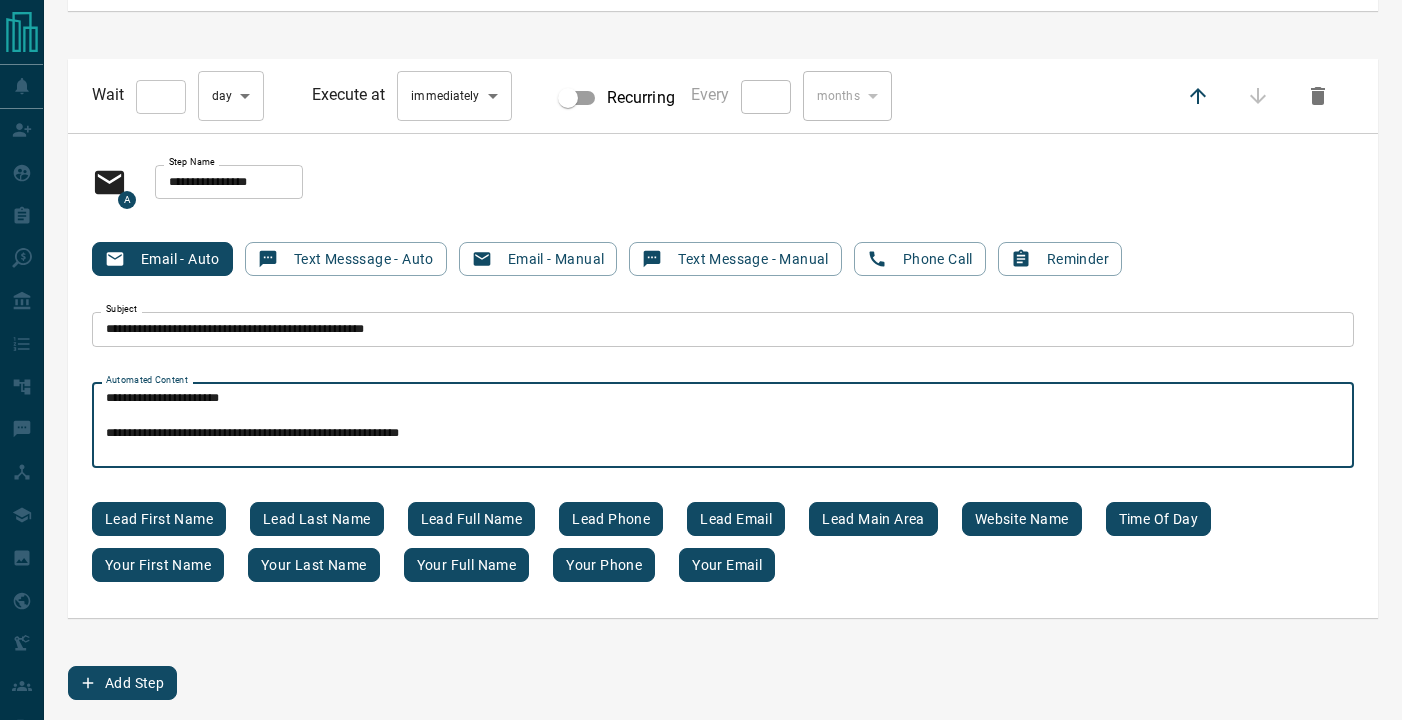 scroll, scrollTop: 8477, scrollLeft: 0, axis: vertical 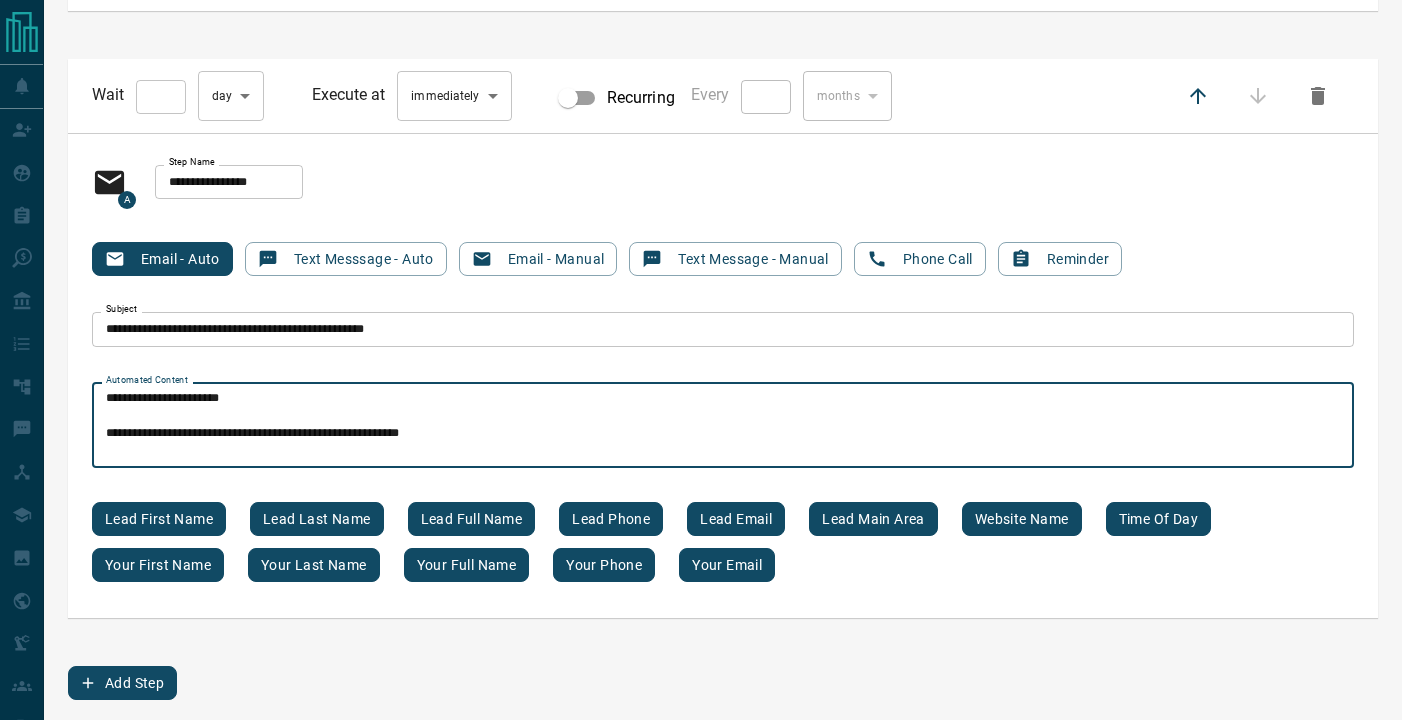 type on "**********" 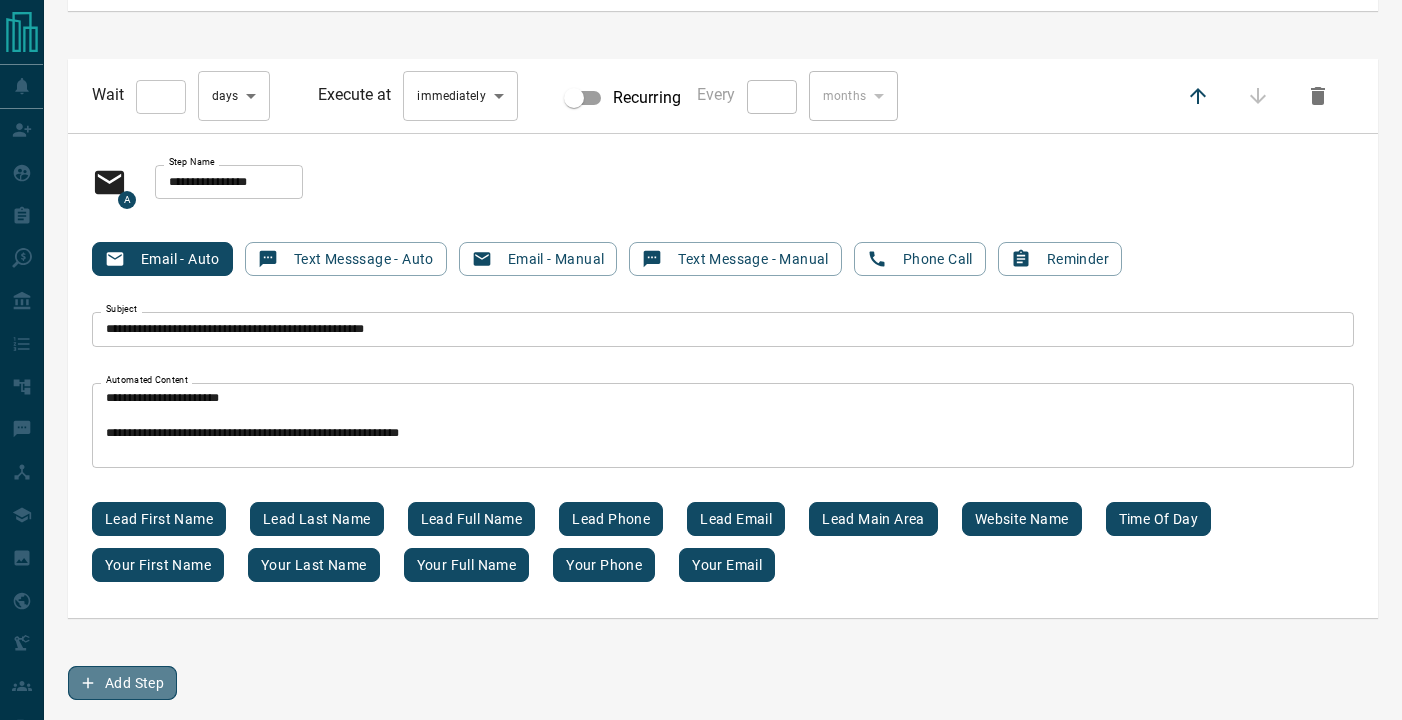 click on "Add Step" at bounding box center [122, 683] 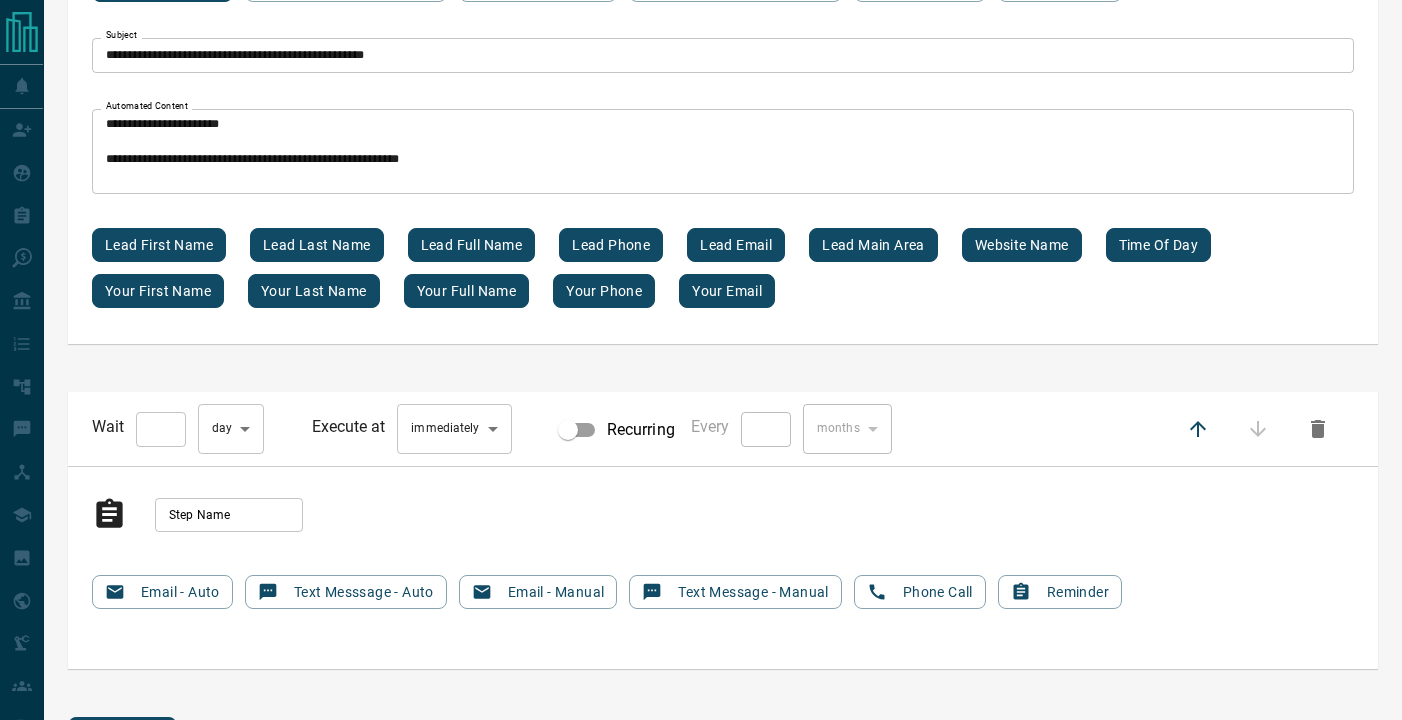 scroll, scrollTop: 8802, scrollLeft: 0, axis: vertical 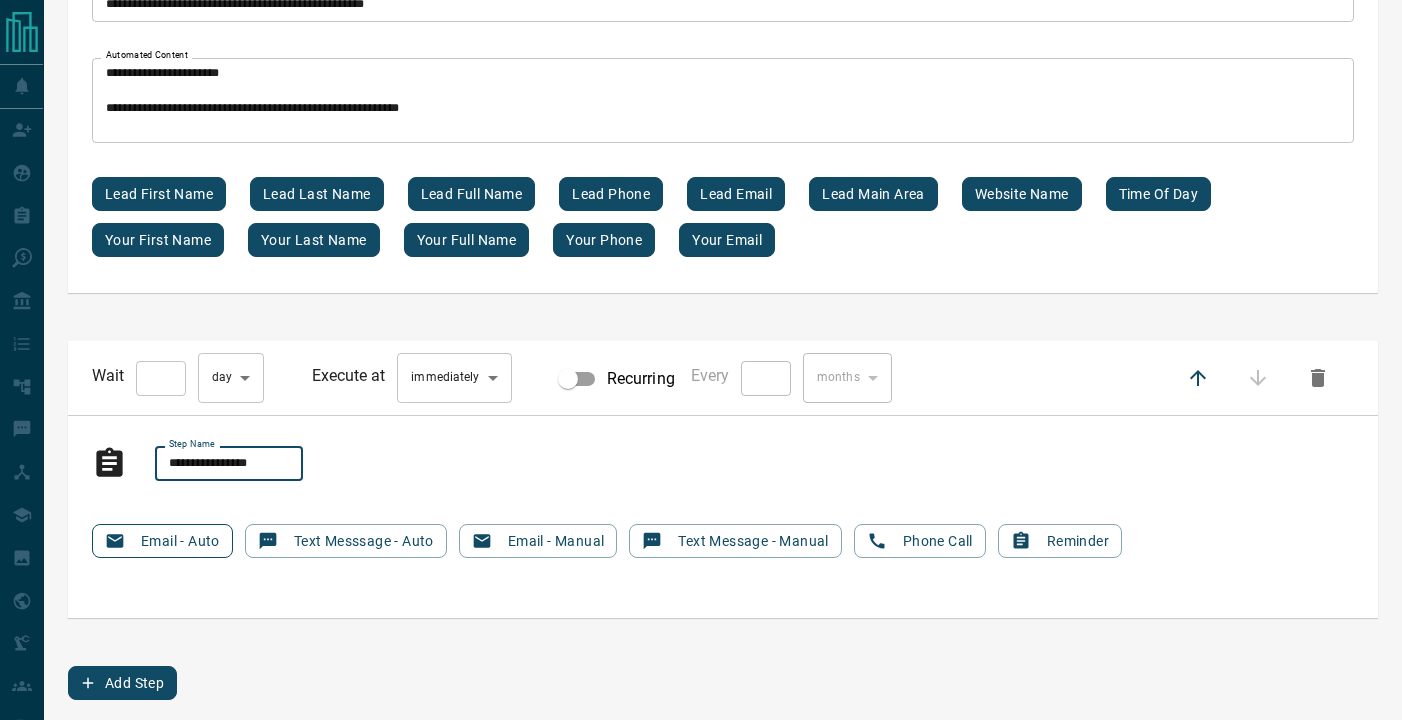 type on "**********" 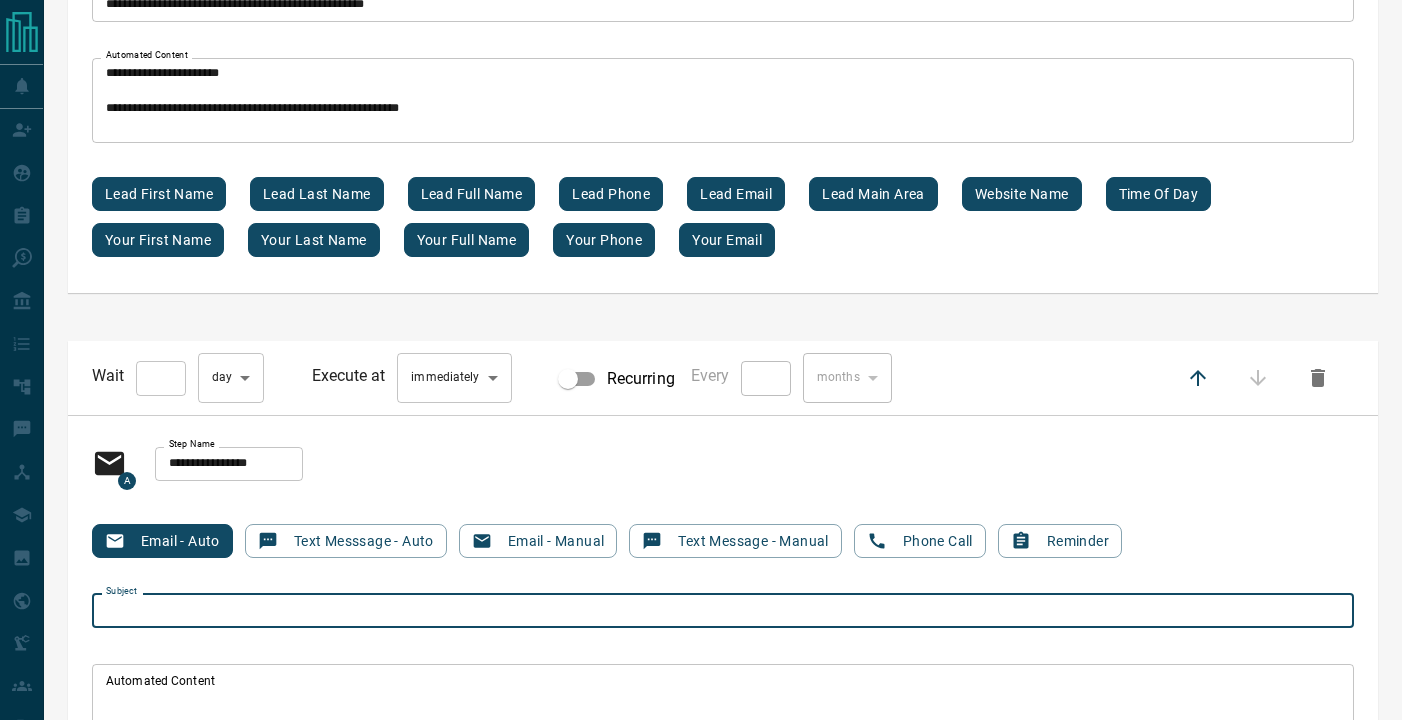 click on "Subject" at bounding box center (723, 611) 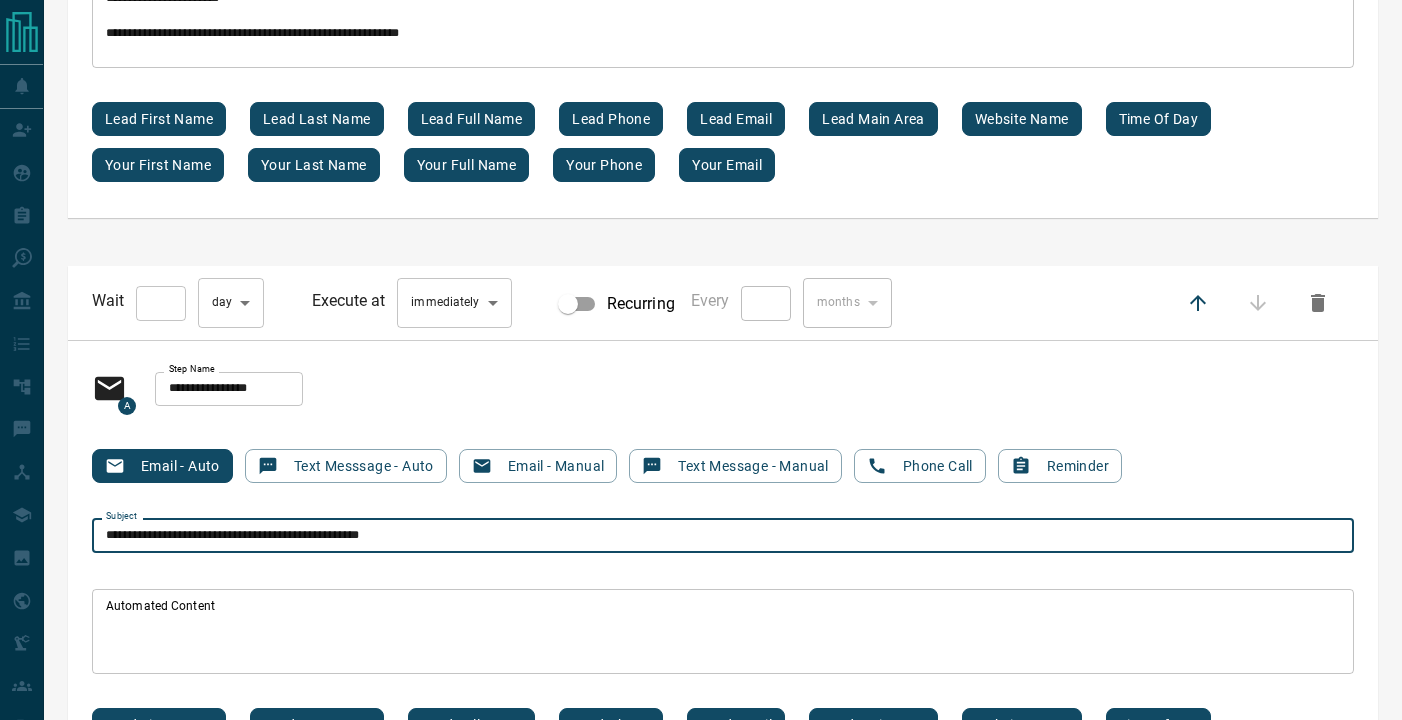 scroll, scrollTop: 8884, scrollLeft: 0, axis: vertical 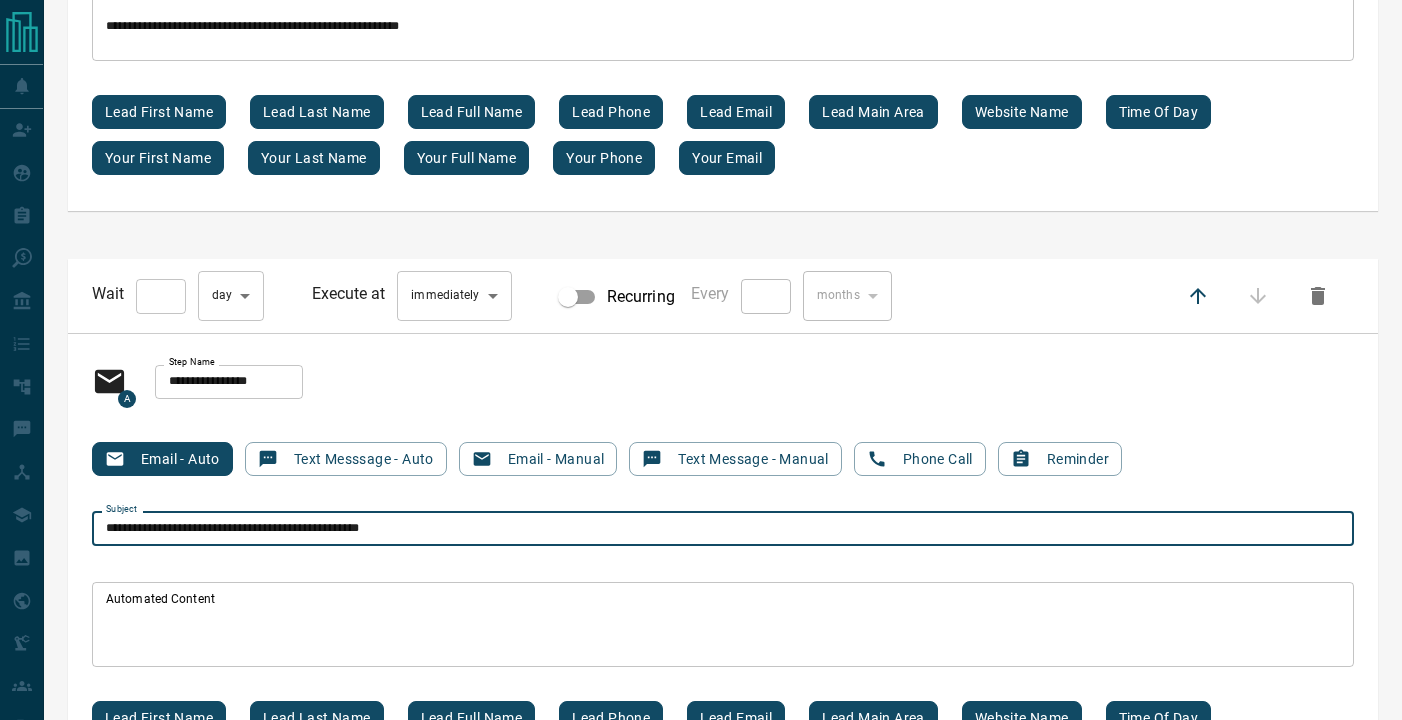 type on "**********" 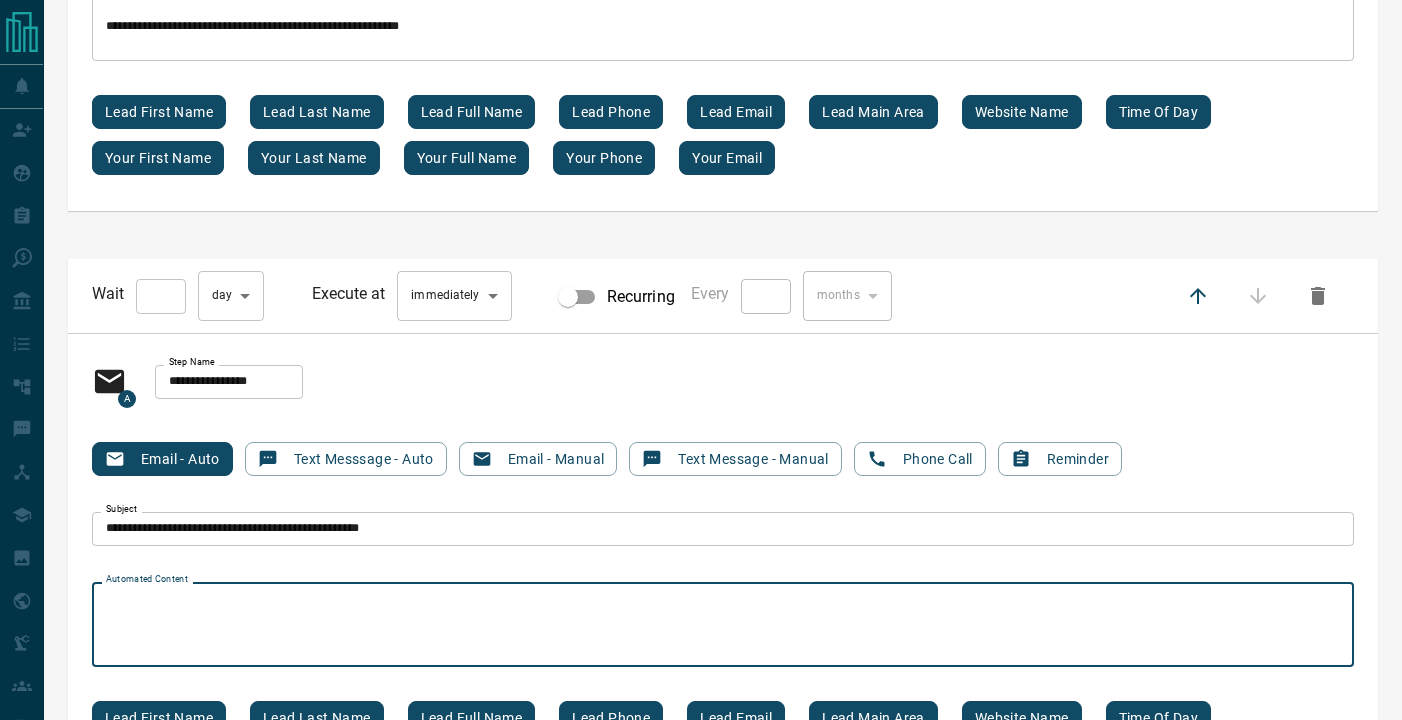 click on "Automated Content" at bounding box center [723, 625] 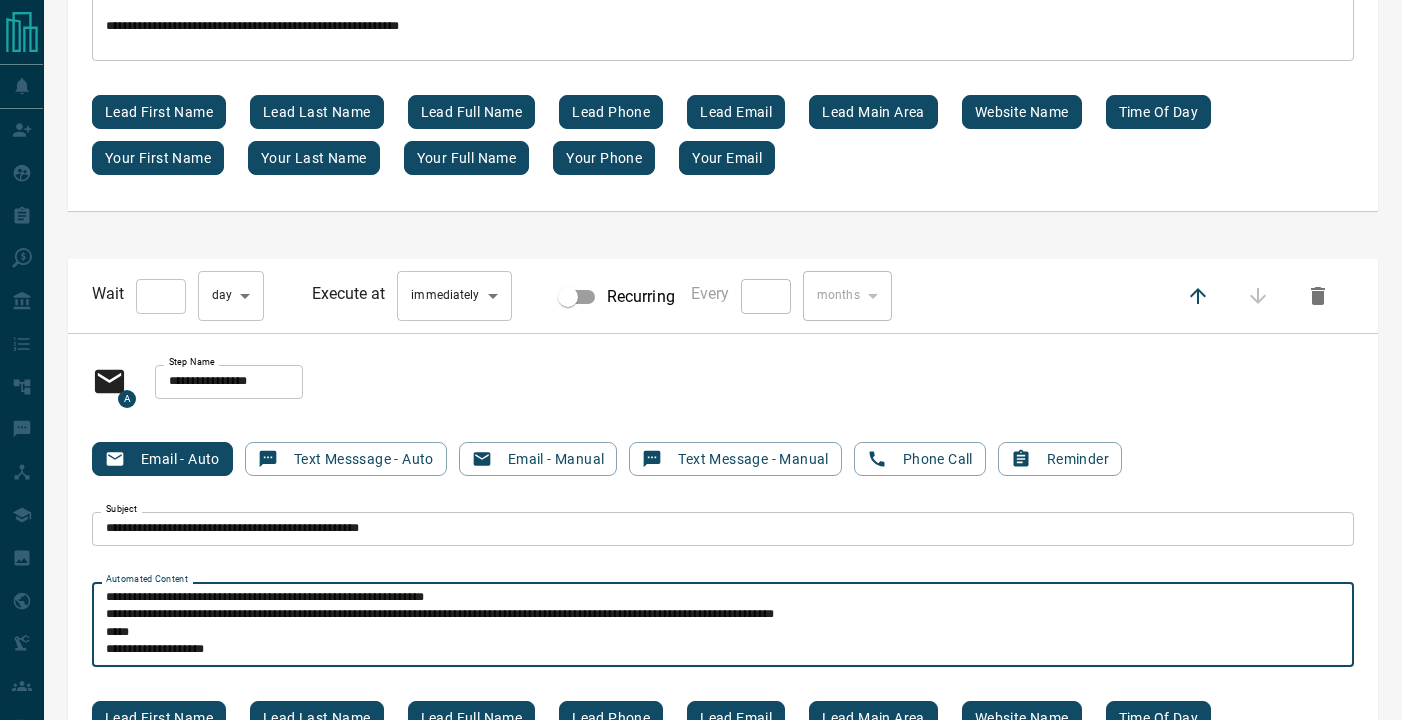 scroll, scrollTop: 102, scrollLeft: 0, axis: vertical 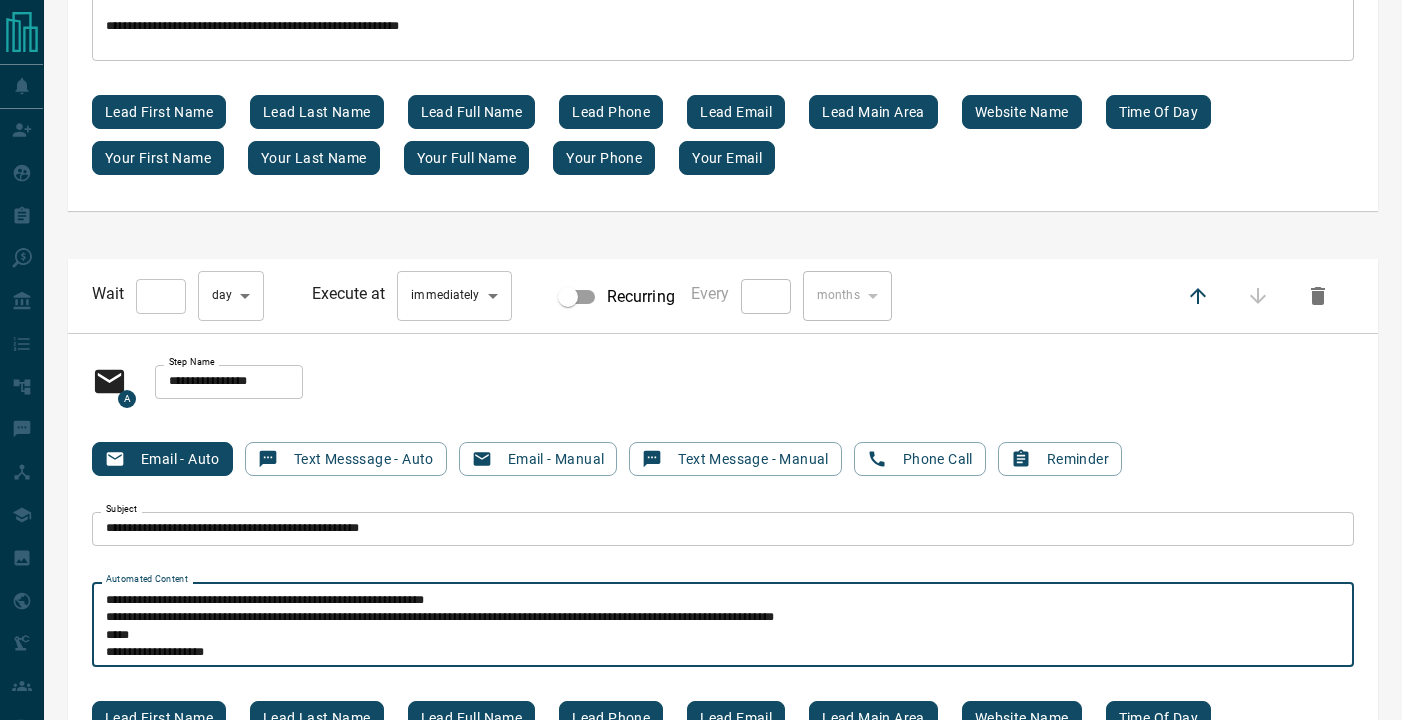 click on "**********" at bounding box center (723, 625) 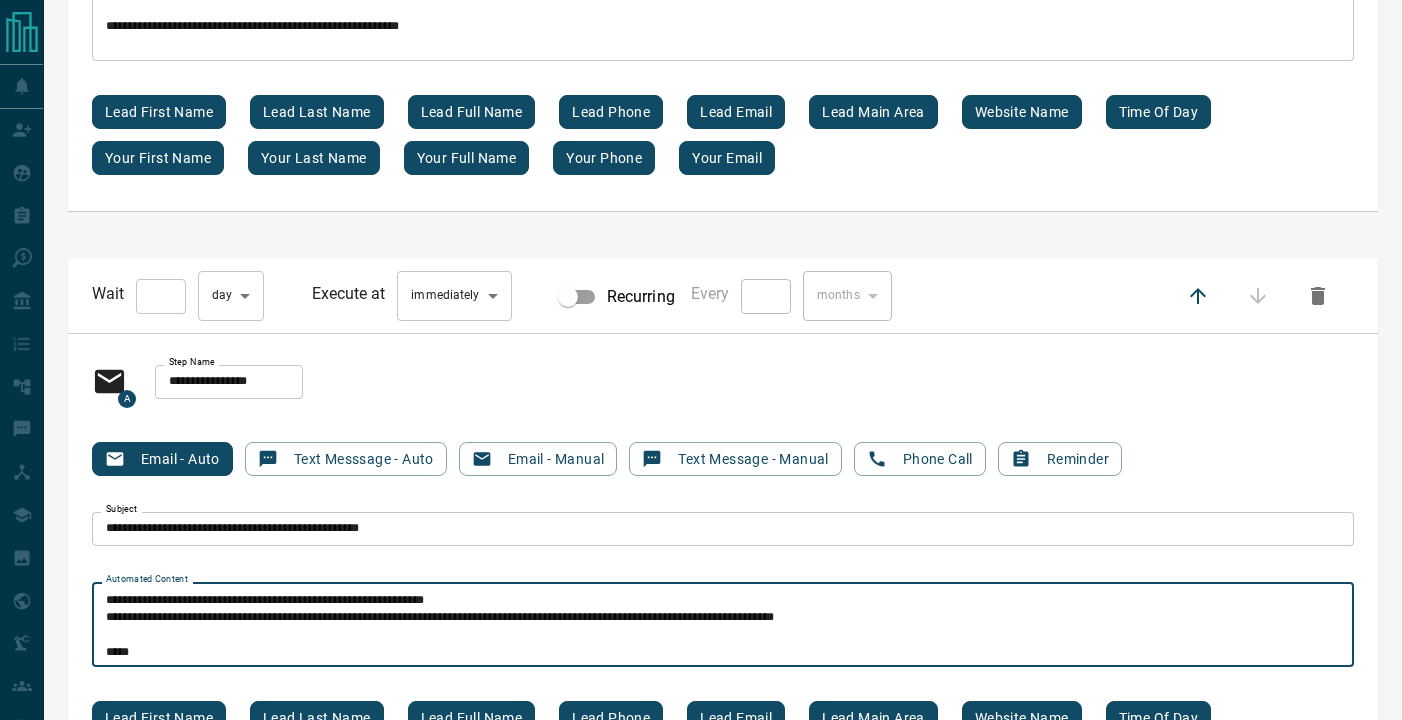 scroll, scrollTop: 85, scrollLeft: 0, axis: vertical 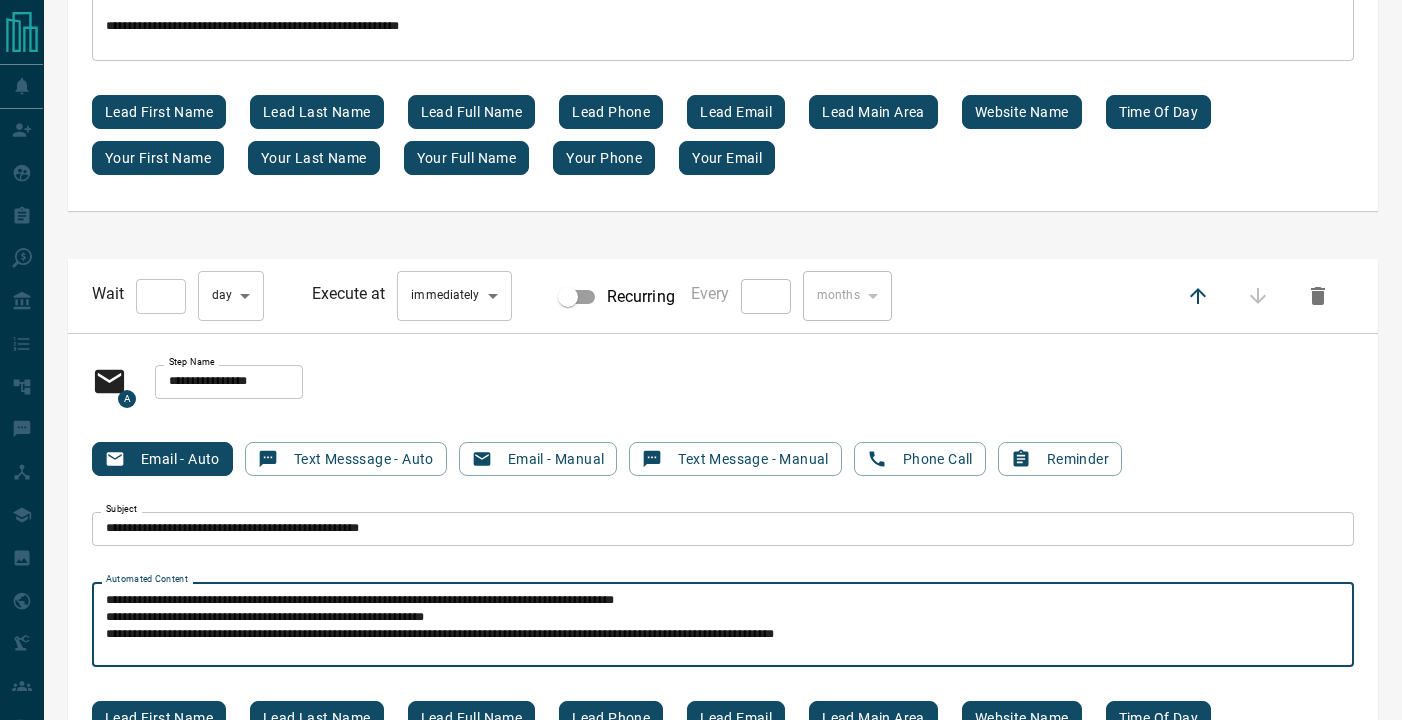 click on "**********" at bounding box center [723, 625] 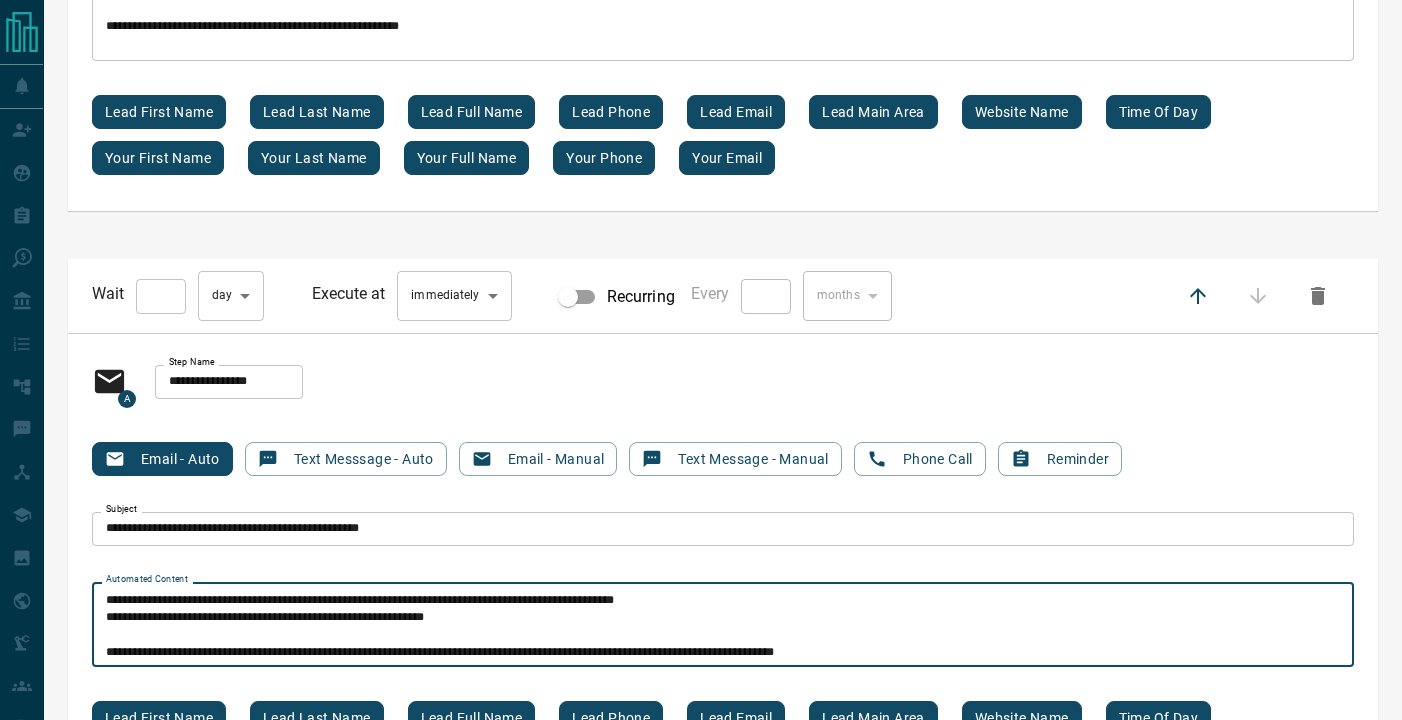 click on "**********" at bounding box center (723, 625) 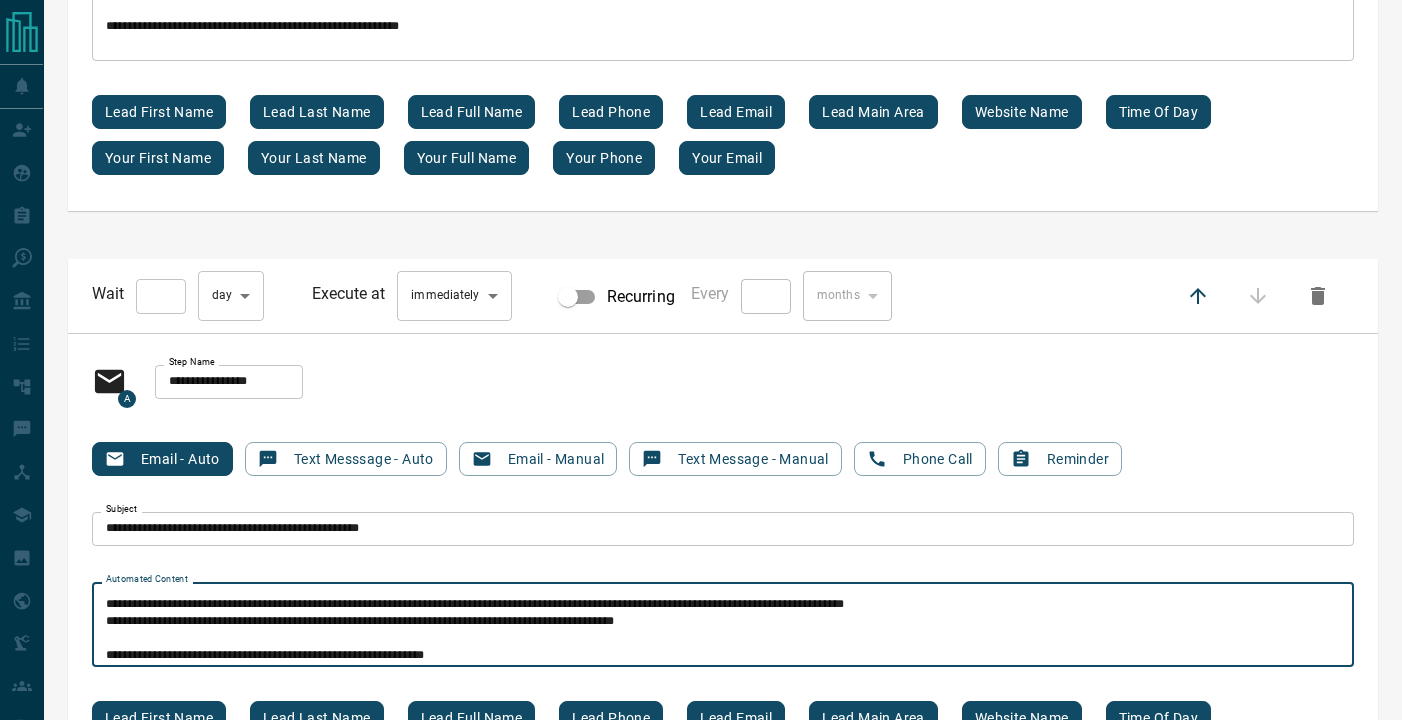 scroll, scrollTop: 65, scrollLeft: 0, axis: vertical 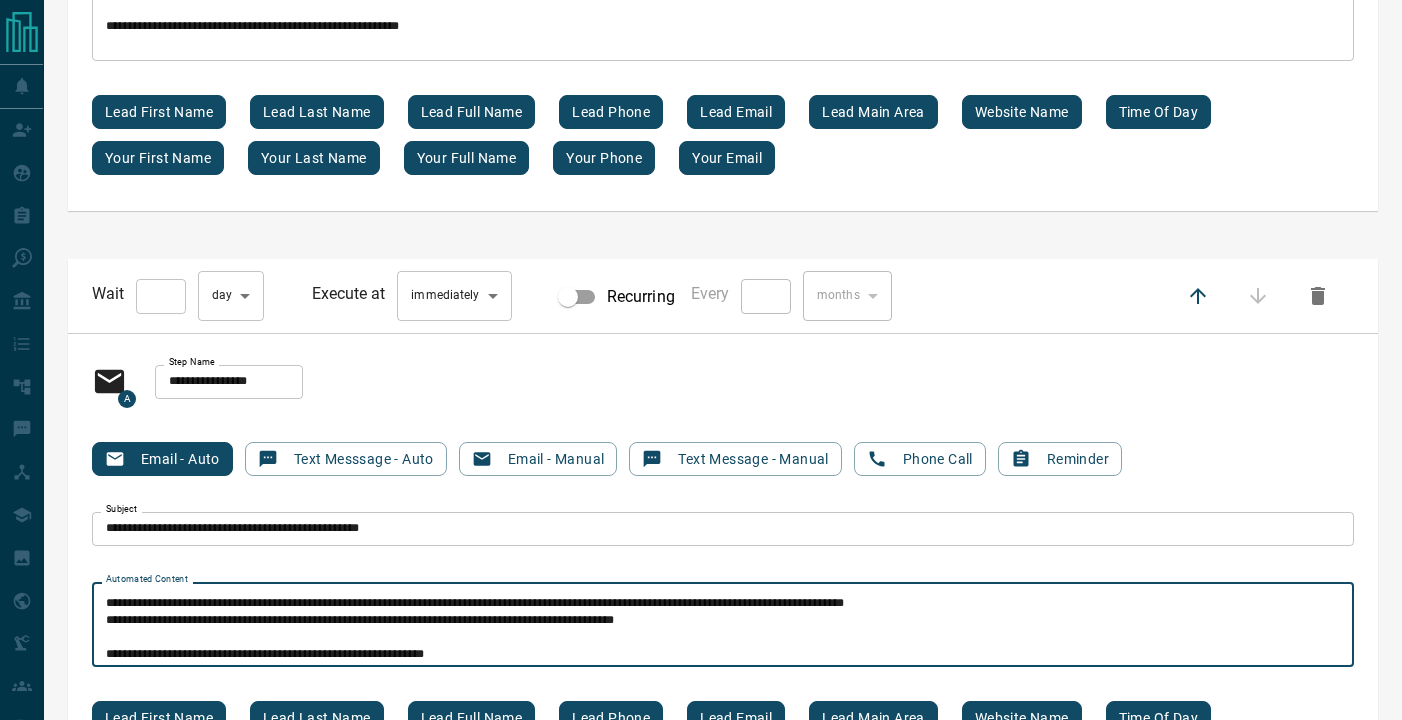 click on "[STARS]
[STARS]
[STARS]
[STARS]
[STARS]
[STARS]
[STARS]
[STARS]
[STARS]
[STARS]" at bounding box center [723, 625] 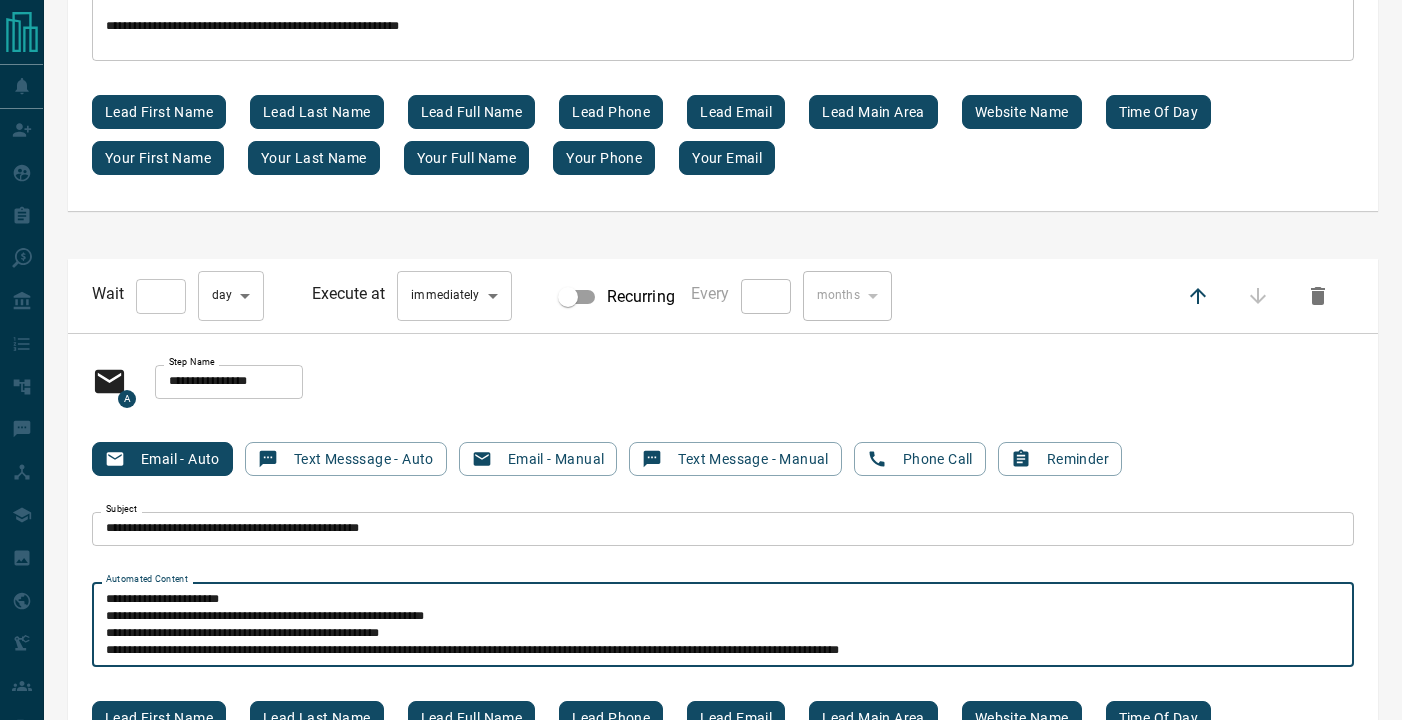 scroll, scrollTop: 0, scrollLeft: 0, axis: both 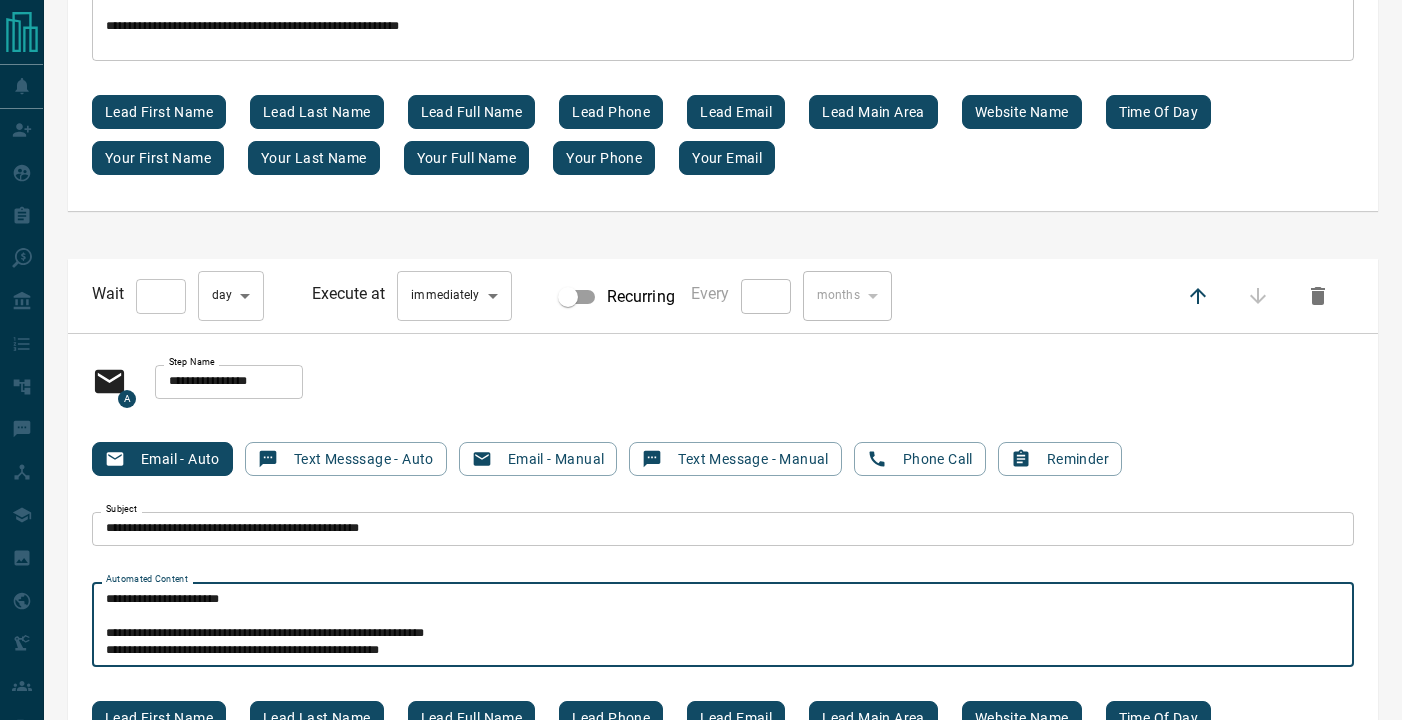 click on "**********" at bounding box center (723, 625) 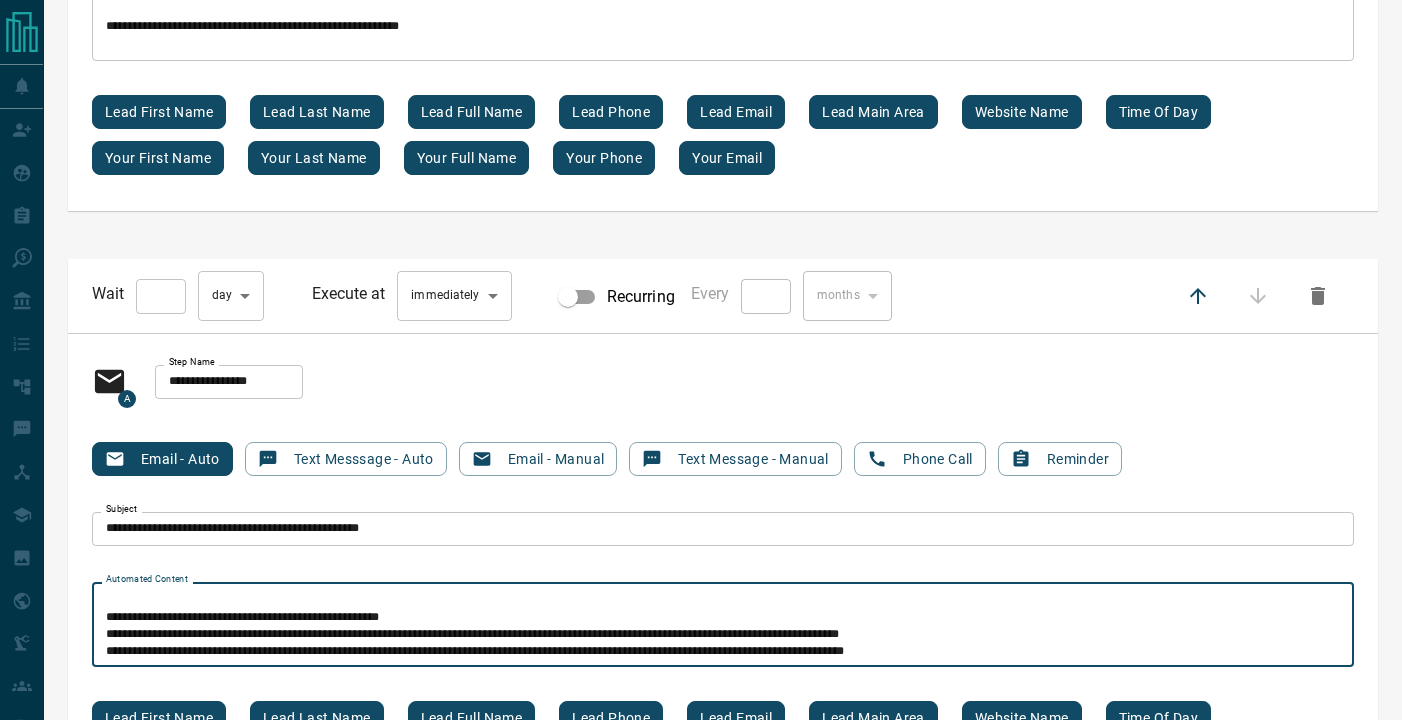 scroll, scrollTop: 51, scrollLeft: 0, axis: vertical 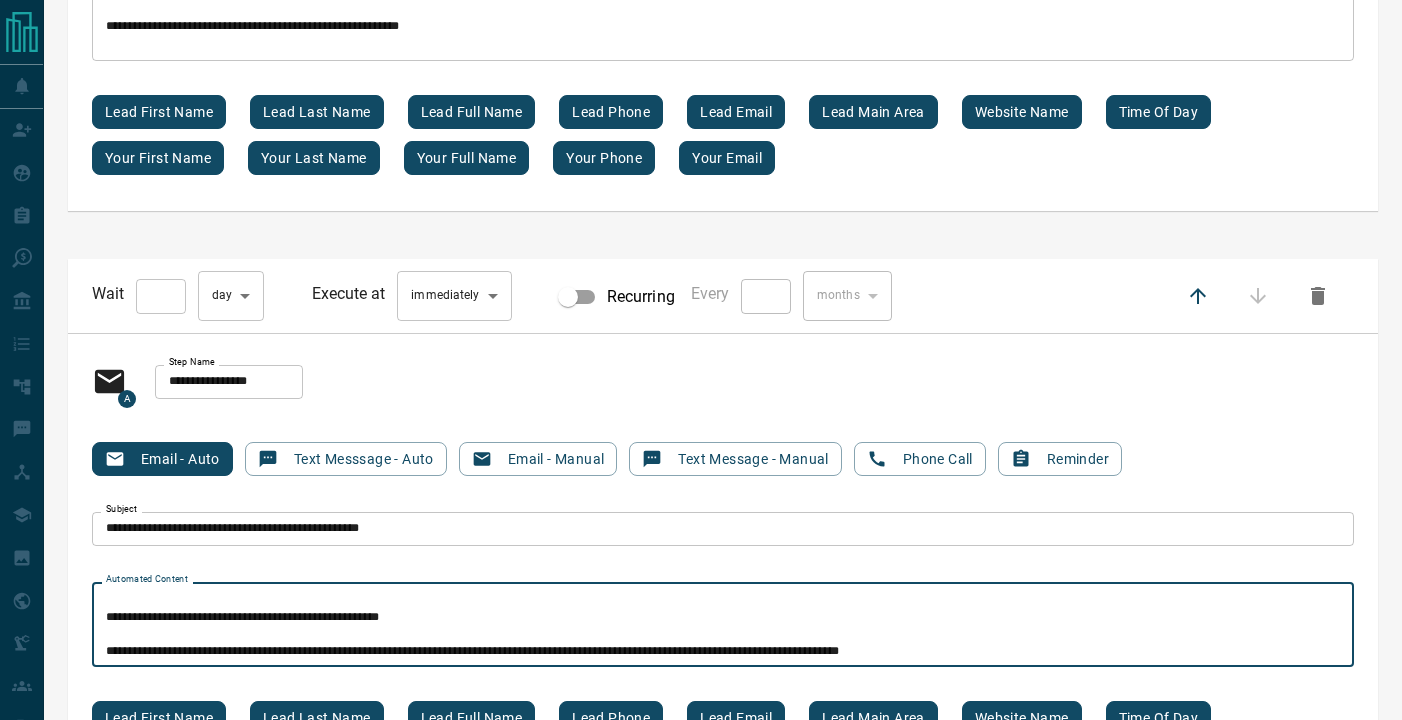 click on "**********" at bounding box center (723, 625) 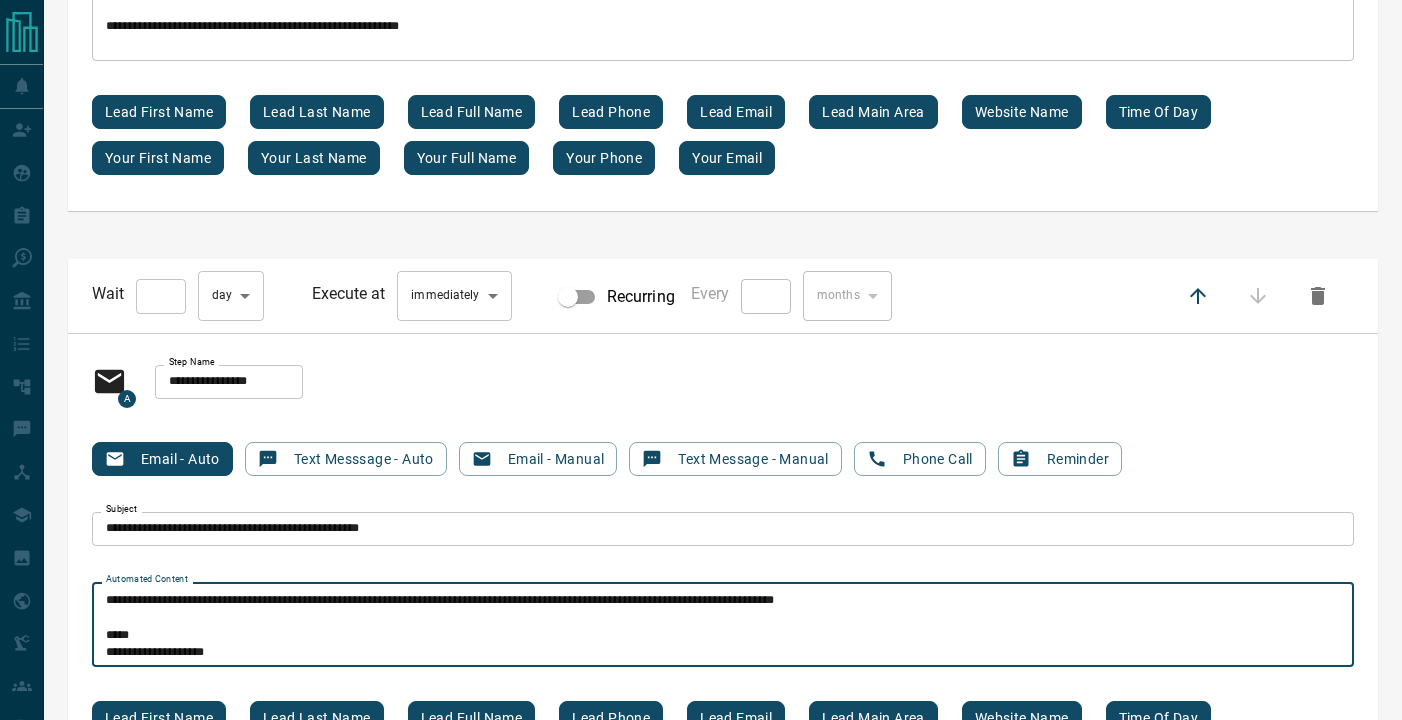 scroll, scrollTop: 238, scrollLeft: 0, axis: vertical 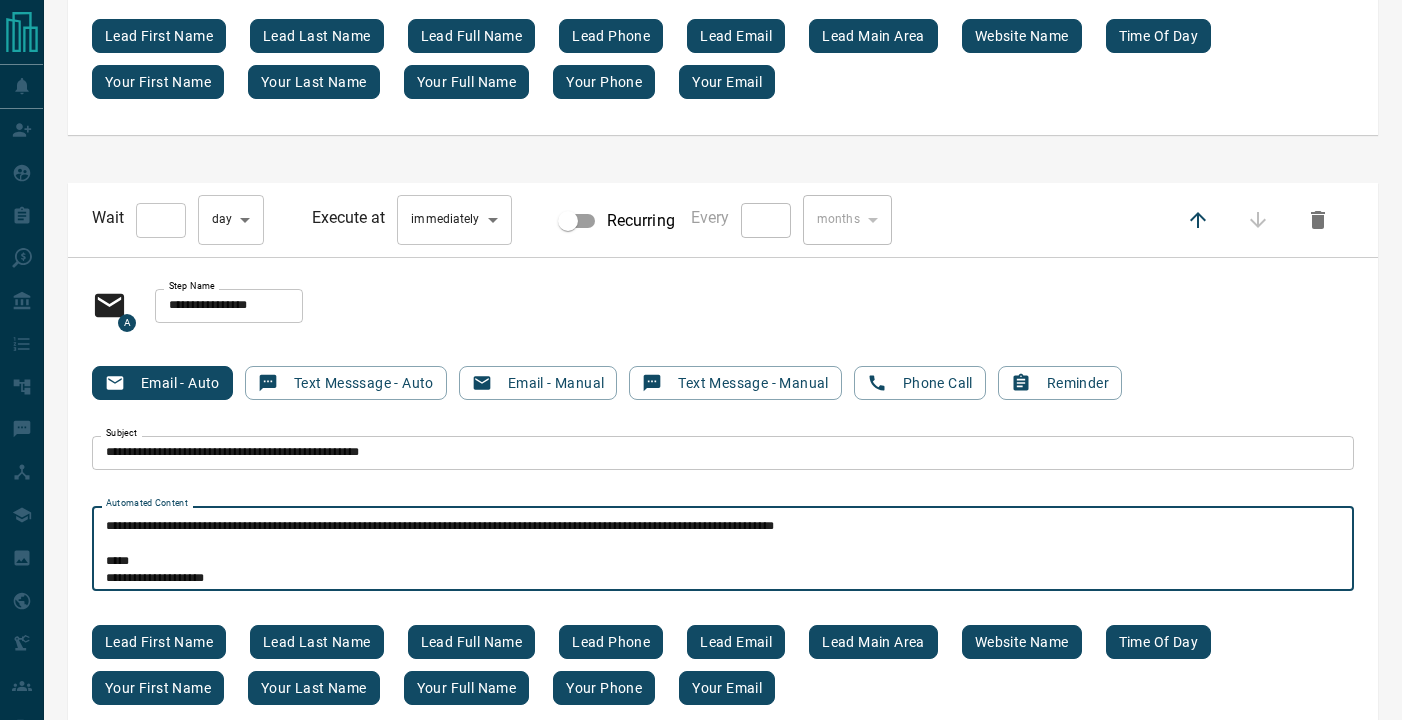 type on "[REDACTED]
[REDACTED]
[REDACTED]
[REDACTED]
[REDACTED]
[REDACTED]
[REDACTED]
[REDACTED]
[REDACTED]
[REDACTED]" 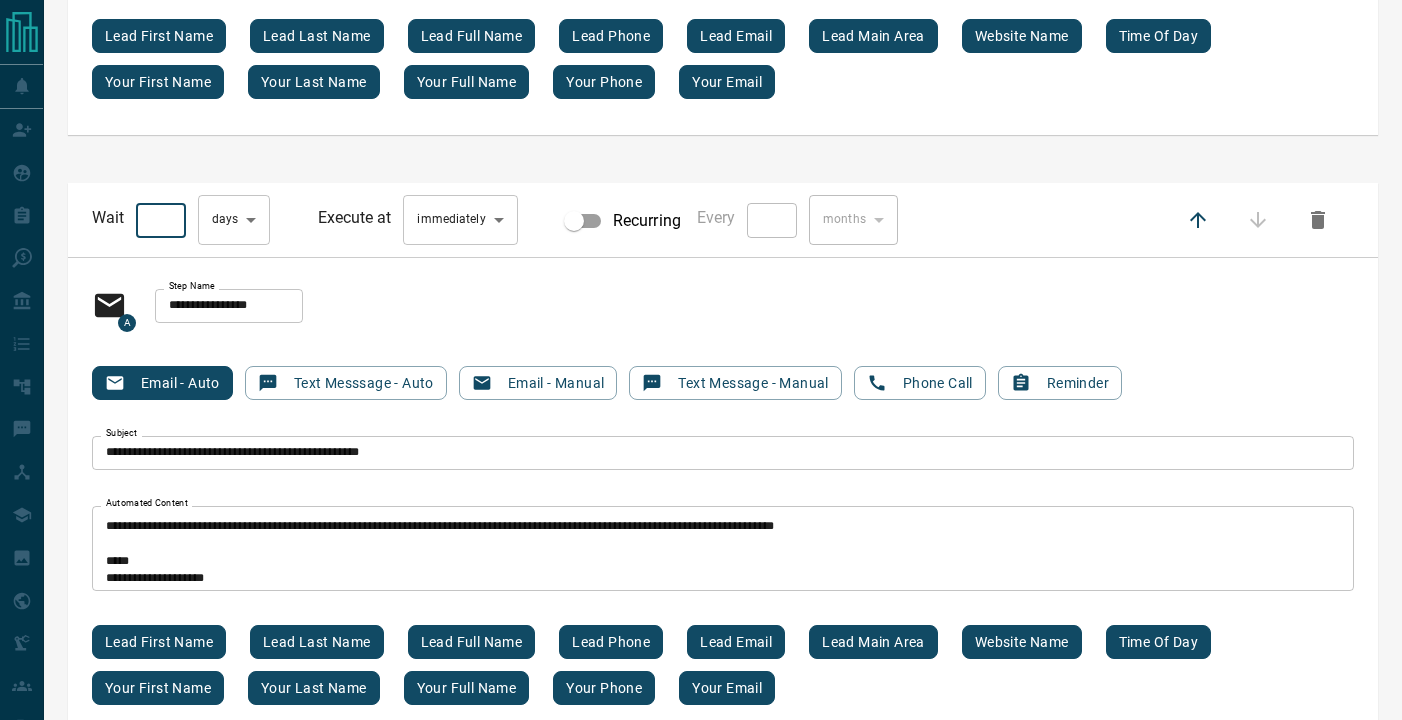 click on "*" at bounding box center (161, 220) 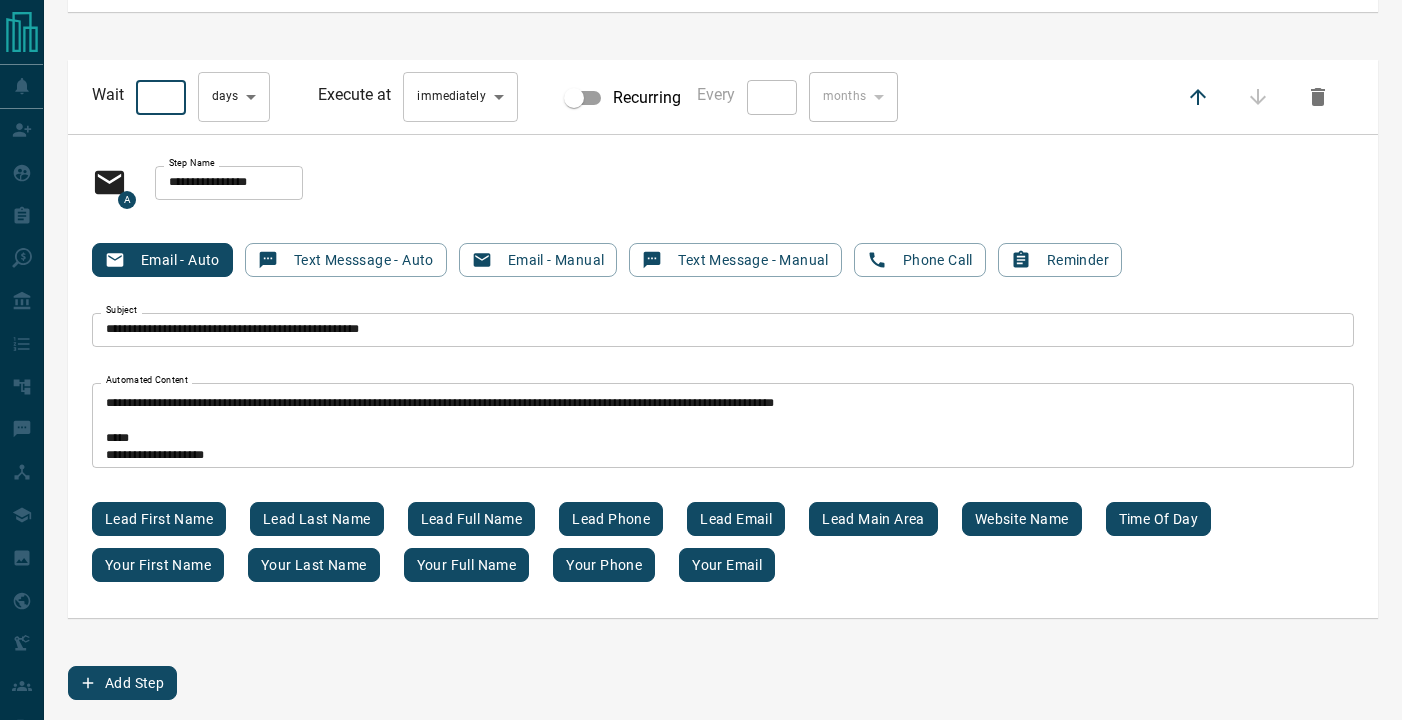 click on "Add Step" at bounding box center (122, 683) 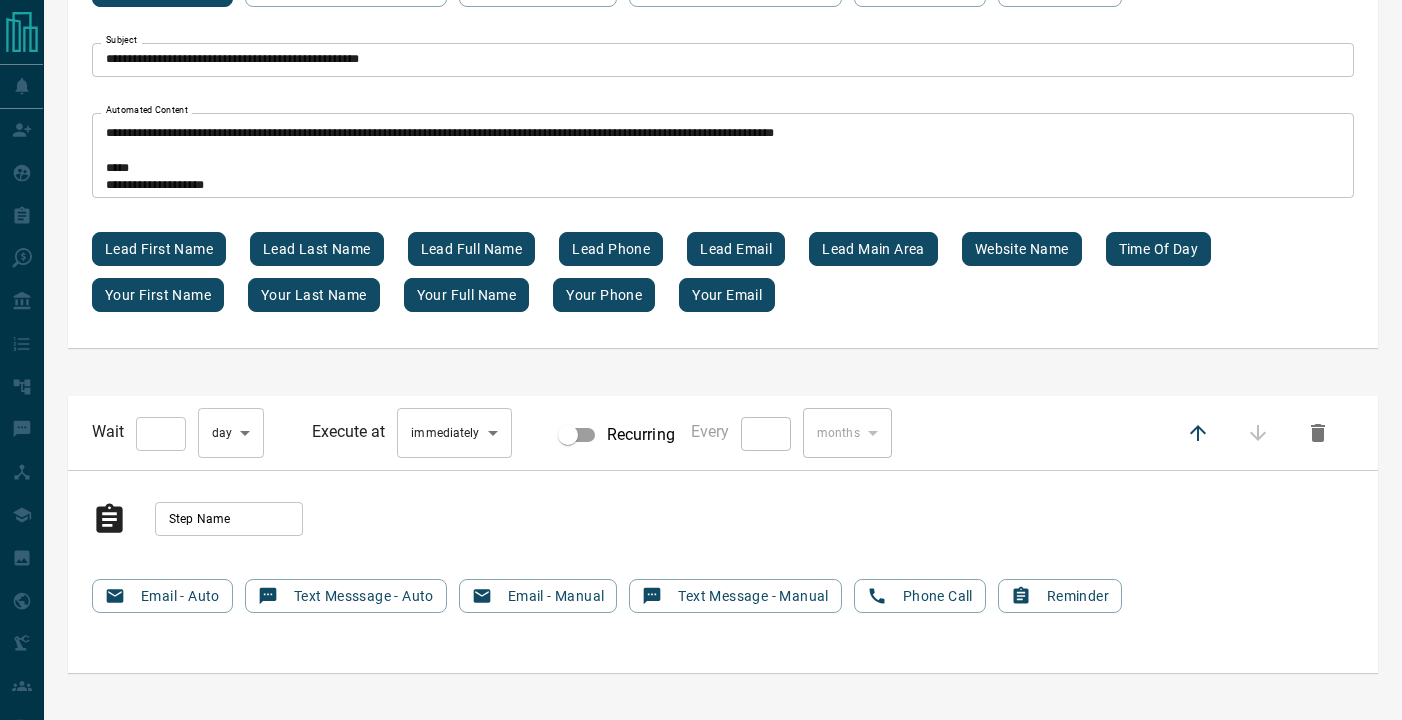 scroll, scrollTop: 9408, scrollLeft: 0, axis: vertical 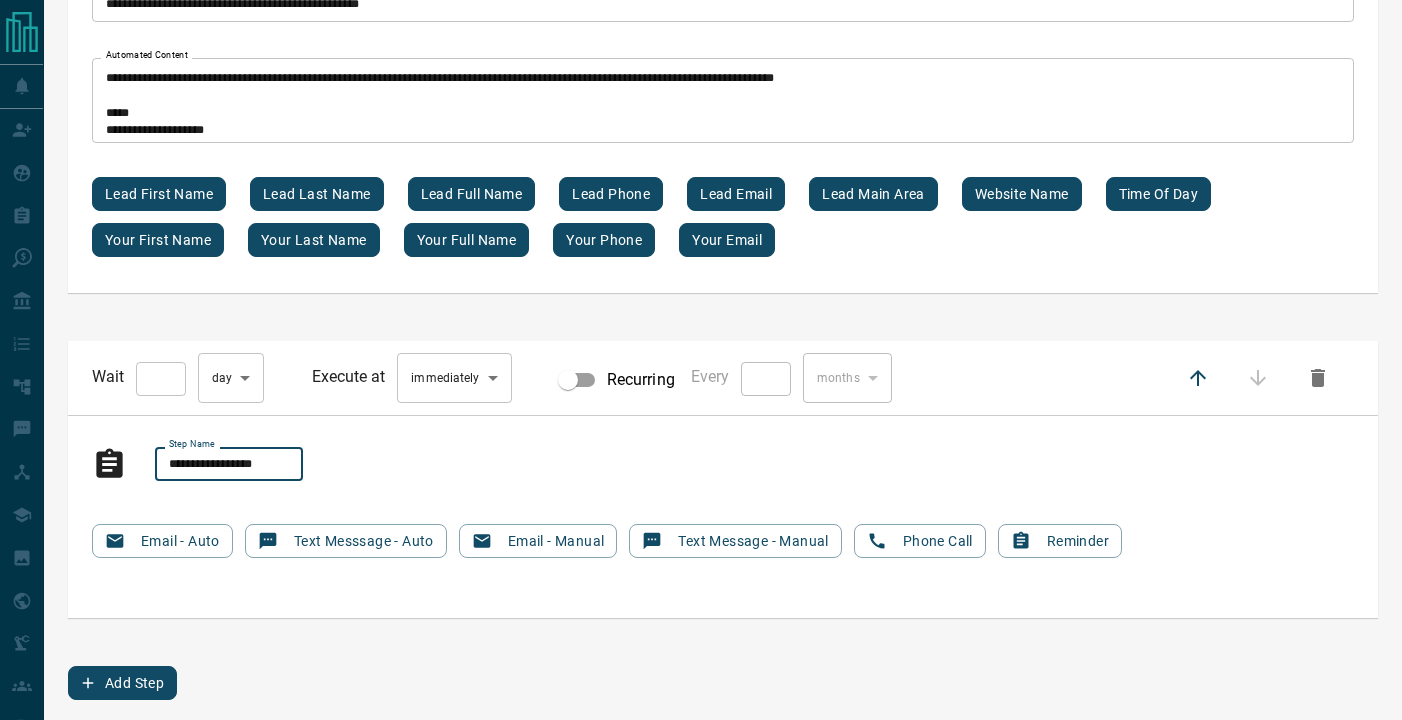type on "**********" 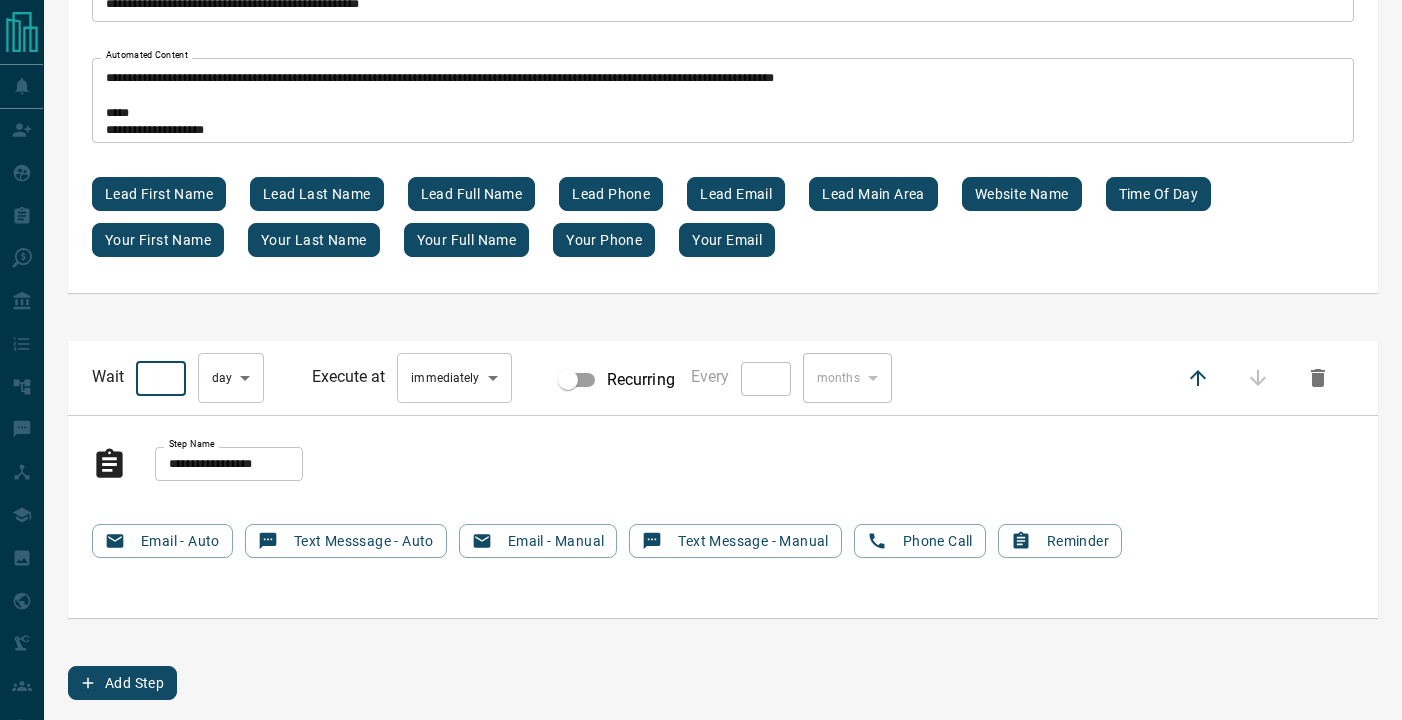 click on "*" at bounding box center (161, 379) 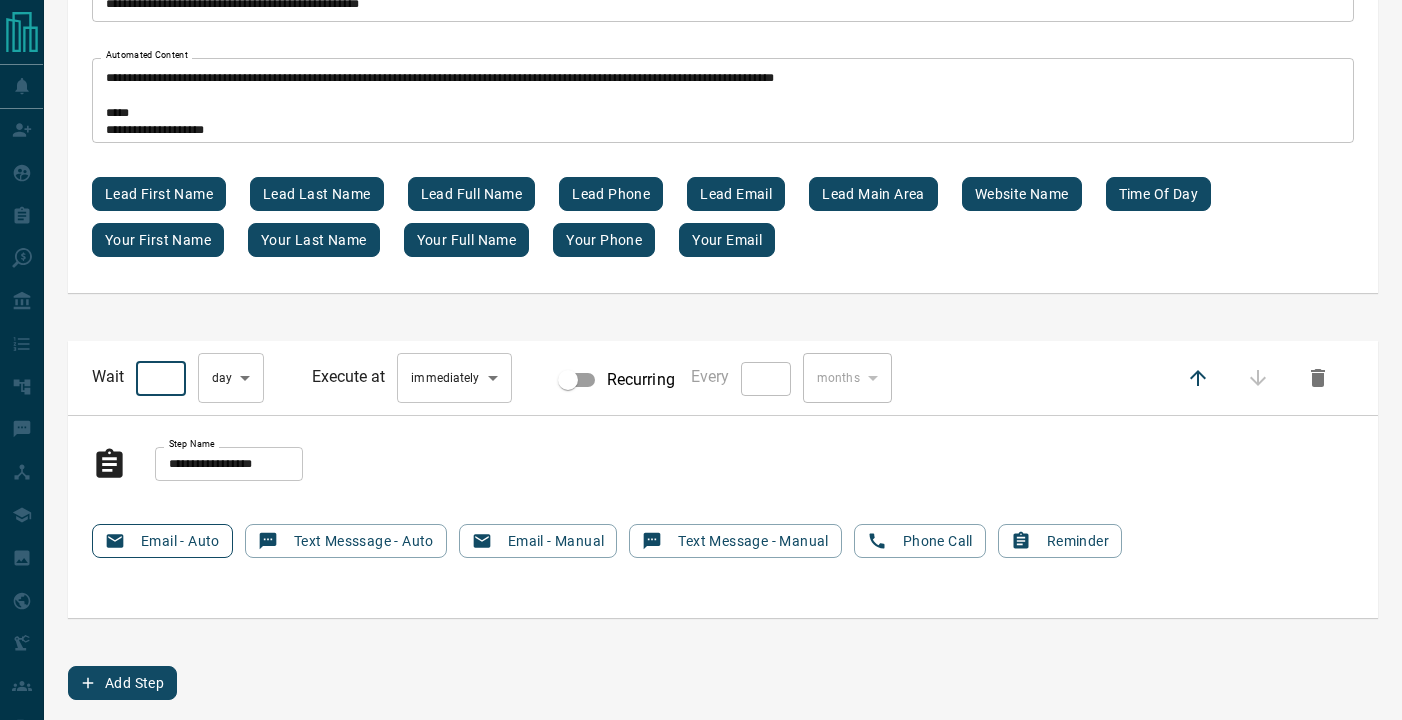 click on "Email - Auto" at bounding box center (162, 541) 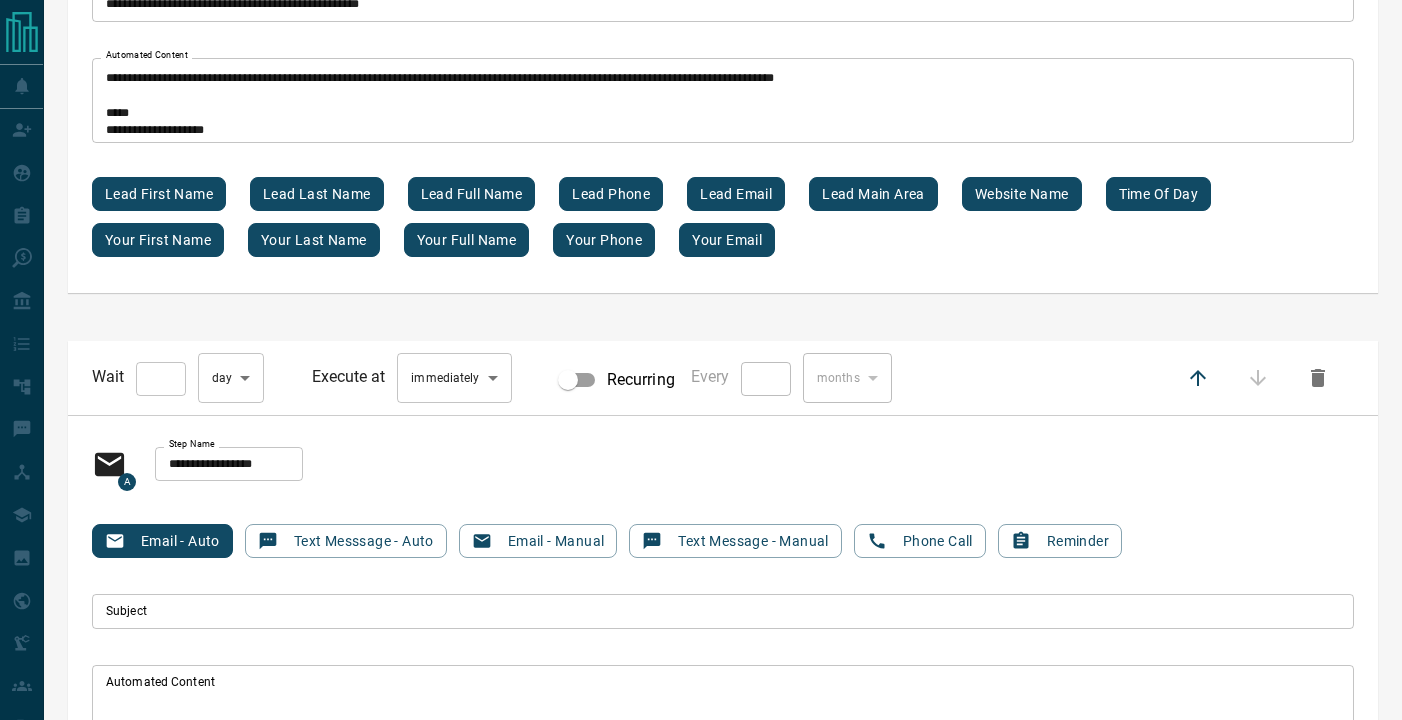 type on "*" 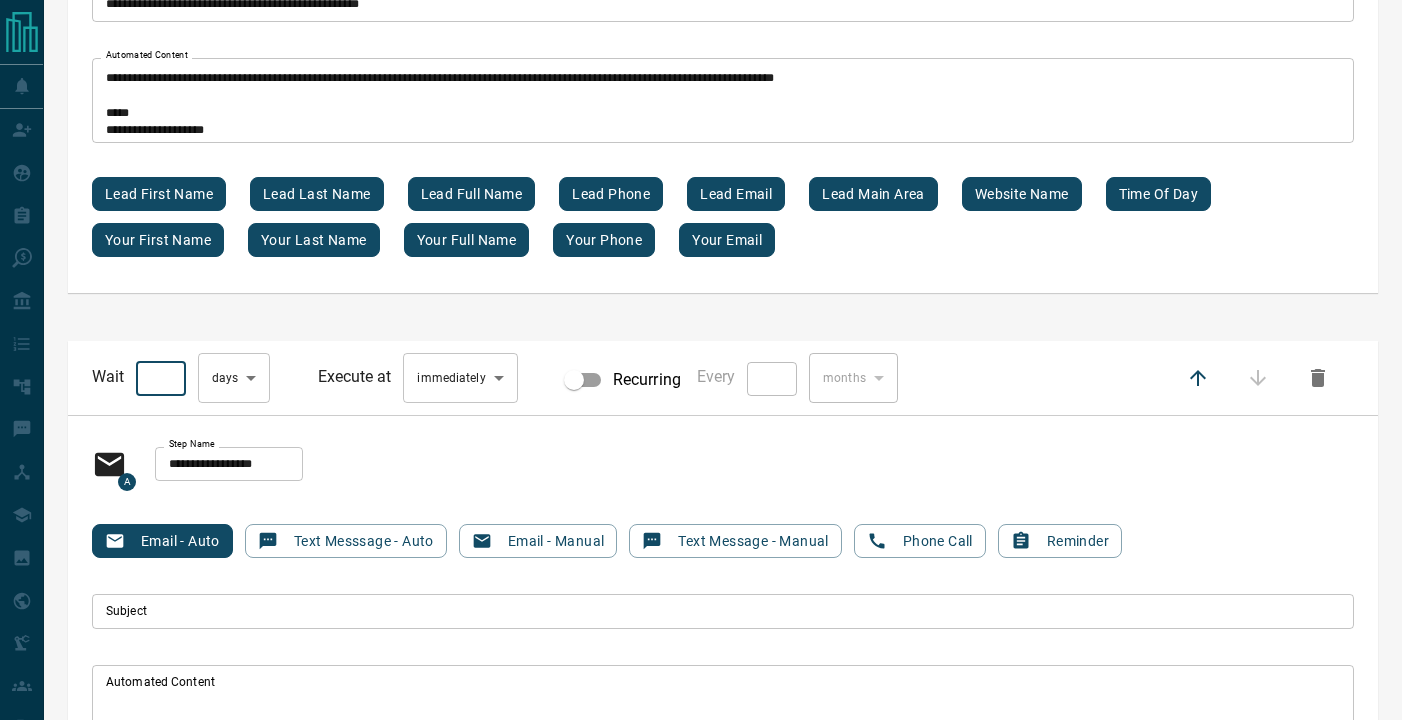 click on "*" at bounding box center [161, 379] 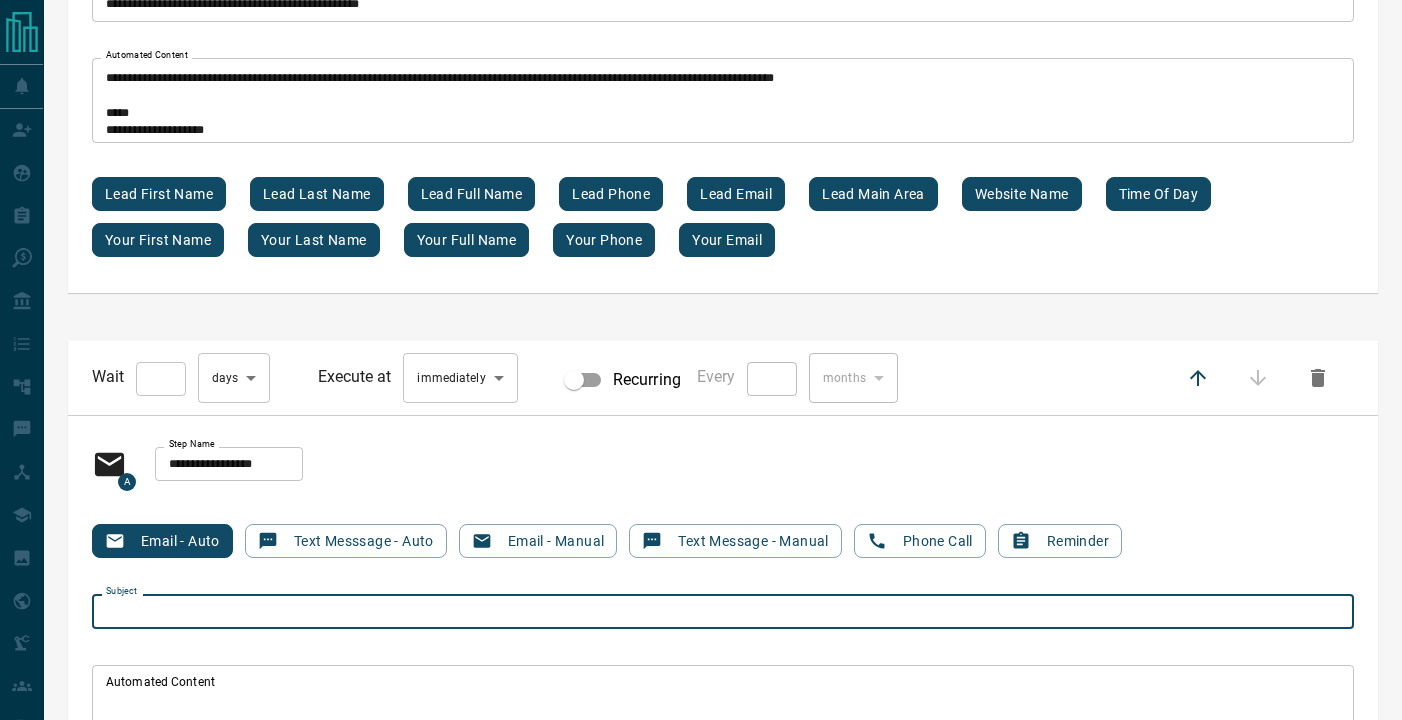 click on "Subject" at bounding box center [723, 611] 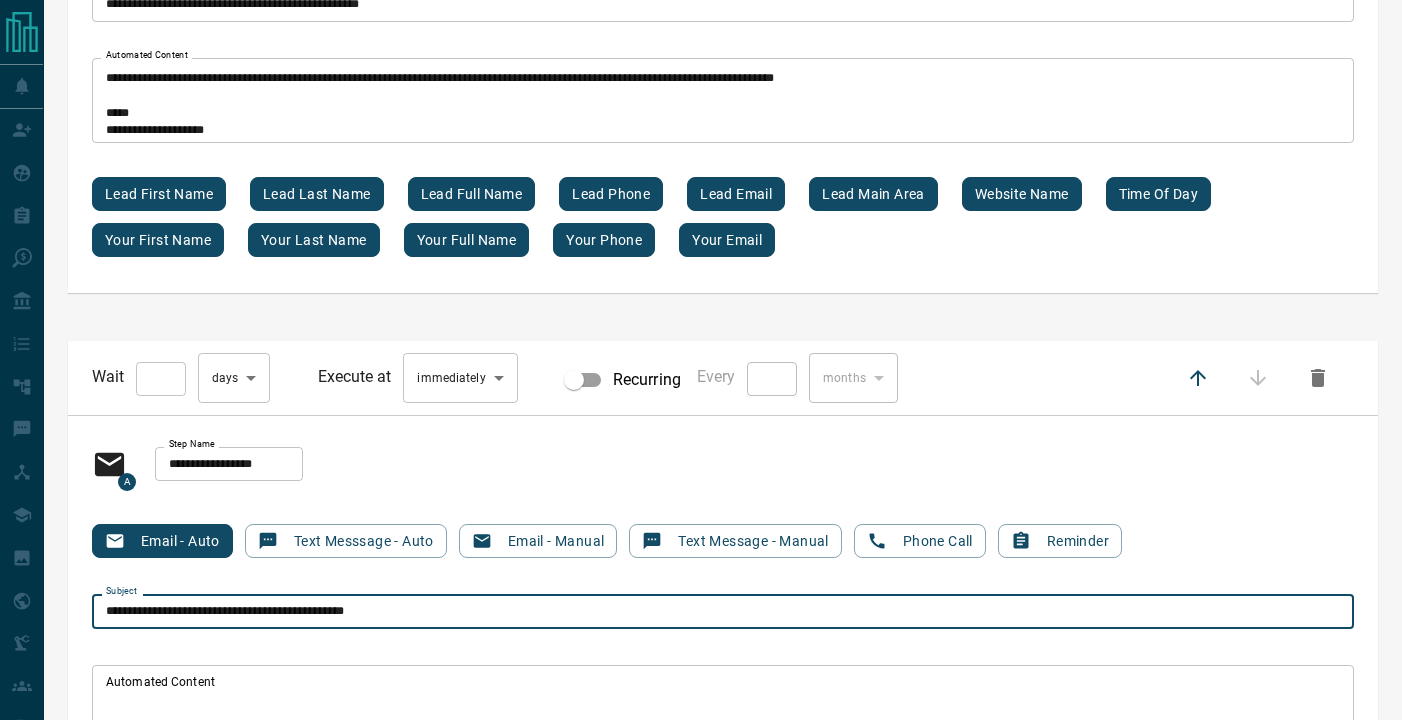 type on "**********" 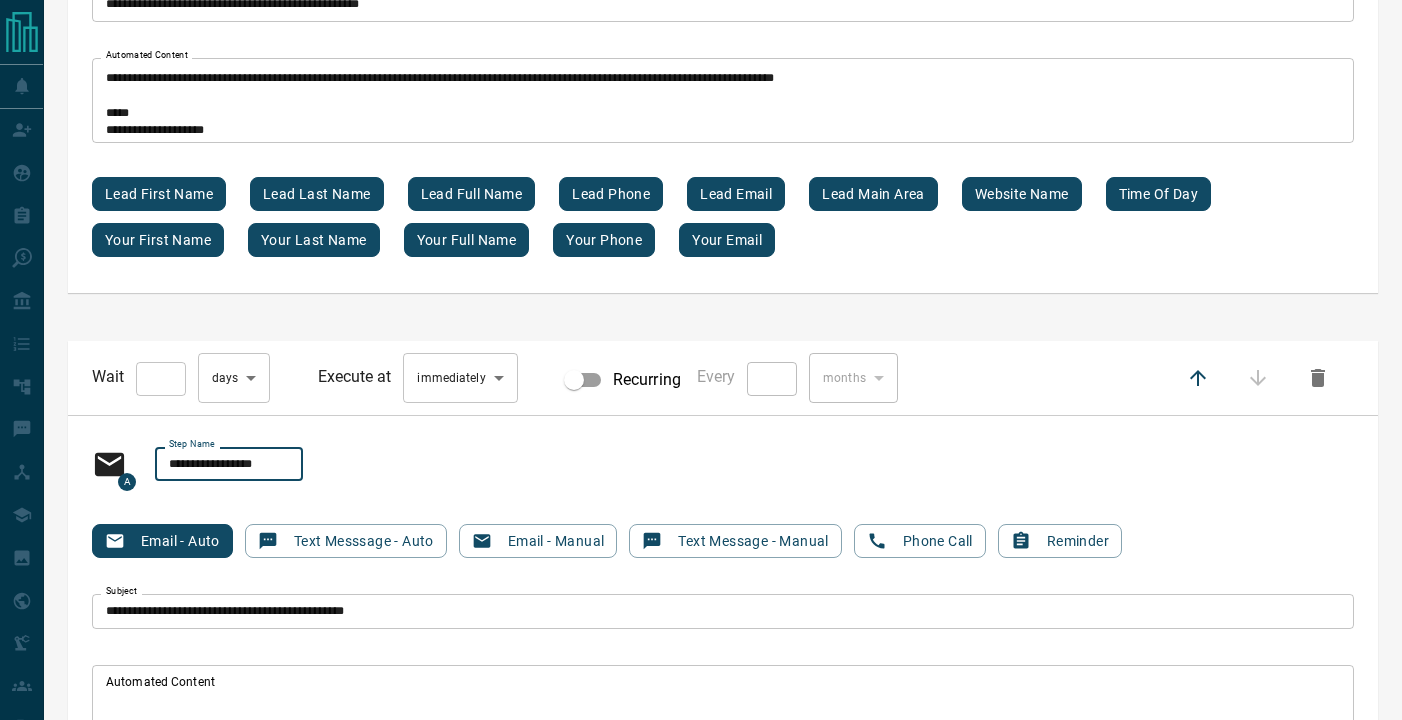 click on "**********" at bounding box center (229, 464) 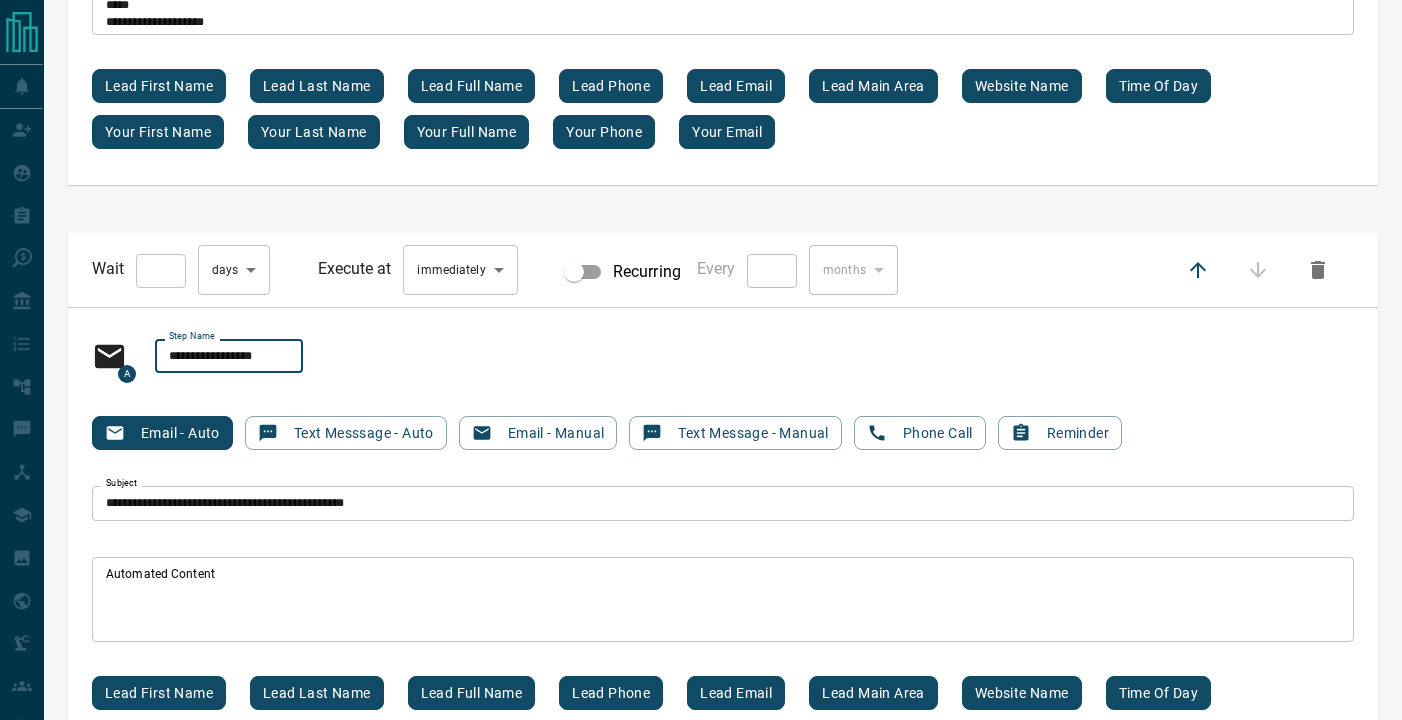 scroll, scrollTop: 9566, scrollLeft: 0, axis: vertical 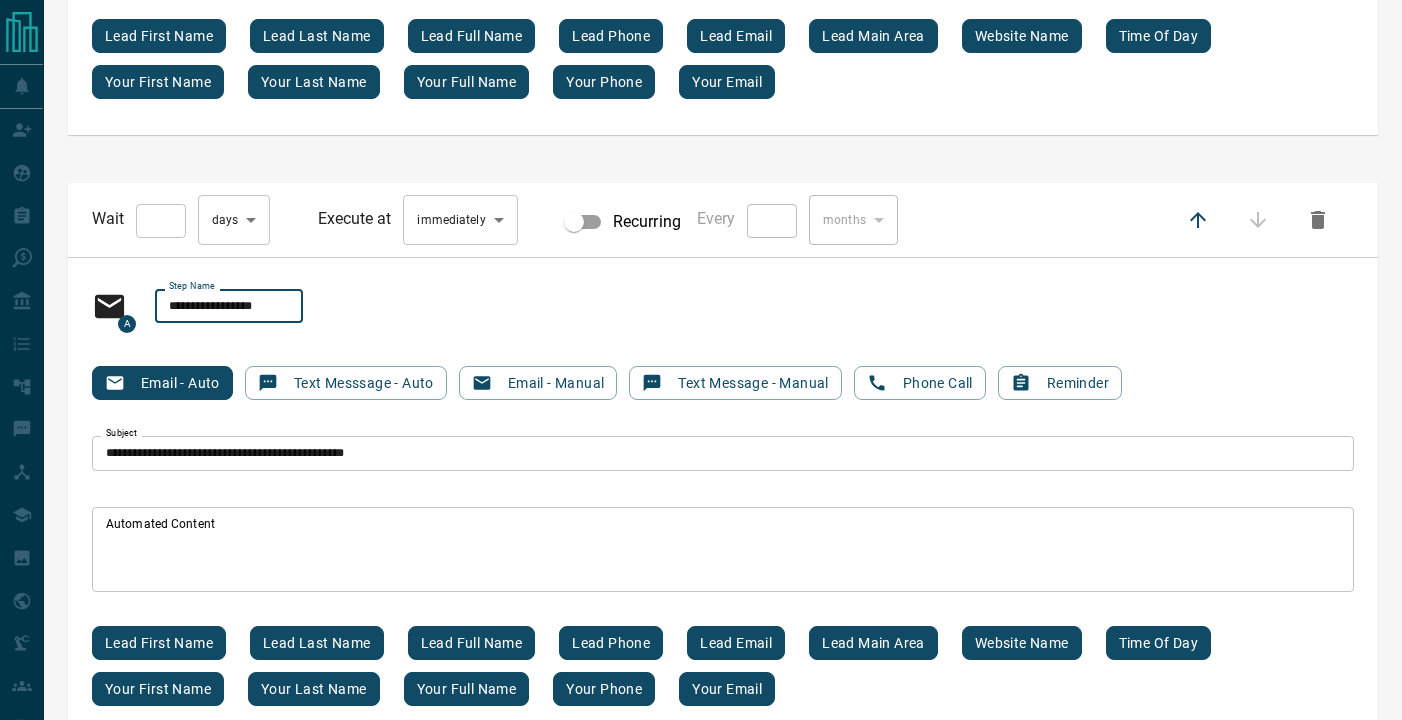 type on "**********" 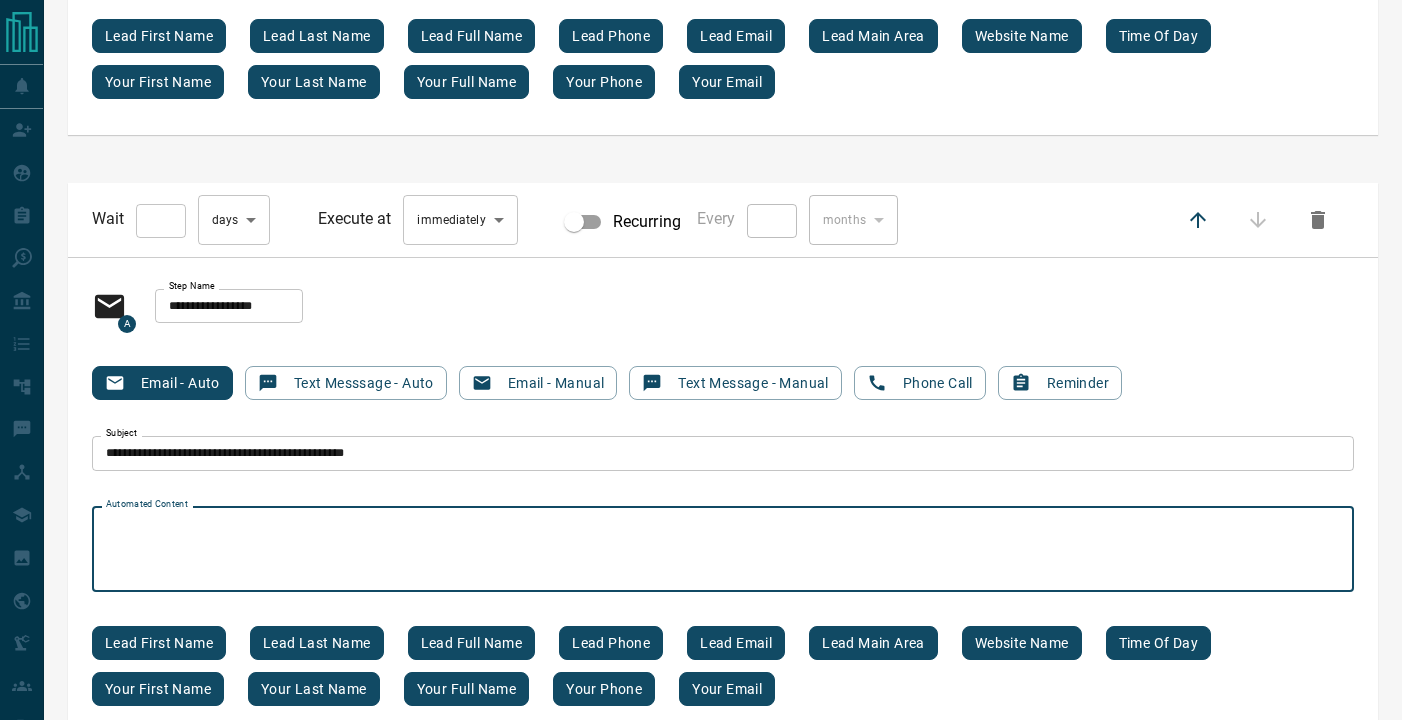 paste on "[REDACTED]
[REDACTED]
[REDACTED]
[REDACTED]
[REDACTED]
[REDACTED]
[REDACTED]
[REDACTED]
[REDACTED]
[REDACTED]" 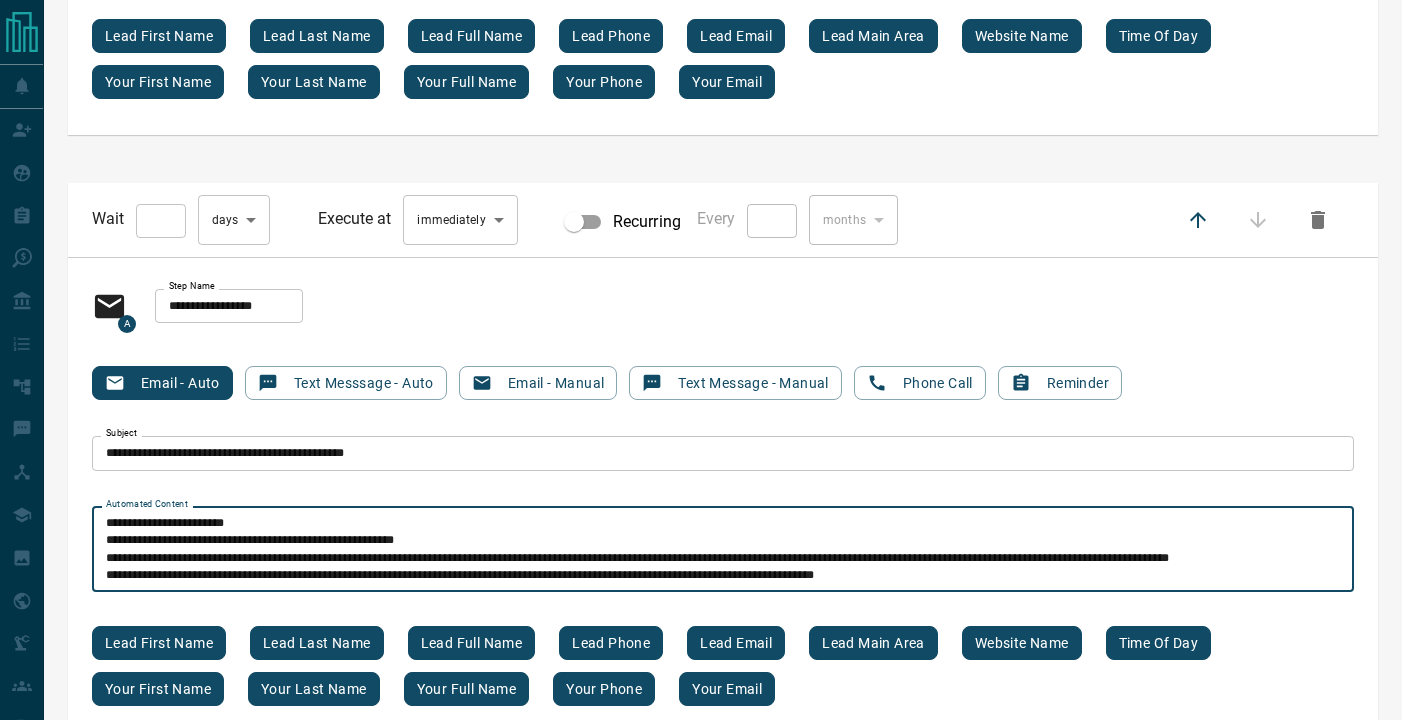 scroll, scrollTop: 85, scrollLeft: 0, axis: vertical 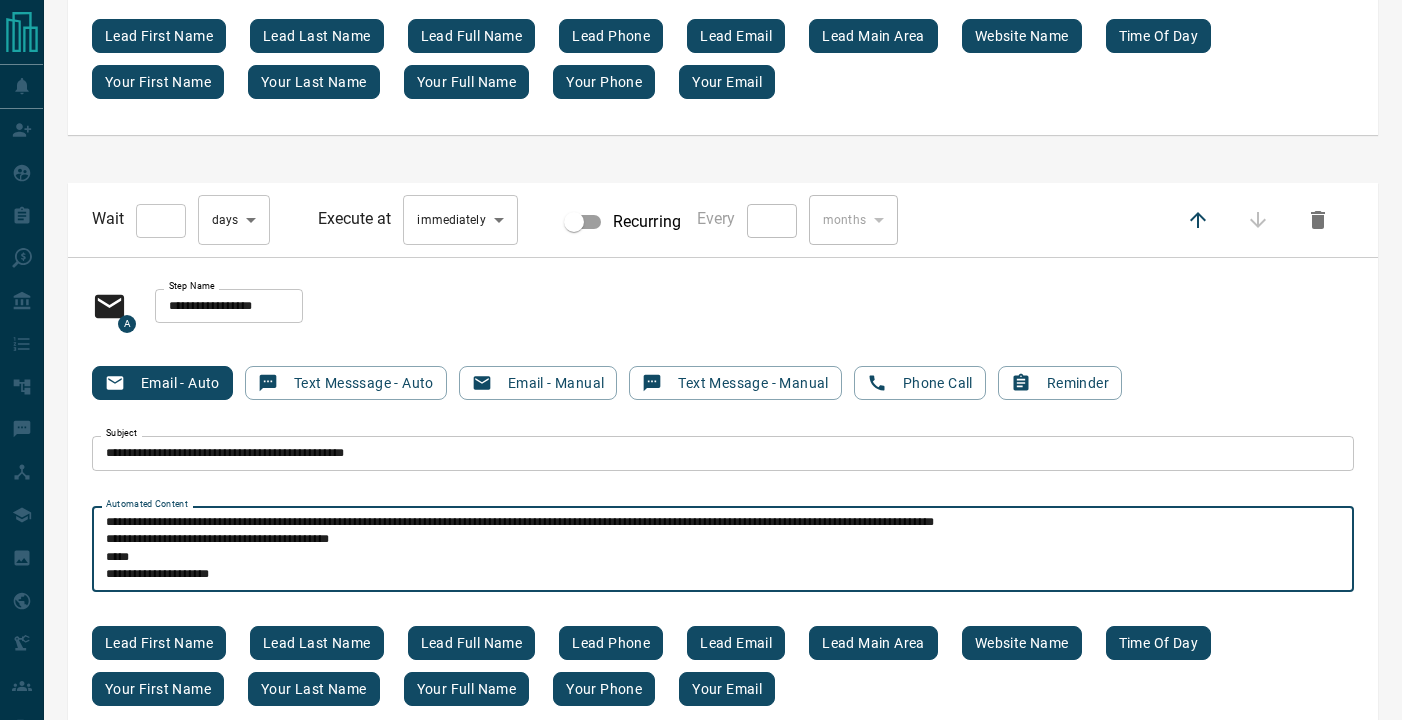 click on "[REDACTED]
[REDACTED]
[REDACTED]
[REDACTED]
[REDACTED]
[REDACTED]
[REDACTED]
[REDACTED]
[REDACTED]
[REDACTED]" at bounding box center [723, 549] 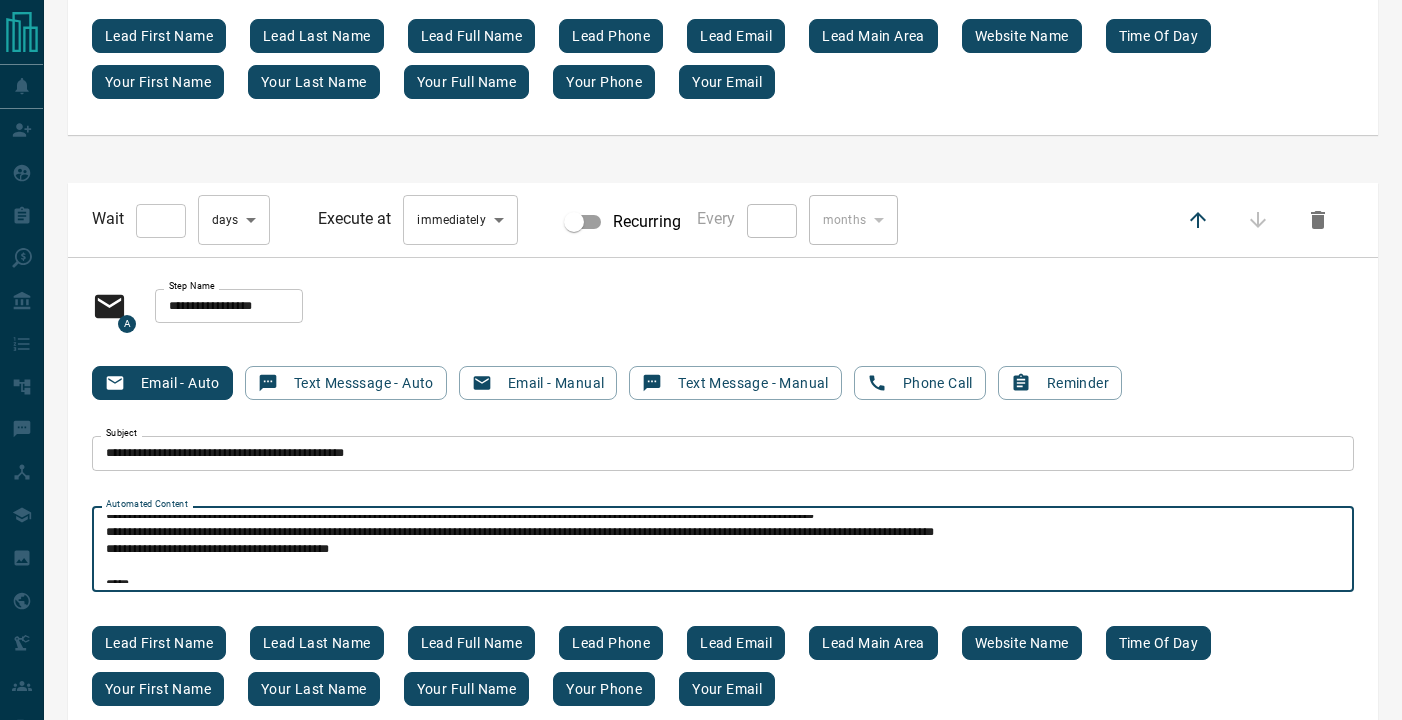 scroll, scrollTop: 59, scrollLeft: 0, axis: vertical 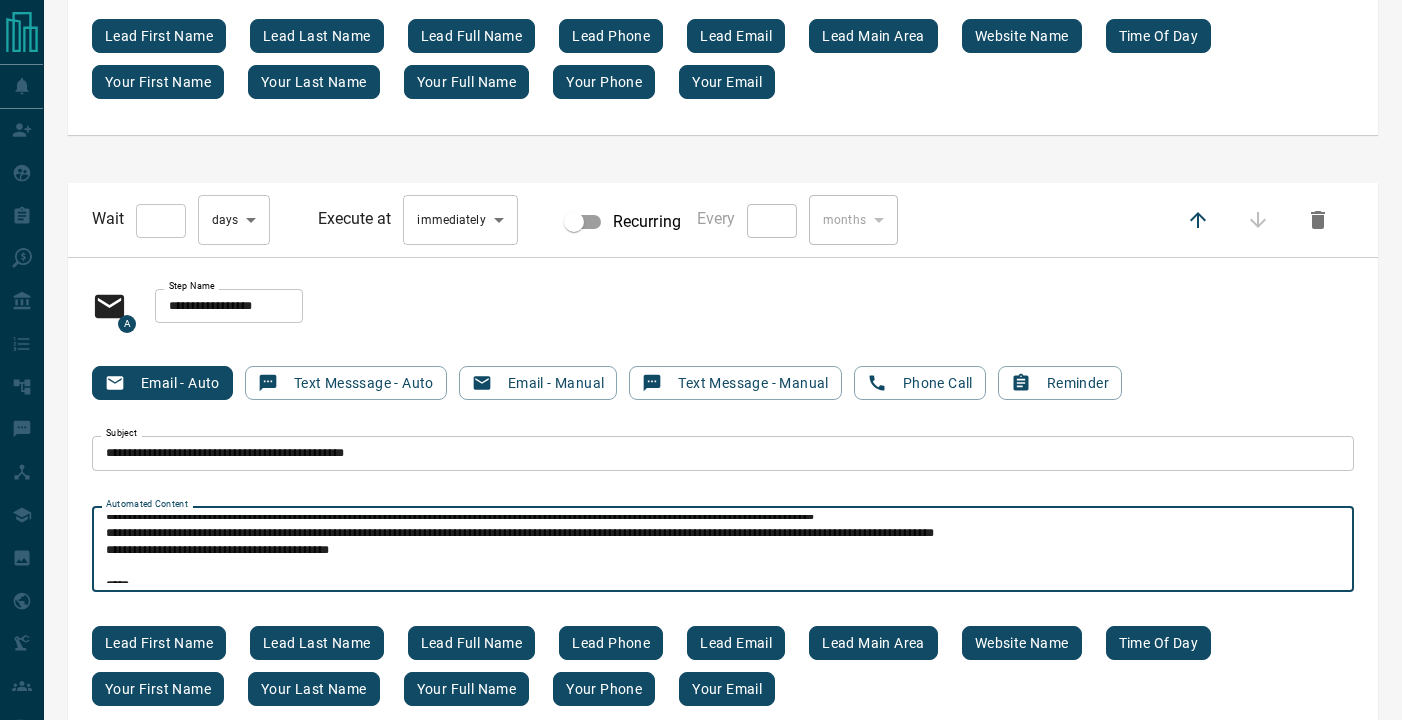 click on "[STARS]
[STARS]
[STARS]
[STARS]
[STARS]
[STARS]
[STARS]
[STARS]
[STARS]" at bounding box center (723, 549) 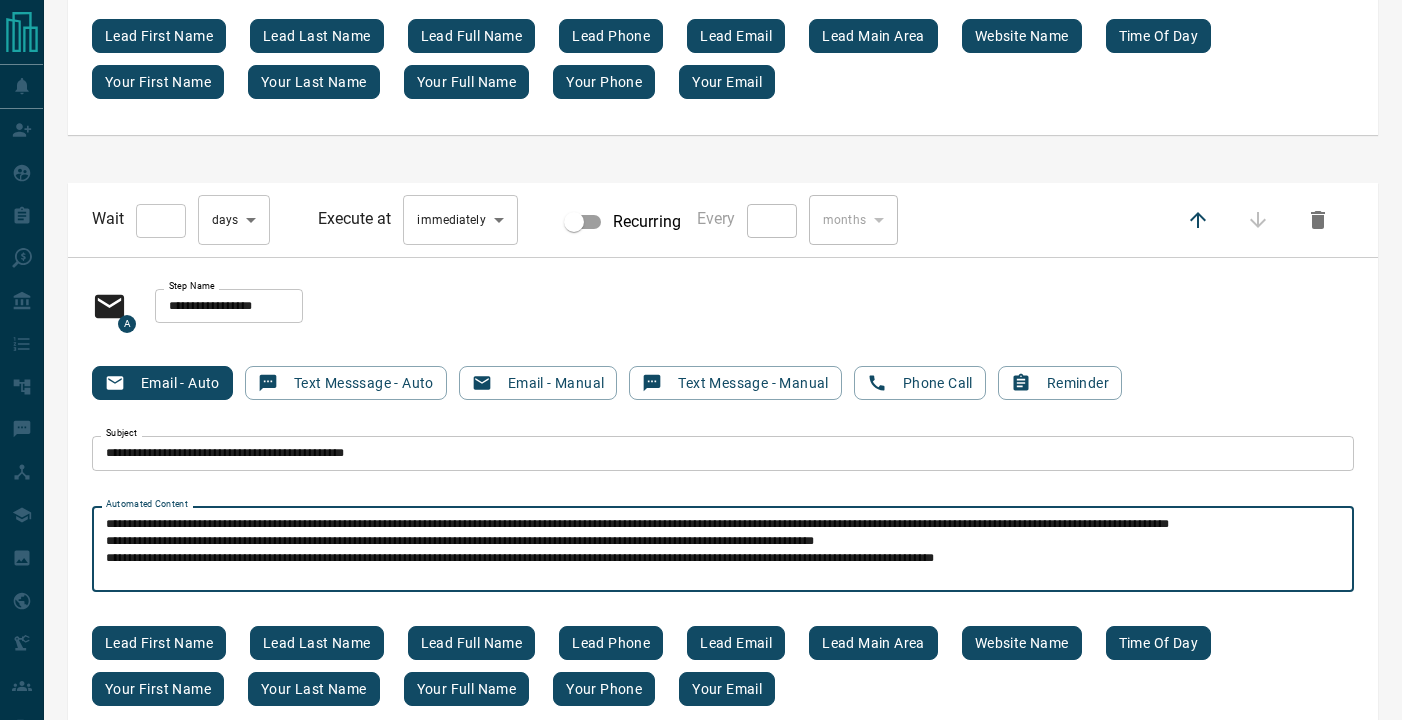 scroll, scrollTop: 31, scrollLeft: 0, axis: vertical 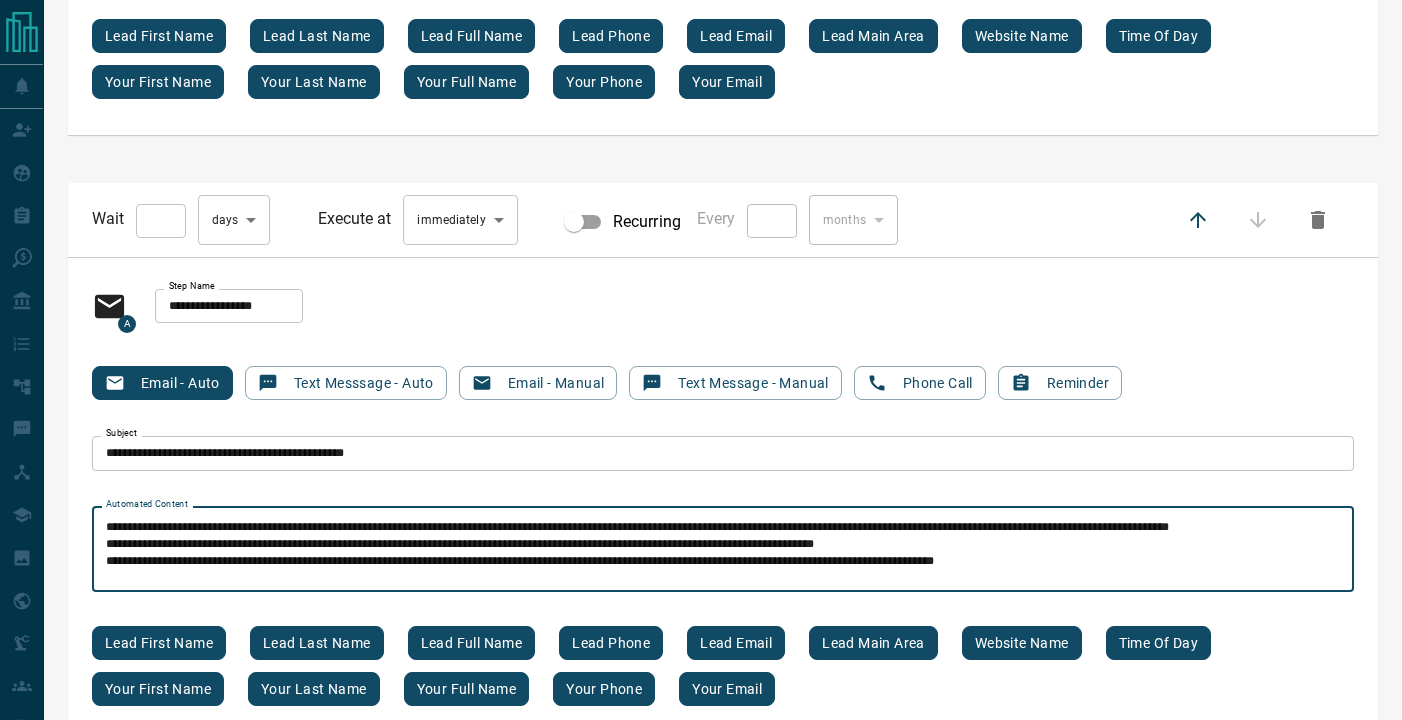 click on "**********" at bounding box center [723, 549] 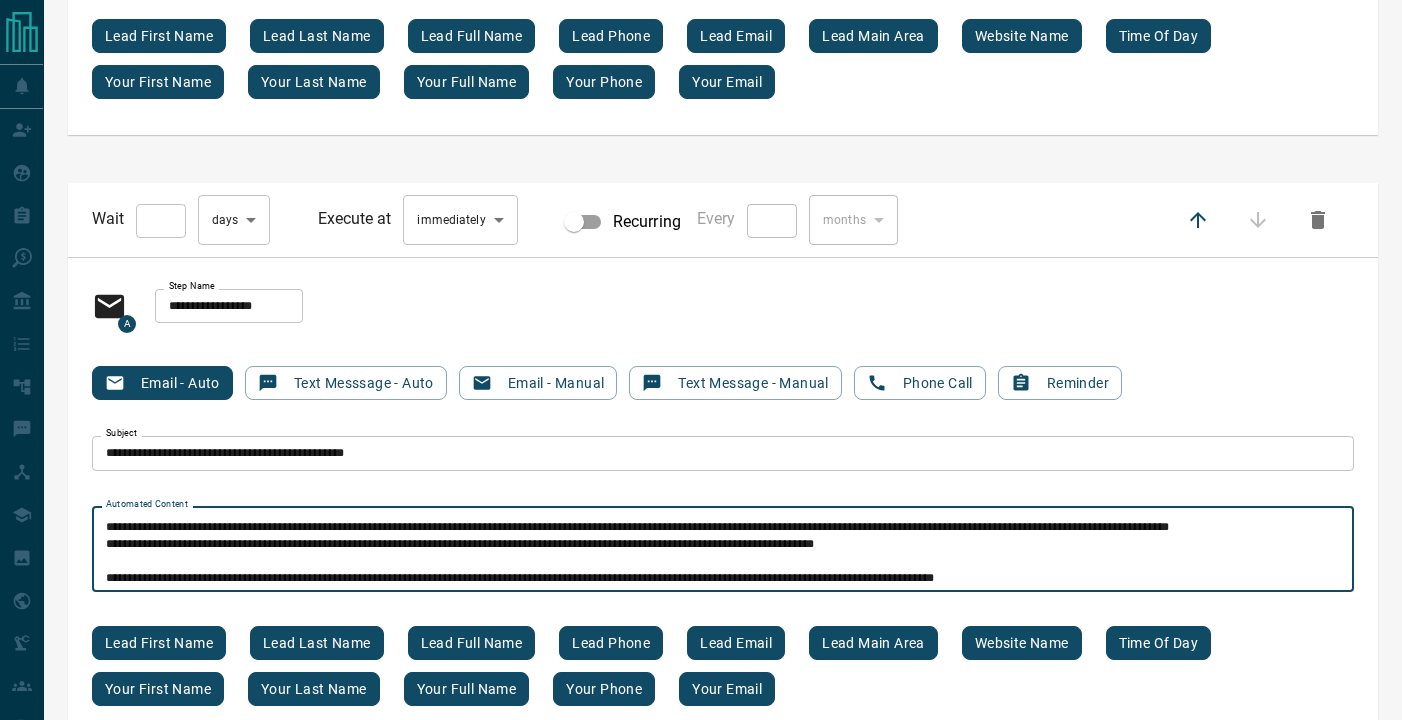 click on "[REDACTED]
[REDACTED]
[REDACTED]
[REDACTED]
[REDACTED]
[REDACTED]
[REDACTED]
[REDACTED]
[REDACTED]" at bounding box center (723, 549) 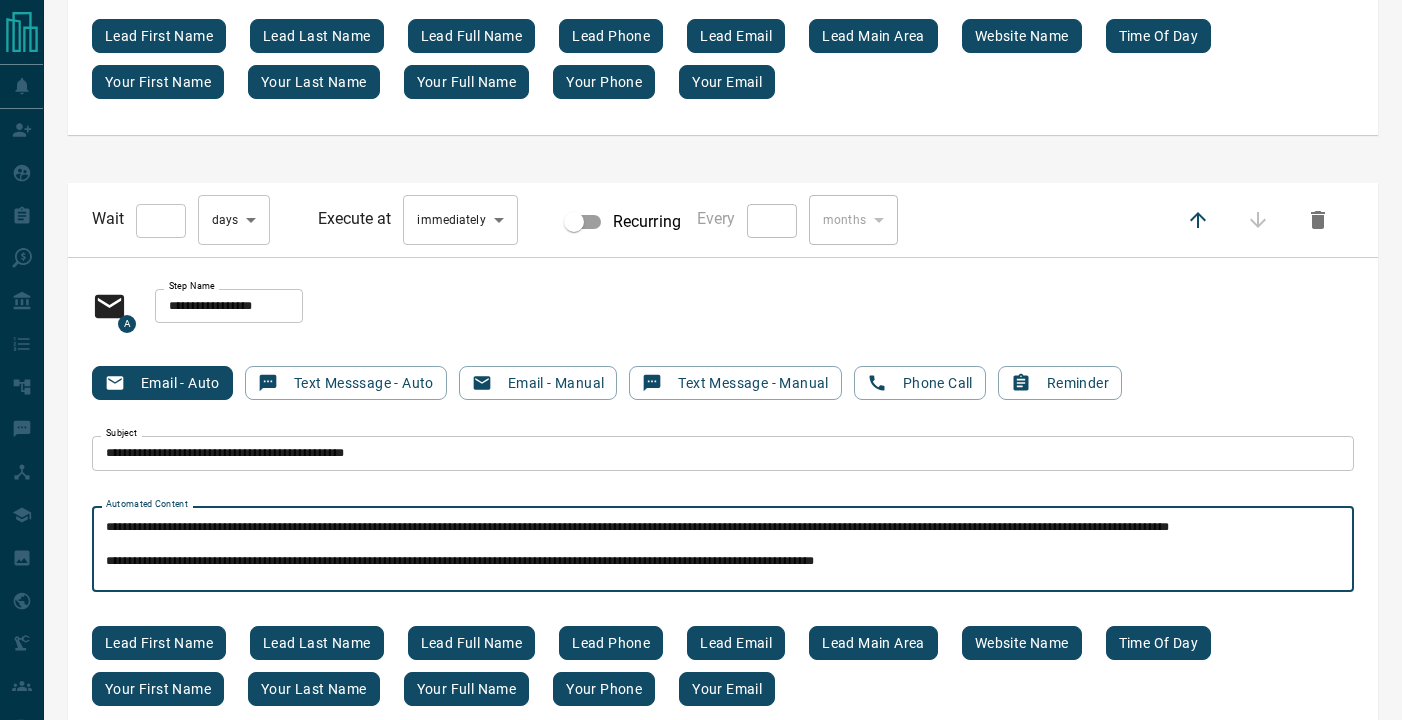 scroll, scrollTop: 9563, scrollLeft: 0, axis: vertical 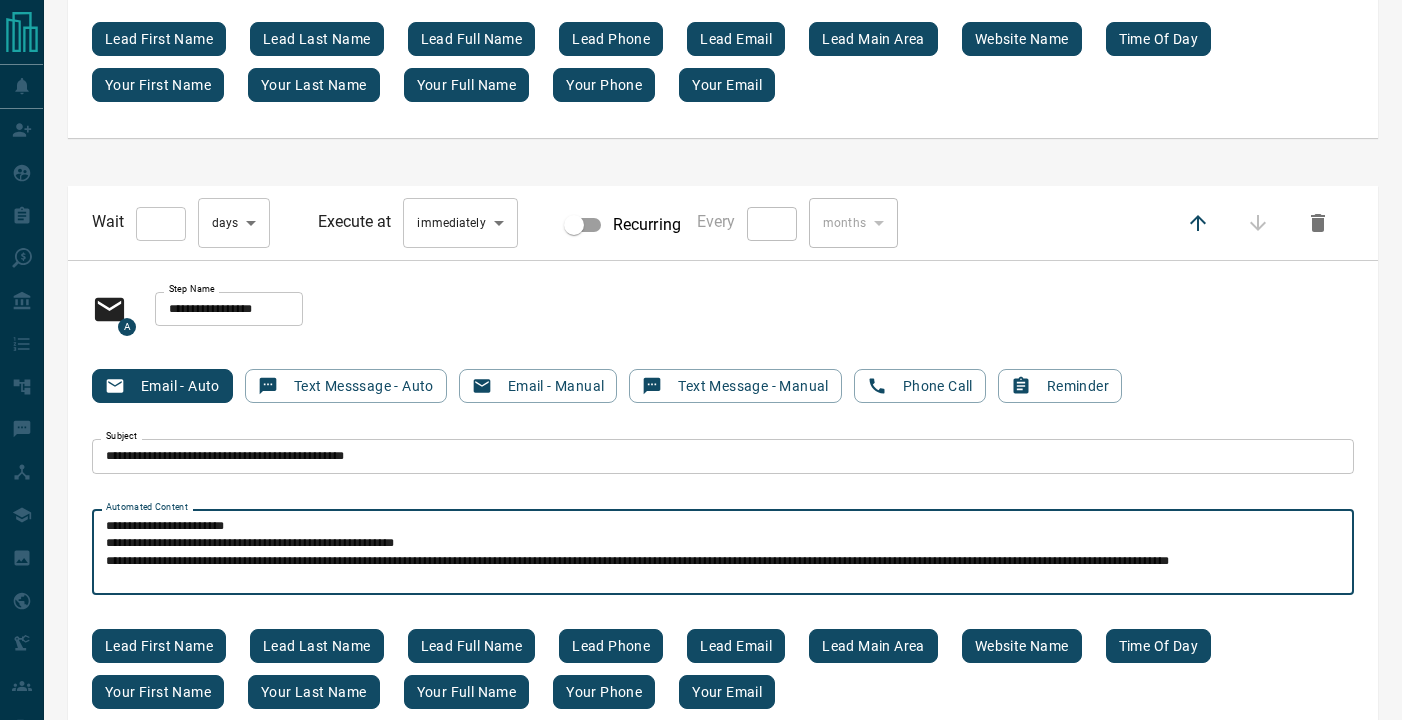 click on "**********" at bounding box center (723, 552) 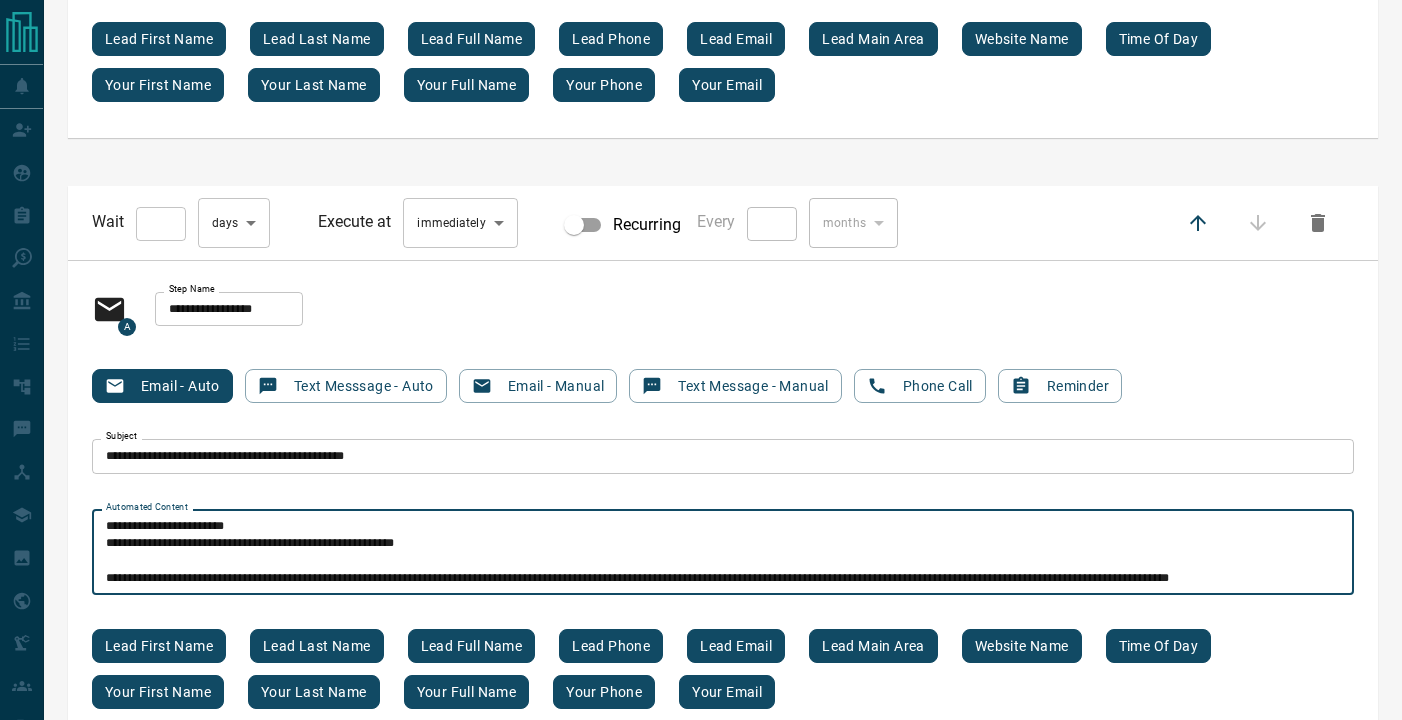 click on "**********" at bounding box center [723, 552] 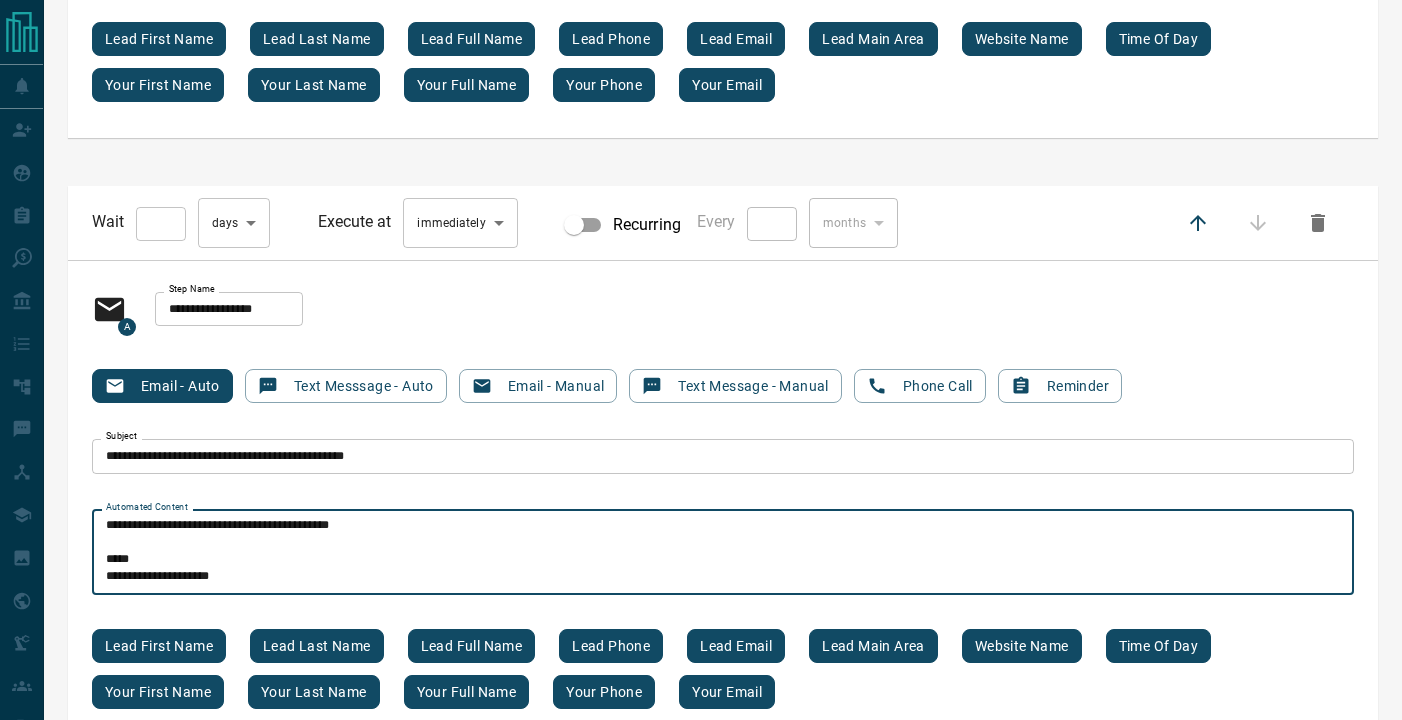 scroll, scrollTop: 187, scrollLeft: 0, axis: vertical 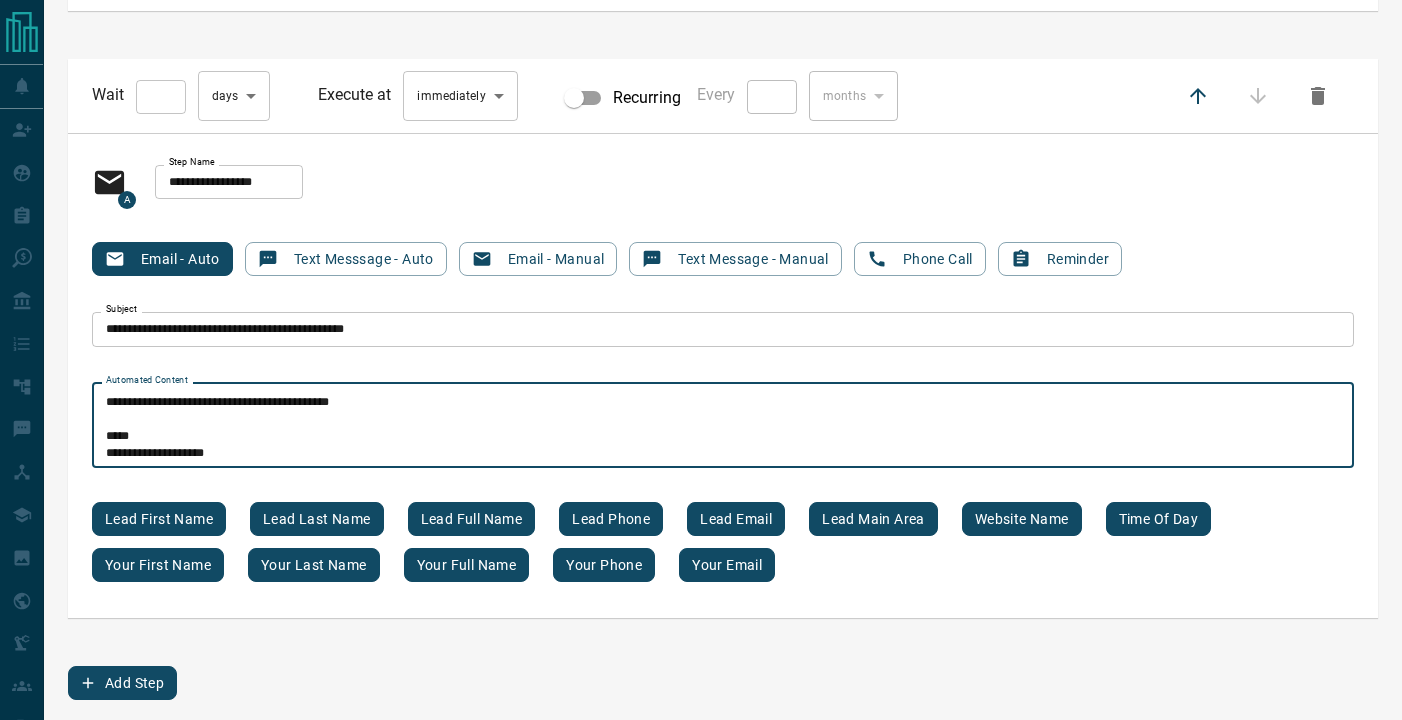 type on "**********" 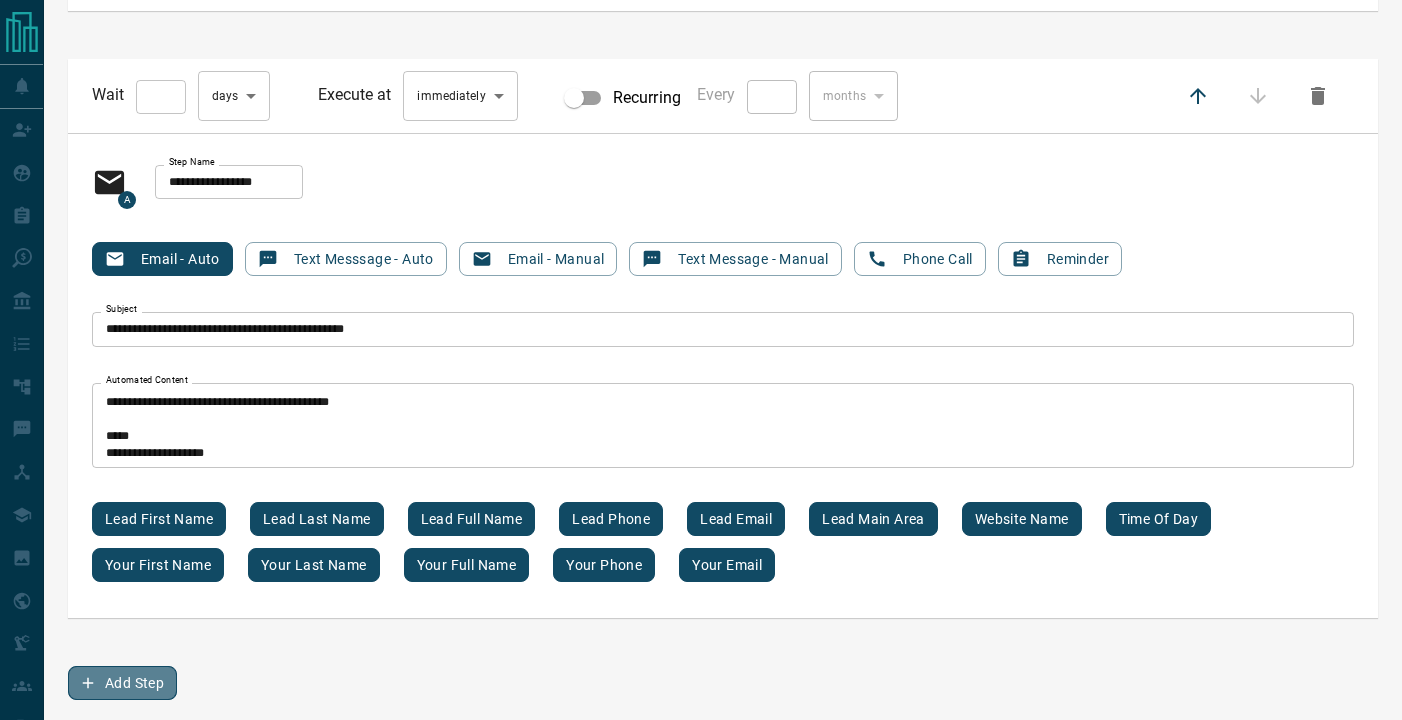click on "Add Step" at bounding box center [122, 683] 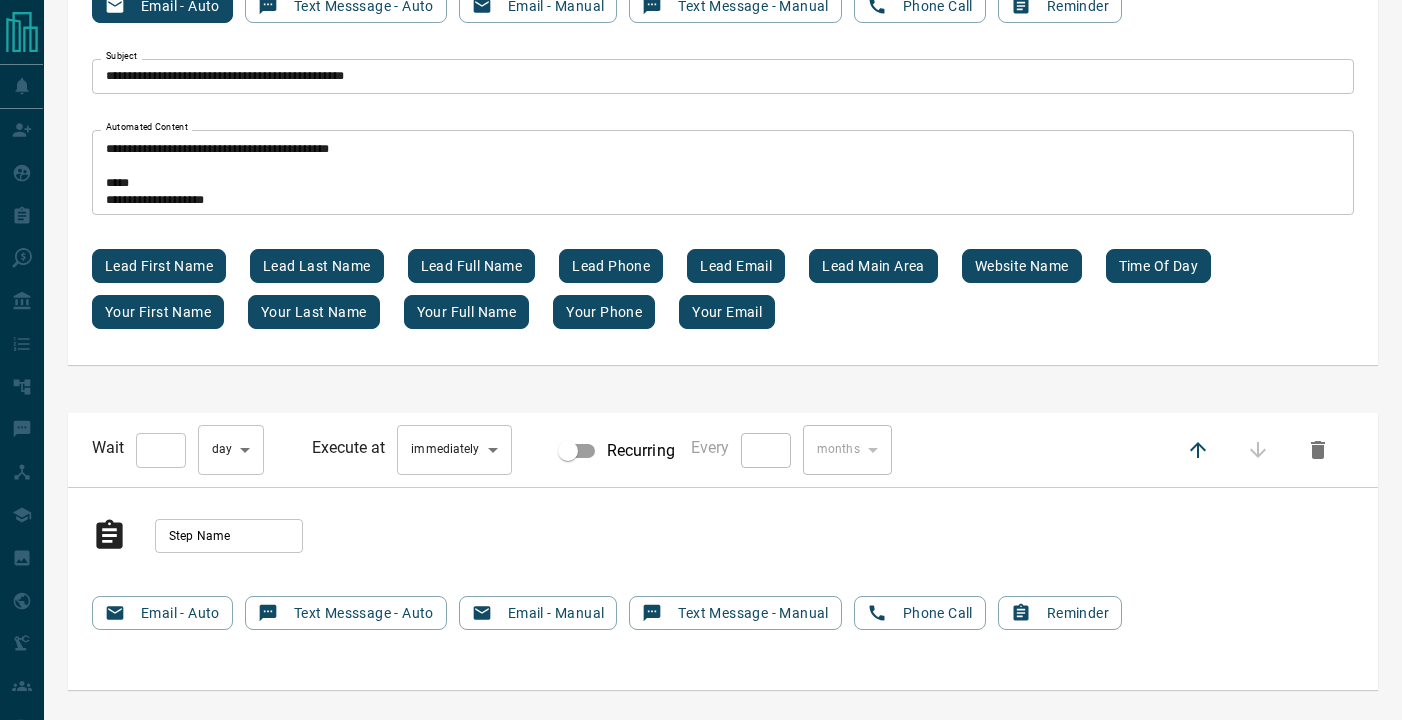 scroll, scrollTop: 10015, scrollLeft: 0, axis: vertical 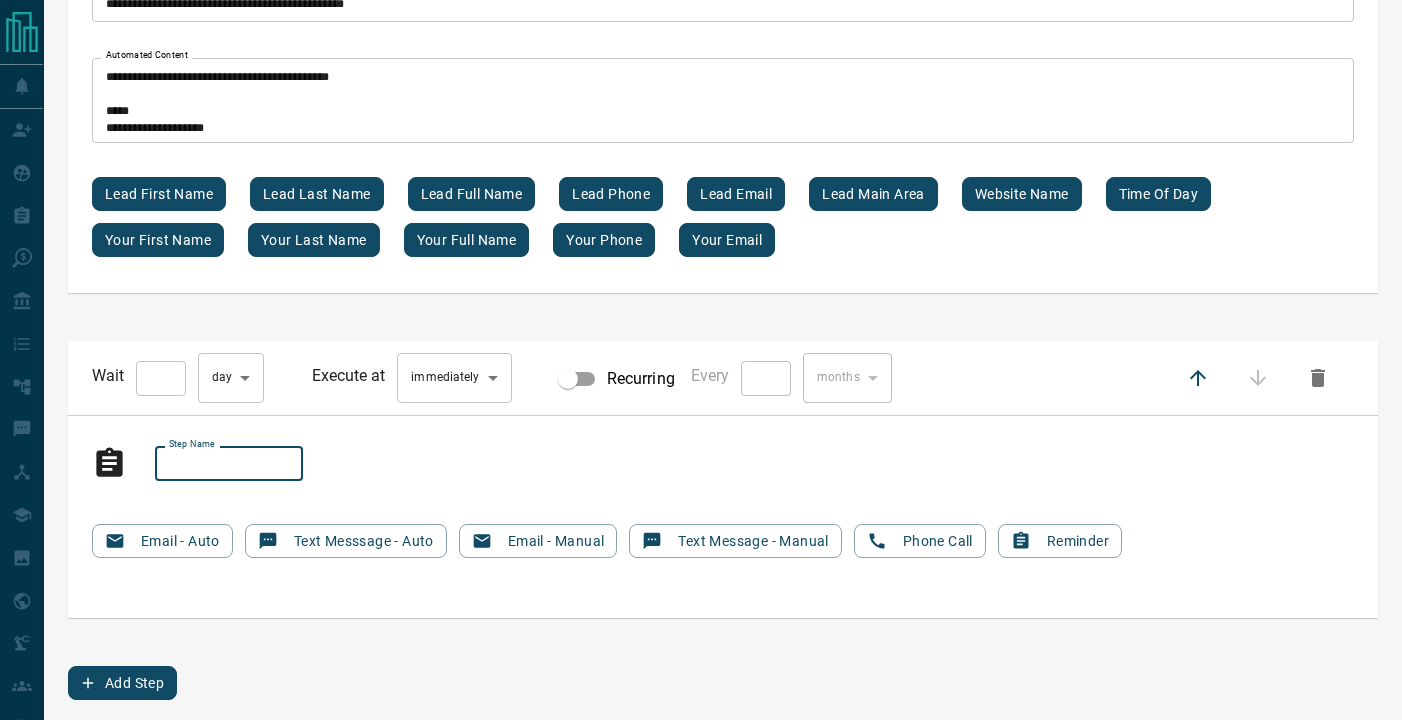 type on "*" 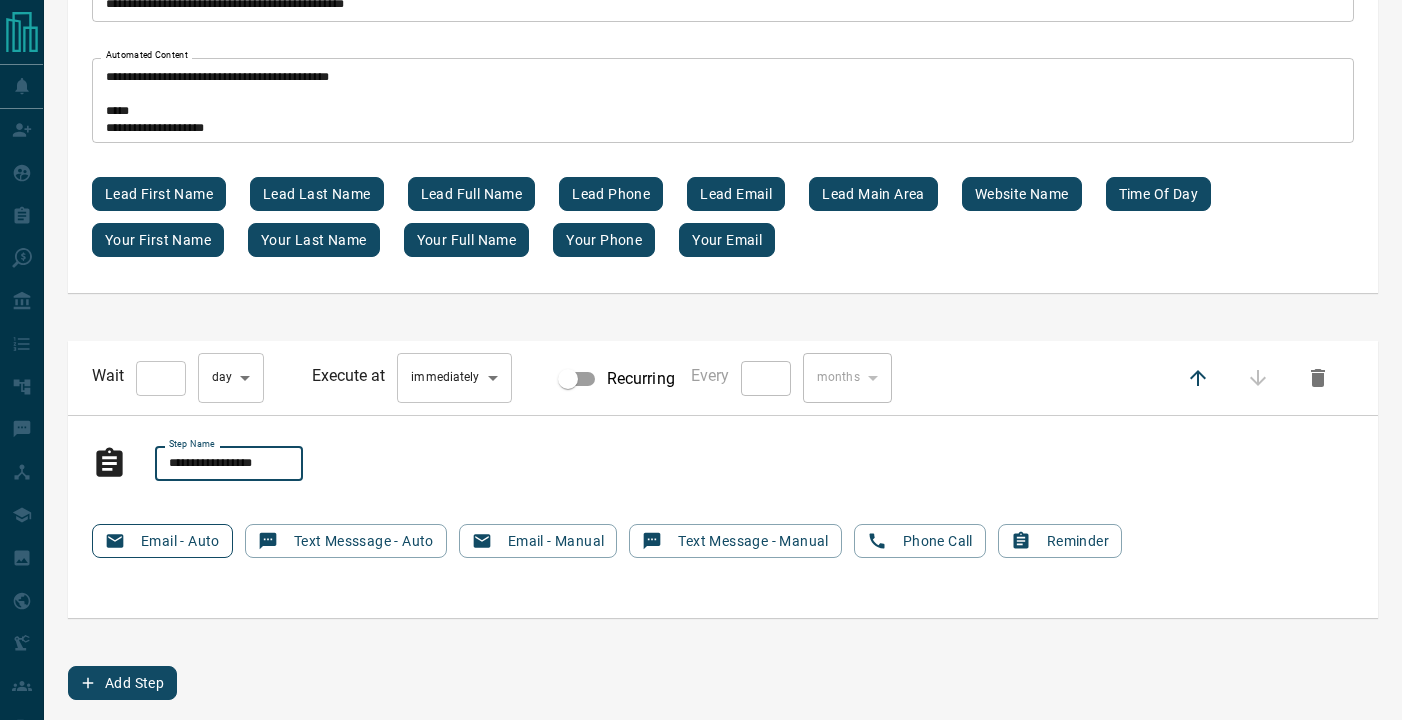 type on "**********" 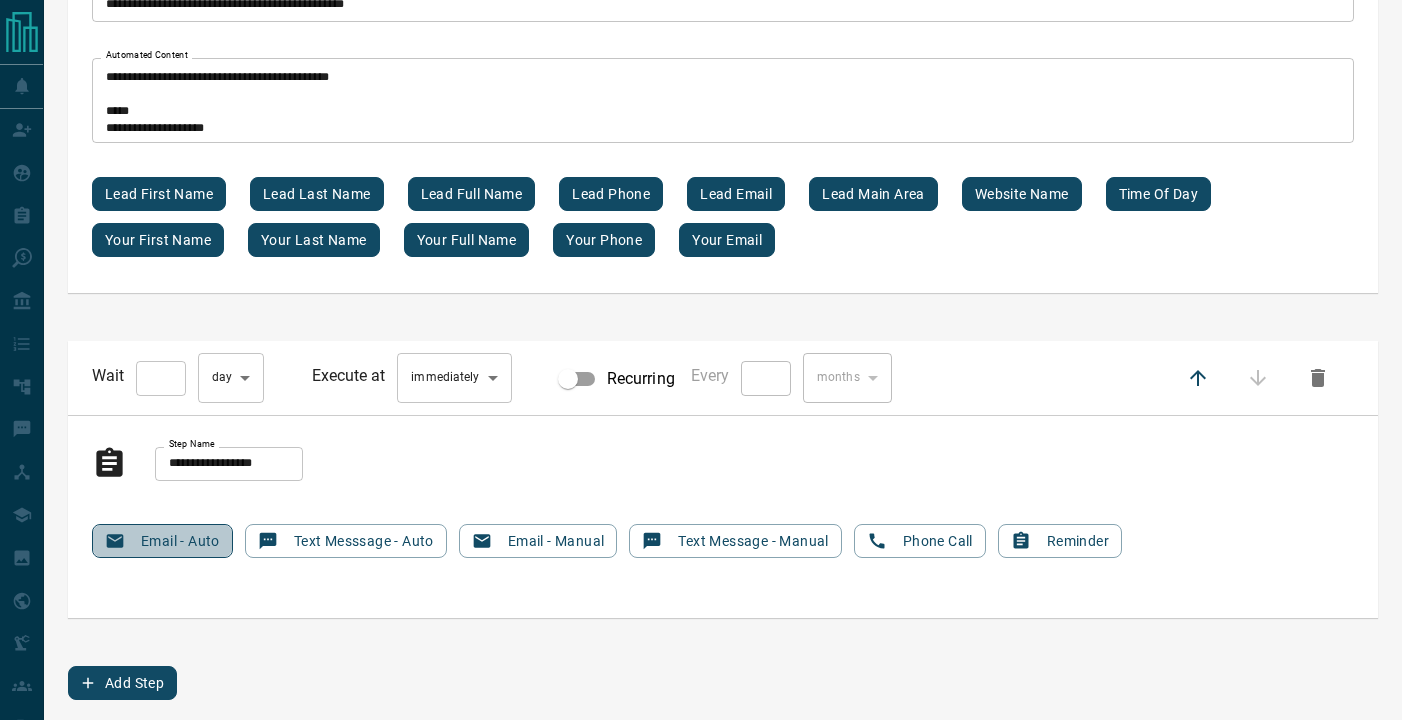 click on "Email - Auto" at bounding box center [162, 541] 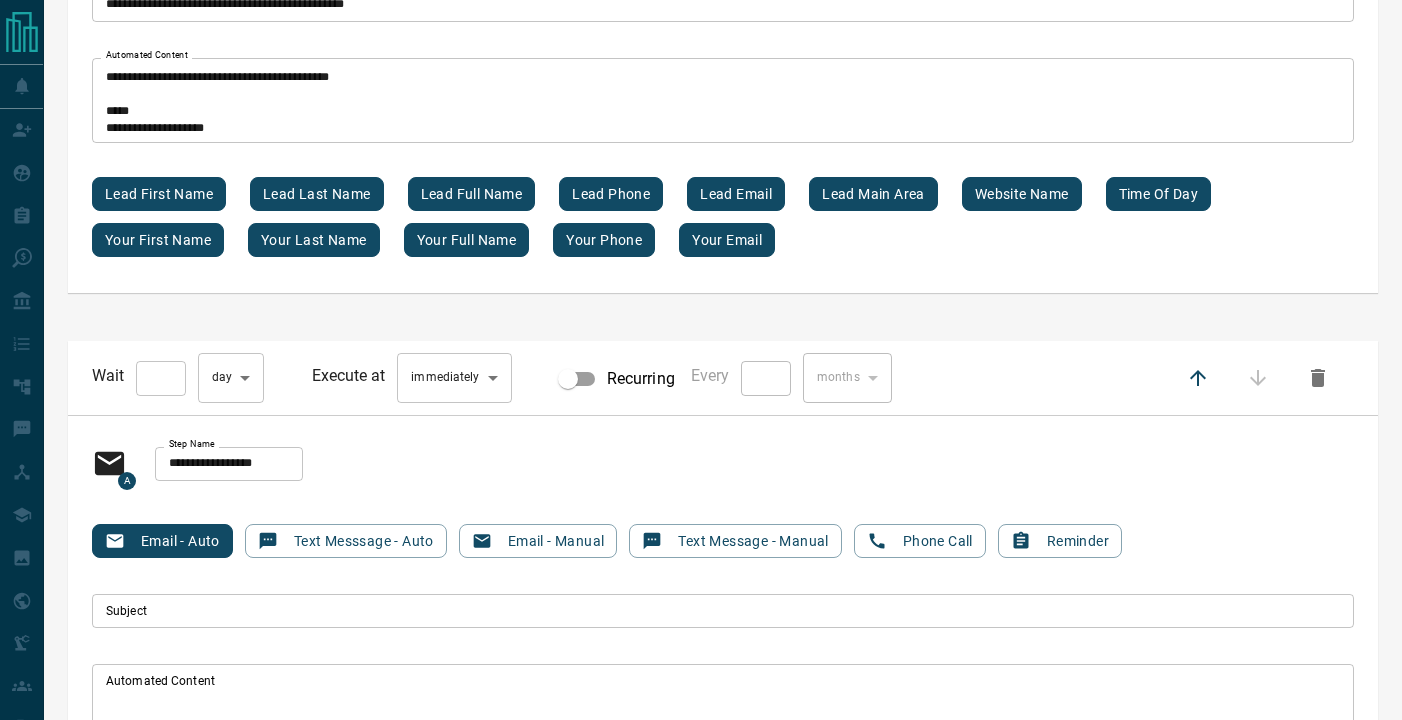 type on "*" 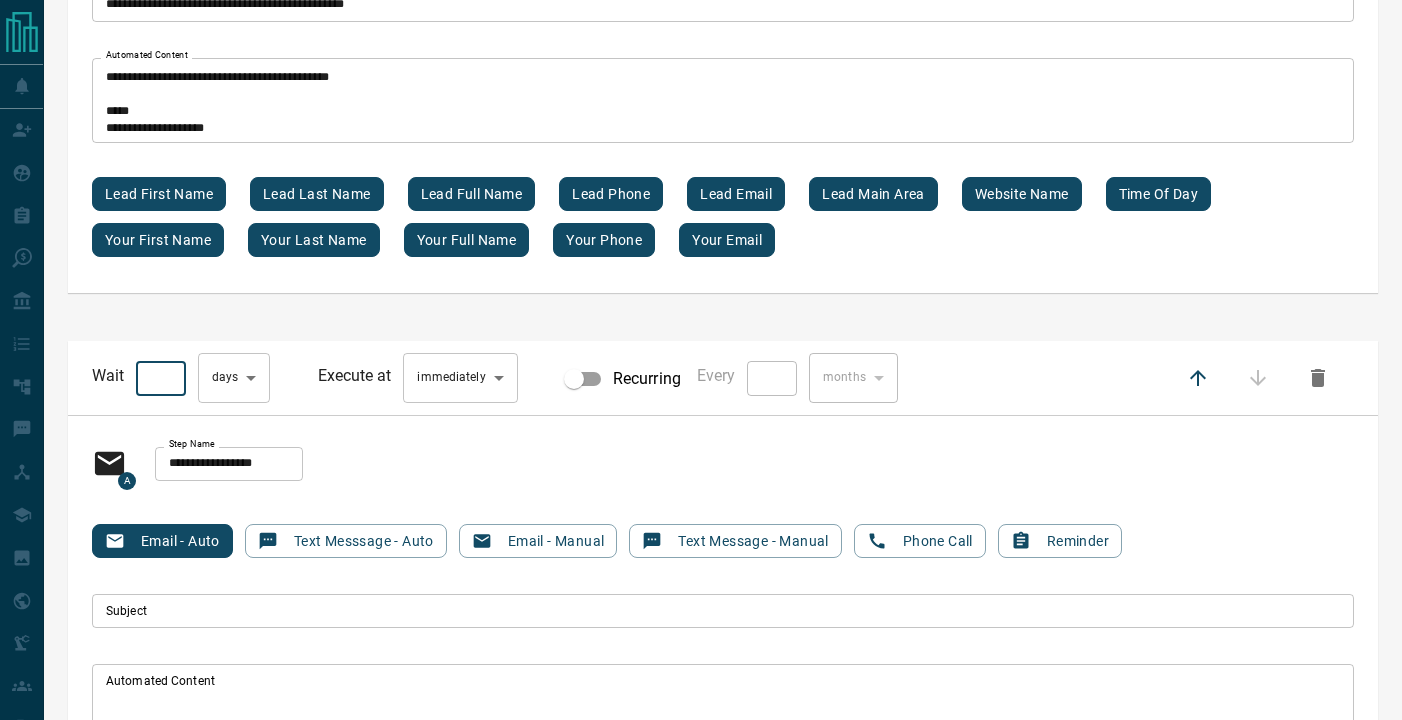 drag, startPoint x: 164, startPoint y: 382, endPoint x: 164, endPoint y: 415, distance: 33 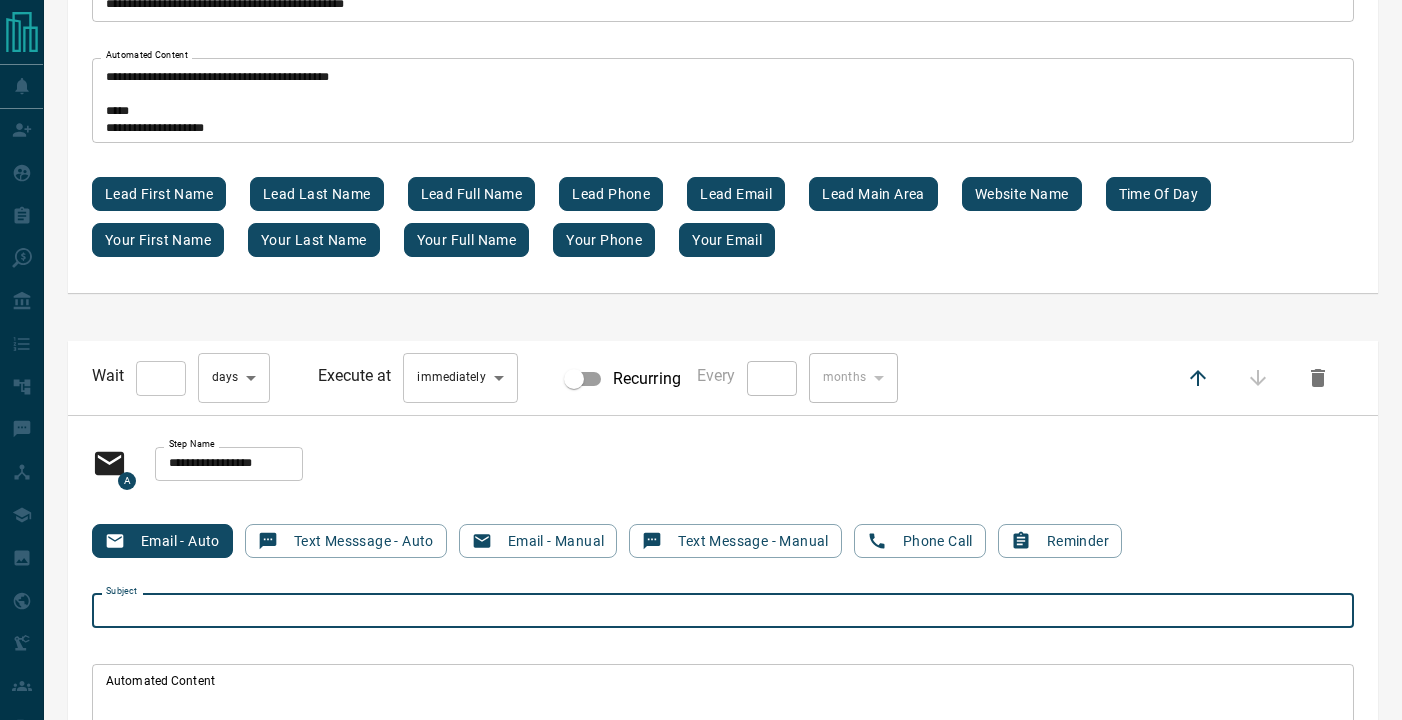 click on "Subject" at bounding box center [723, 611] 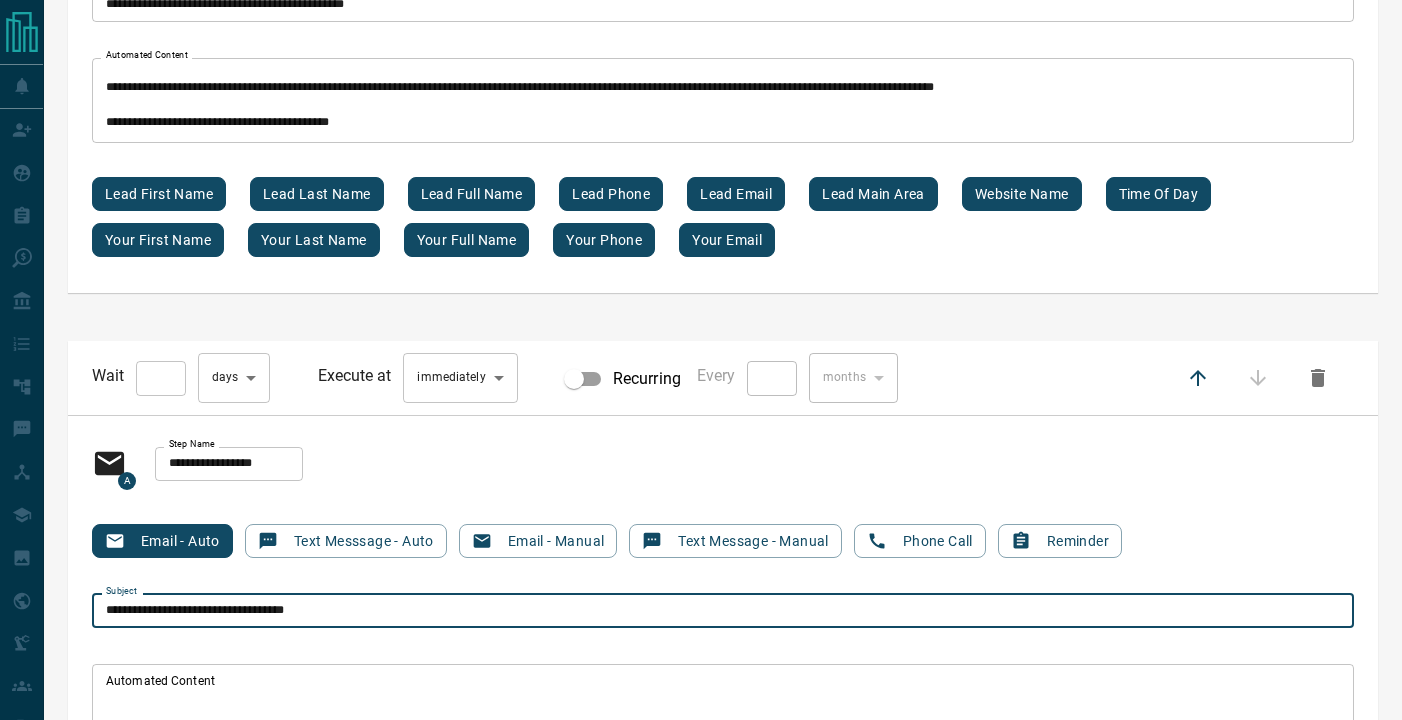 scroll, scrollTop: 141, scrollLeft: 0, axis: vertical 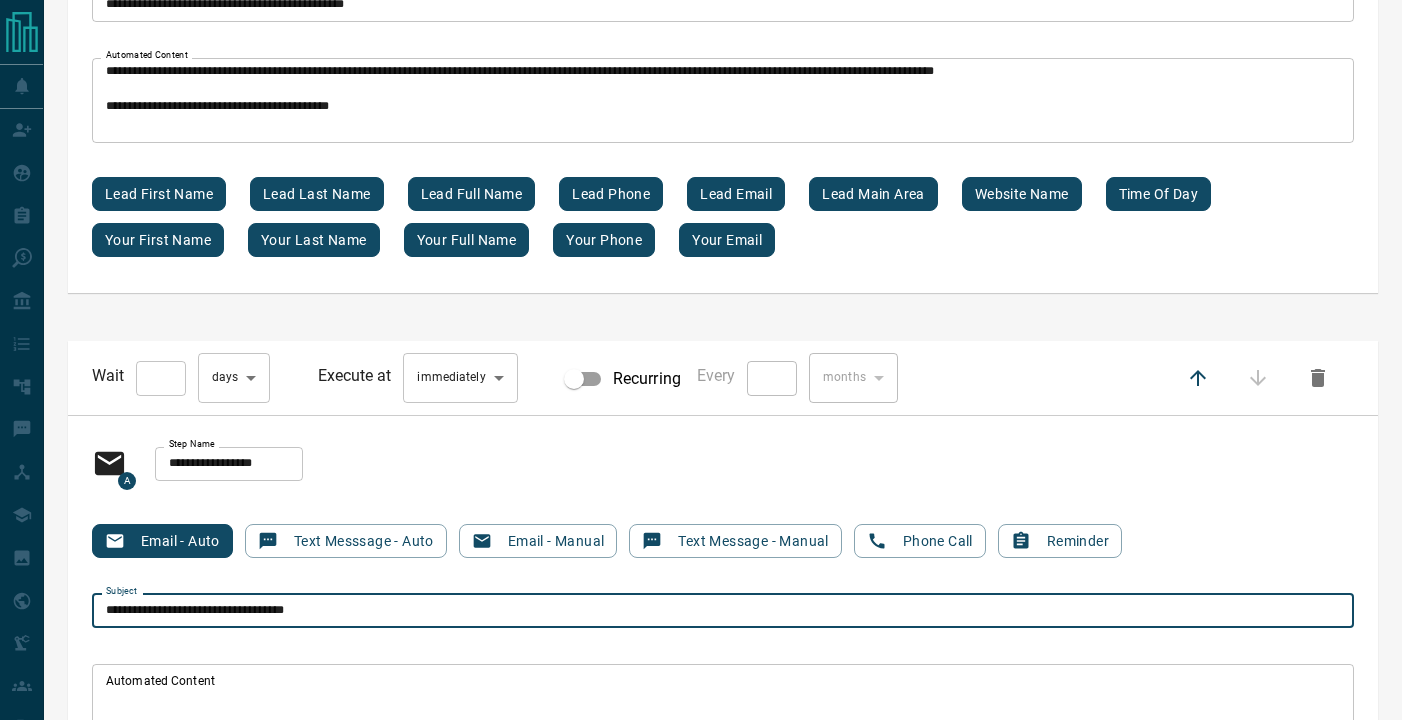 type on "**********" 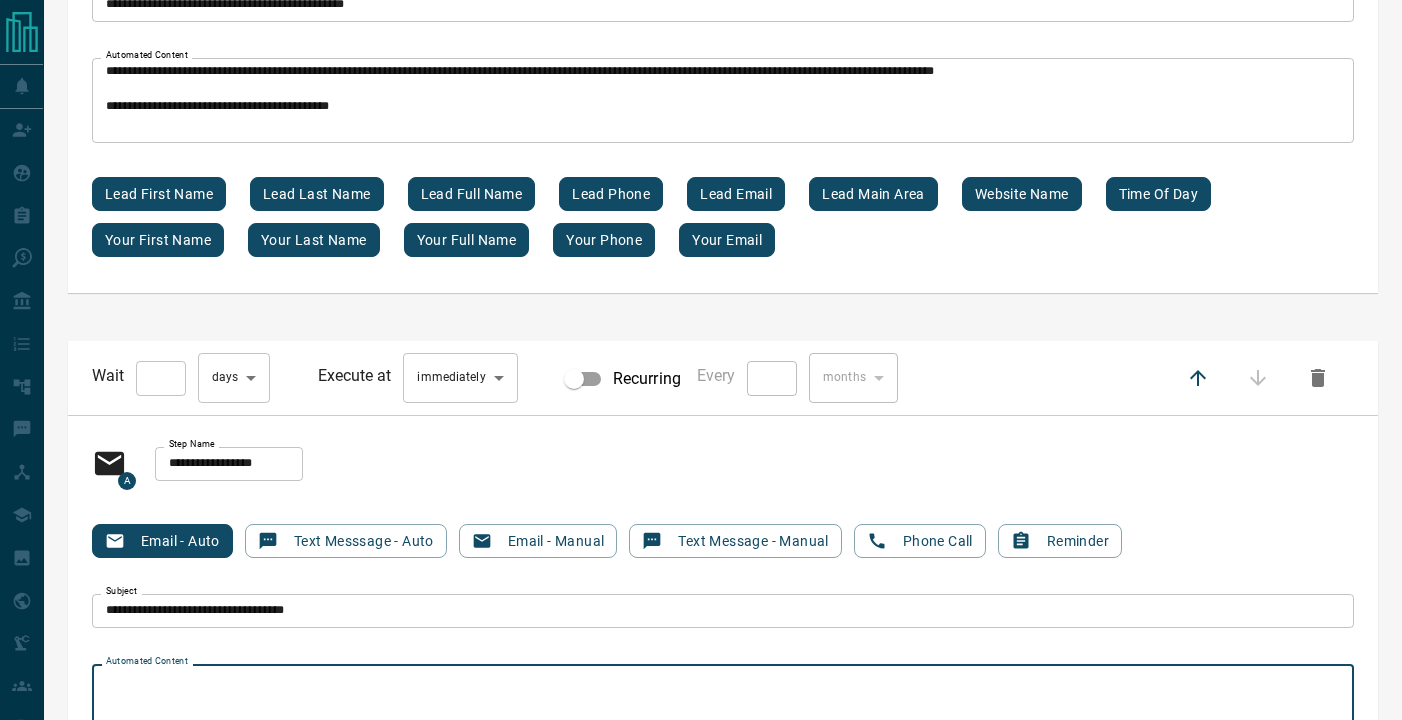 paste on "[STARS]
[STARS]
[STARS]
[STARS]" 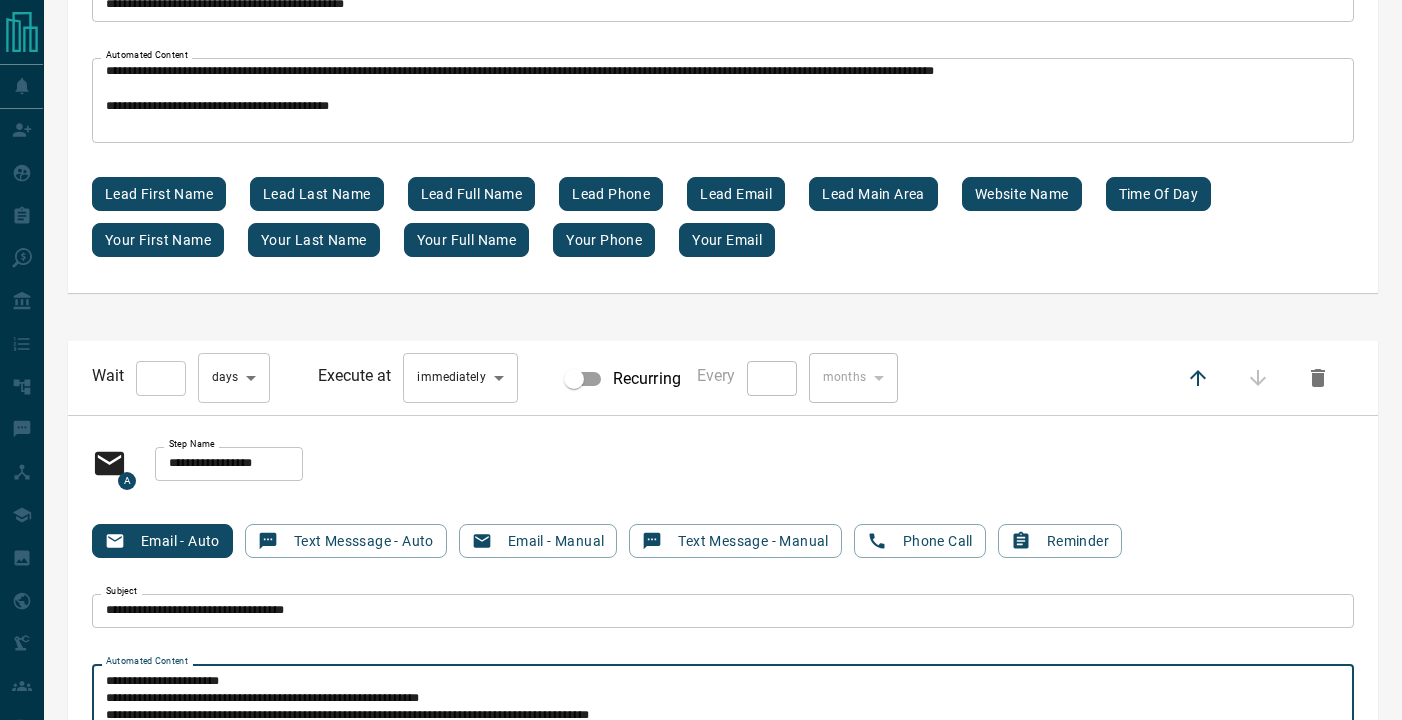 scroll, scrollTop: 10296, scrollLeft: 0, axis: vertical 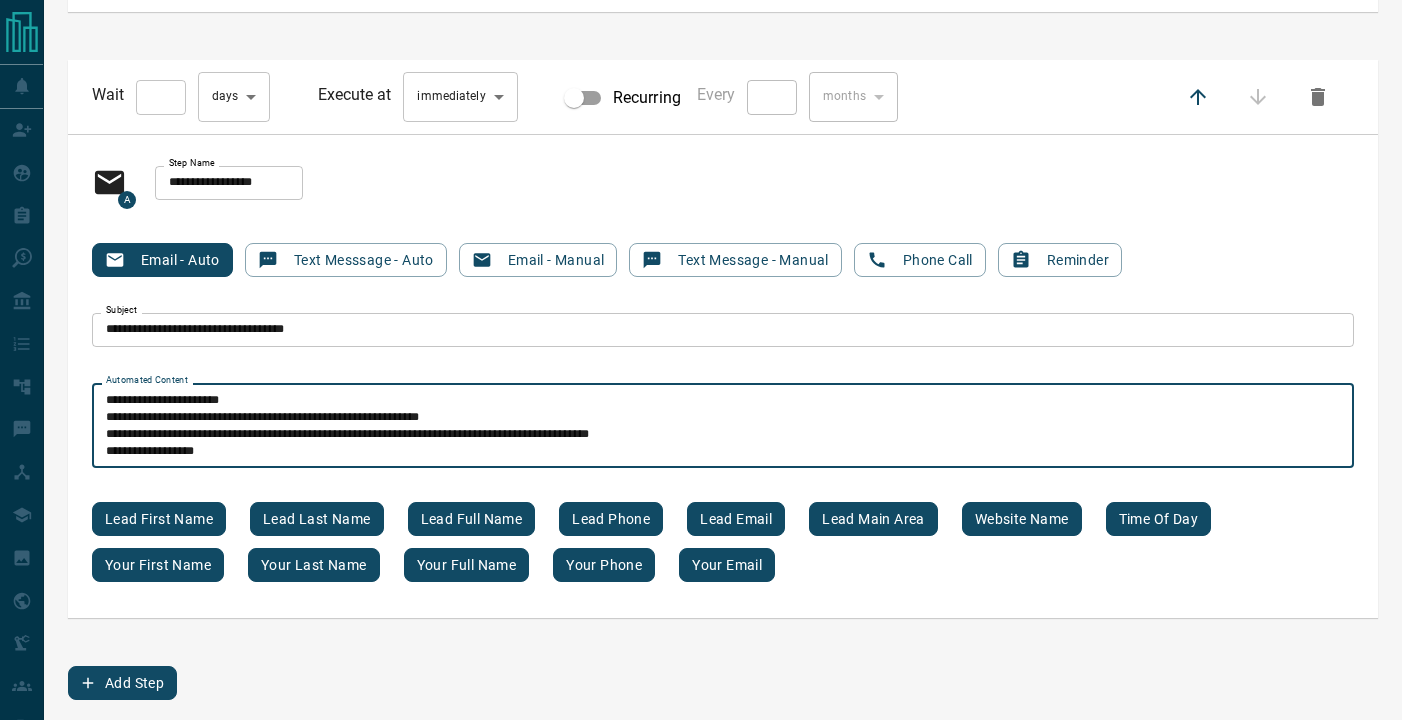 click on "[STARS]
[STARS]
[STARS]
[STARS]" at bounding box center (723, 426) 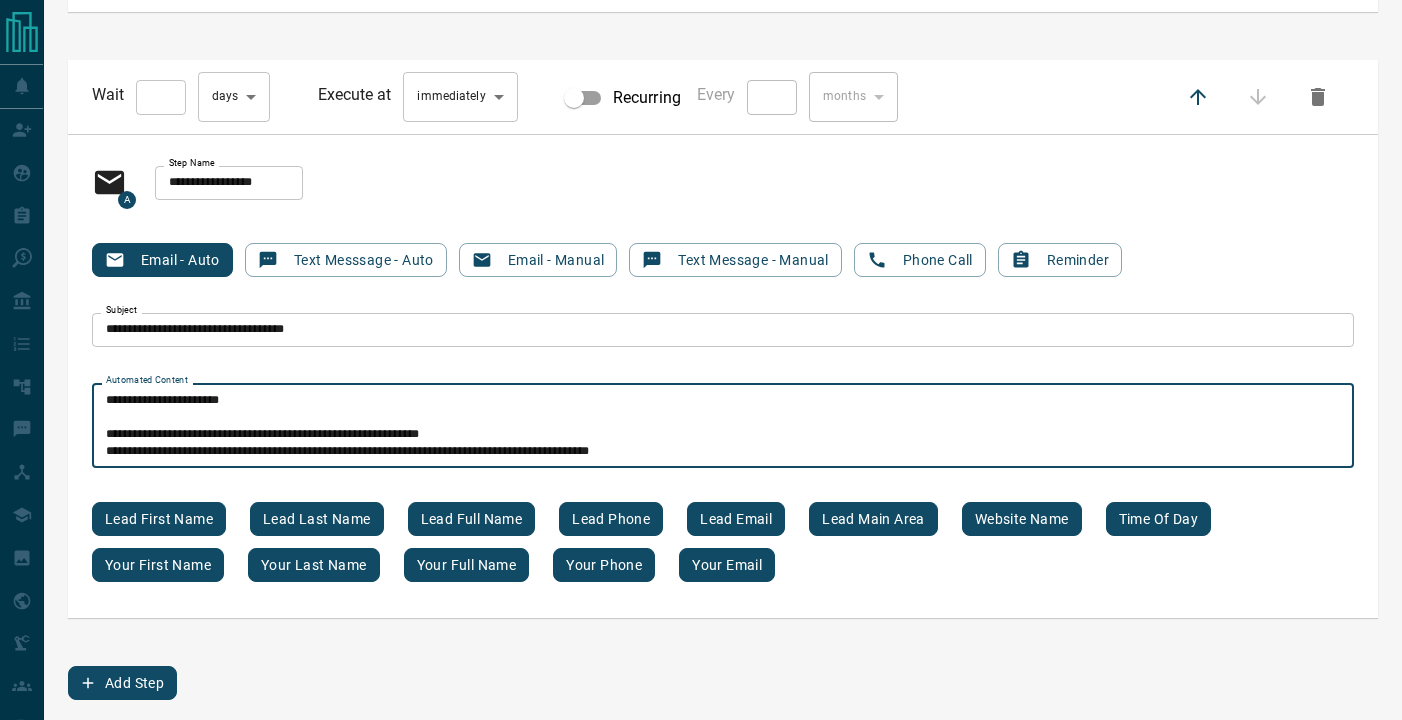 click on "**********" at bounding box center [723, 426] 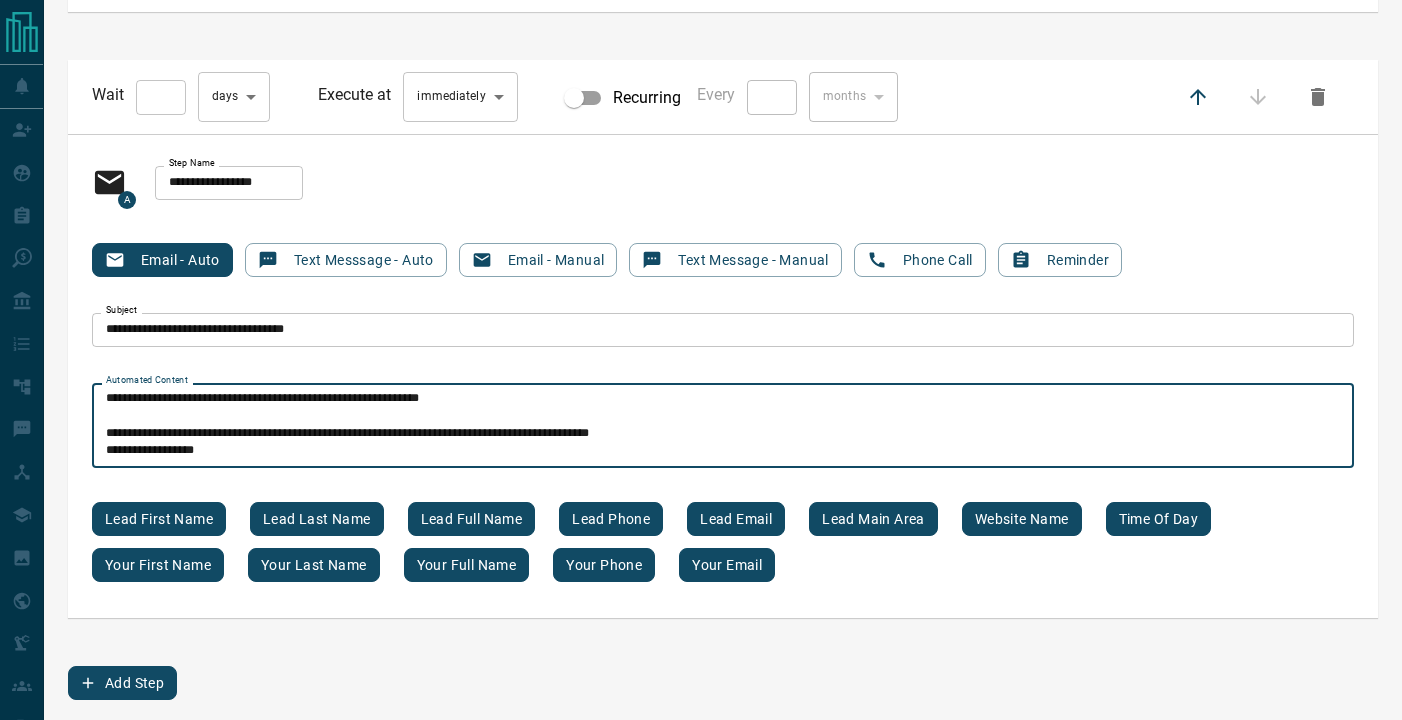 scroll, scrollTop: 51, scrollLeft: 0, axis: vertical 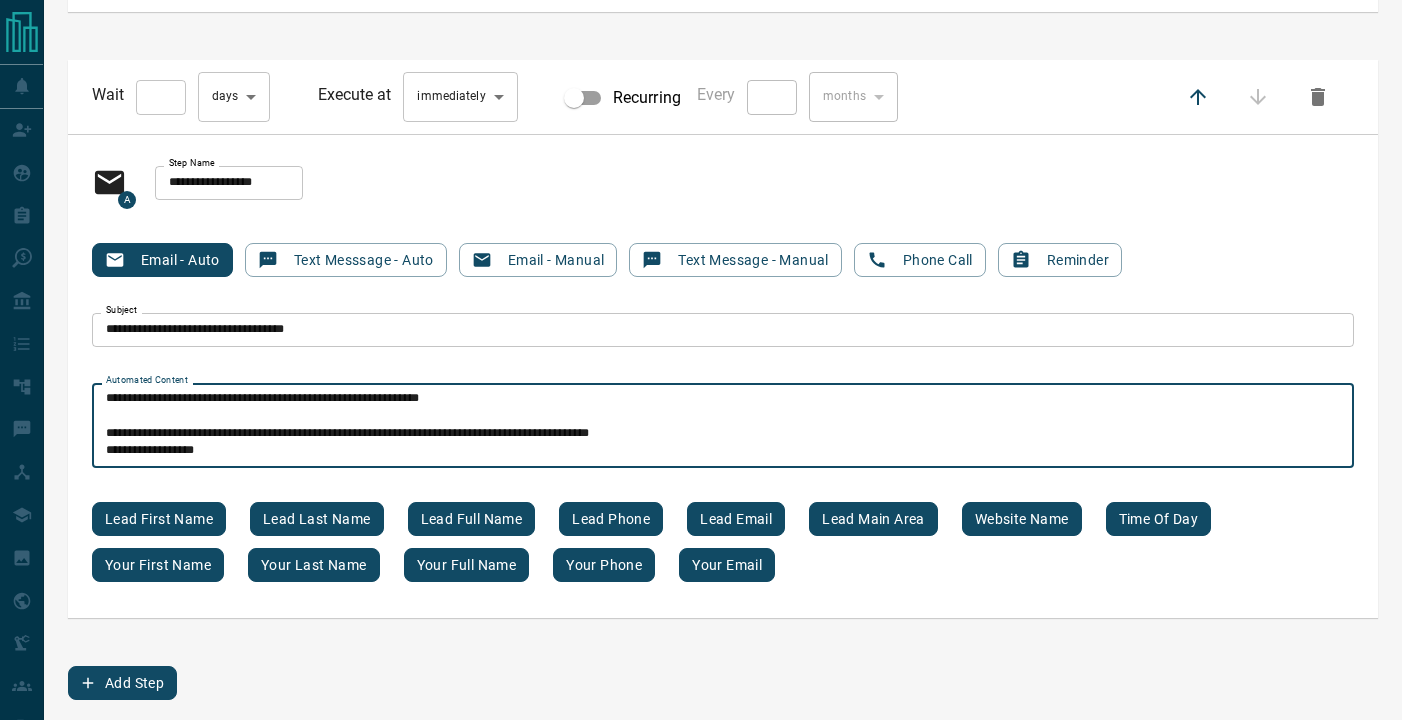click on "[REDACTED]
[REDACTED]
[REDACTED]
[REDACTED]" at bounding box center (723, 426) 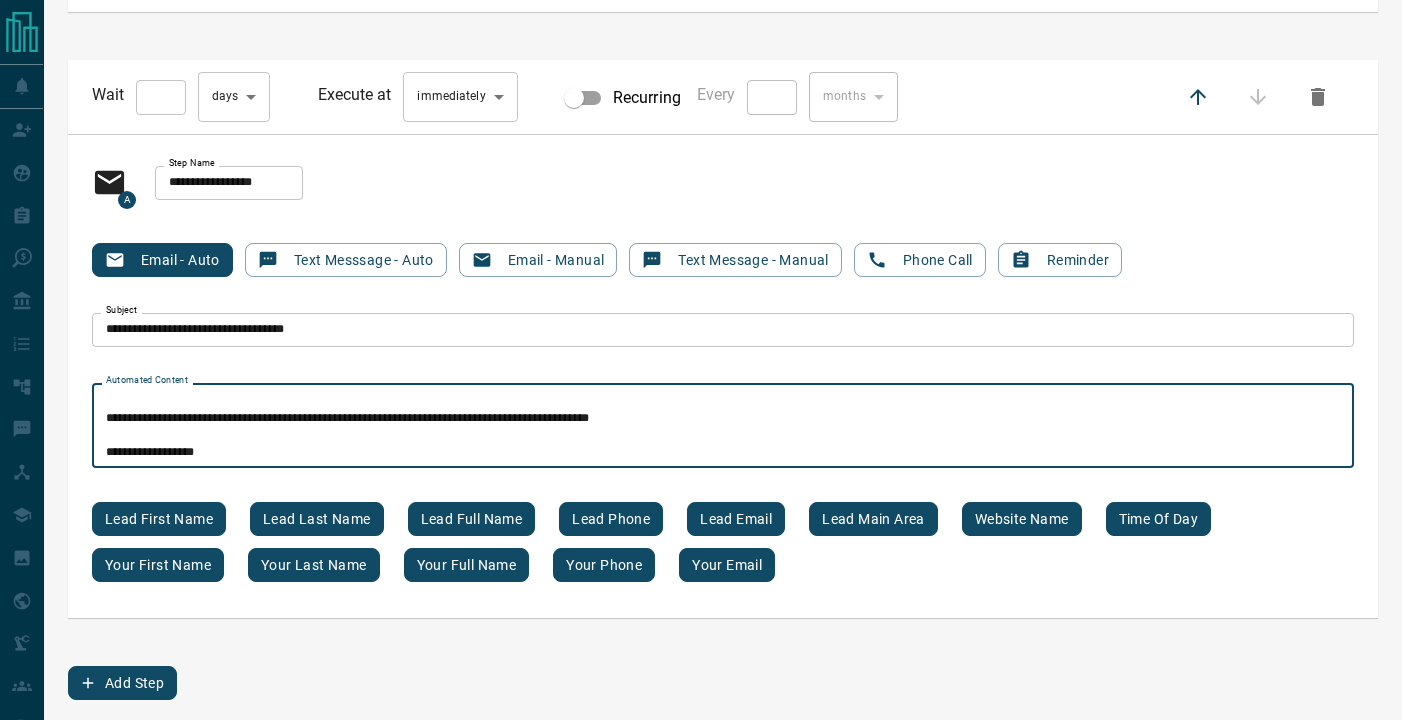 click on "[STARS]
[STARS]
[STARS]
[STARS]" at bounding box center [723, 426] 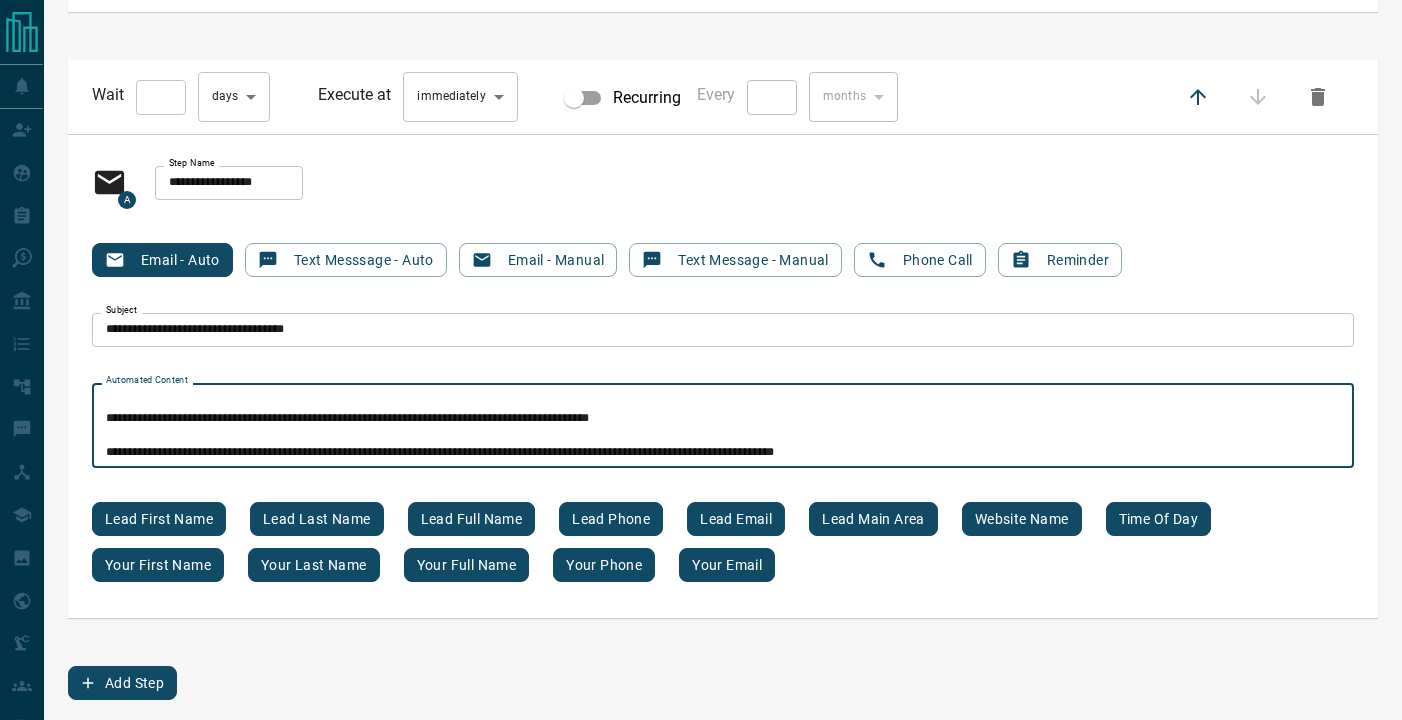scroll, scrollTop: 10296, scrollLeft: 0, axis: vertical 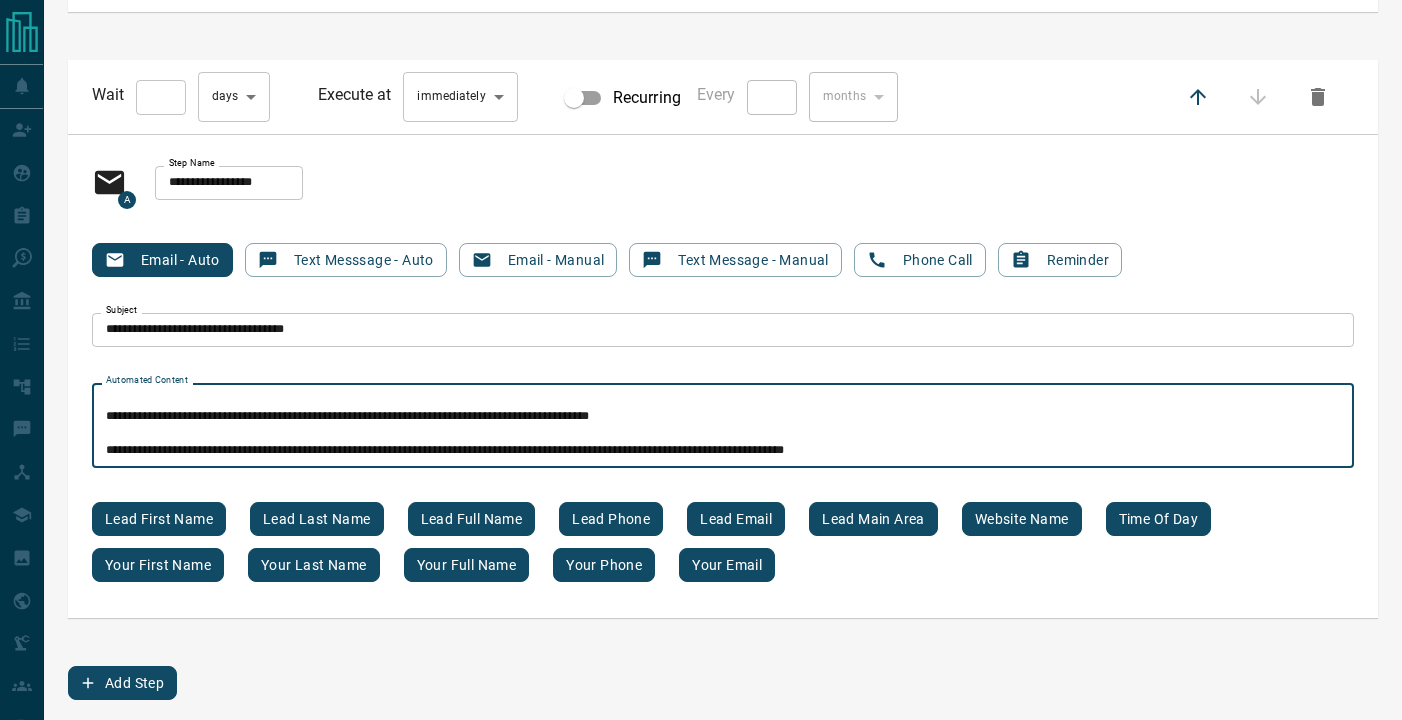 paste on "**********" 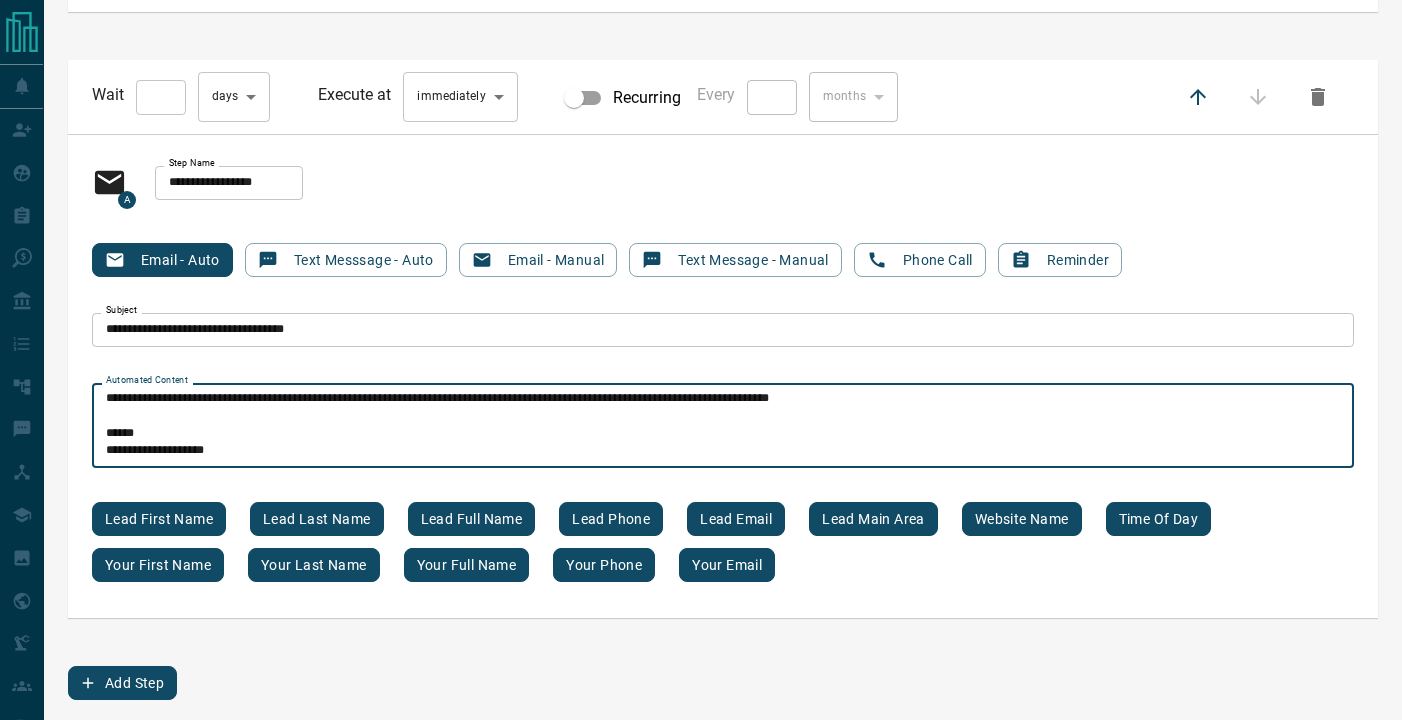 scroll, scrollTop: 102, scrollLeft: 0, axis: vertical 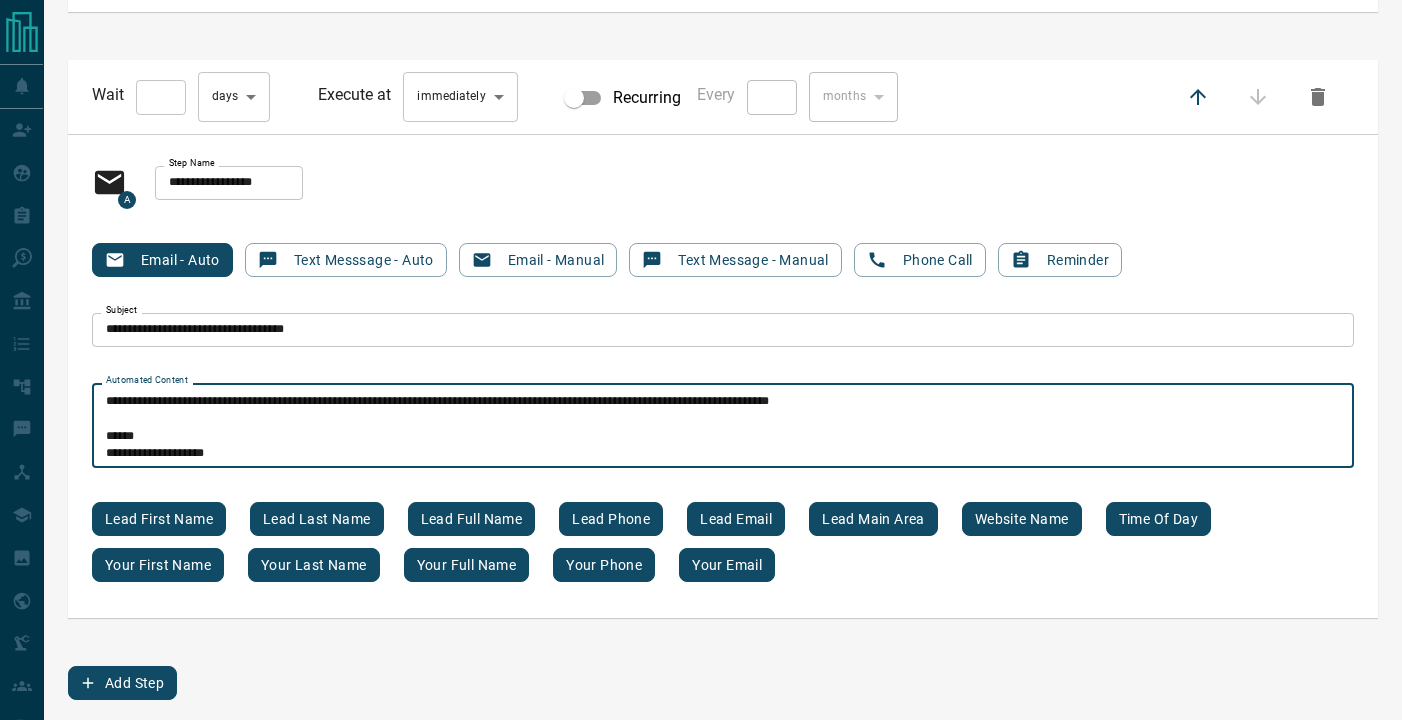 type on "[STARS]
[STARS]
[STARS]
[STARS]
[STARS]
[STARS]" 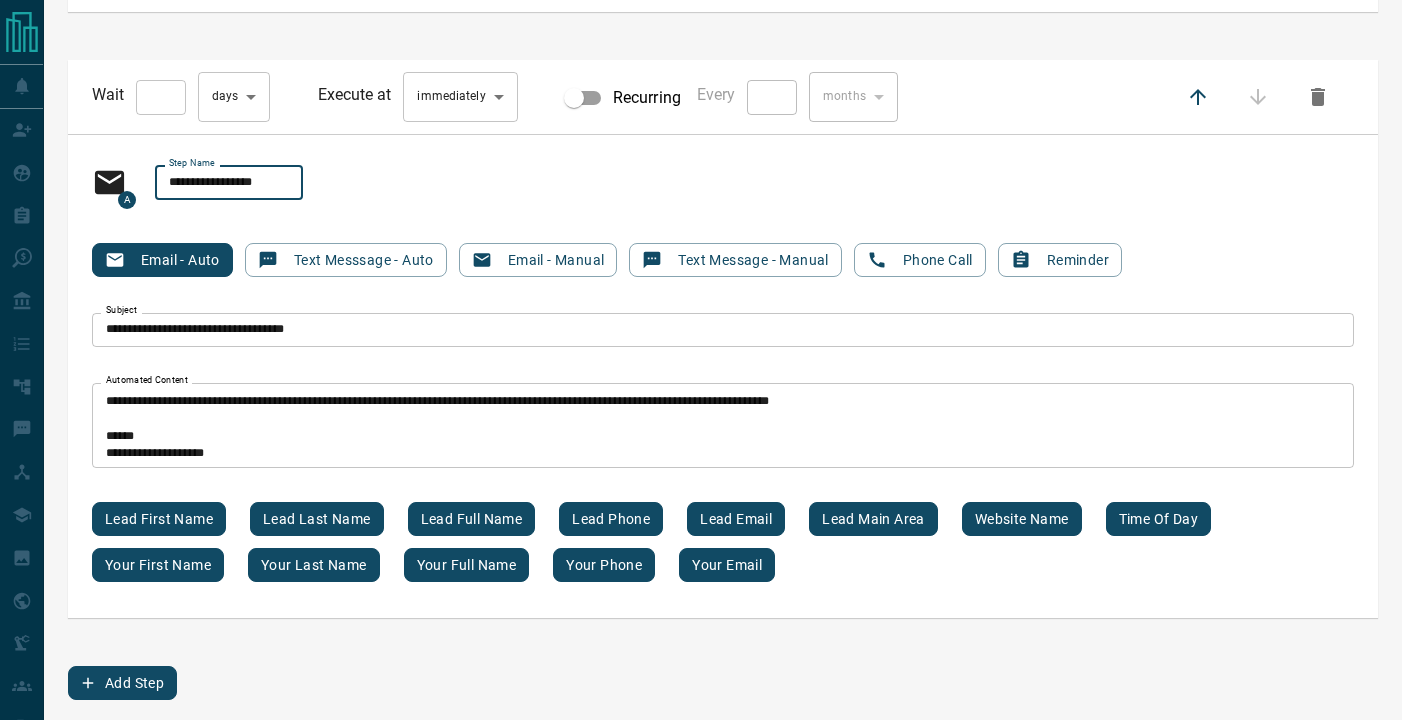 click on "**********" at bounding box center [229, 183] 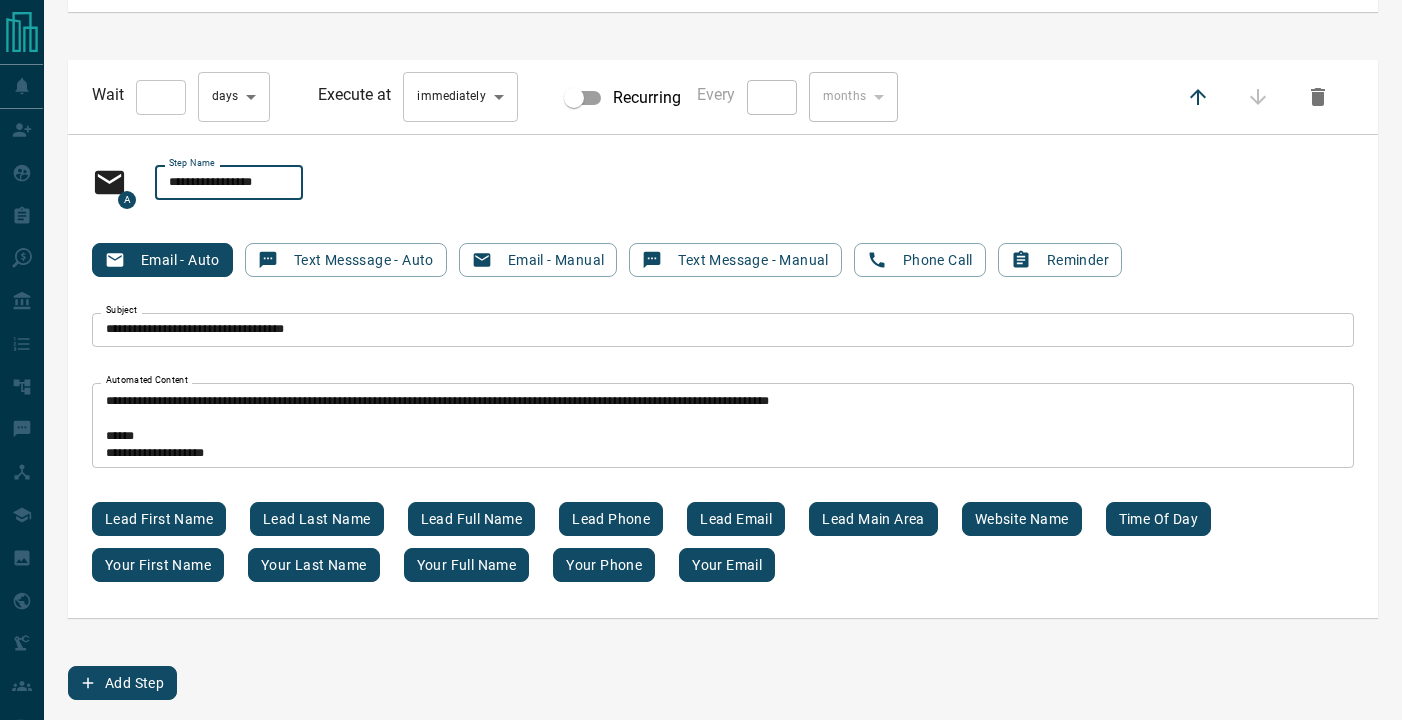 scroll, scrollTop: 10296, scrollLeft: 0, axis: vertical 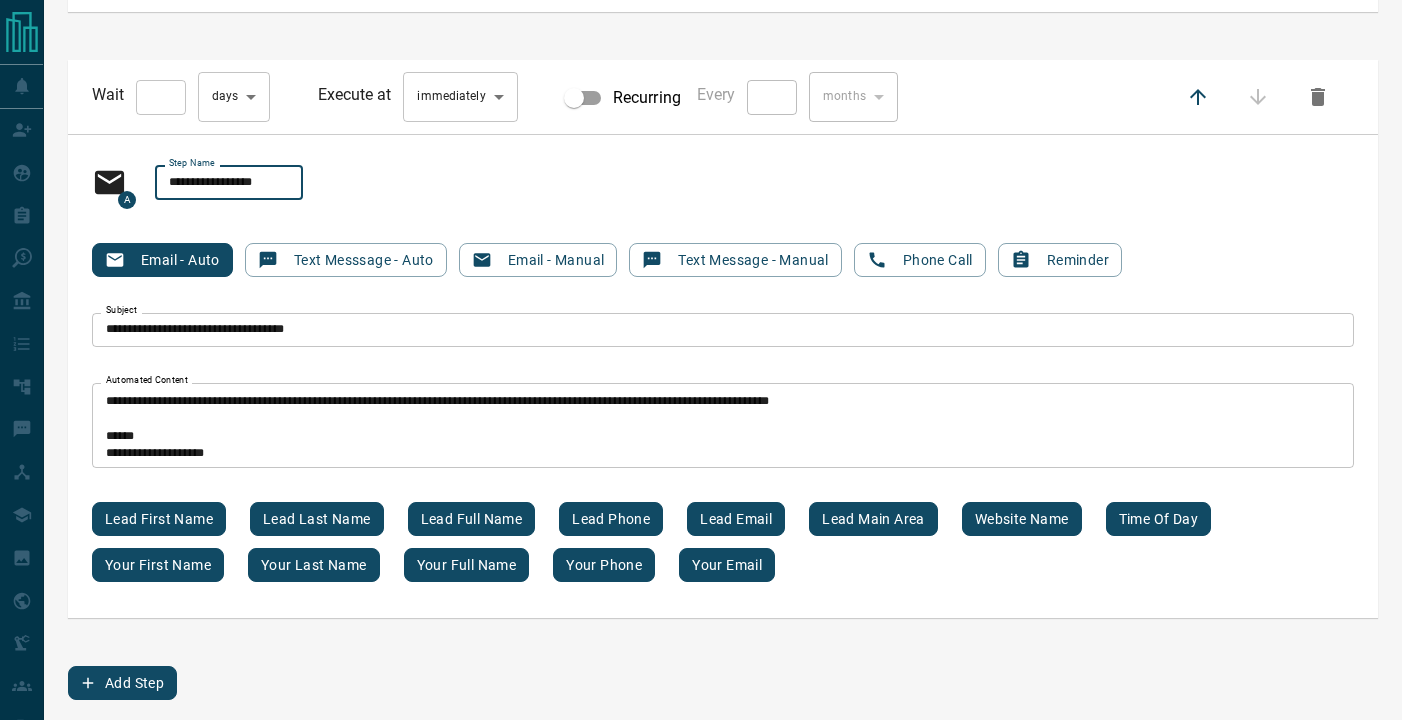 type on "**********" 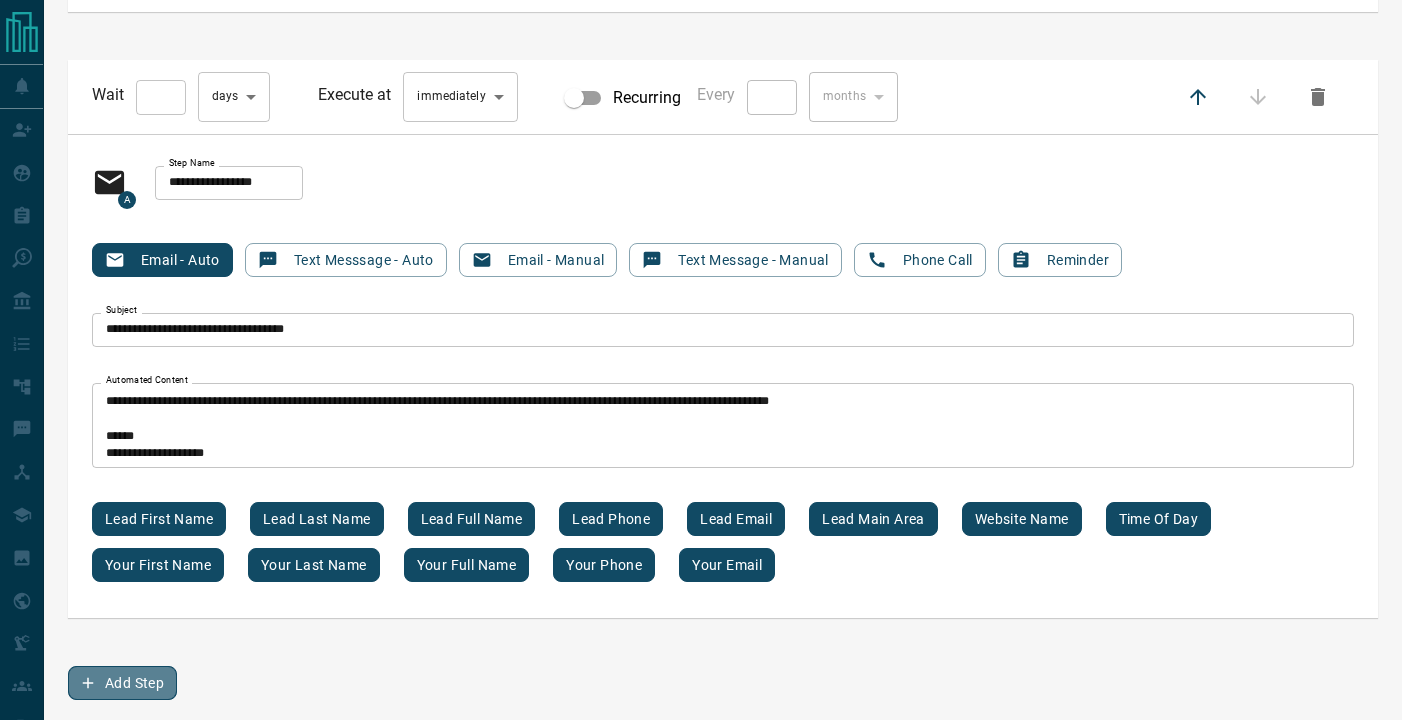 click on "Add Step" at bounding box center [122, 683] 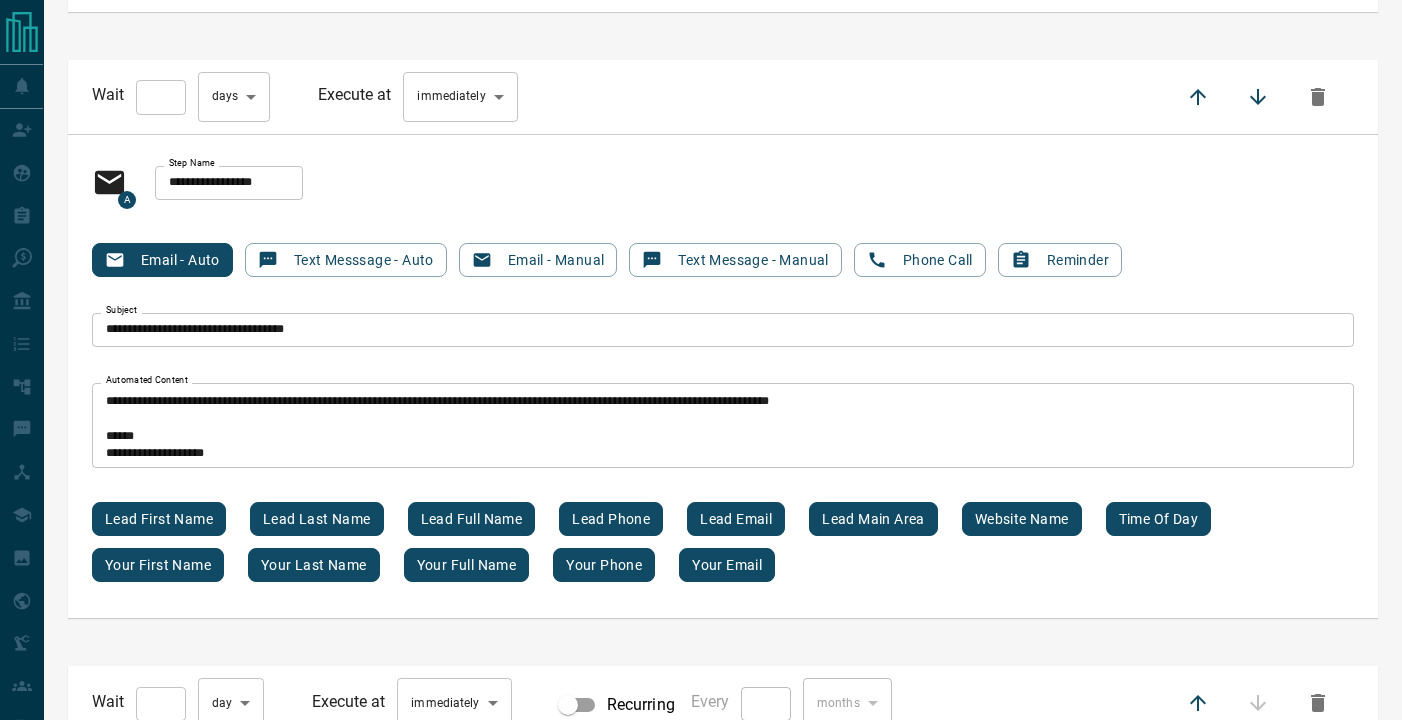 scroll, scrollTop: 10621, scrollLeft: 0, axis: vertical 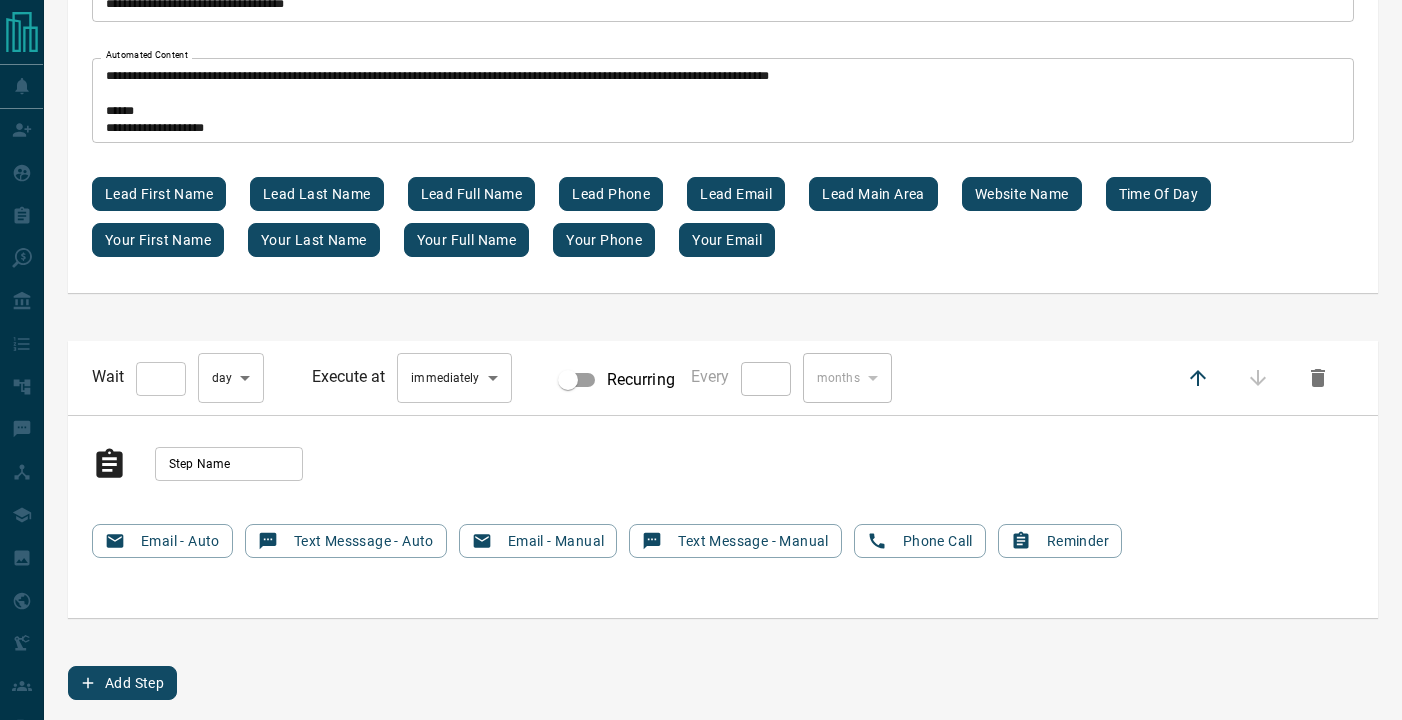 type on "*" 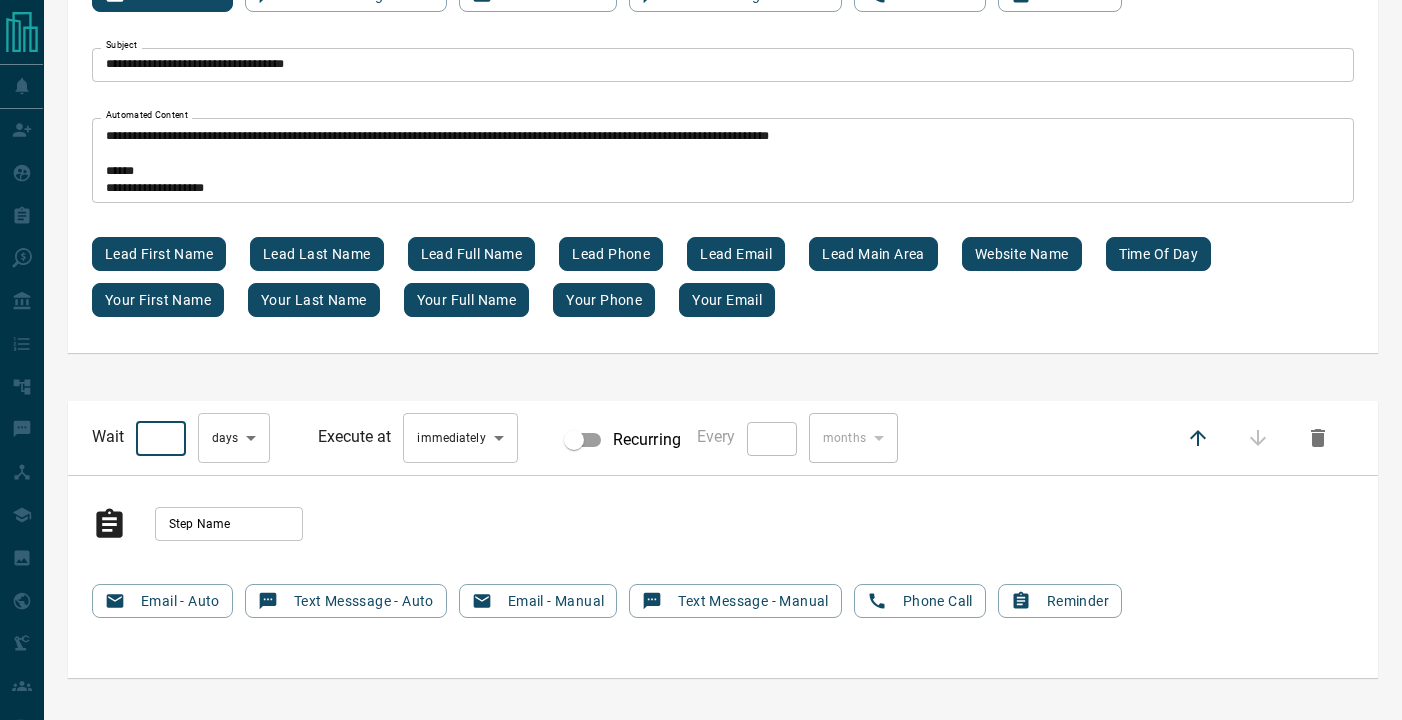 scroll, scrollTop: 10561, scrollLeft: 0, axis: vertical 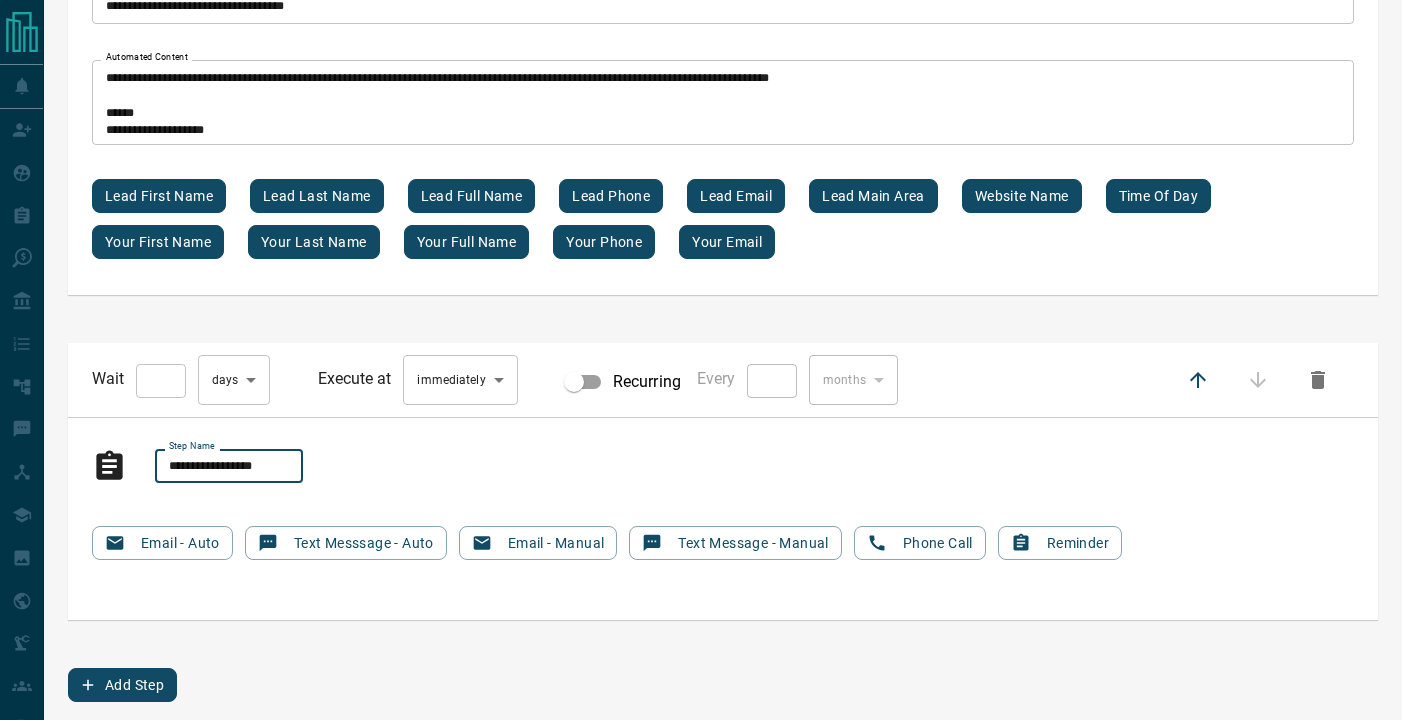 type on "**********" 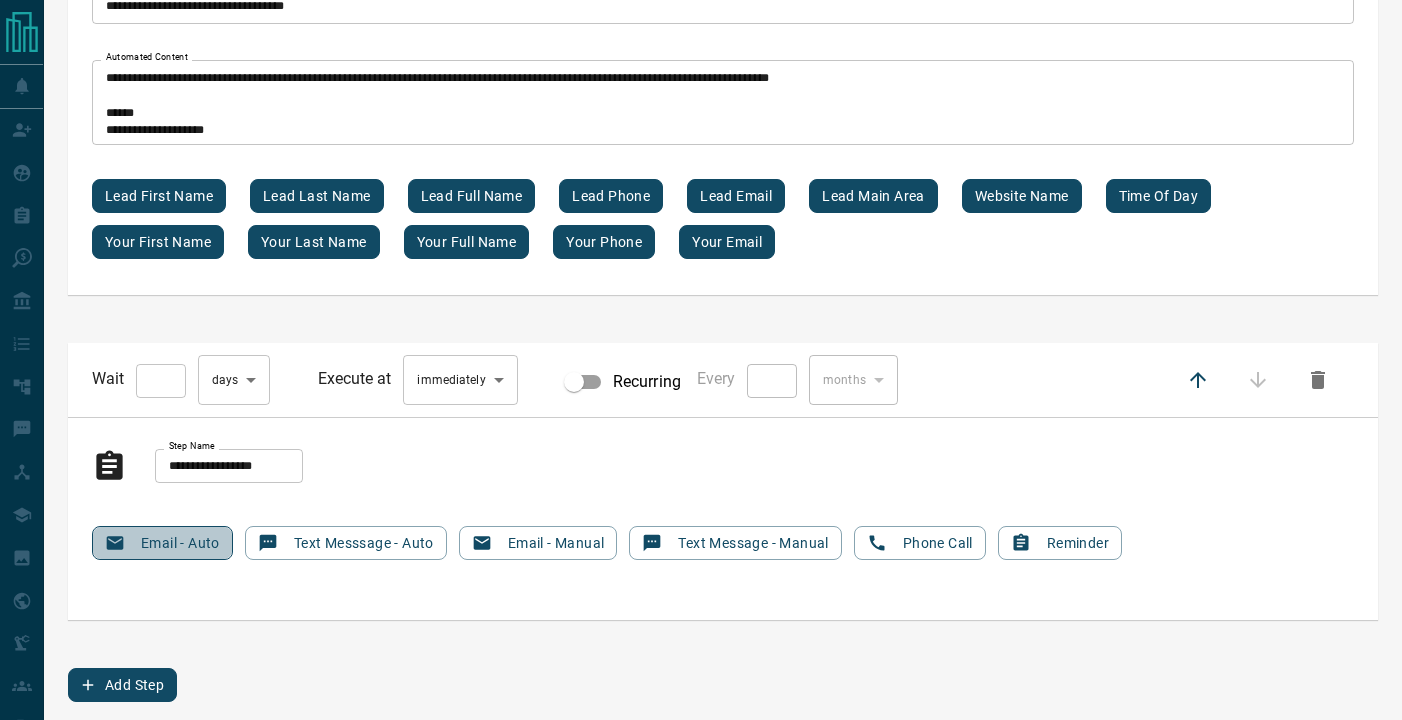 click on "Email - Auto" at bounding box center (162, 543) 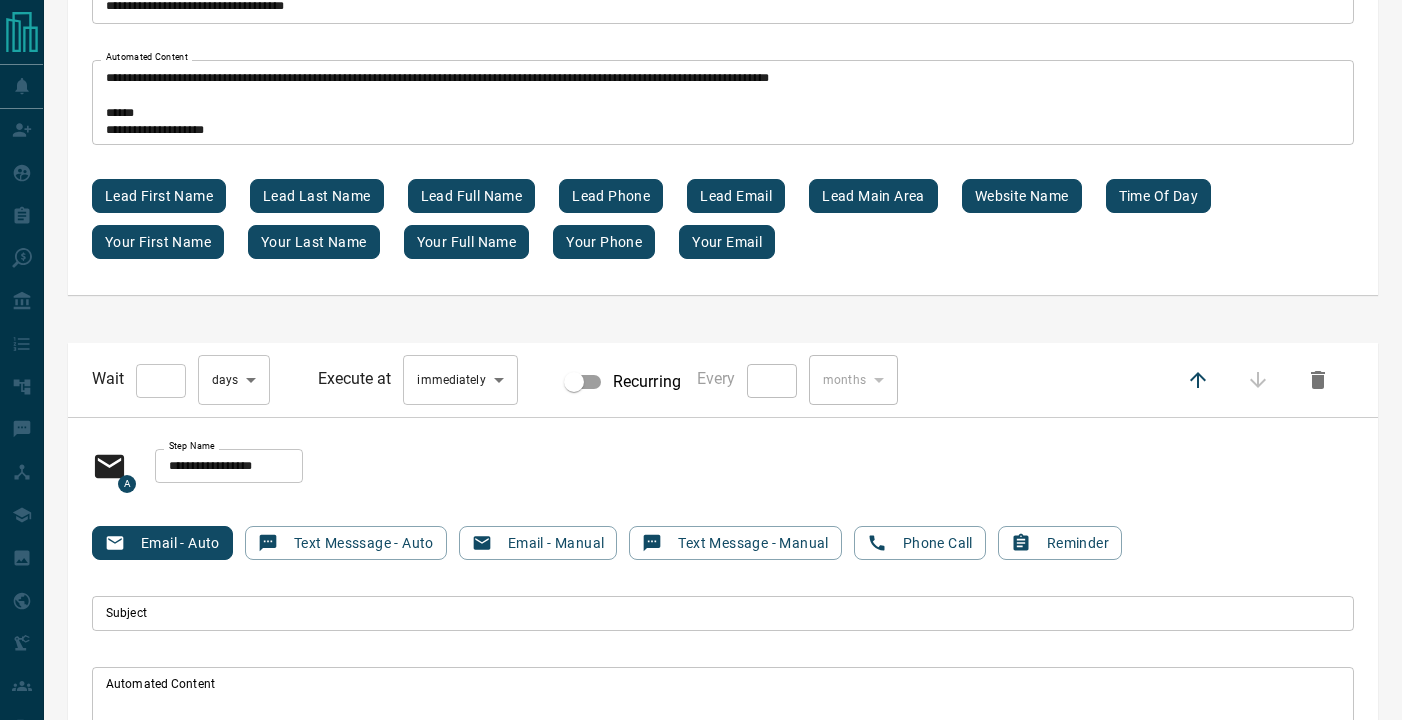 scroll, scrollTop: 10673, scrollLeft: 0, axis: vertical 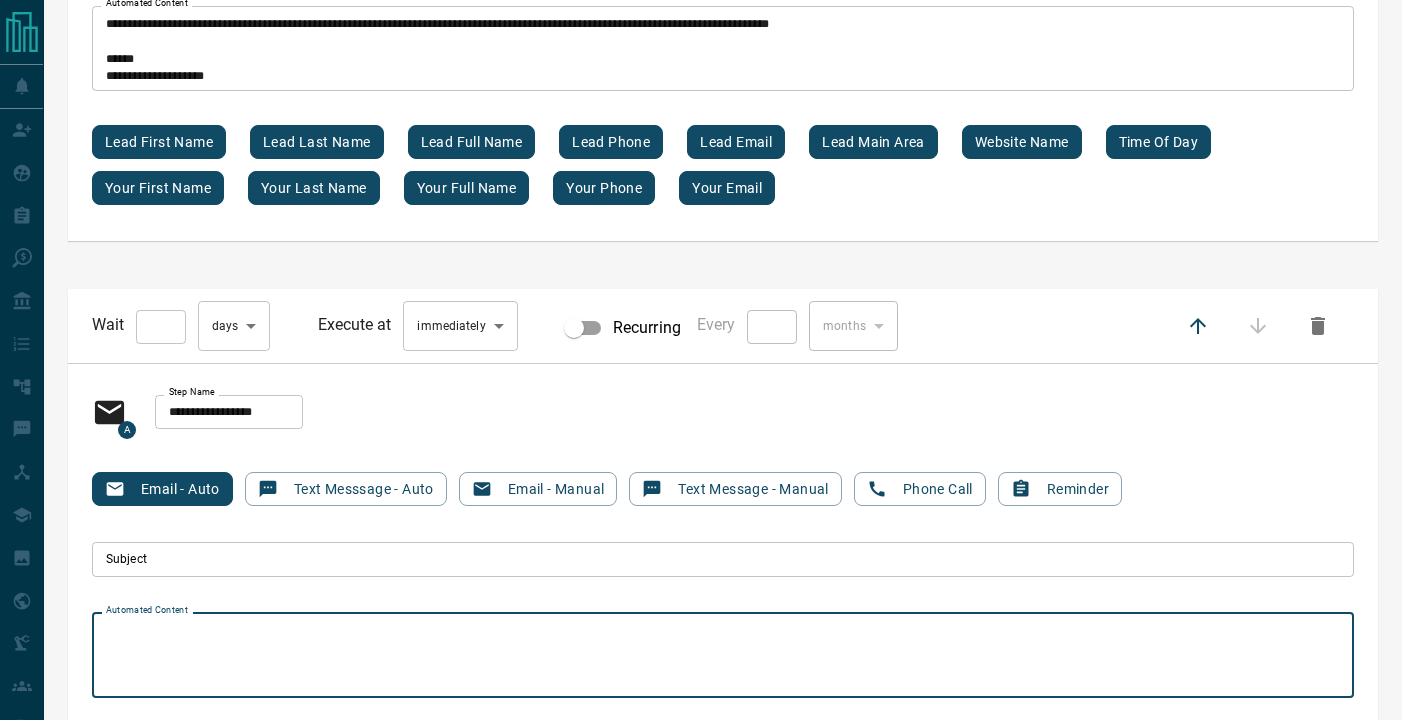 click on "Automated Content" at bounding box center (723, 655) 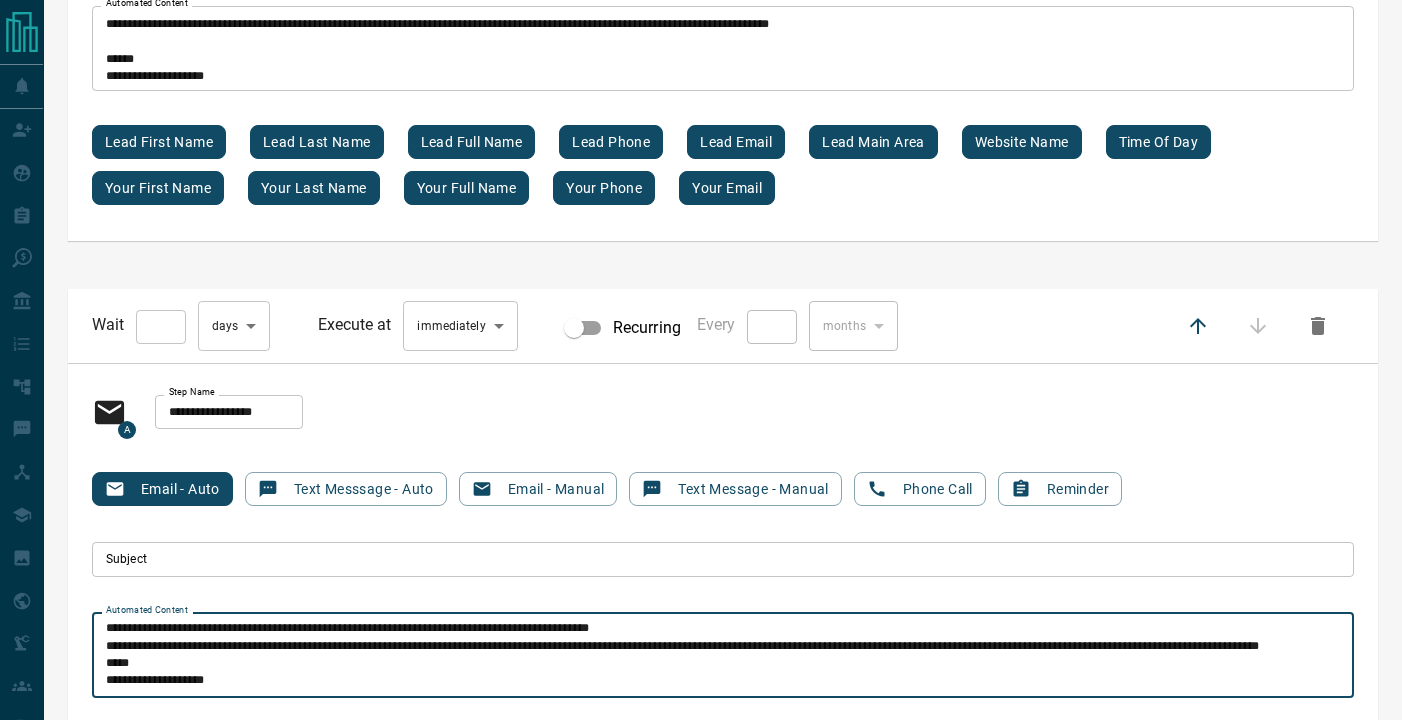scroll, scrollTop: 102, scrollLeft: 0, axis: vertical 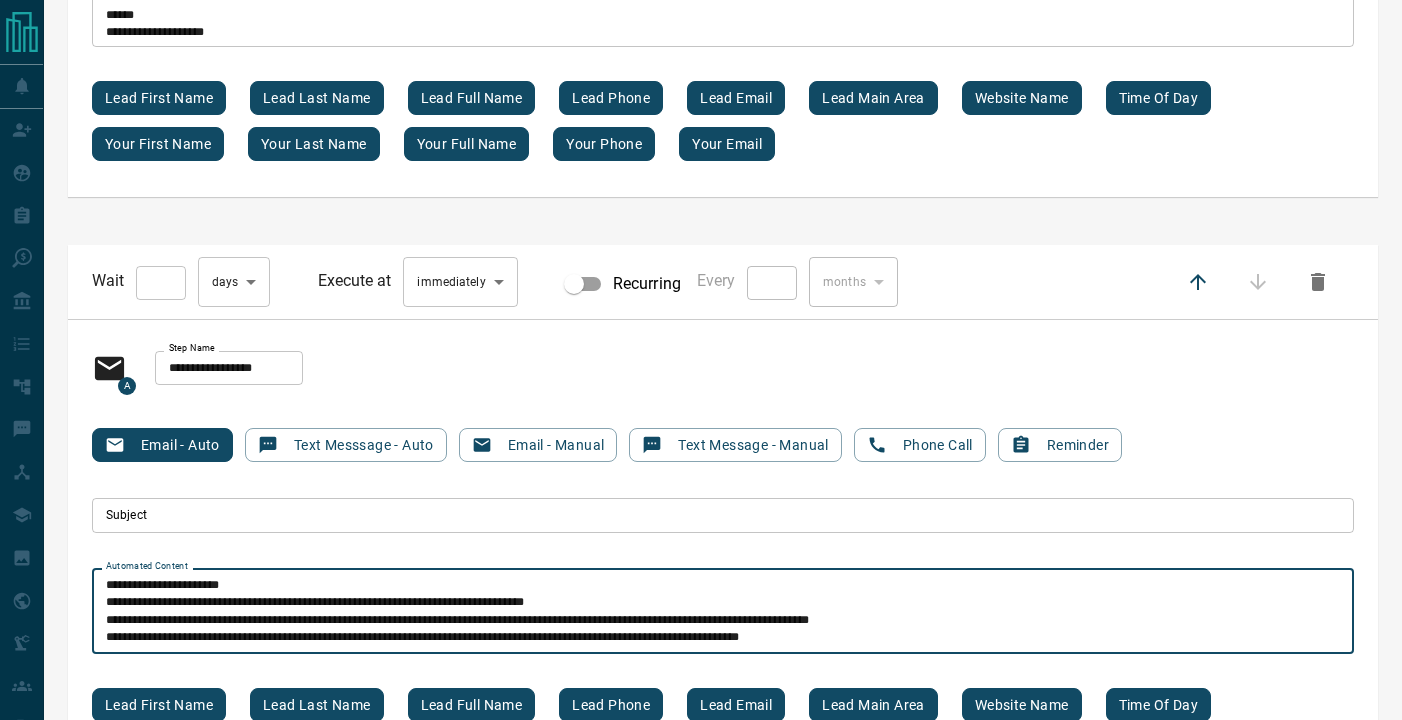 click on "[REDACTED]
[REDACTED]
[REDACTED]
[REDACTED]
[REDACTED]
[REDACTED]
[REDACTED]
[REDACTED]
[REDACTED]
[REDACTED]" at bounding box center [723, 611] 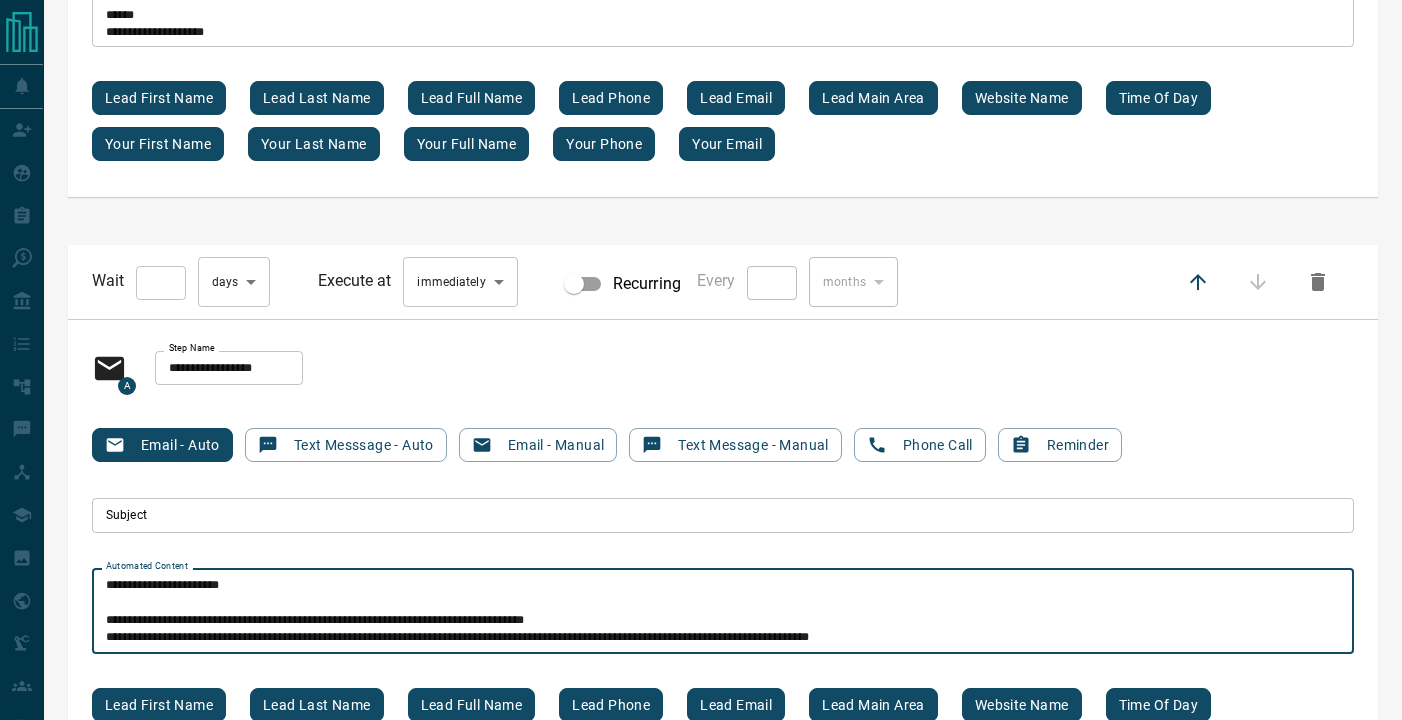 click on "**********" at bounding box center [723, 611] 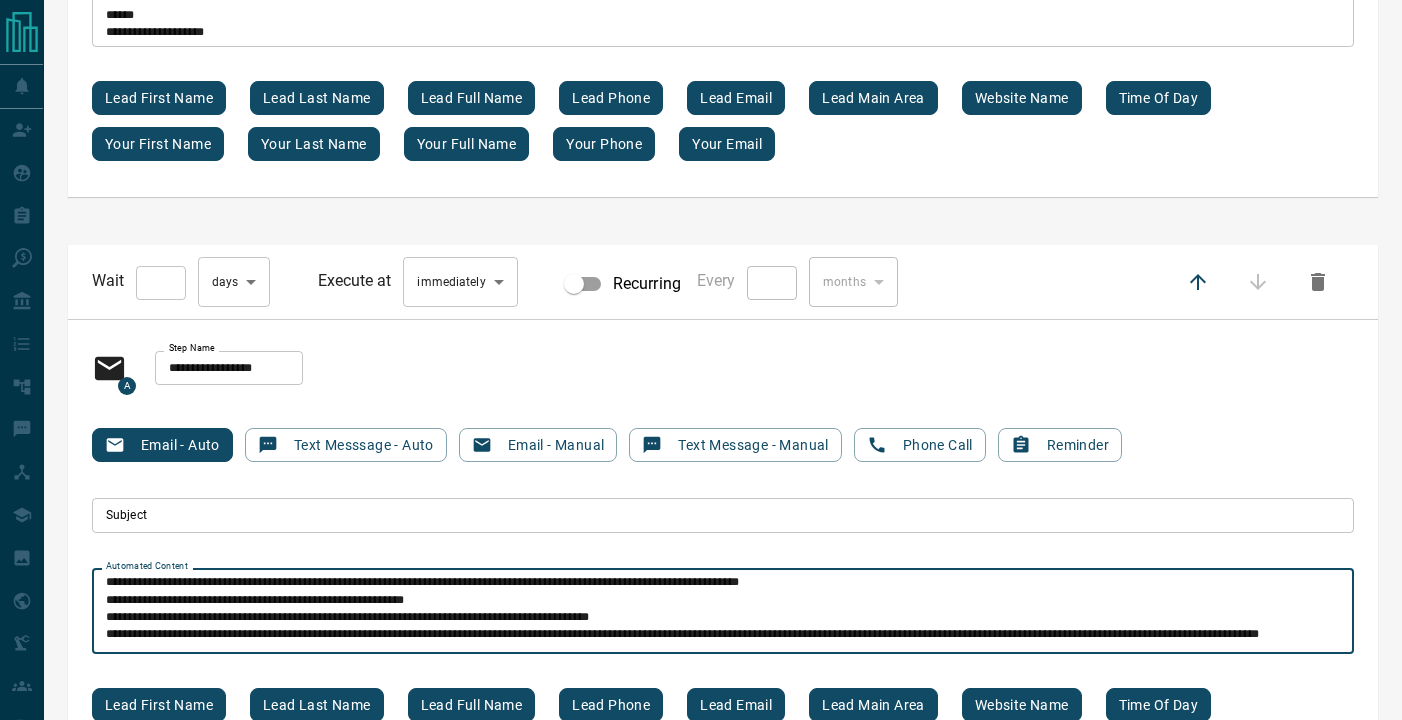 scroll, scrollTop: 56, scrollLeft: 0, axis: vertical 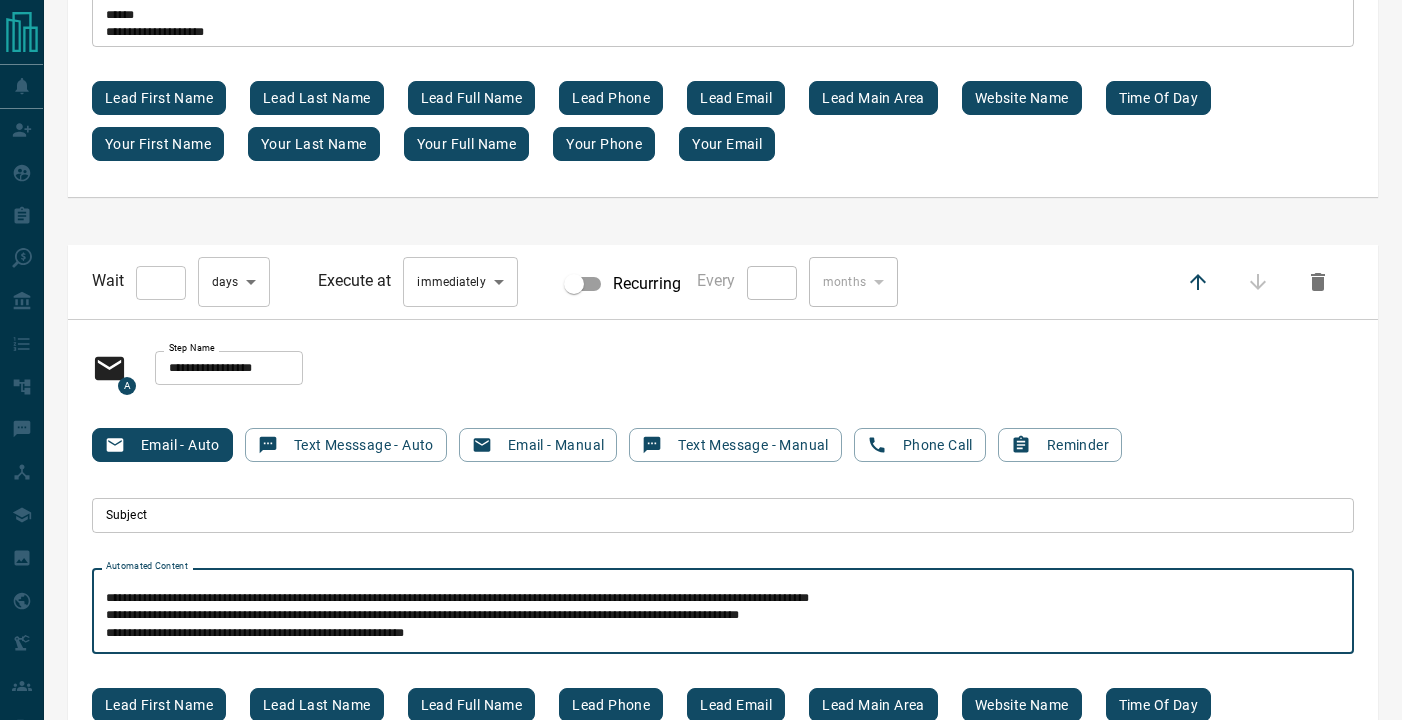 click on "**********" at bounding box center [723, 611] 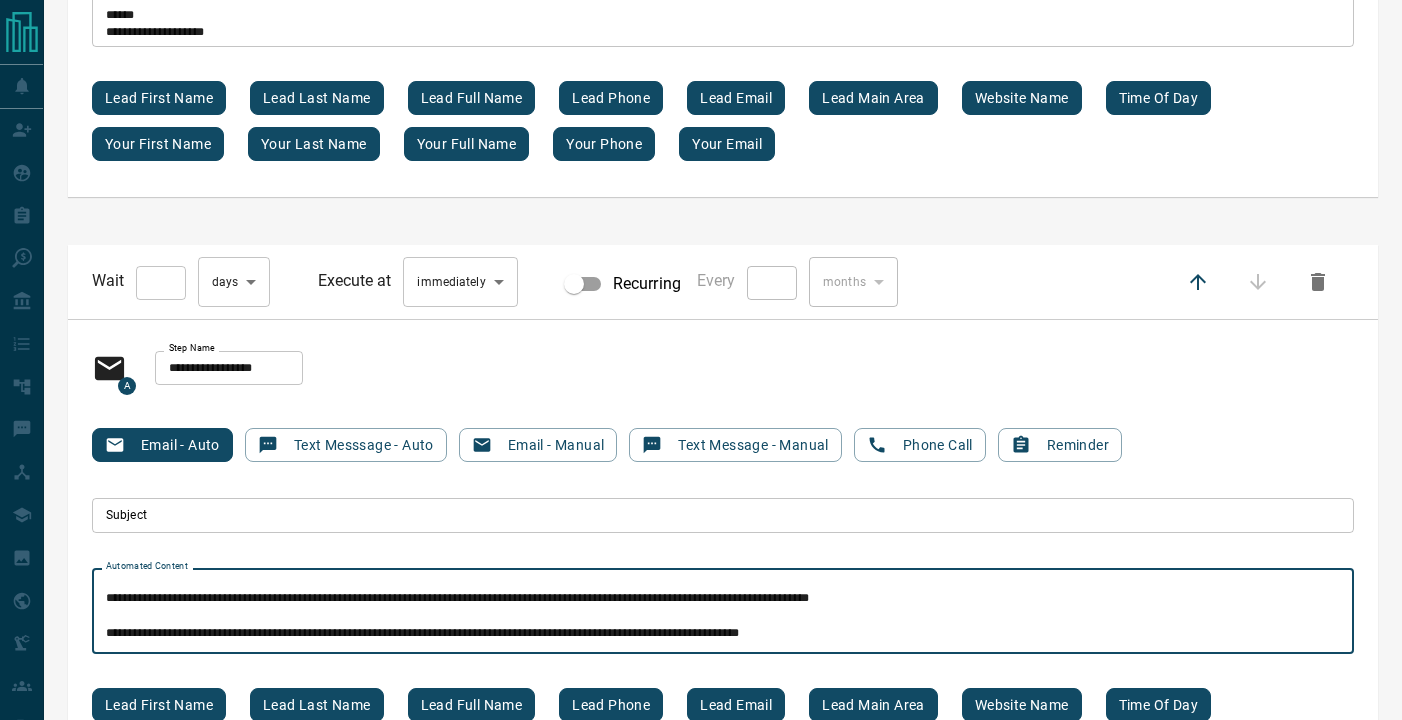 click on "**********" at bounding box center (723, 611) 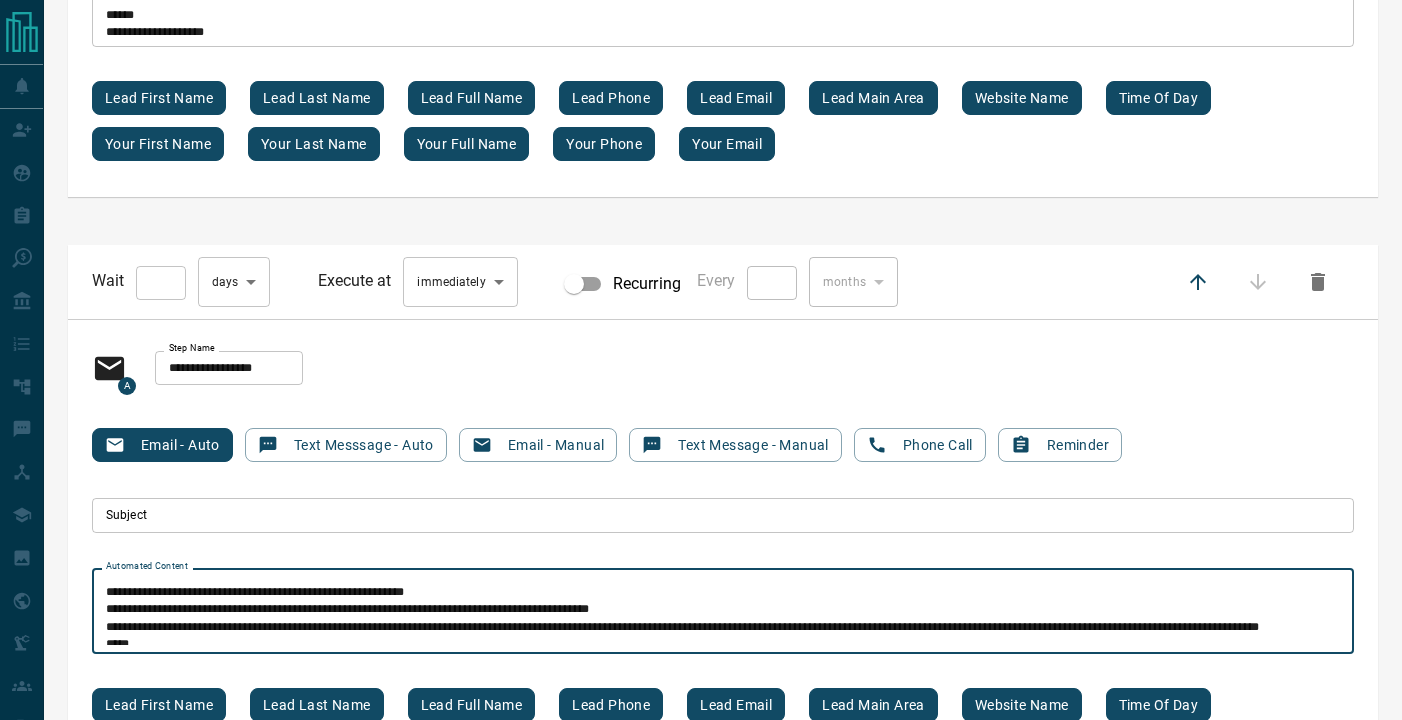 scroll, scrollTop: 128, scrollLeft: 0, axis: vertical 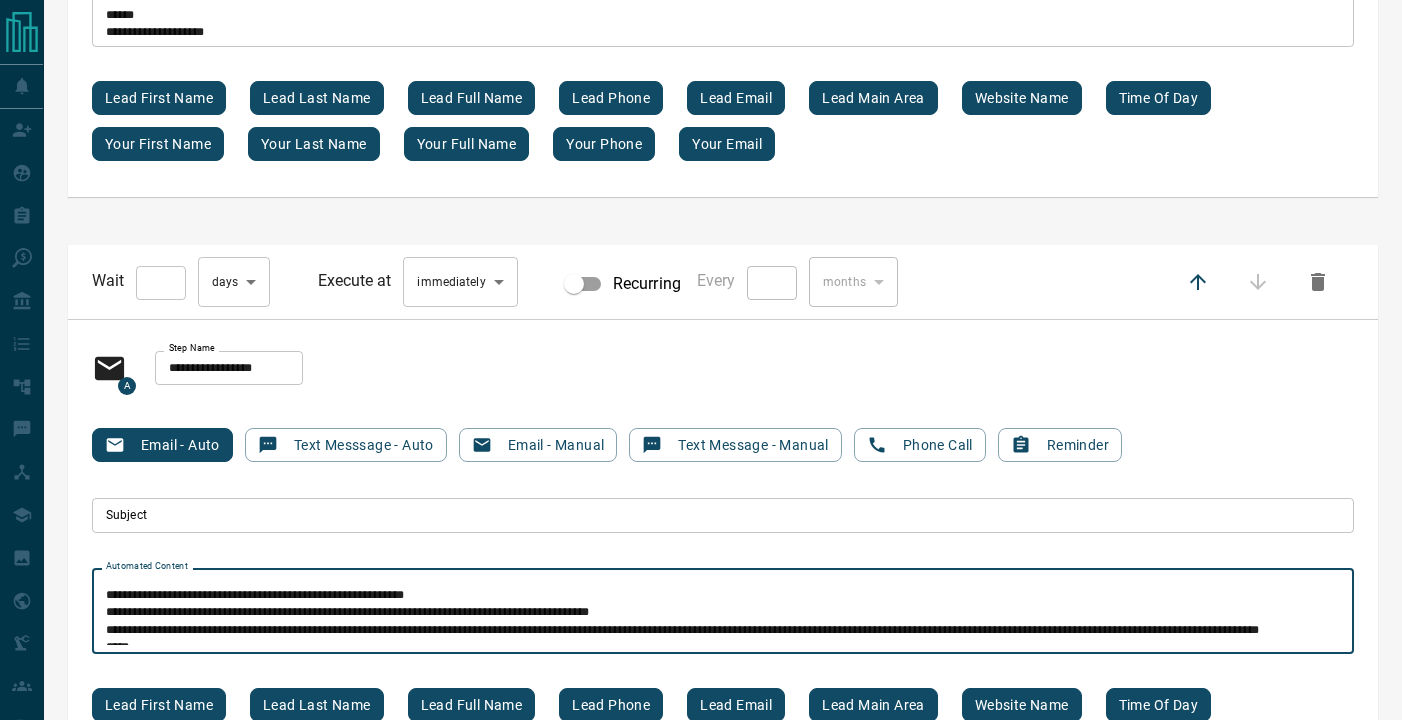 click on "**********" at bounding box center [723, 611] 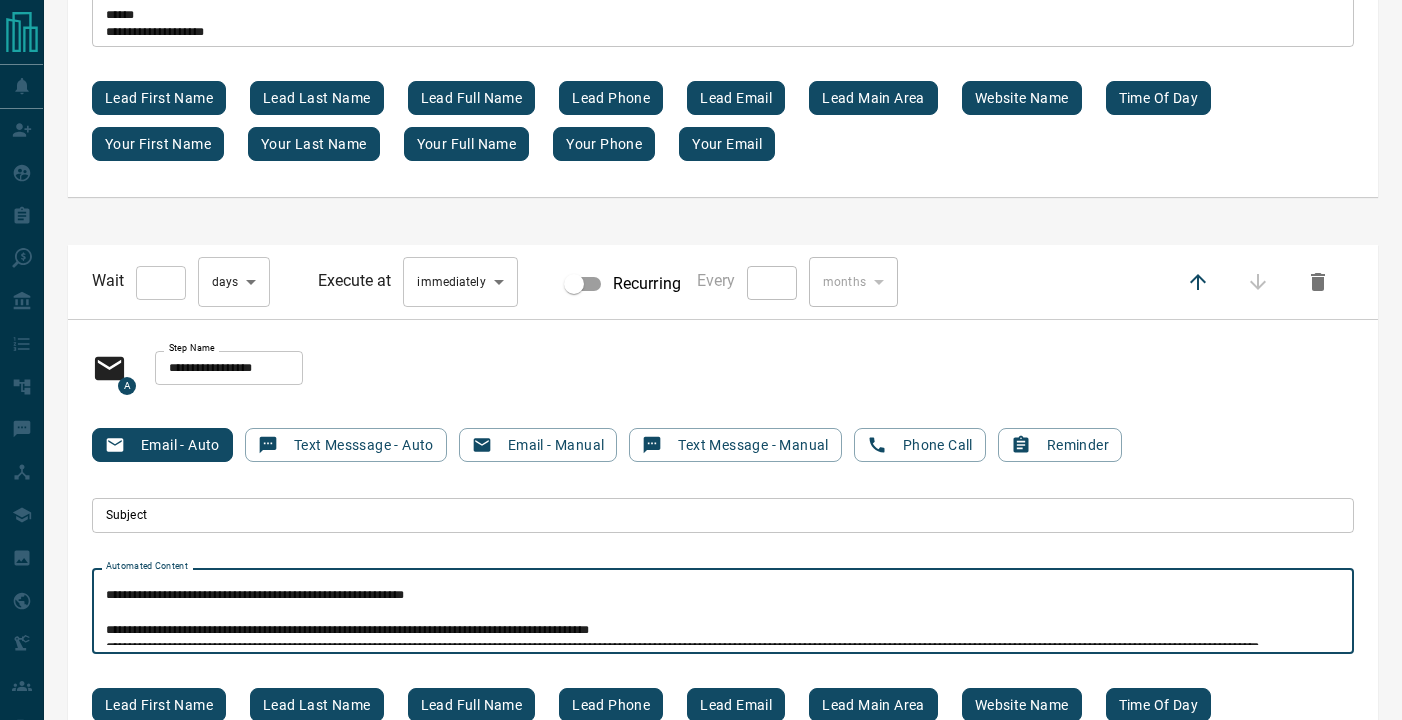 click on "**********" at bounding box center (723, 611) 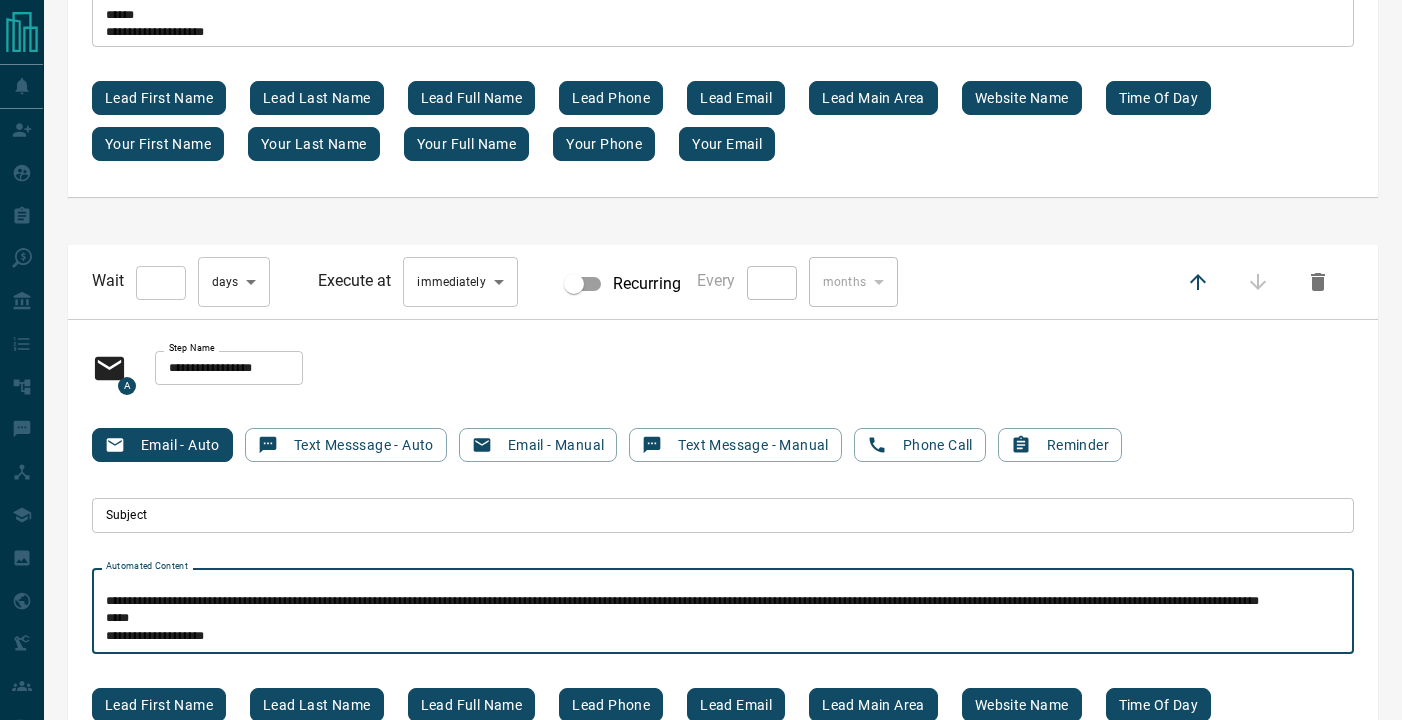 scroll, scrollTop: 201, scrollLeft: 0, axis: vertical 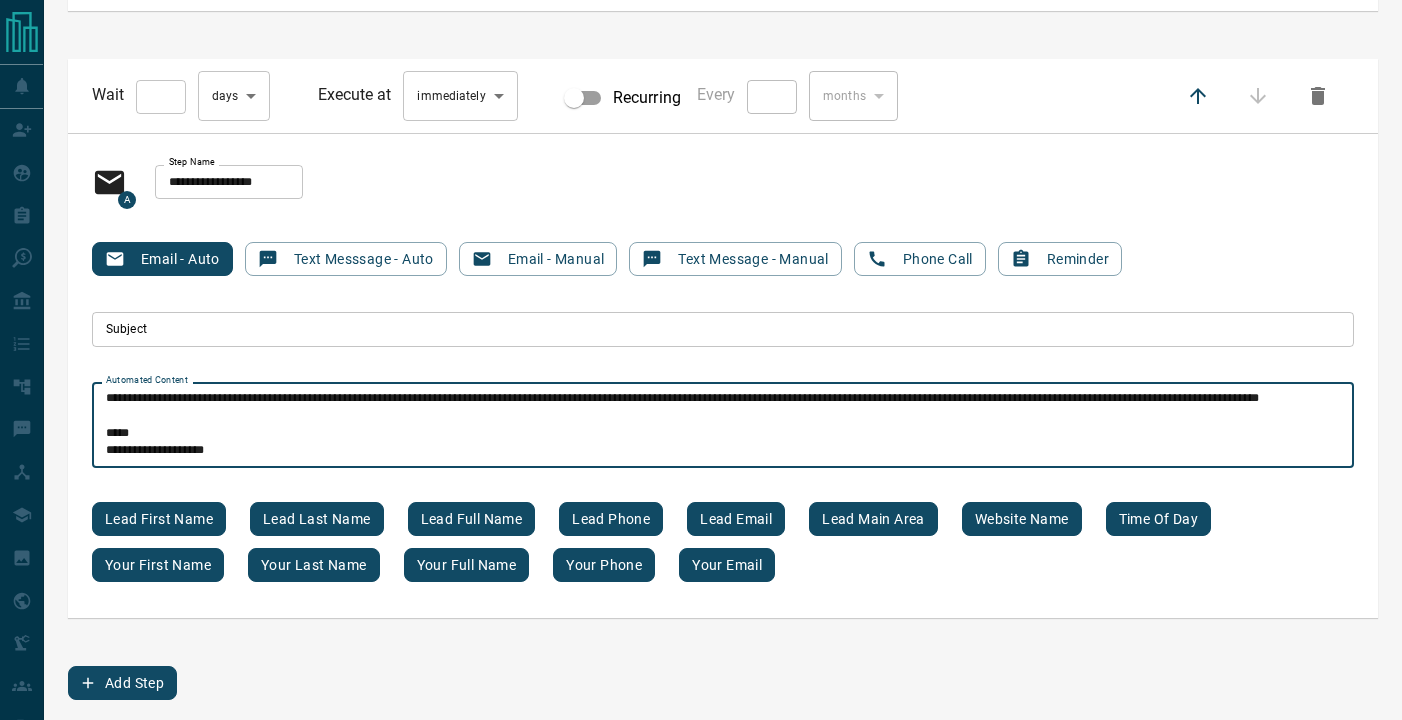 type on "**********" 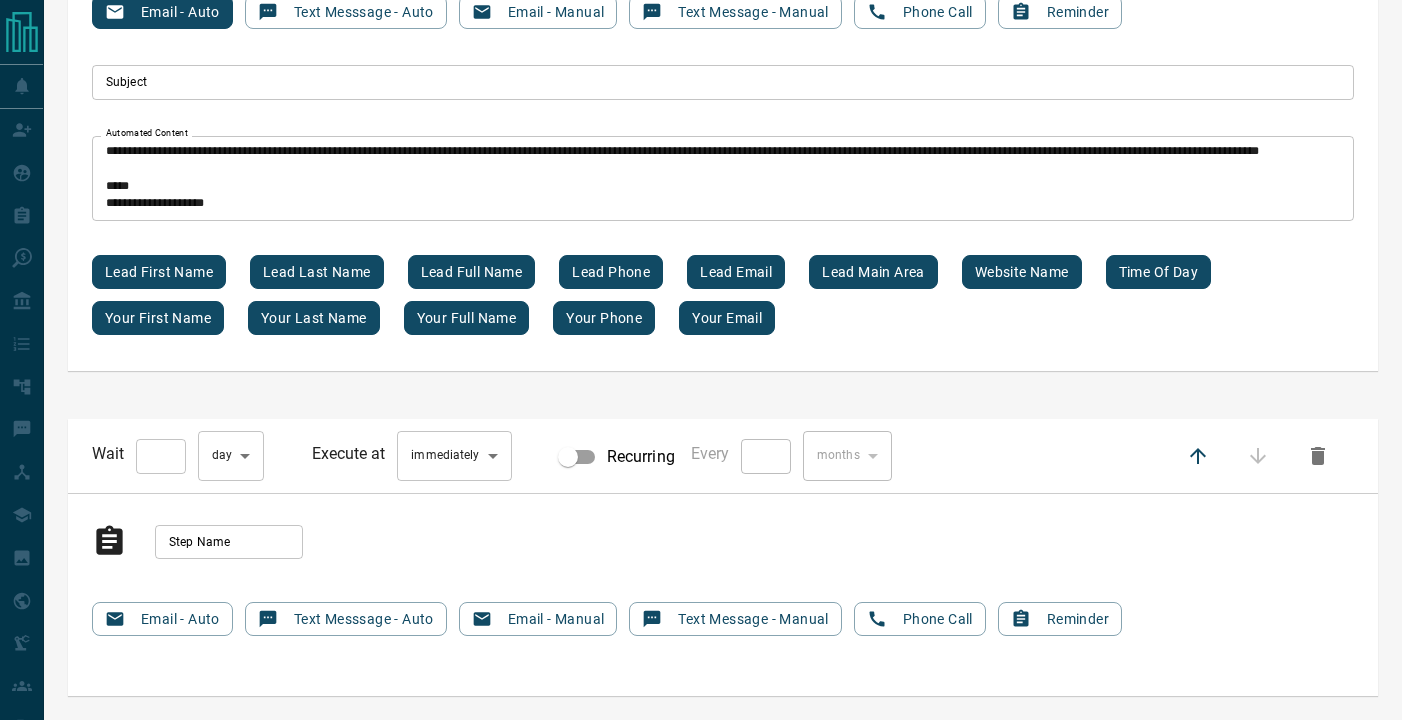 scroll, scrollTop: 11228, scrollLeft: 0, axis: vertical 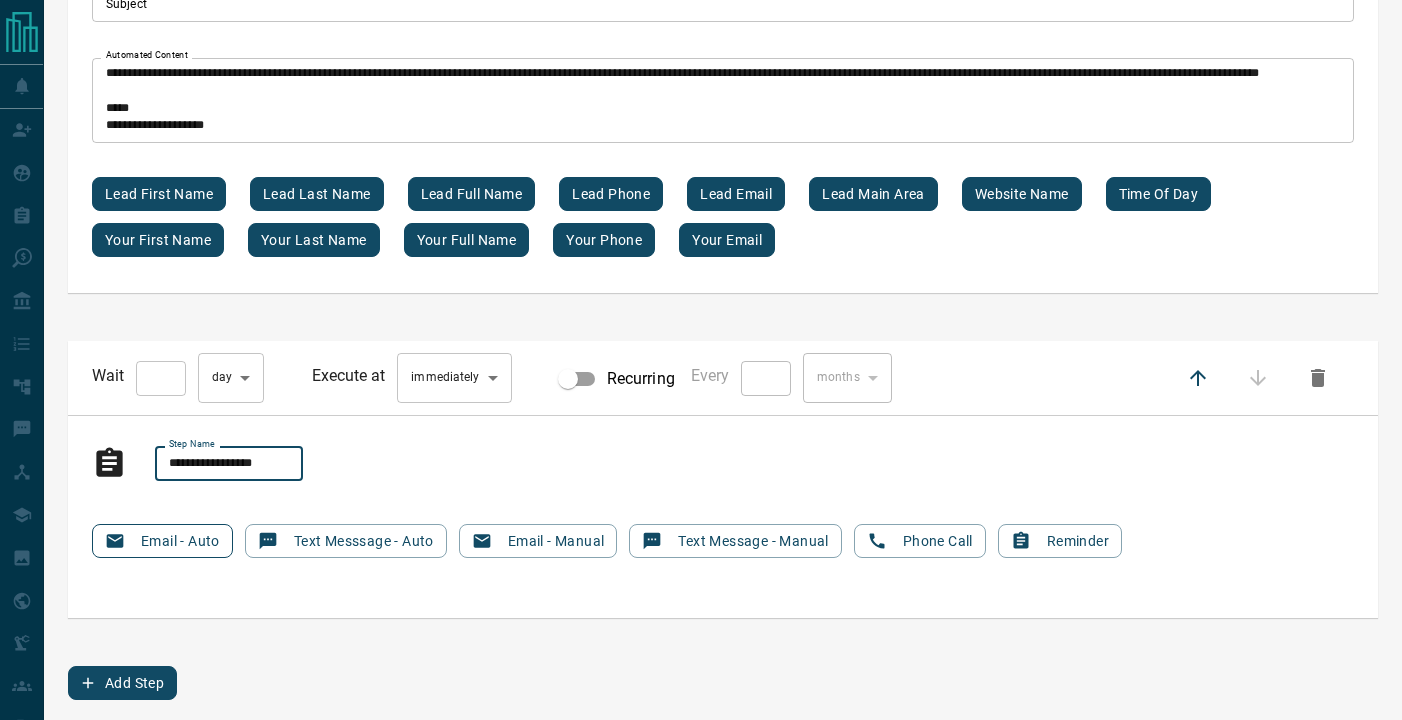 type on "**********" 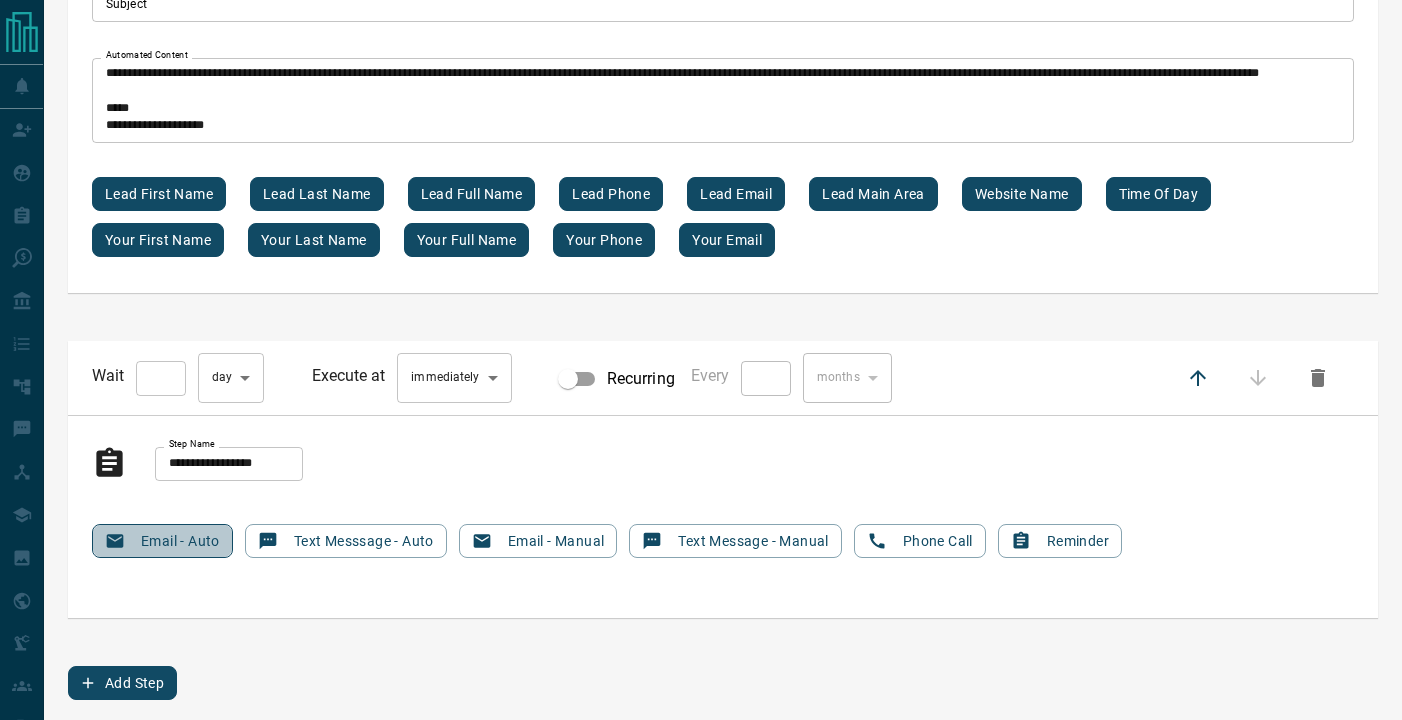 click on "Email - Auto" at bounding box center (162, 541) 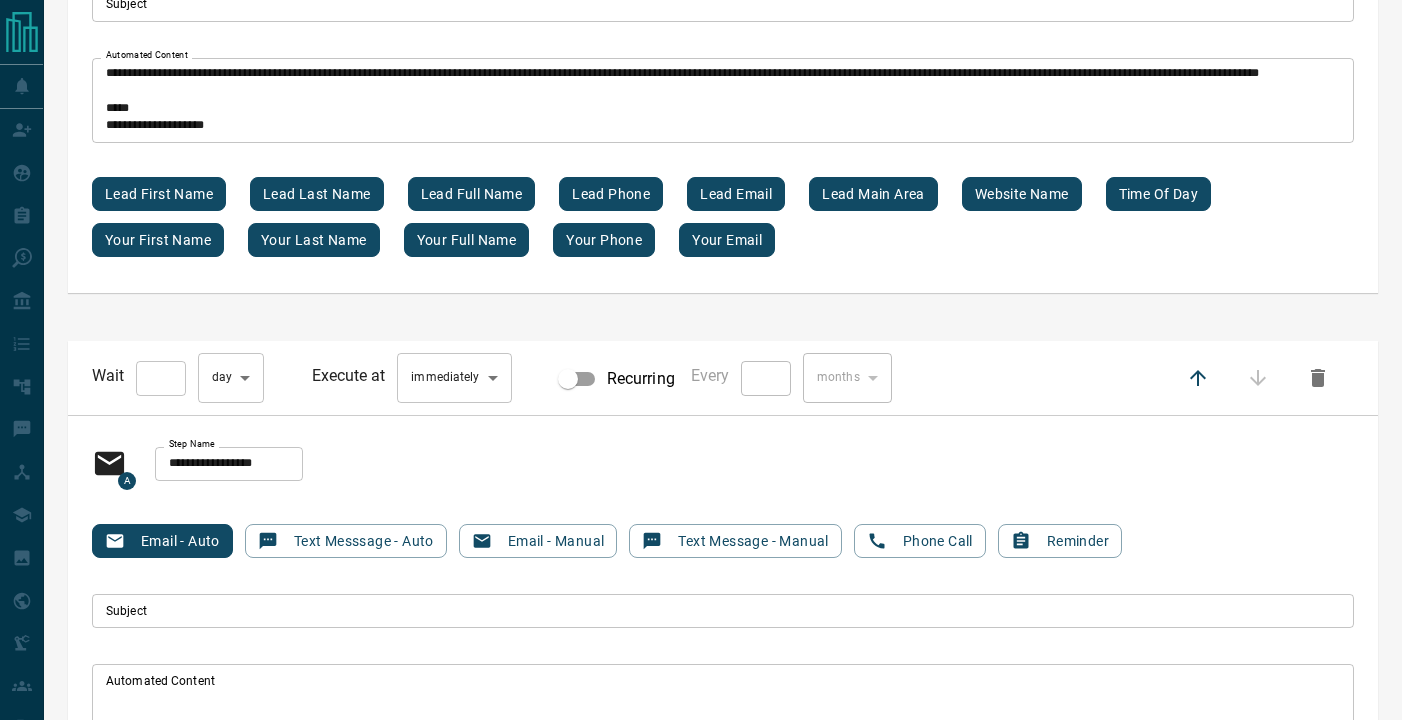 click on "Subject" at bounding box center (723, 611) 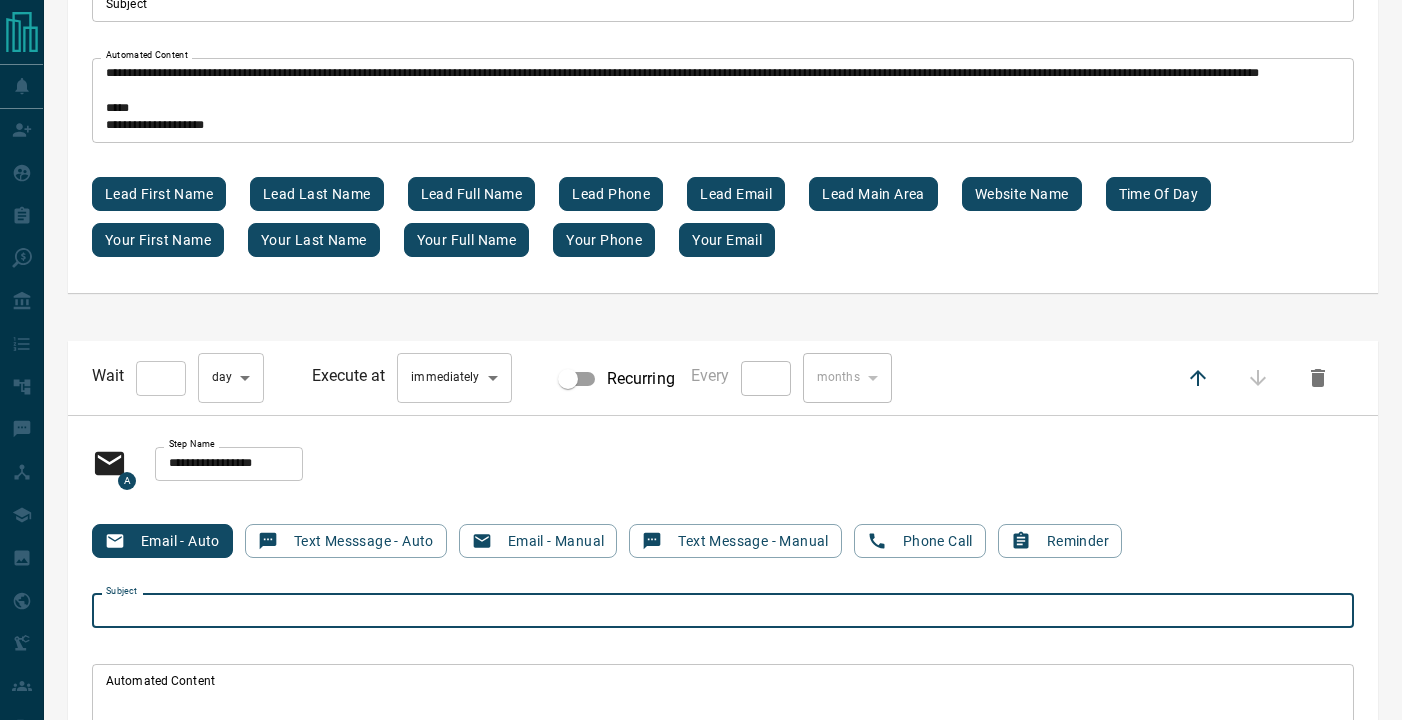 paste on "**********" 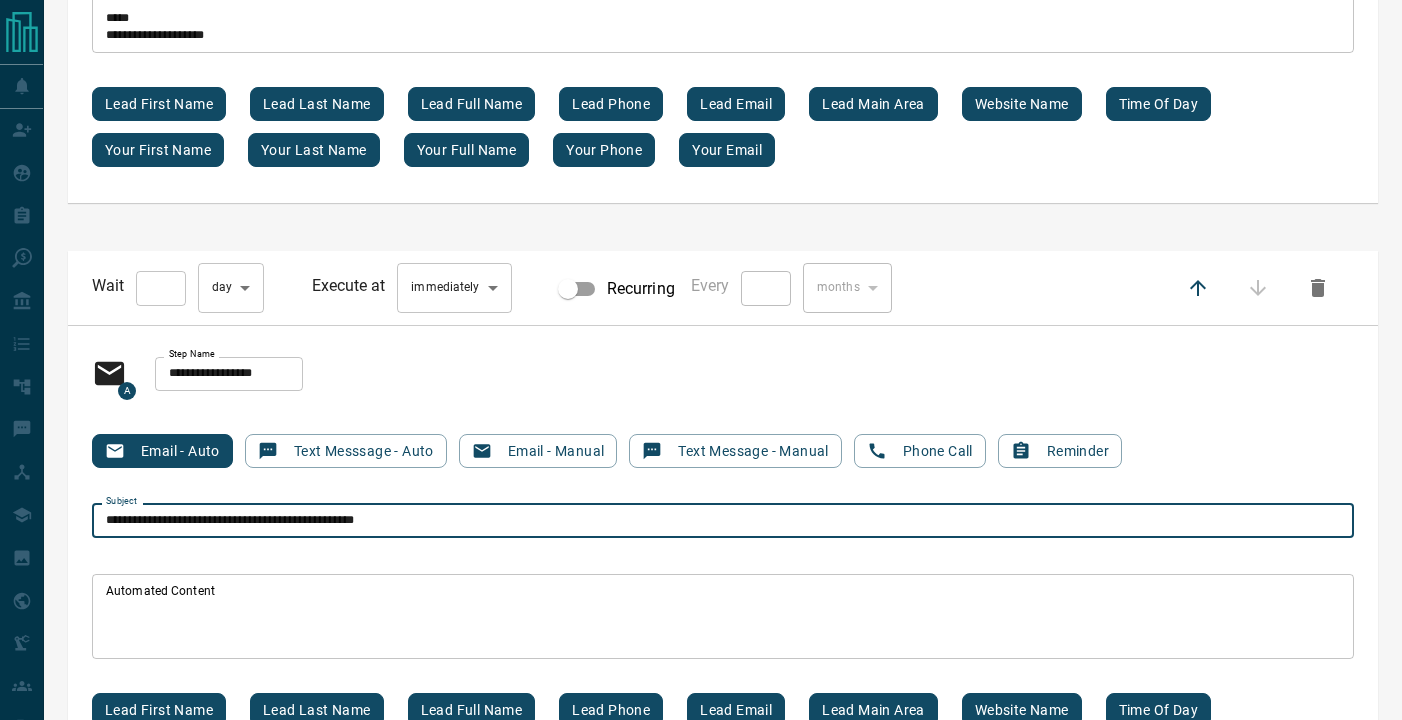 scroll, scrollTop: 11317, scrollLeft: 0, axis: vertical 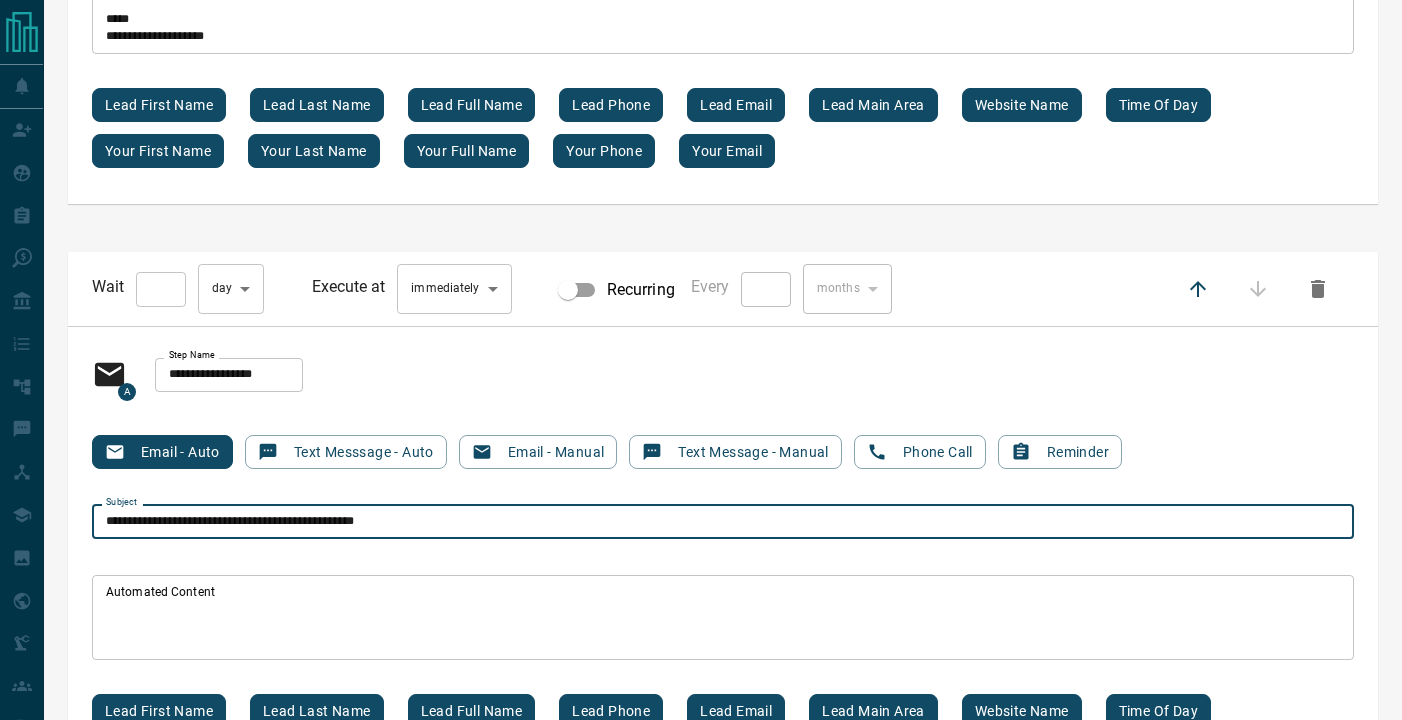 type on "**********" 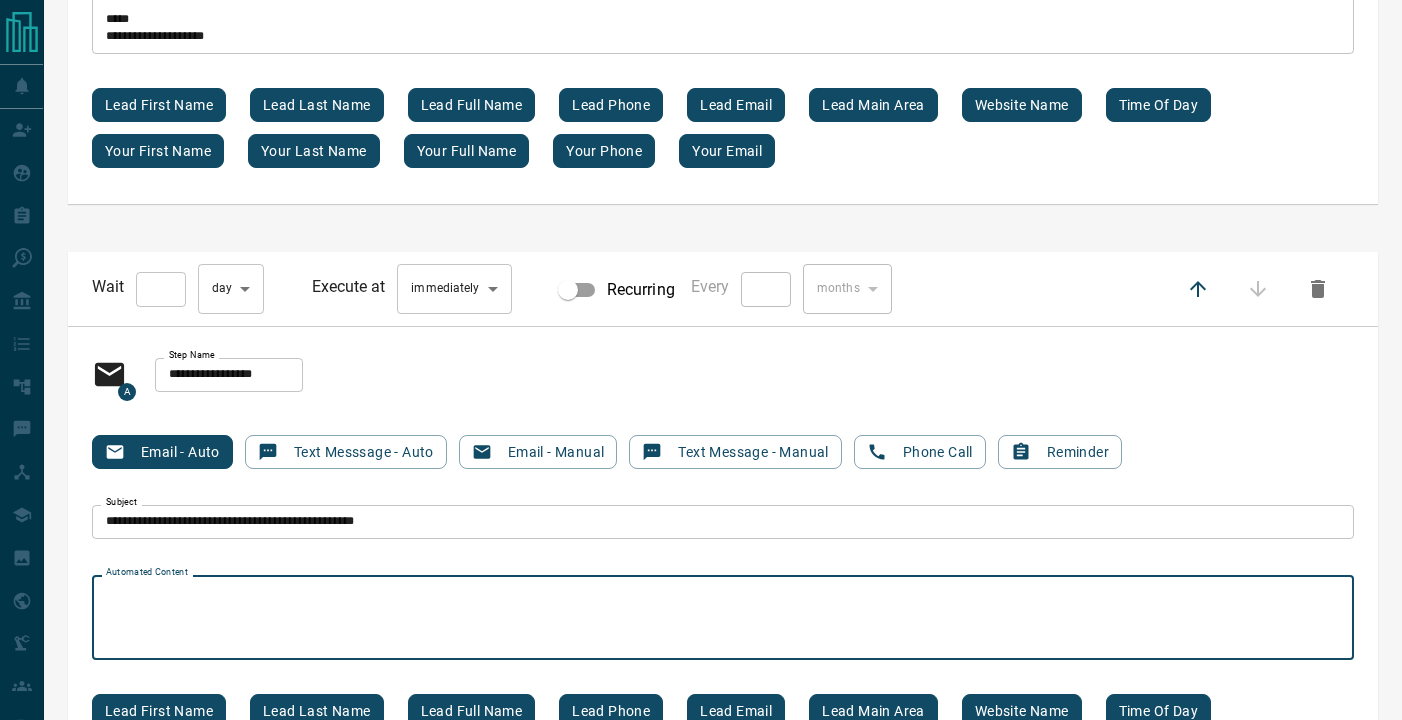 paste on "**********" 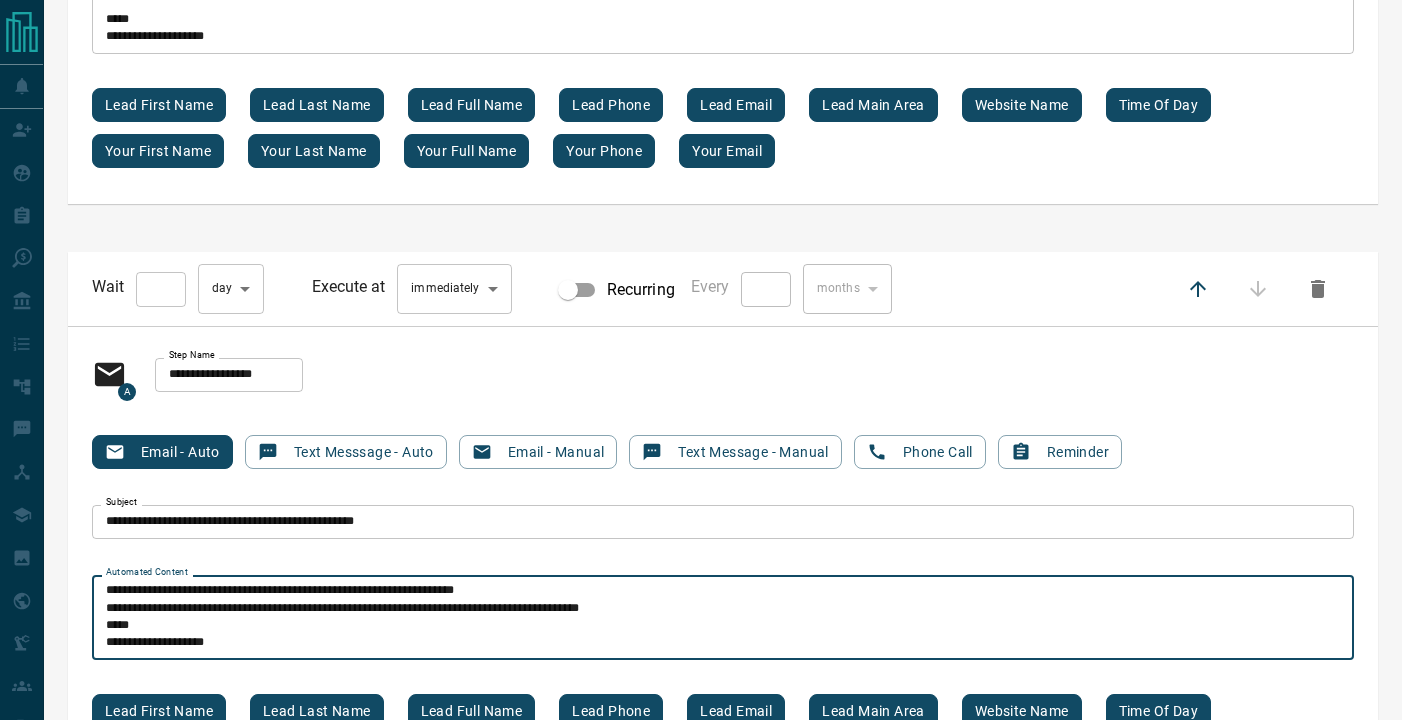 scroll, scrollTop: 51, scrollLeft: 0, axis: vertical 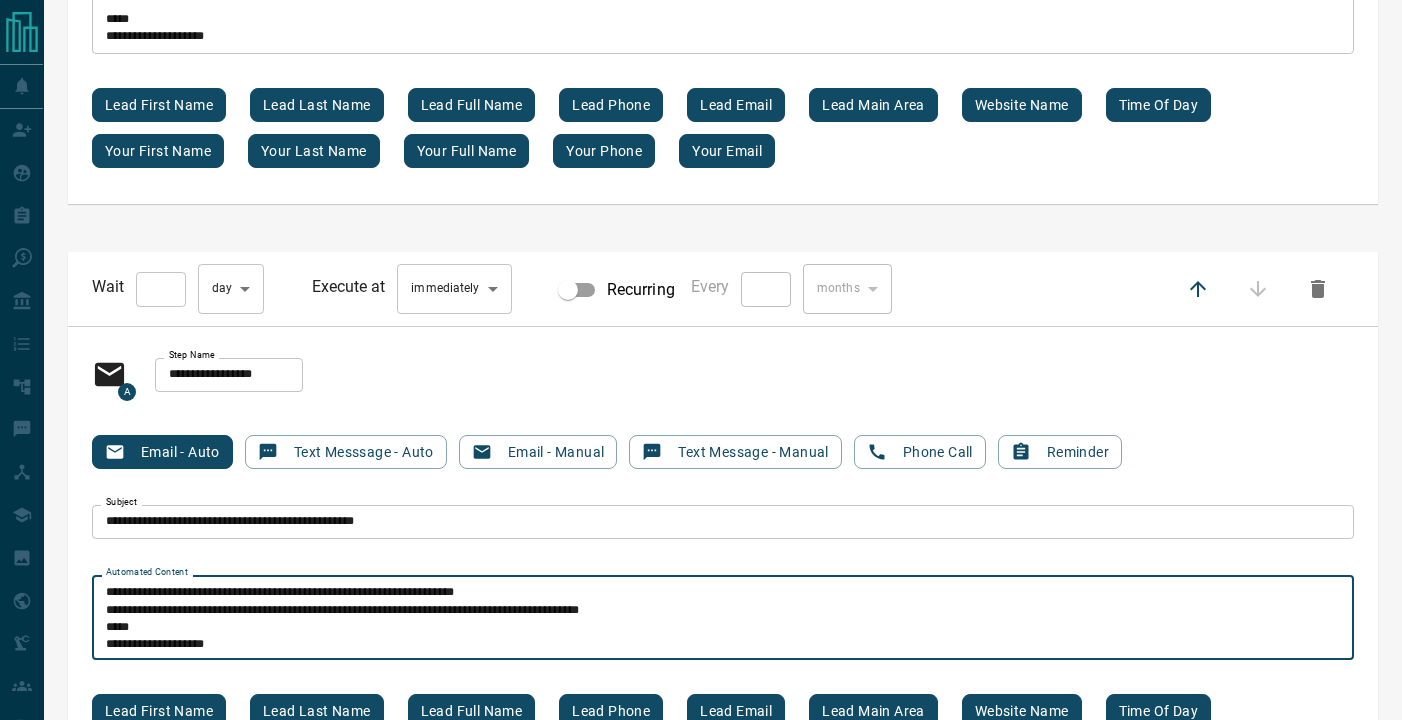 click on "**********" at bounding box center (723, 618) 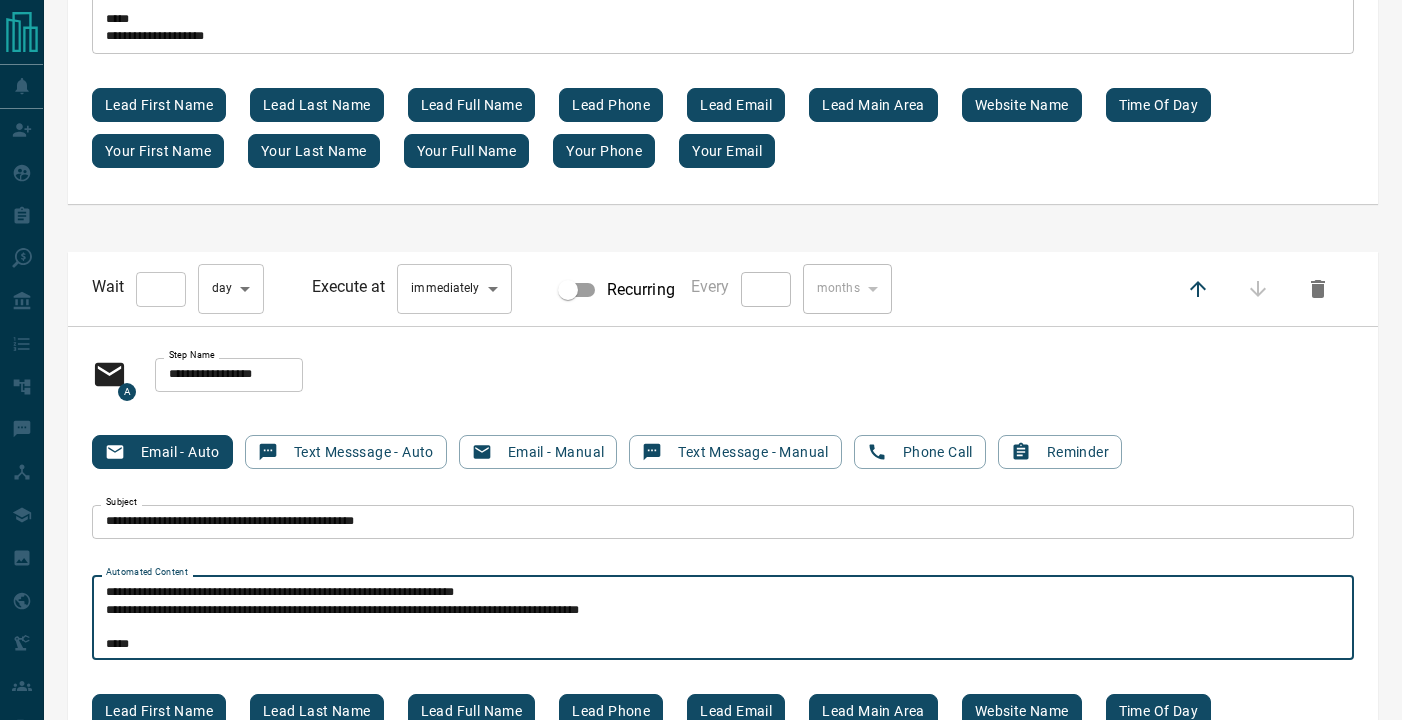 scroll, scrollTop: 24, scrollLeft: 0, axis: vertical 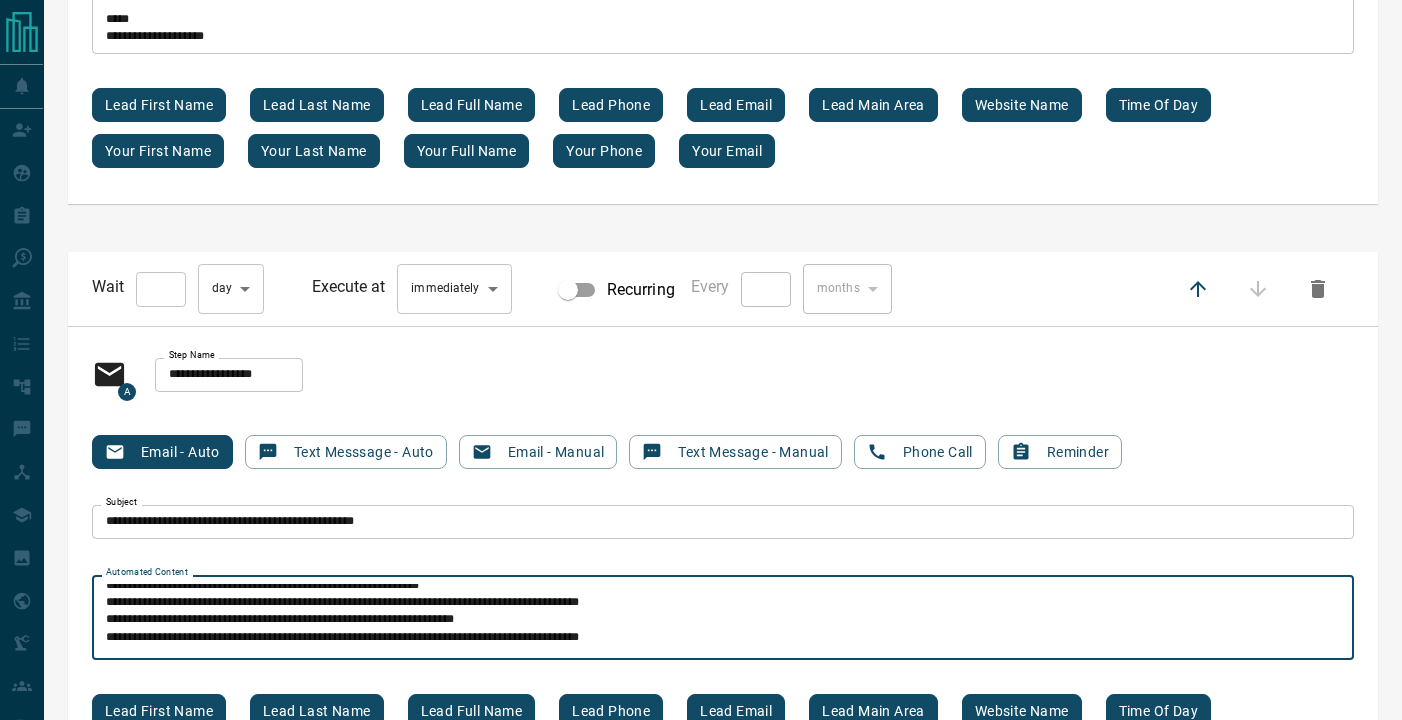 click on "**********" at bounding box center [723, 618] 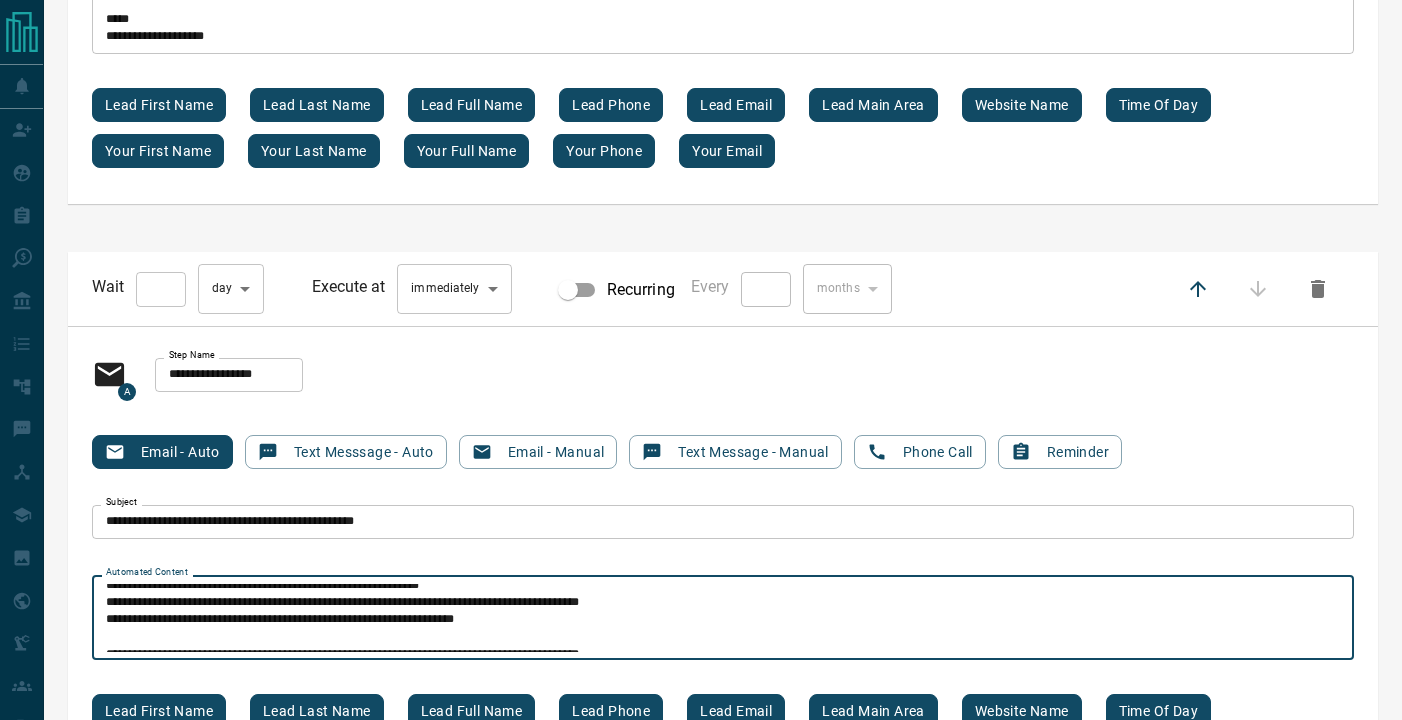click on "**********" at bounding box center [723, 618] 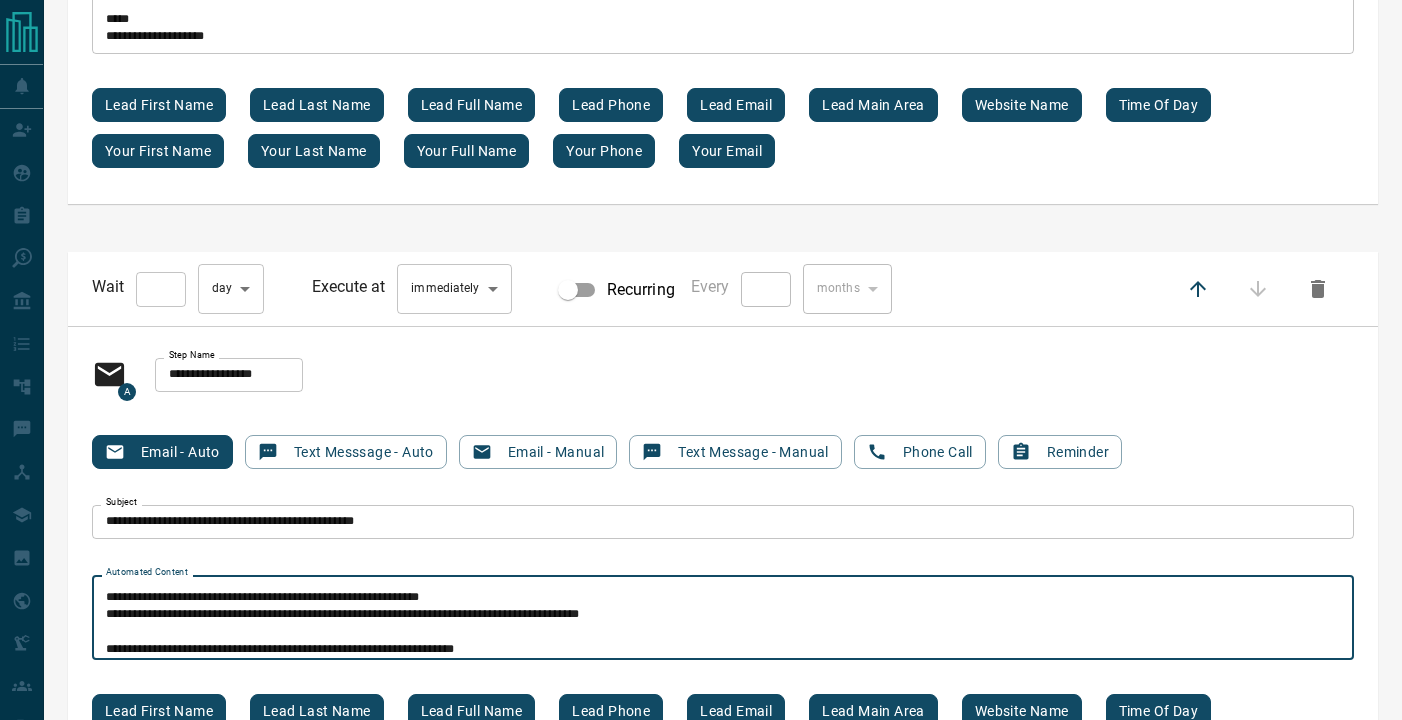 scroll, scrollTop: 10, scrollLeft: 0, axis: vertical 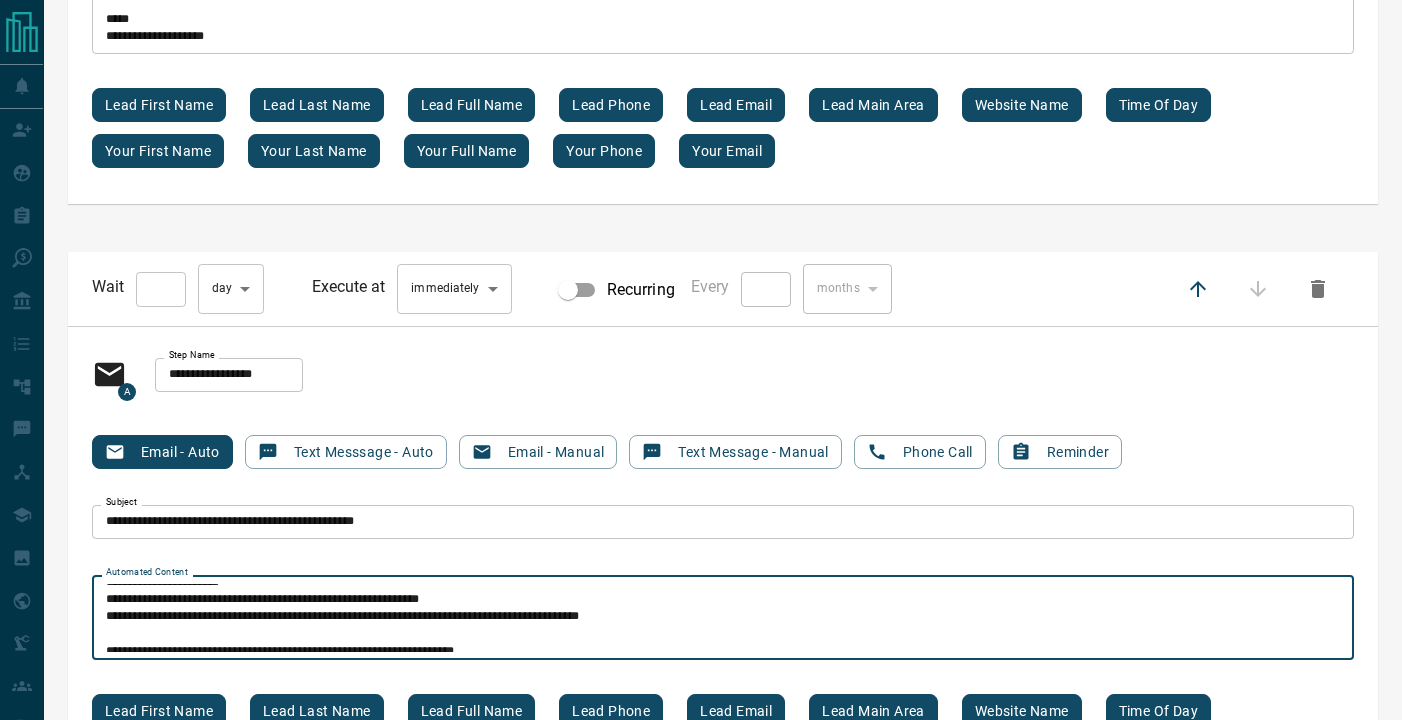 click on "**********" at bounding box center (723, 618) 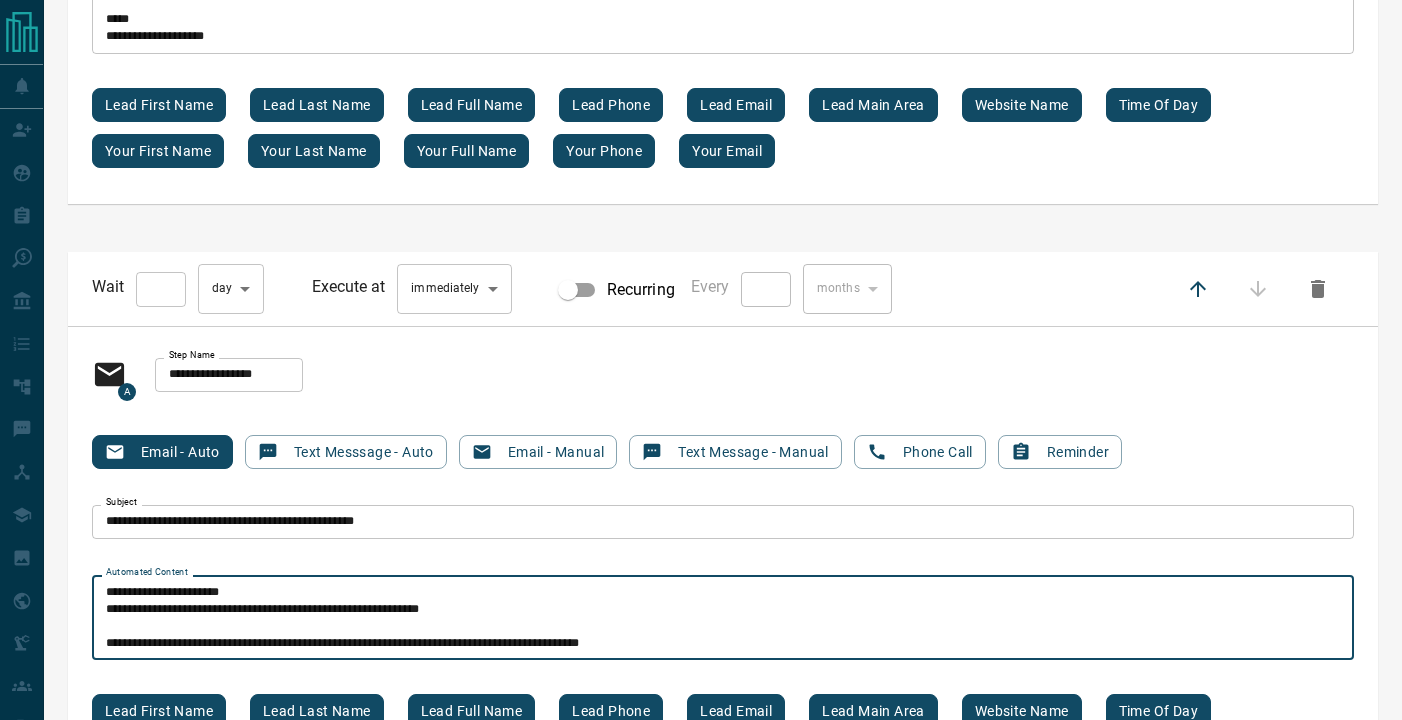 scroll, scrollTop: 0, scrollLeft: 0, axis: both 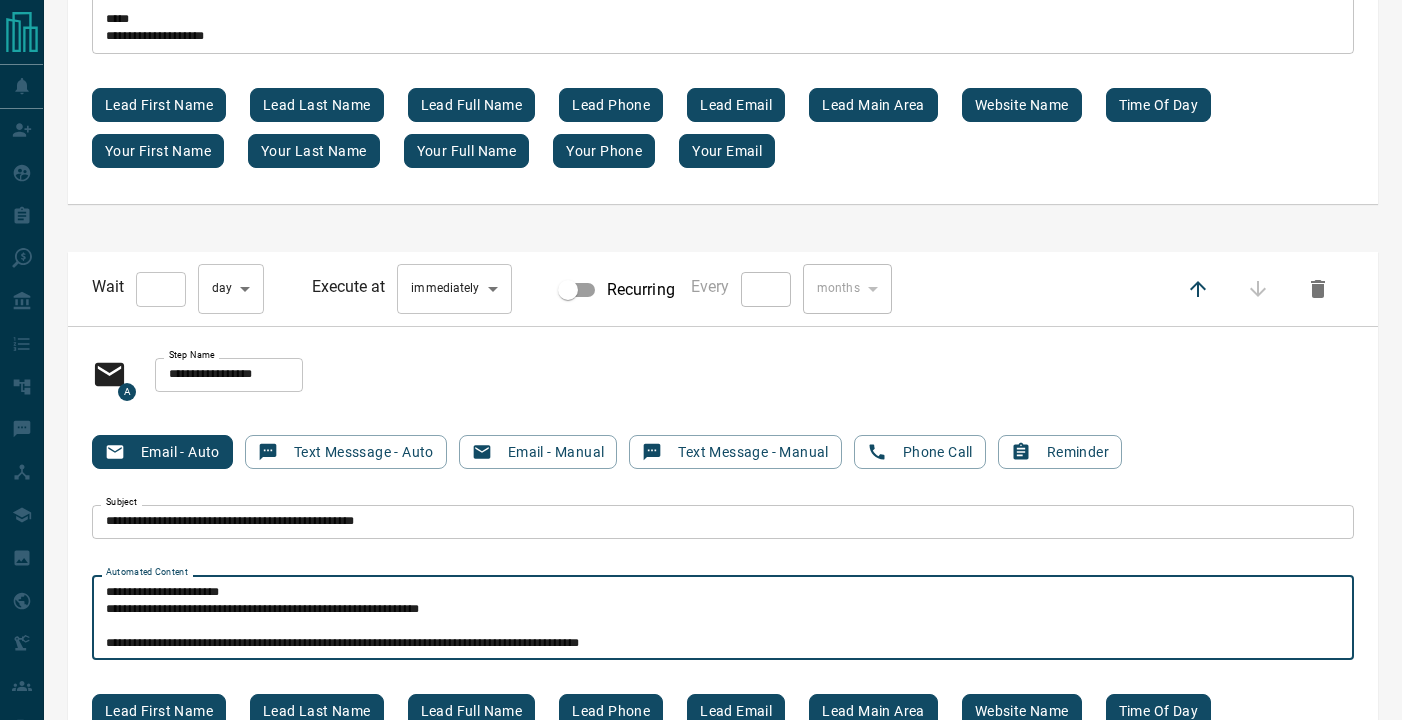 click on "[REDACTED]
[REDACTED]
[REDACTED]
[REDACTED]
[REDACTED]
[REDACTED]
[REDACTED]" at bounding box center [723, 618] 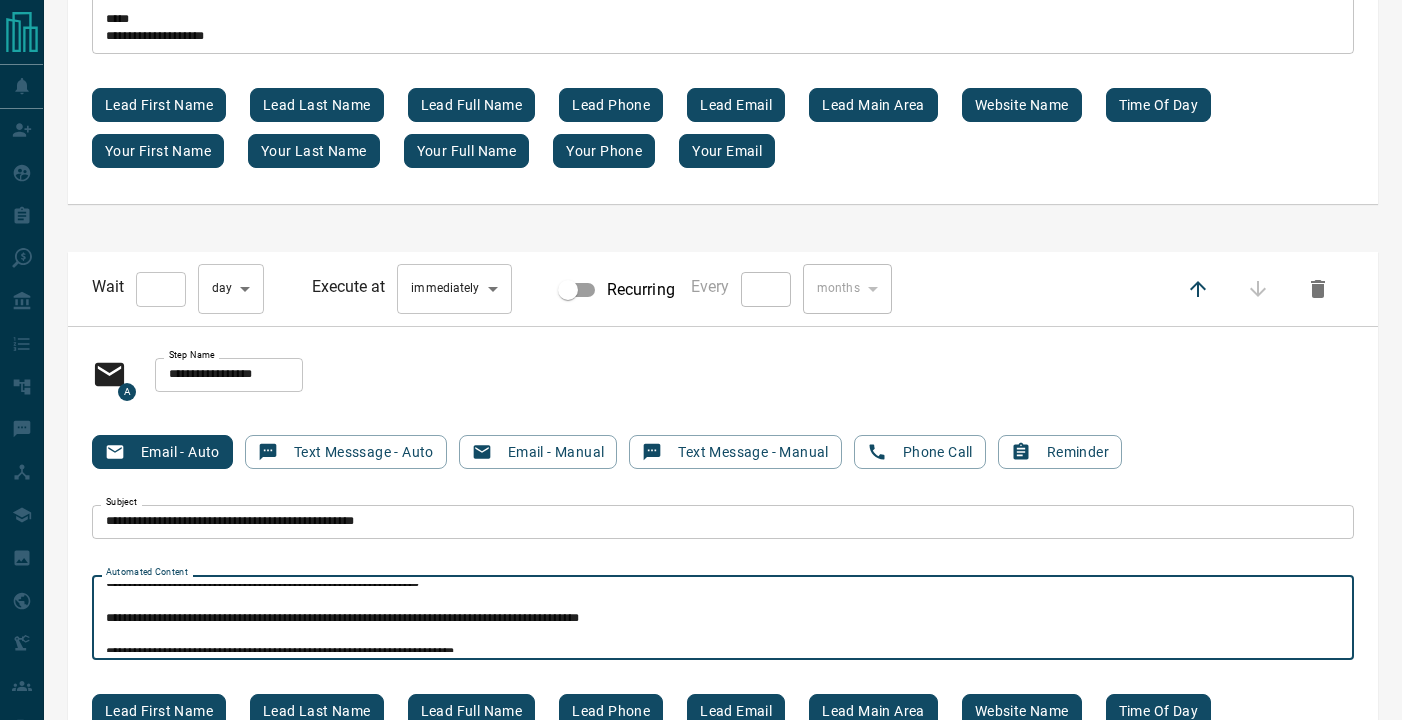 scroll, scrollTop: 43, scrollLeft: 0, axis: vertical 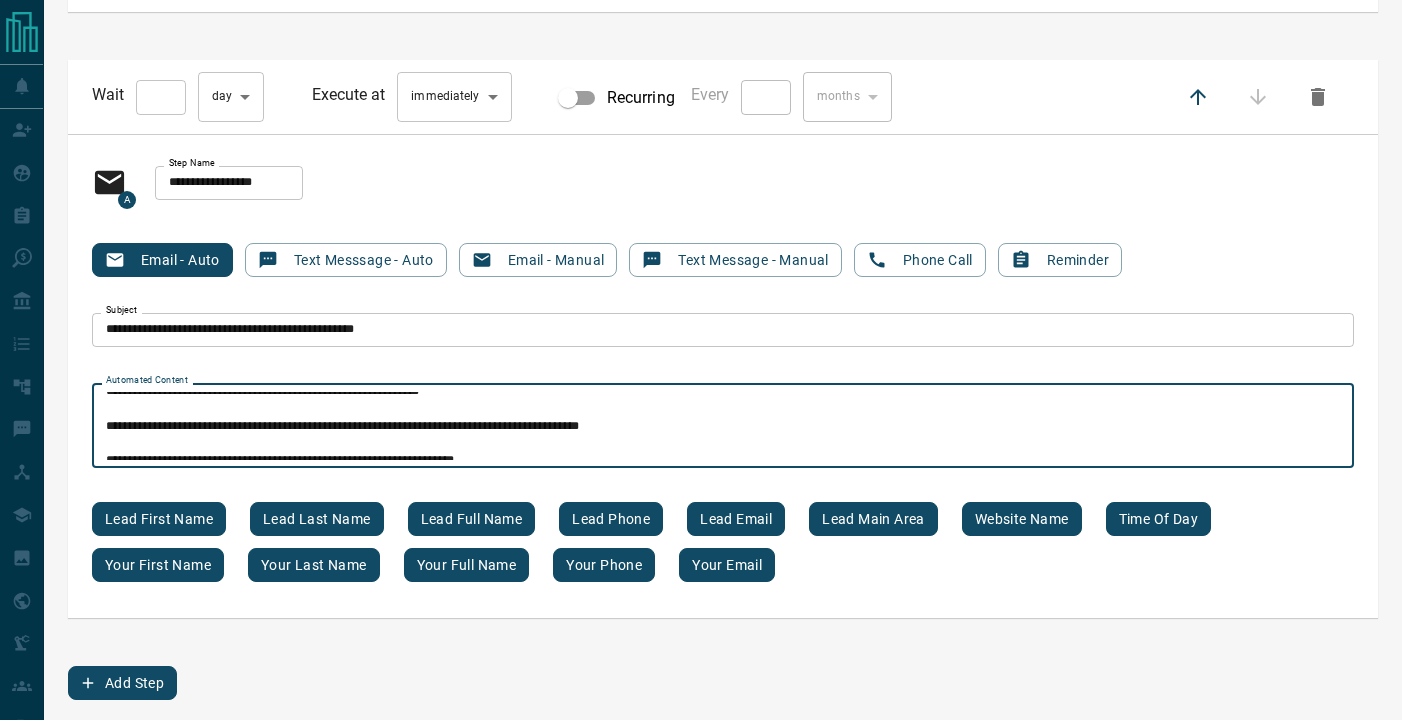 type on "**********" 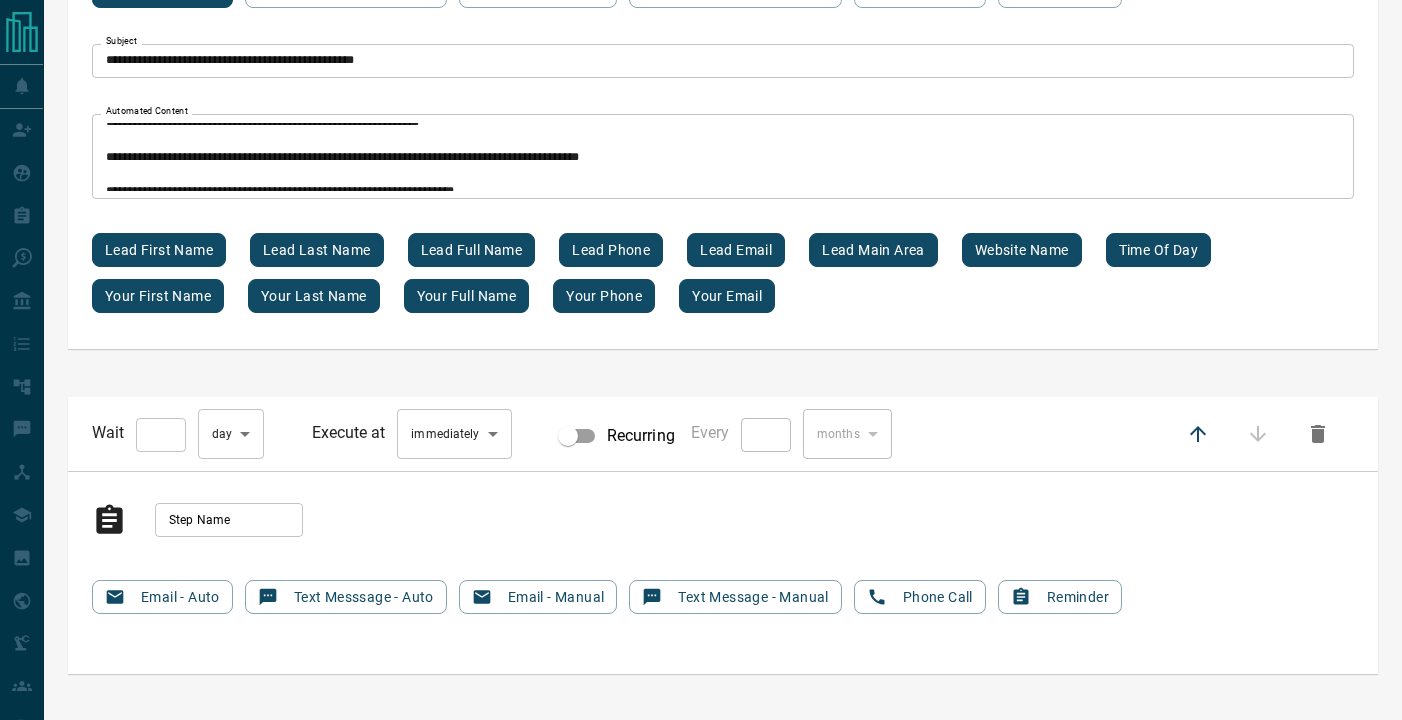 scroll, scrollTop: 11834, scrollLeft: 0, axis: vertical 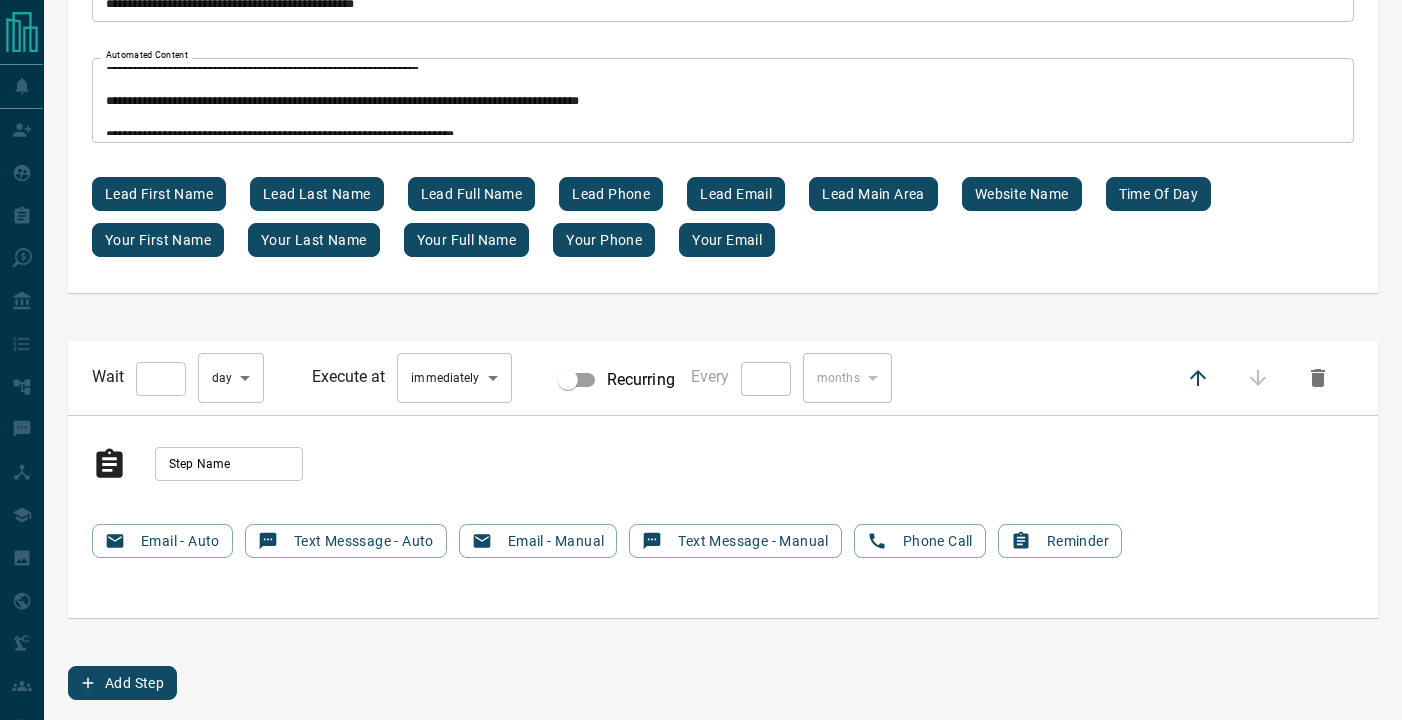 type on "*" 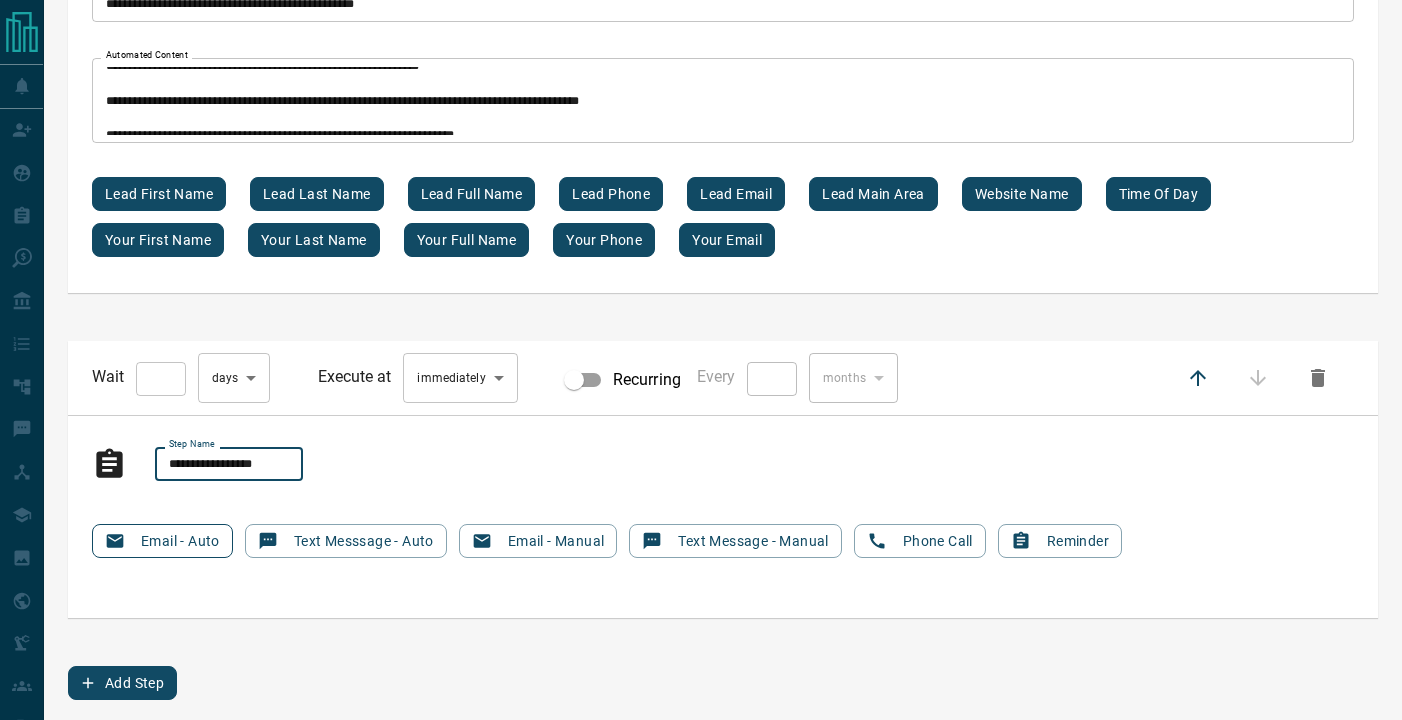 type on "**********" 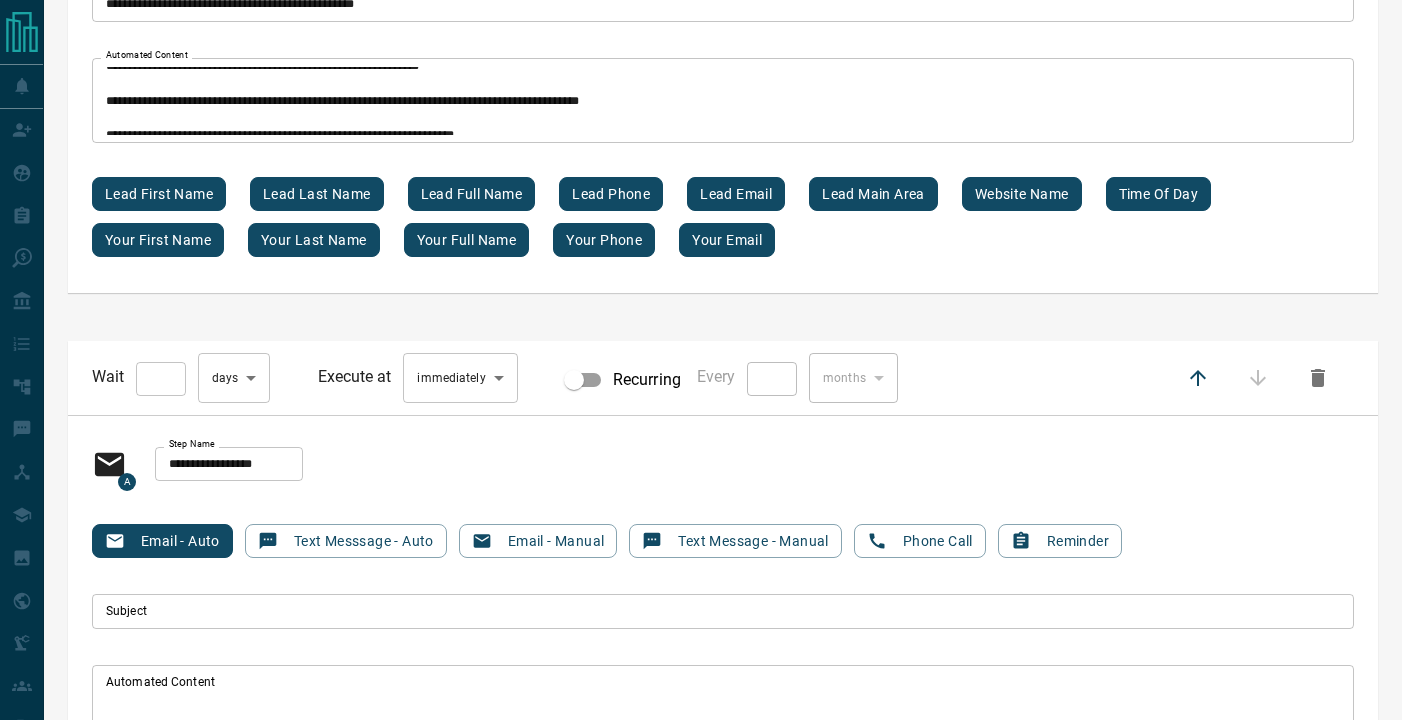 click on "Subject" at bounding box center [723, 611] 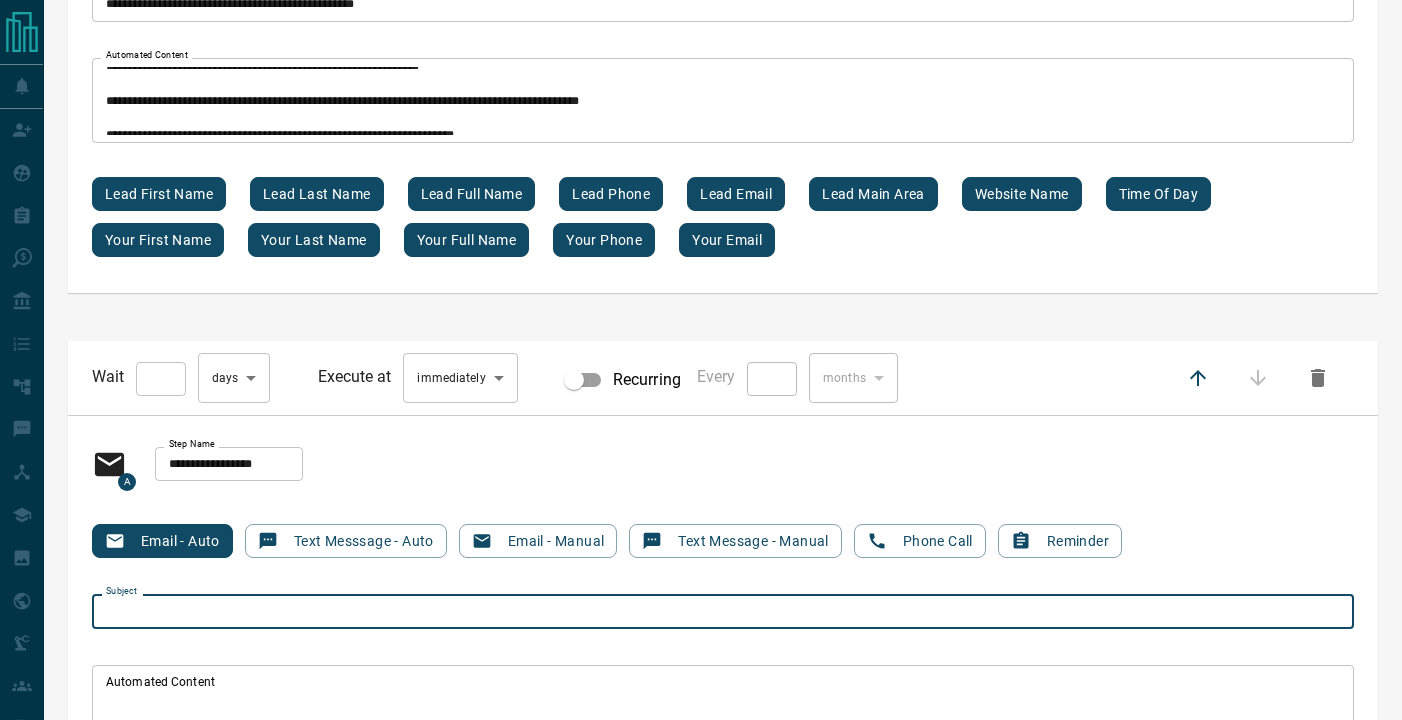 paste on "**********" 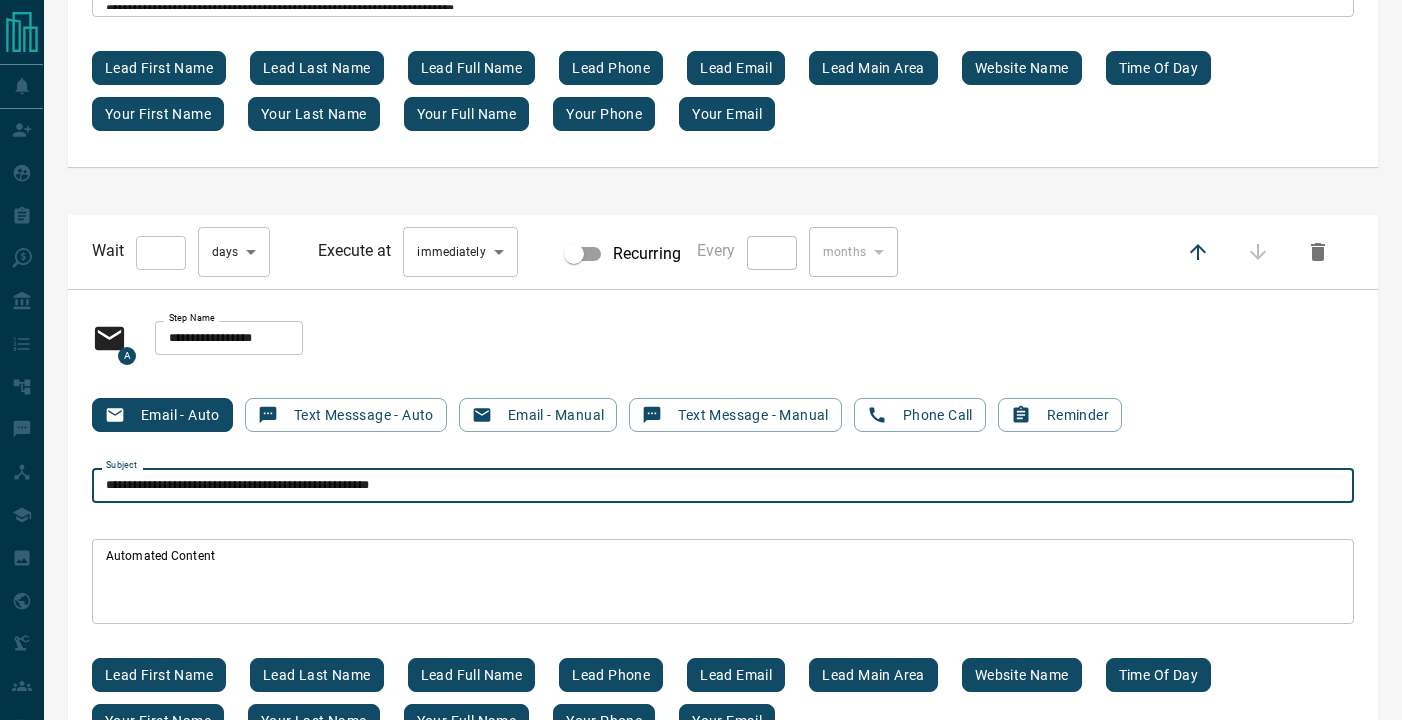 scroll, scrollTop: 11958, scrollLeft: 0, axis: vertical 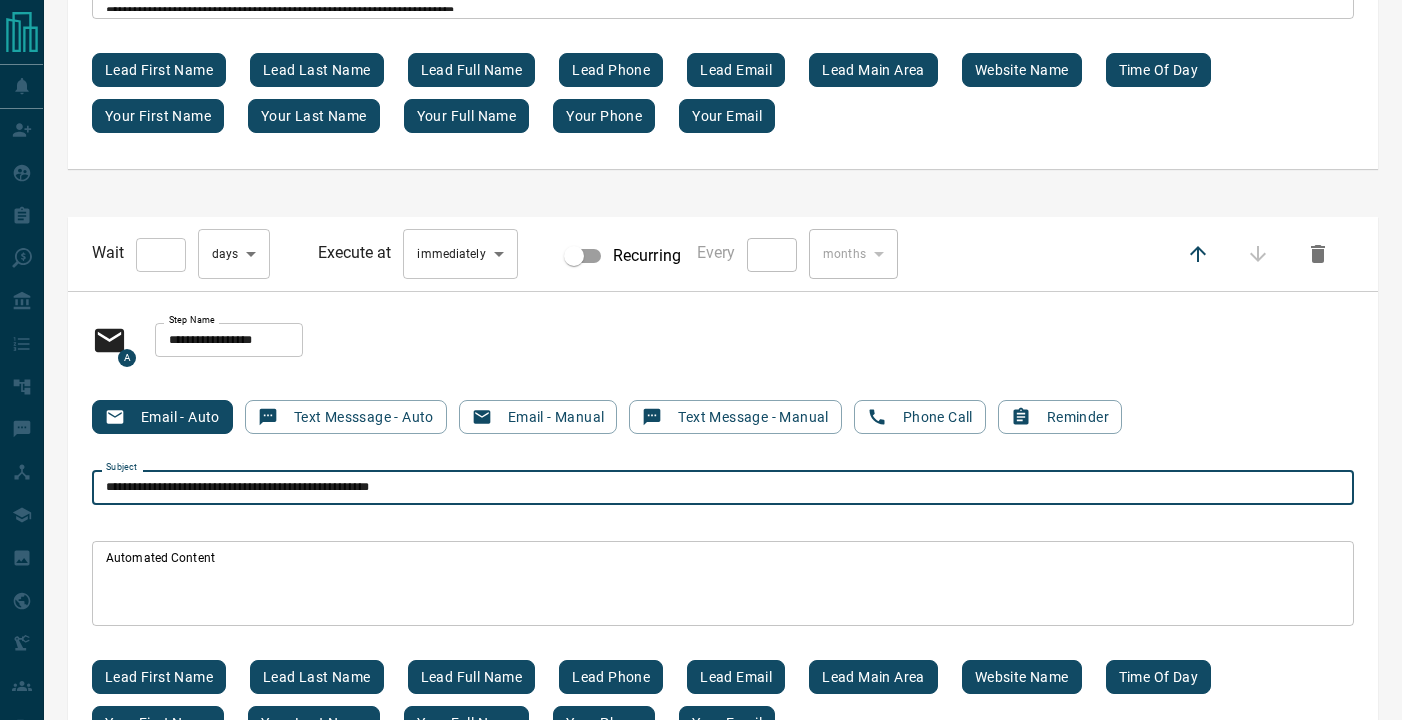 type on "**********" 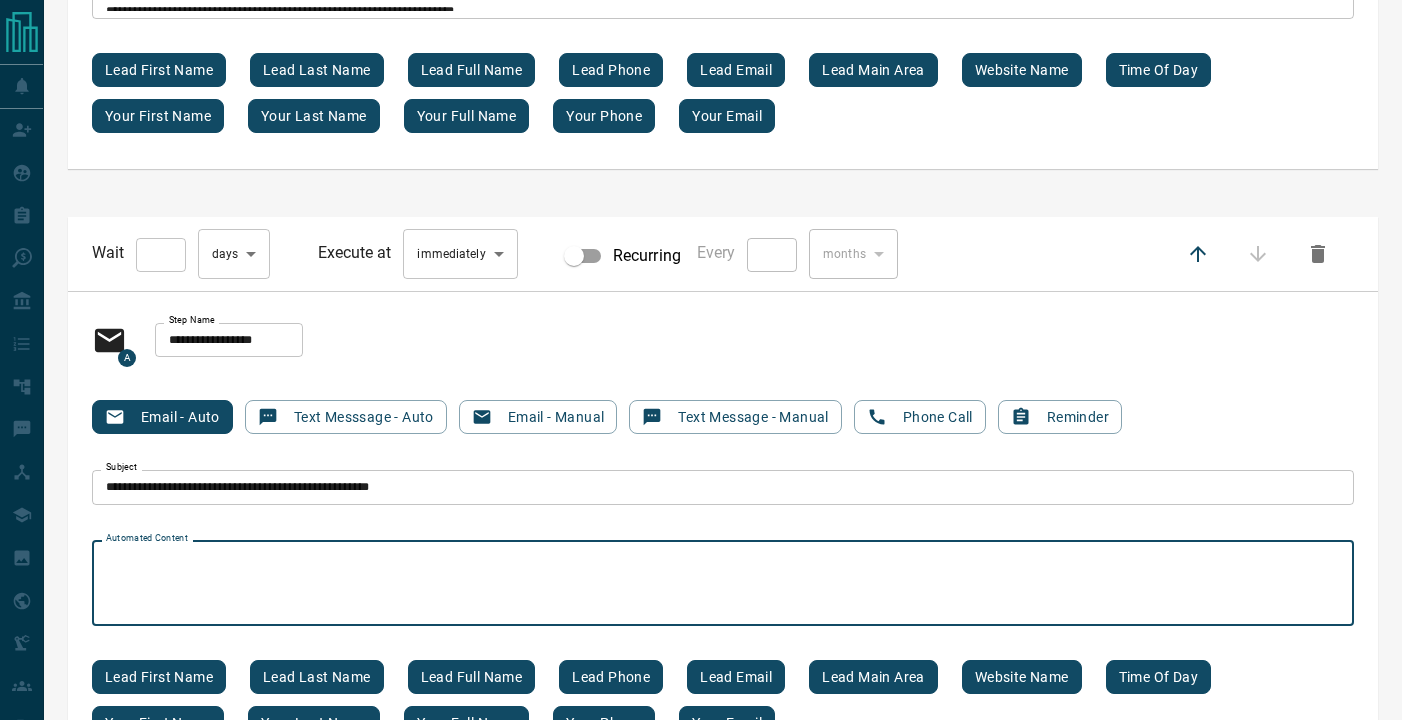 paste on "**********" 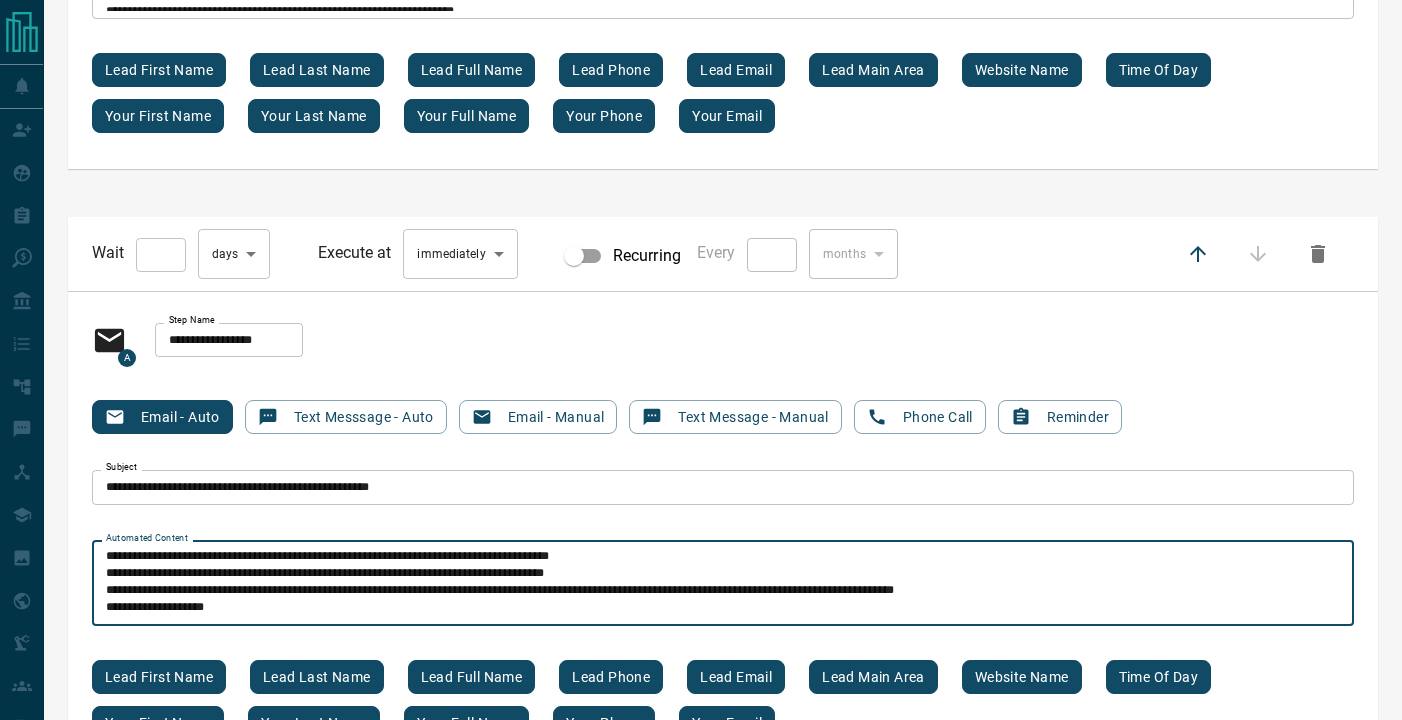 scroll, scrollTop: 34, scrollLeft: 0, axis: vertical 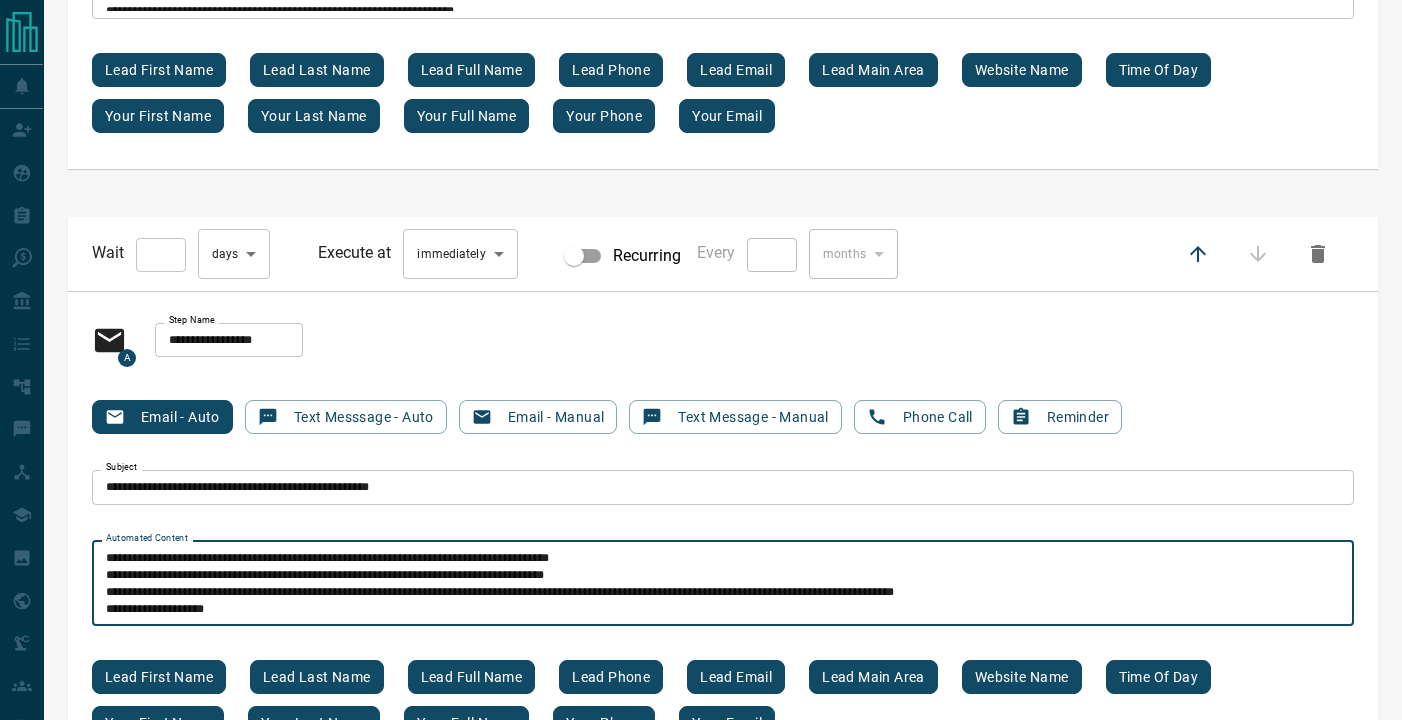 click on "**********" at bounding box center [723, 583] 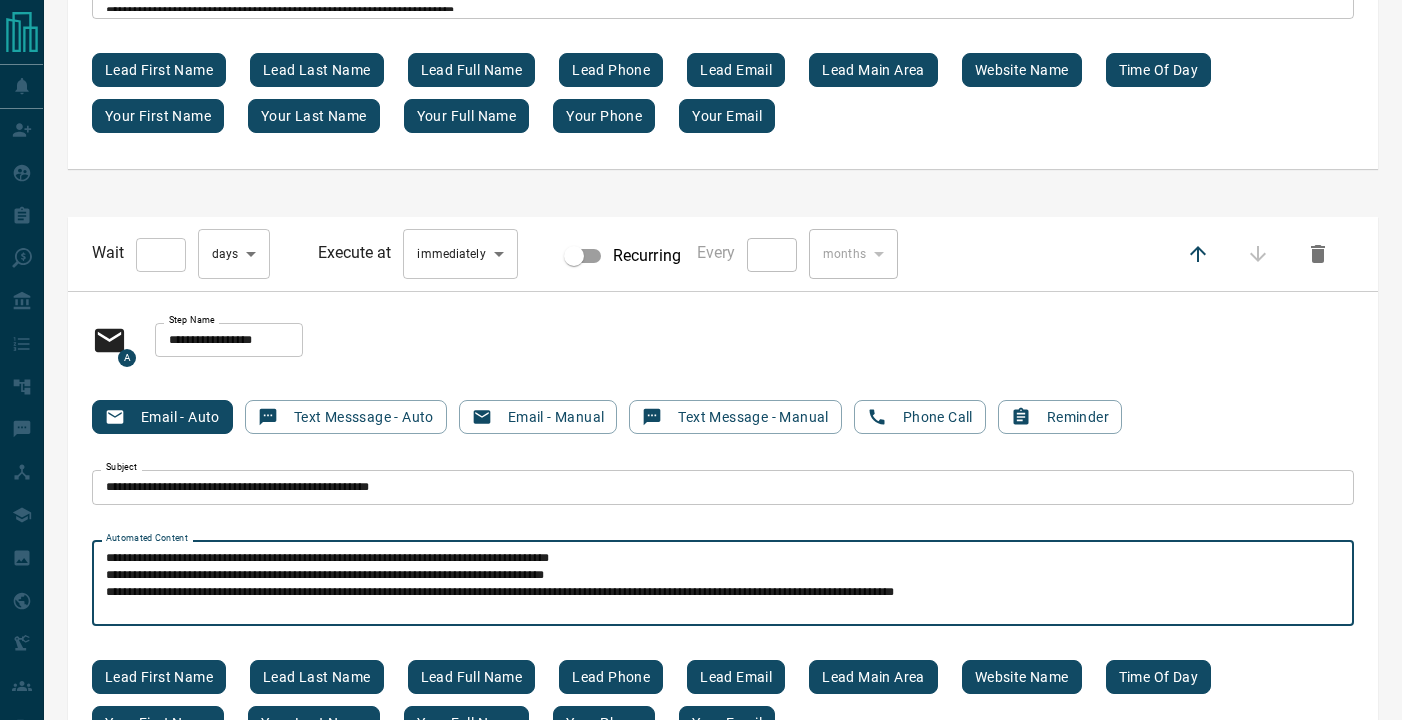 click on "**********" at bounding box center [723, 583] 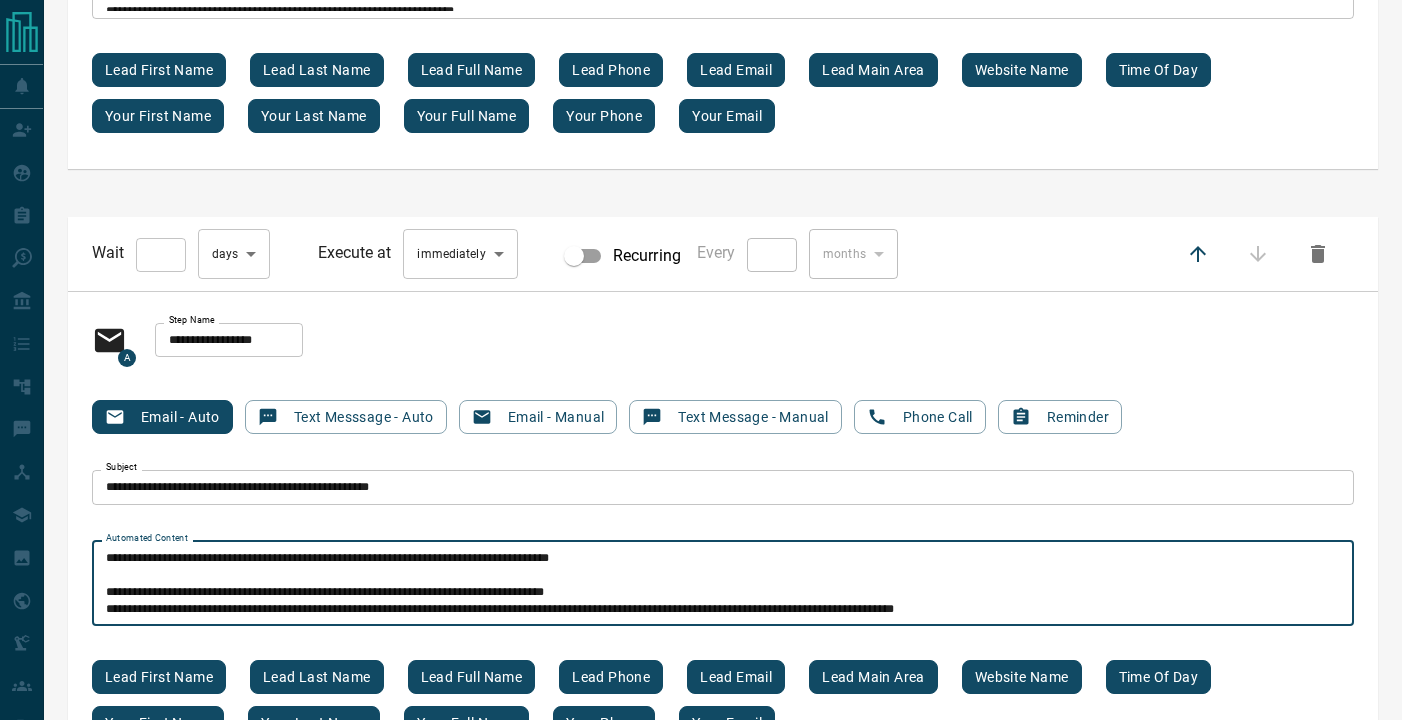 click on "**********" at bounding box center [723, 583] 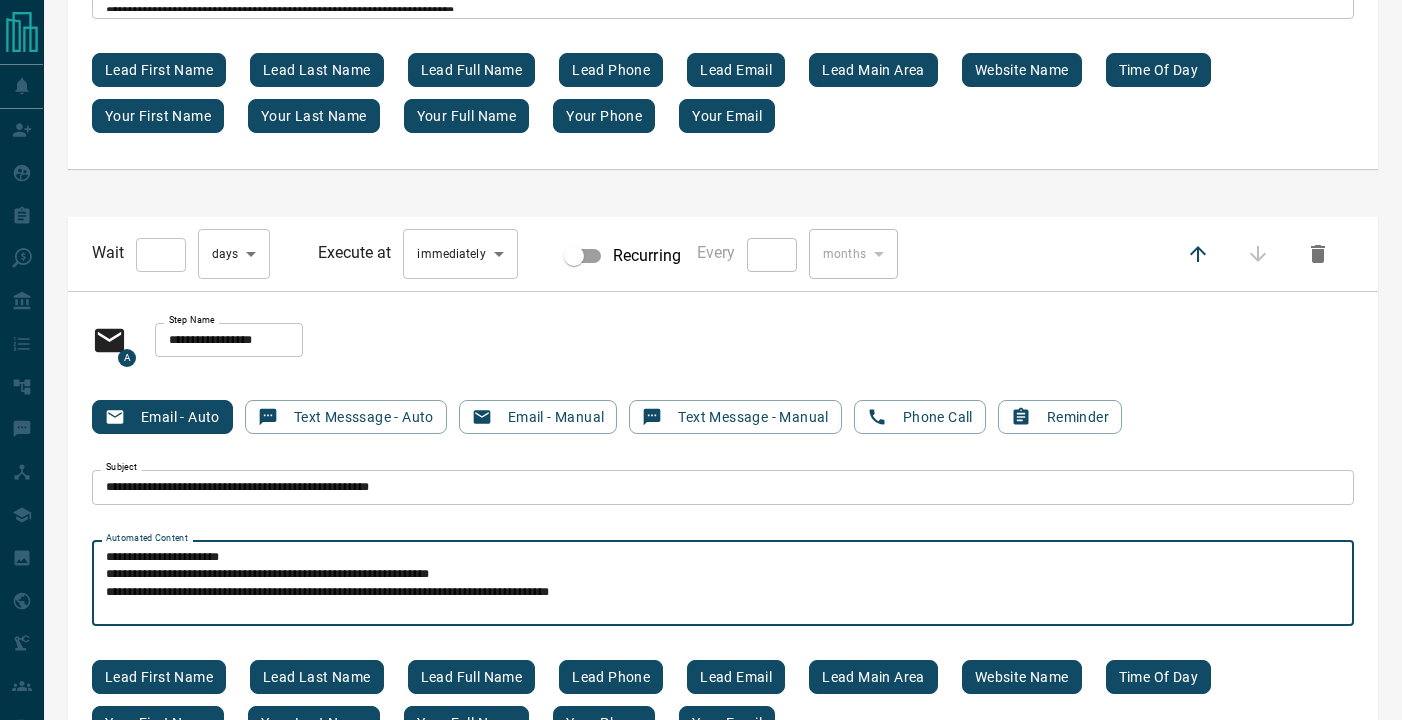 scroll, scrollTop: 0, scrollLeft: 0, axis: both 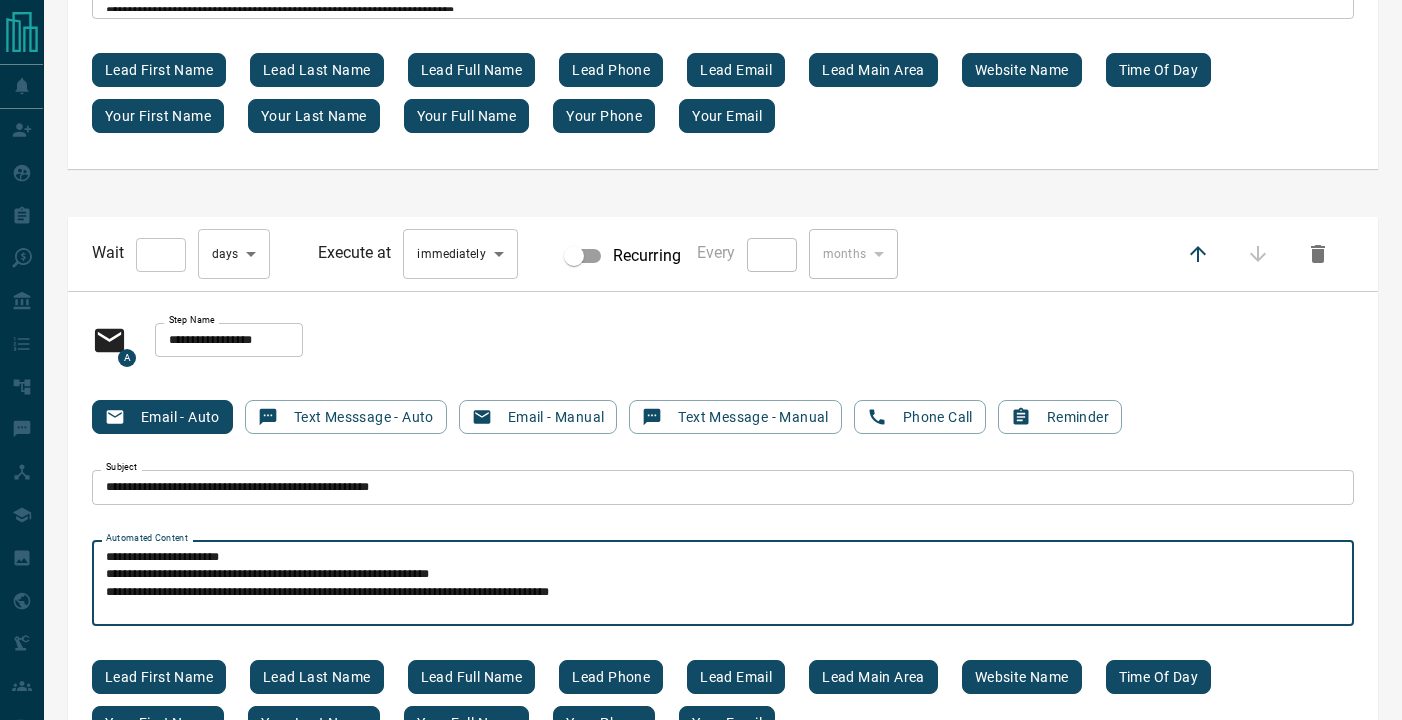 click on "[STARS]
[STARS]
[STARS]
[STARS]
[STARS]
[STARS]
[STARS]" at bounding box center [723, 583] 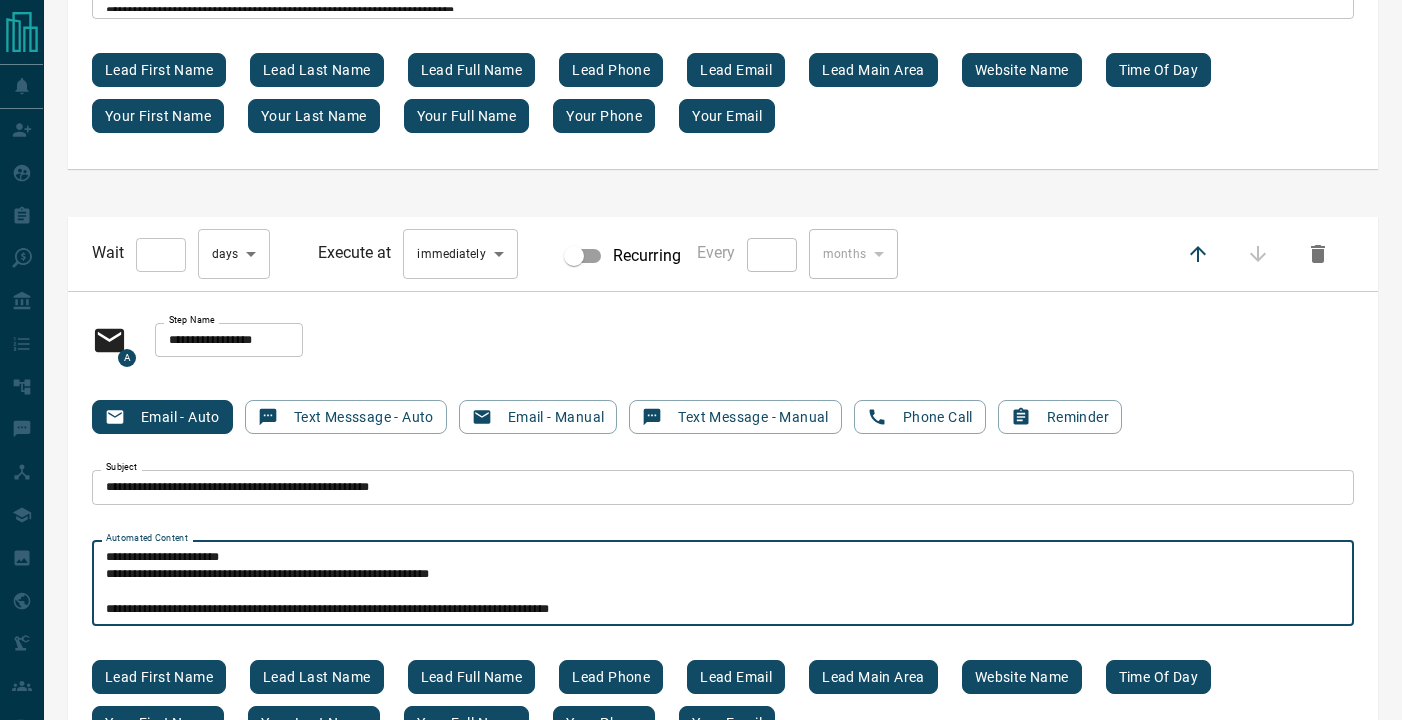 click on "**********" at bounding box center (723, 583) 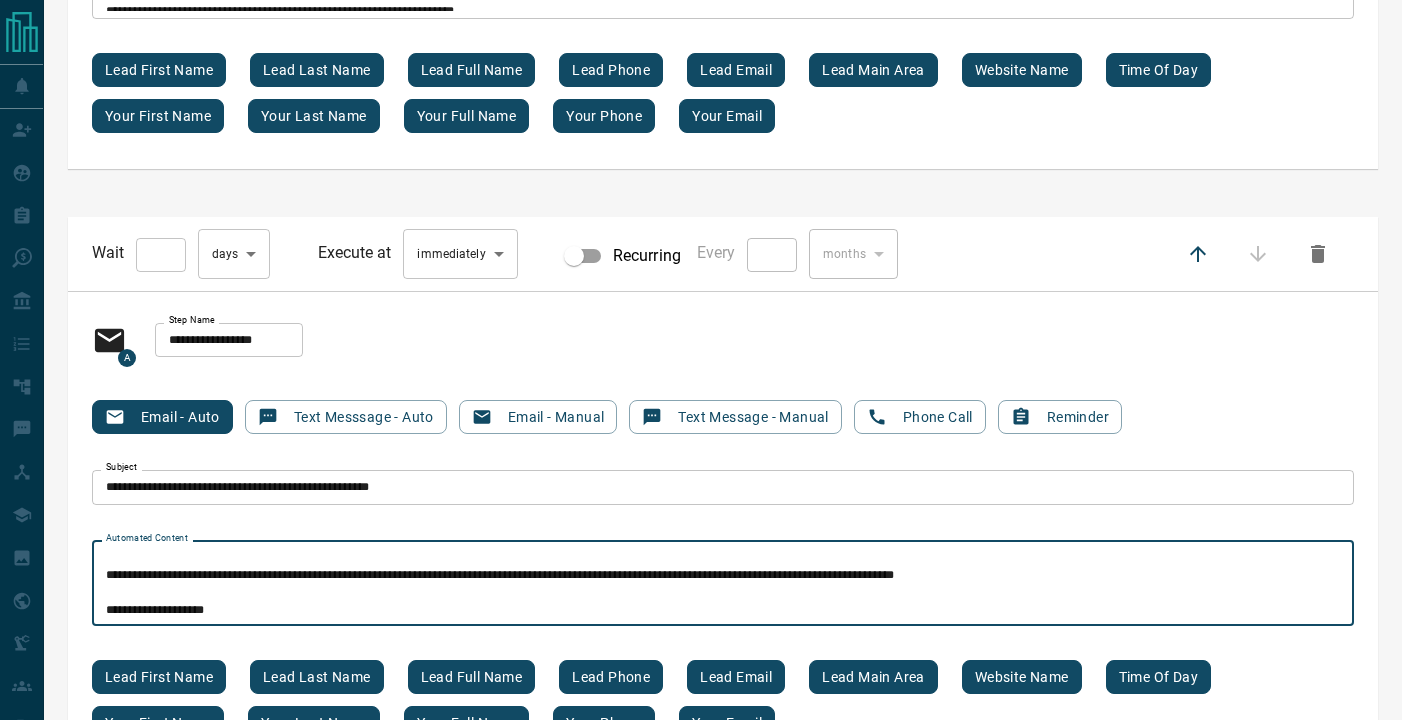 scroll, scrollTop: 119, scrollLeft: 0, axis: vertical 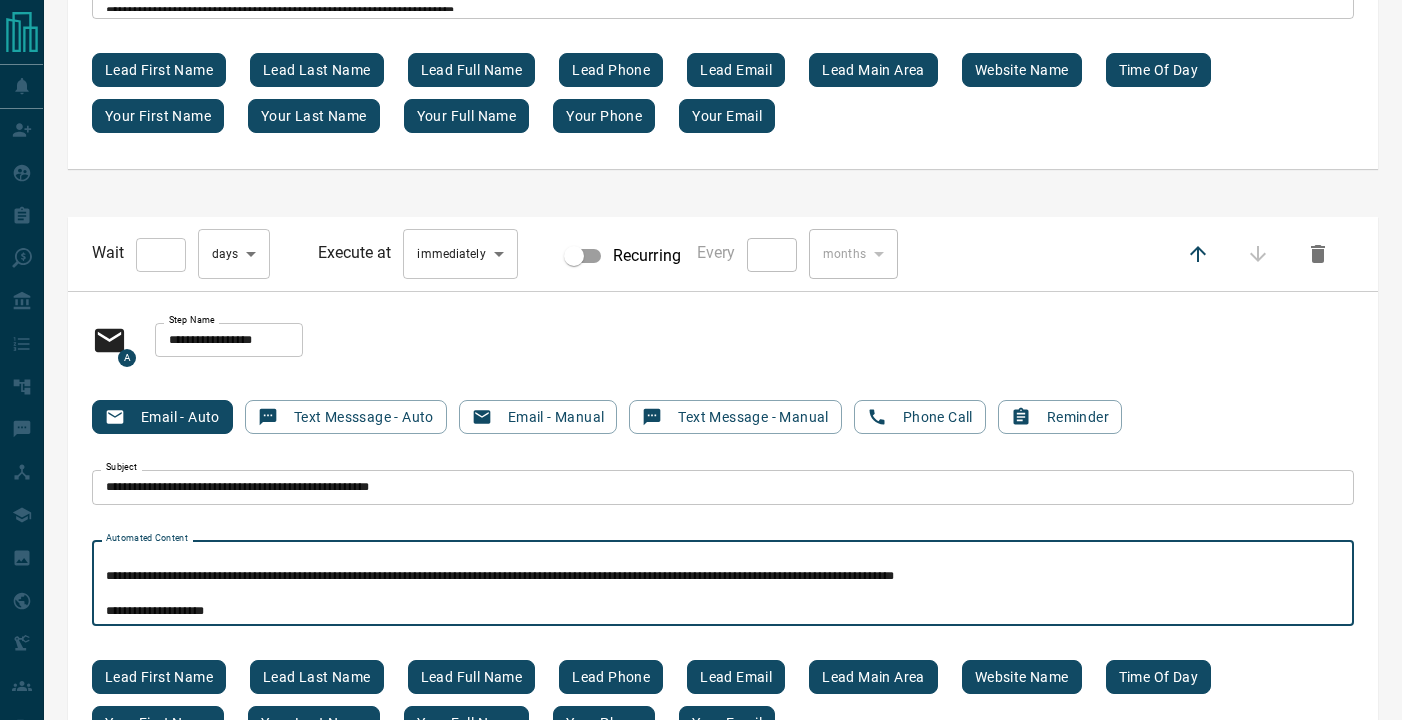 type on "**********" 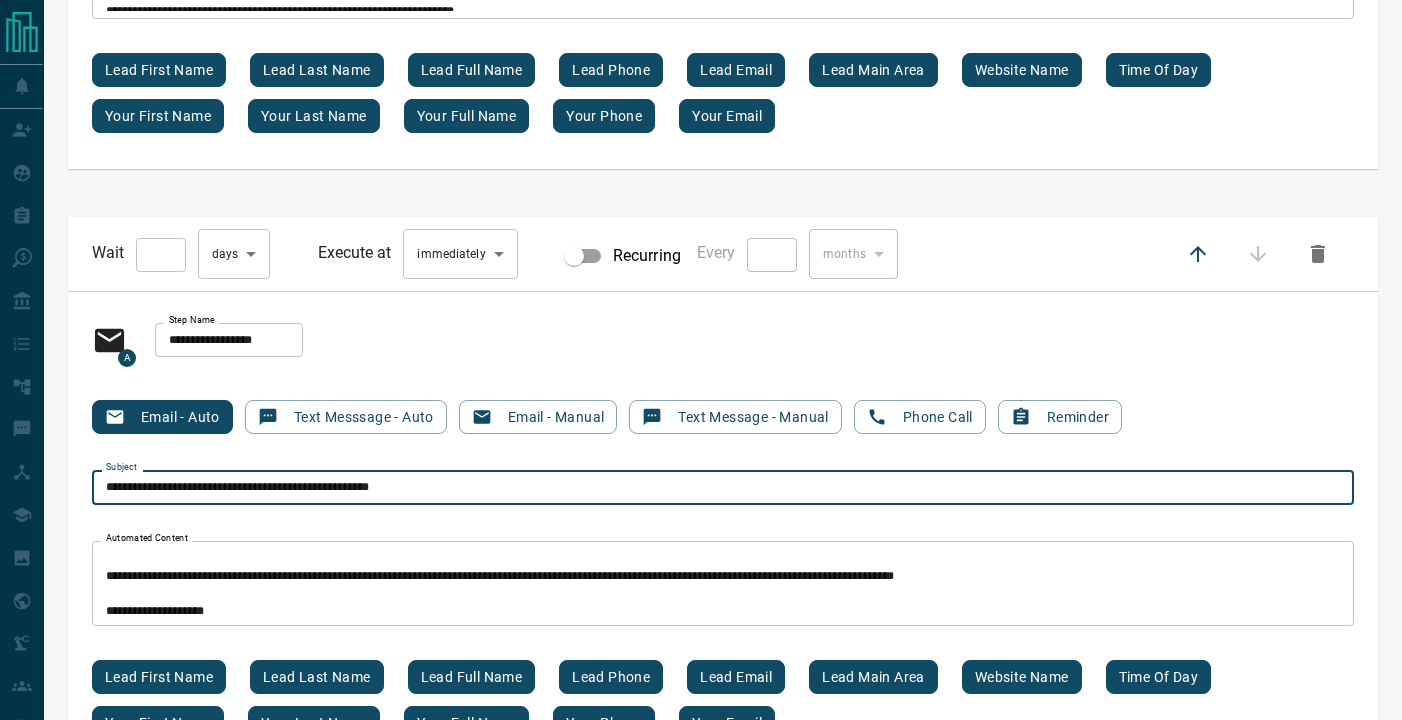 click on "**********" at bounding box center (723, 487) 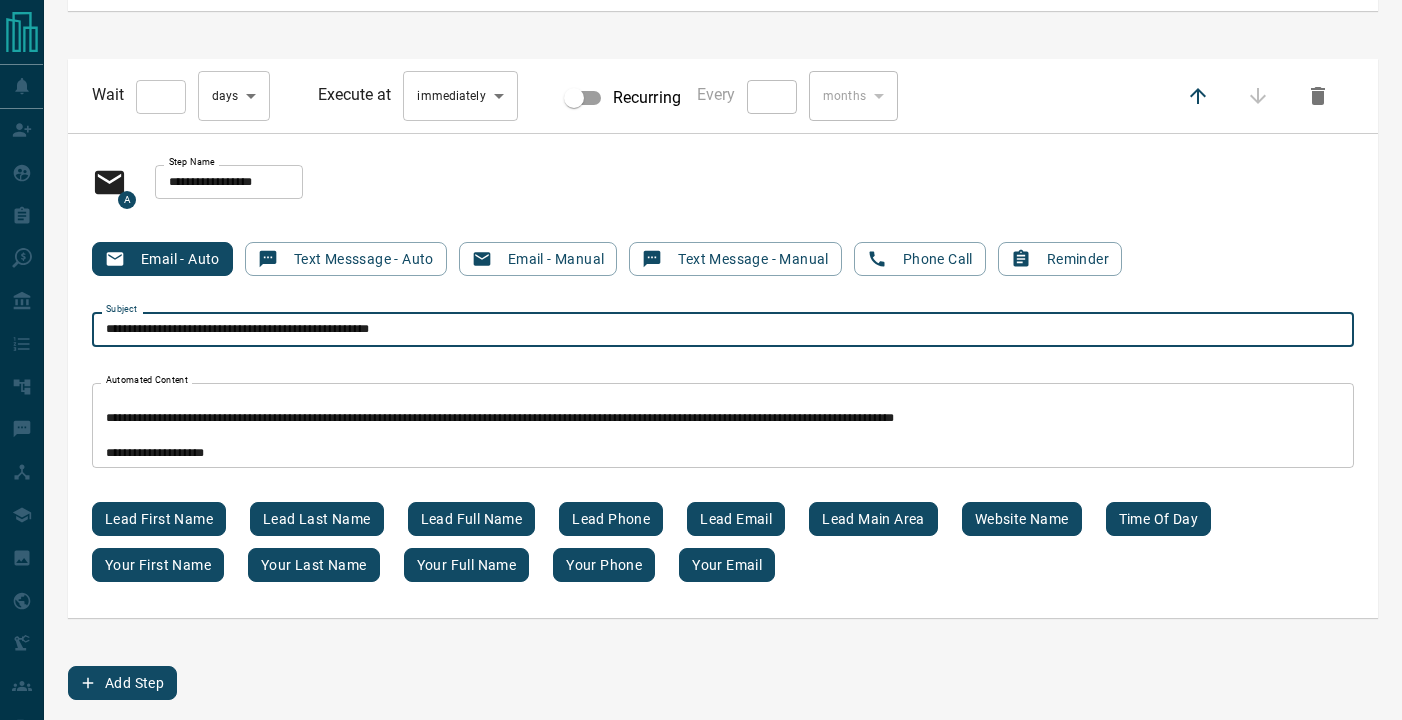 click on "Add Step" at bounding box center (122, 683) 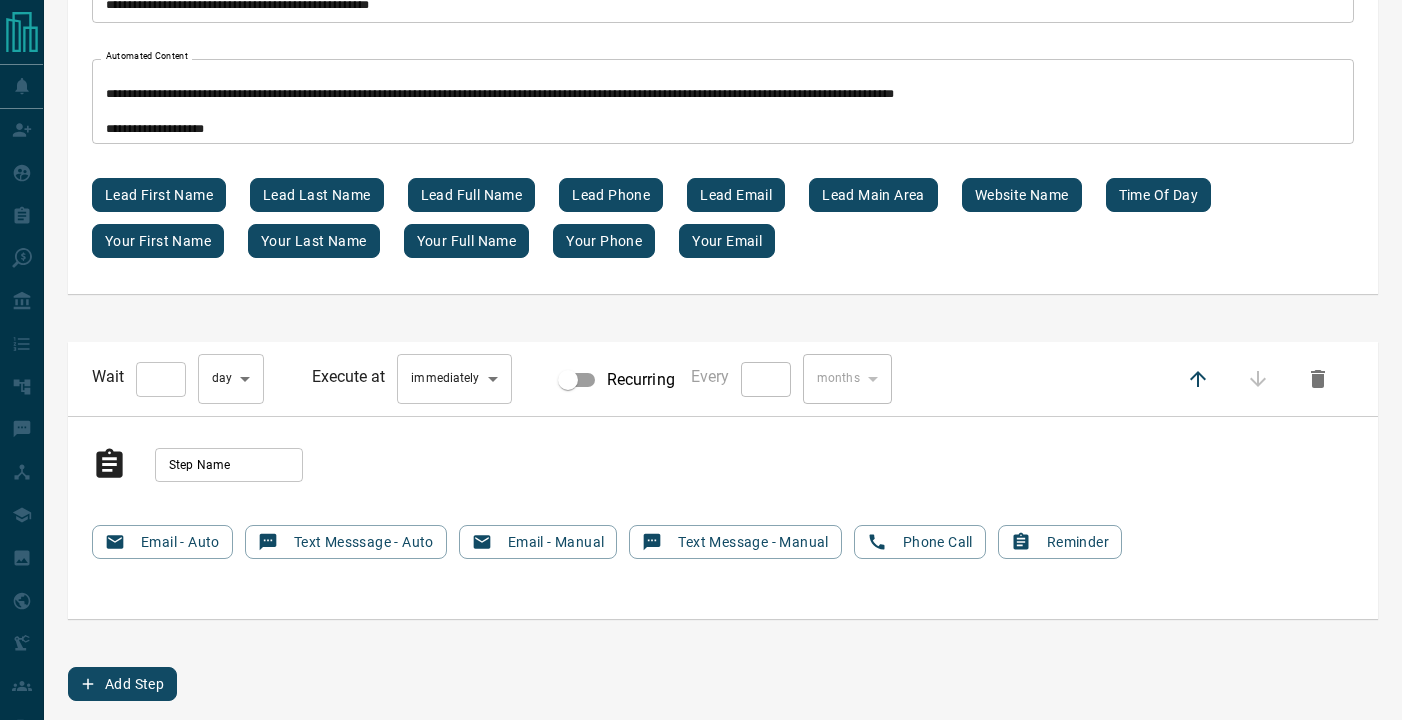 scroll, scrollTop: 12441, scrollLeft: 0, axis: vertical 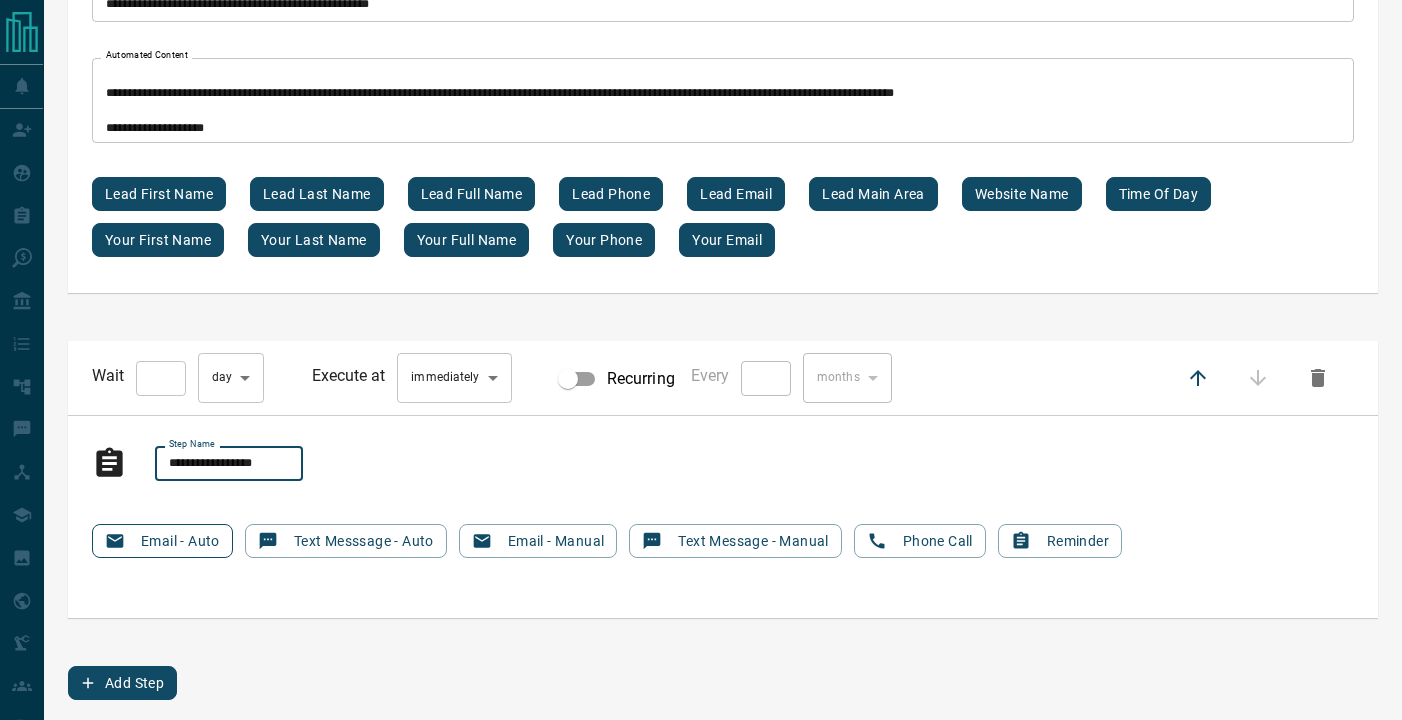 type on "**********" 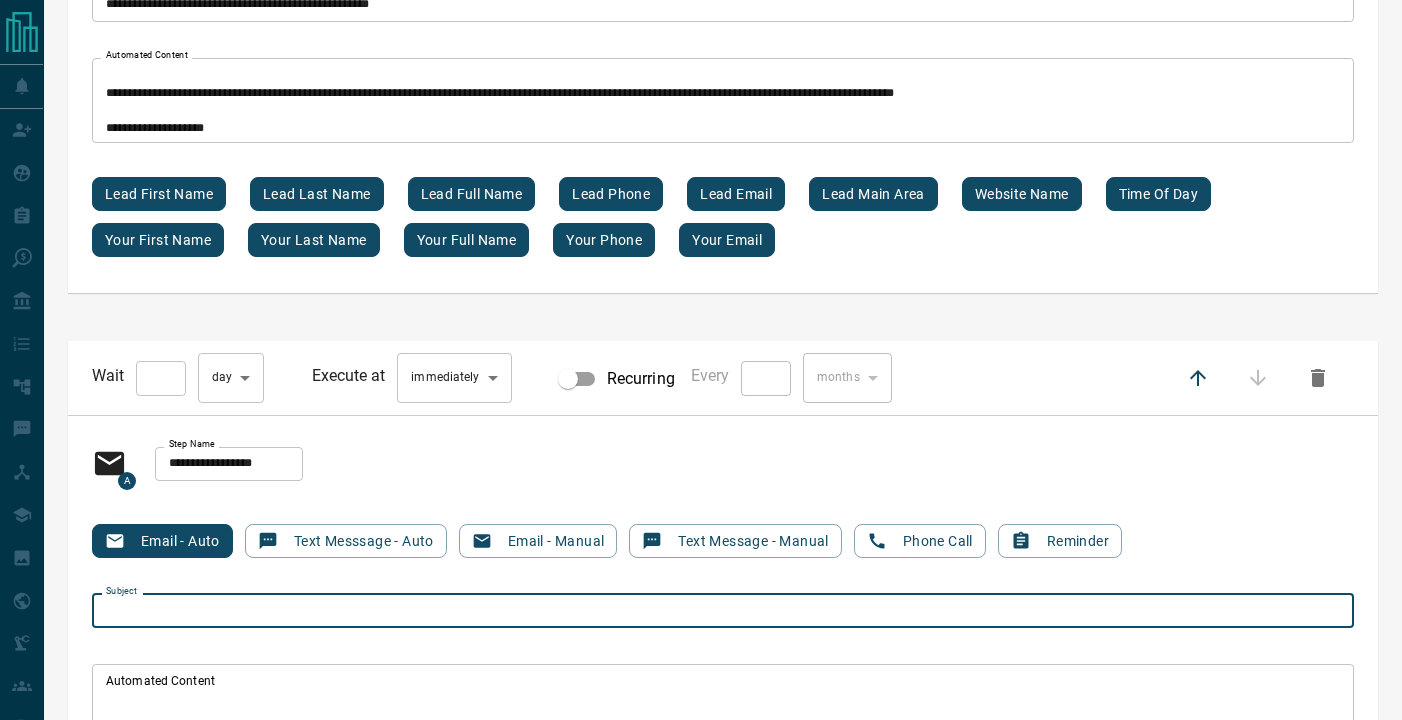 click on "Subject" at bounding box center (723, 611) 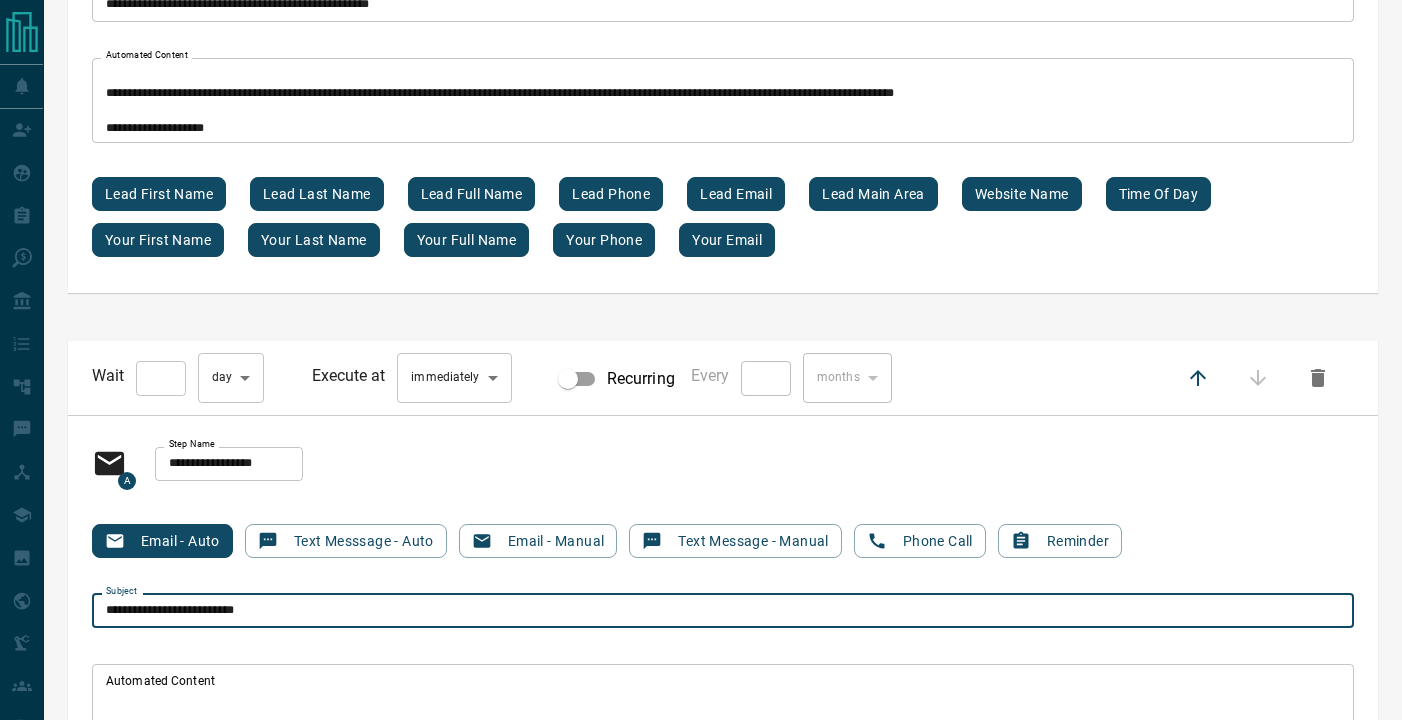 type on "**********" 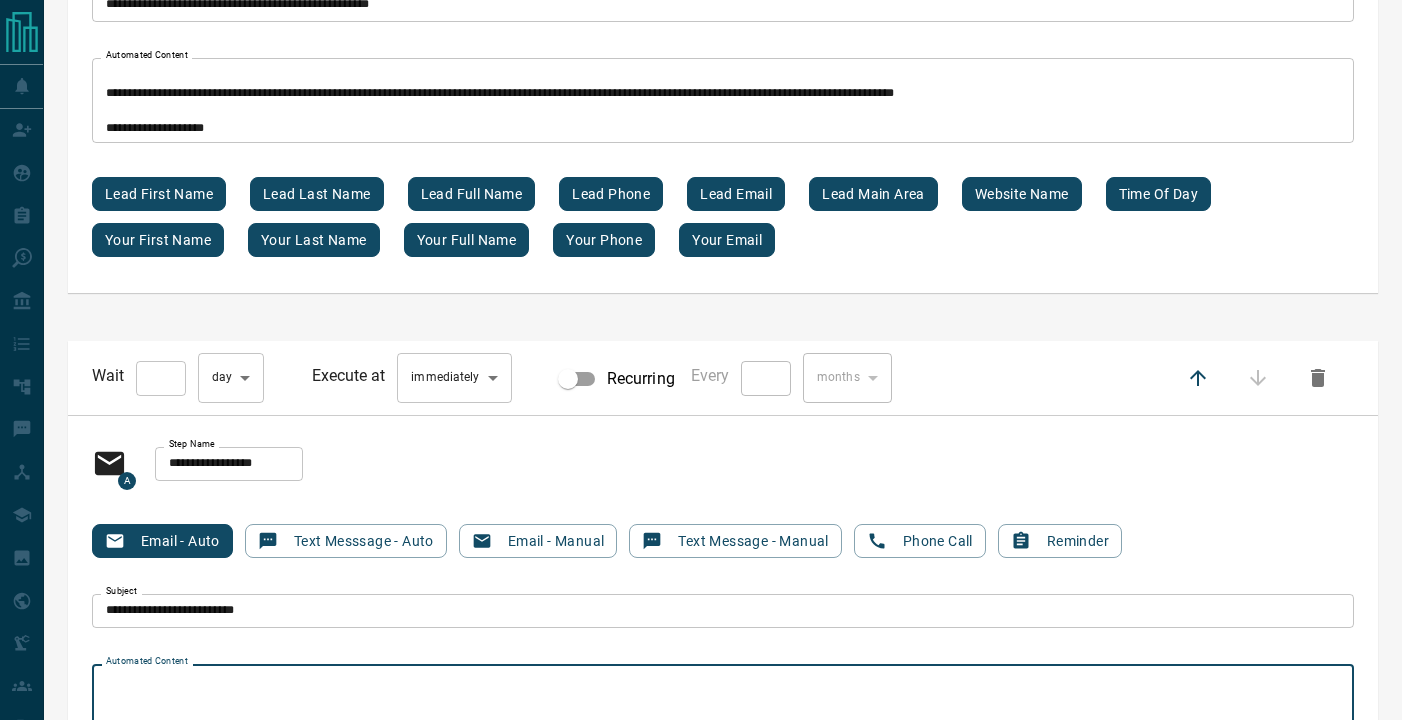 paste on "**********" 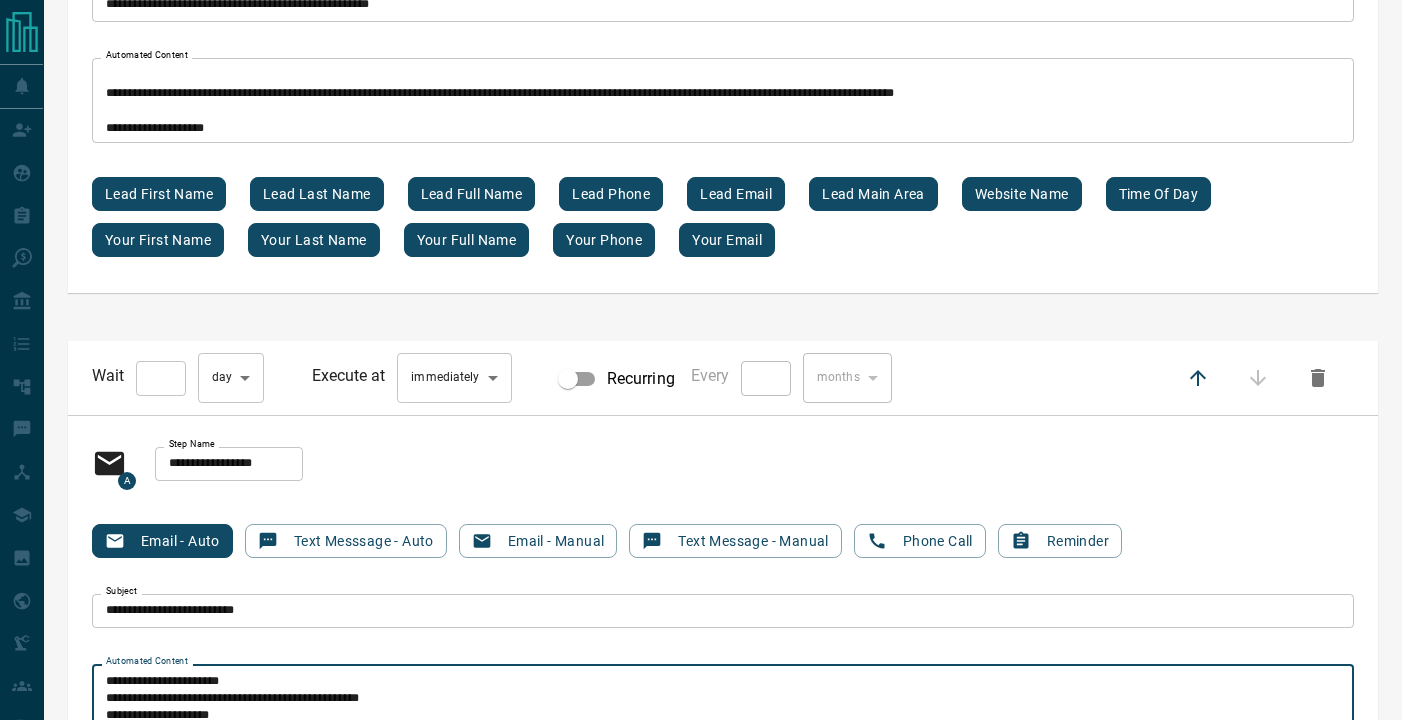 scroll, scrollTop: 12722, scrollLeft: 0, axis: vertical 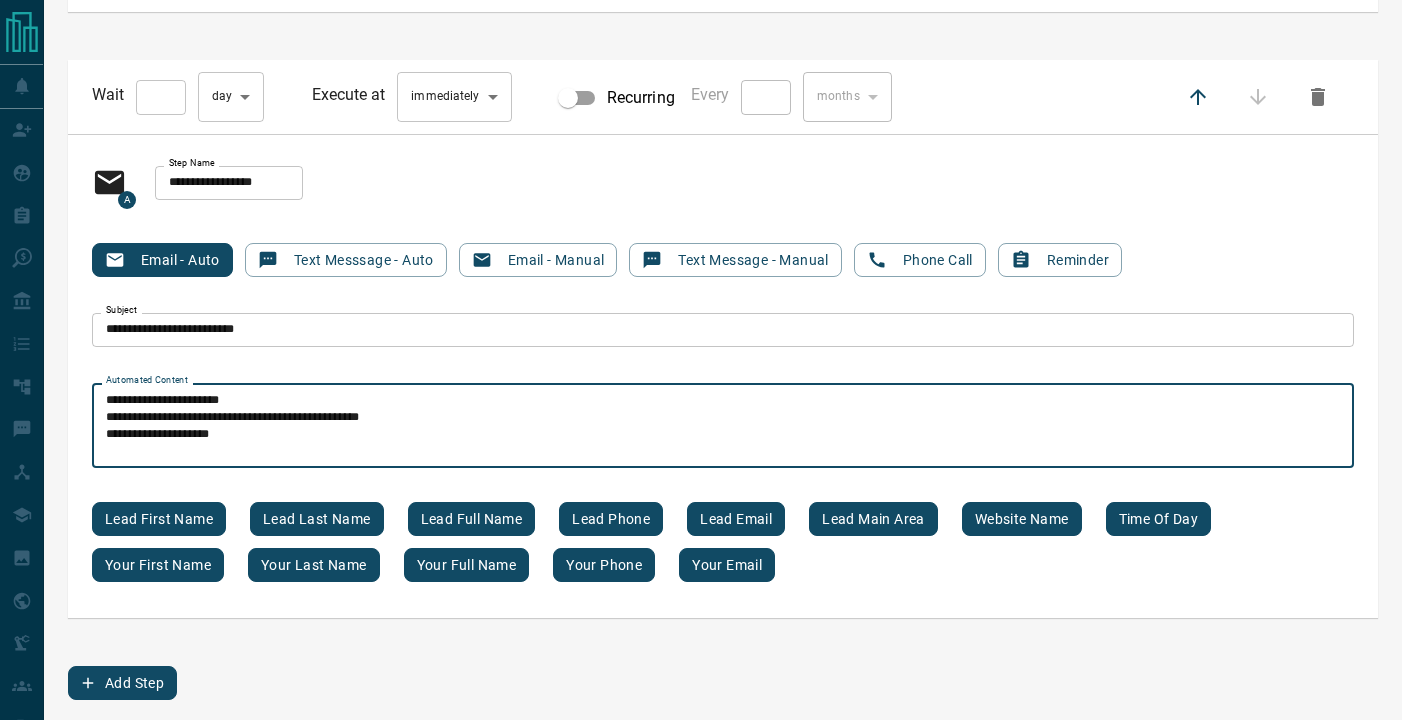 click on "**********" at bounding box center (723, 425) 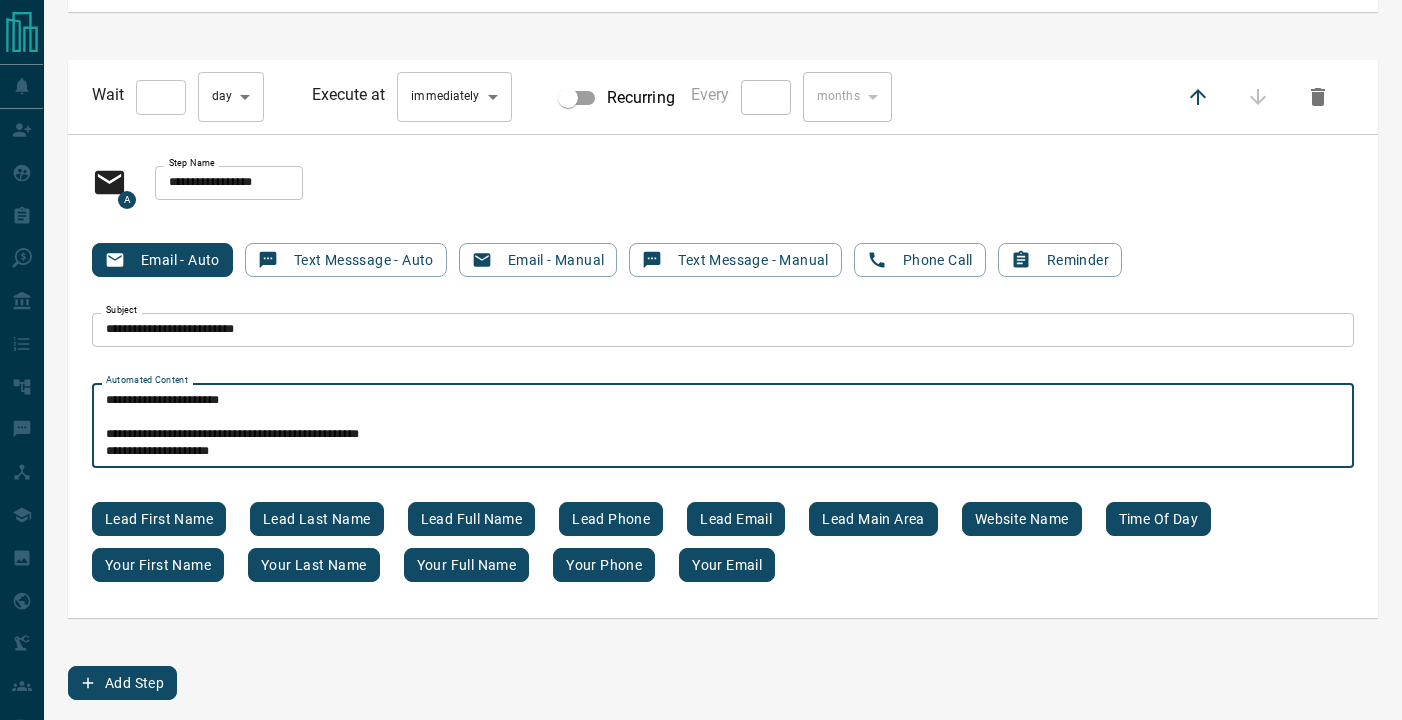 click on "**********" at bounding box center [723, 426] 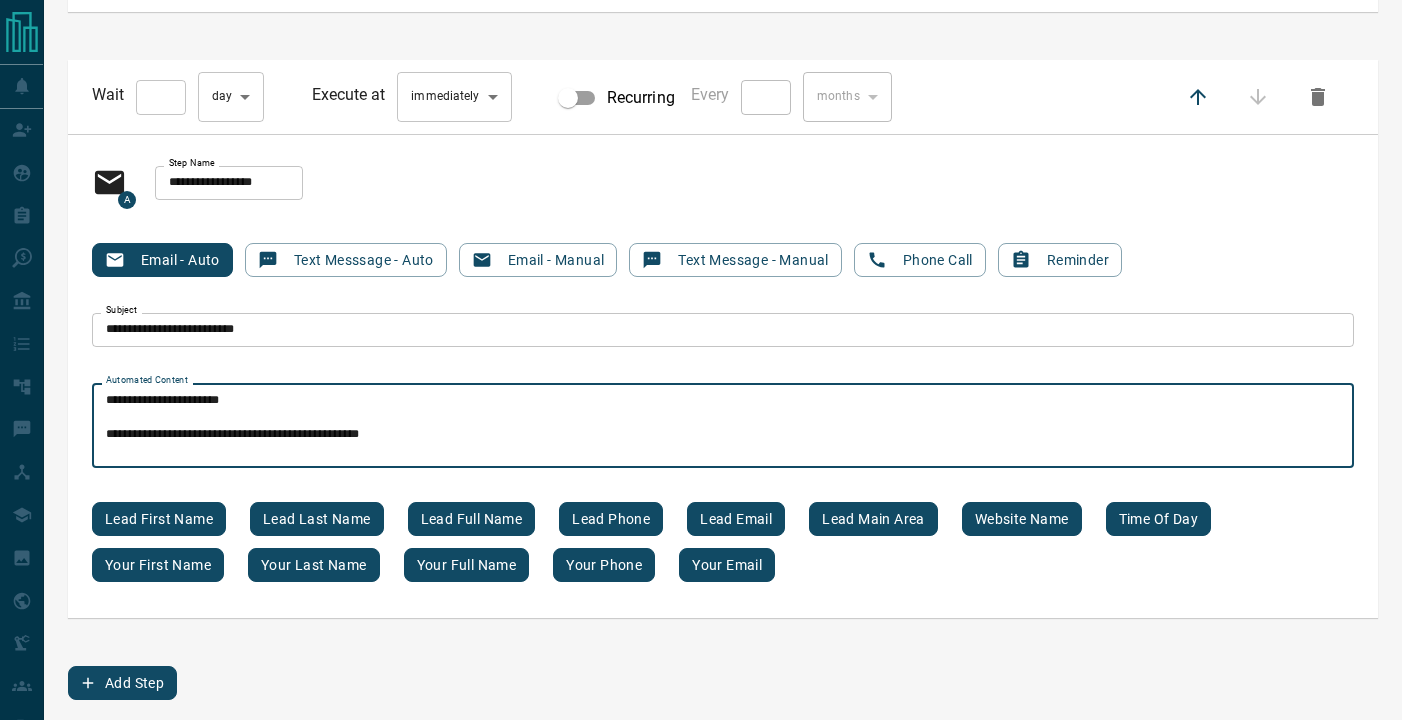 type on "**********" 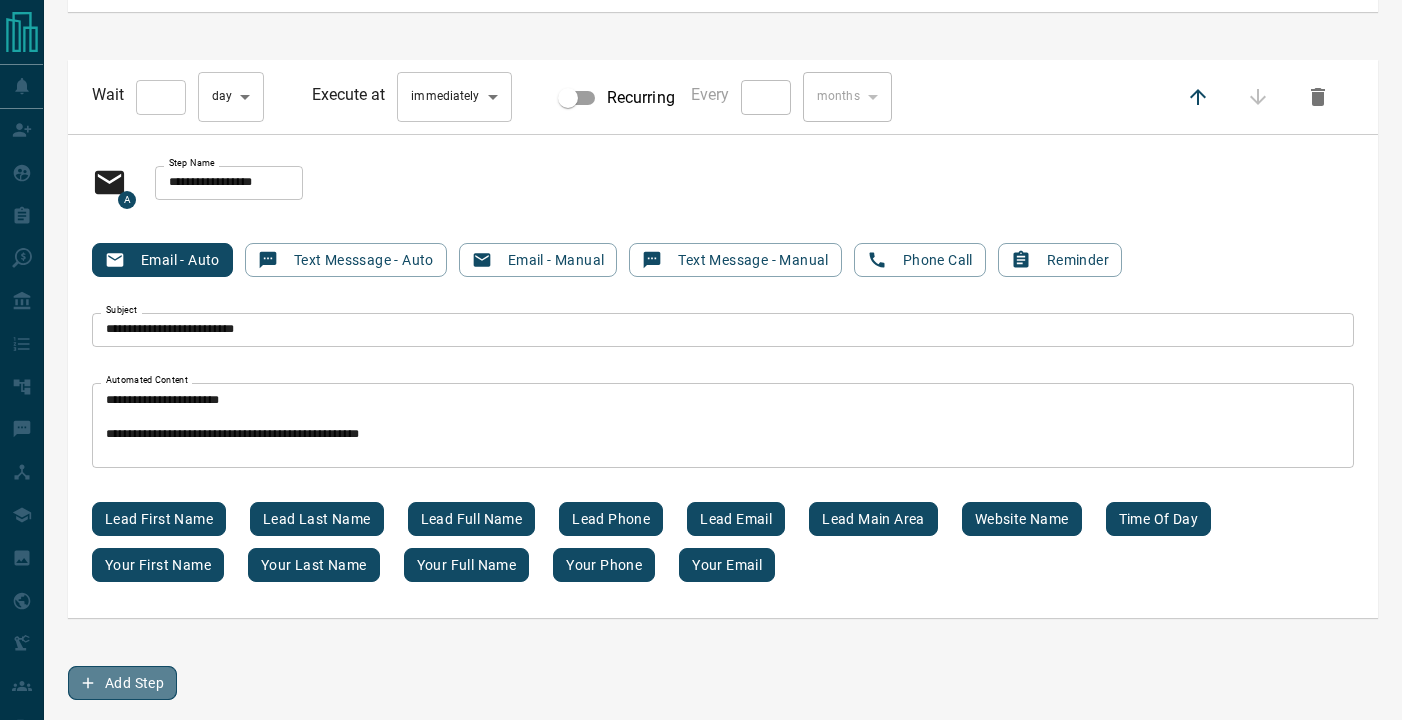 click on "Add Step" at bounding box center [122, 683] 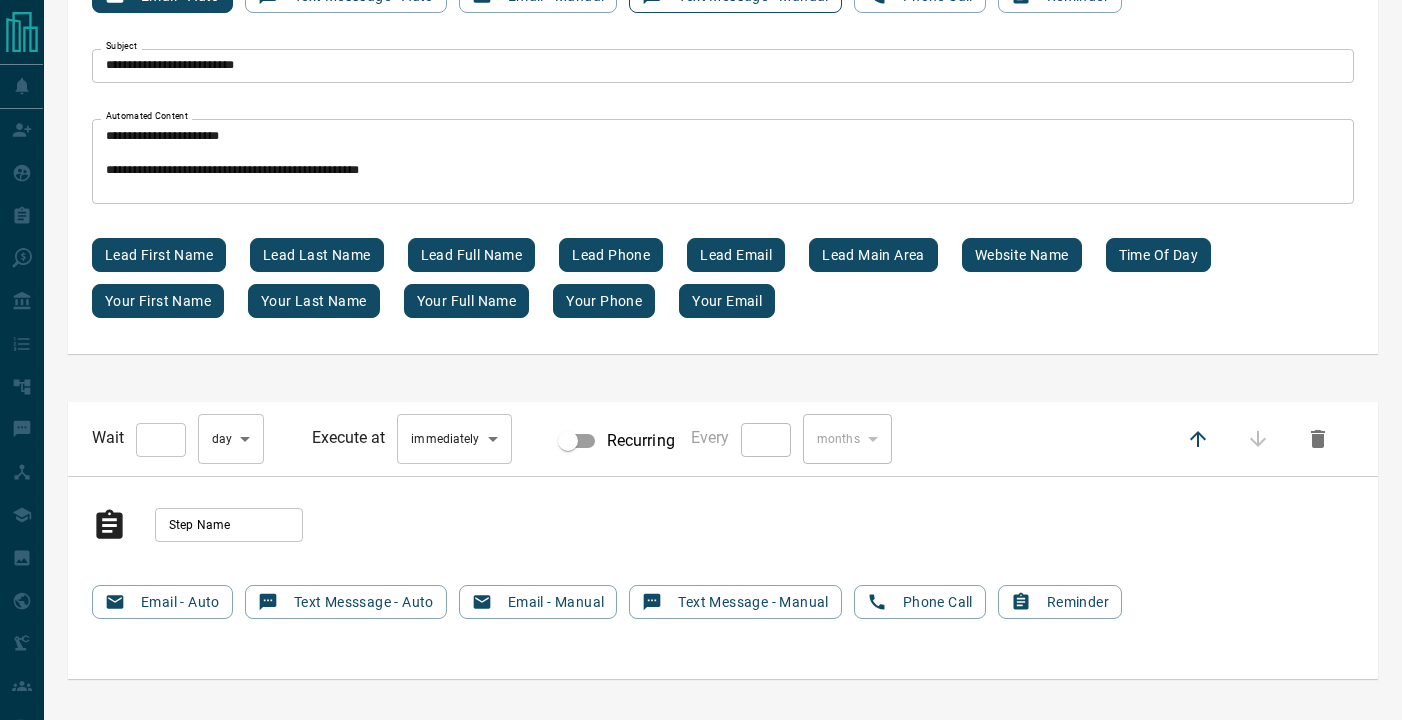 scroll, scrollTop: 13047, scrollLeft: 0, axis: vertical 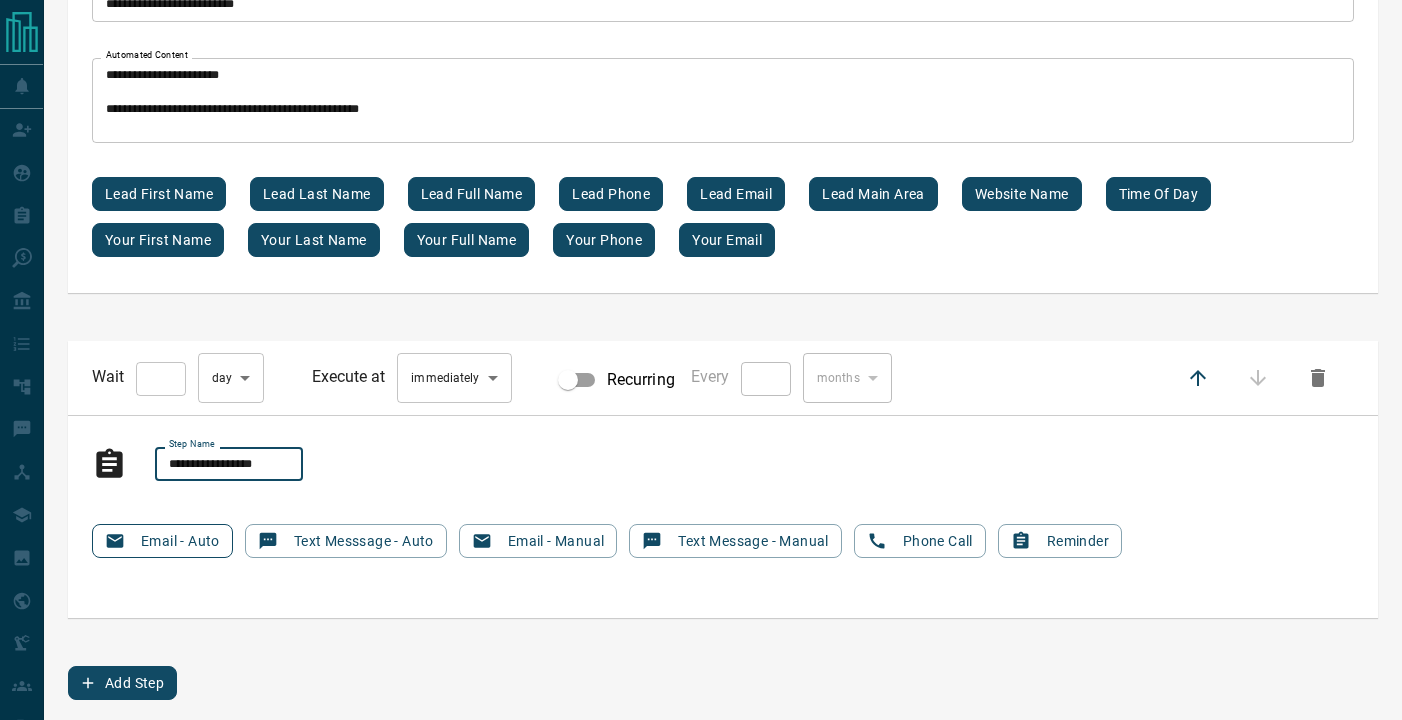type on "**********" 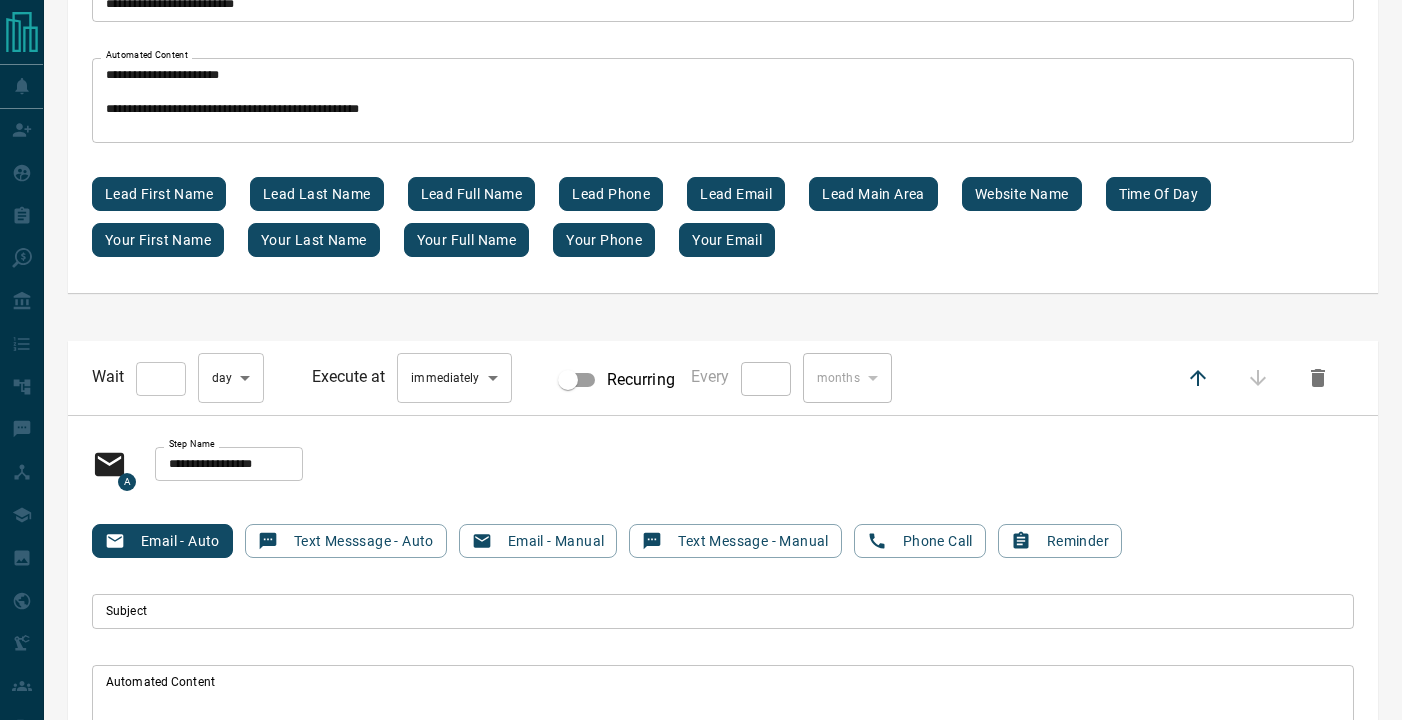 click on "Subject" at bounding box center (723, 611) 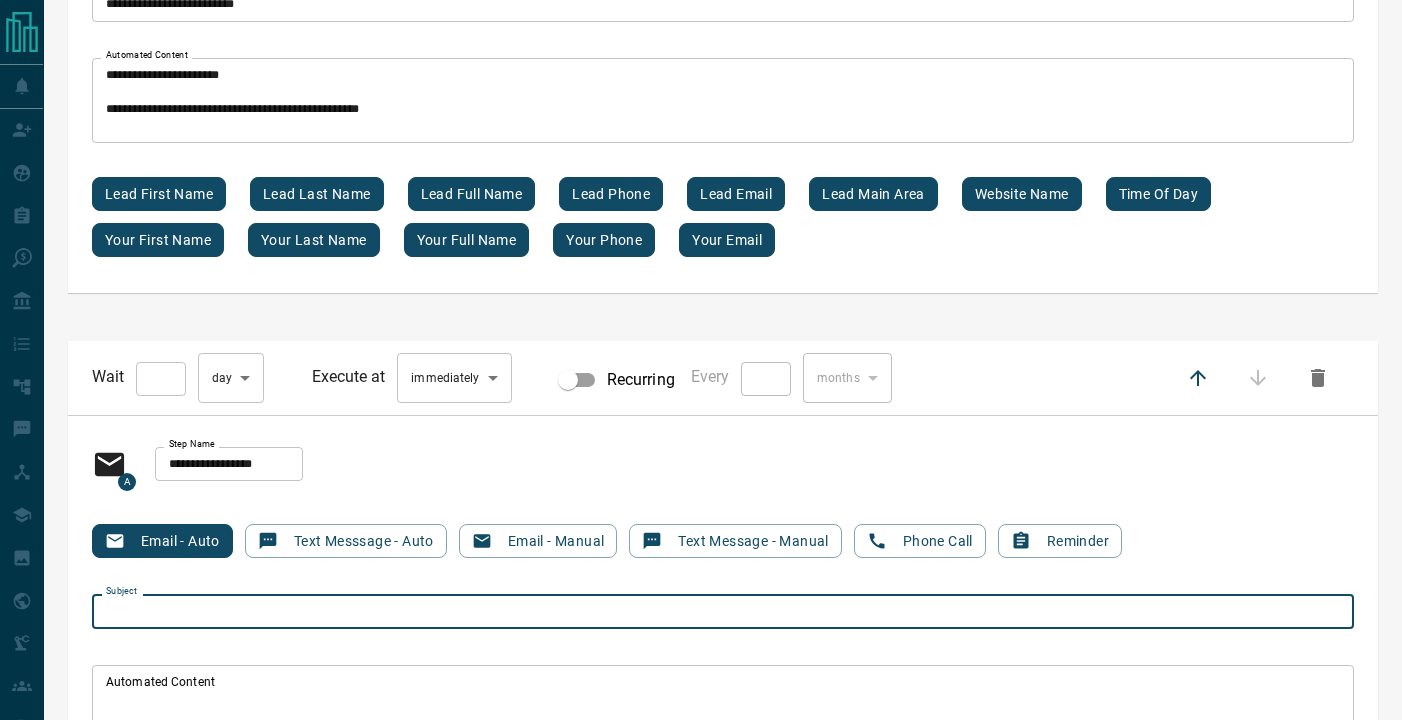 paste on "**********" 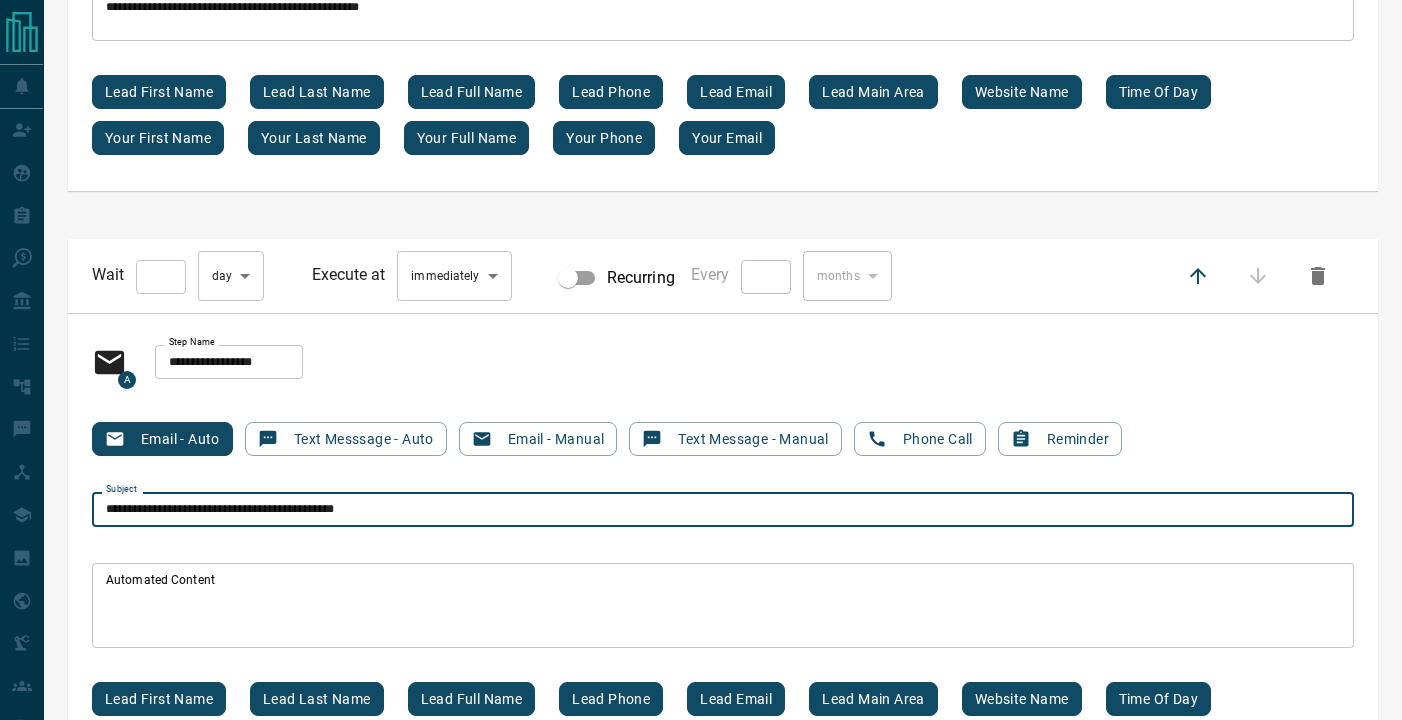 scroll, scrollTop: 13181, scrollLeft: 0, axis: vertical 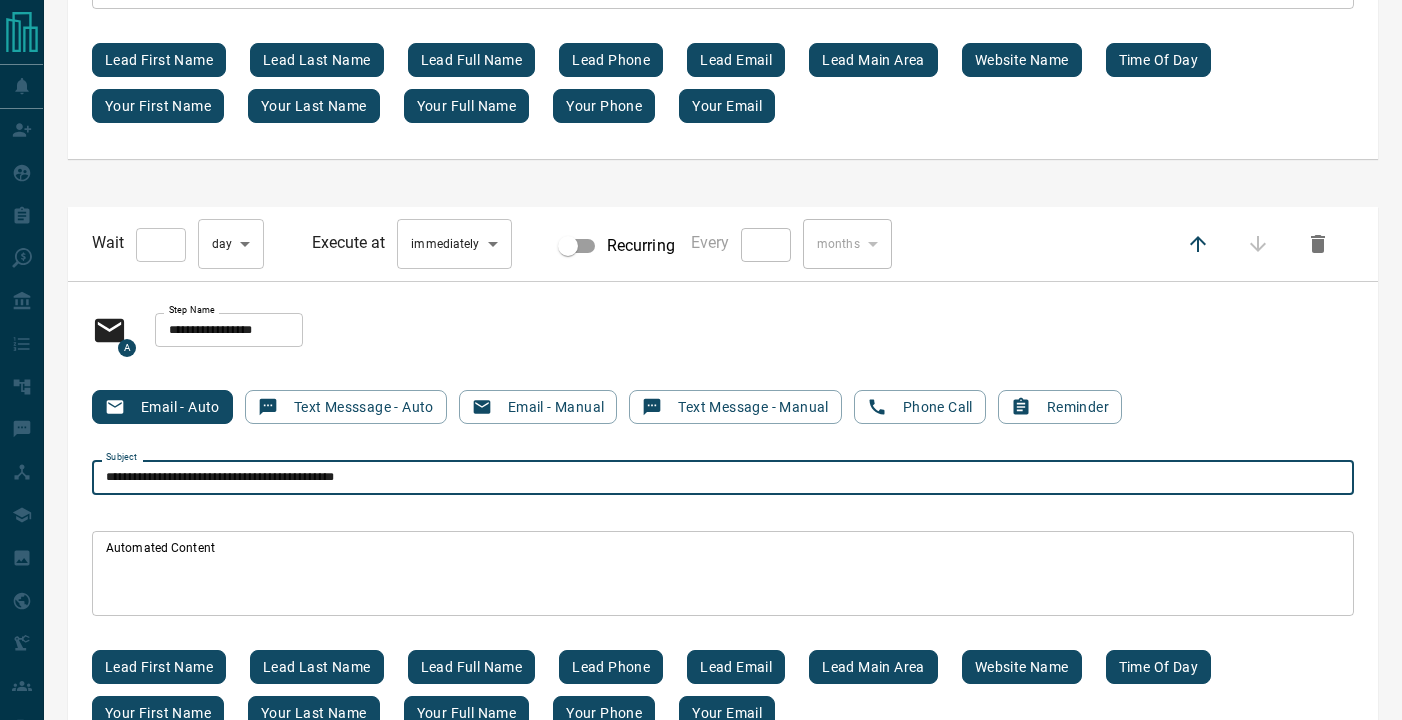 type on "**********" 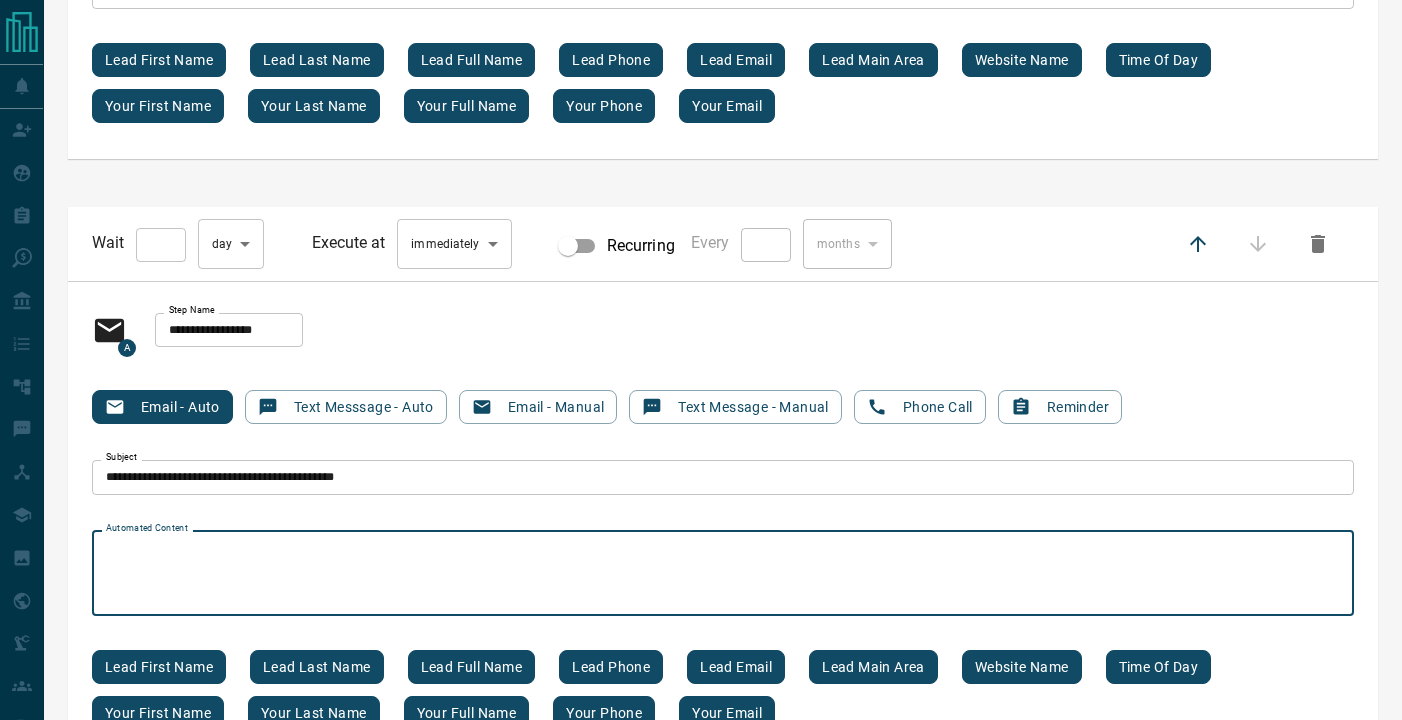 paste on "[REDACTED]
[REDACTED]
[REDACTED]
[REDACTED]
[REDACTED]
[REDACTED]
[REDACTED]
[REDACTED]
[REDACTED]
[REDACTED]" 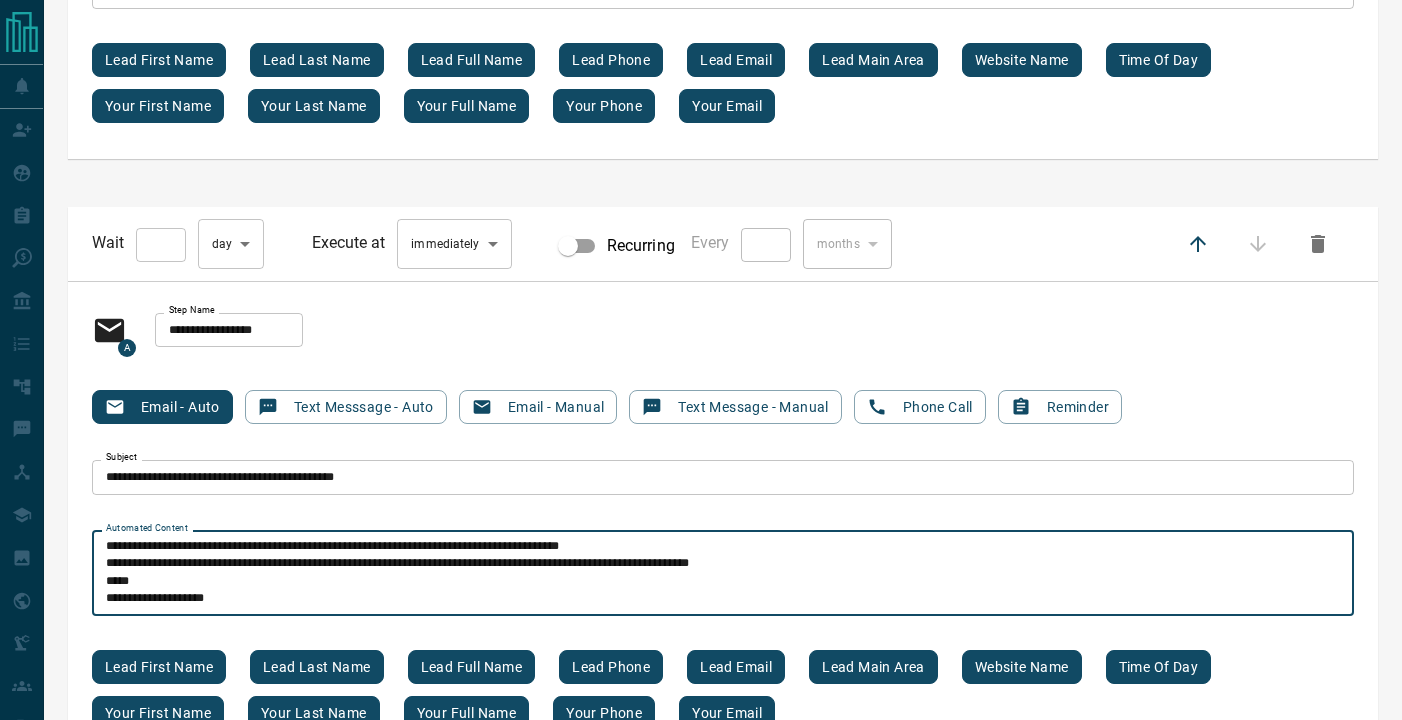 scroll, scrollTop: 68, scrollLeft: 0, axis: vertical 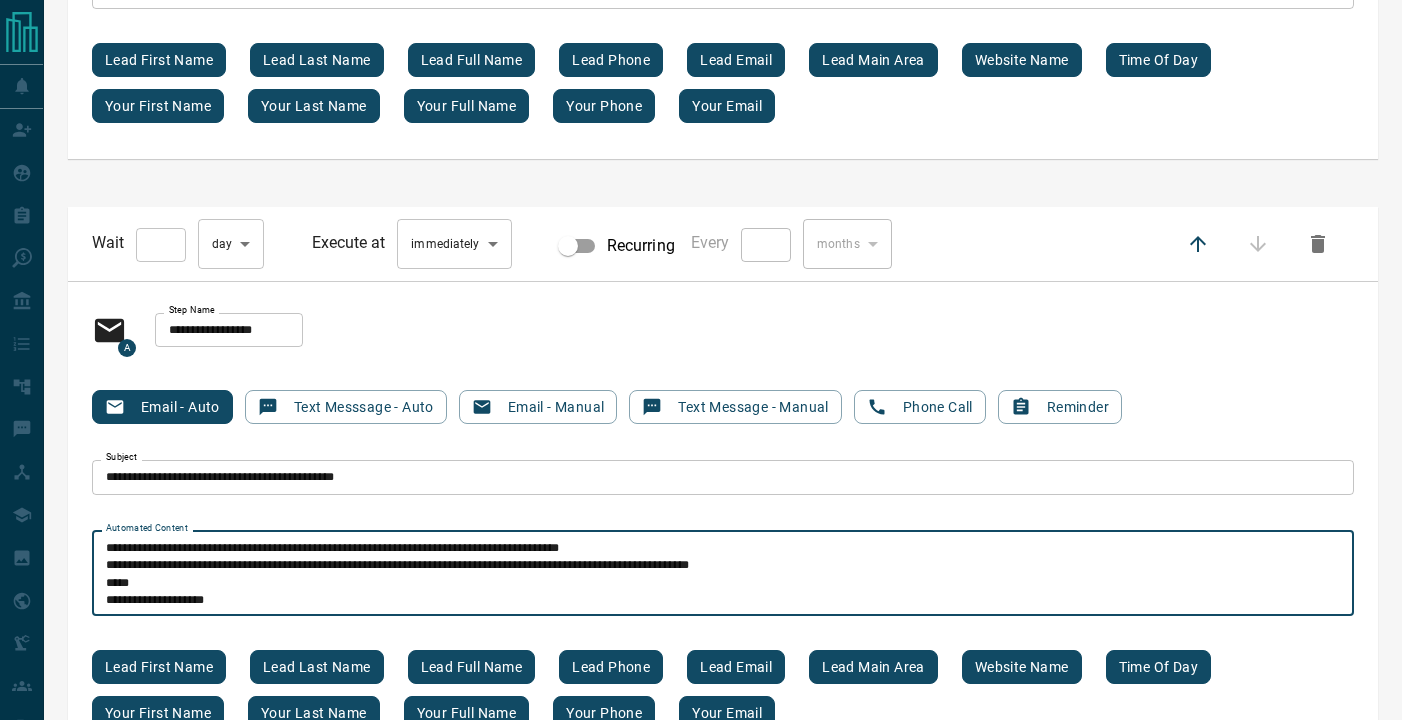 click on "[REDACTED]
[REDACTED]
[REDACTED]
[REDACTED]
[REDACTED]
[REDACTED]
[REDACTED]
[REDACTED]
[REDACTED]
[REDACTED]" at bounding box center [723, 573] 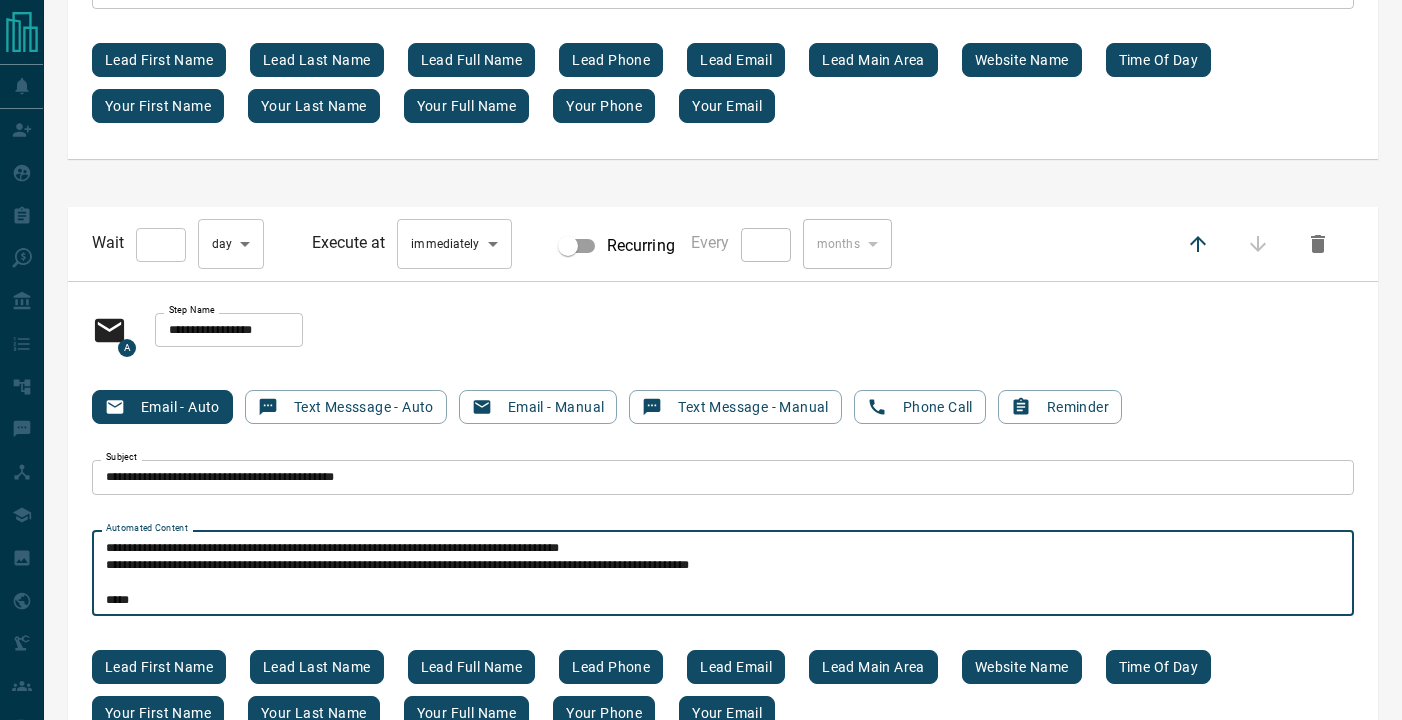 click on "**********" at bounding box center (723, 573) 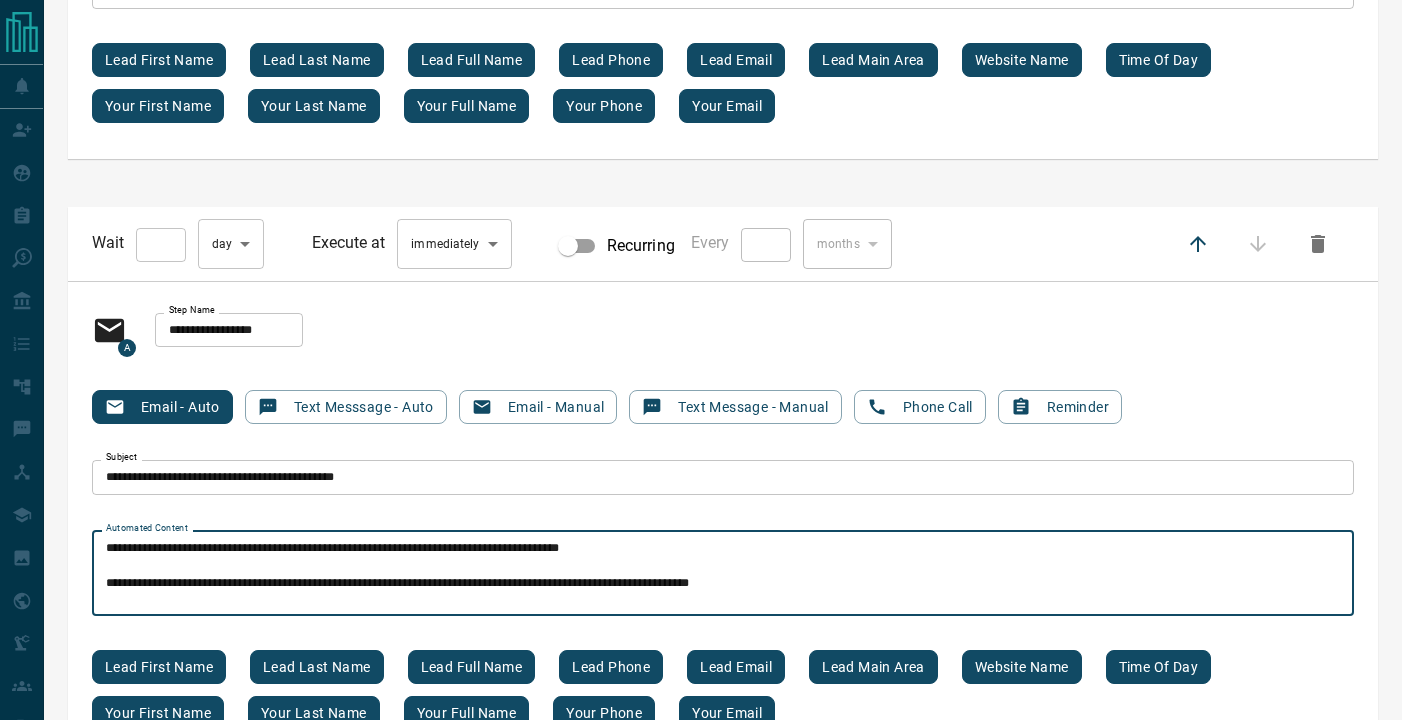 scroll, scrollTop: 43, scrollLeft: 0, axis: vertical 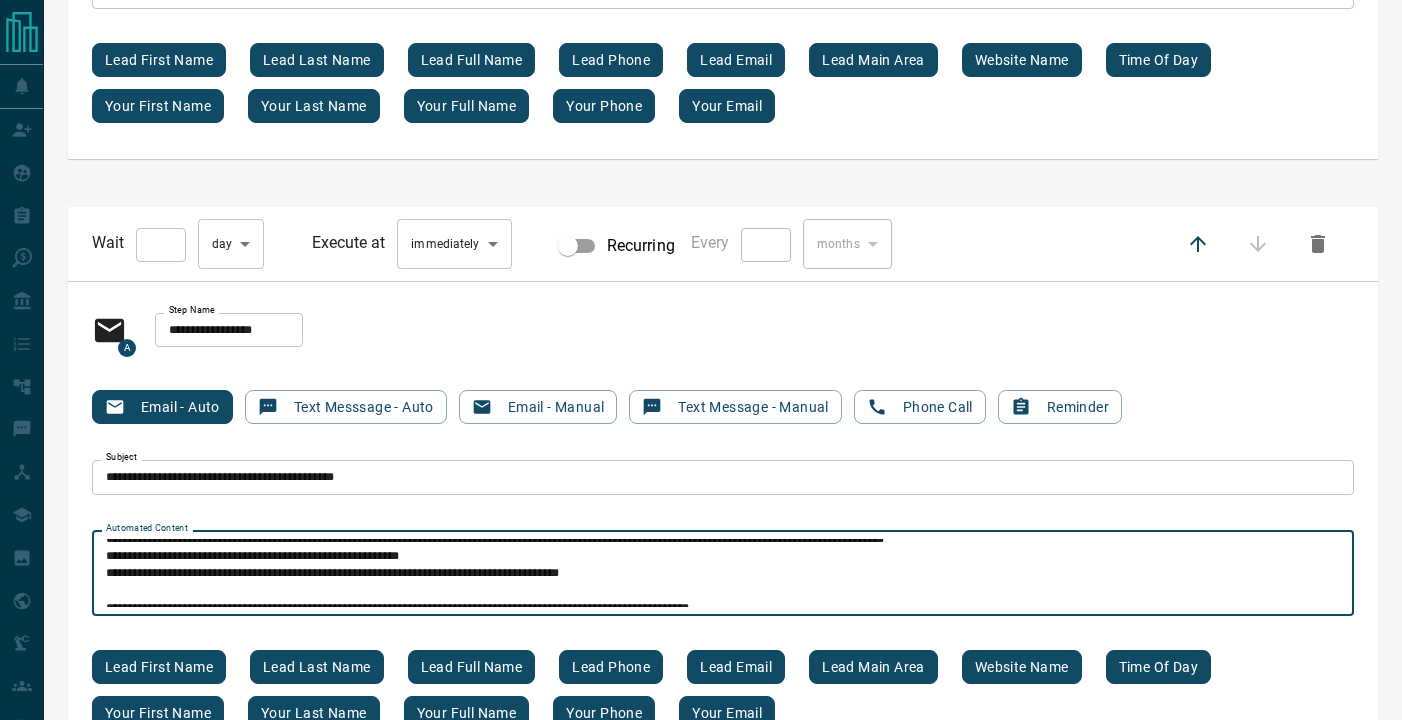 click on "**********" at bounding box center [723, 573] 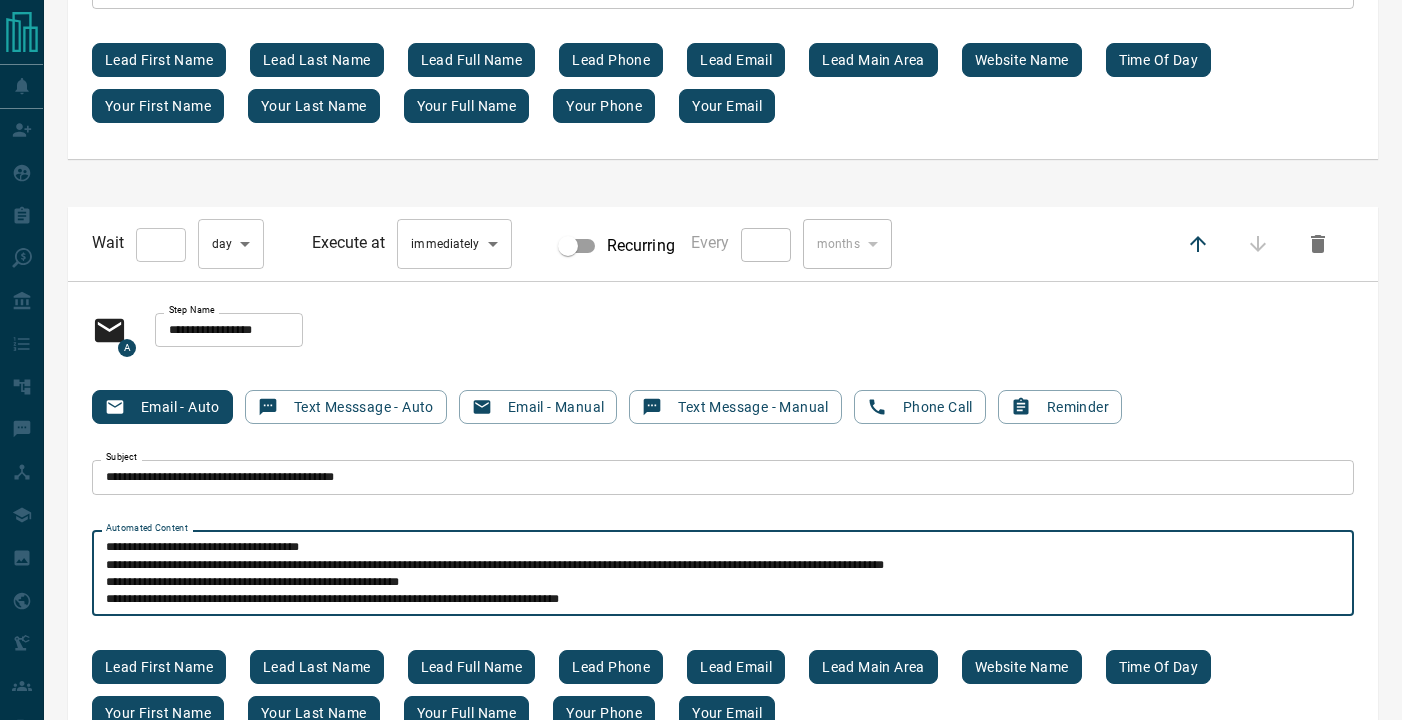 scroll, scrollTop: 21, scrollLeft: 0, axis: vertical 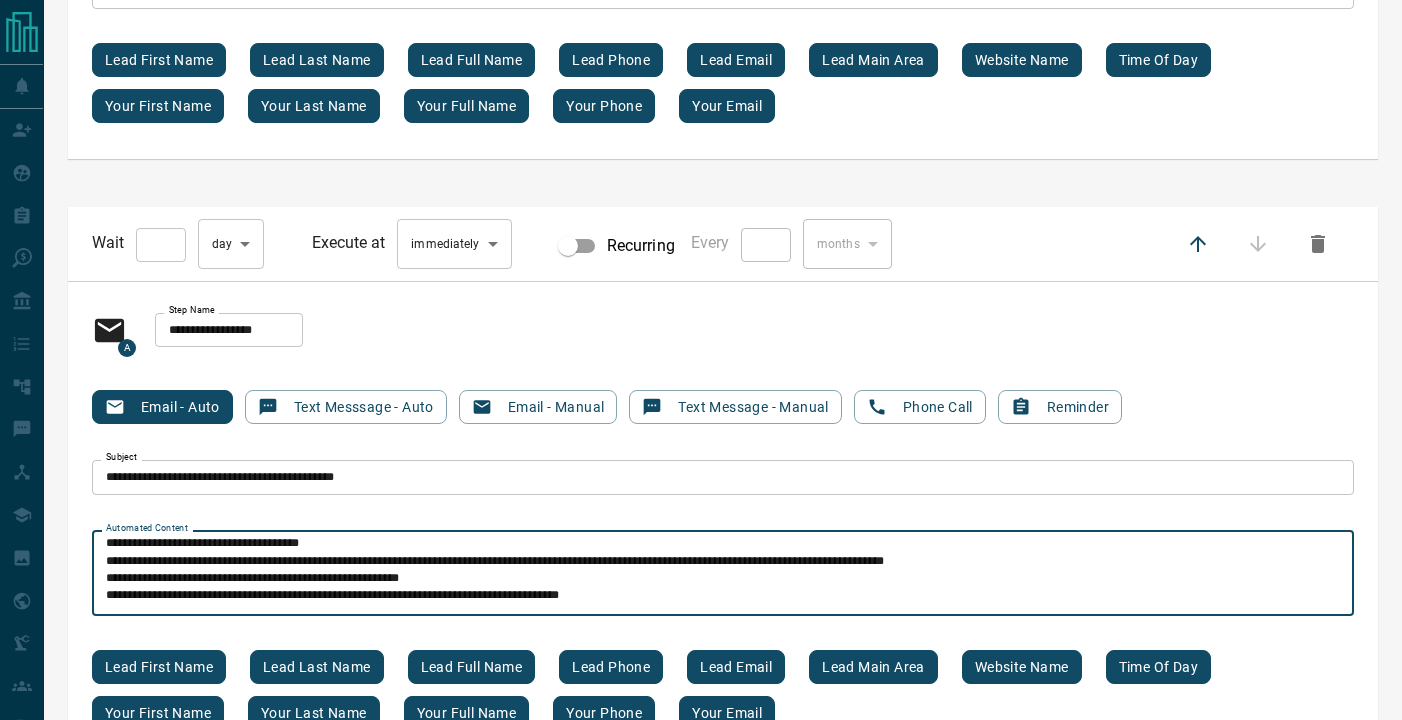 drag, startPoint x: 482, startPoint y: 575, endPoint x: 76, endPoint y: 576, distance: 406.00122 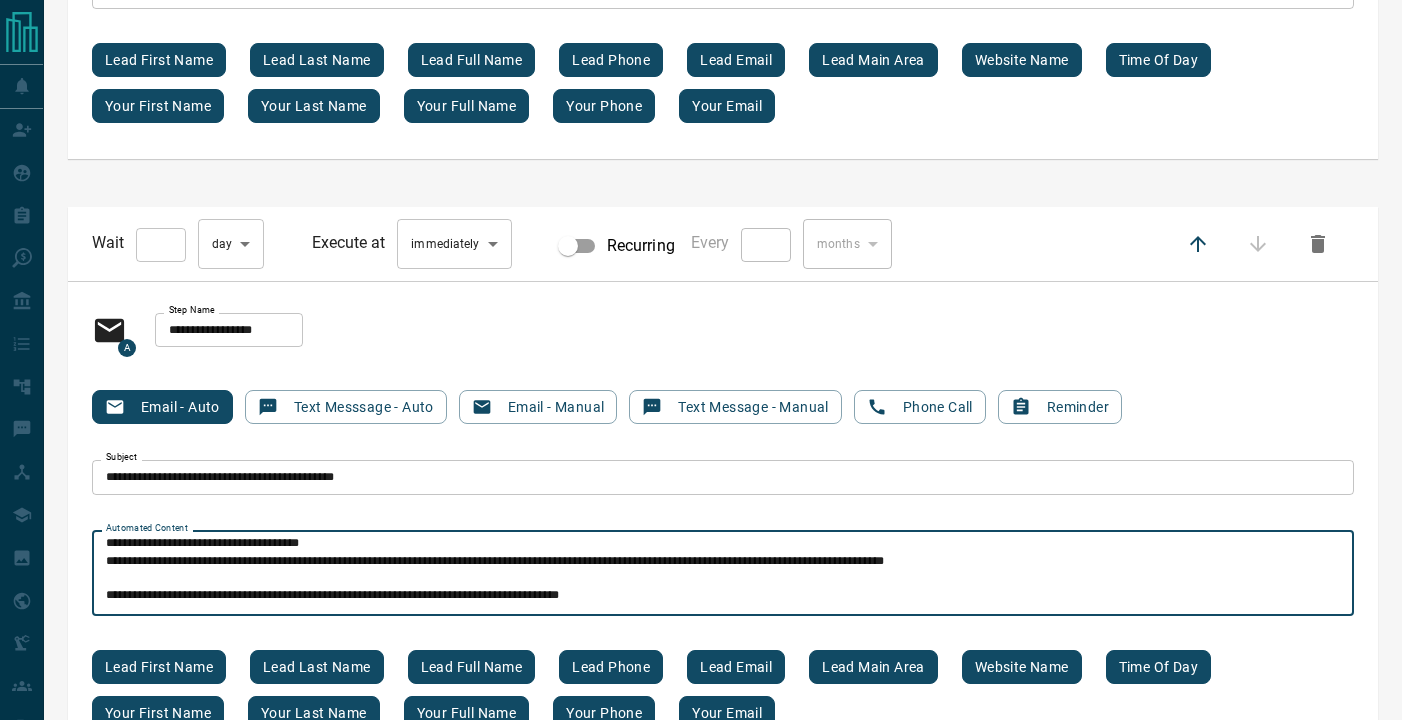 click on "**********" at bounding box center [723, 573] 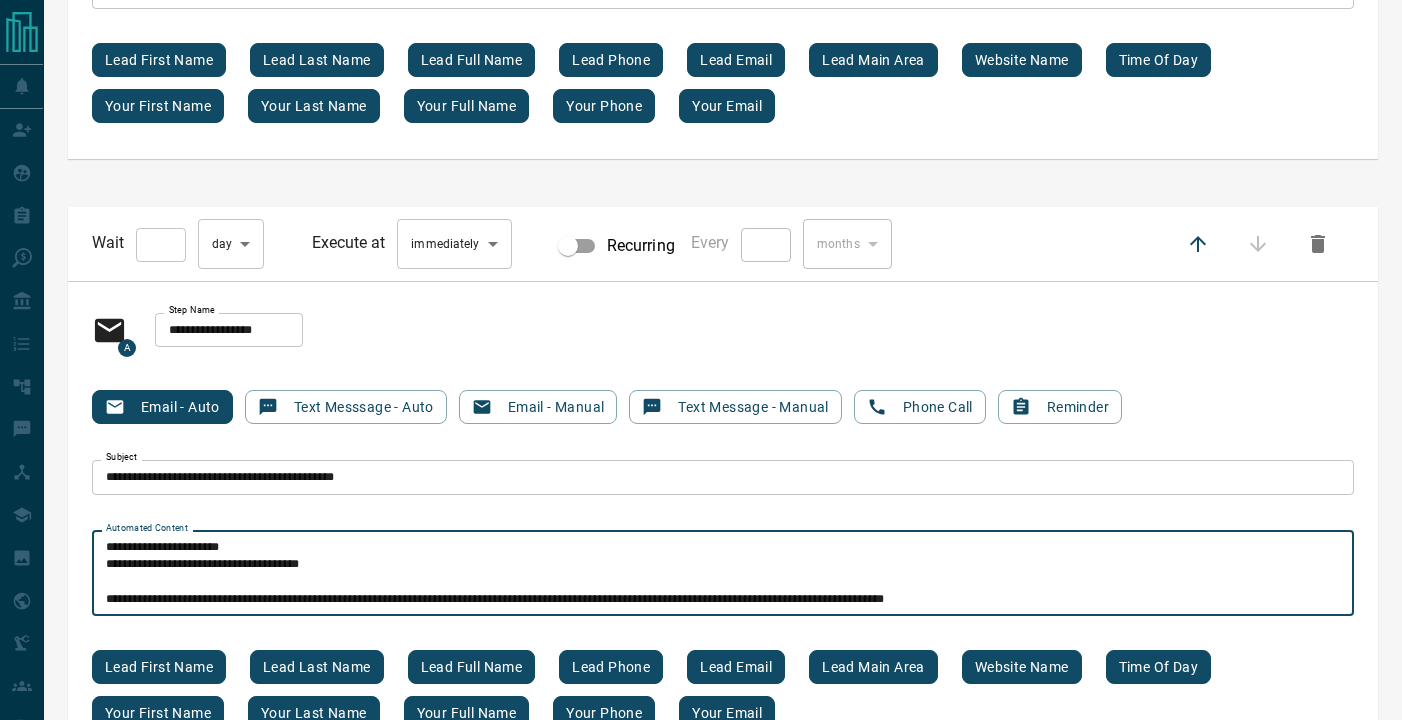 scroll, scrollTop: 0, scrollLeft: 0, axis: both 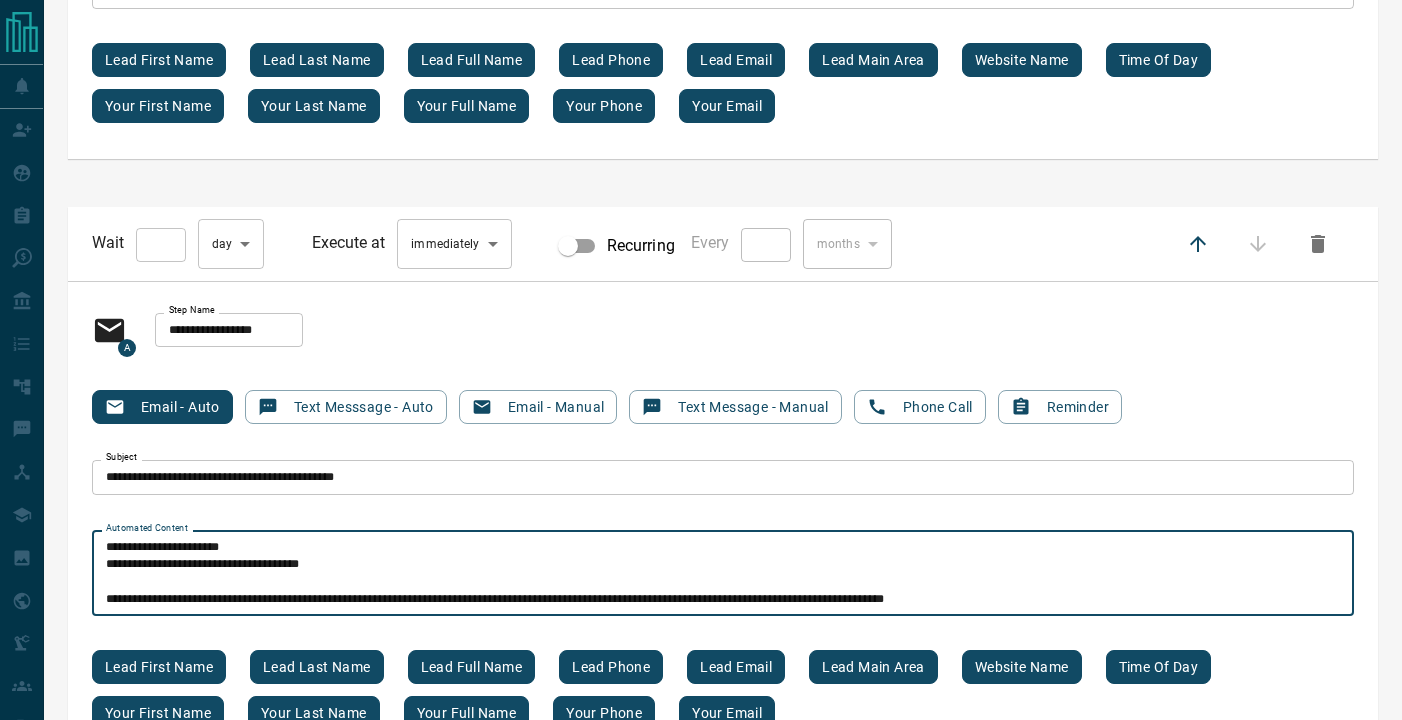 click on "[STARS]
[STARS]
[STARS]
[STARS]
[STARS]
[STARS]
[STARS]" at bounding box center (723, 573) 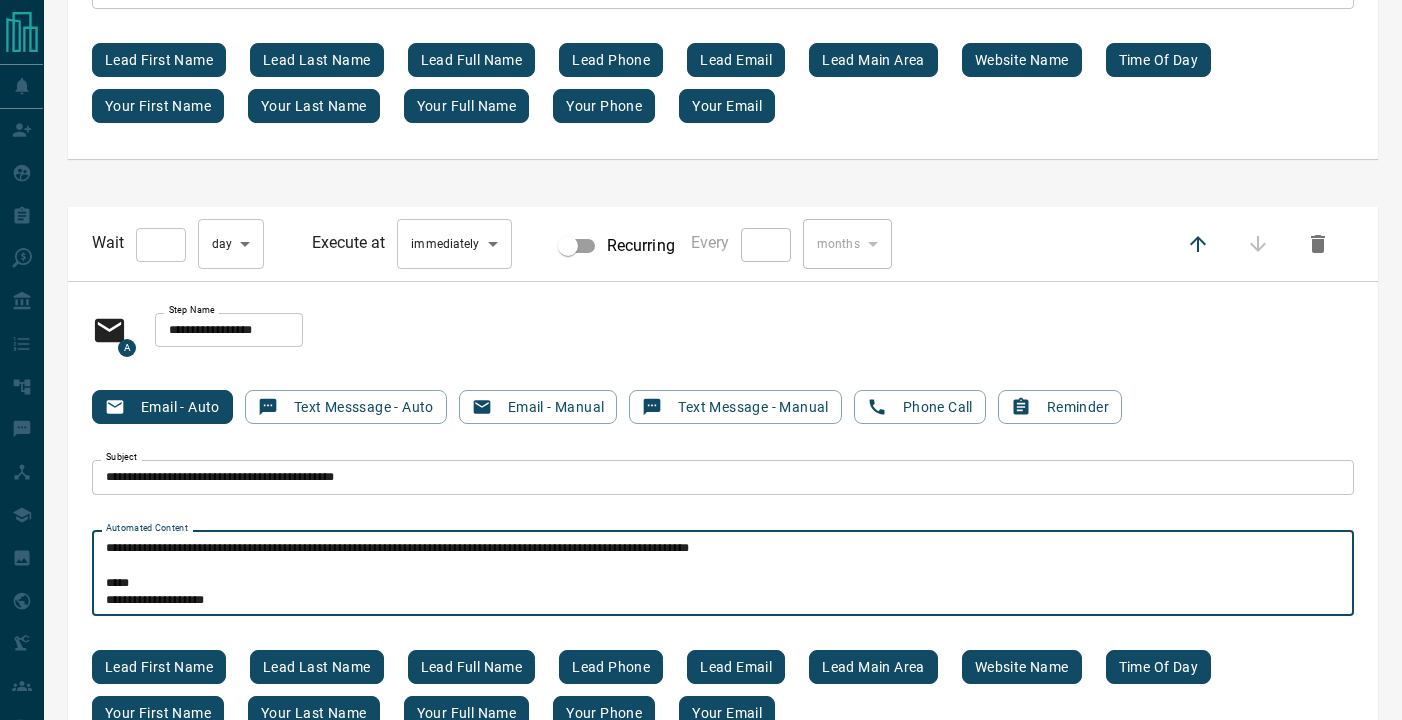 scroll, scrollTop: 136, scrollLeft: 0, axis: vertical 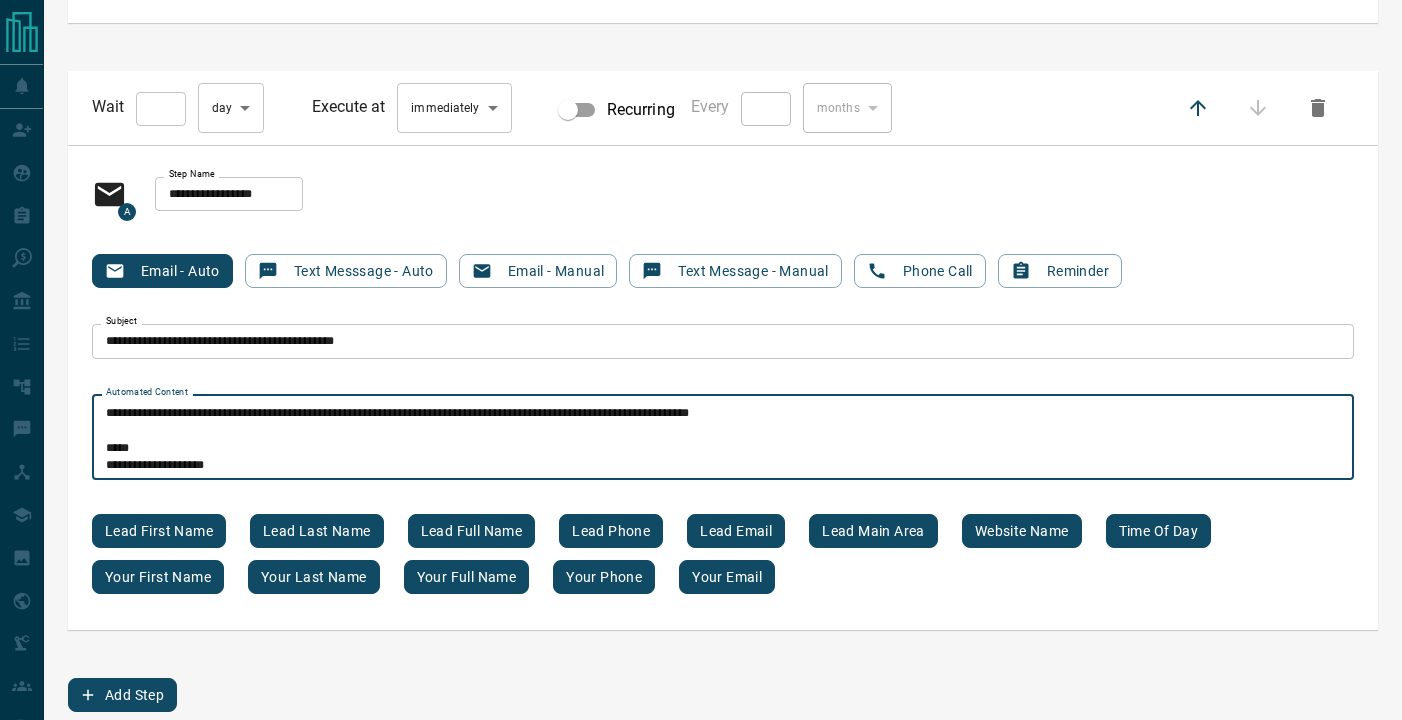 type on "**********" 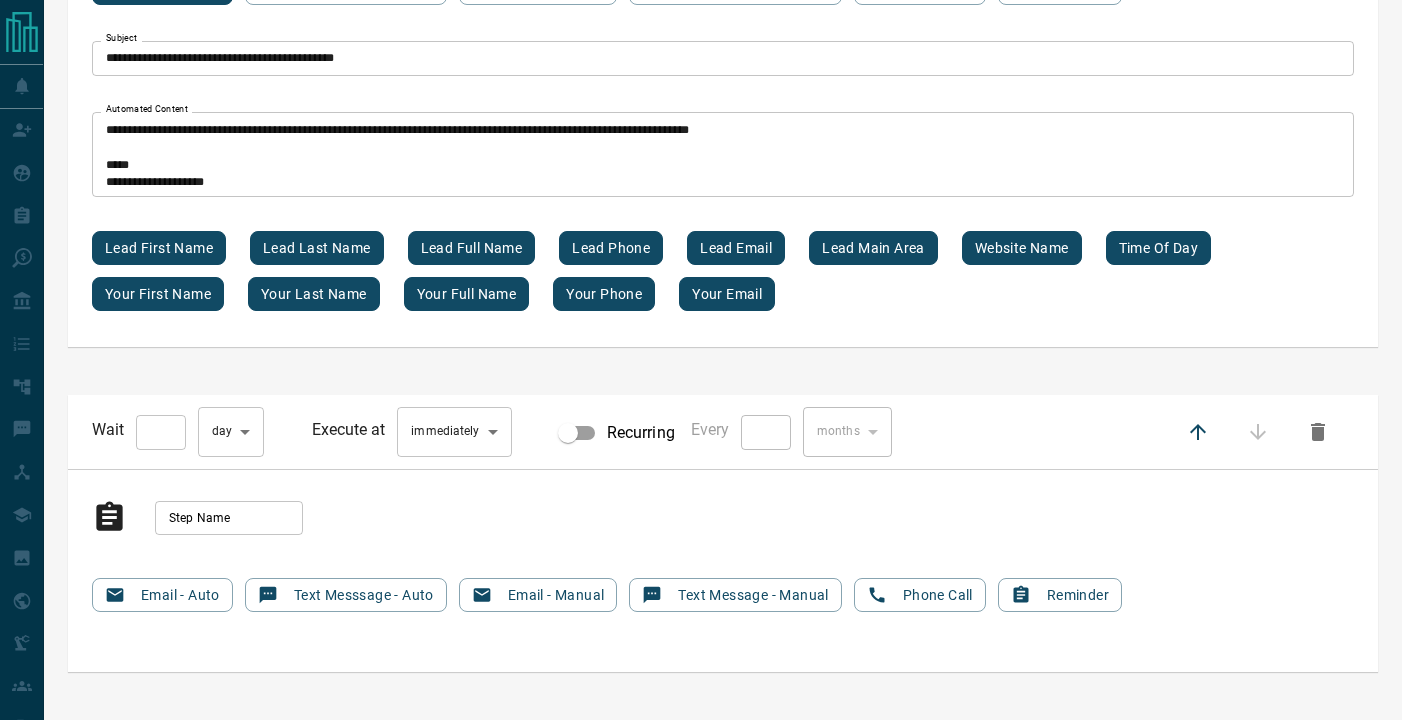 scroll, scrollTop: 13654, scrollLeft: 0, axis: vertical 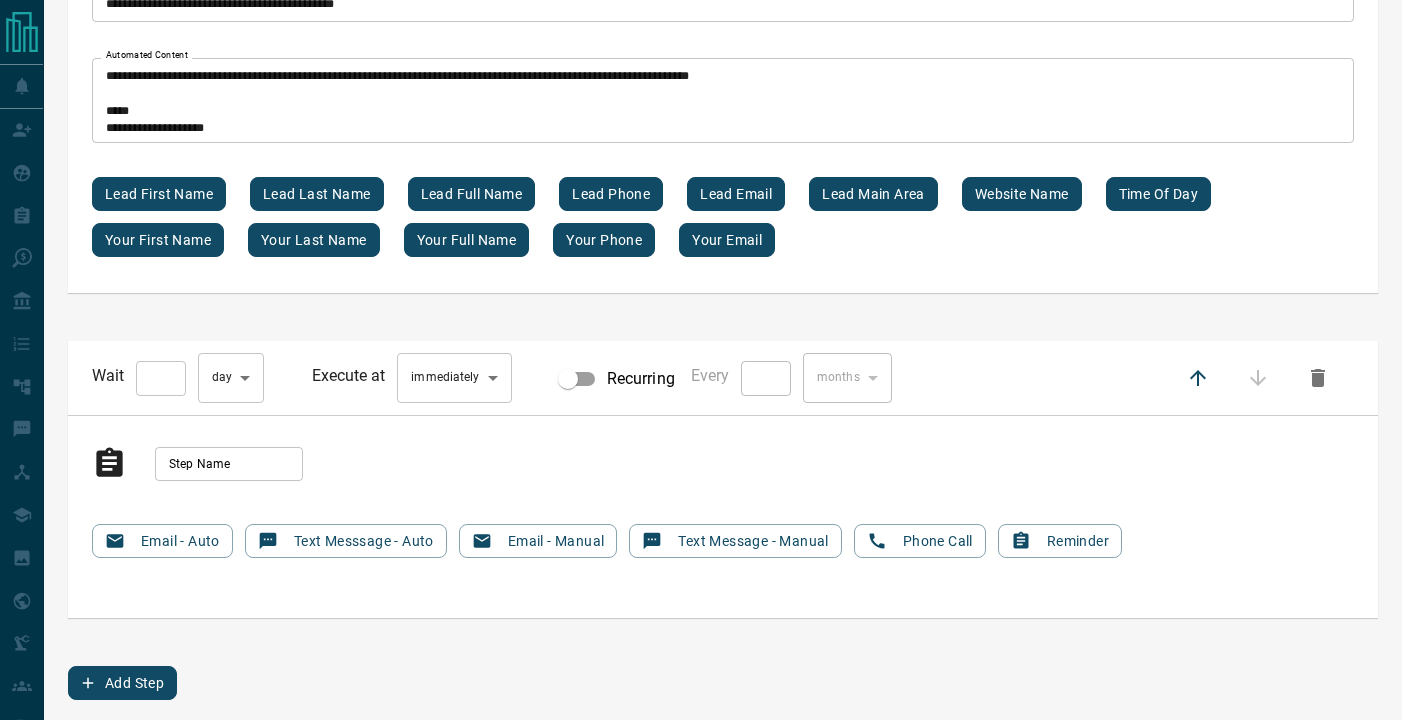 type on "*" 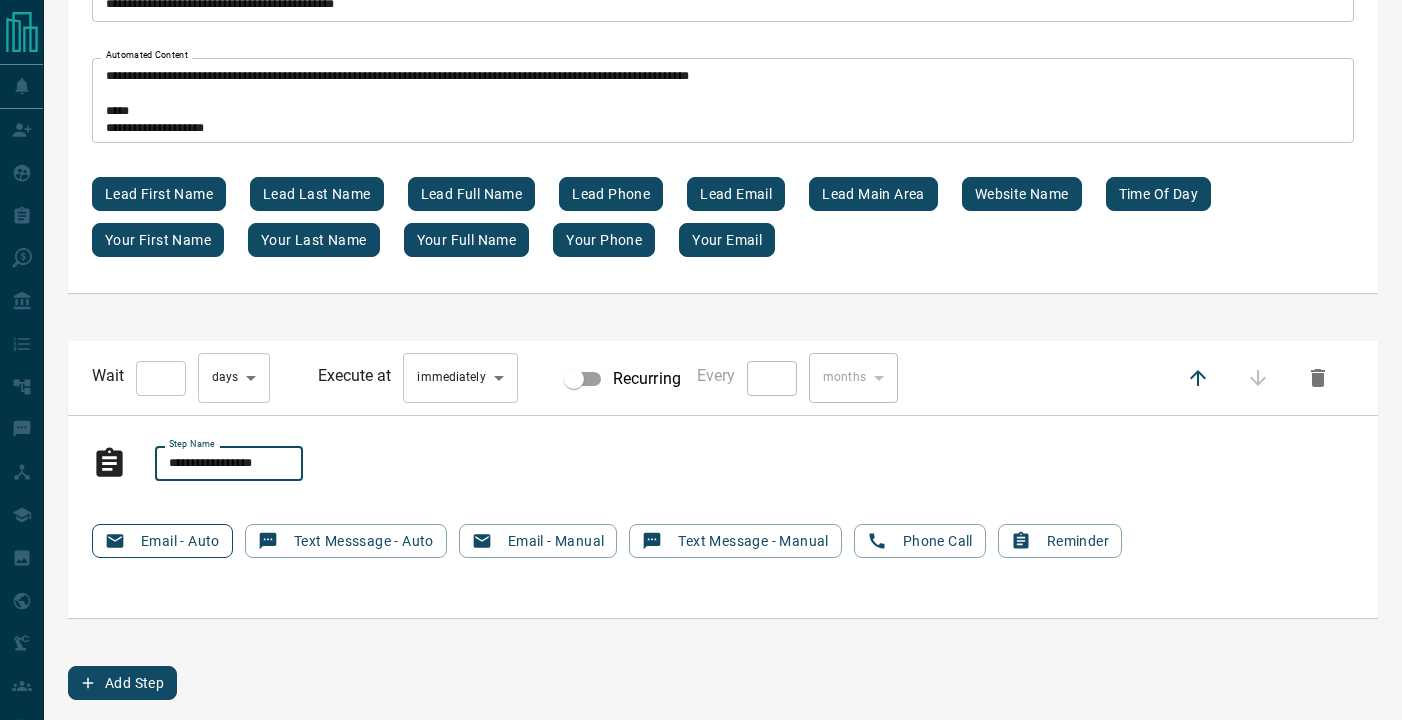 type on "**********" 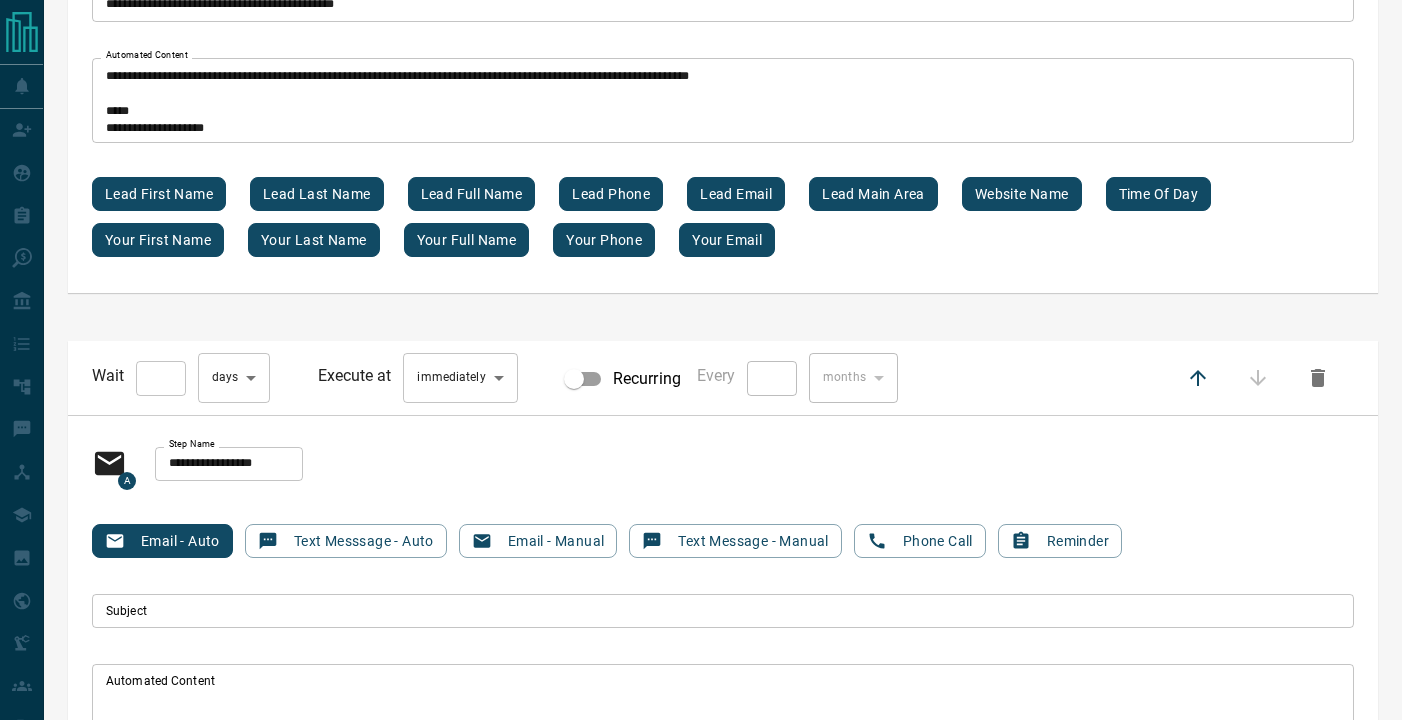 click on "Subject" at bounding box center [723, 611] 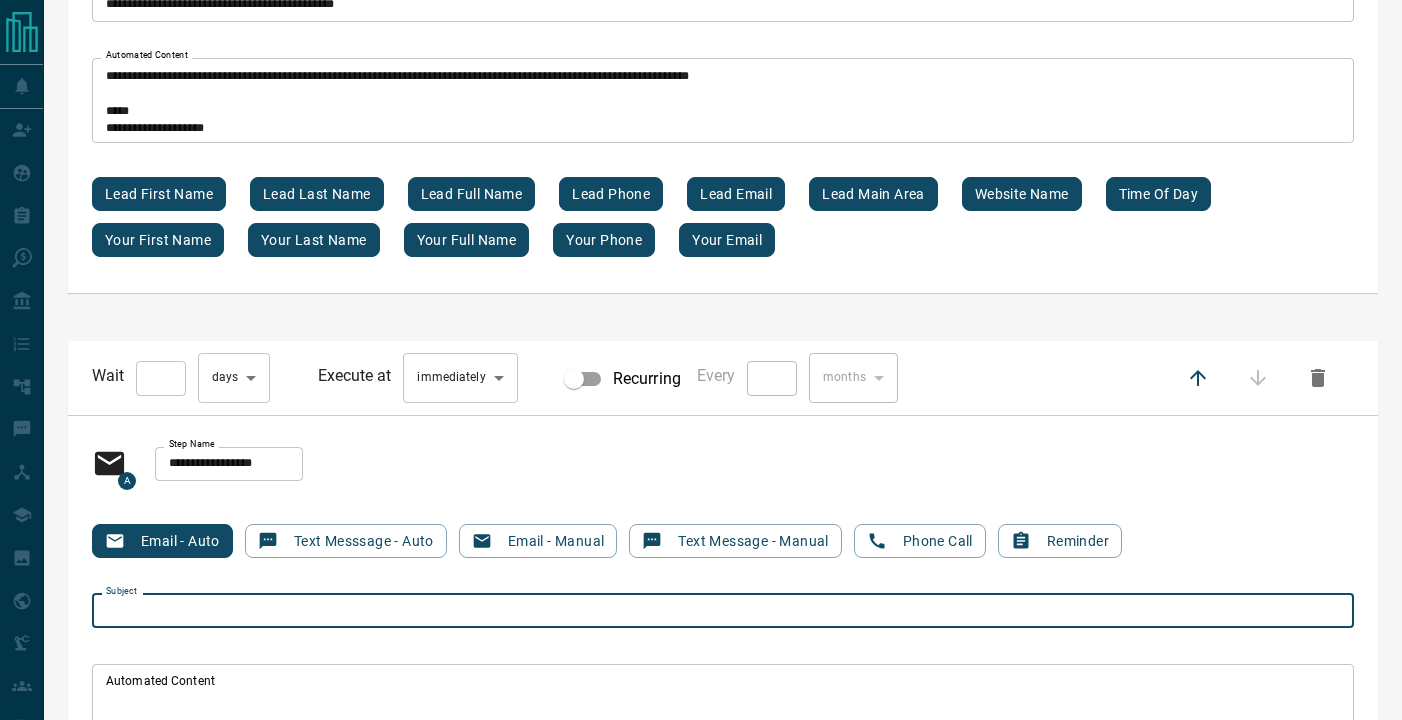 paste on "**********" 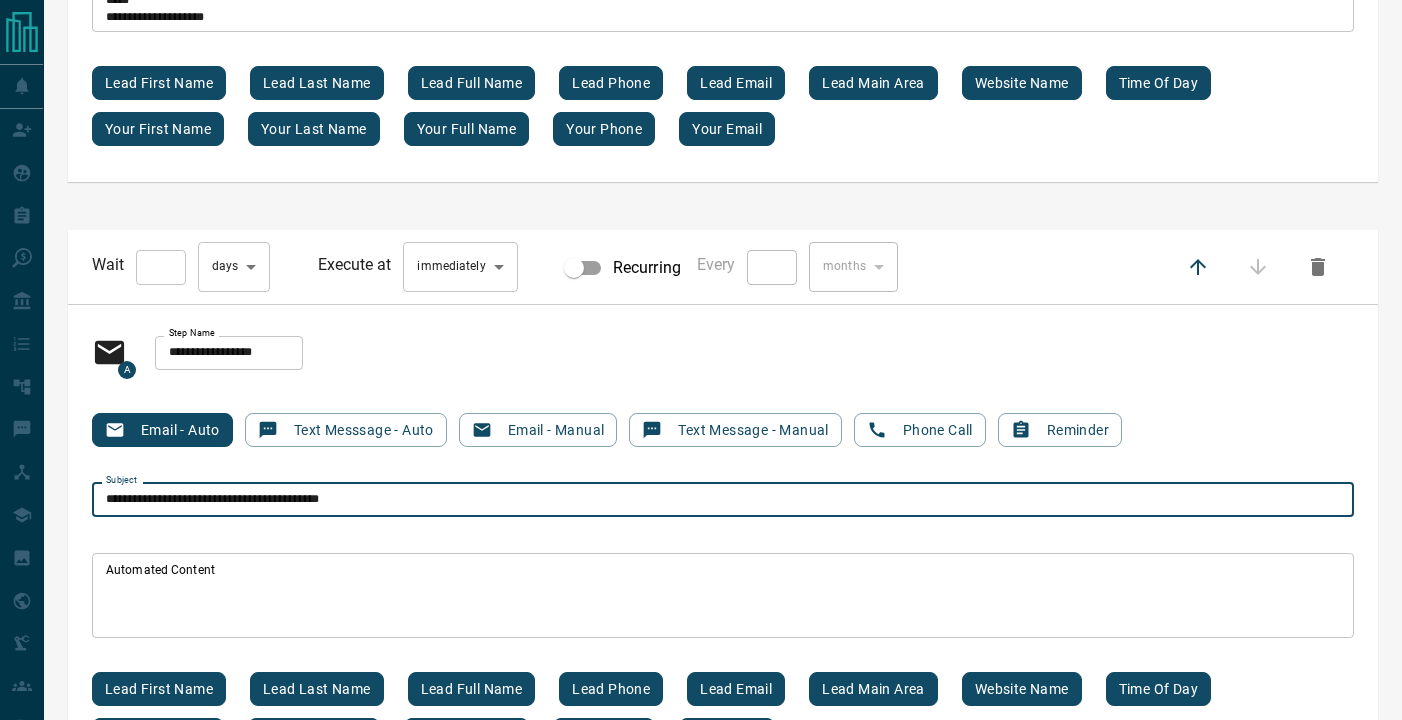 scroll, scrollTop: 13787, scrollLeft: 0, axis: vertical 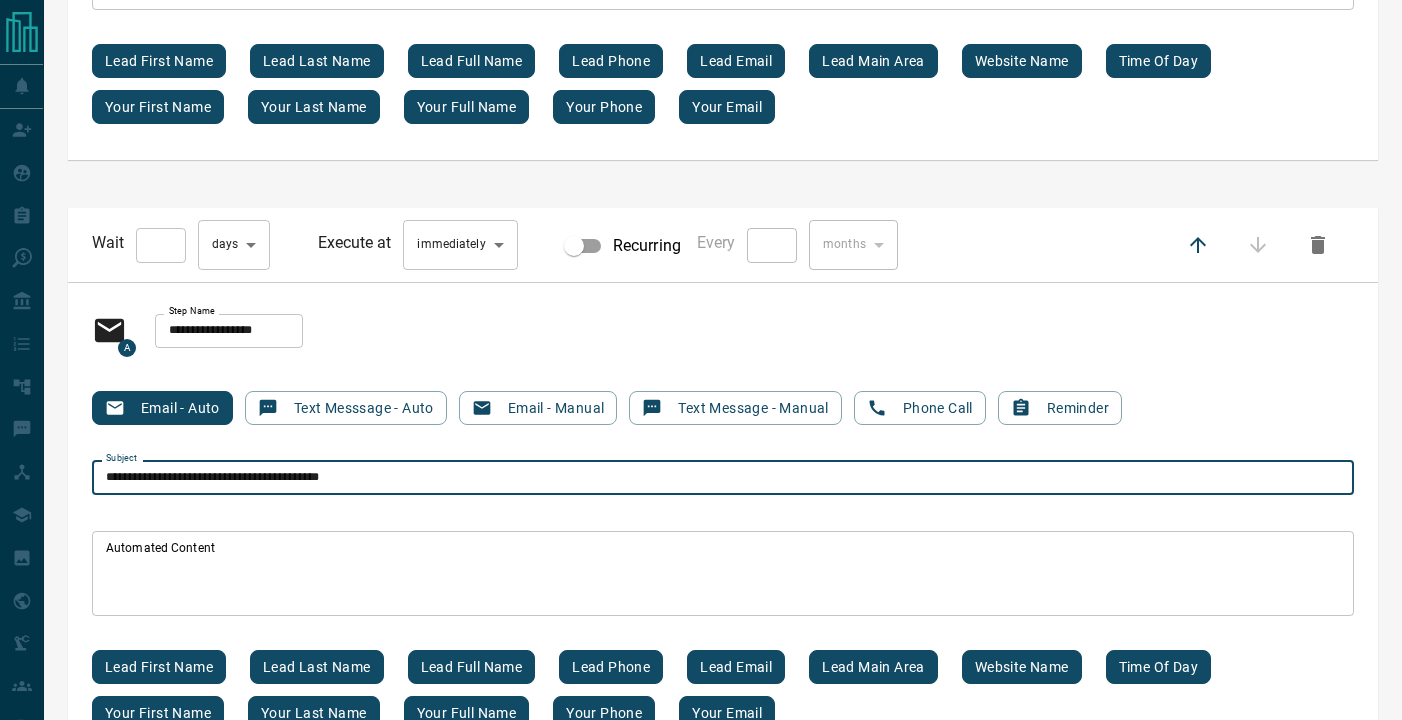type on "**********" 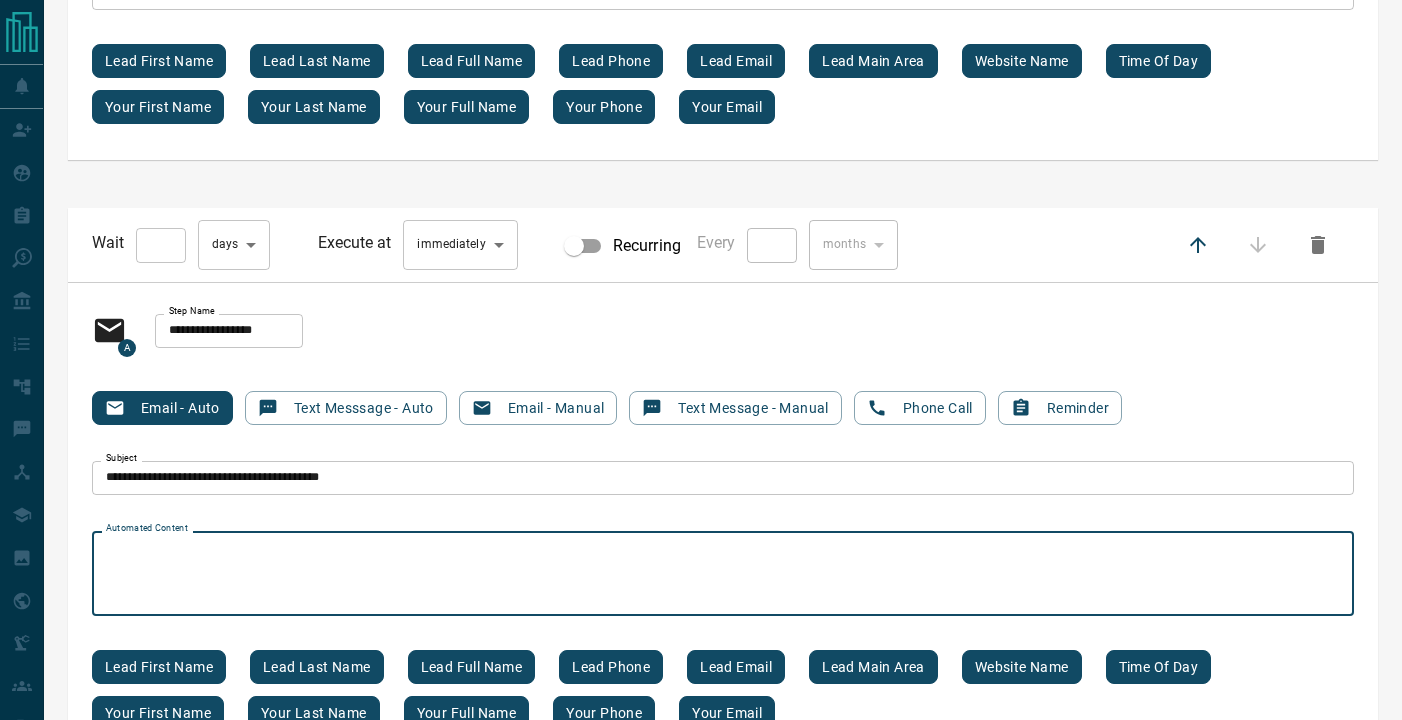 paste on "**********" 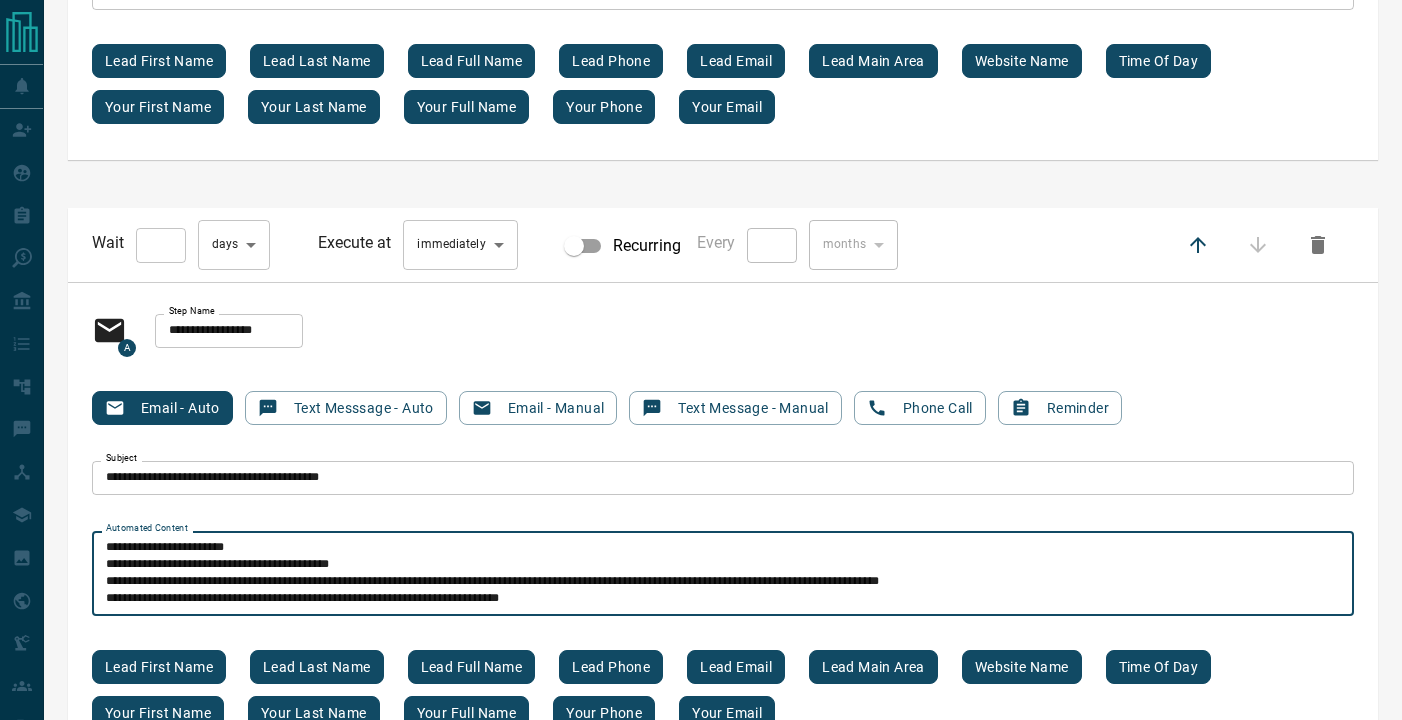 scroll, scrollTop: 0, scrollLeft: 0, axis: both 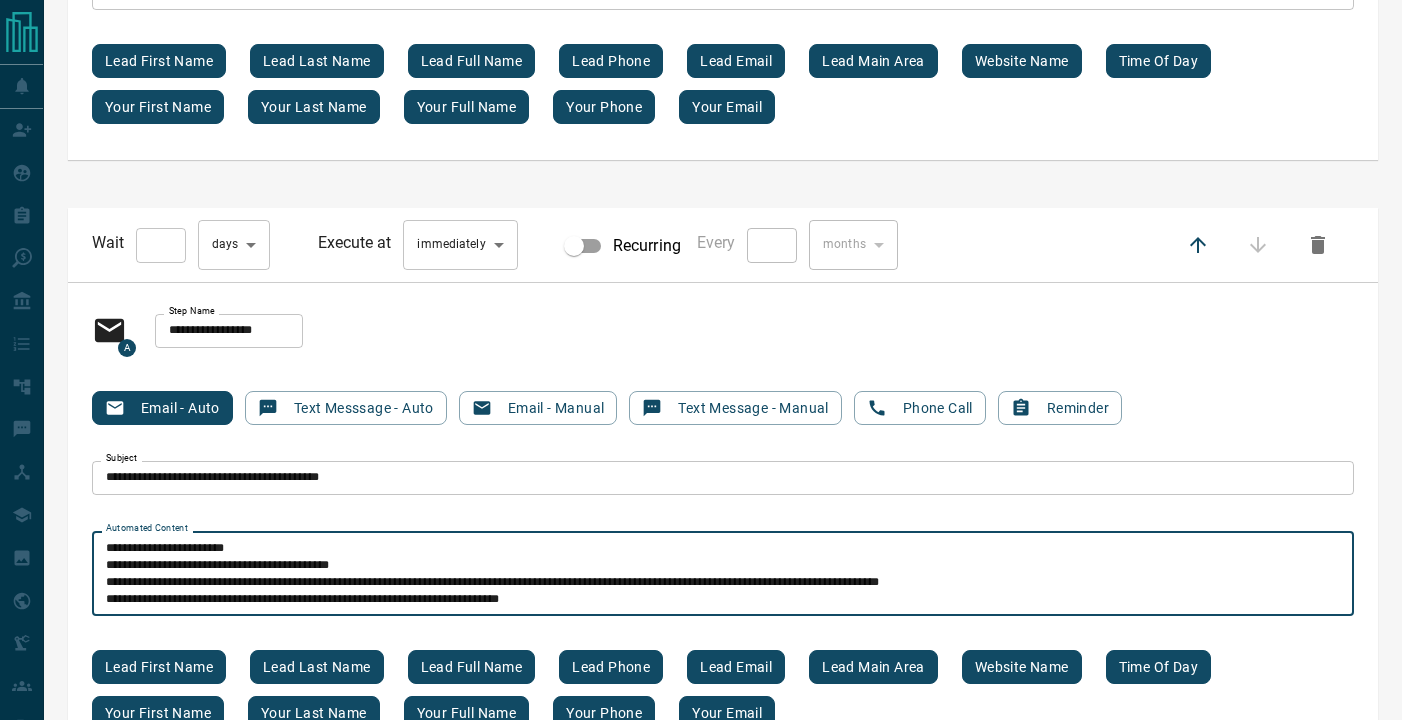click on "**********" at bounding box center (723, 574) 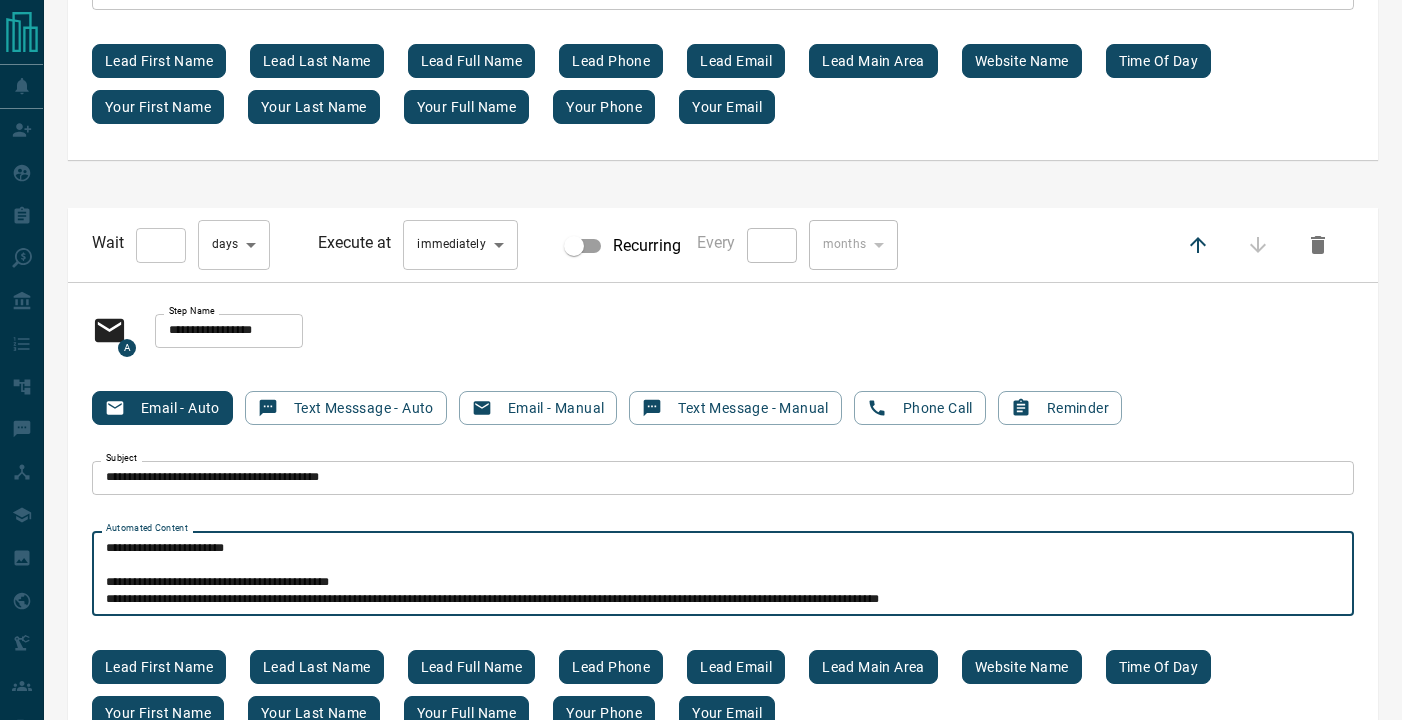click on "**********" at bounding box center [723, 574] 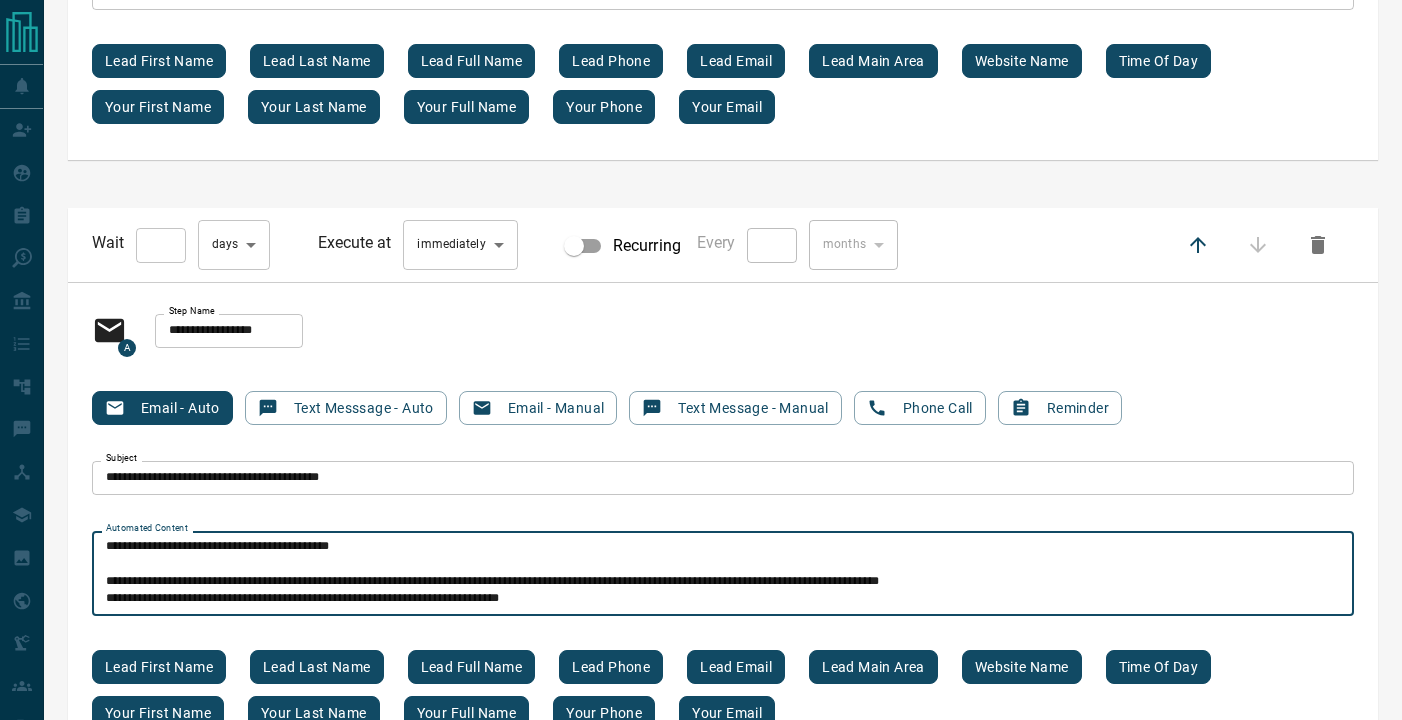 scroll, scrollTop: 51, scrollLeft: 0, axis: vertical 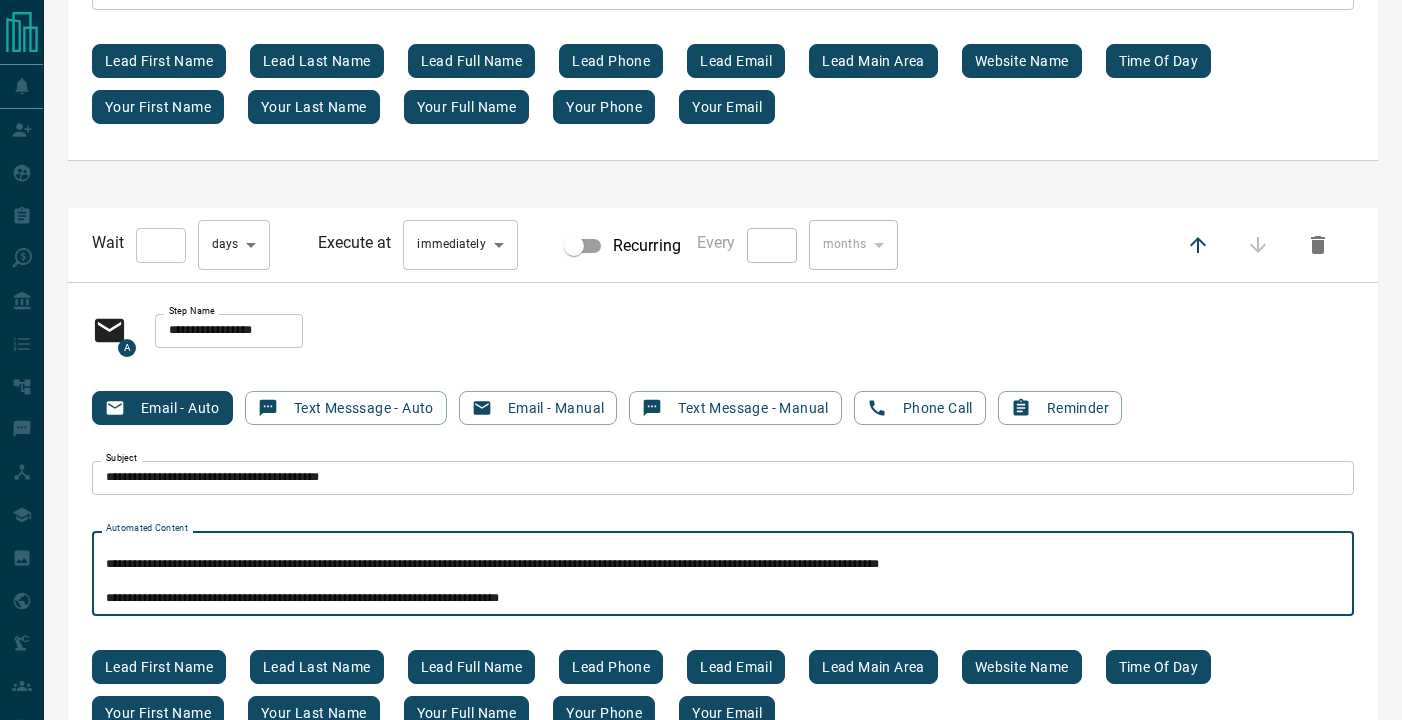 click on "[REDACTED]
[REDACTED]
[REDACTED]
[REDACTED]" at bounding box center (723, 574) 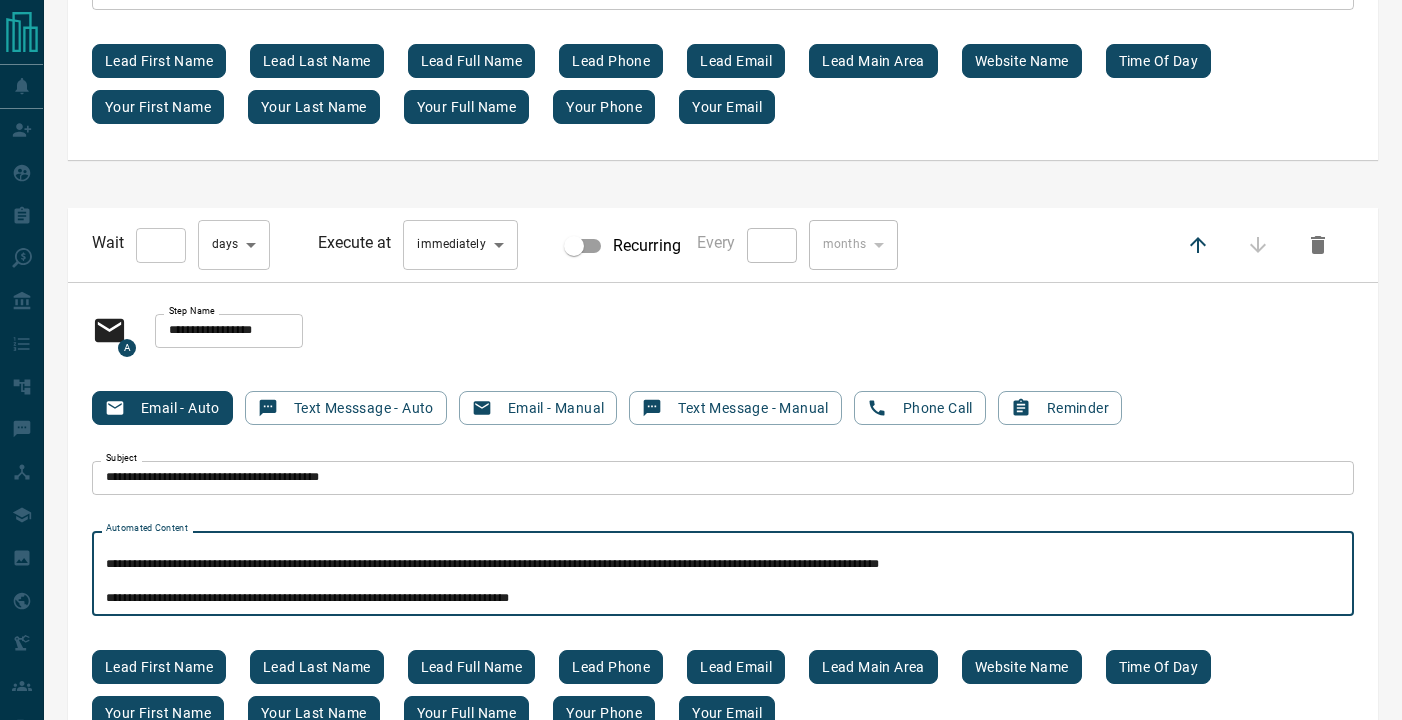 scroll, scrollTop: 102, scrollLeft: 0, axis: vertical 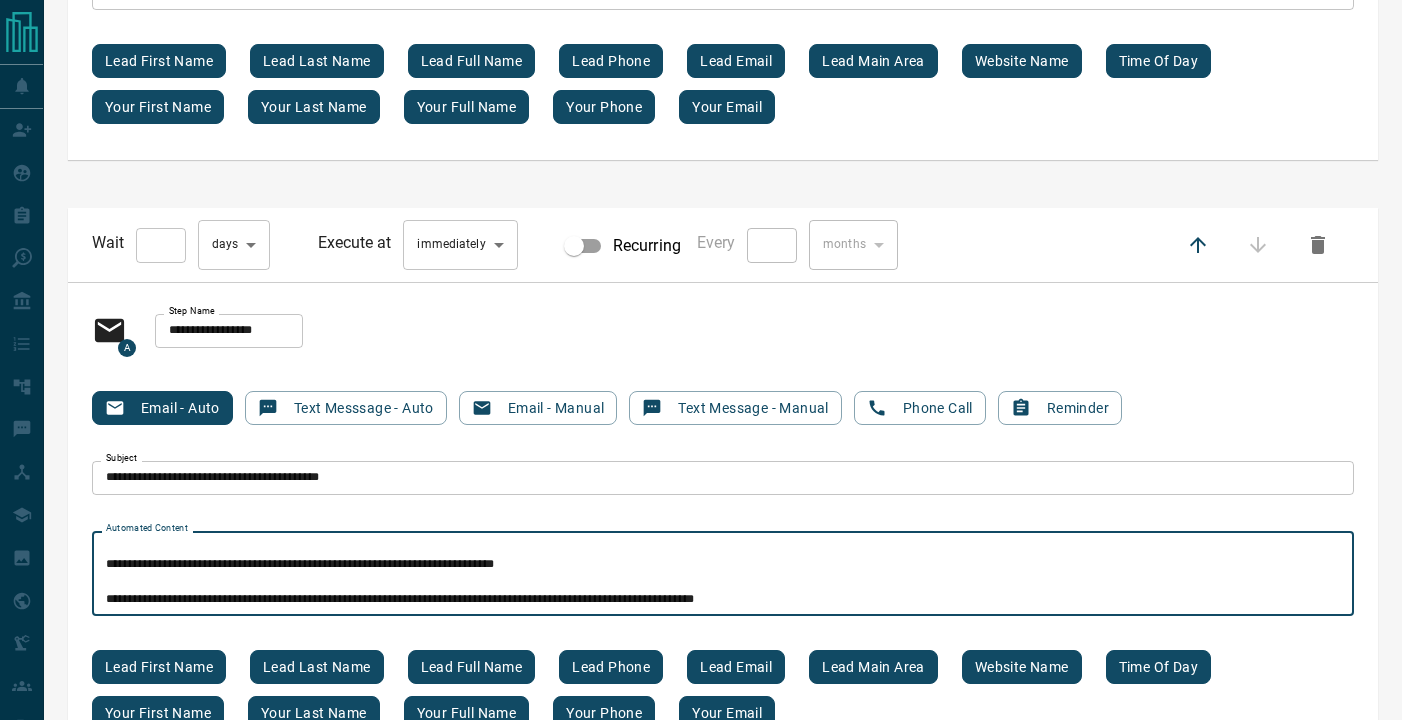 click on "**********" at bounding box center (723, 574) 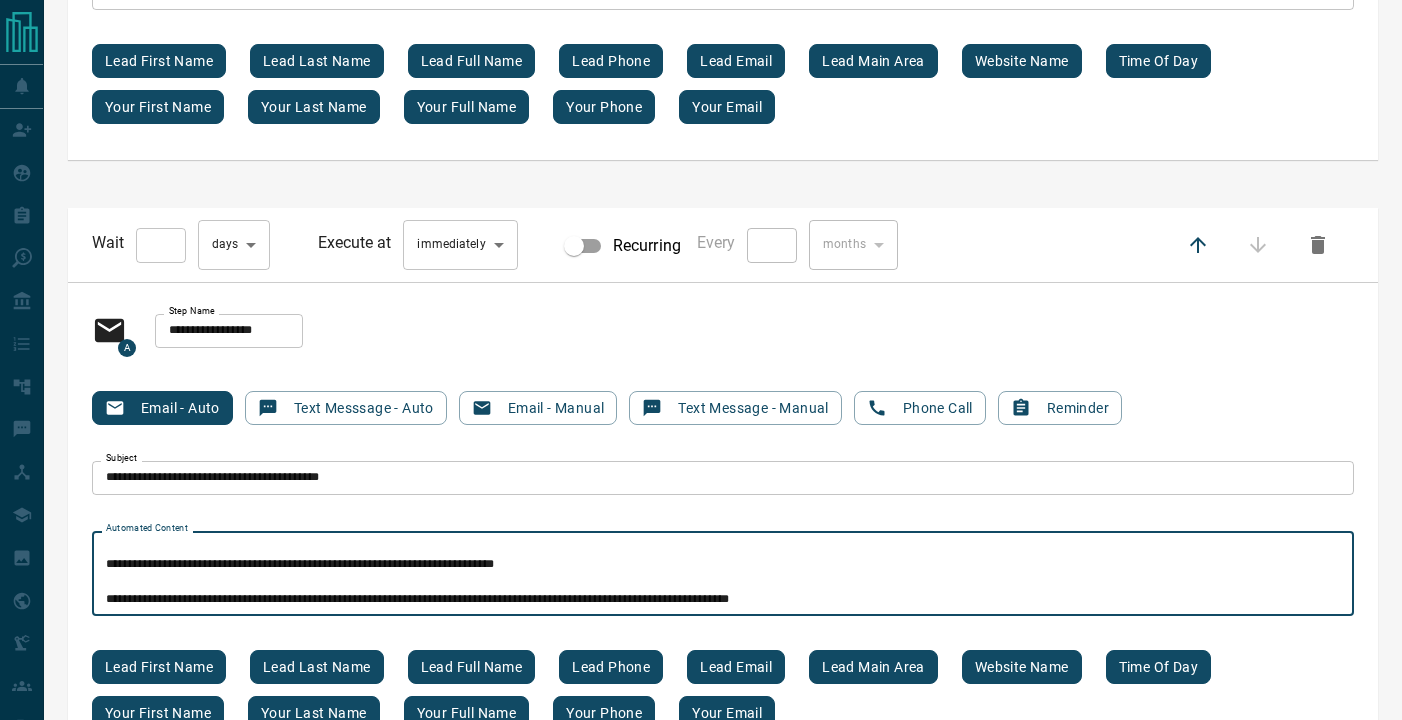 scroll, scrollTop: 13838, scrollLeft: 0, axis: vertical 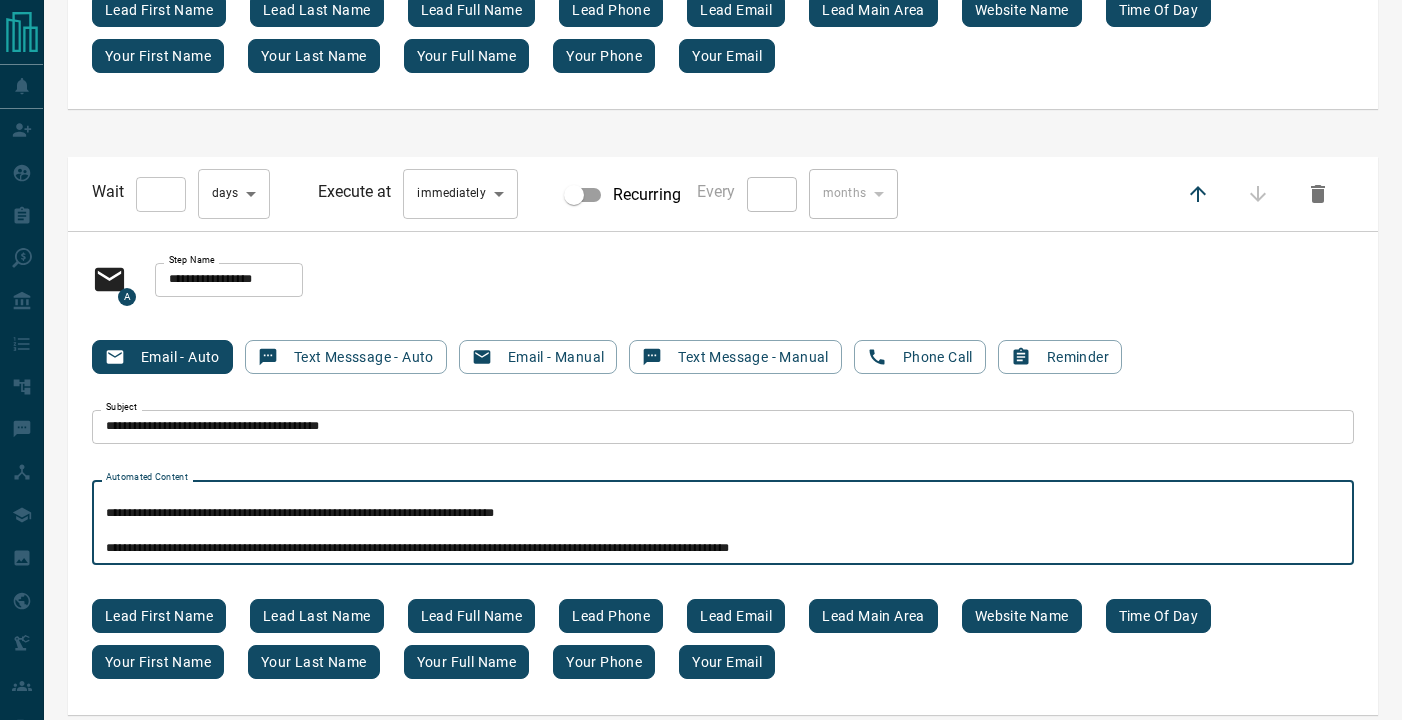 click on "**********" at bounding box center [723, 523] 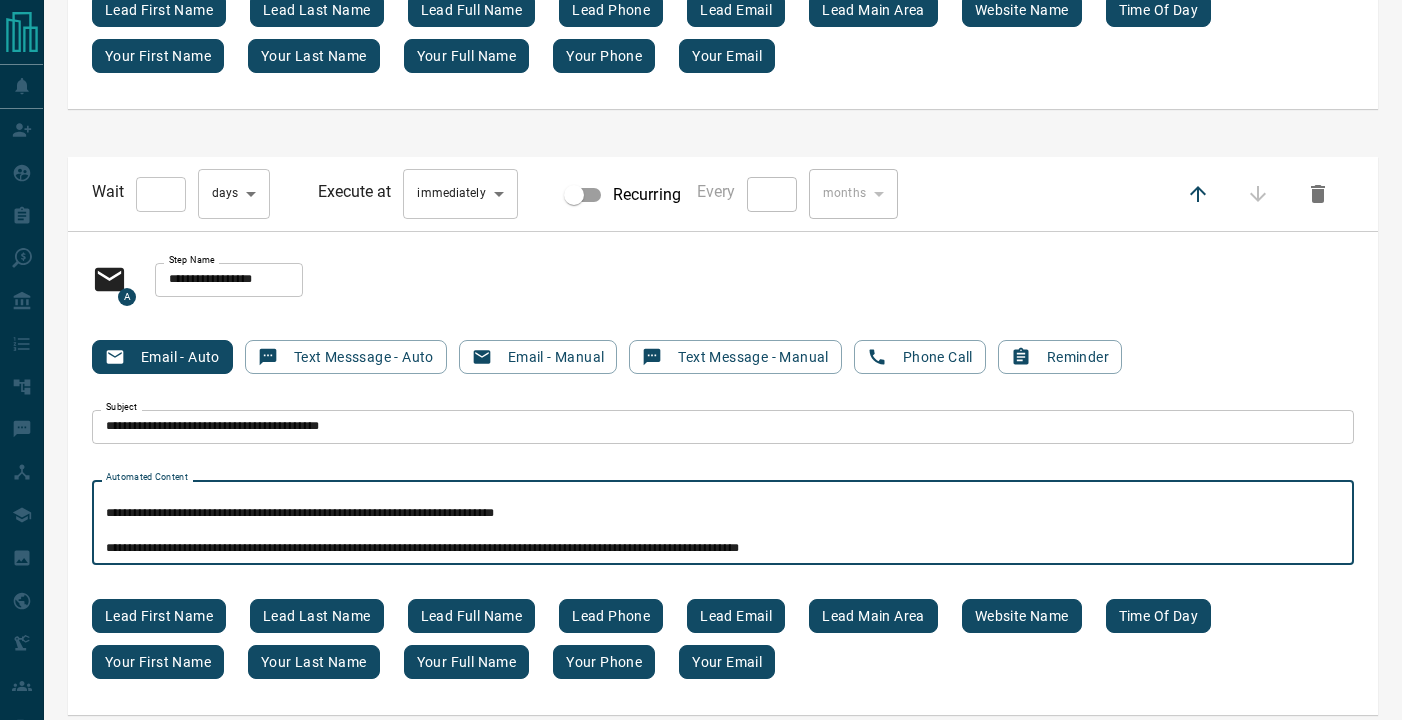 scroll, scrollTop: 118, scrollLeft: 0, axis: vertical 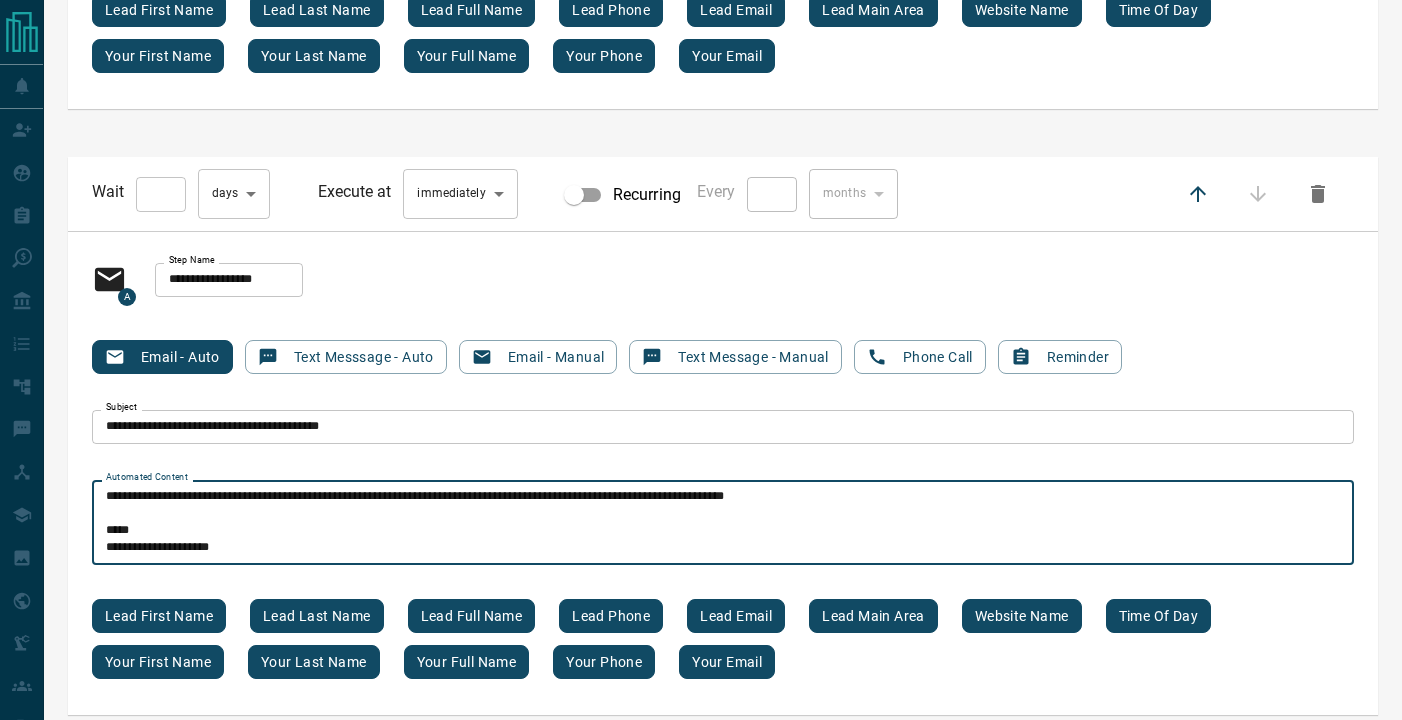 click on "**********" at bounding box center [723, 523] 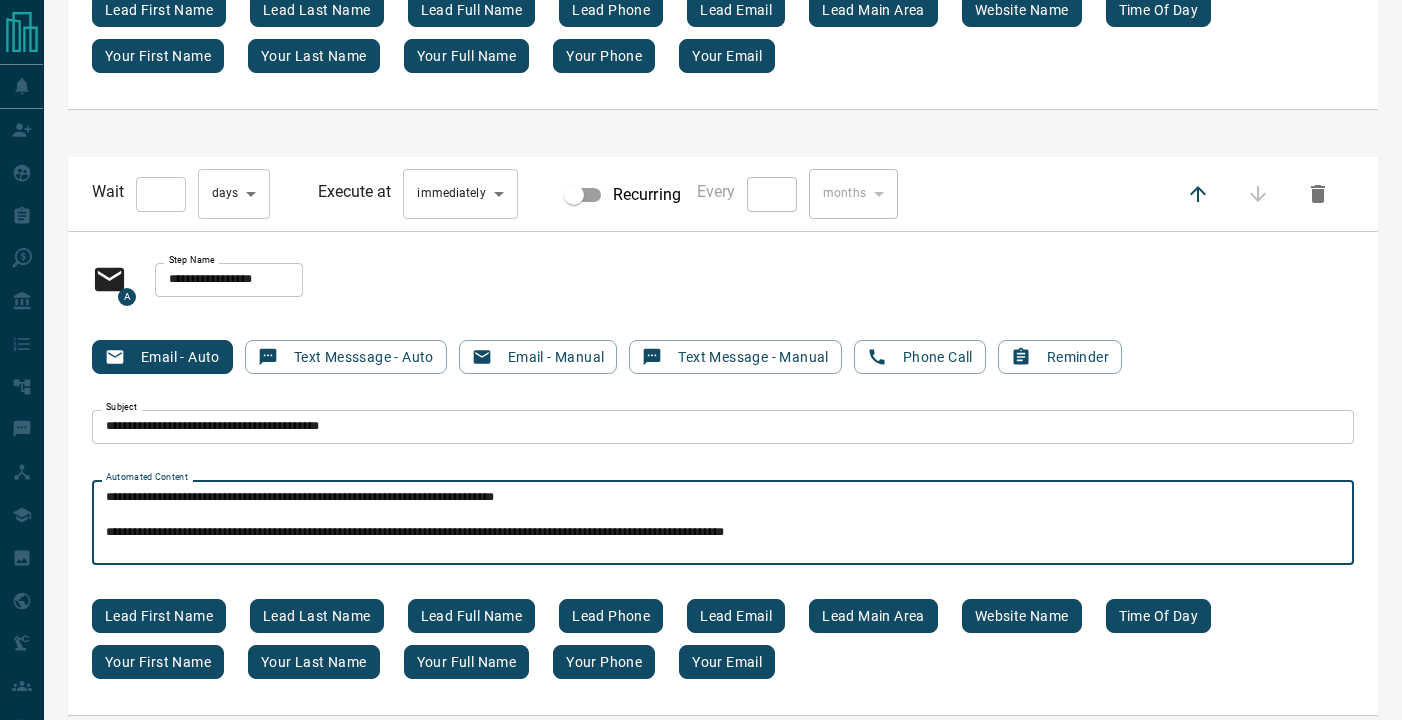 scroll, scrollTop: 102, scrollLeft: 0, axis: vertical 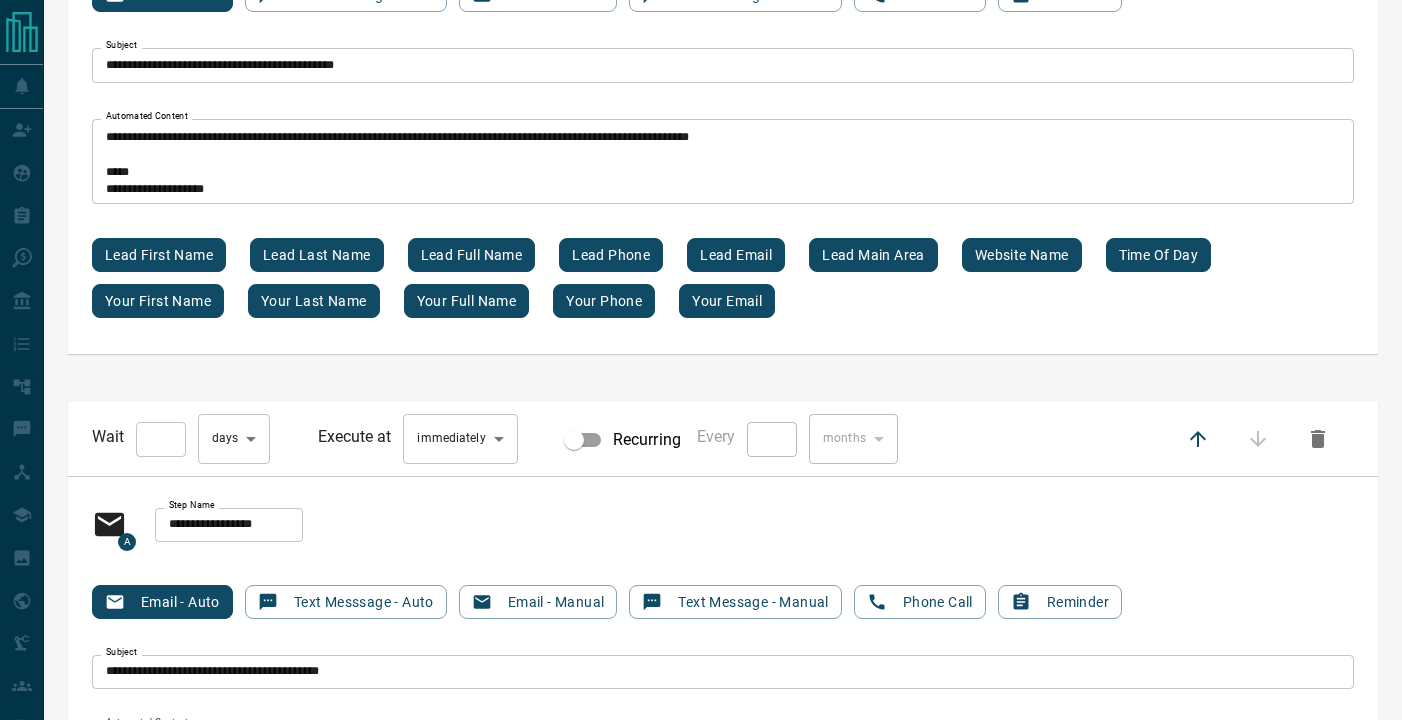 type on "**********" 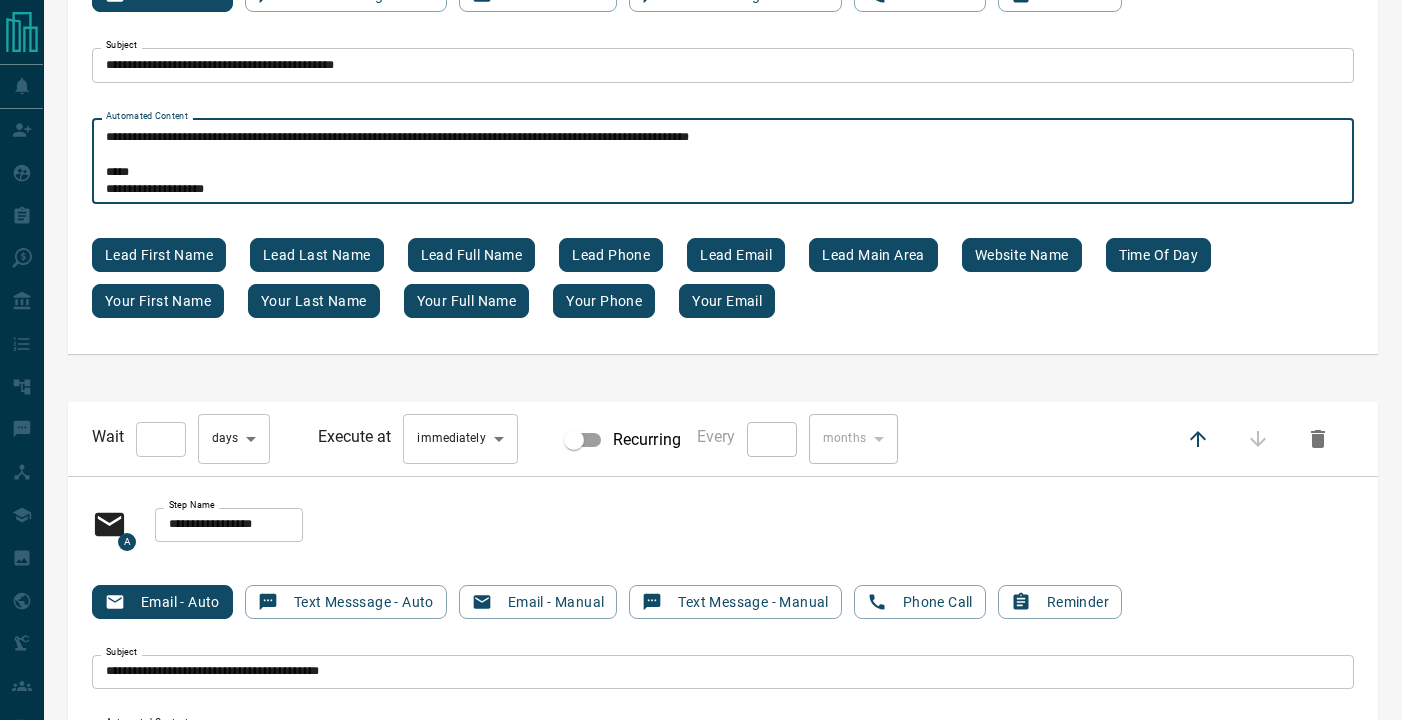 scroll, scrollTop: 134, scrollLeft: 0, axis: vertical 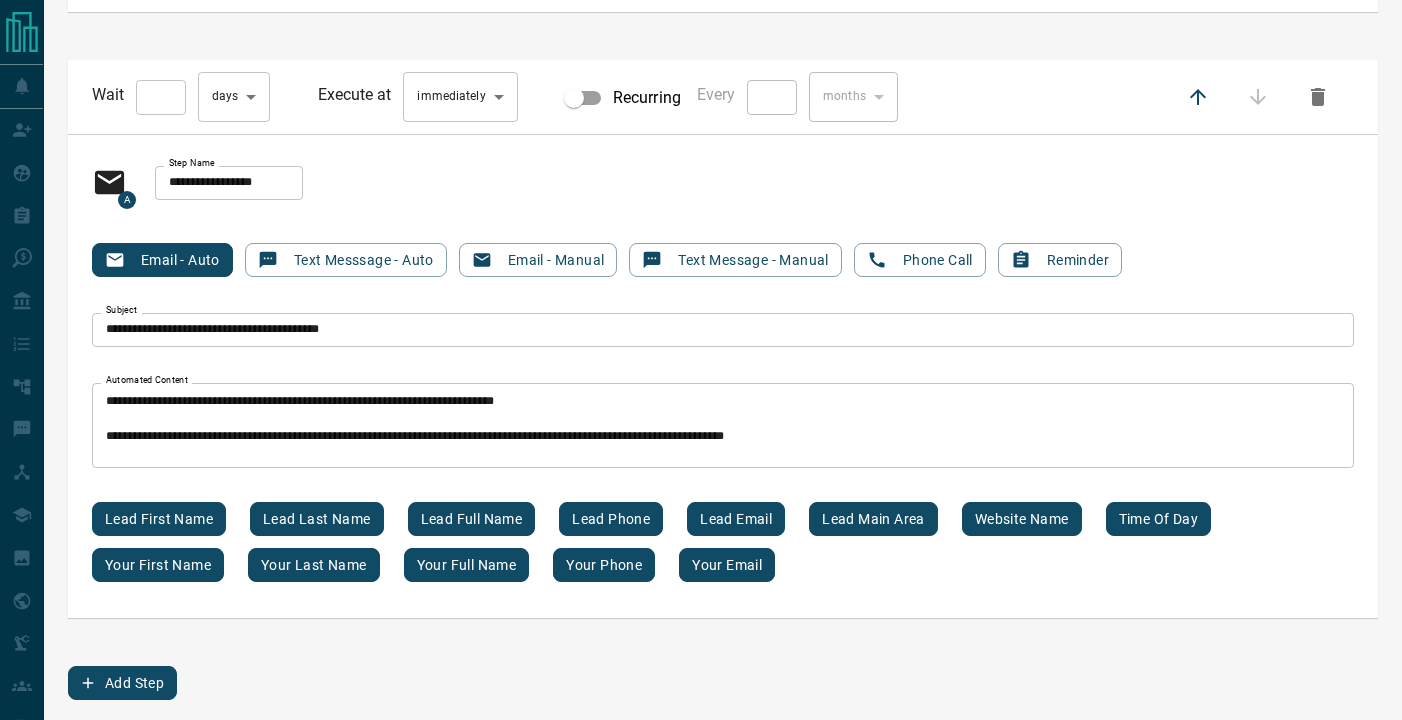 type on "[REDACTED]
[REDACTED]
[REDACTED]
[REDACTED]
[REDACTED]
[REDACTED]" 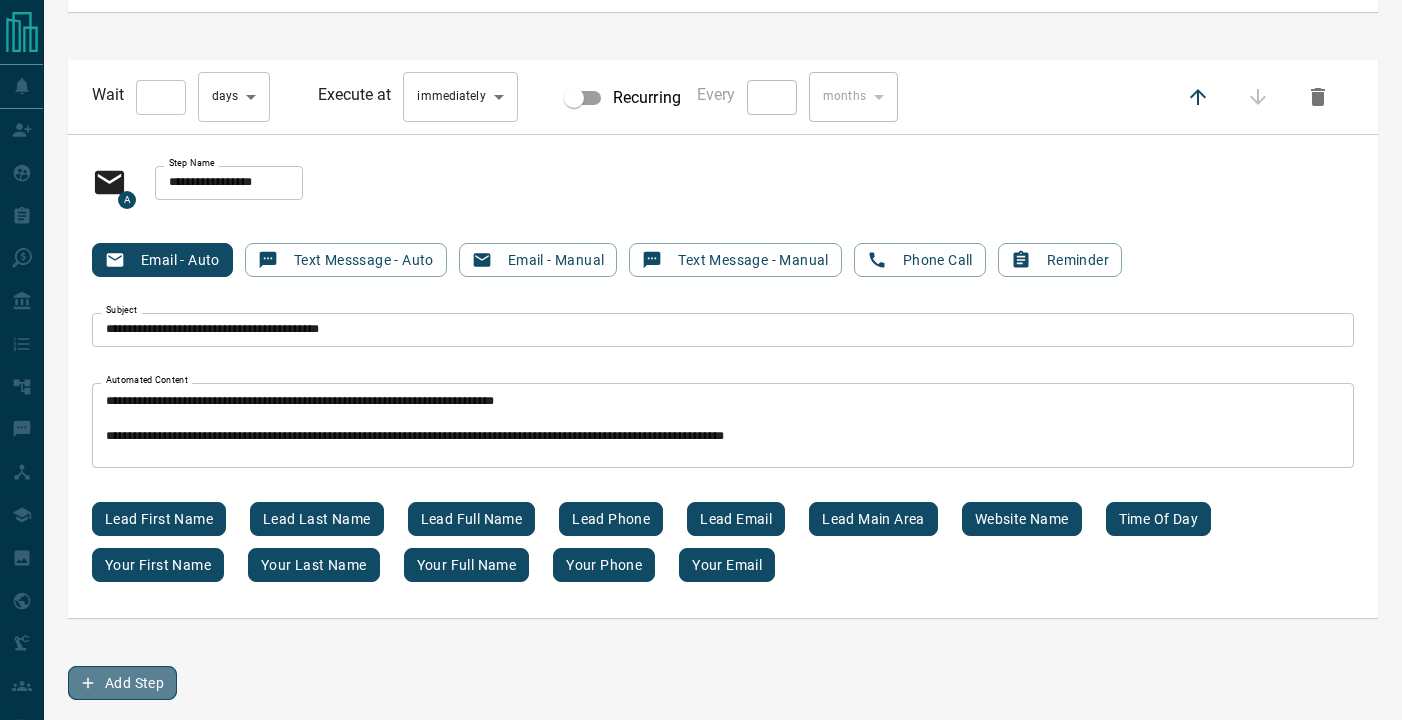 click on "Add Step" at bounding box center (122, 683) 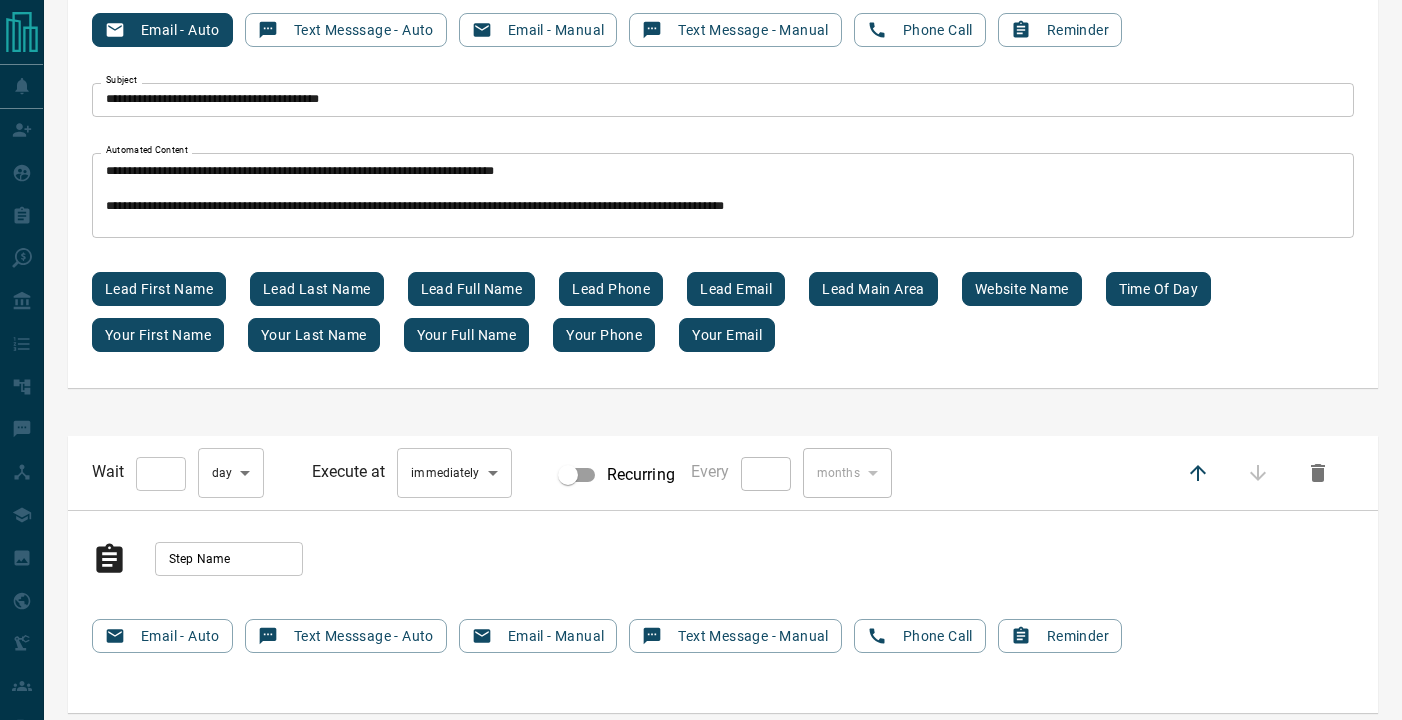 scroll, scrollTop: 14260, scrollLeft: 0, axis: vertical 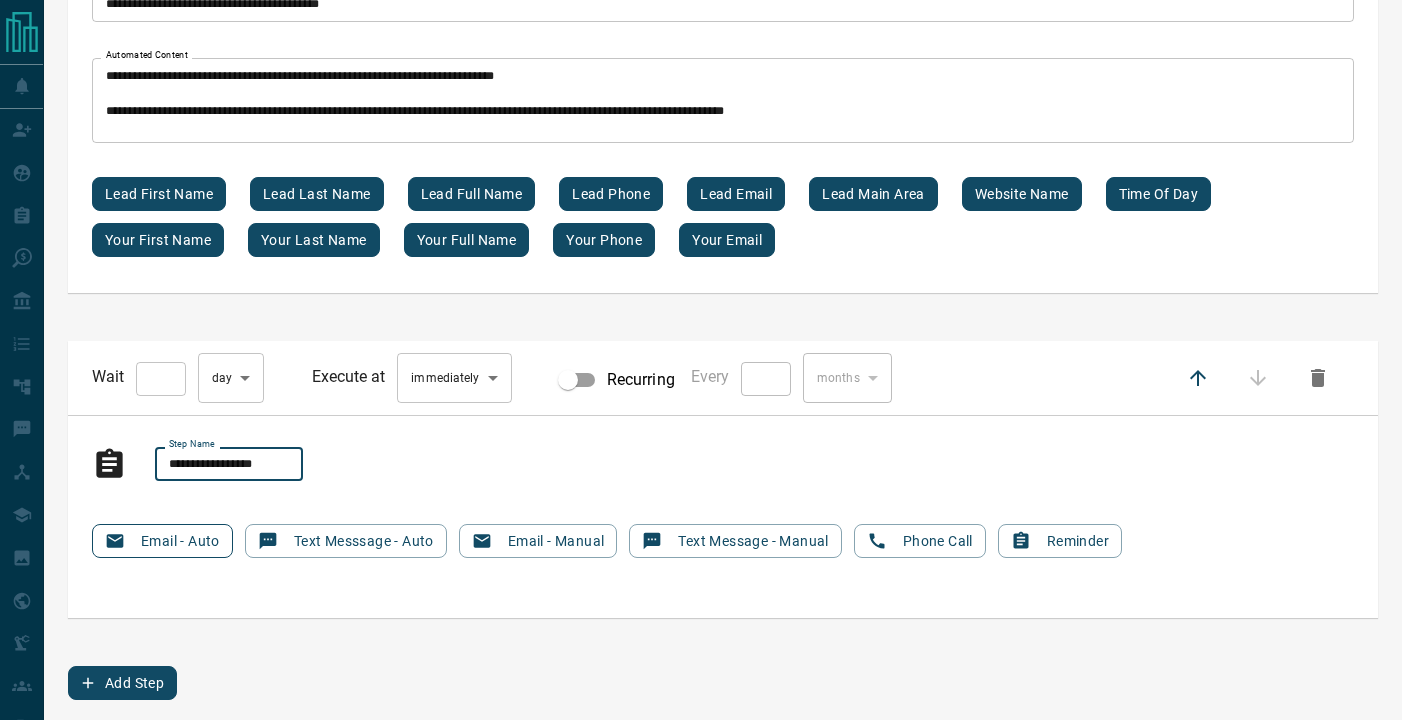 type on "**********" 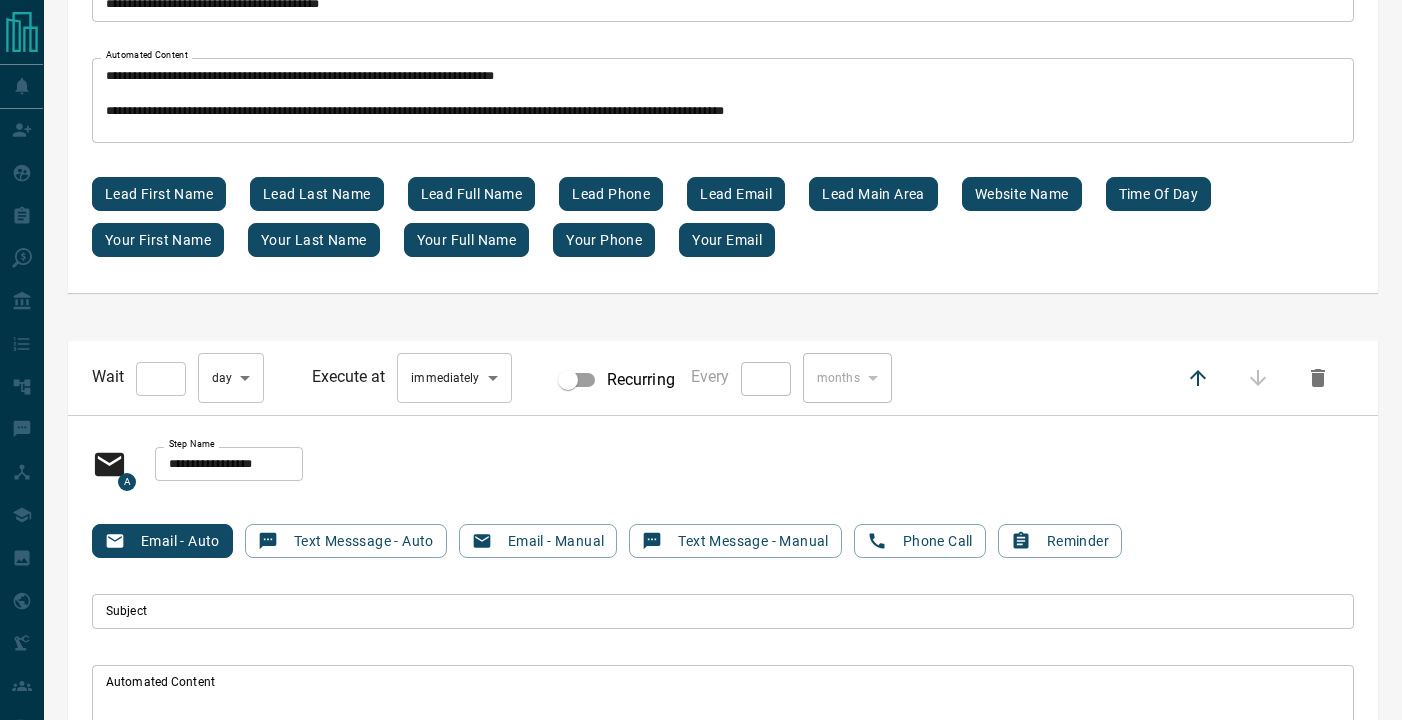 click on "Subject" at bounding box center [723, 611] 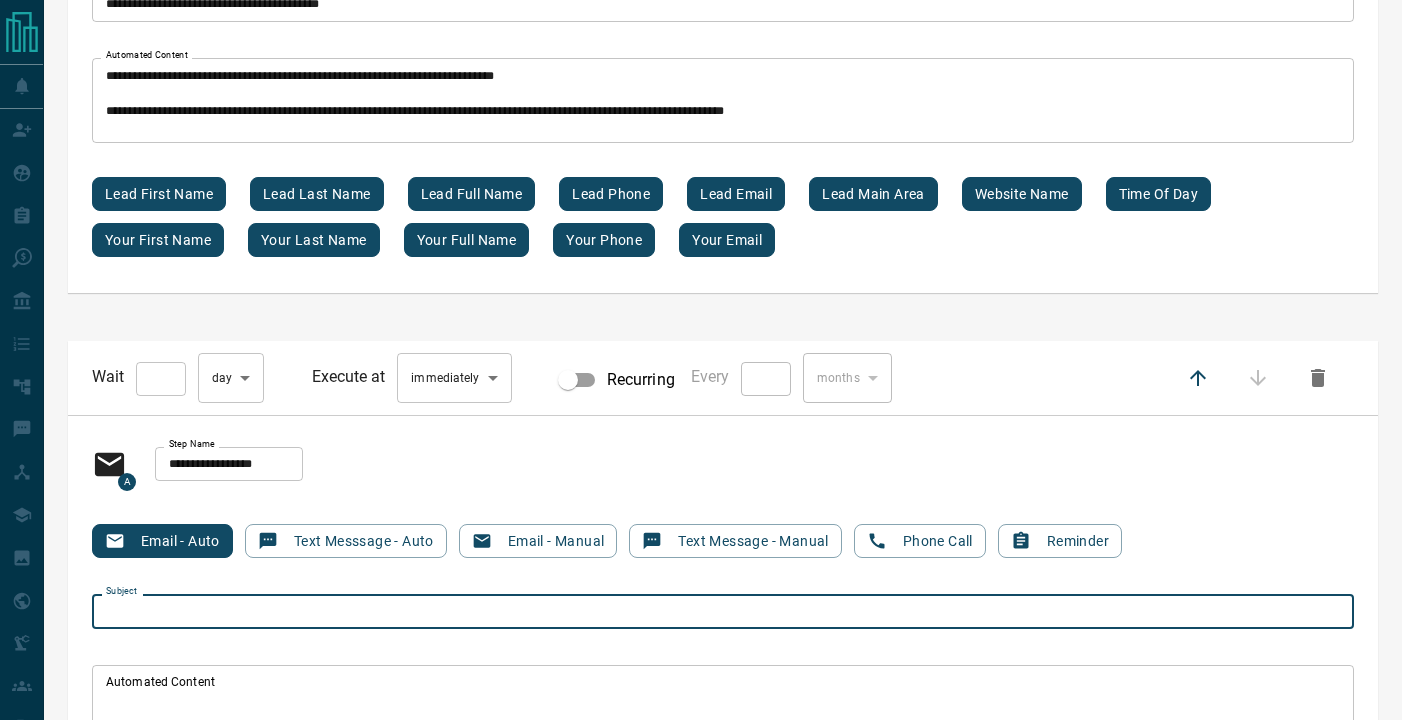 paste on "**********" 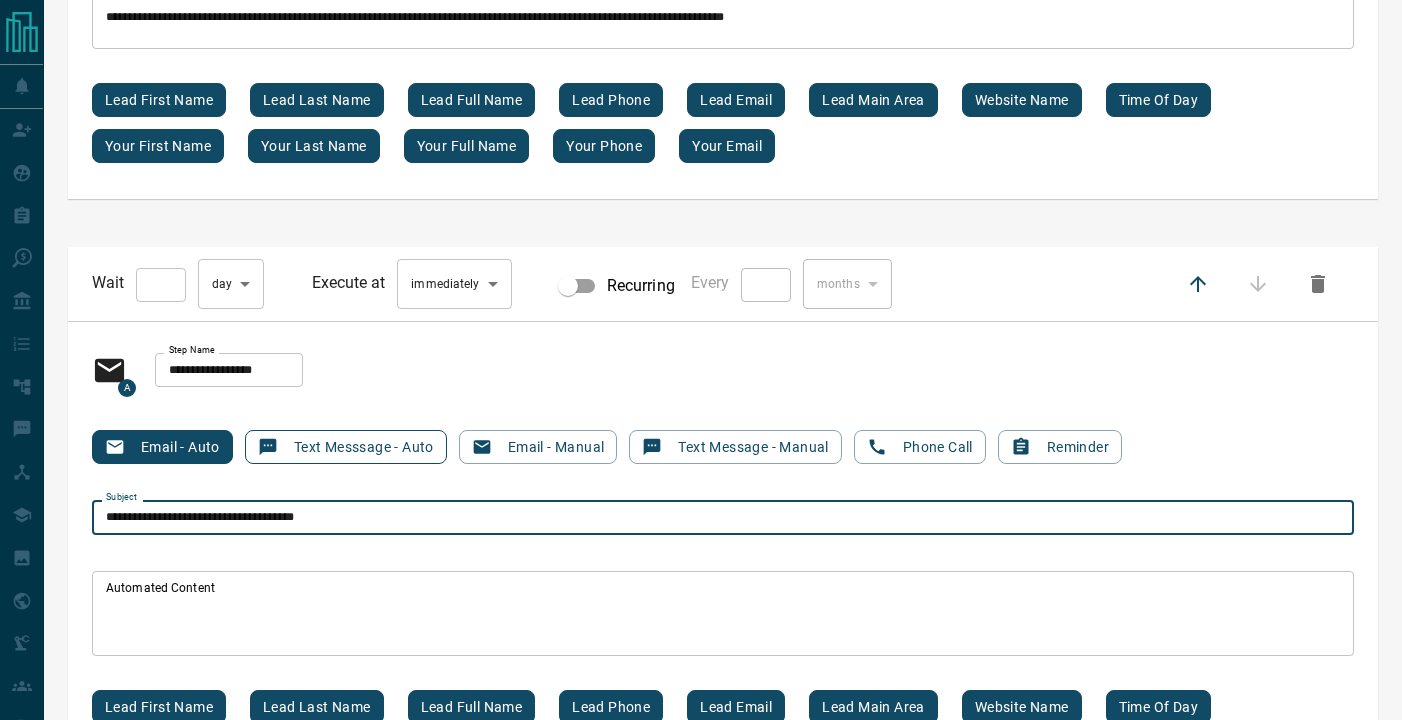 scroll, scrollTop: 14446, scrollLeft: 0, axis: vertical 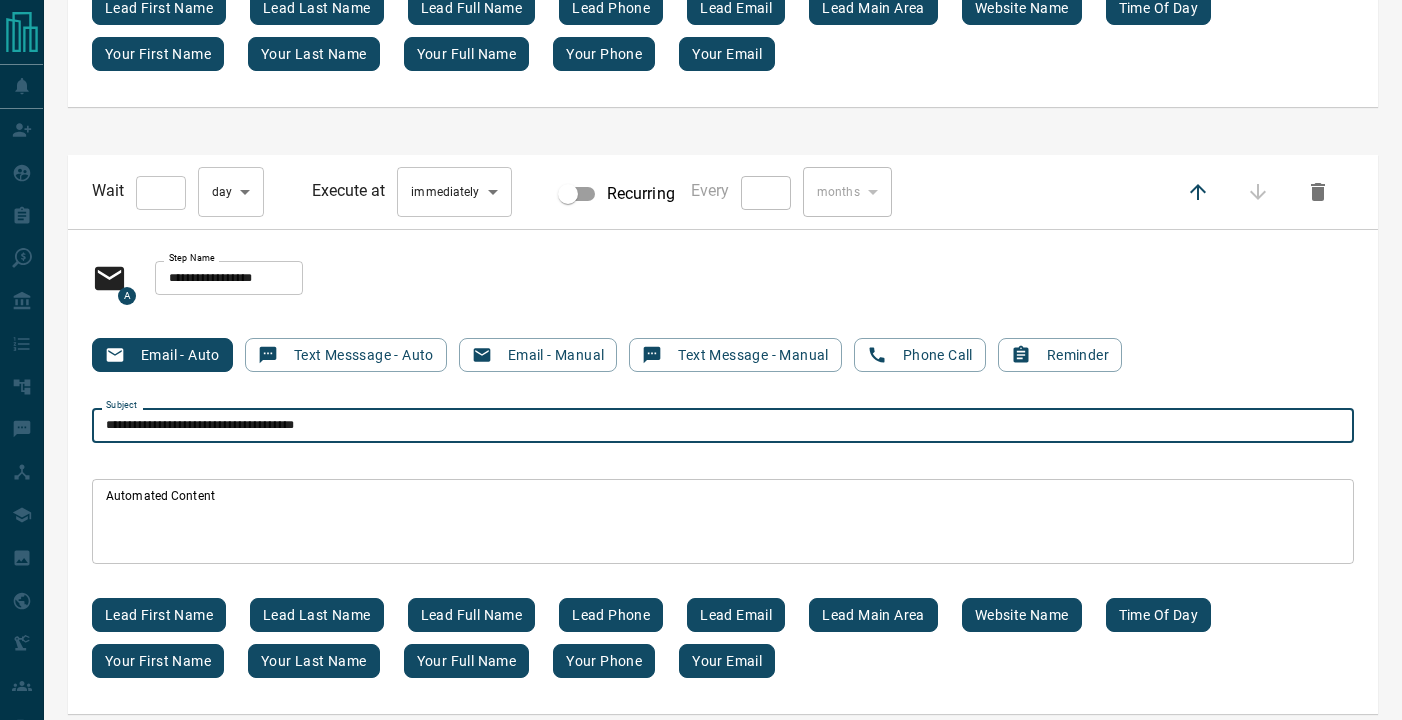 type on "**********" 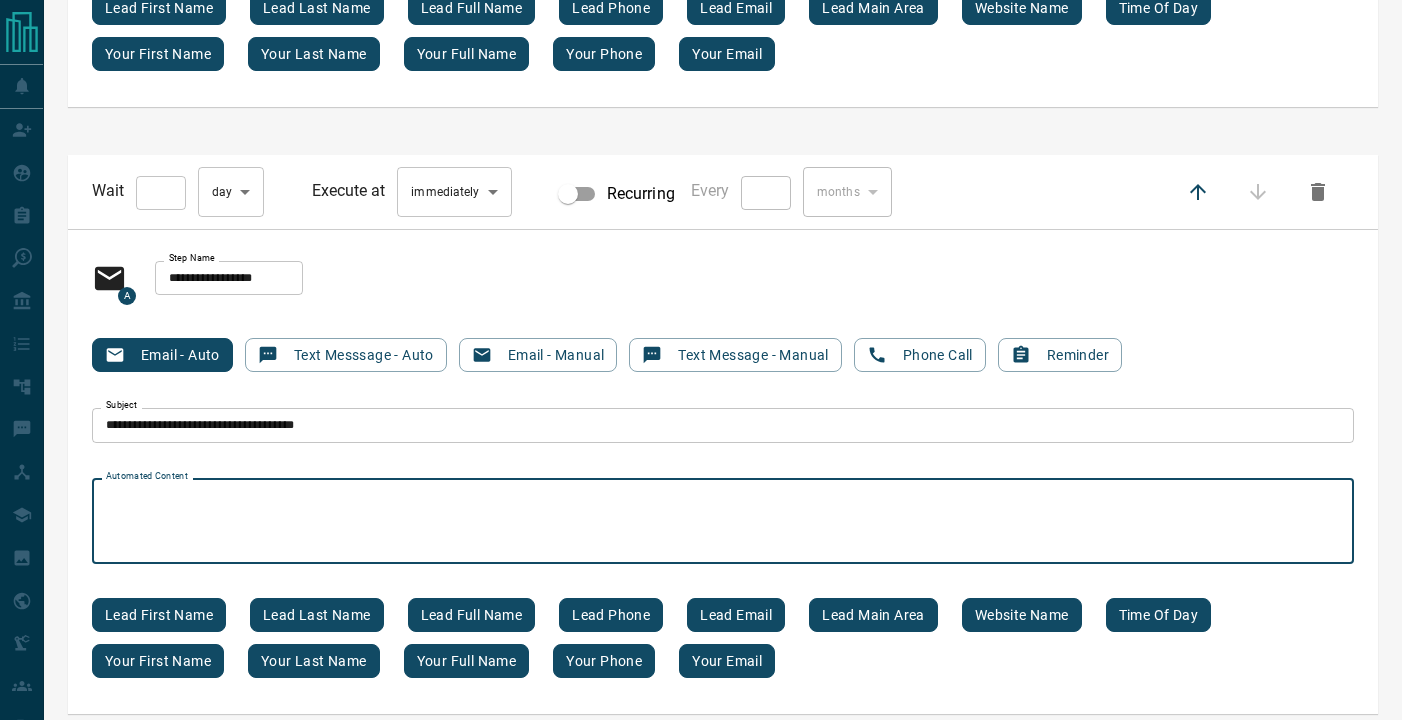 paste on "[REDACTED]
[REDACTED]
[REDACTED]
[REDACTED]
[REDACTED]" 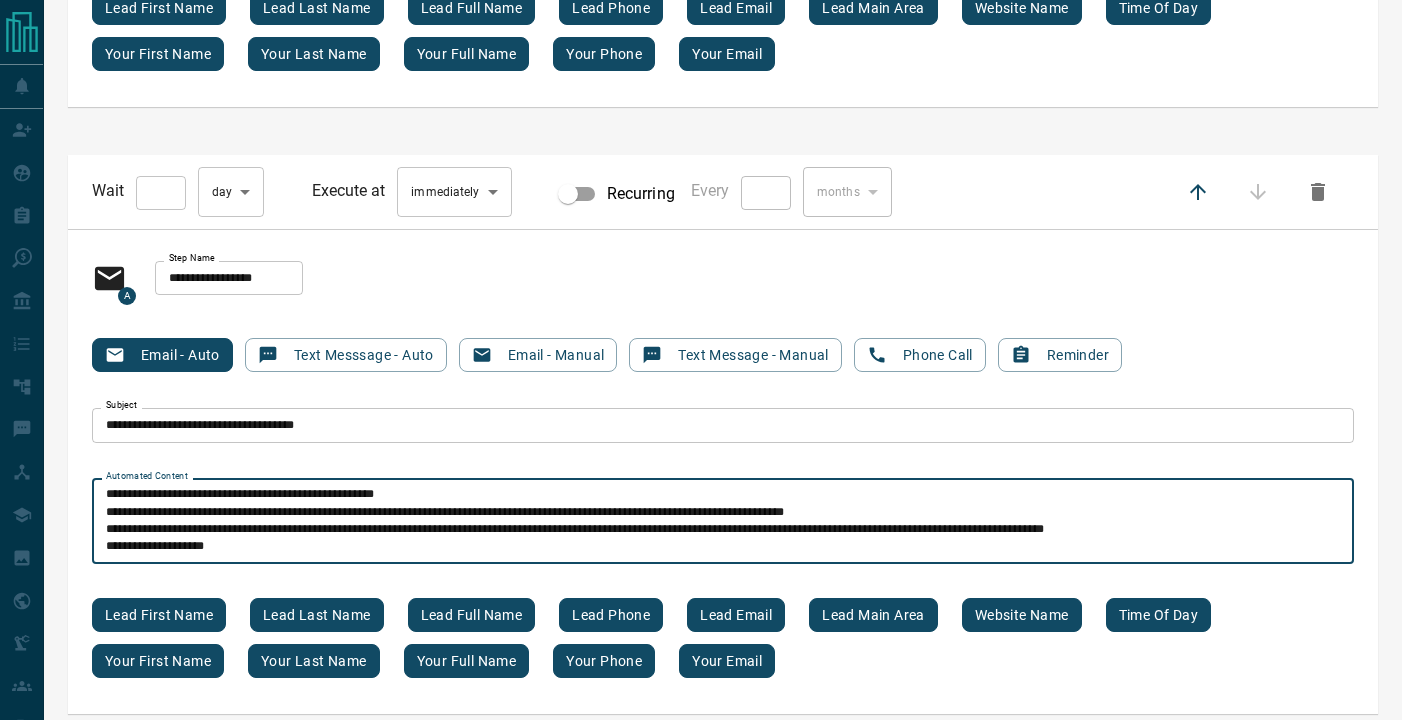 scroll, scrollTop: 17, scrollLeft: 0, axis: vertical 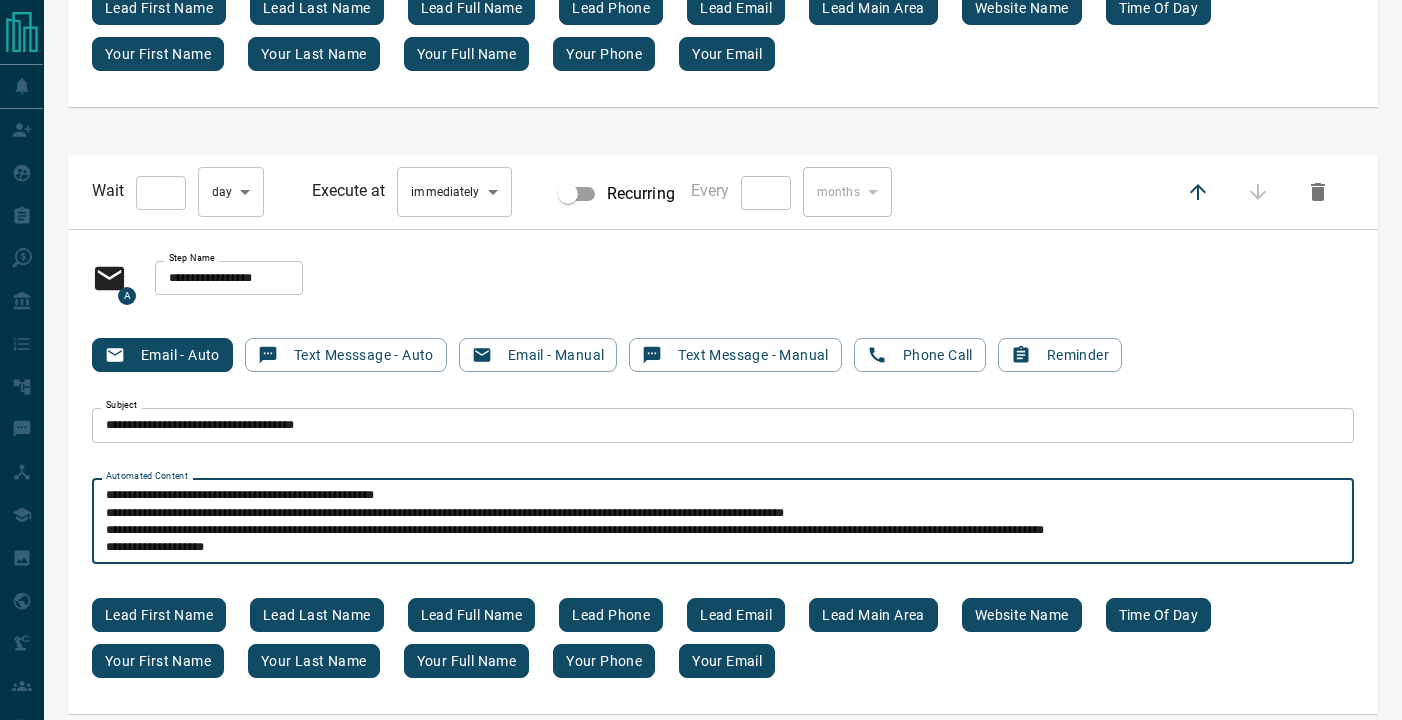 click on "[REDACTED]
[REDACTED]
[REDACTED]
[REDACTED]
[REDACTED]" at bounding box center (723, 521) 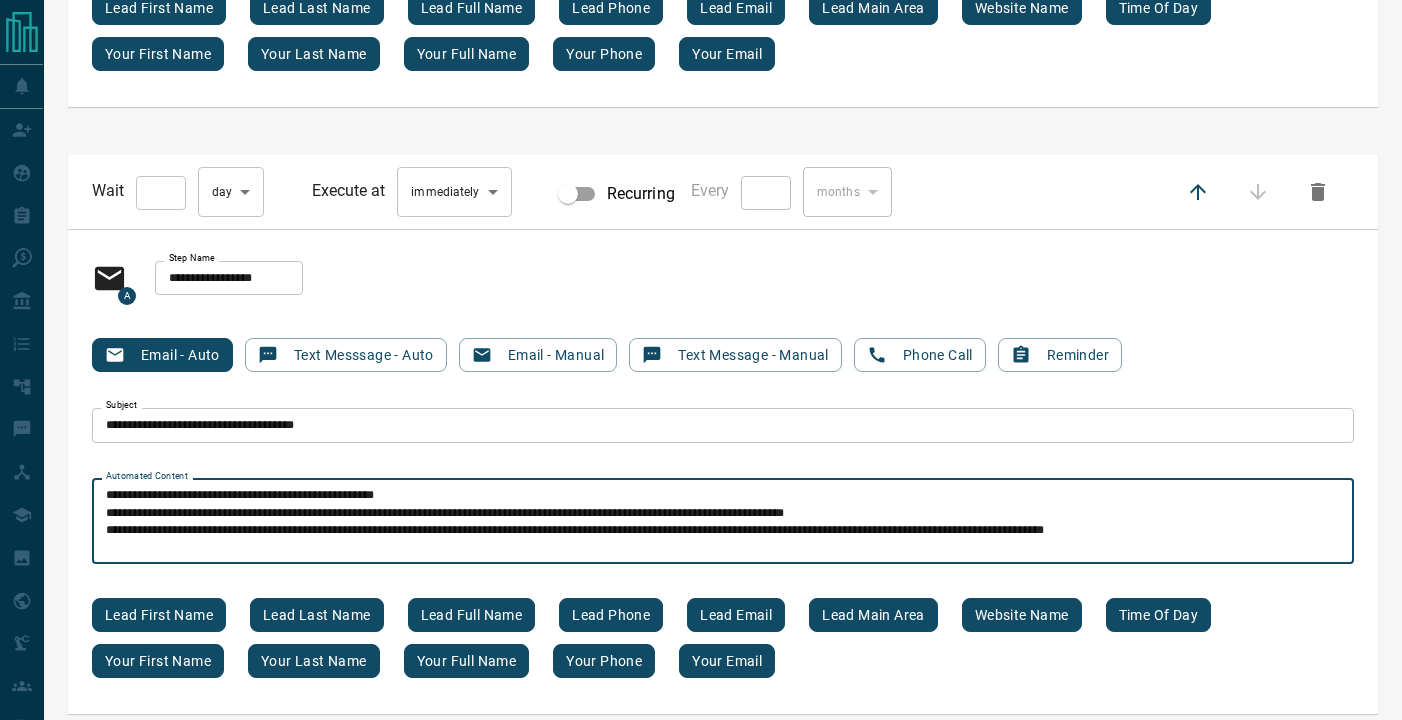 click on "**********" at bounding box center [723, 521] 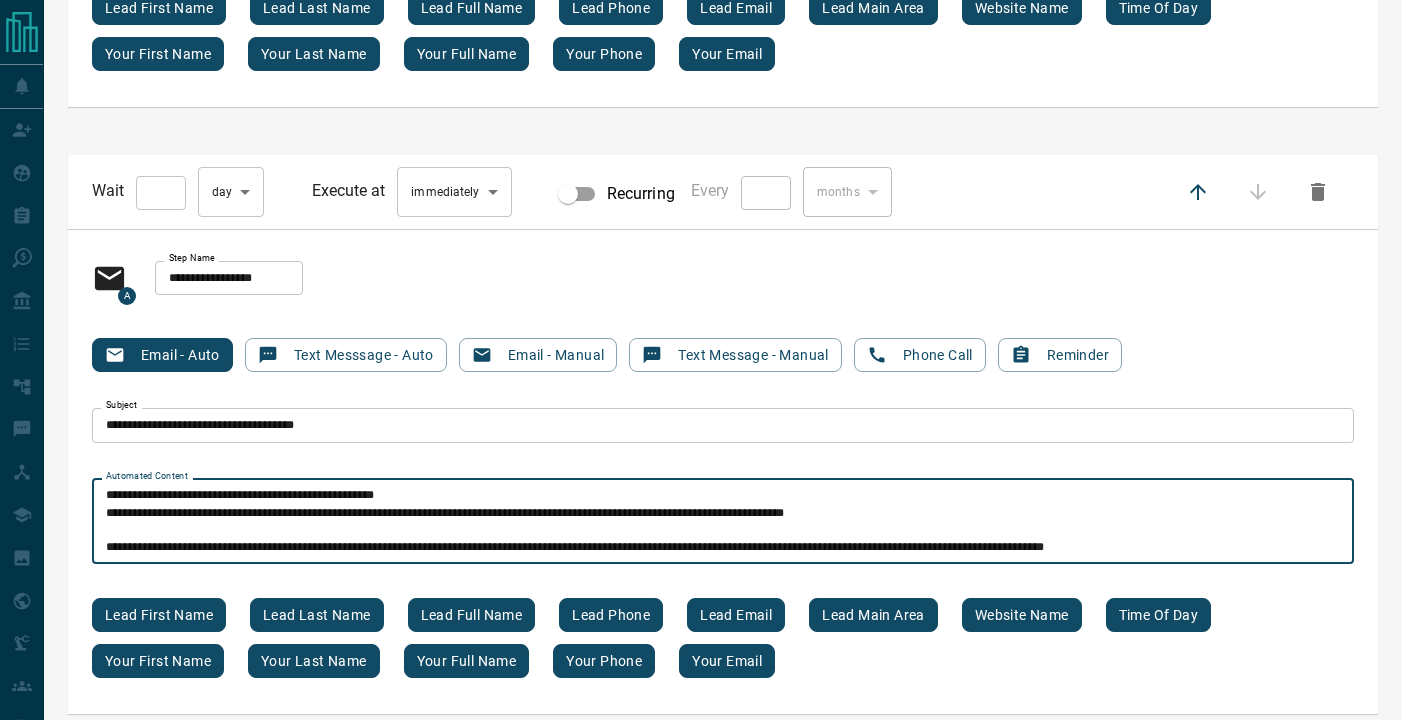 click on "**********" at bounding box center (723, 521) 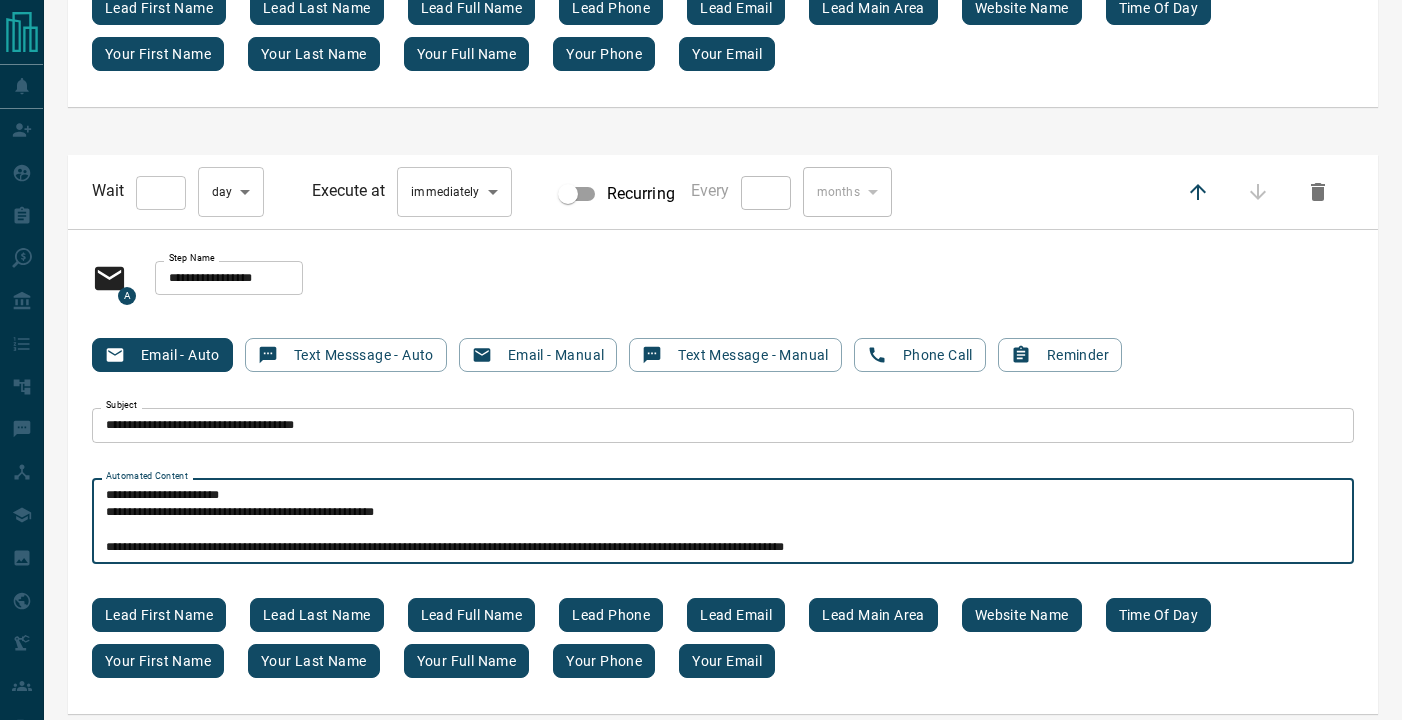 scroll, scrollTop: 0, scrollLeft: 0, axis: both 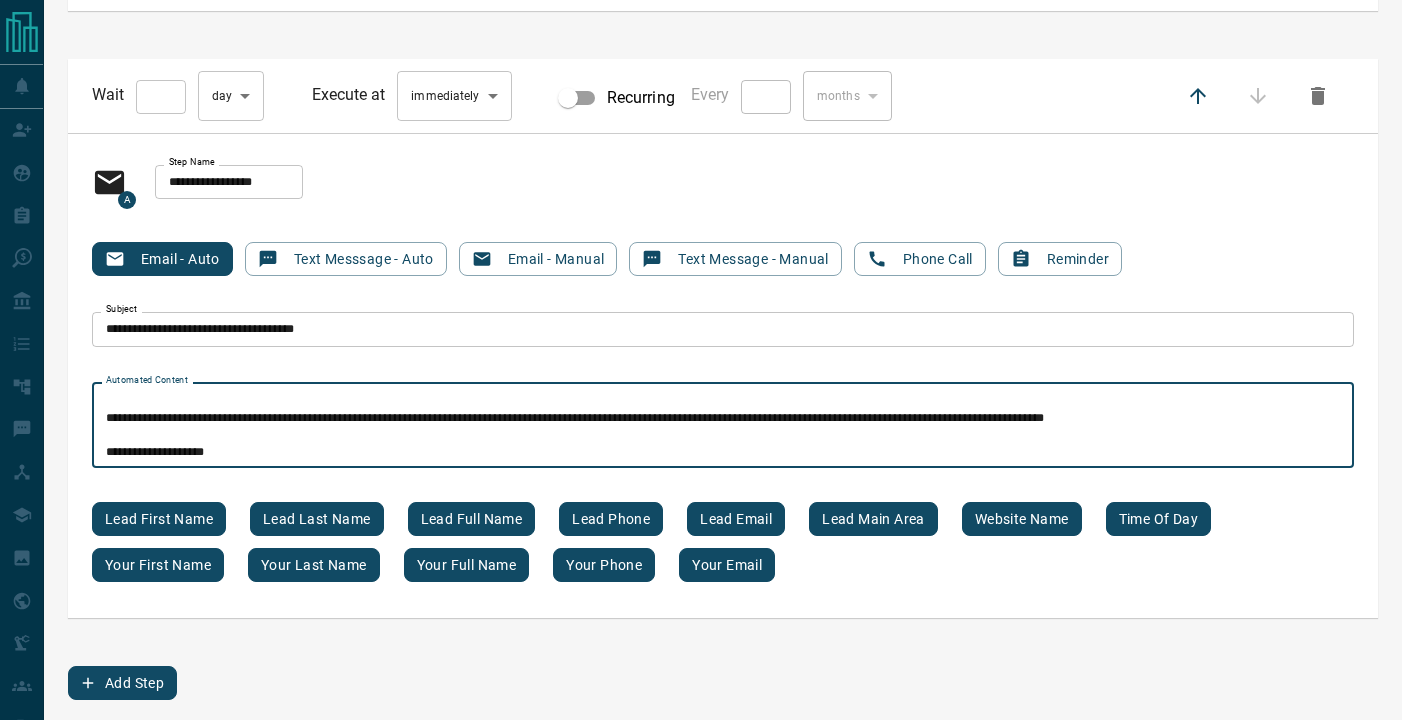 type on "[REDACTED]
[REDACTED]
[REDACTED]
[REDACTED]
[REDACTED]" 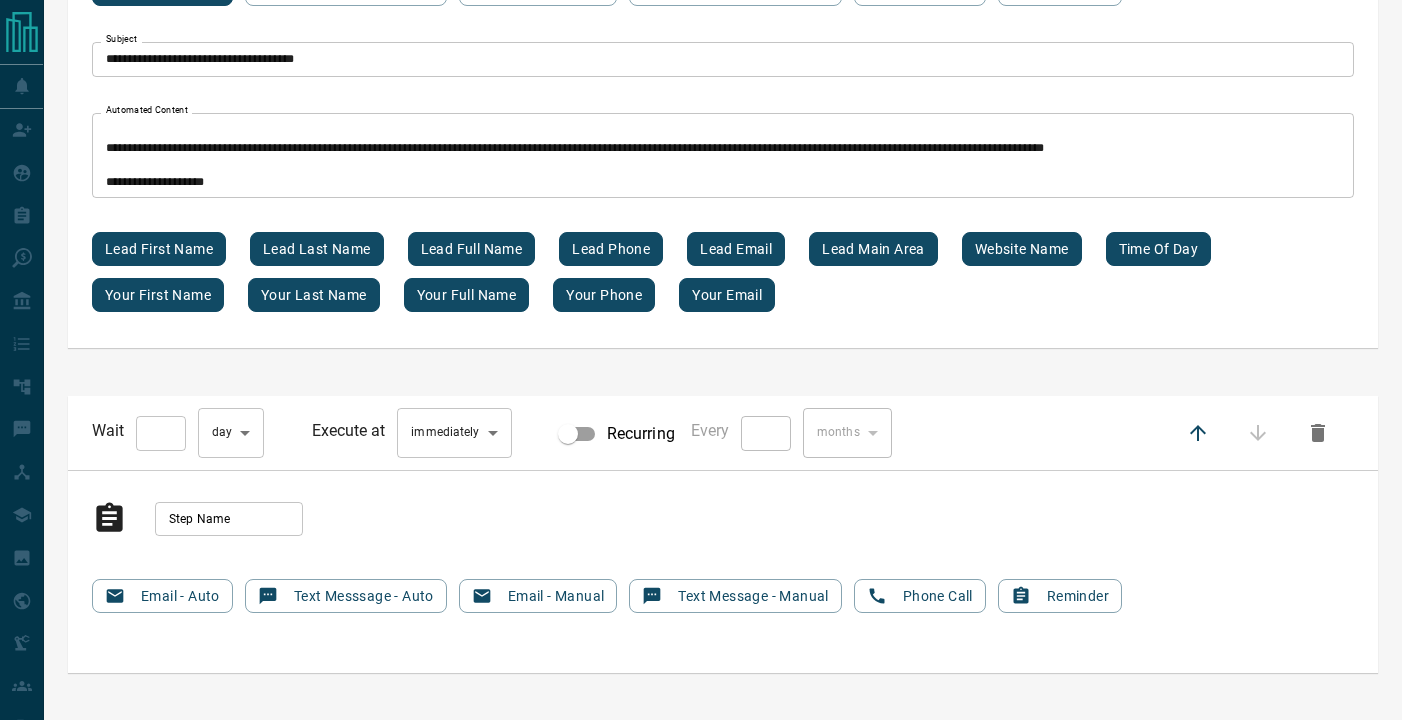 scroll, scrollTop: 14867, scrollLeft: 0, axis: vertical 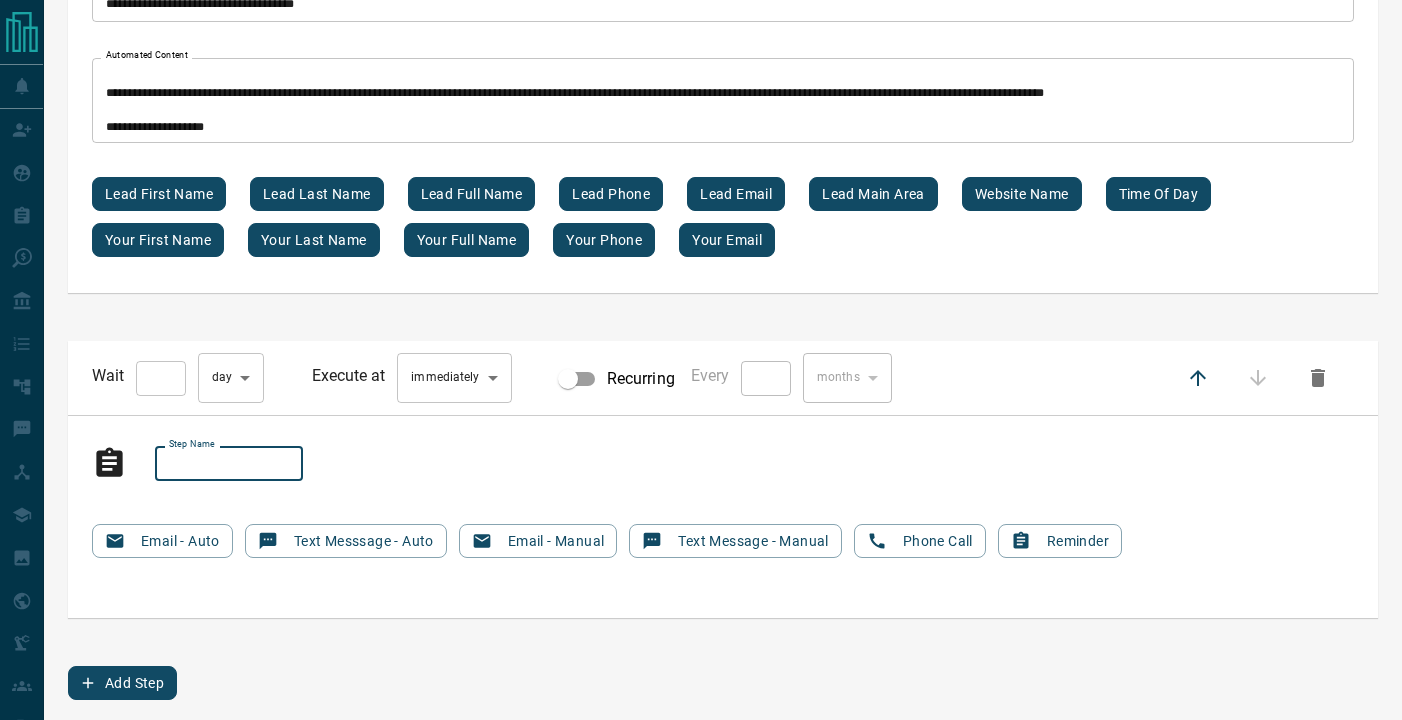 paste on "**********" 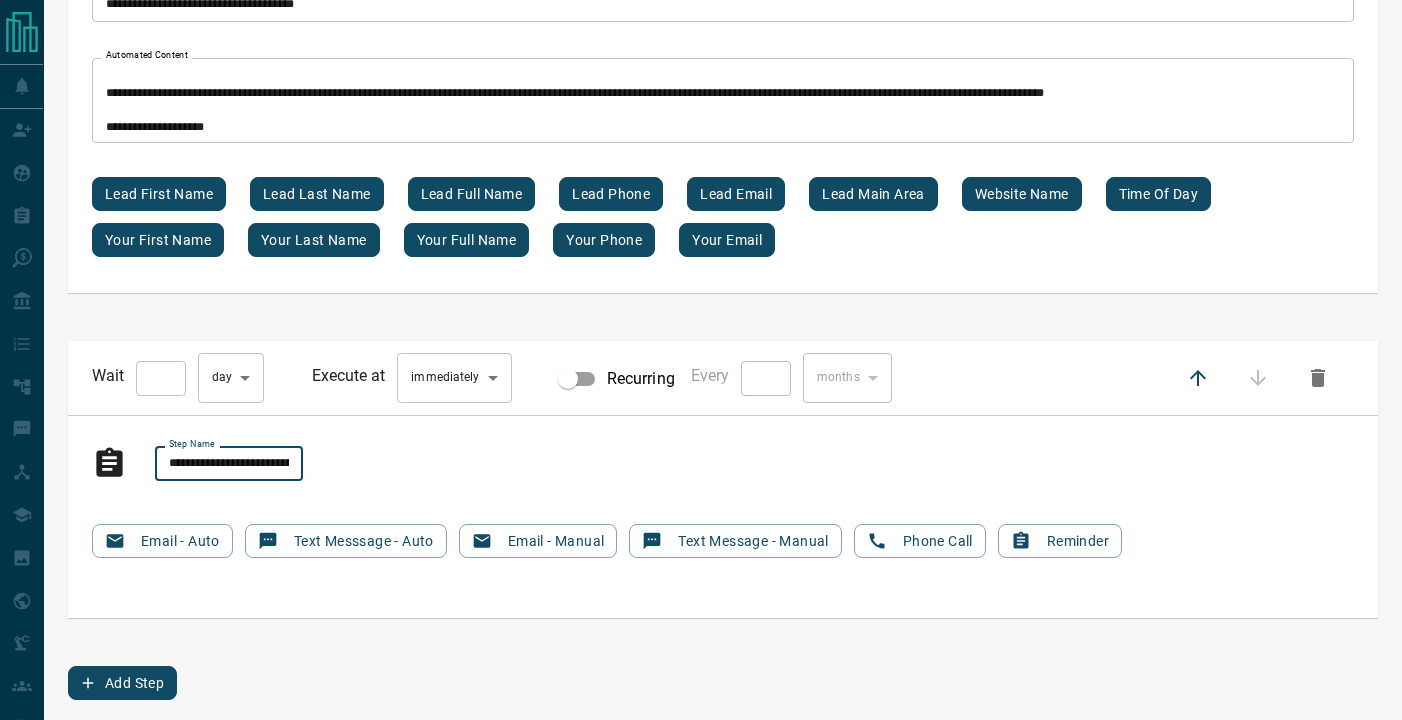 click on "**********" at bounding box center [229, 464] 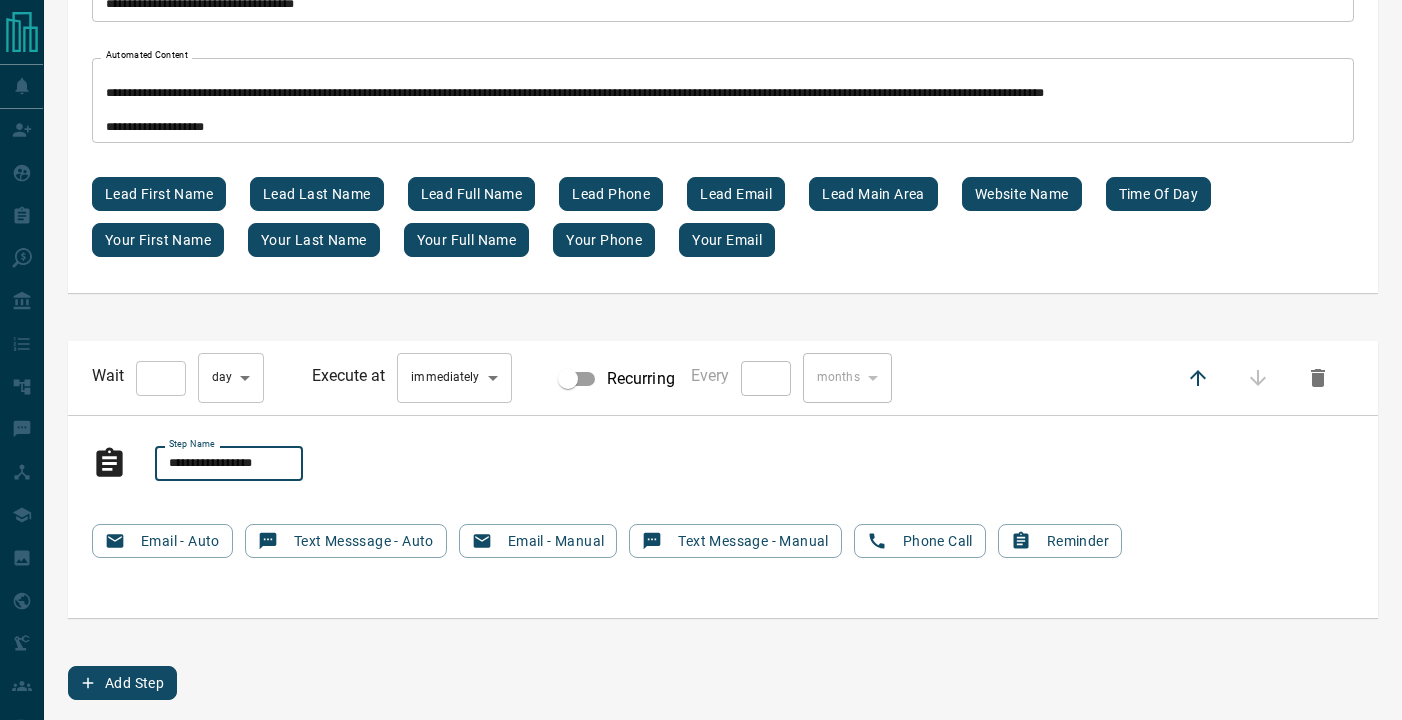 type on "**********" 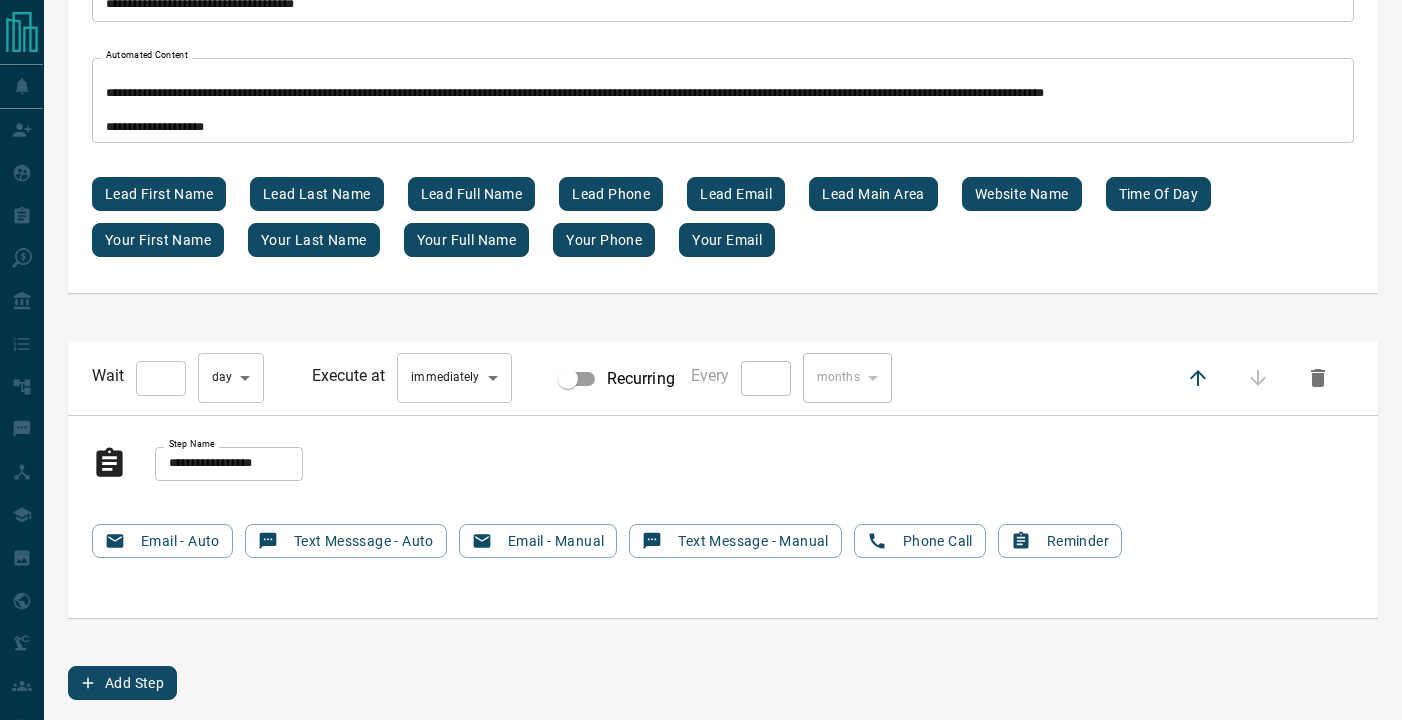 click on "Step Name * Step Name Email - Auto Text Messsage - Auto Email - Manual Text Message - Manual Phone Call Reminder" at bounding box center (723, 517) 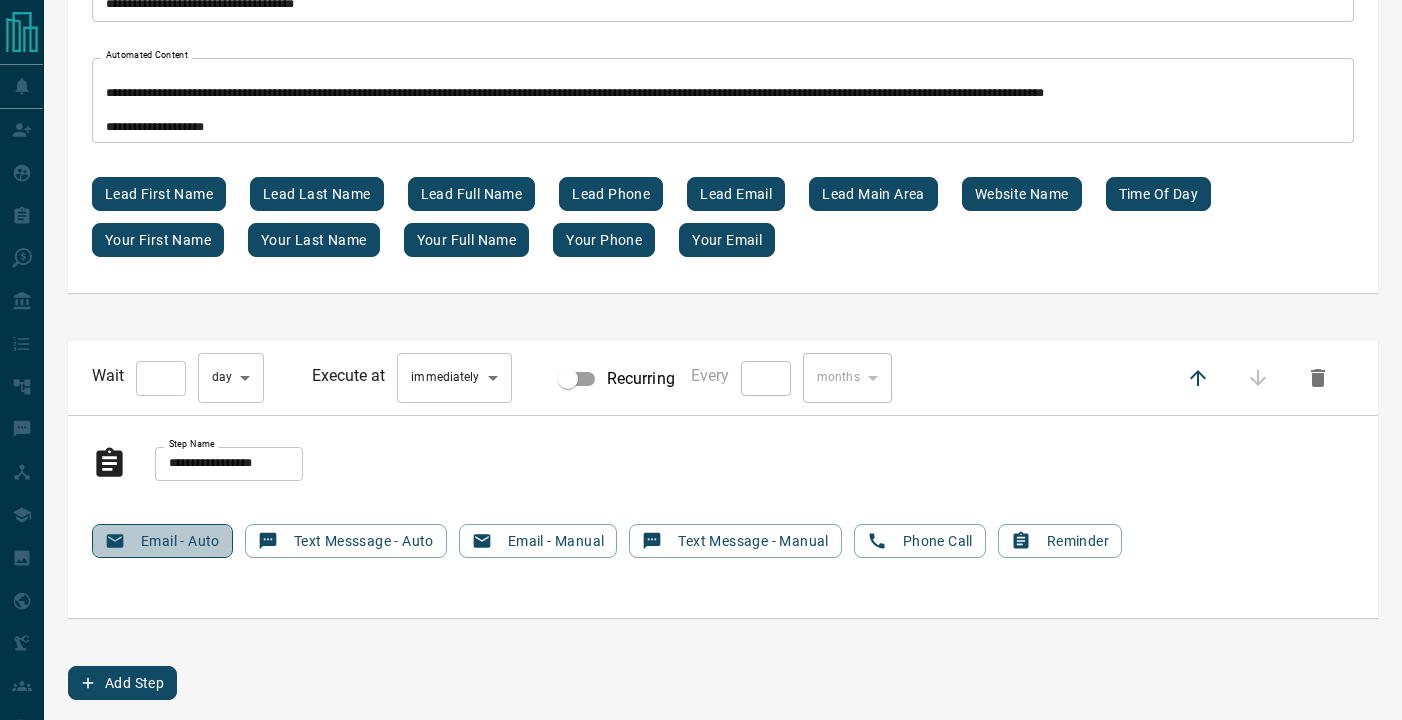 click on "Email - Auto" at bounding box center (162, 541) 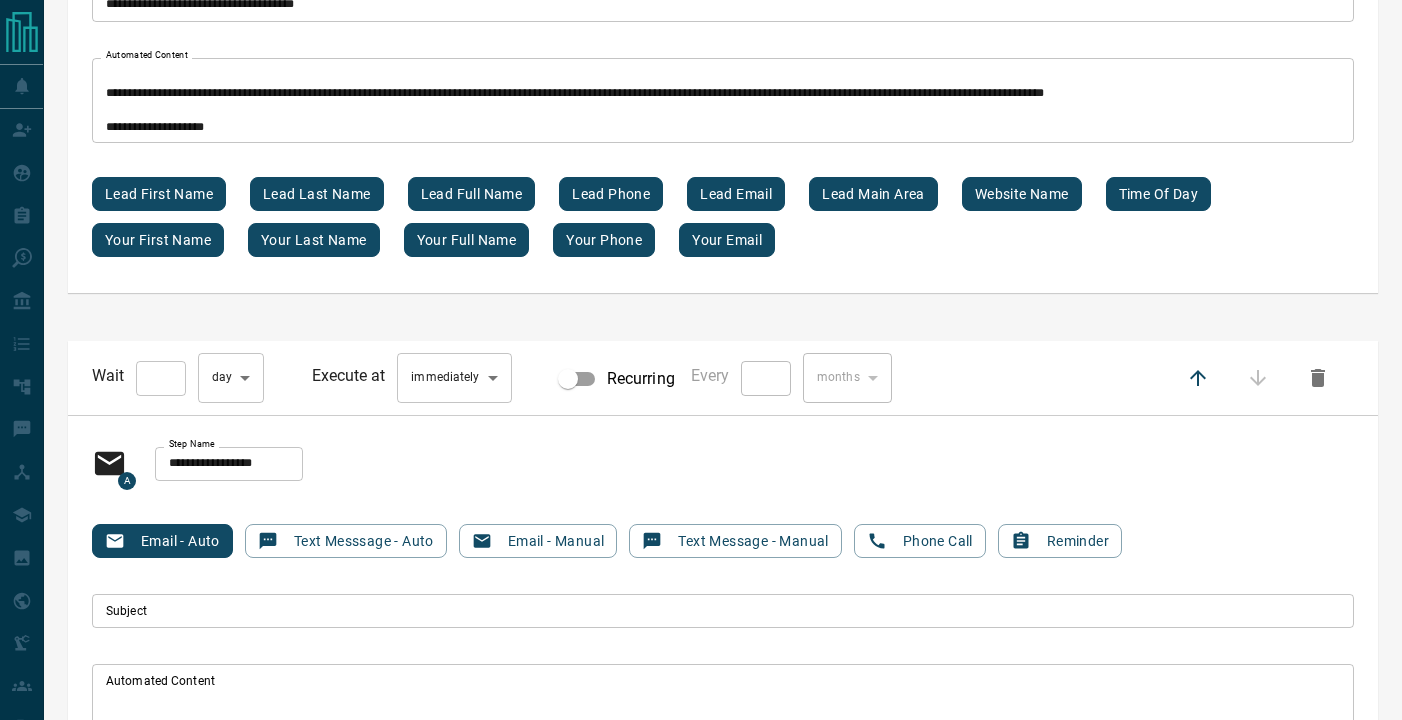 click on "Subject" at bounding box center (723, 611) 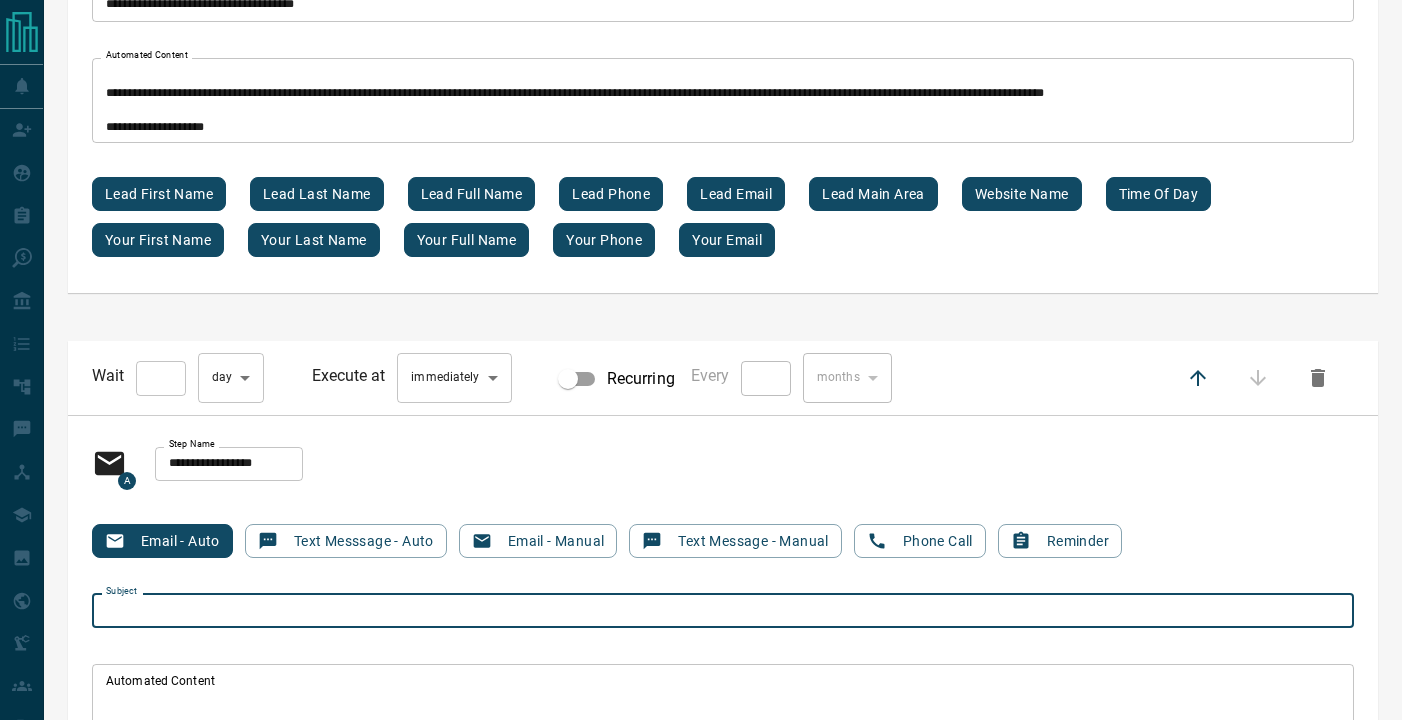 paste on "**********" 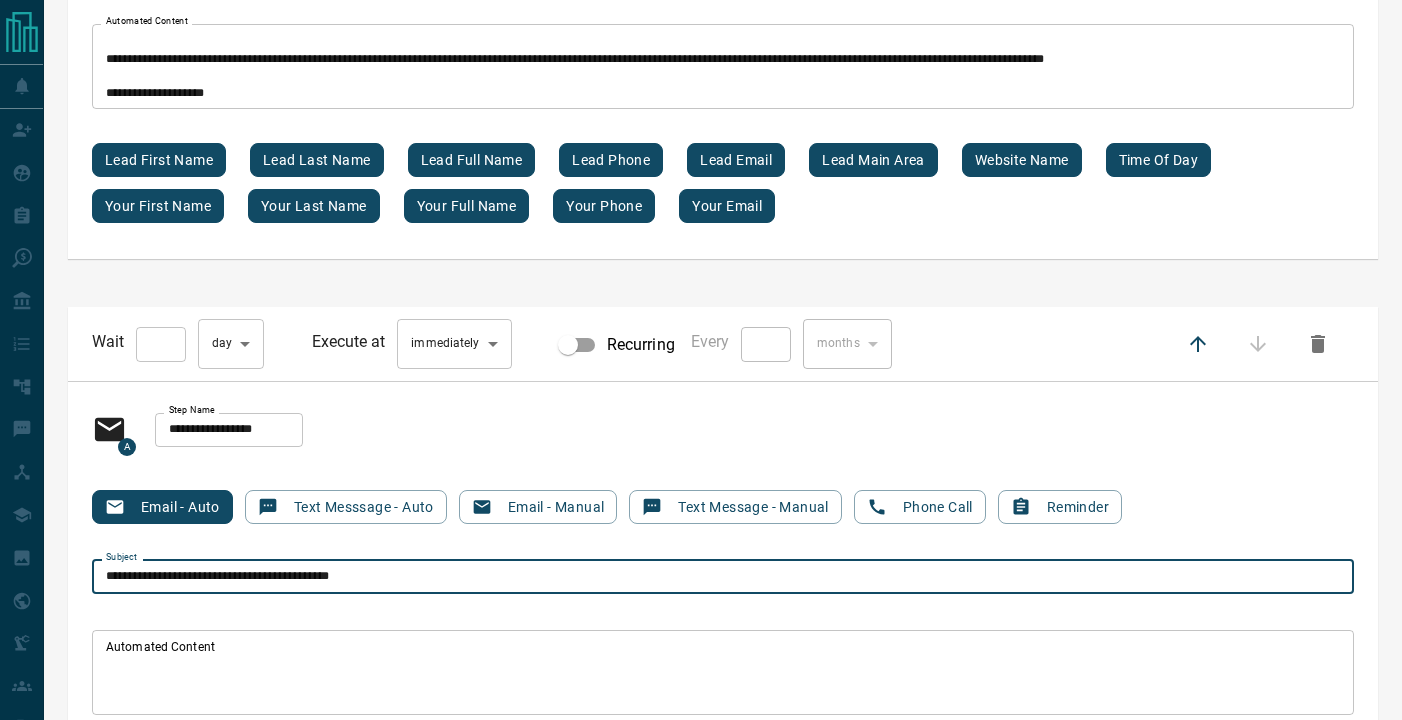 scroll, scrollTop: 14948, scrollLeft: 0, axis: vertical 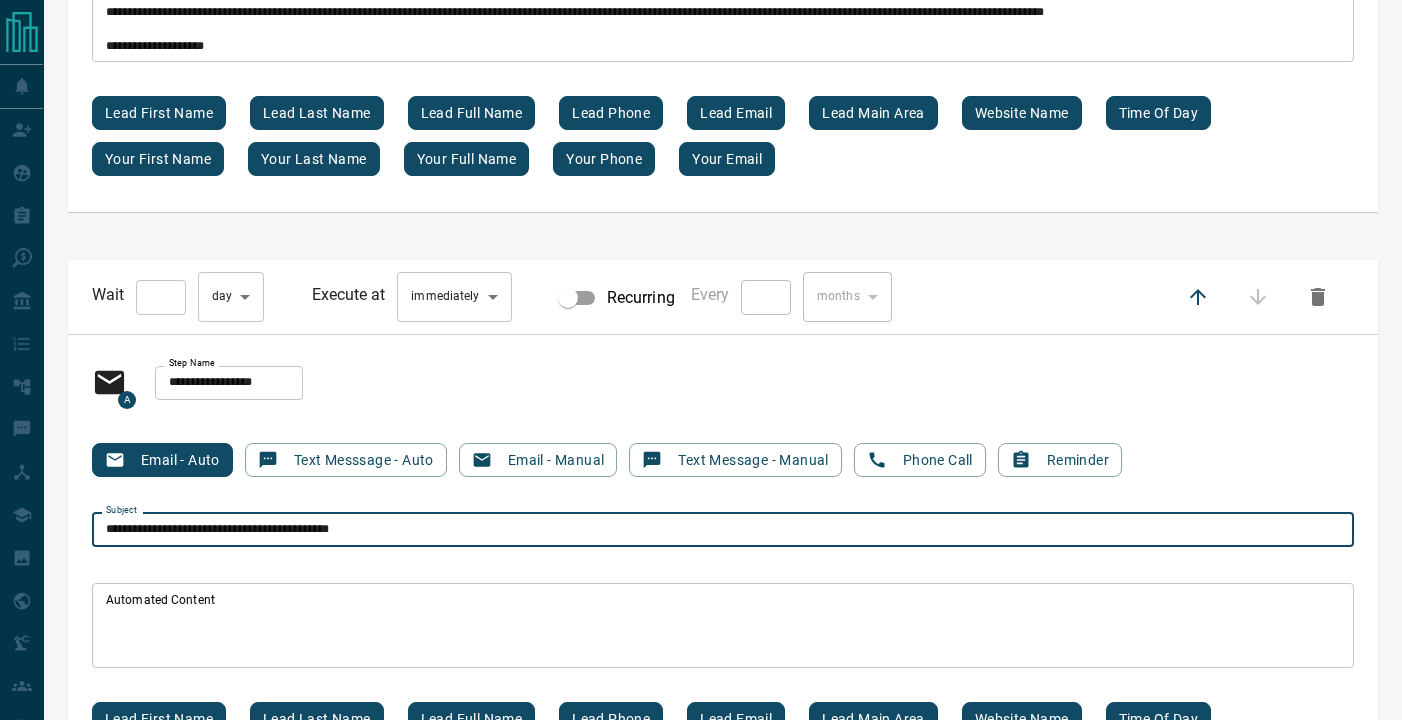 type on "**********" 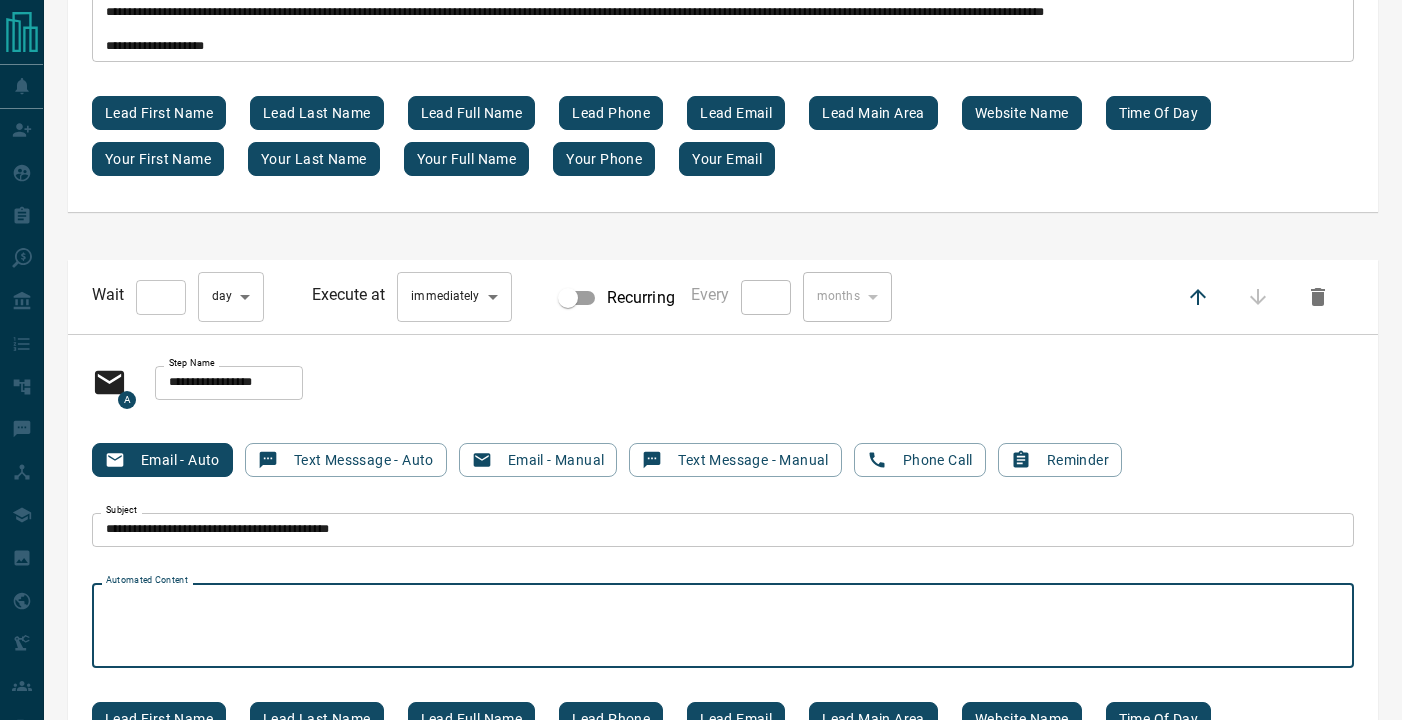 paste on "**********" 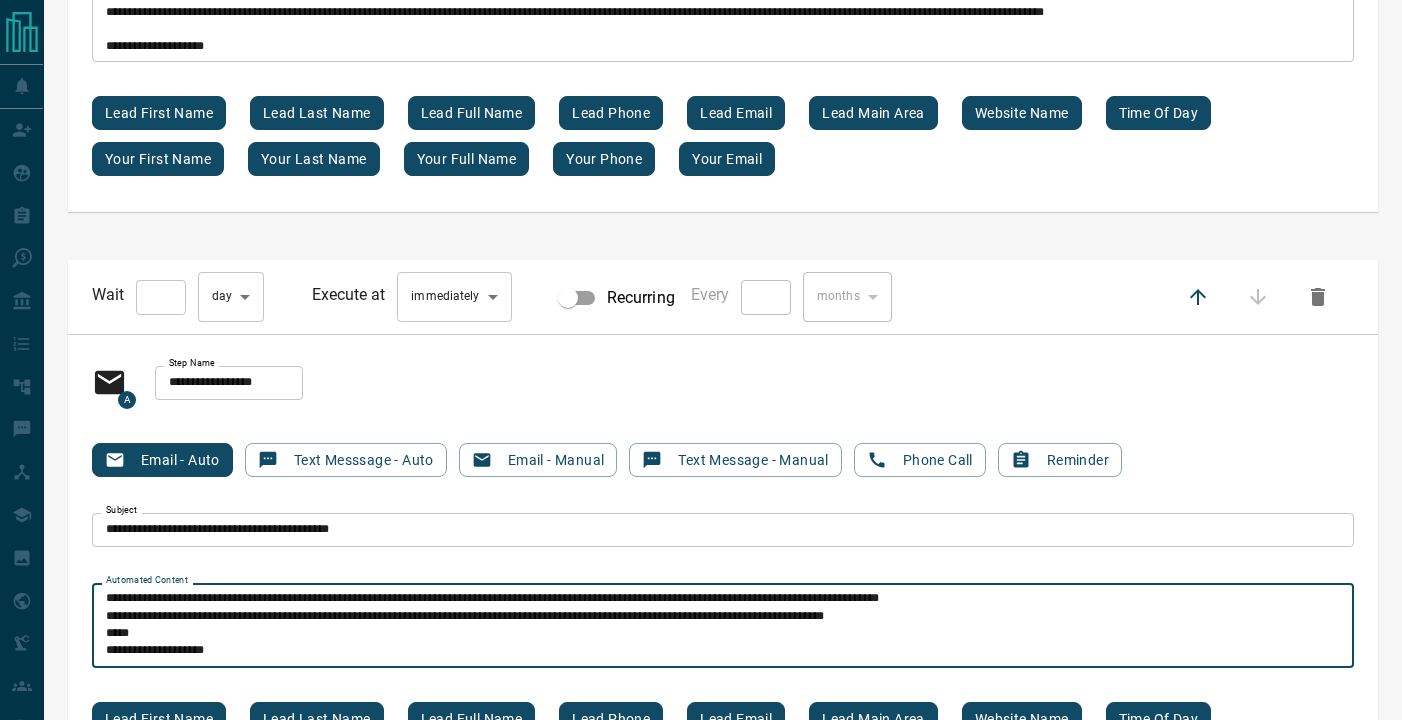 scroll, scrollTop: 51, scrollLeft: 0, axis: vertical 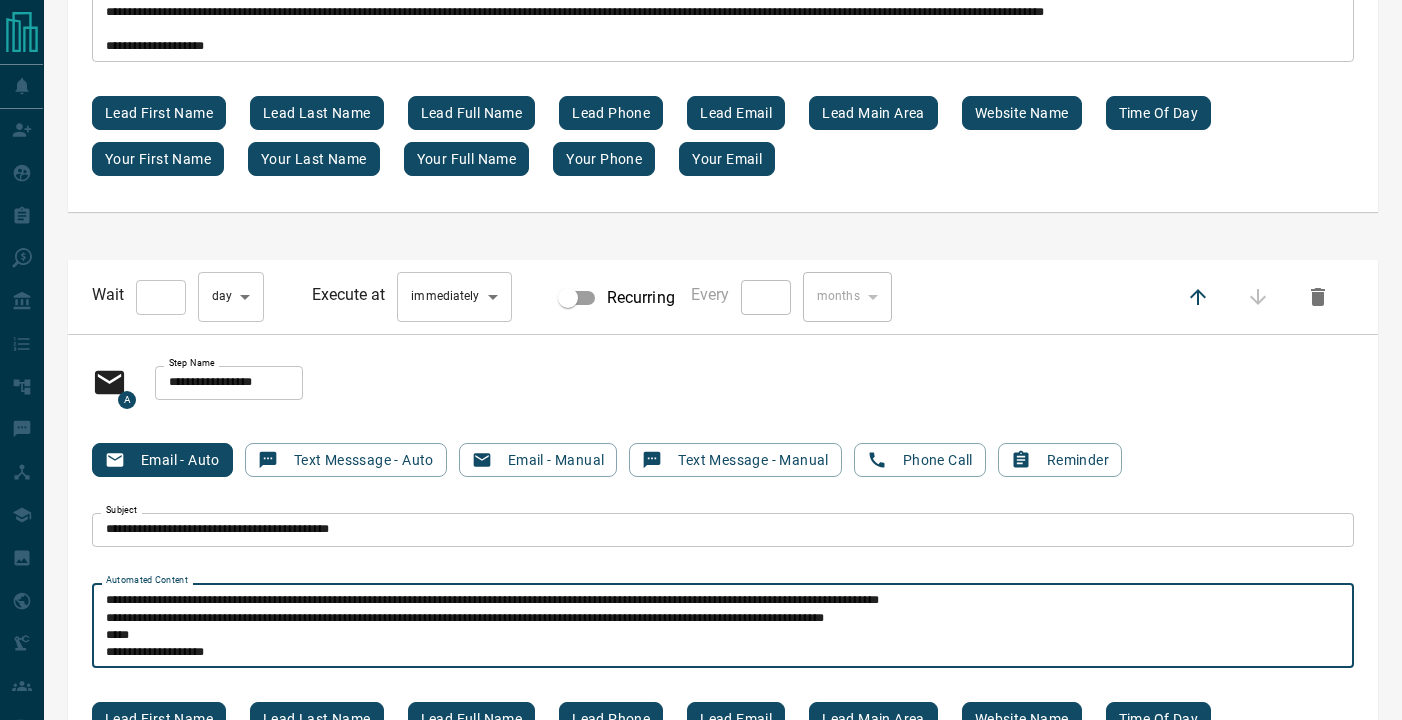 click on "**********" at bounding box center (723, 626) 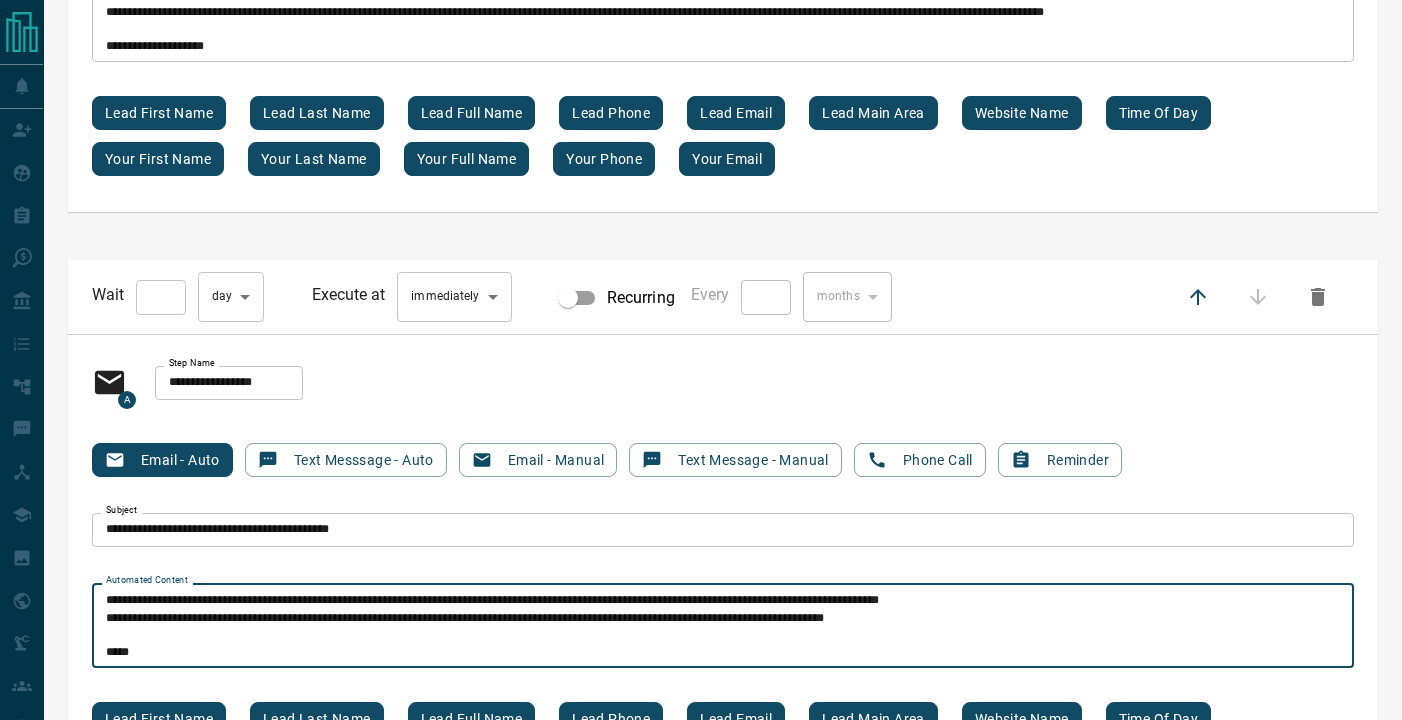 click on "**********" at bounding box center (723, 626) 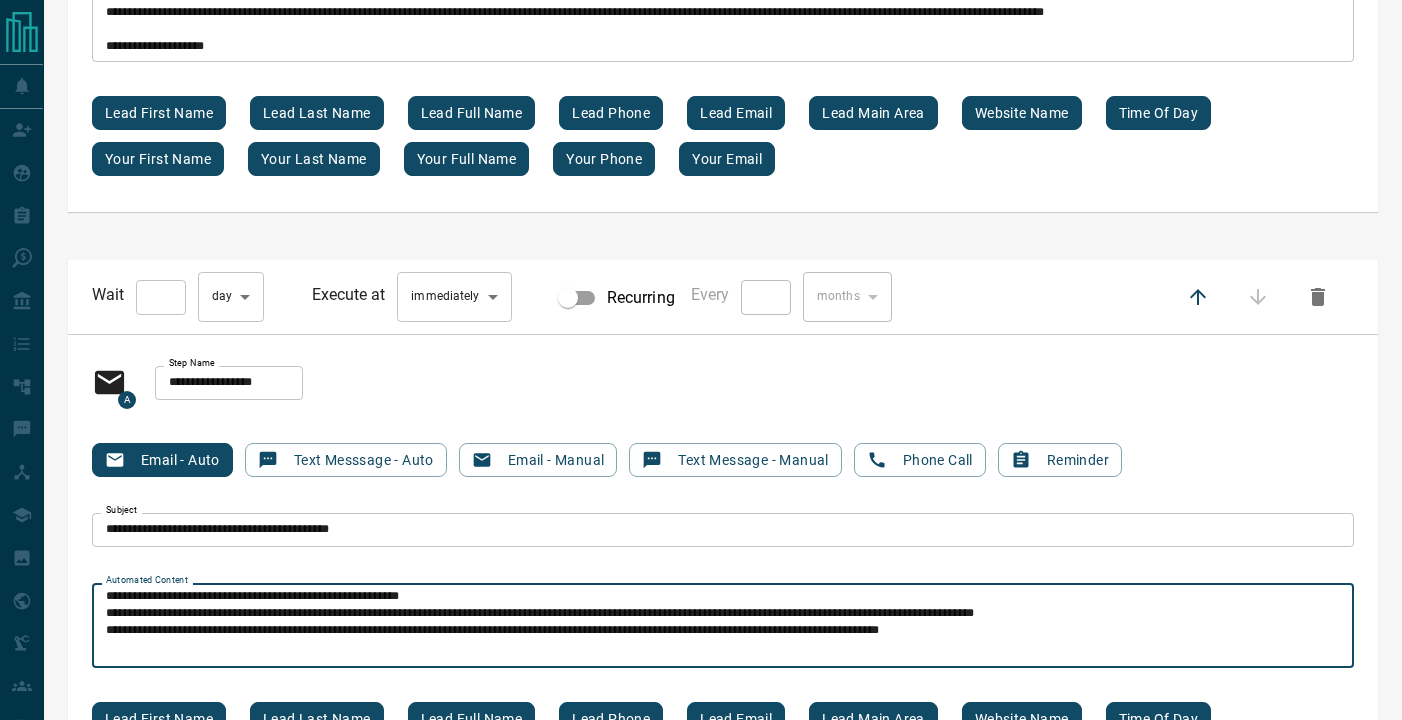 scroll, scrollTop: 17, scrollLeft: 0, axis: vertical 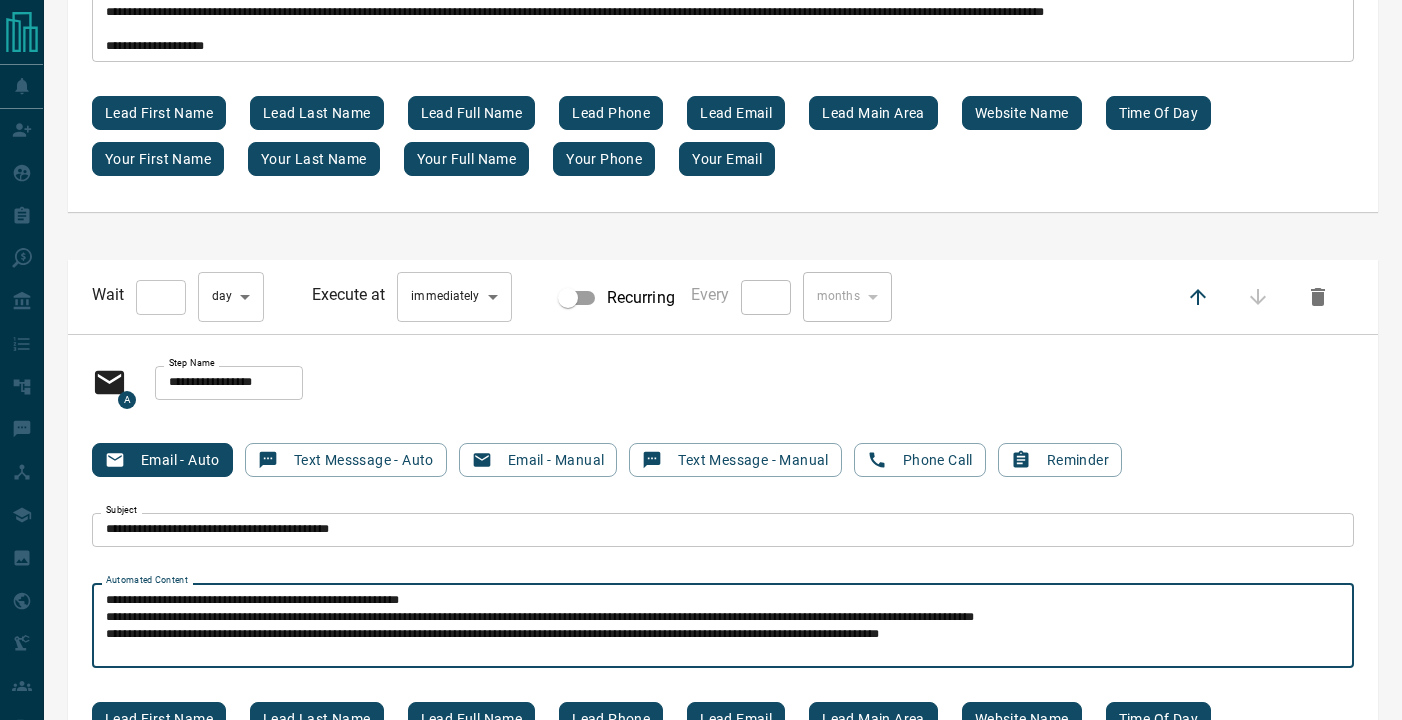 click on "**********" at bounding box center (723, 626) 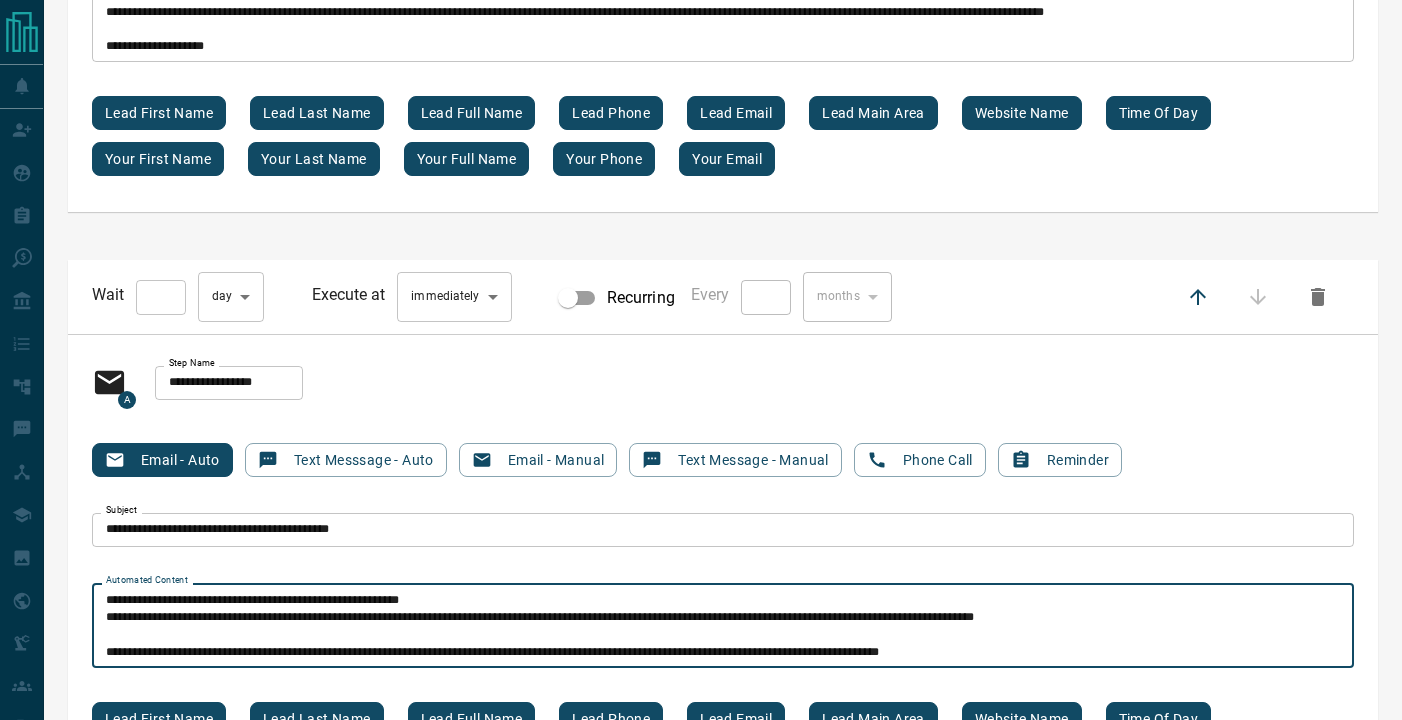 click on "[STARS]
[STARS]
[STARS]
[STARS]
[STARS]
[STARS]
[STARS]" at bounding box center (723, 626) 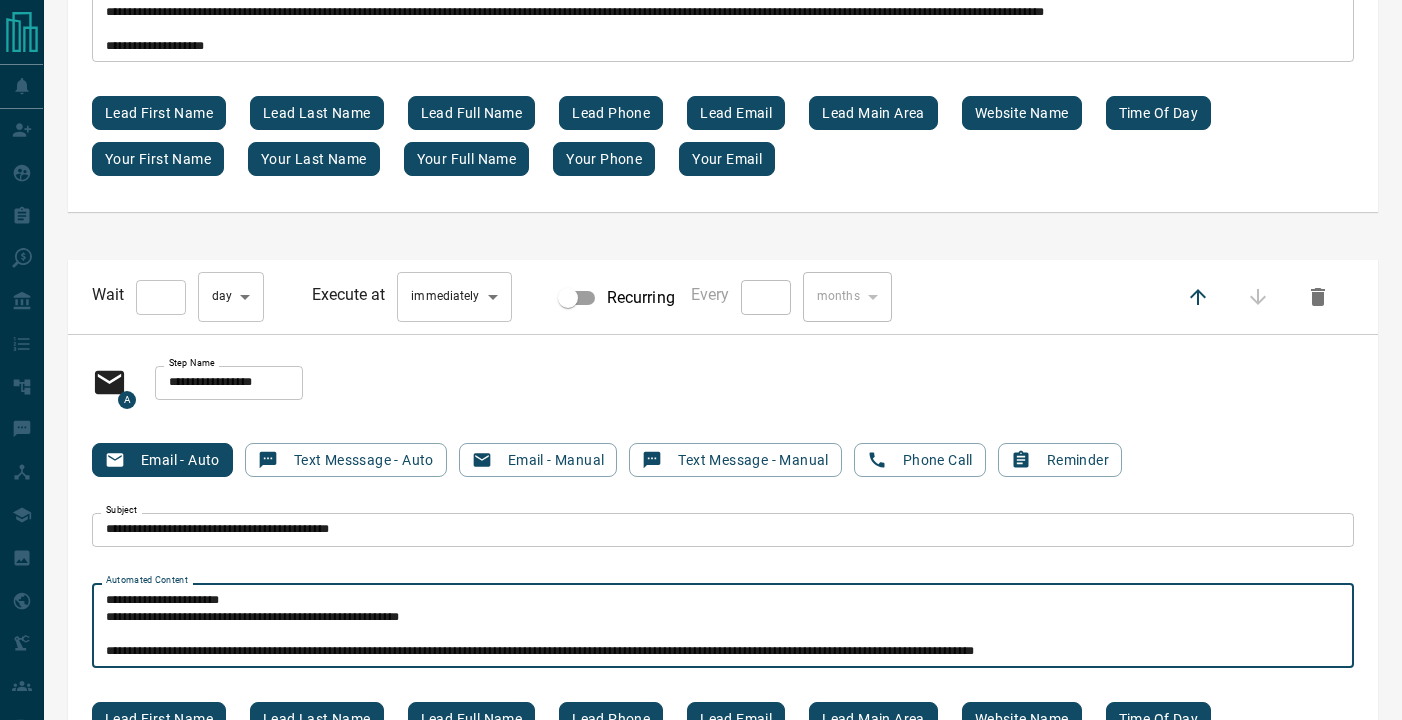scroll, scrollTop: 0, scrollLeft: 0, axis: both 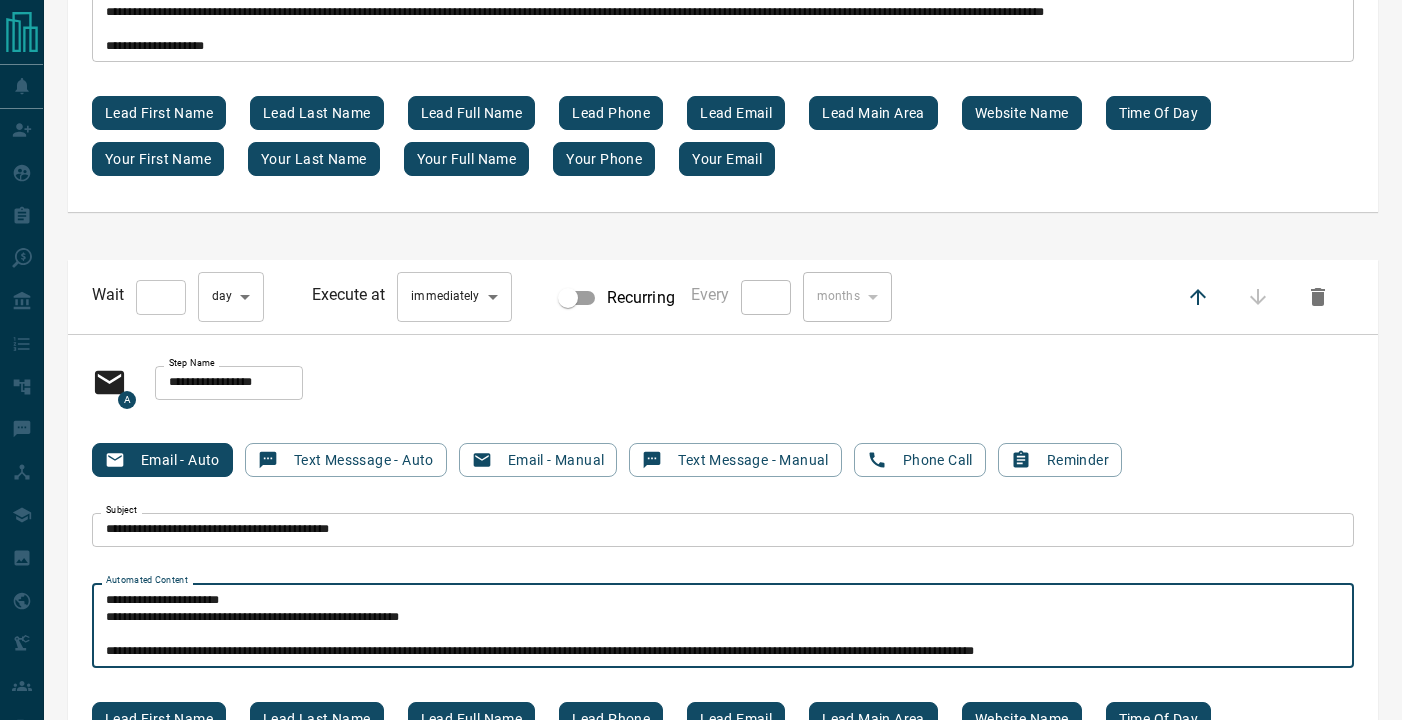 click on "[STARS]
[STARS]
[STARS]
[STARS]
[STARS]
[STARS]
[STARS]" at bounding box center [723, 626] 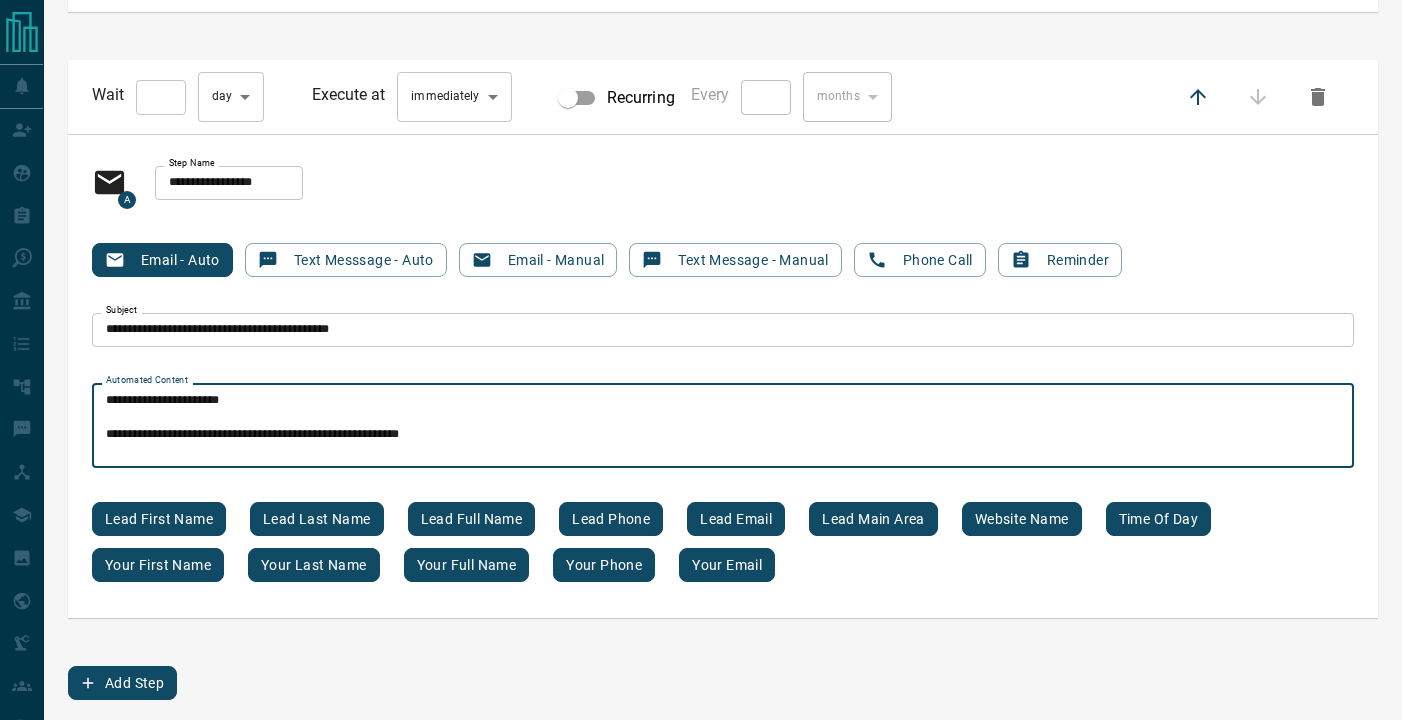 type on "**********" 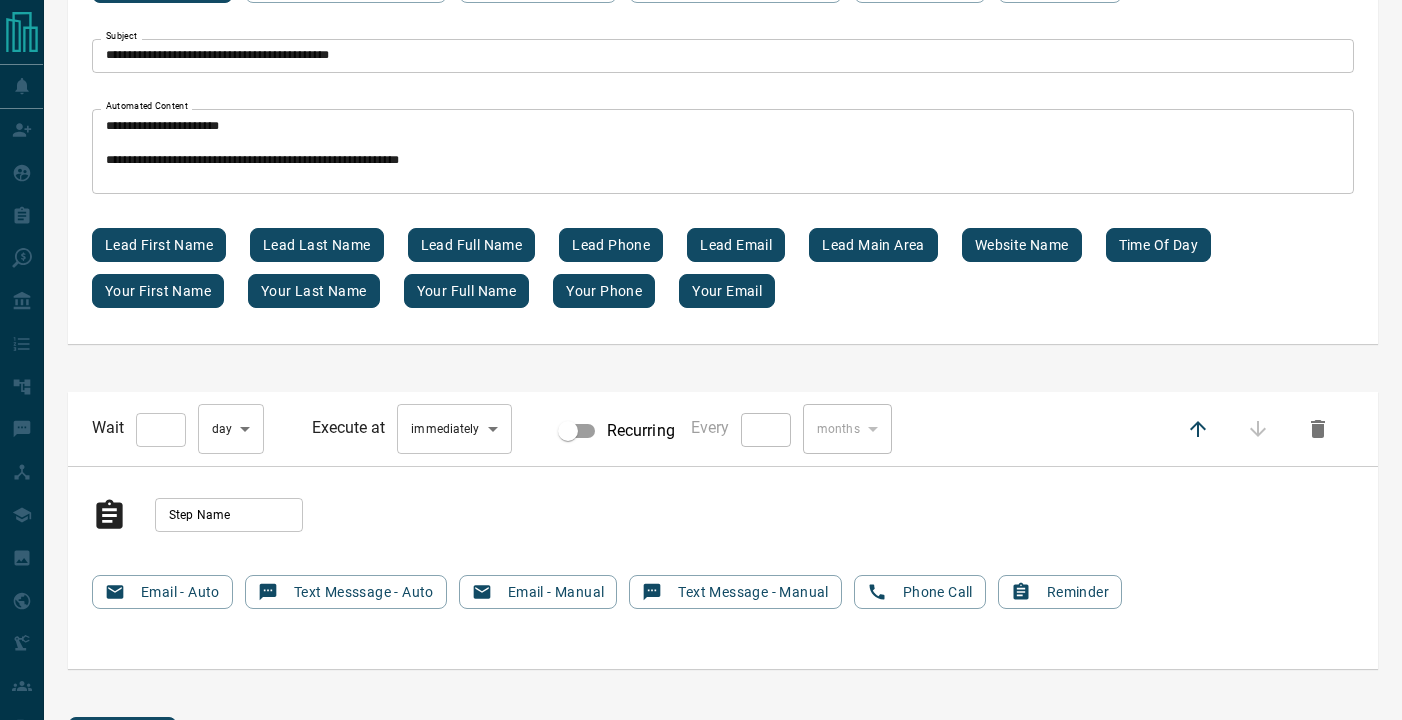 scroll, scrollTop: 15473, scrollLeft: 0, axis: vertical 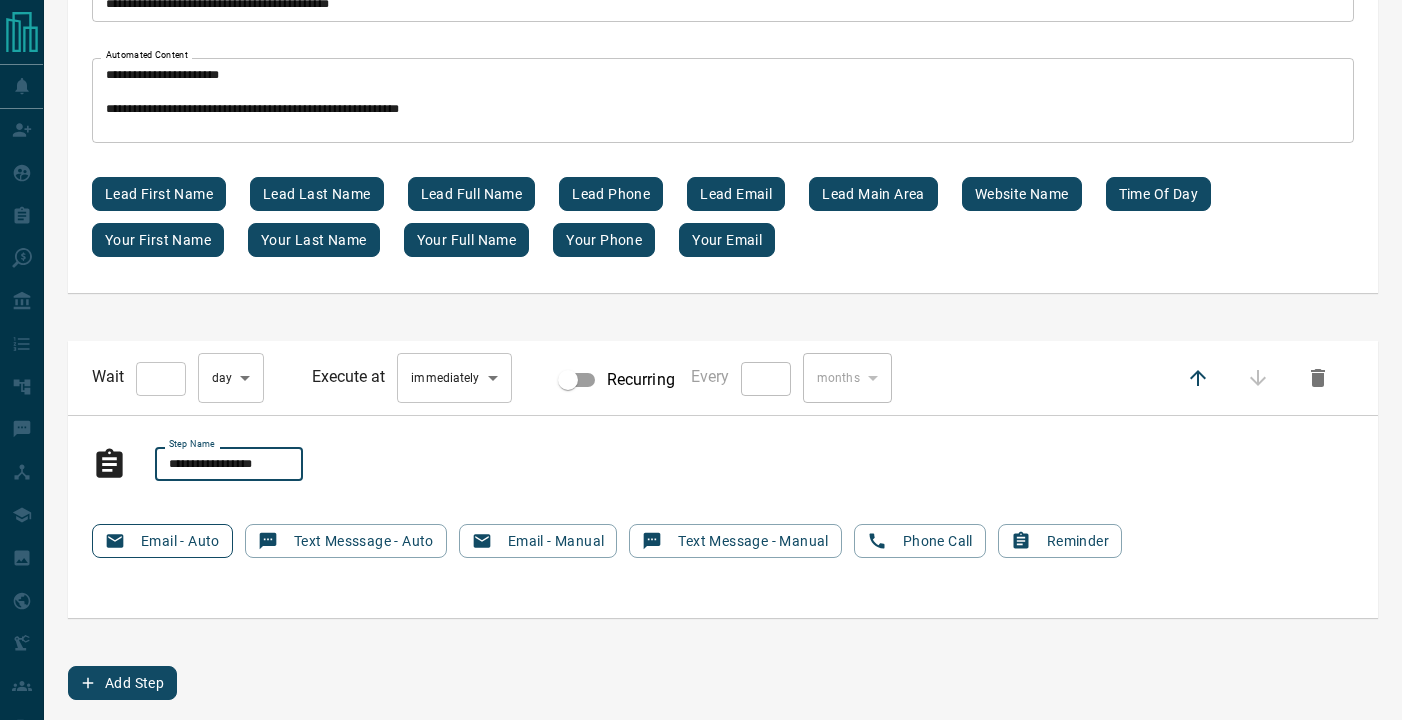 type on "**********" 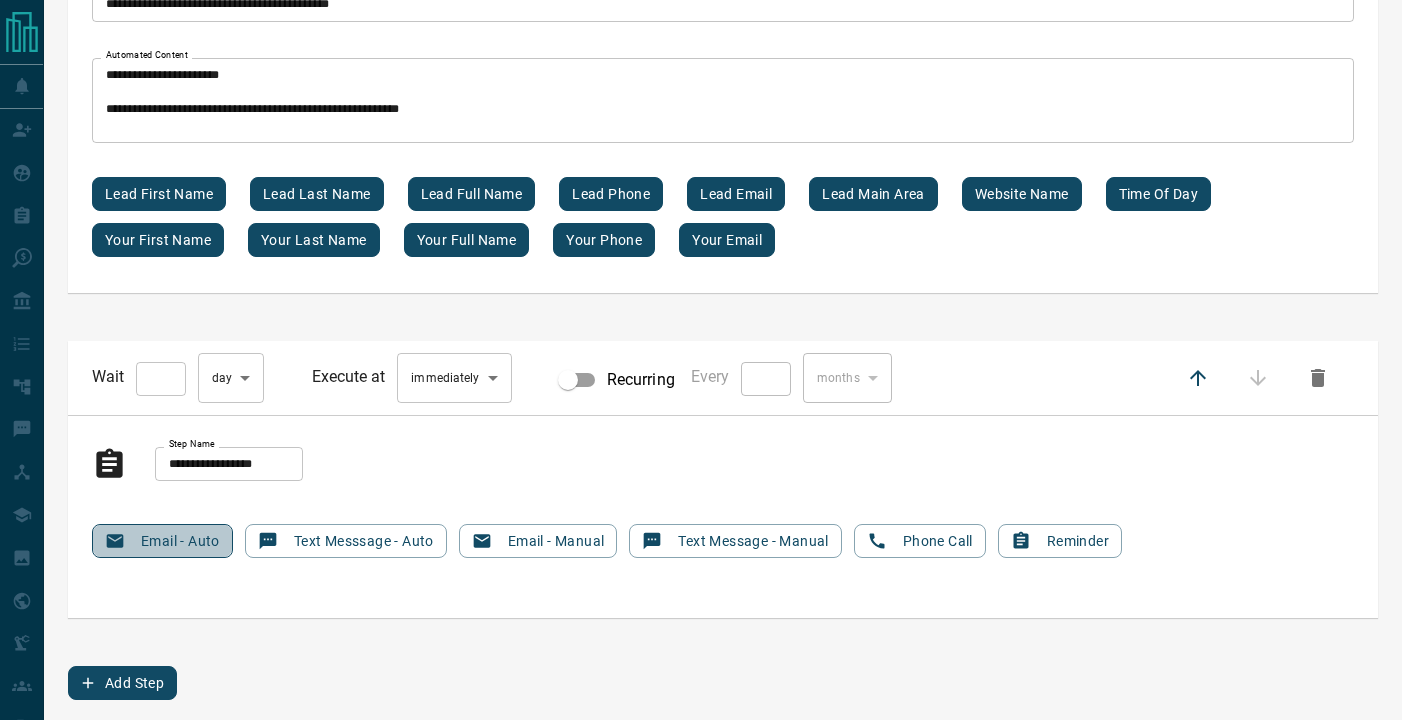 click on "Email - Auto" at bounding box center (162, 541) 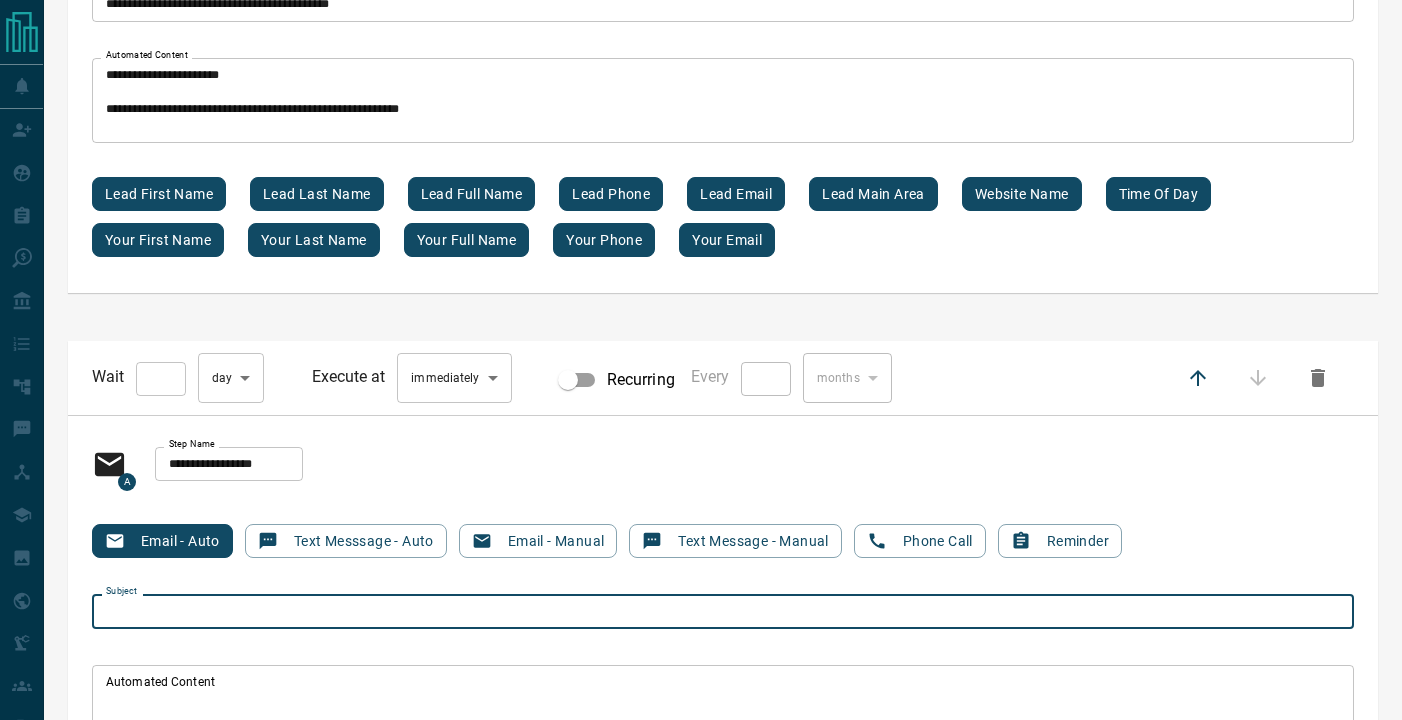 click on "Subject" at bounding box center (723, 611) 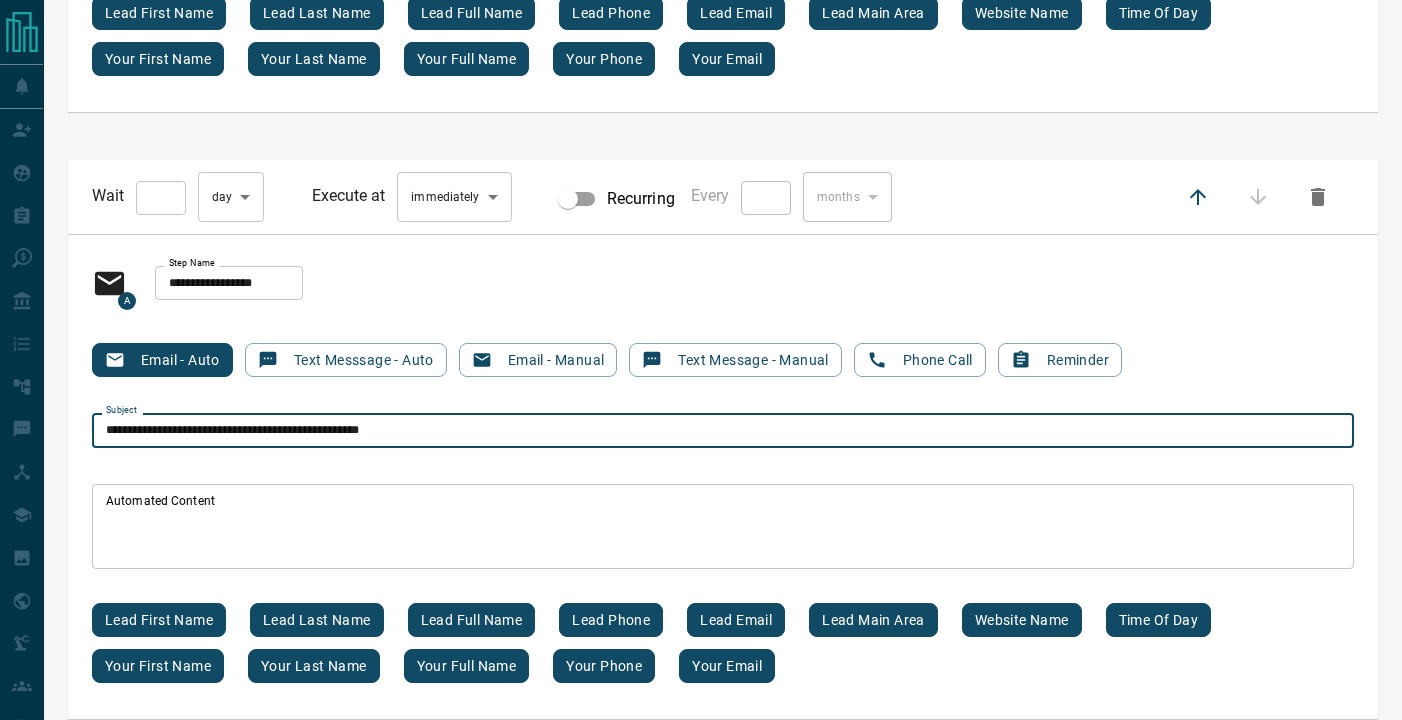scroll, scrollTop: 15709, scrollLeft: 0, axis: vertical 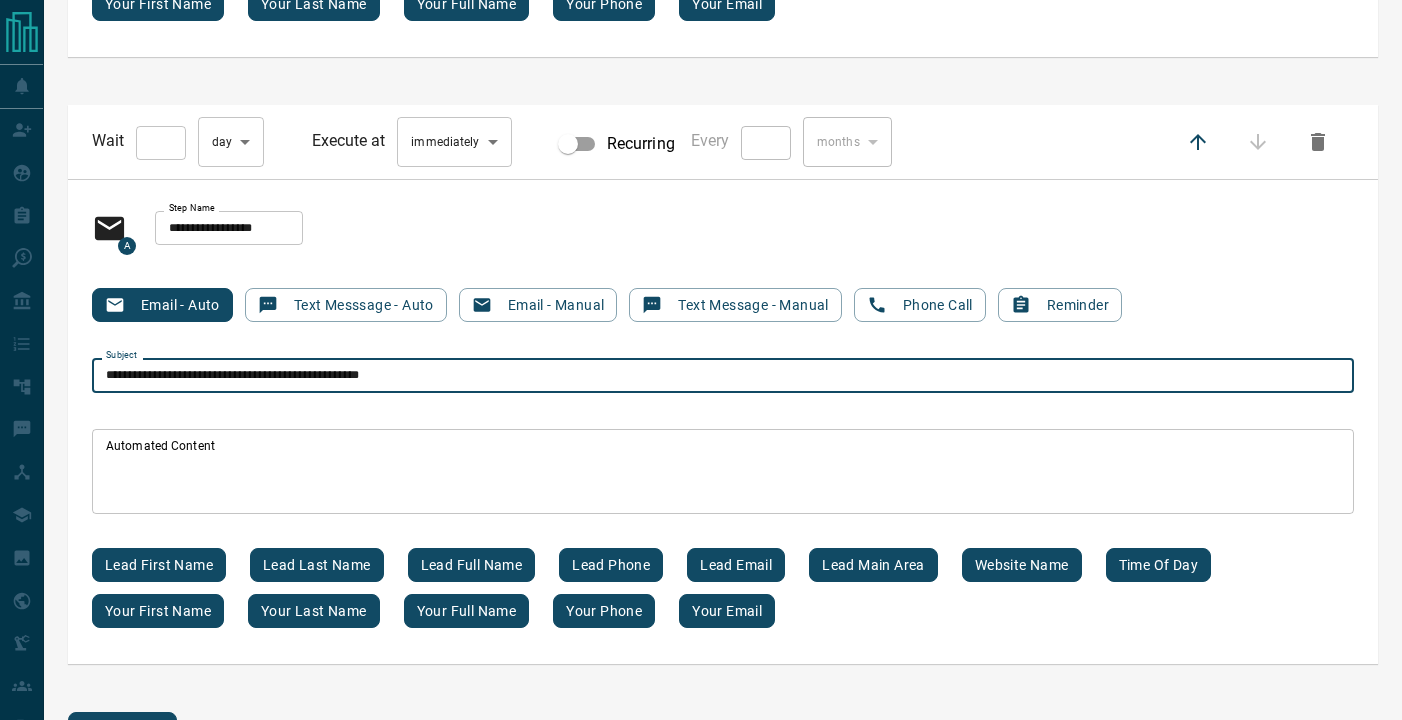 type on "**********" 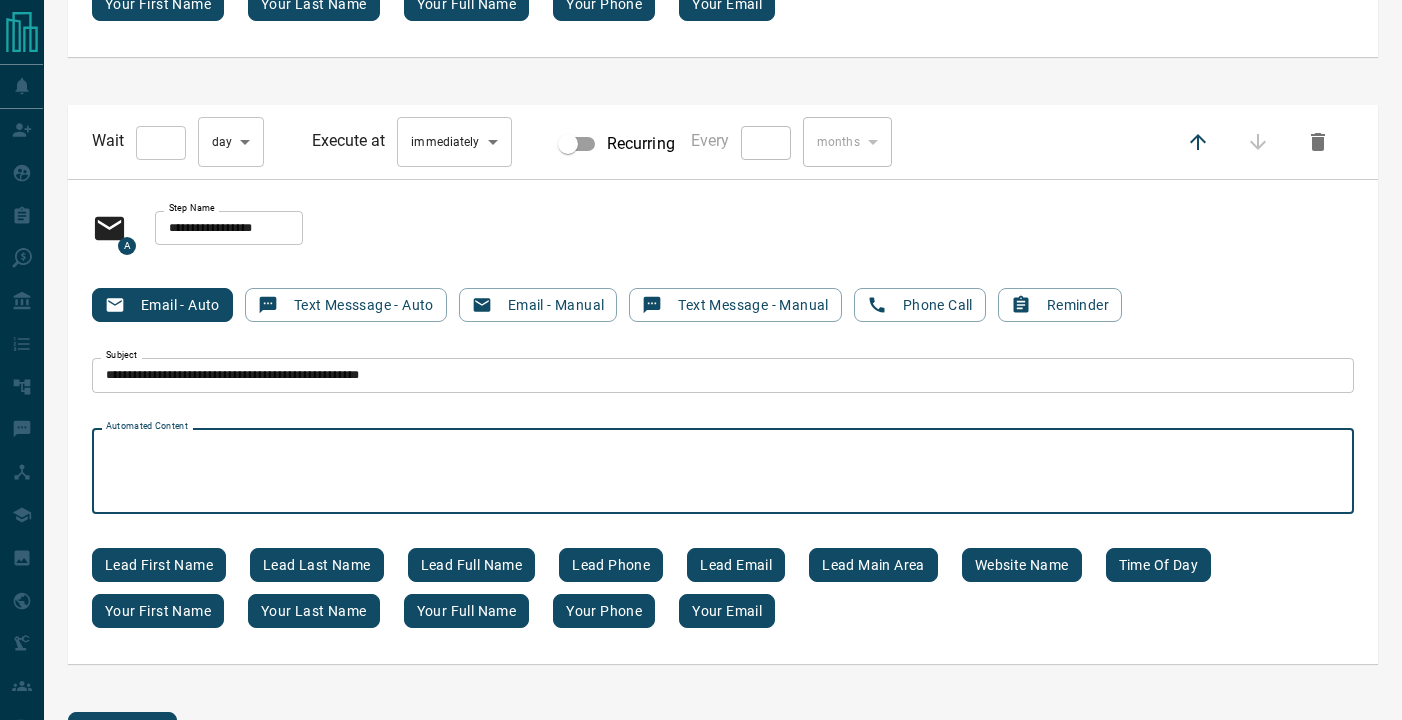 paste on "**********" 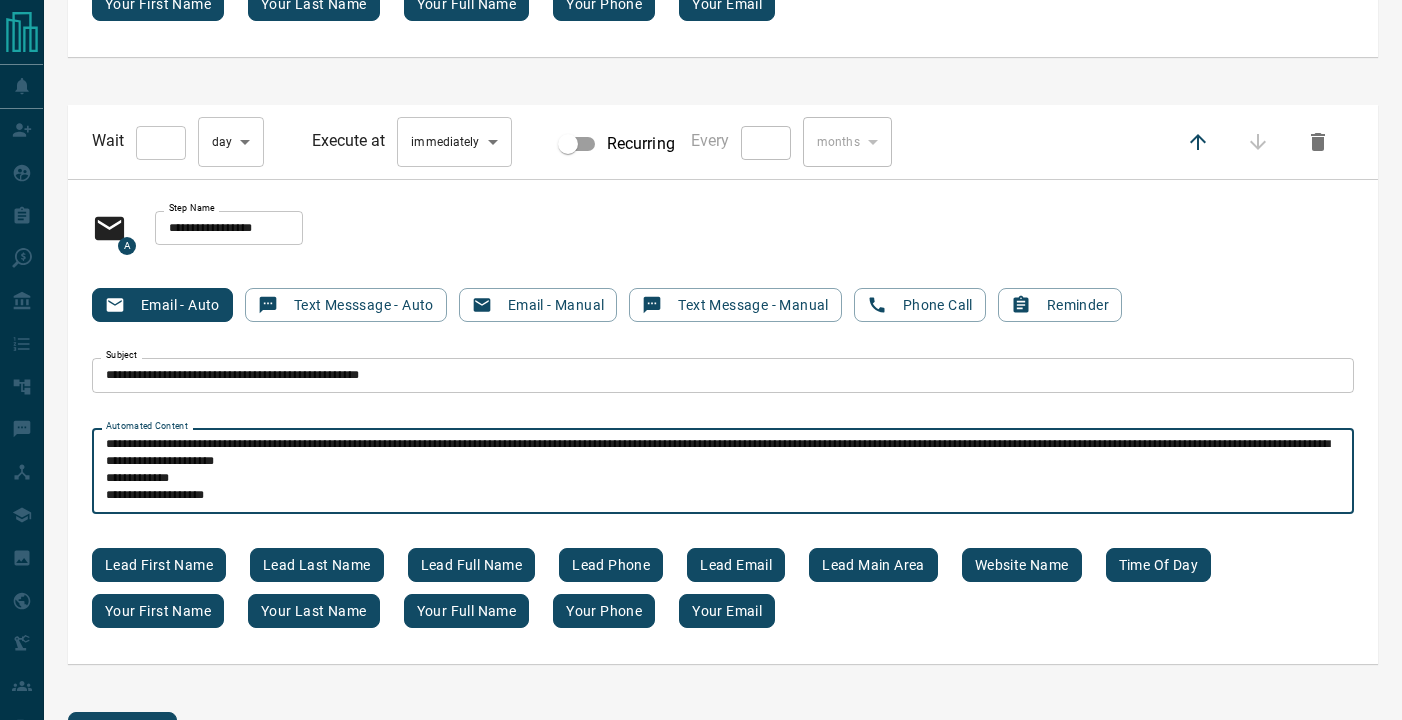scroll, scrollTop: 102, scrollLeft: 0, axis: vertical 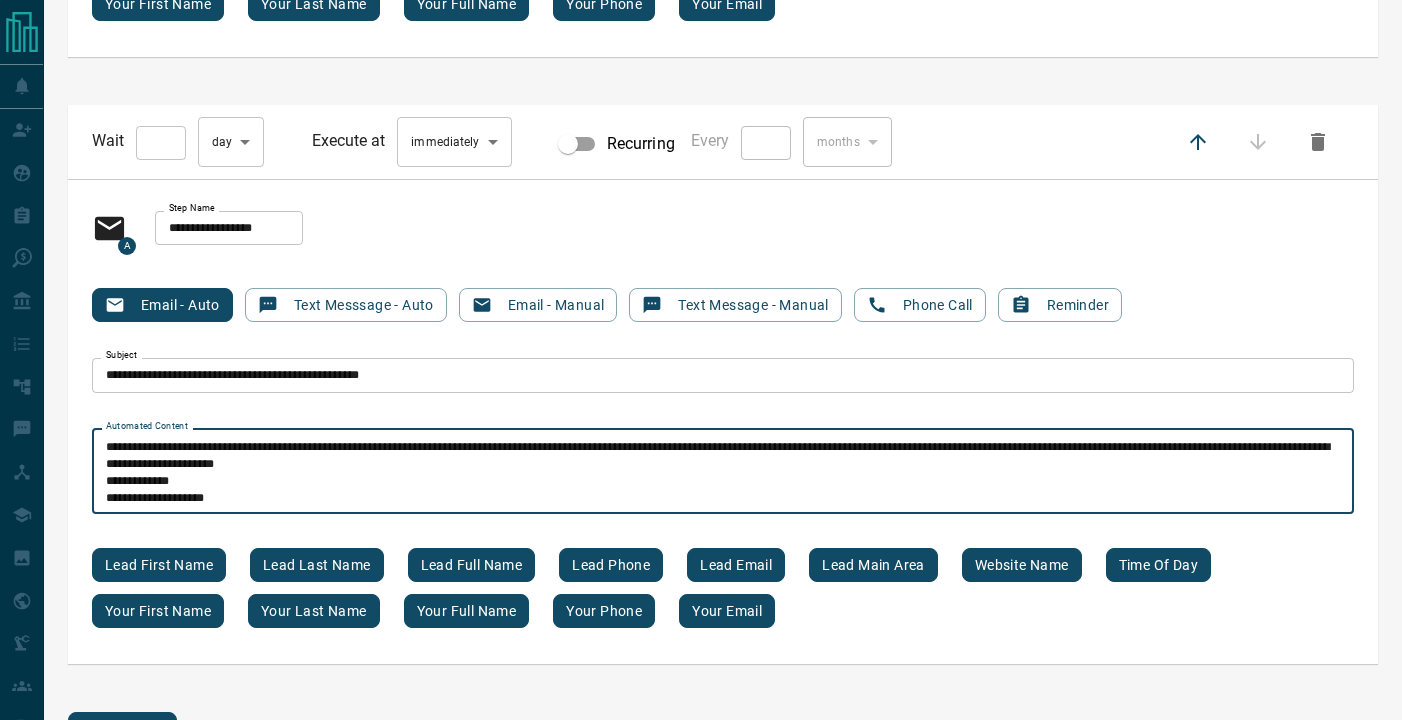 drag, startPoint x: 236, startPoint y: 497, endPoint x: 117, endPoint y: 498, distance: 119.0042 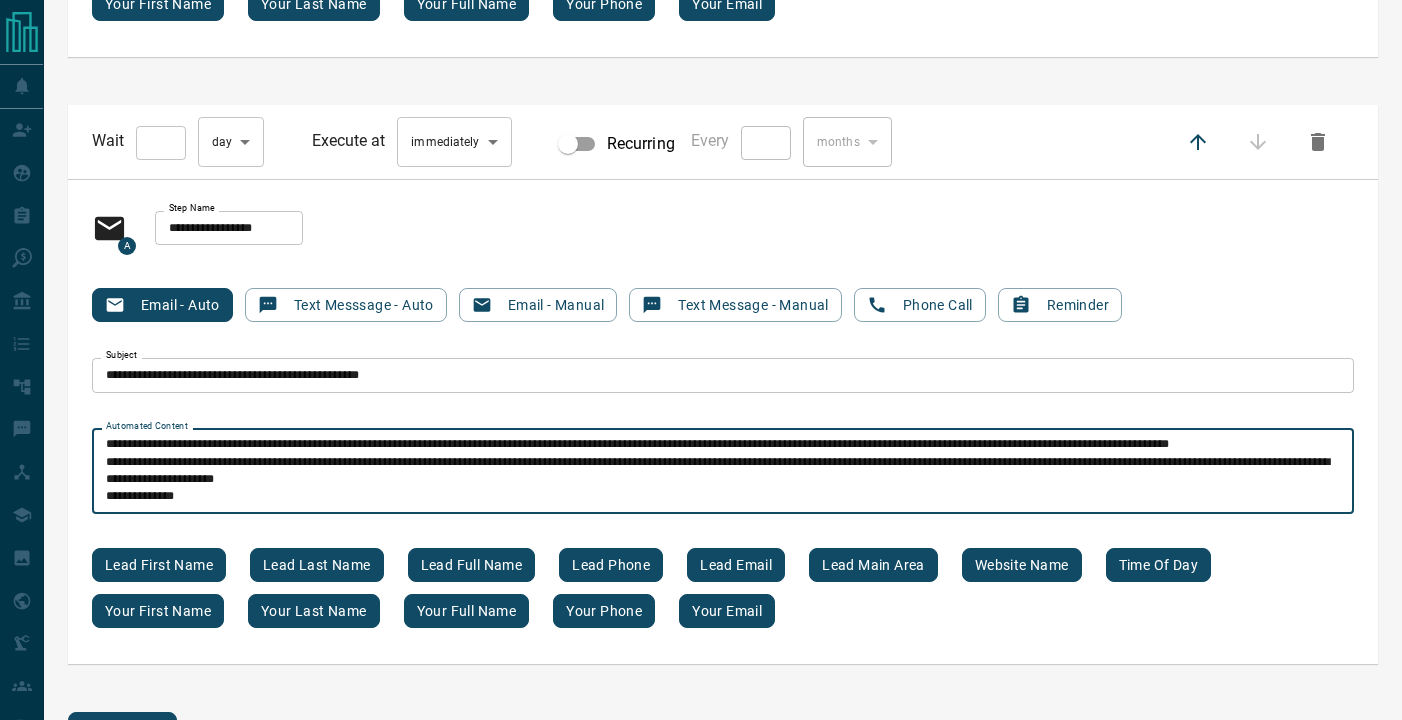 click on "Your full name" at bounding box center (467, 611) 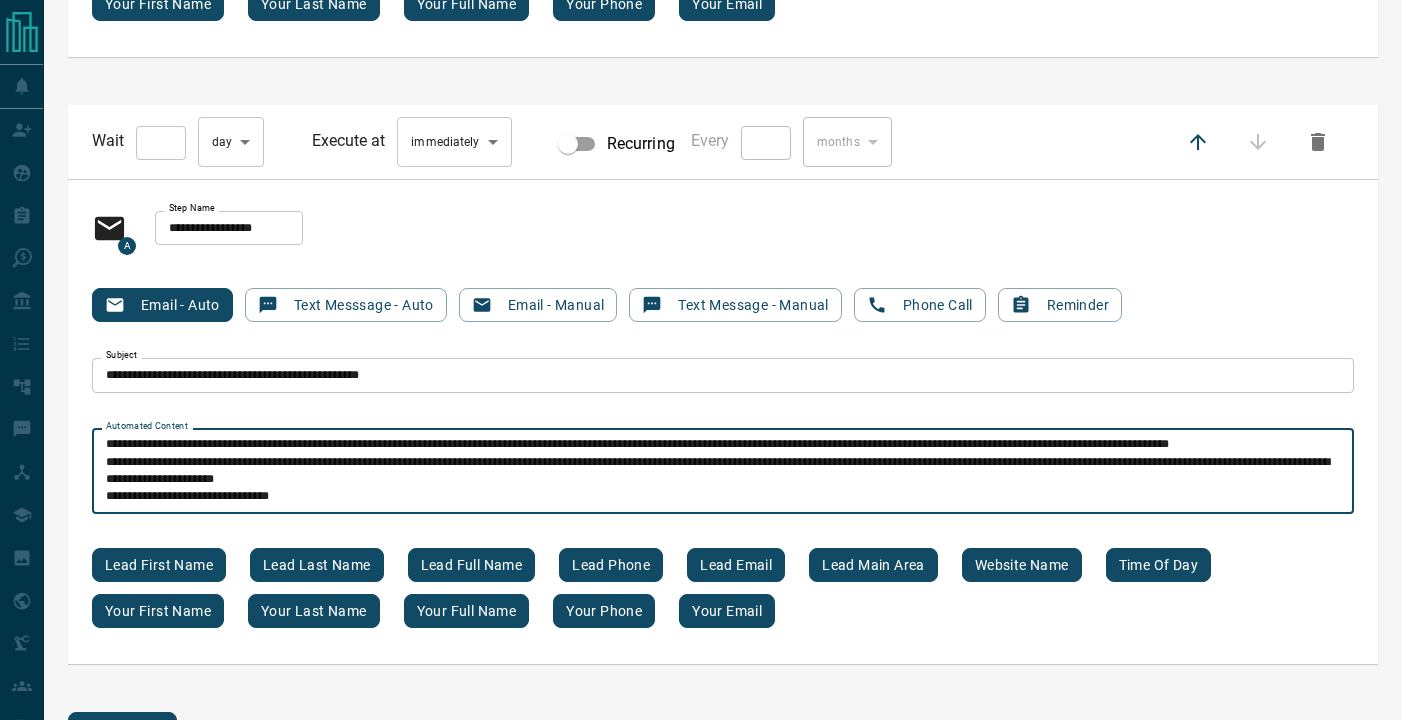 scroll, scrollTop: 85, scrollLeft: 0, axis: vertical 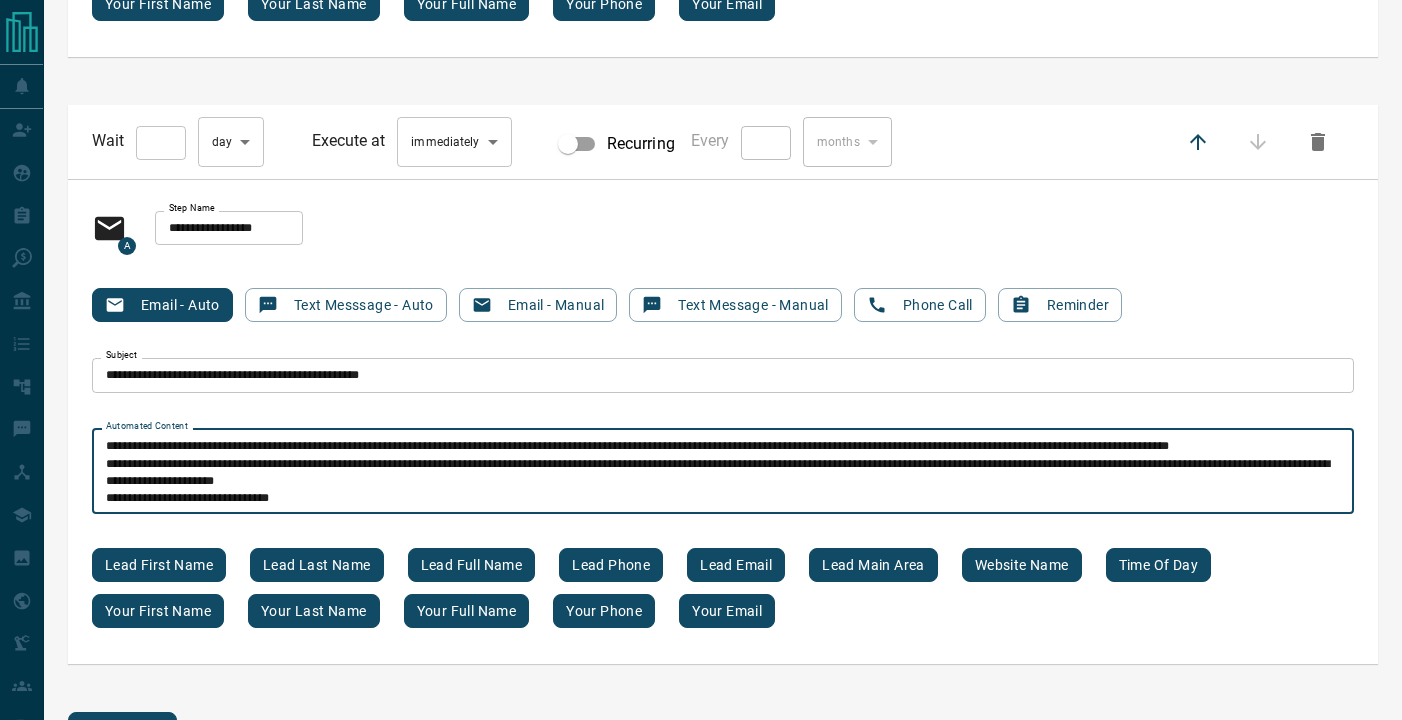 click on "**********" at bounding box center (723, 471) 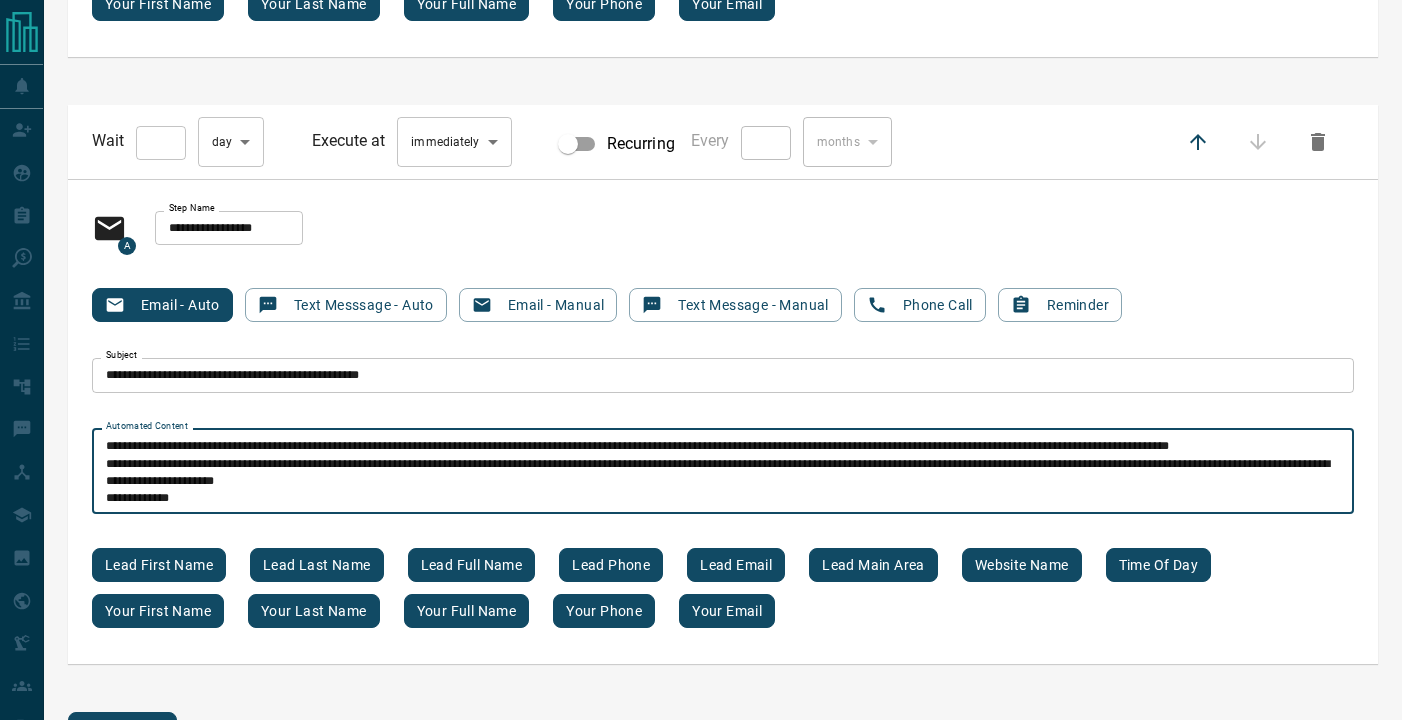 scroll, scrollTop: 100, scrollLeft: 0, axis: vertical 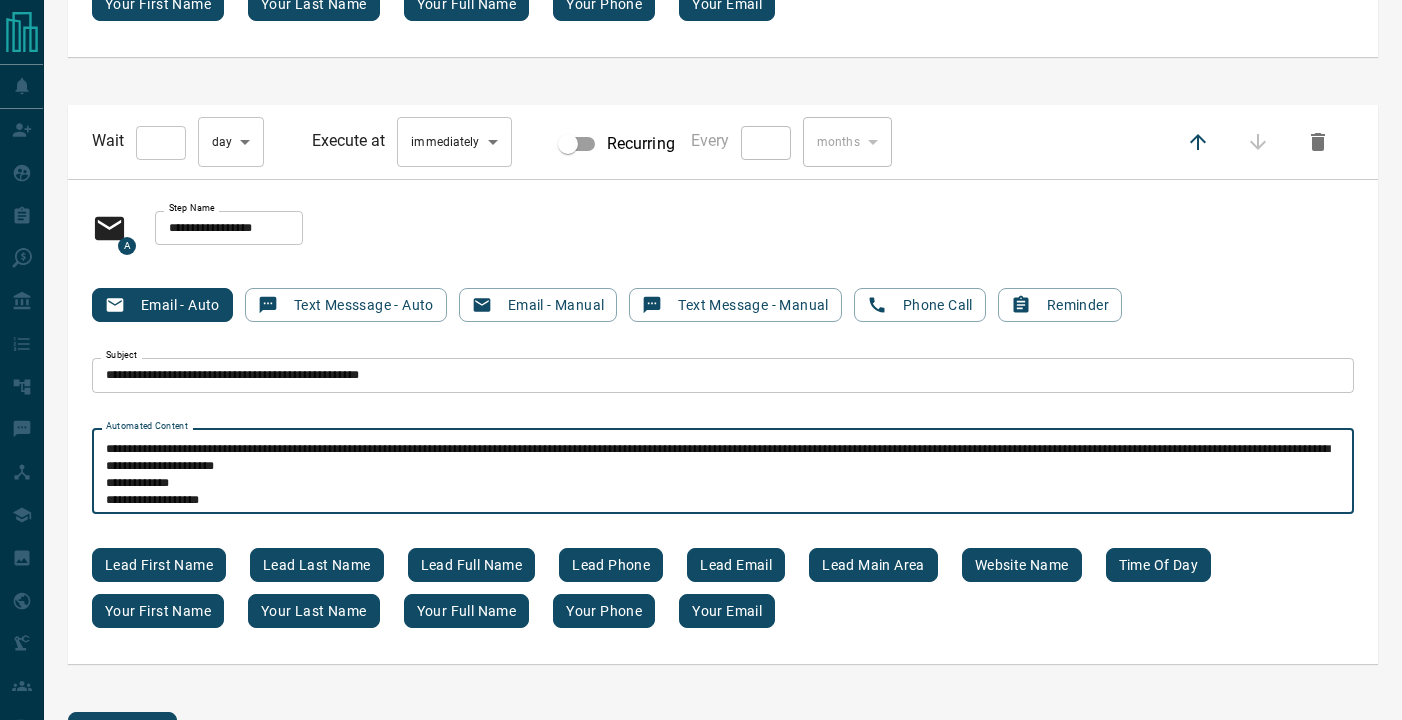 click on "**********" at bounding box center [723, 471] 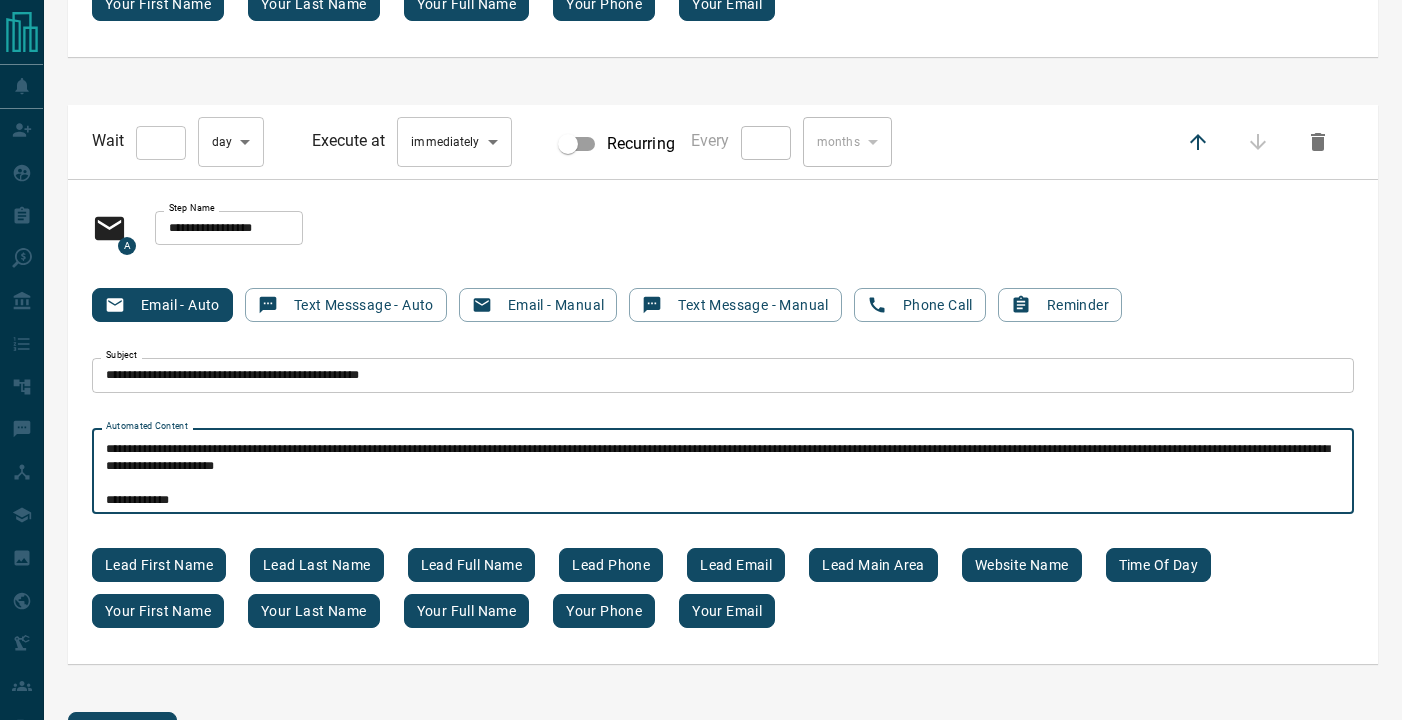scroll, scrollTop: 53, scrollLeft: 0, axis: vertical 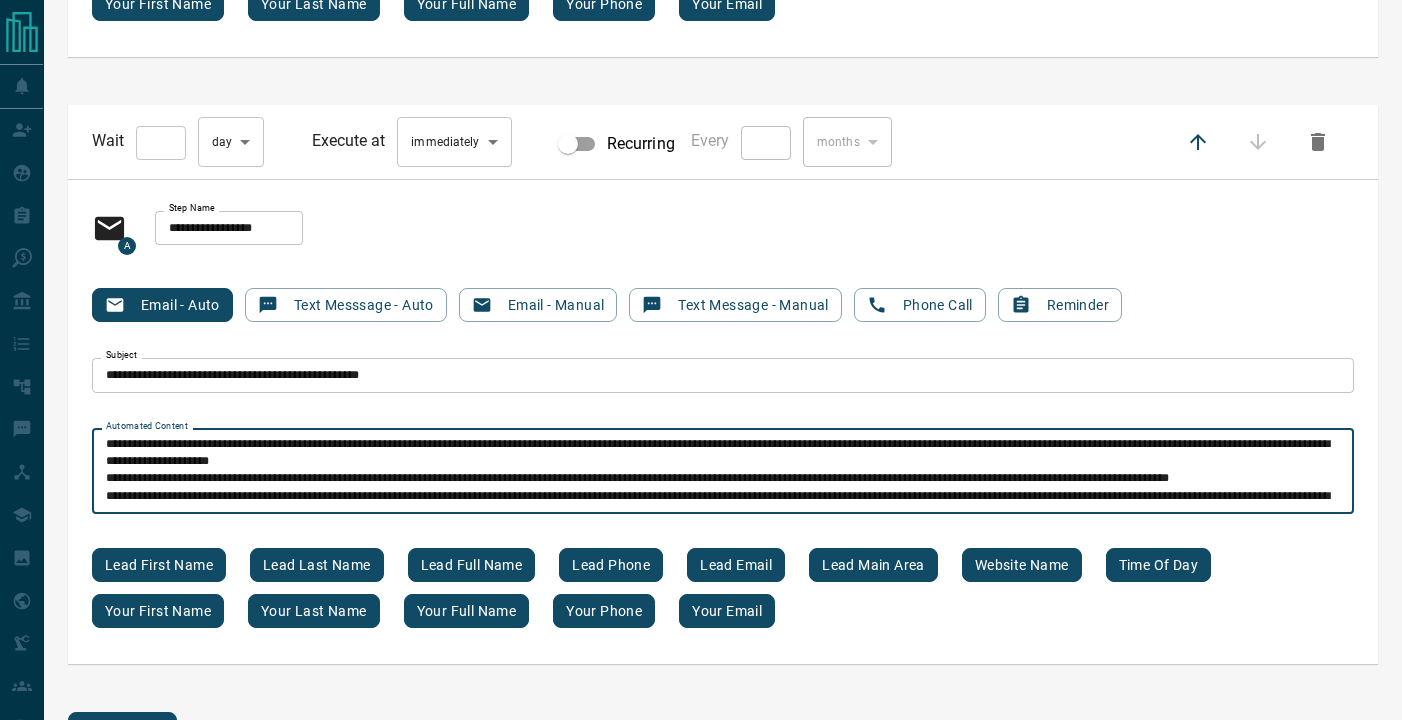 click on "**********" at bounding box center (723, 471) 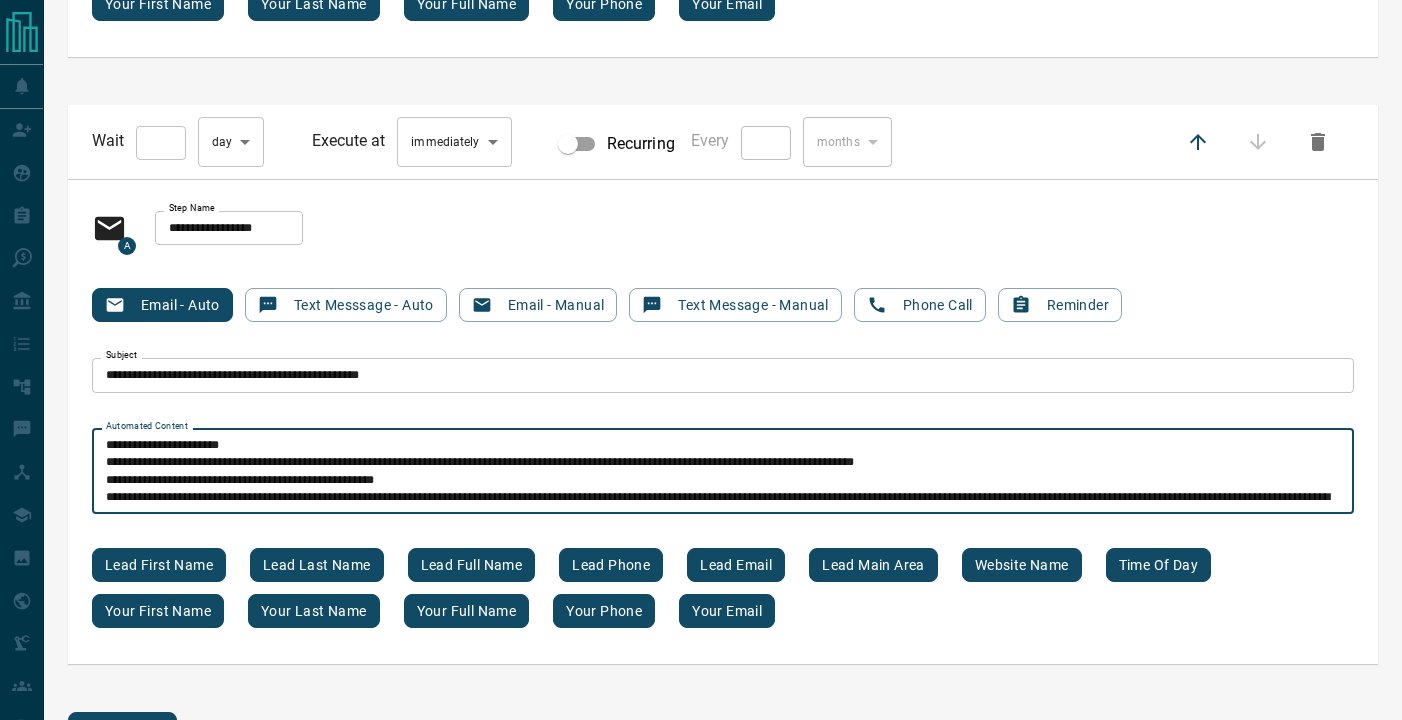 scroll, scrollTop: 0, scrollLeft: 0, axis: both 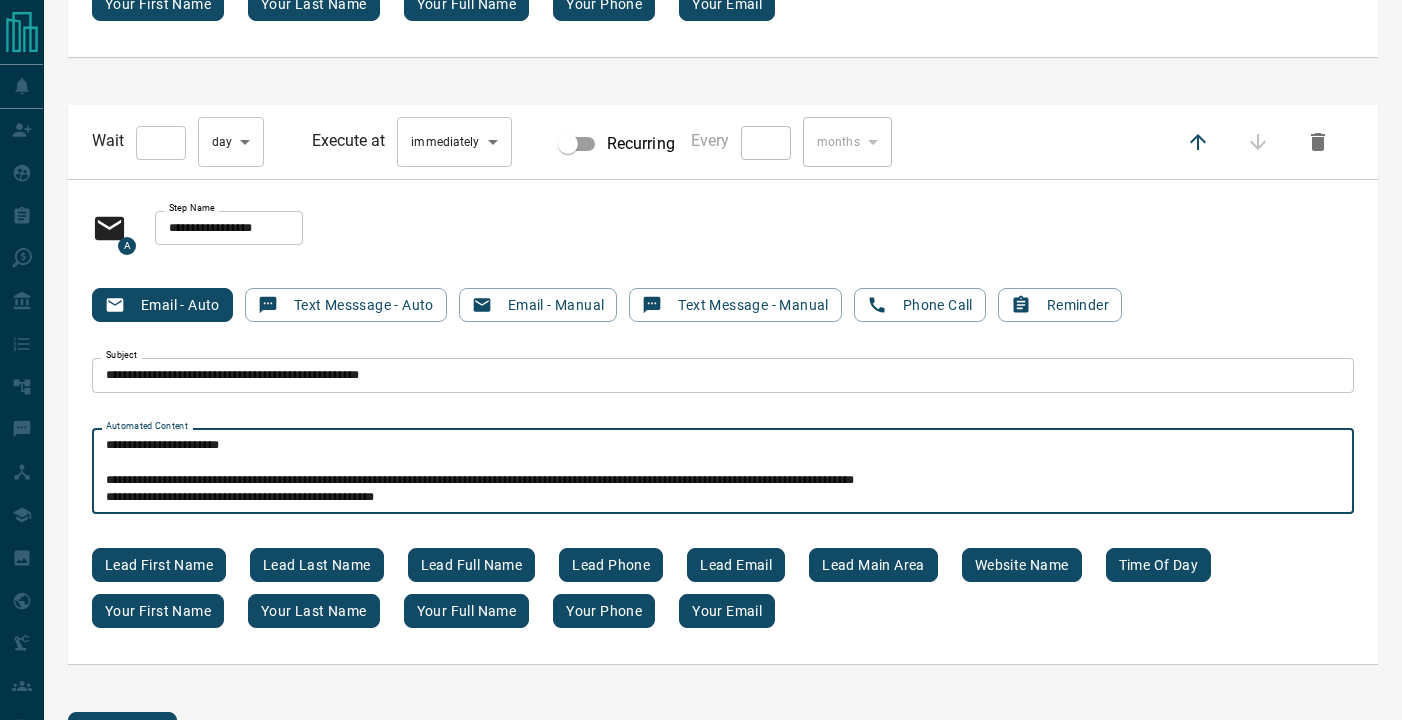 click on "[STARS]
[STARS]
[STARS]
[STARS]
[STARS]
[STARS]
[STARS]
[STARS]" at bounding box center [723, 471] 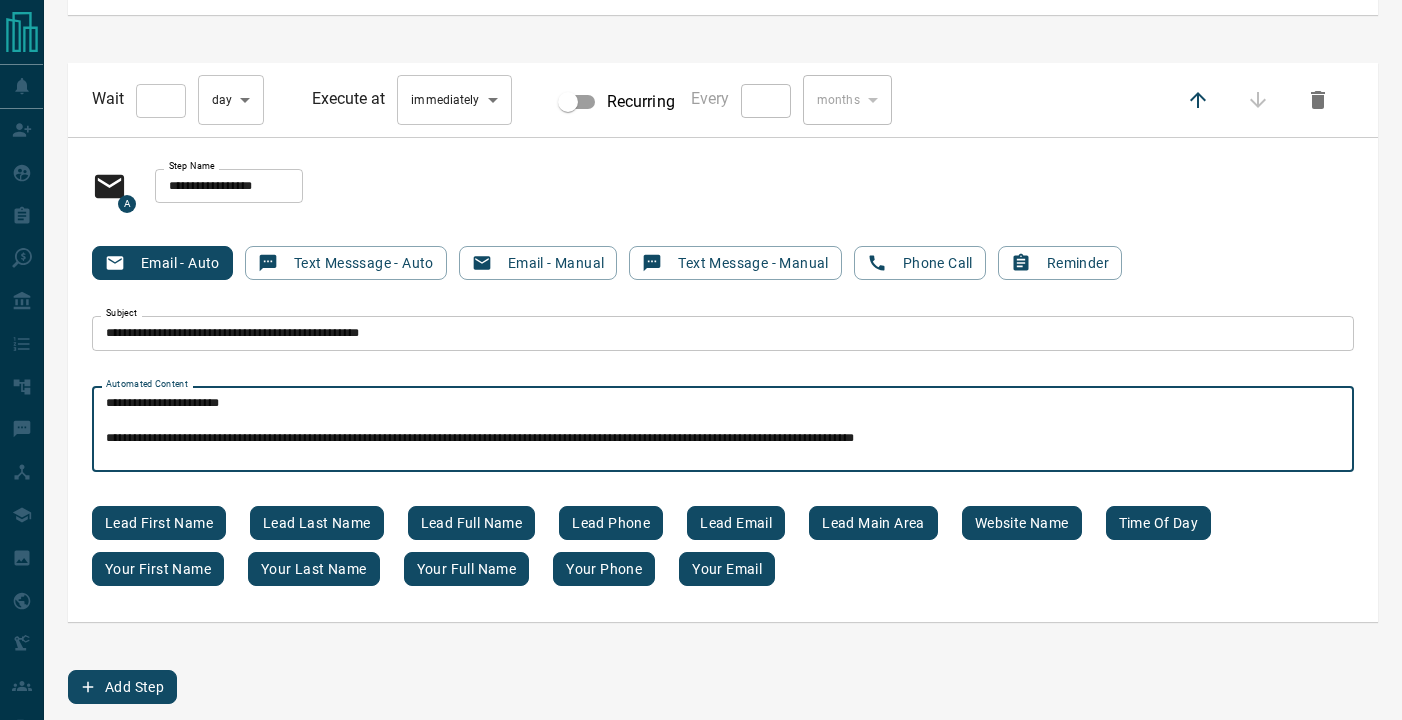 scroll, scrollTop: 15751, scrollLeft: 0, axis: vertical 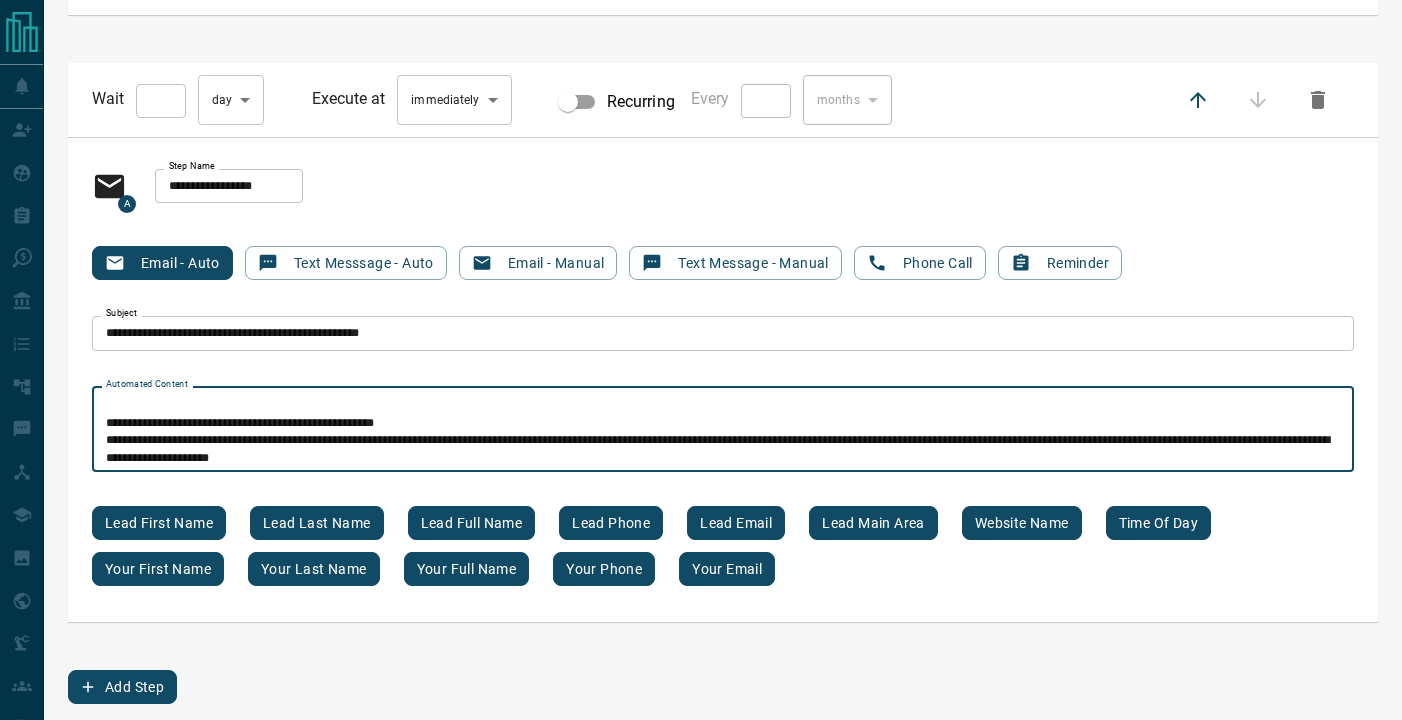 click on "**********" at bounding box center (723, 429) 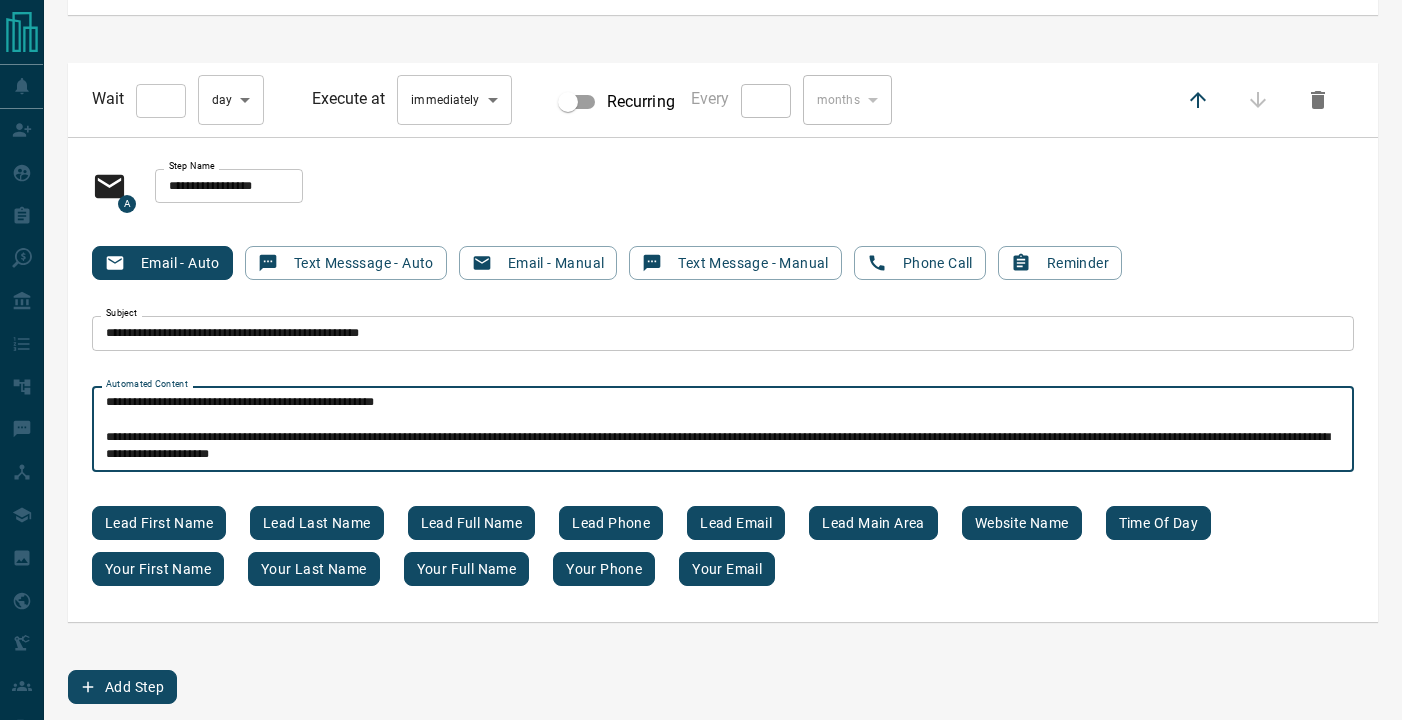 scroll, scrollTop: 73, scrollLeft: 0, axis: vertical 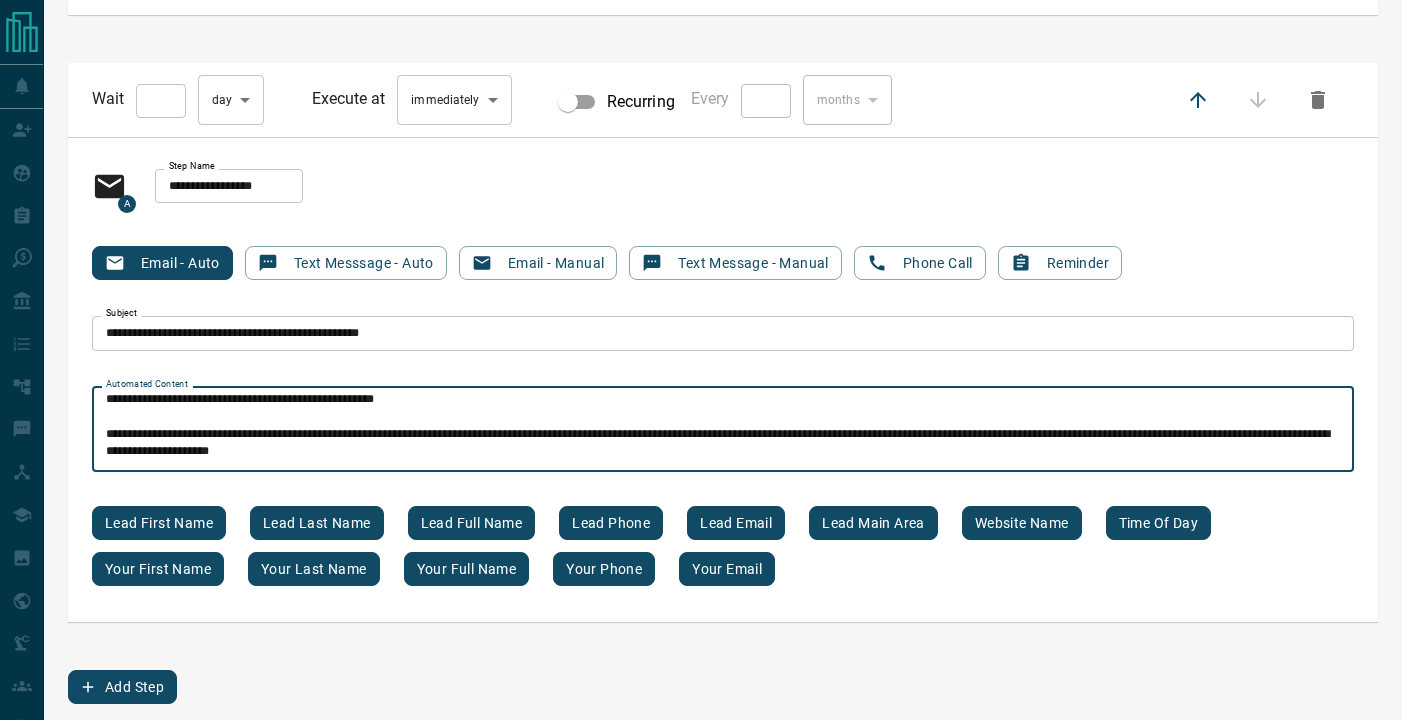 click on "**********" at bounding box center [723, 429] 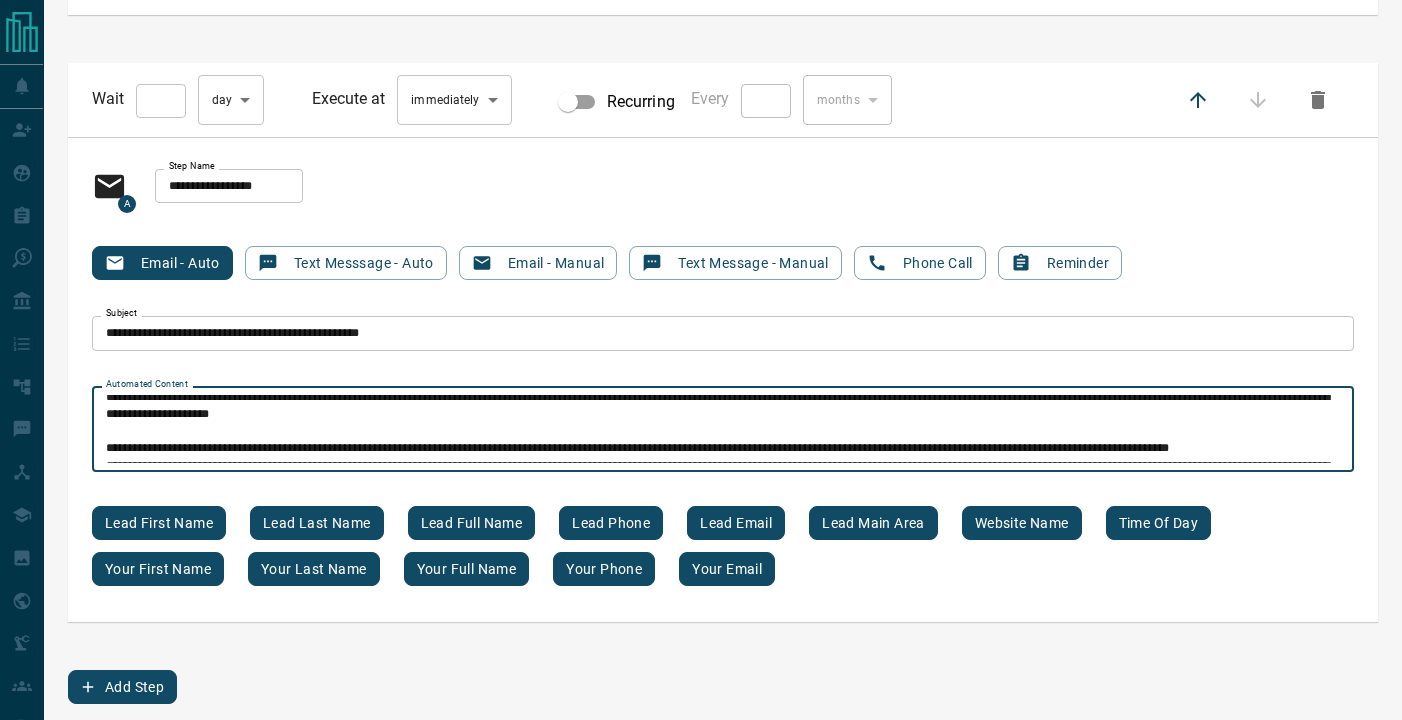 scroll, scrollTop: 151, scrollLeft: 0, axis: vertical 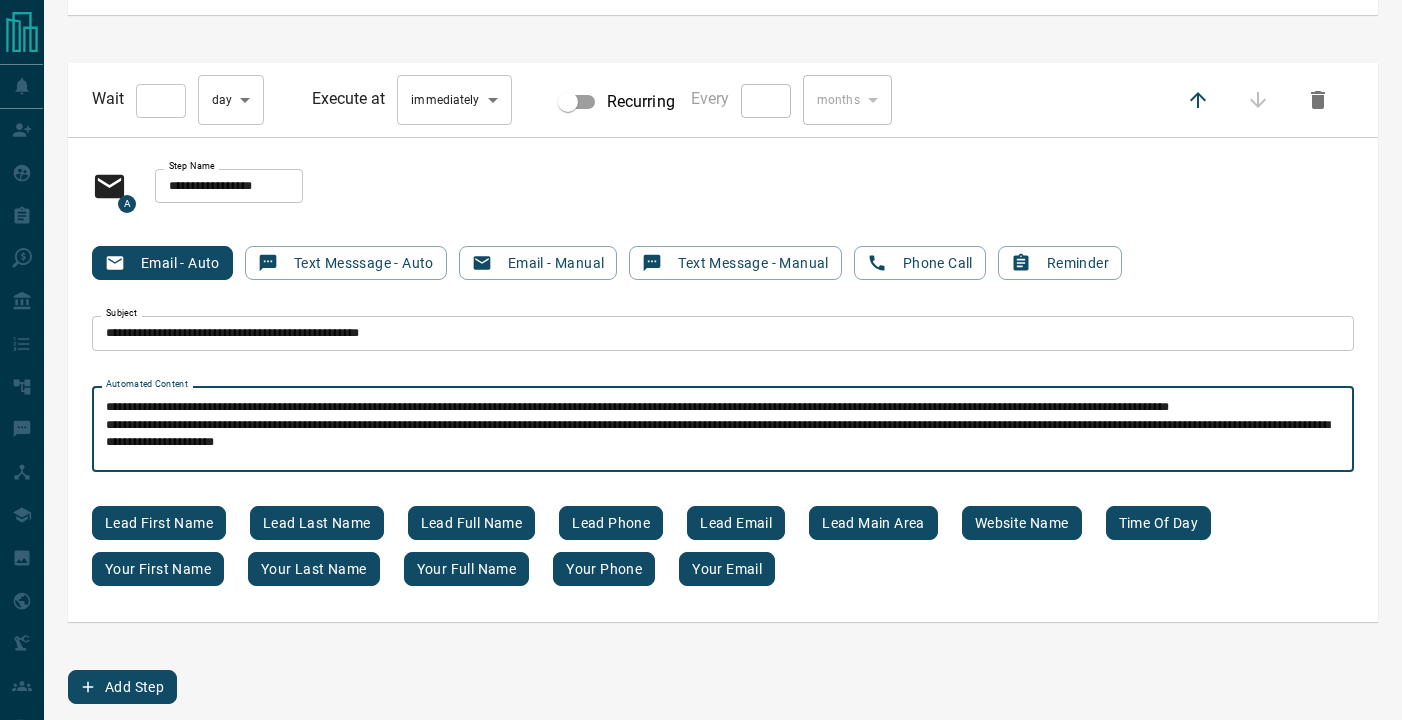 click on "**********" at bounding box center [723, 429] 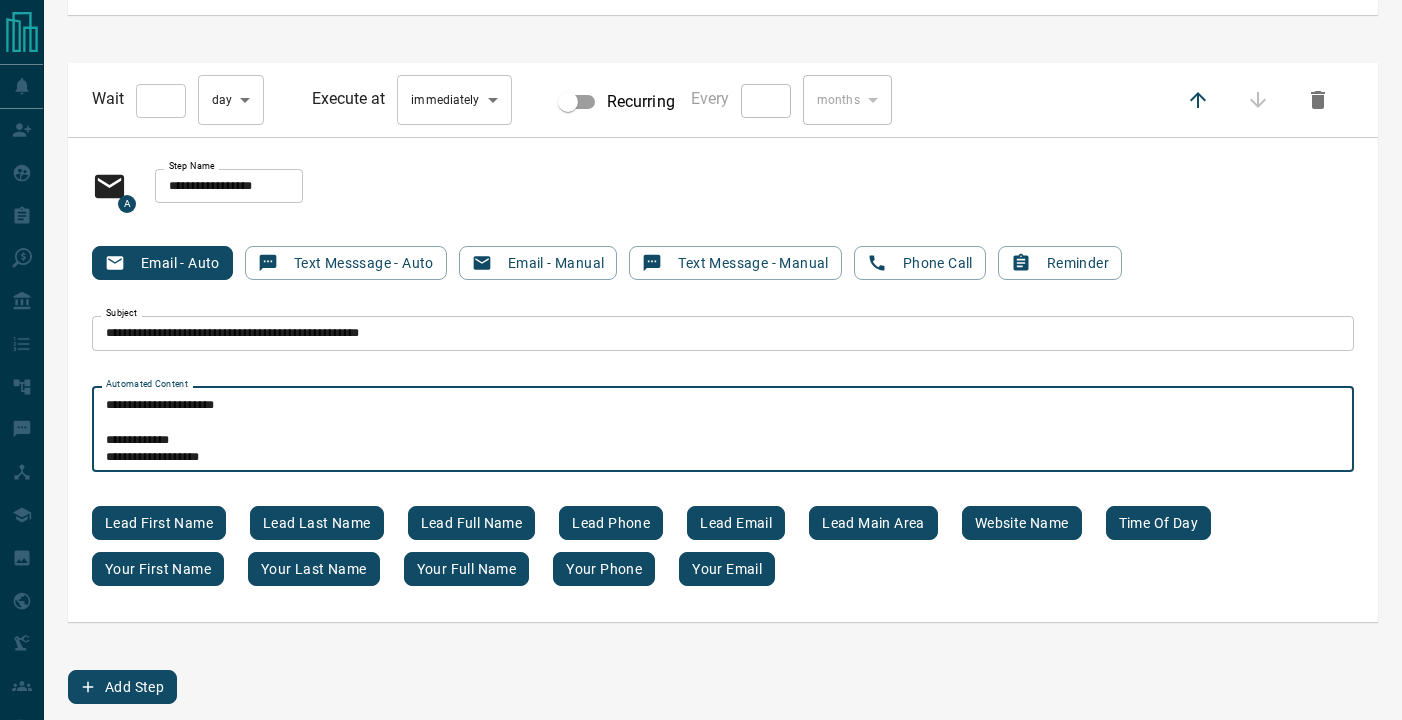 scroll, scrollTop: 204, scrollLeft: 0, axis: vertical 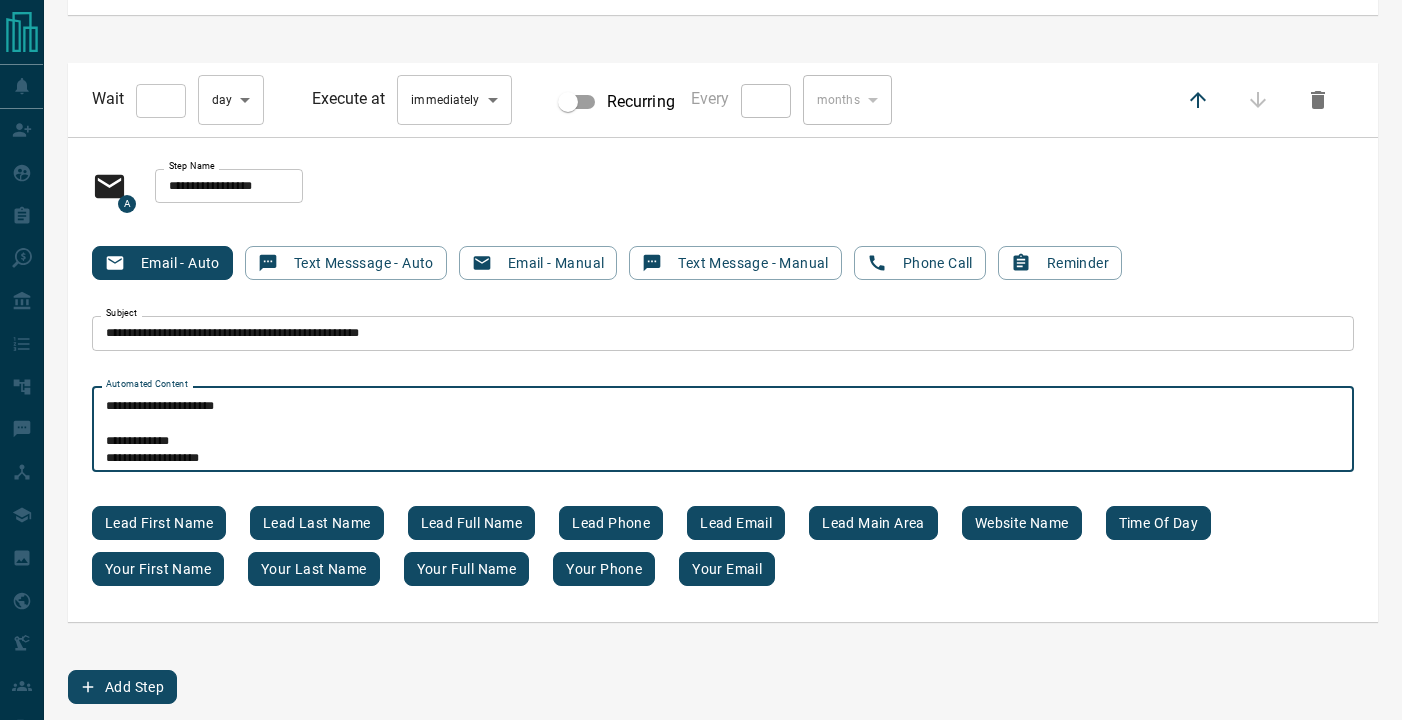 type on "[STARS]
[STARS]
[STARS]
[STARS]
[STARS]
[STARS]
[STARS]
[STARS]" 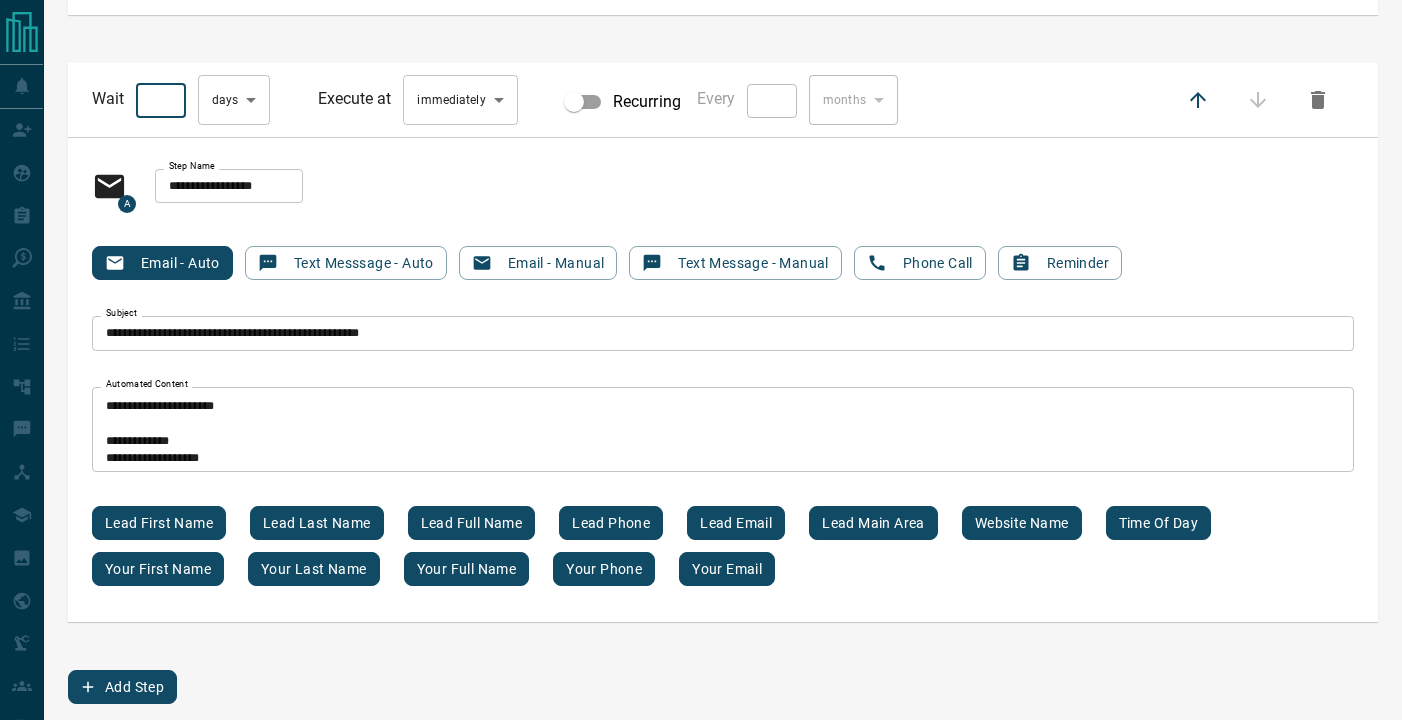 click on "*" at bounding box center (161, 101) 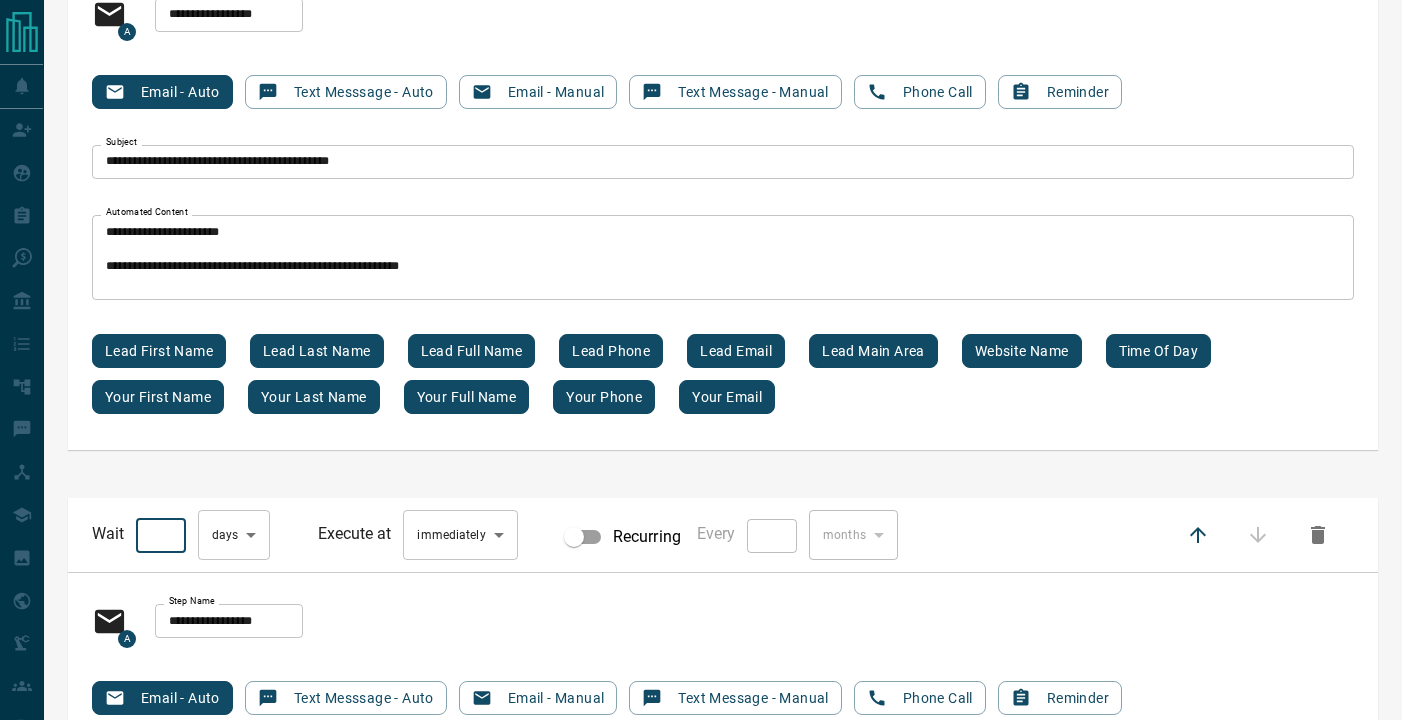 scroll, scrollTop: 15215, scrollLeft: 0, axis: vertical 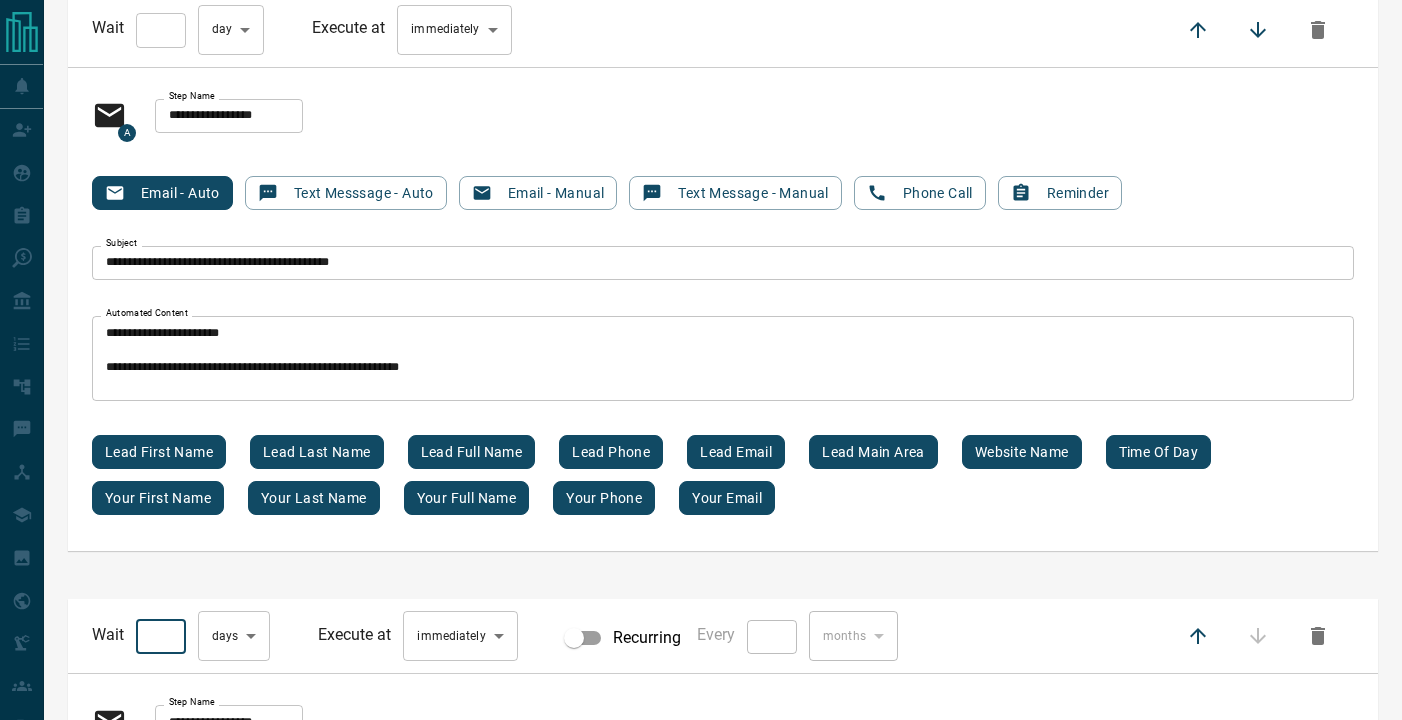 type on "*" 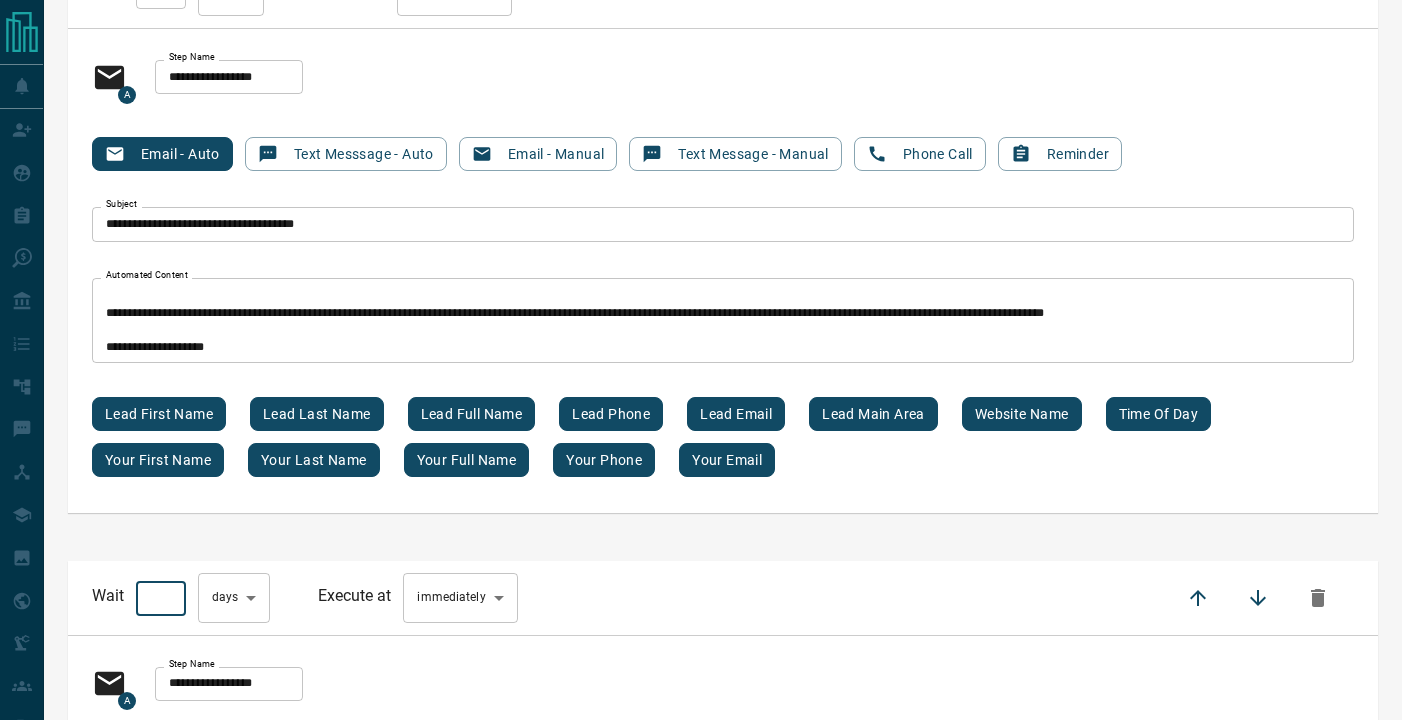 scroll, scrollTop: 14612, scrollLeft: 0, axis: vertical 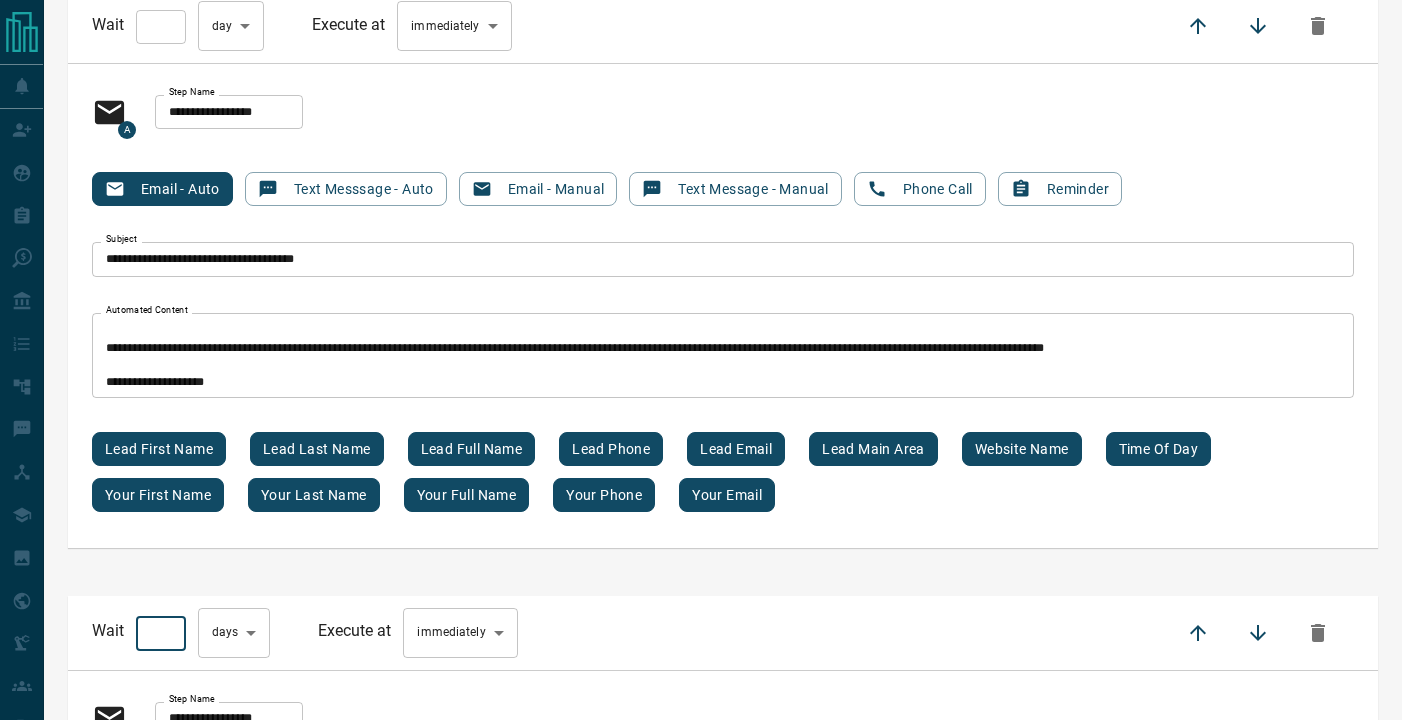 type on "*" 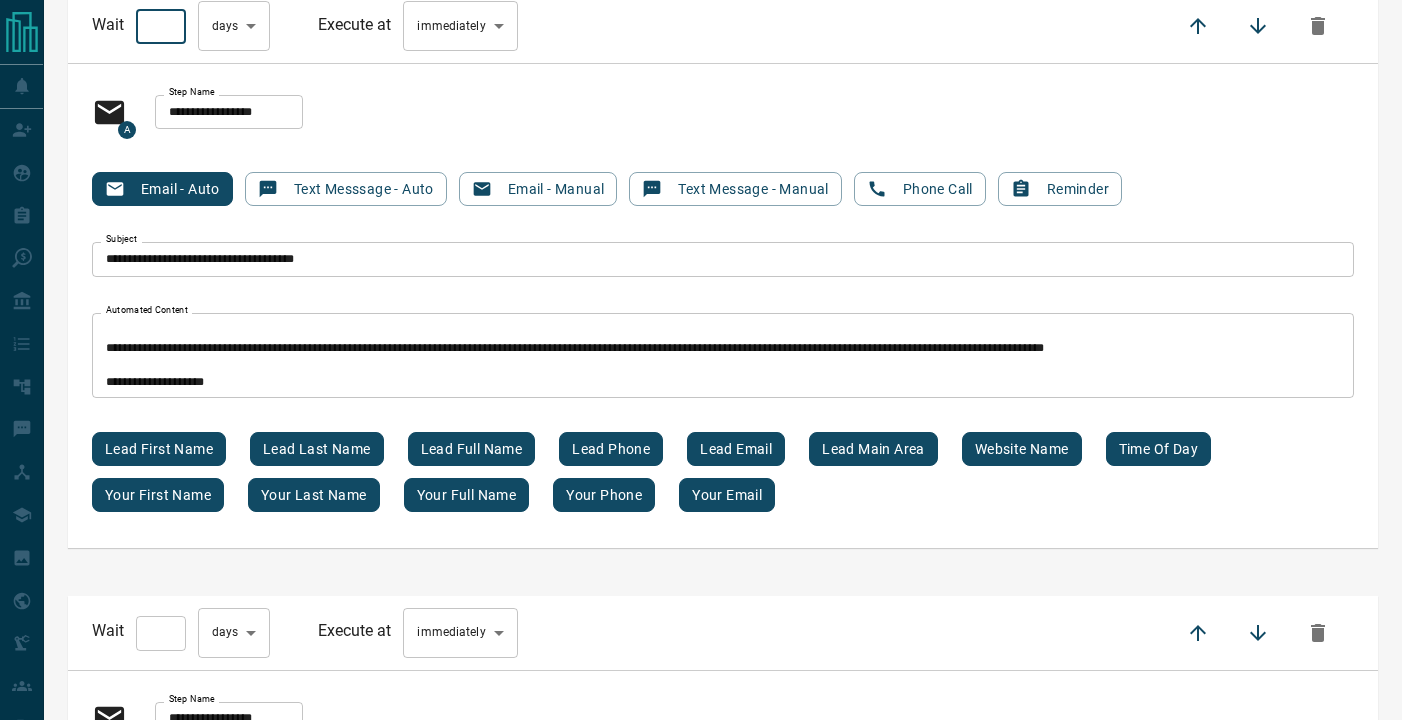 click on "*" at bounding box center (161, 27) 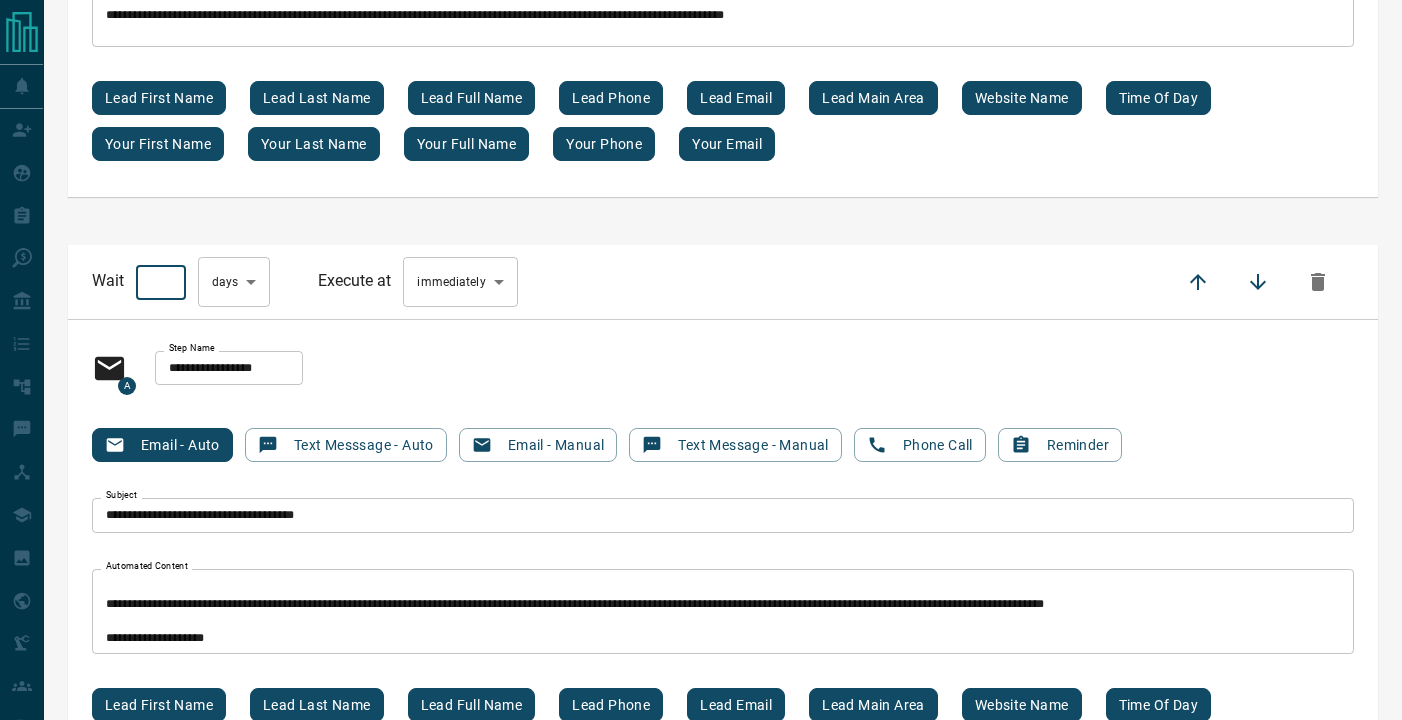 scroll, scrollTop: 14331, scrollLeft: 0, axis: vertical 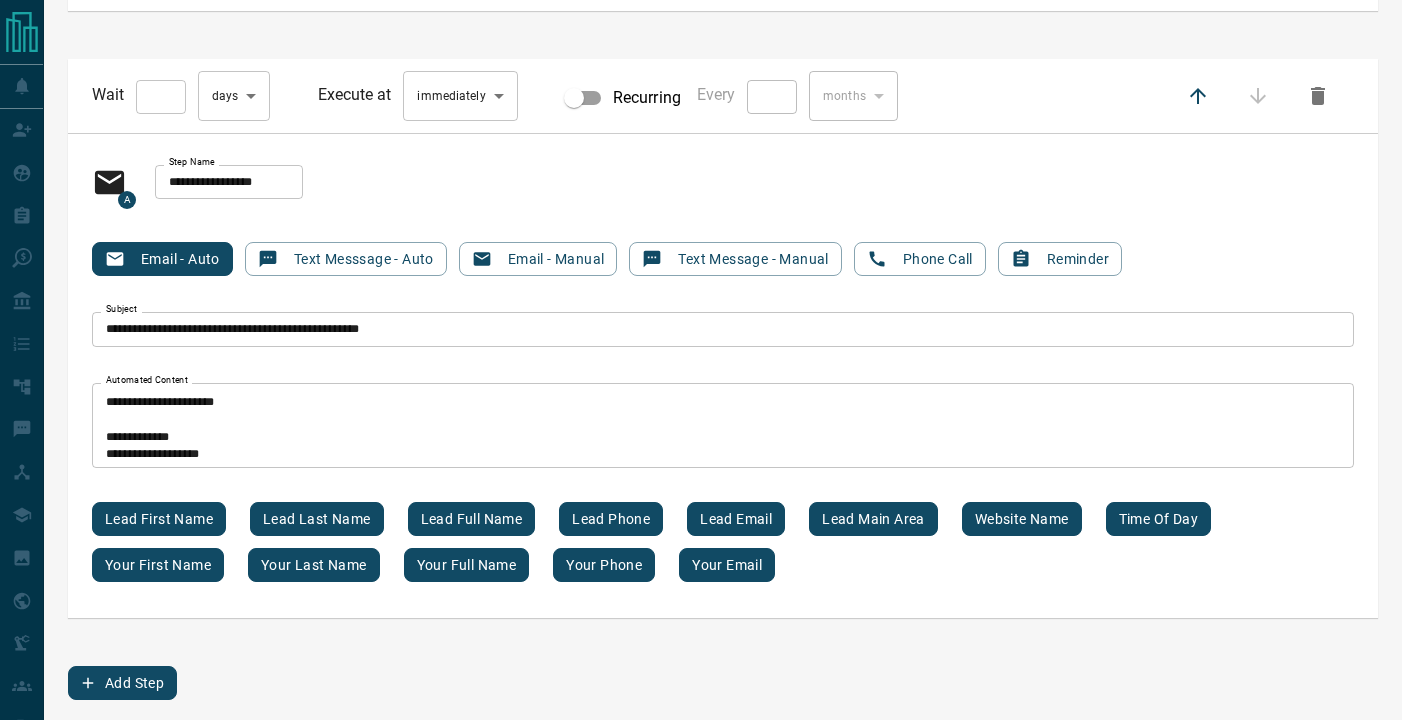 click on "Add Step" at bounding box center (122, 683) 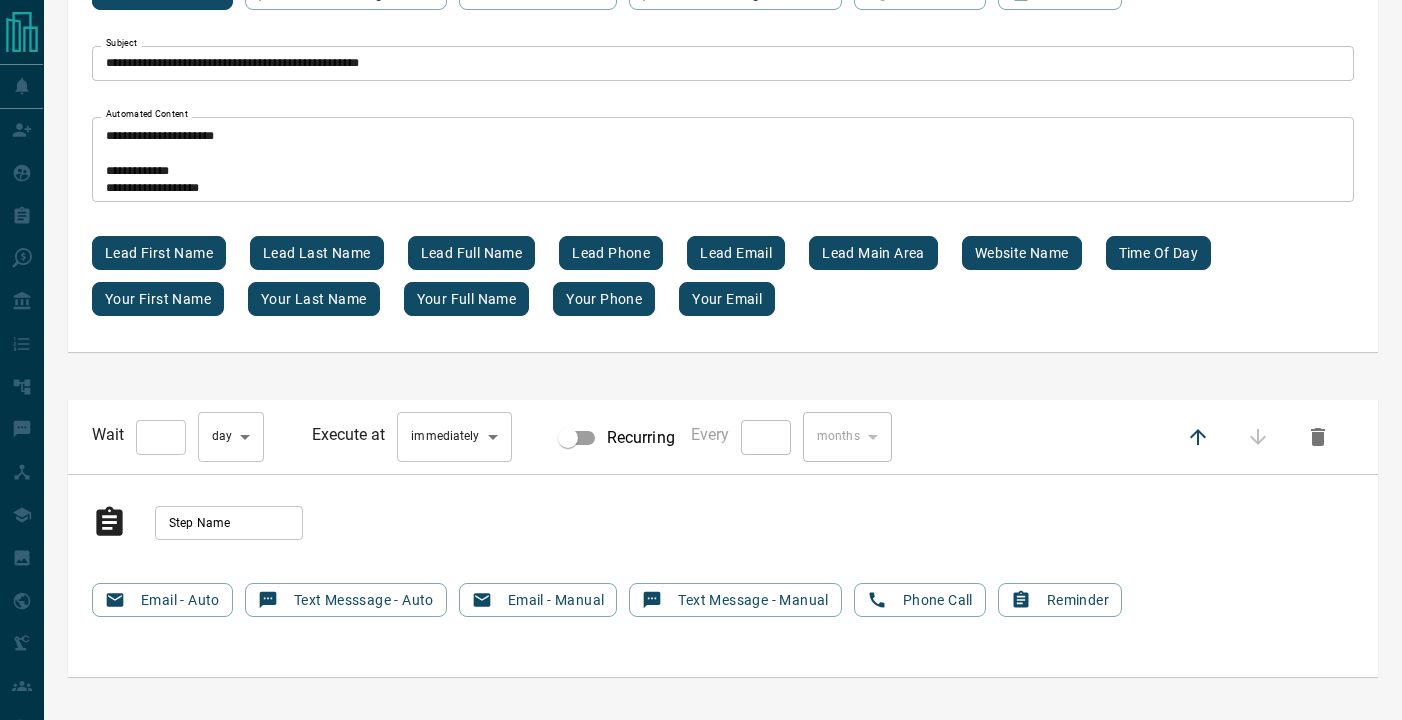 scroll, scrollTop: 16080, scrollLeft: 0, axis: vertical 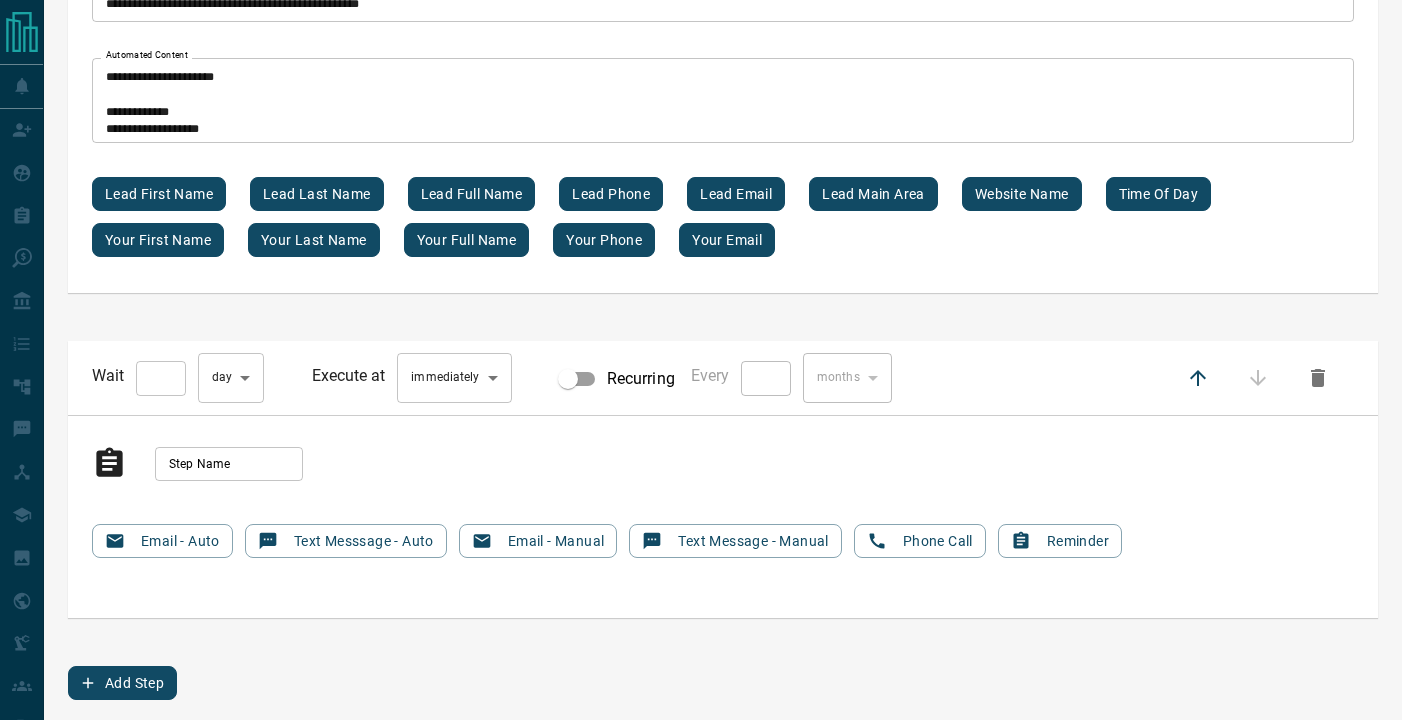 type 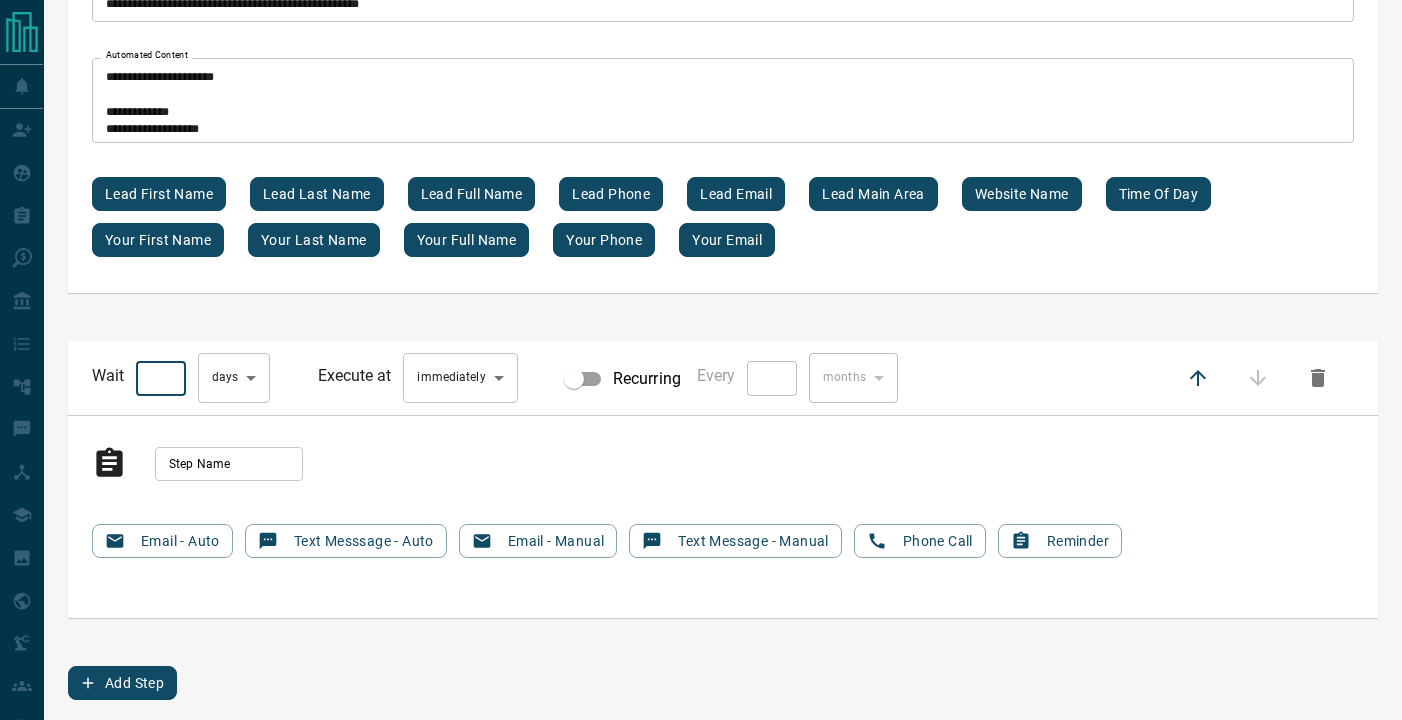 click on "*" at bounding box center (161, 378) 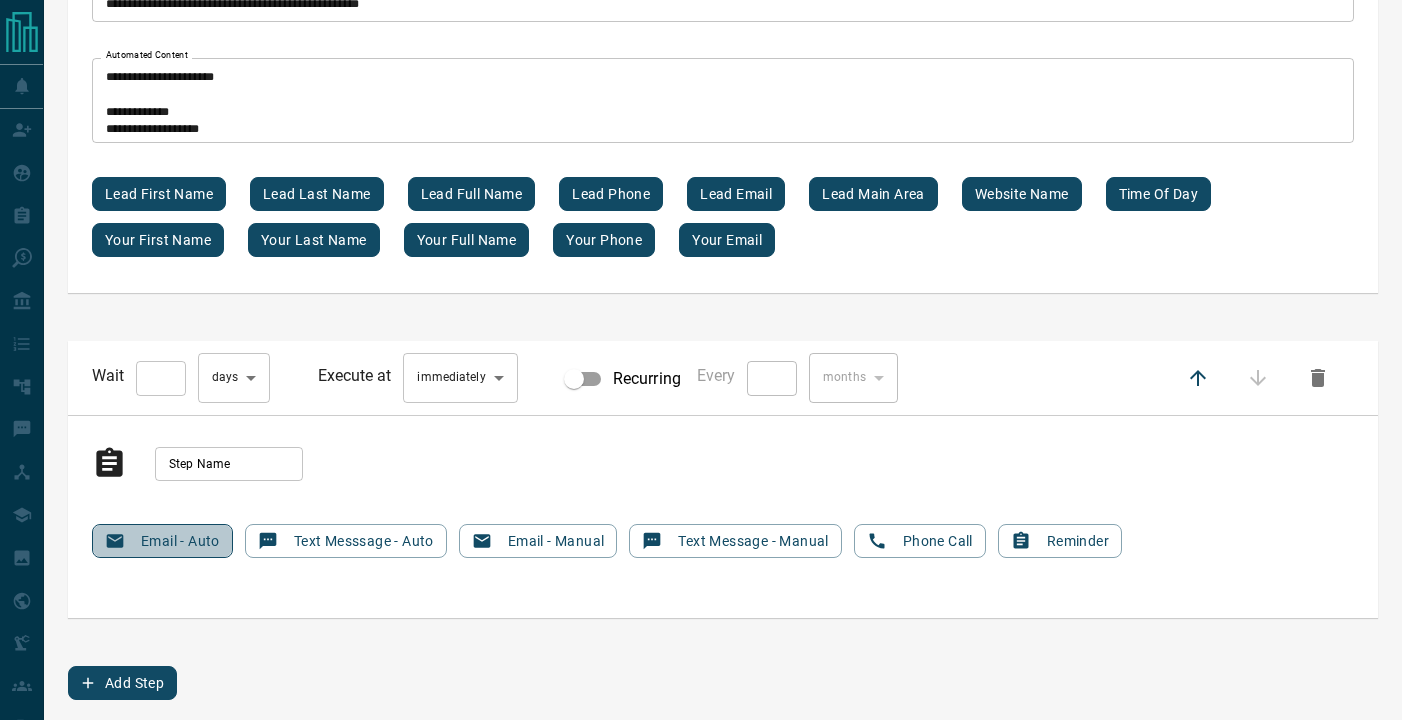 click on "Email - Auto" at bounding box center [162, 541] 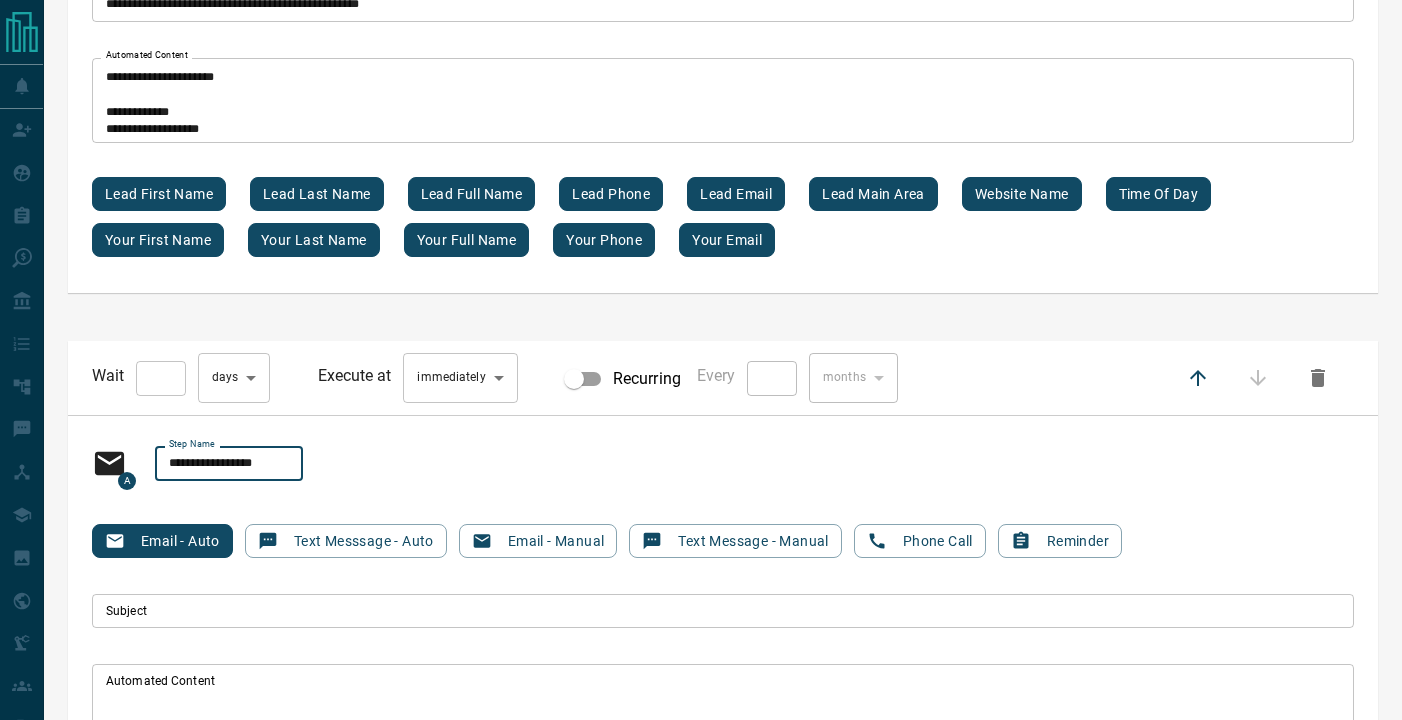 type on "**********" 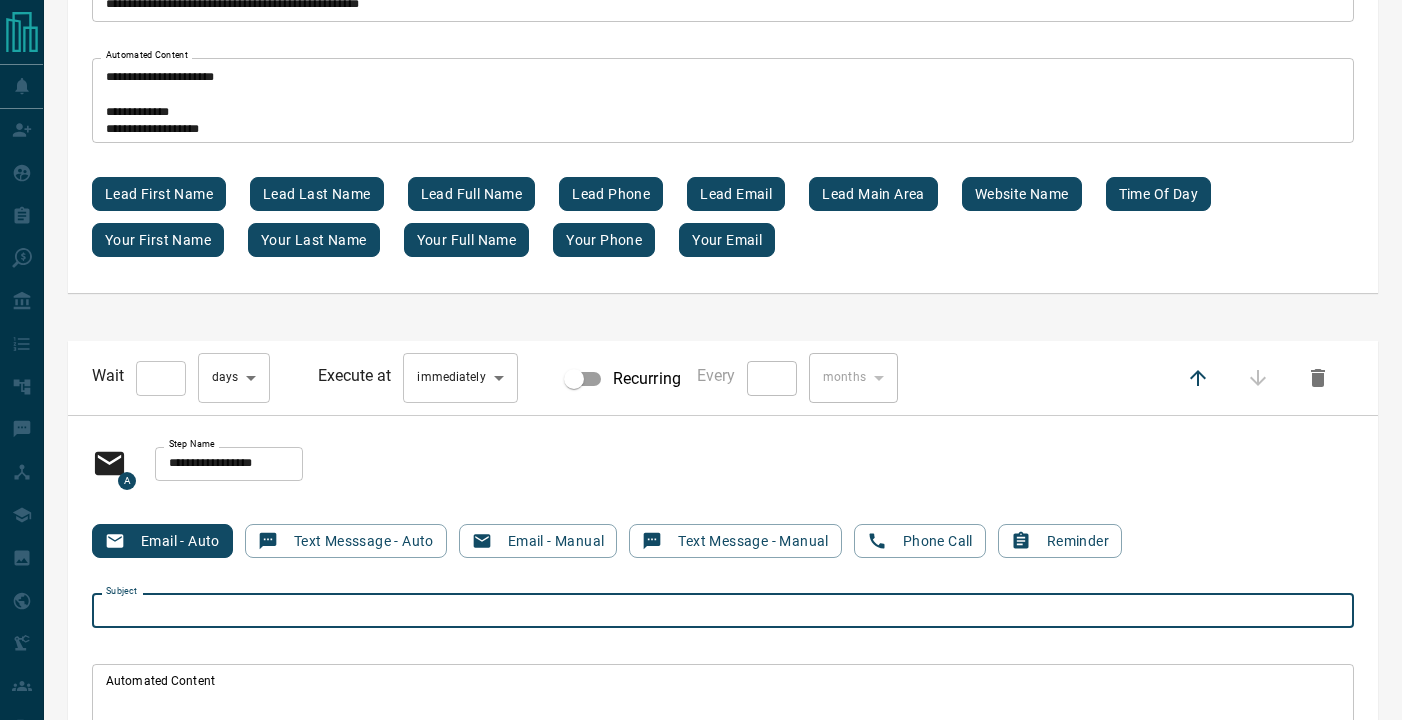 paste on "**********" 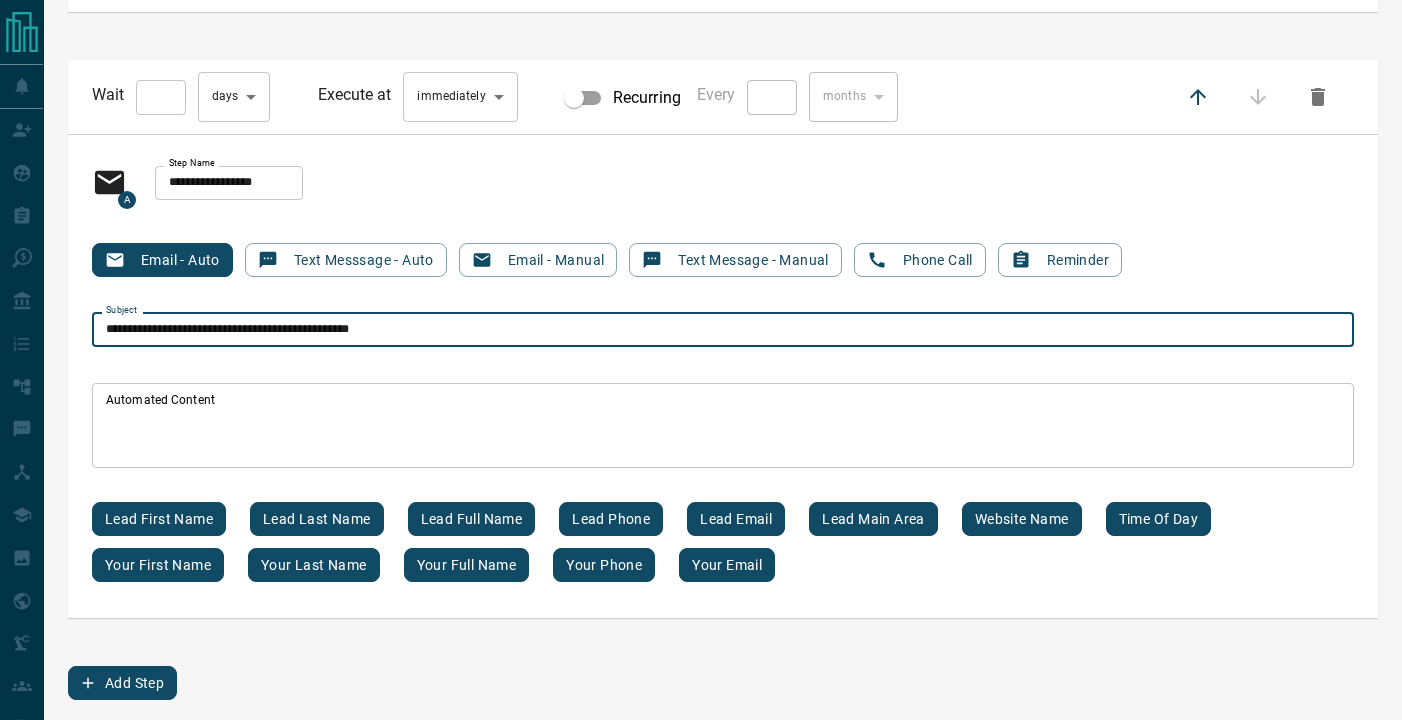 scroll, scrollTop: 16361, scrollLeft: 0, axis: vertical 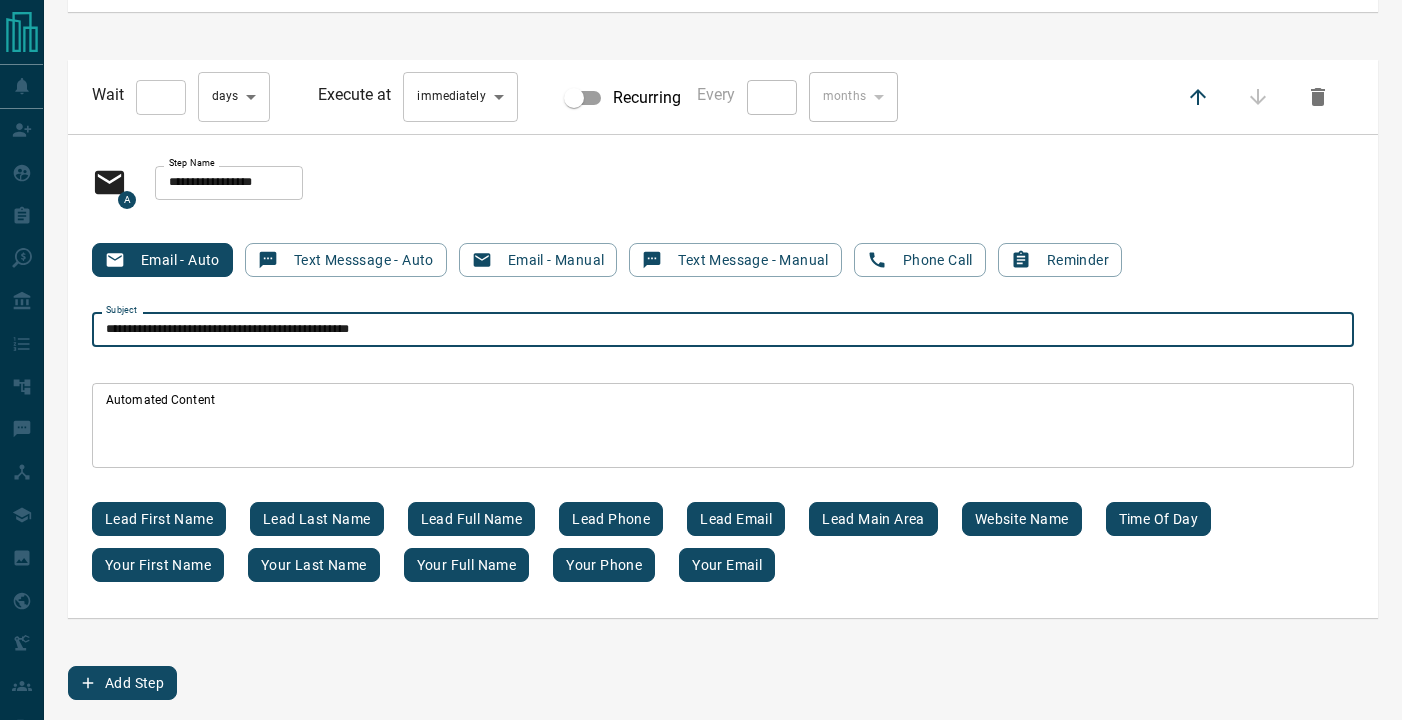 type on "**********" 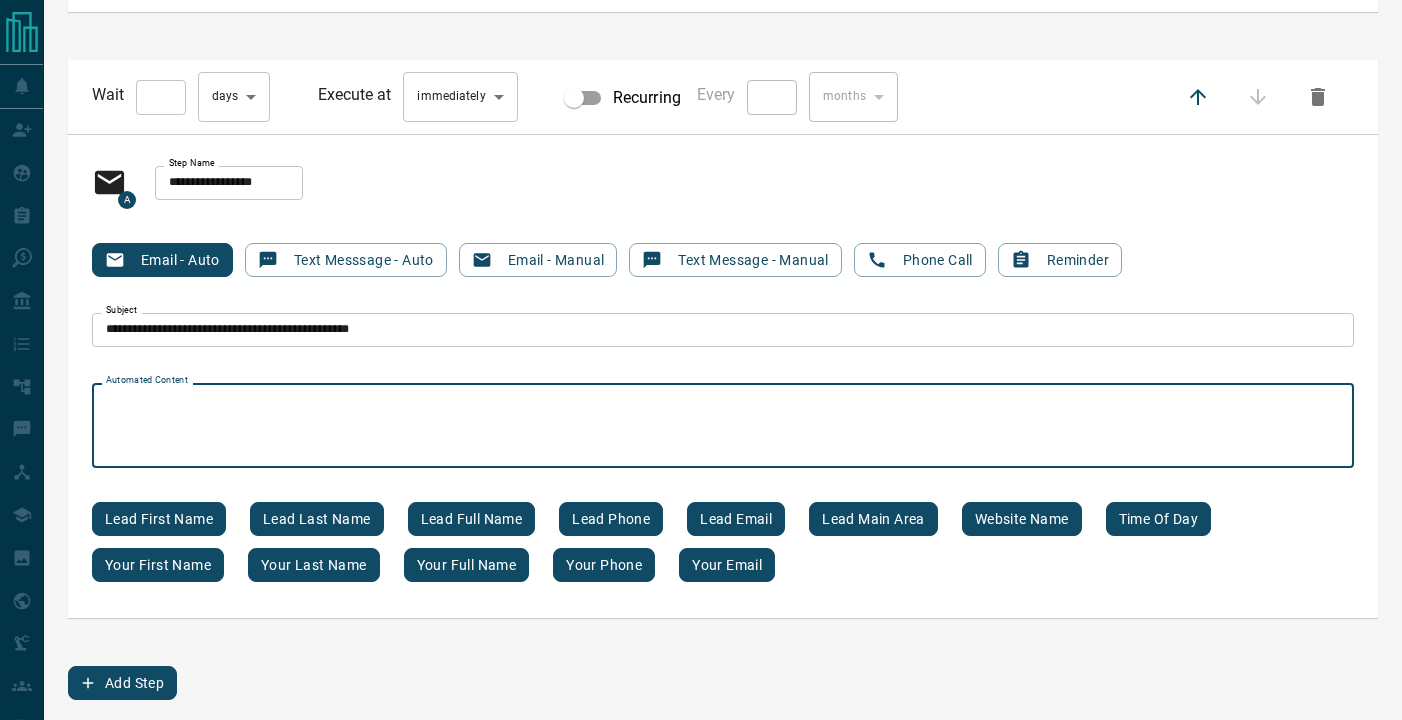 click on "Automated Content" at bounding box center [723, 426] 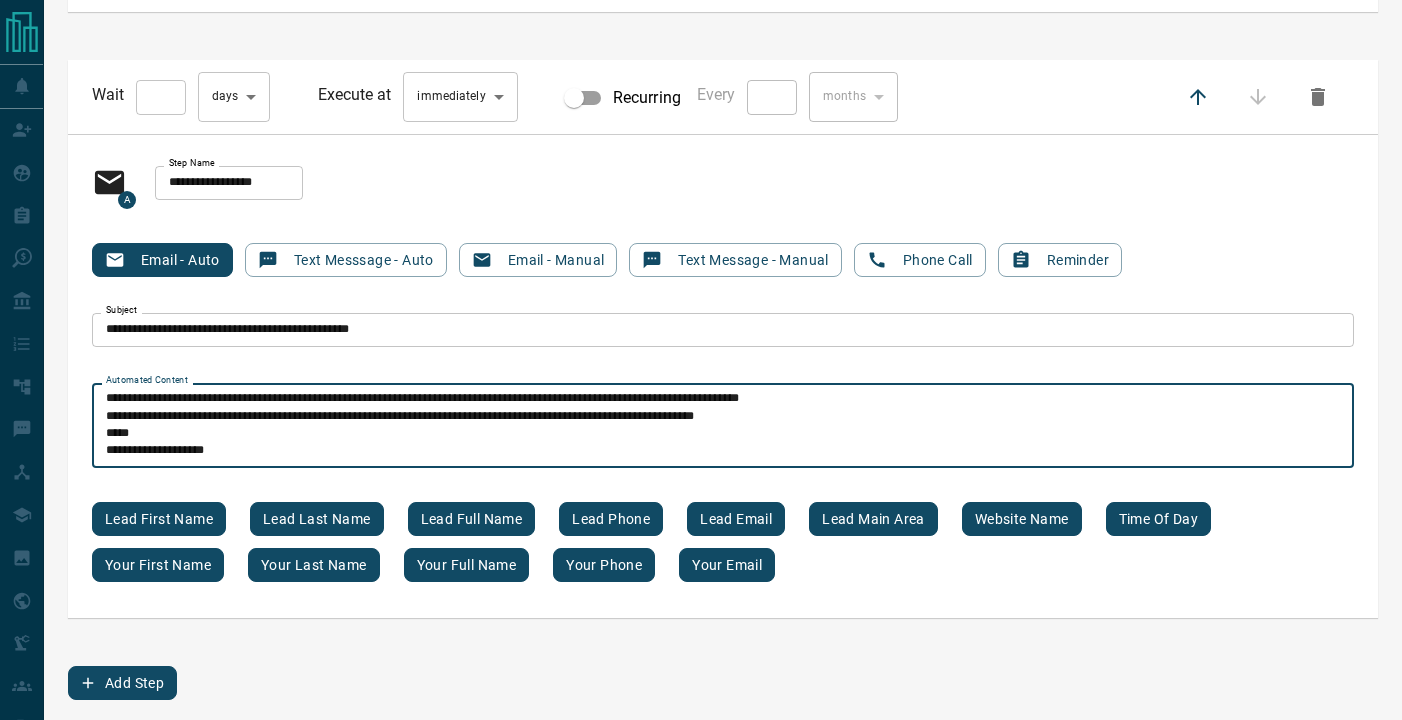 scroll, scrollTop: 51, scrollLeft: 0, axis: vertical 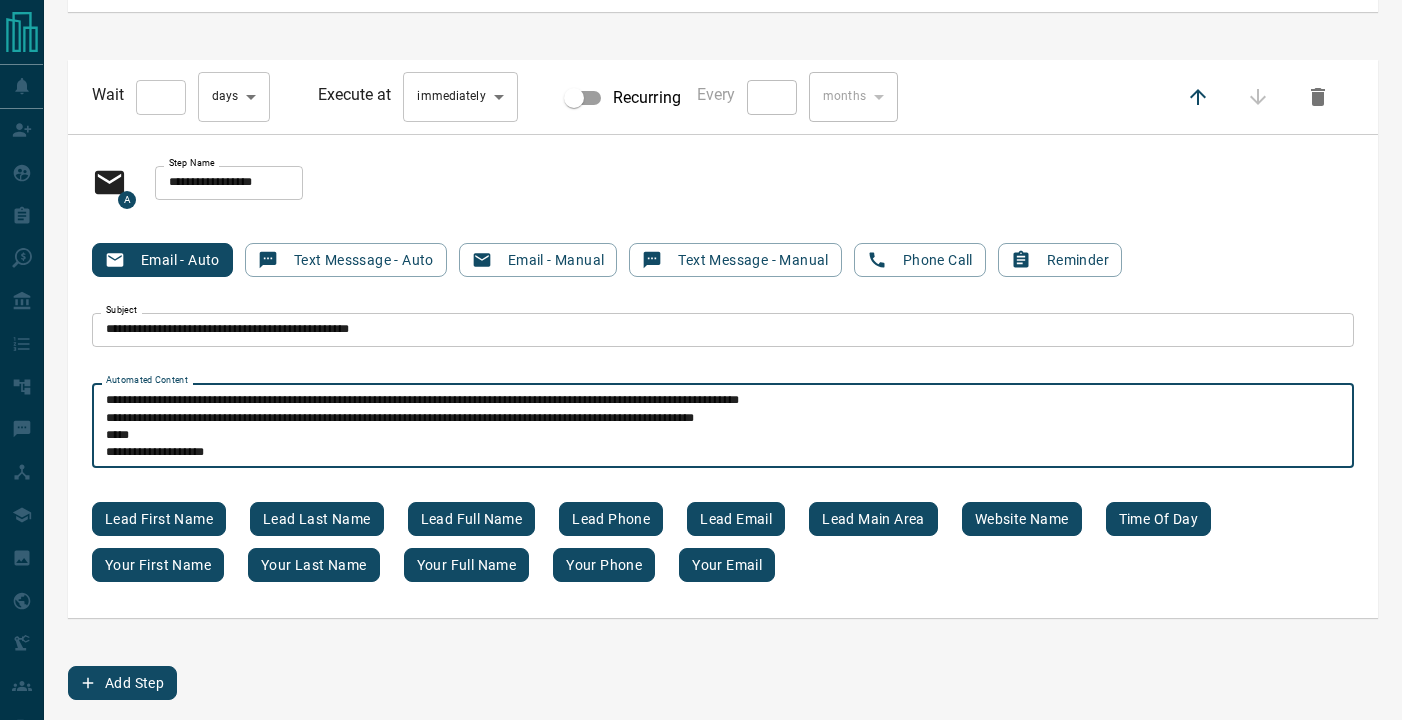 click on "**********" at bounding box center [723, 426] 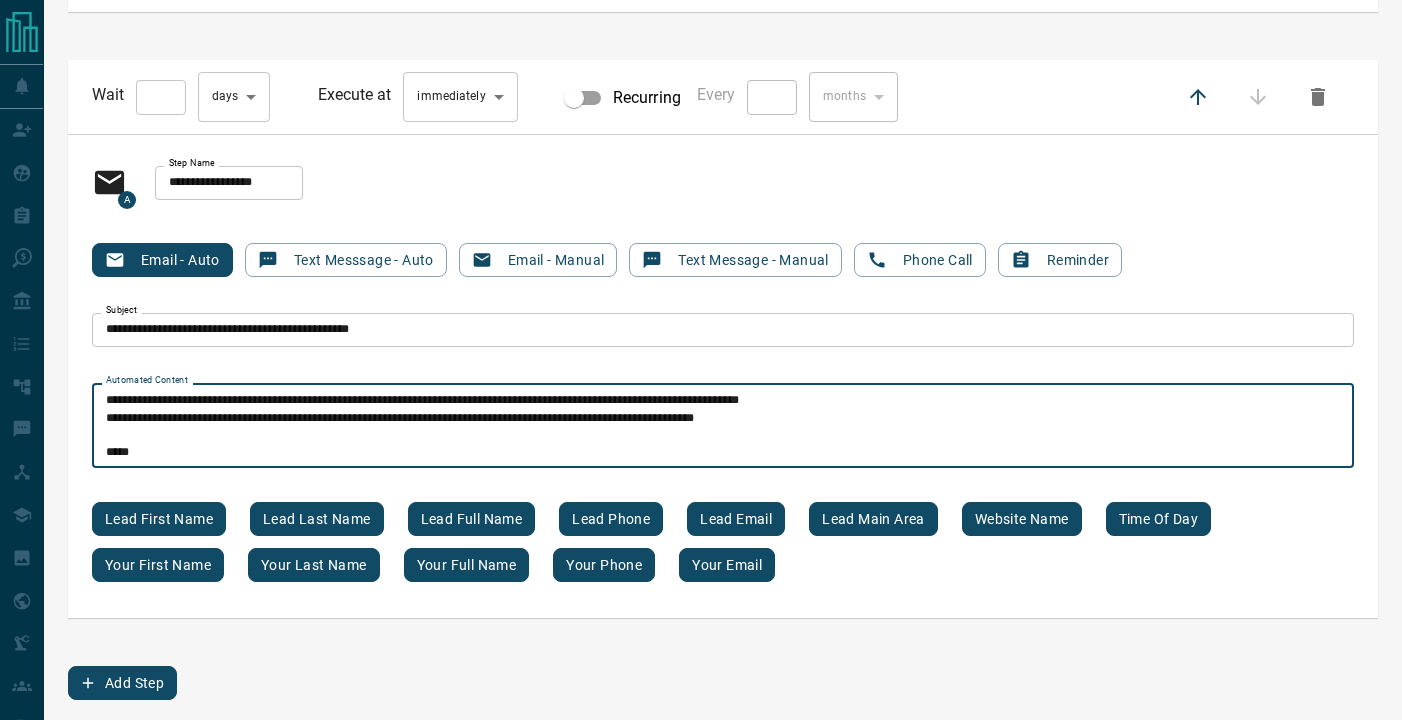 click on "**********" at bounding box center [723, 426] 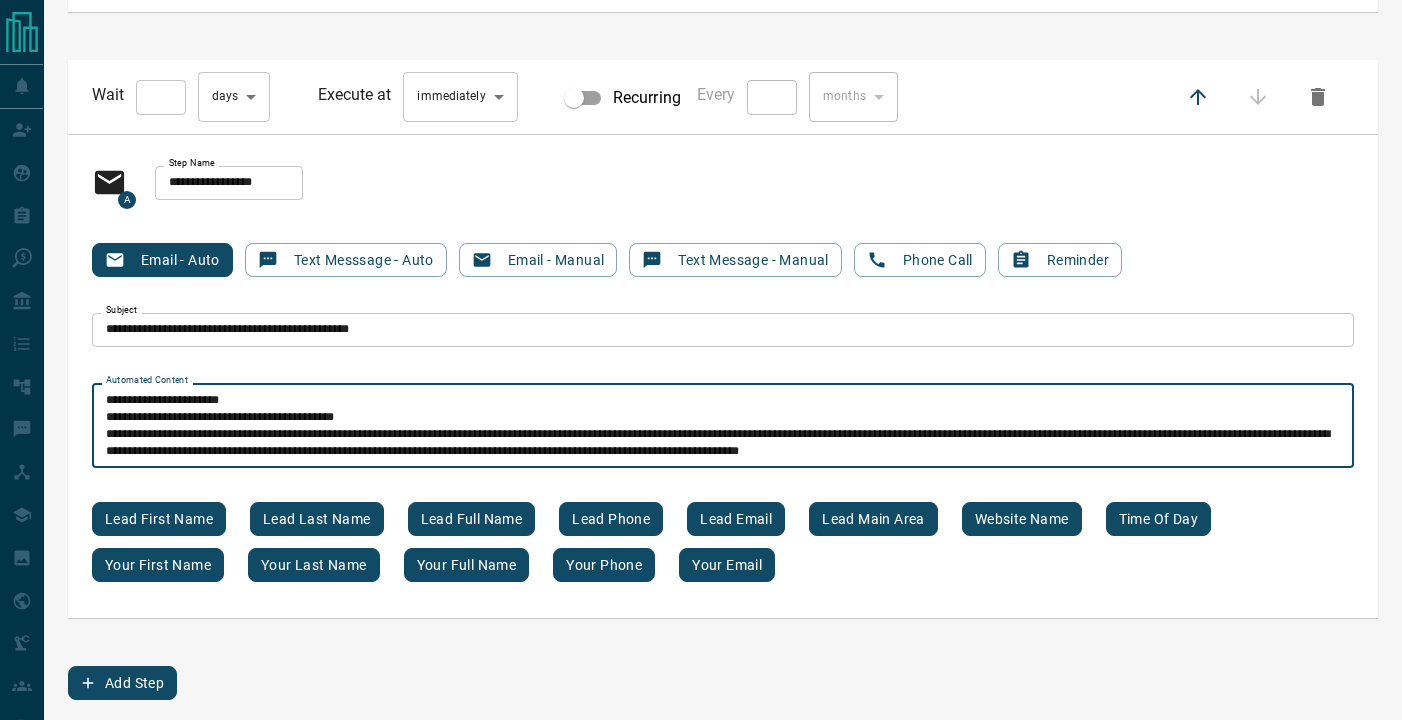 scroll, scrollTop: 0, scrollLeft: 0, axis: both 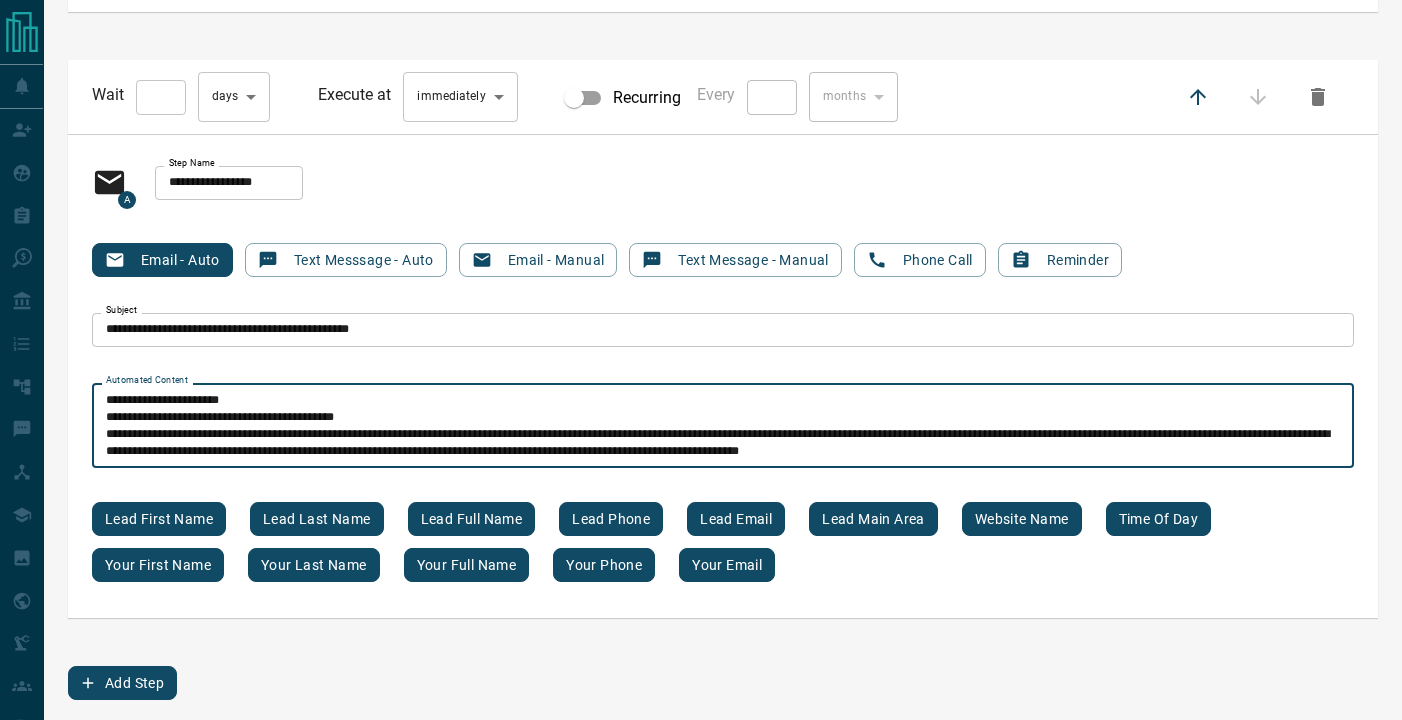 click on "[REDACTED]
[REDACTED]
[REDACTED]
[REDACTED]
[REDACTED]
[REDACTED]" at bounding box center (723, 426) 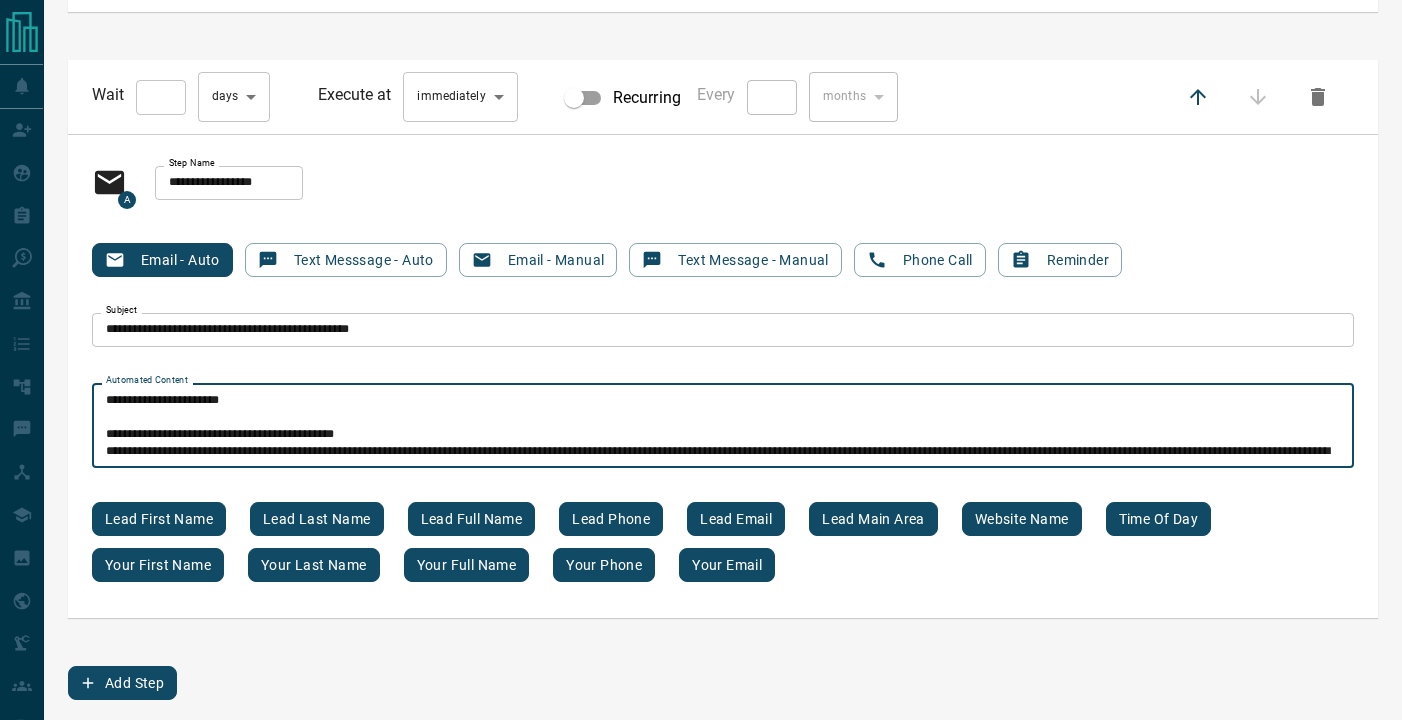 click on "**********" at bounding box center [723, 426] 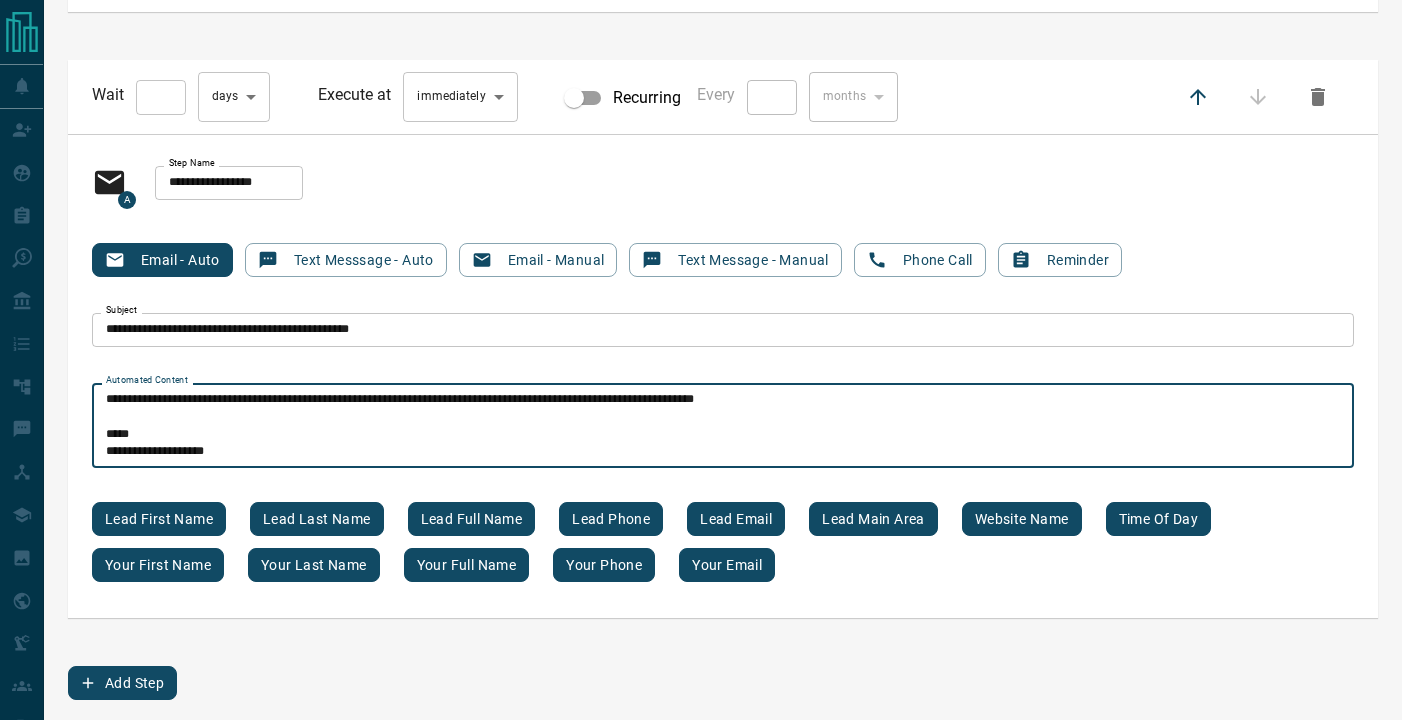 scroll, scrollTop: 119, scrollLeft: 0, axis: vertical 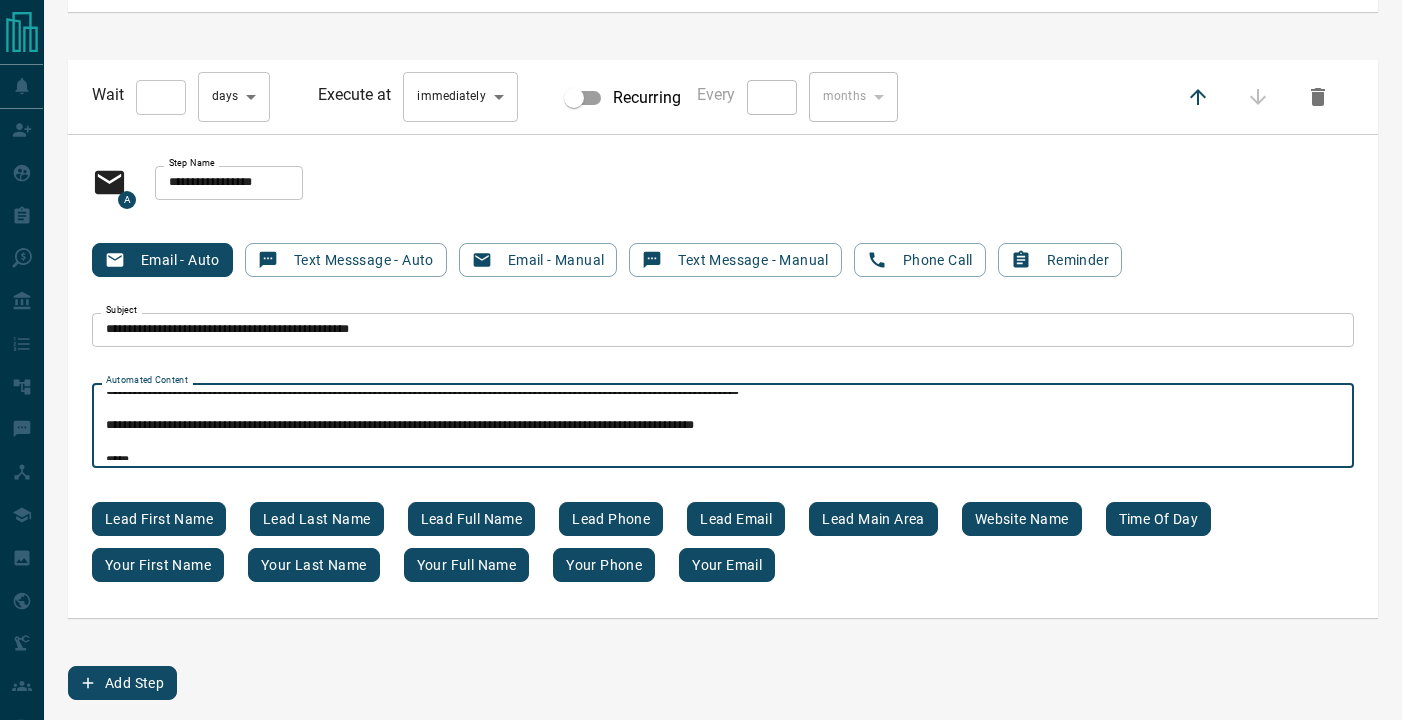 drag, startPoint x: 769, startPoint y: 396, endPoint x: 213, endPoint y: 425, distance: 556.7558 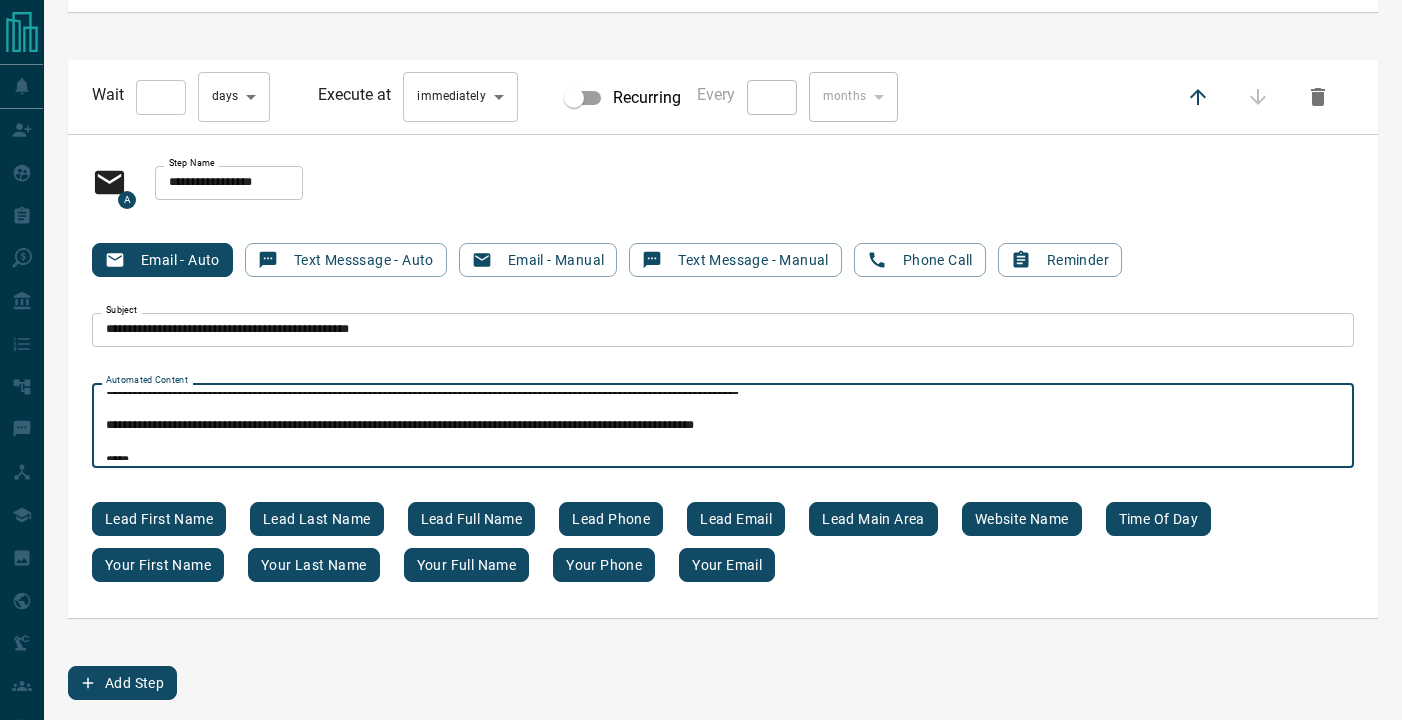 click on "**********" at bounding box center (723, 426) 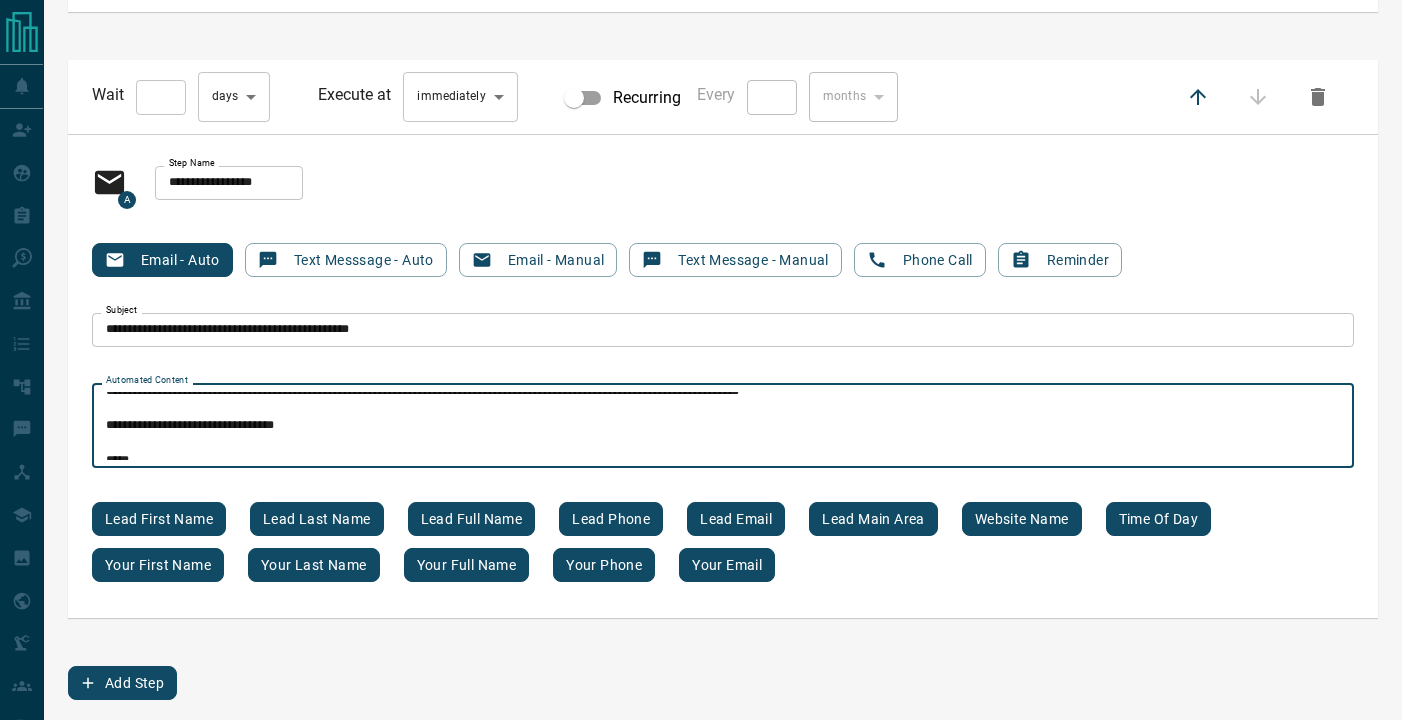 paste on "**********" 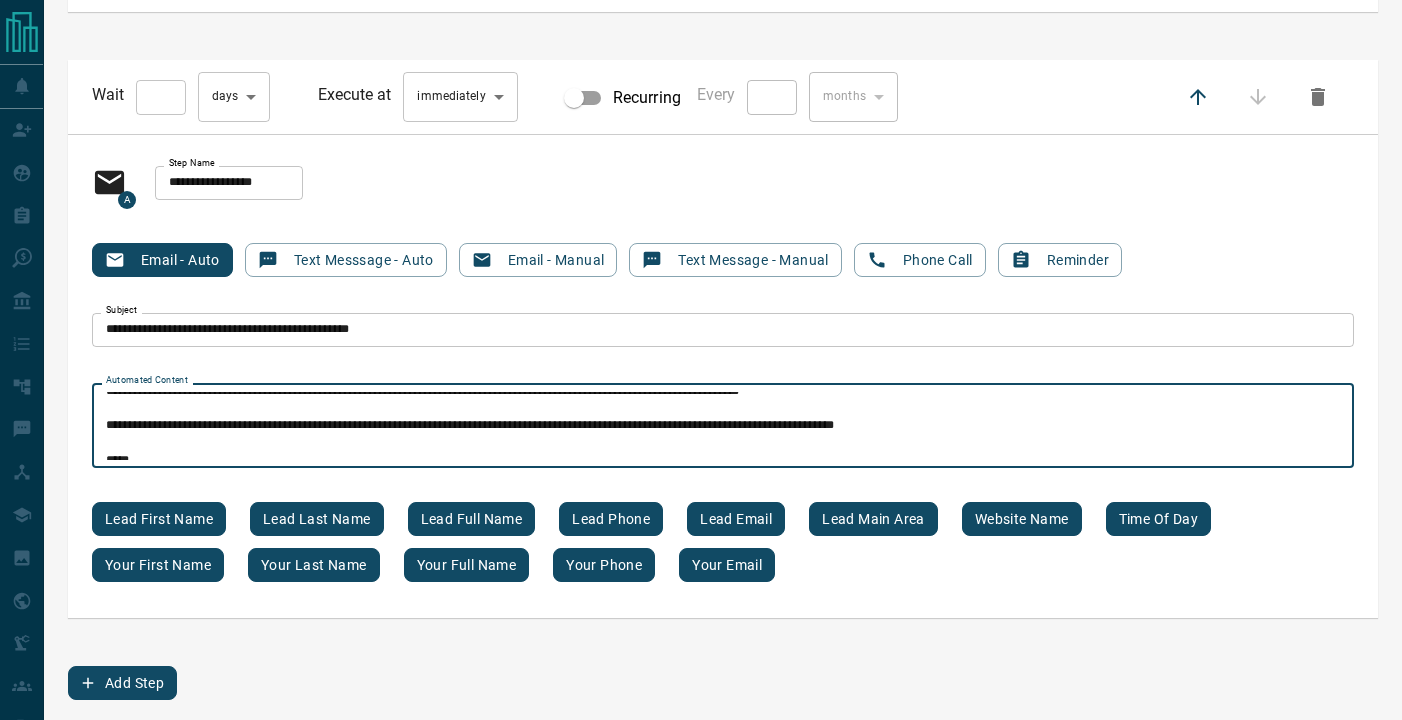 click on "[STARS]
[STARS]
[STARS]
[STARS]
[STARS]
[STARS]" at bounding box center [723, 426] 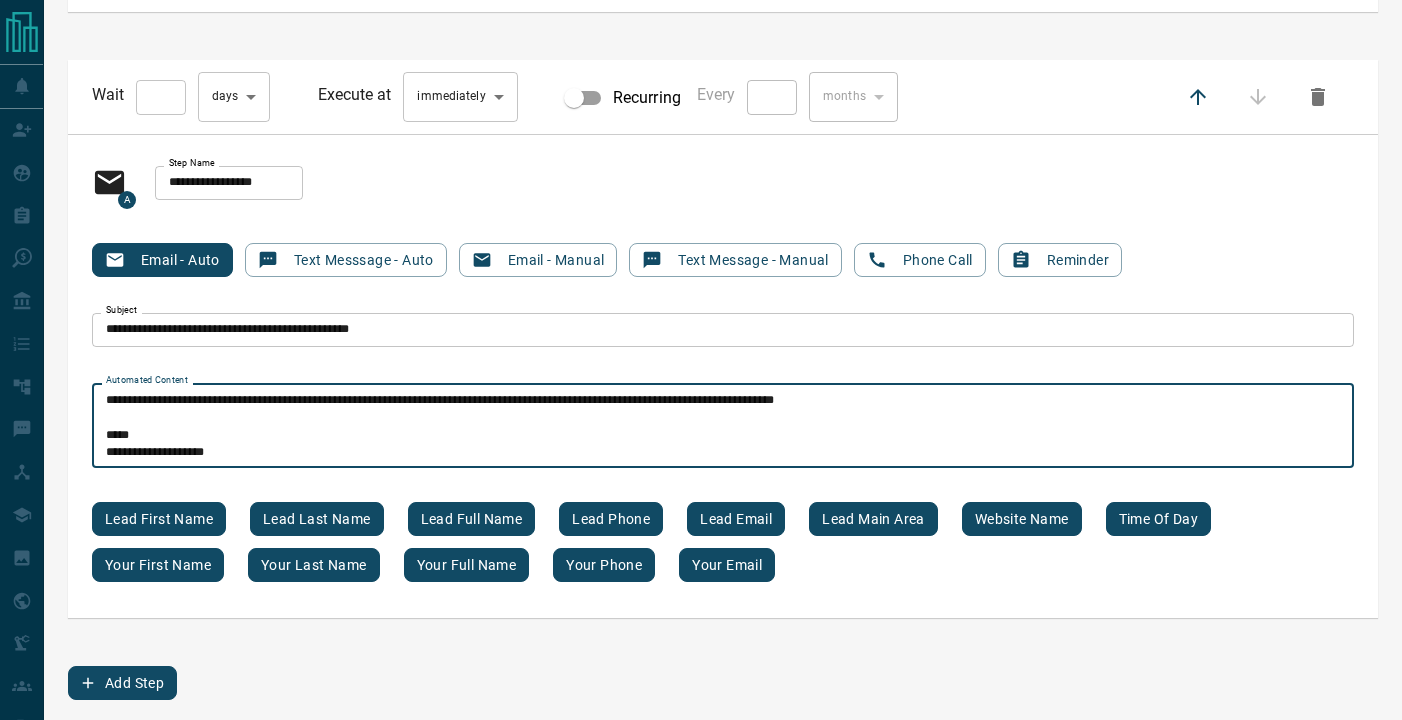 scroll, scrollTop: 119, scrollLeft: 0, axis: vertical 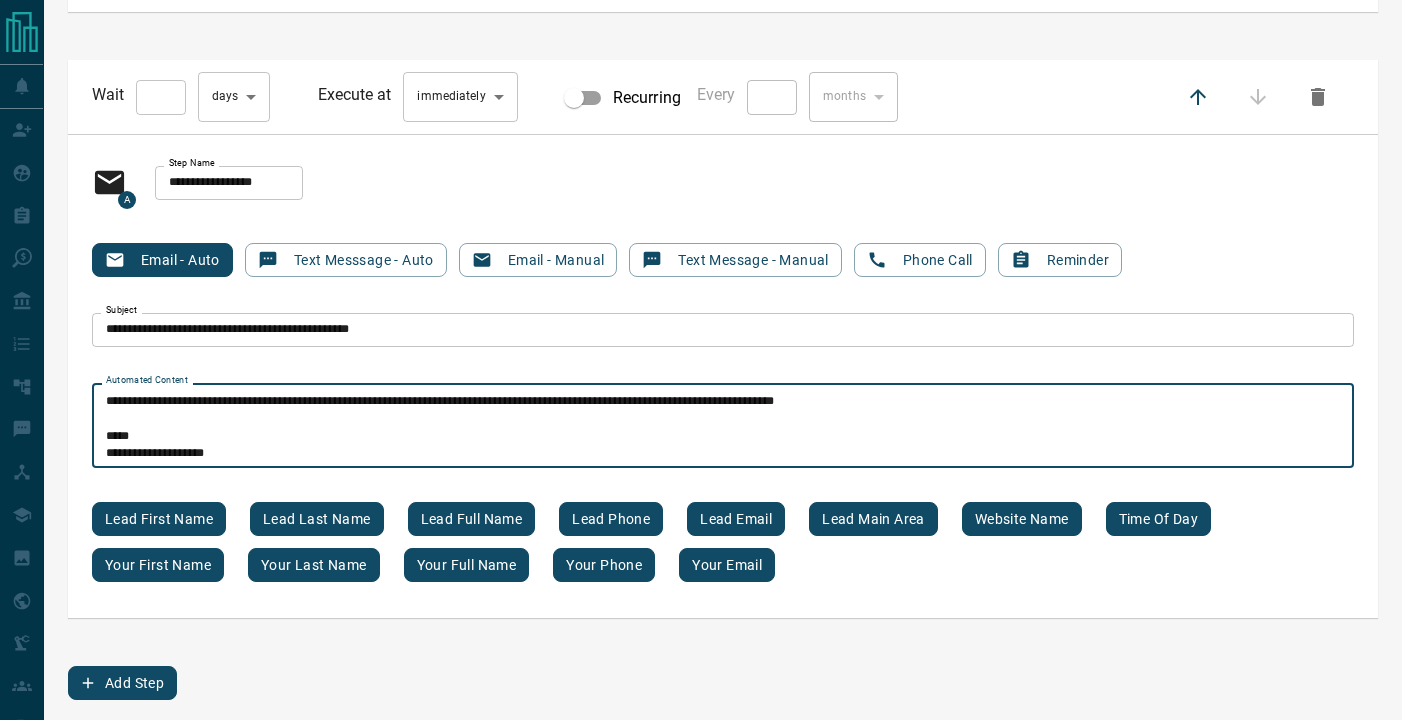 type on "**********" 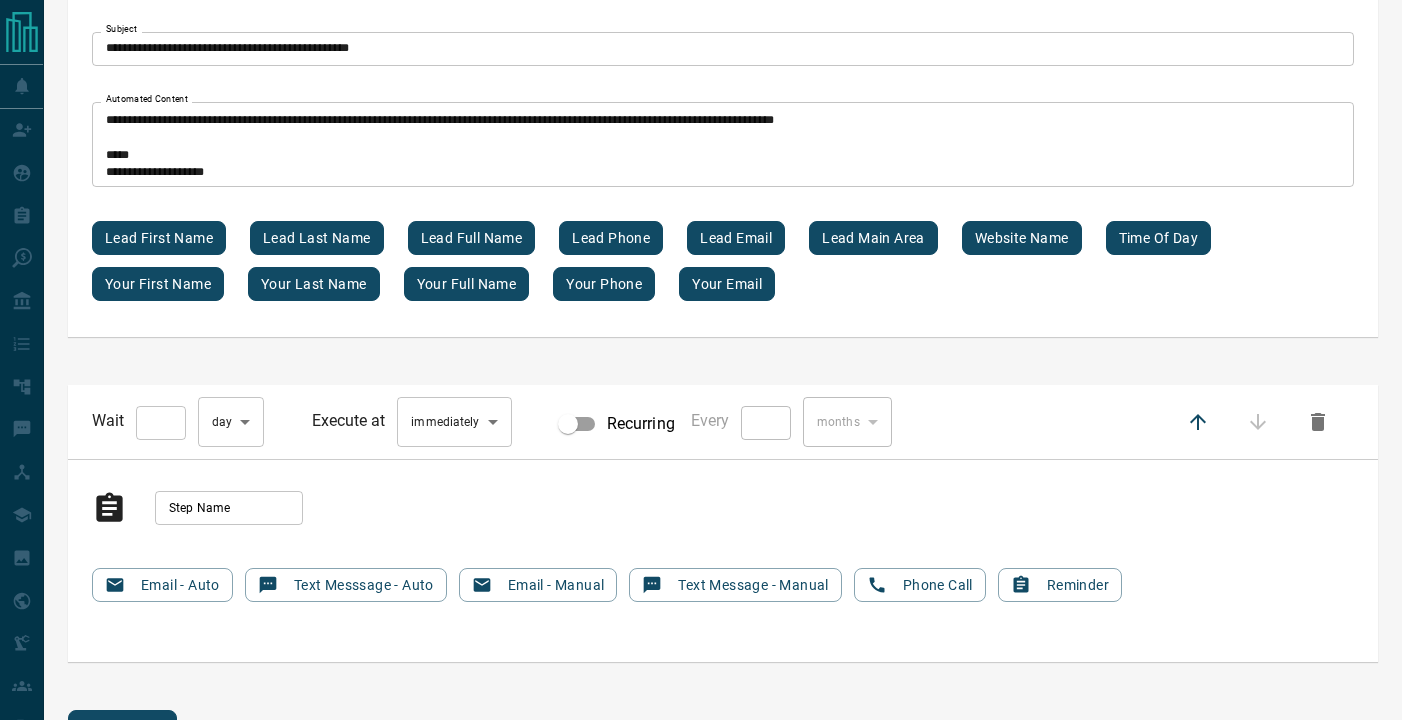 scroll, scrollTop: 16686, scrollLeft: 0, axis: vertical 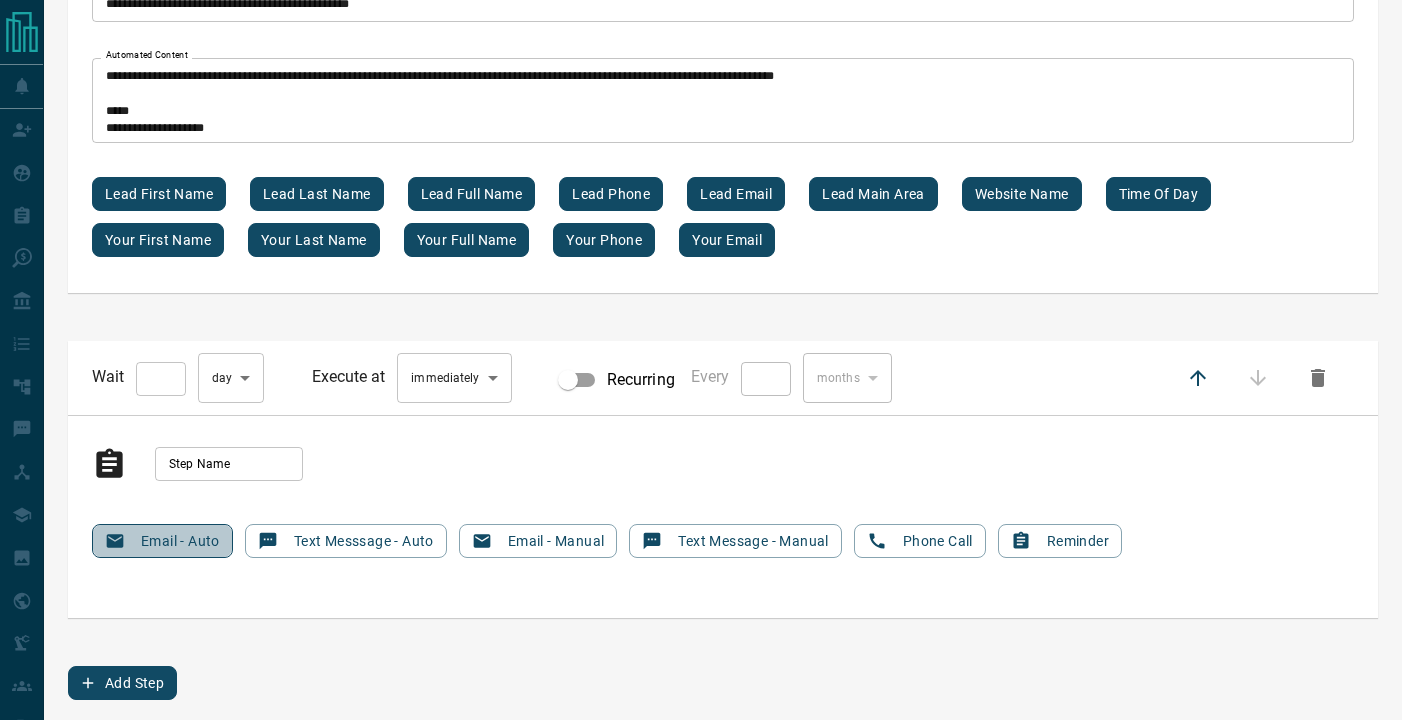 click on "Email - Auto" at bounding box center (162, 541) 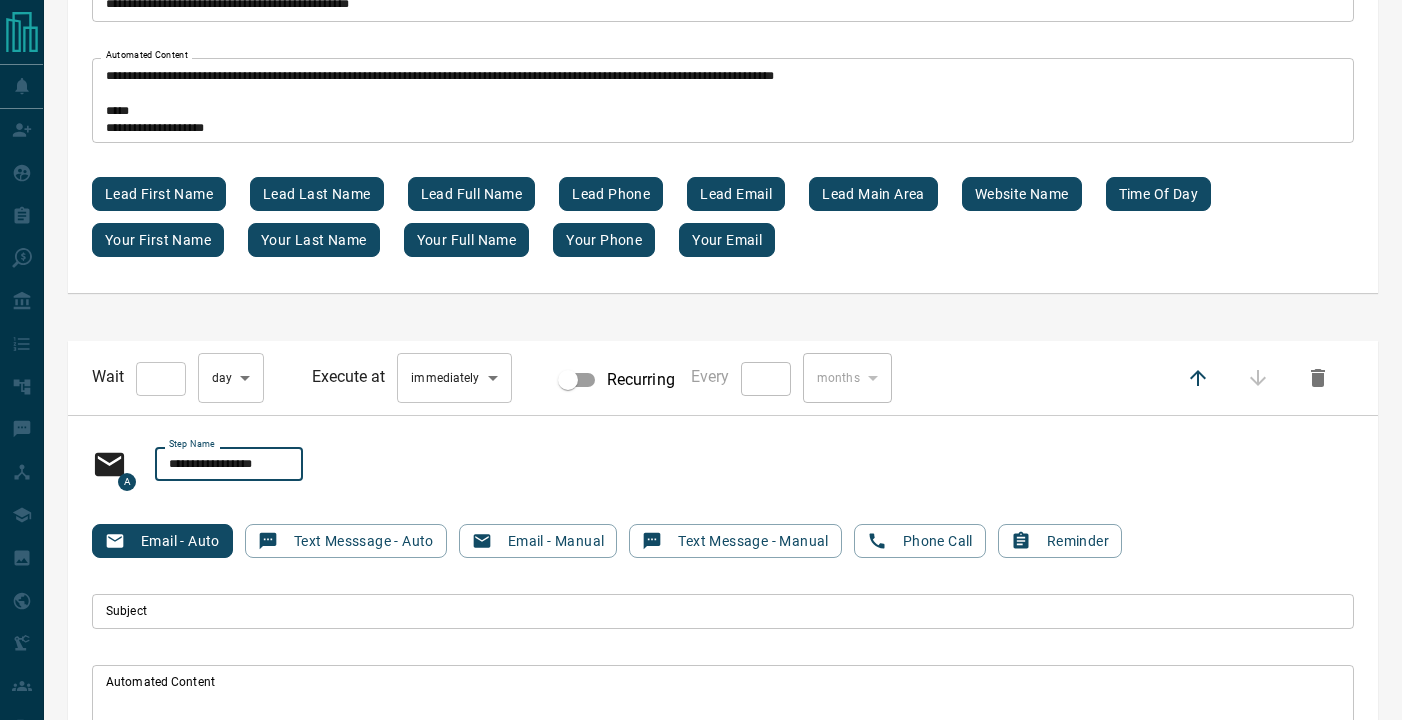 type on "**********" 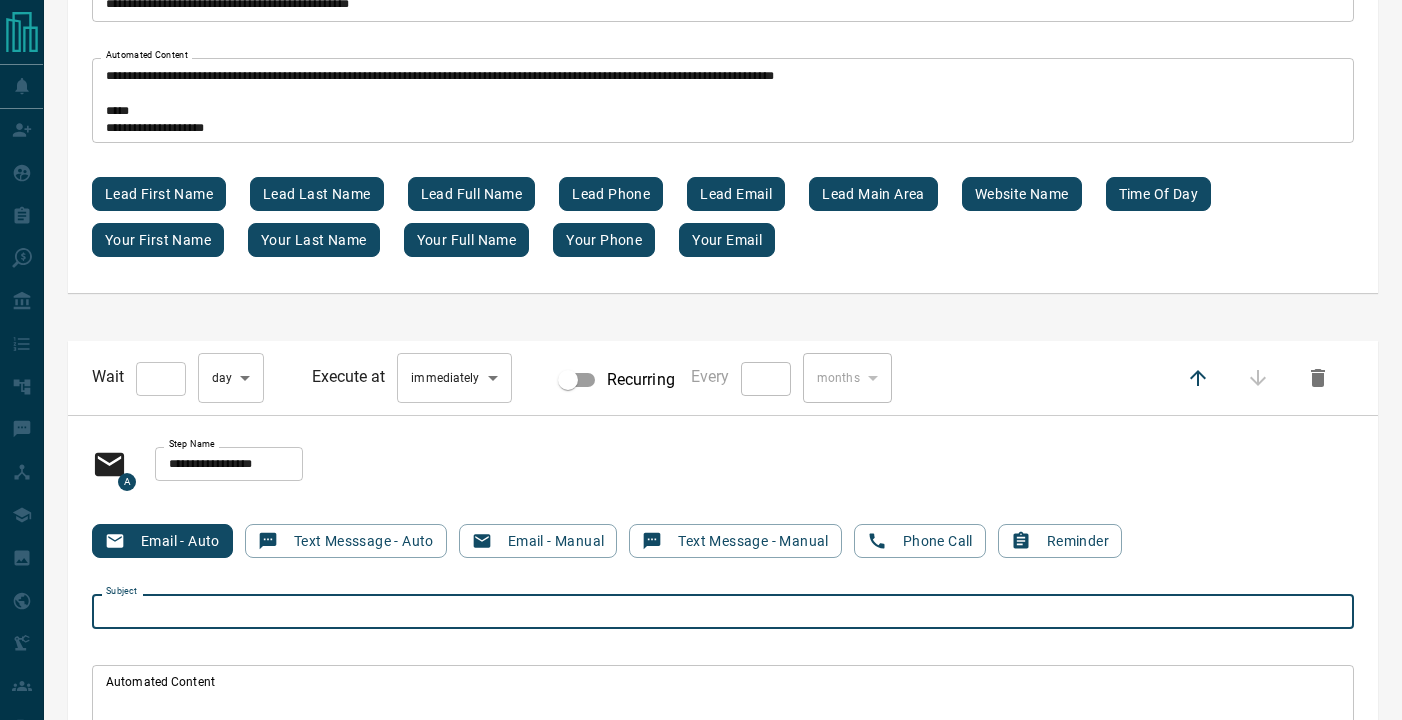 click on "Subject" at bounding box center (723, 611) 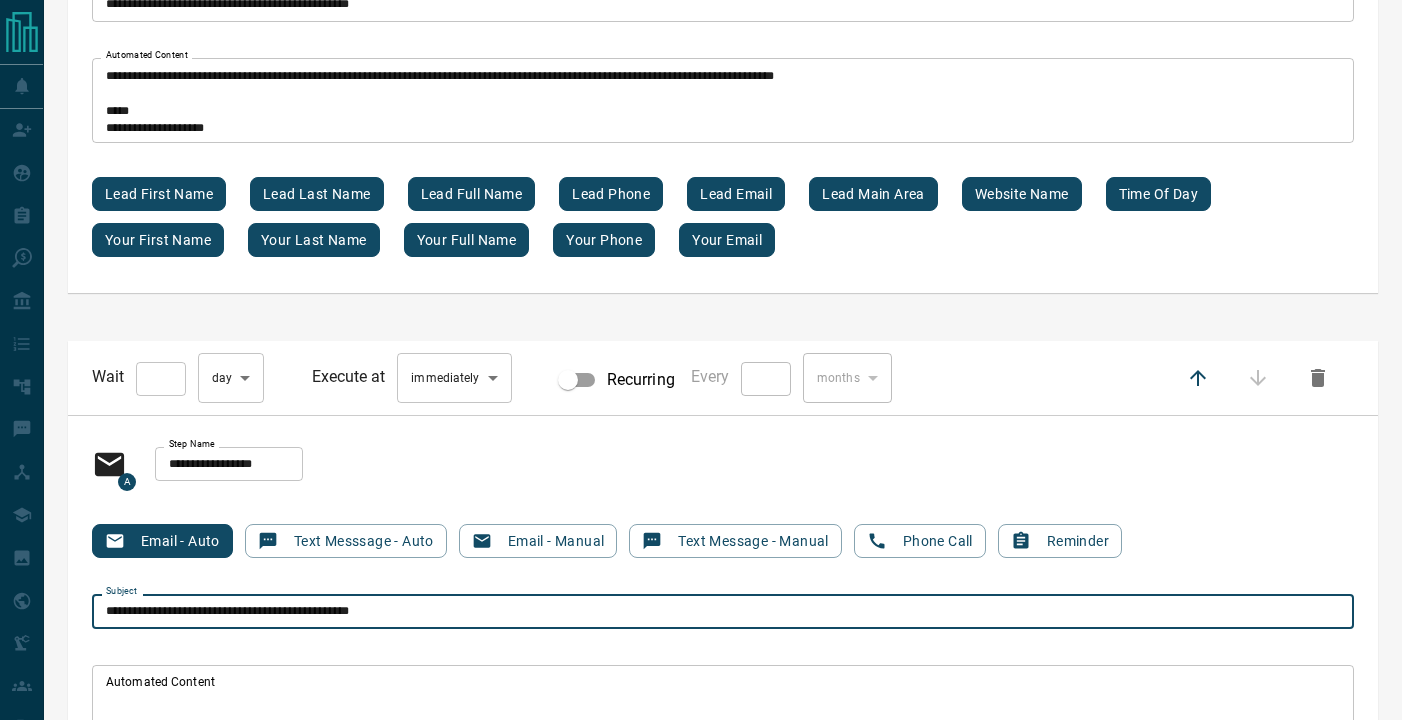 type on "**********" 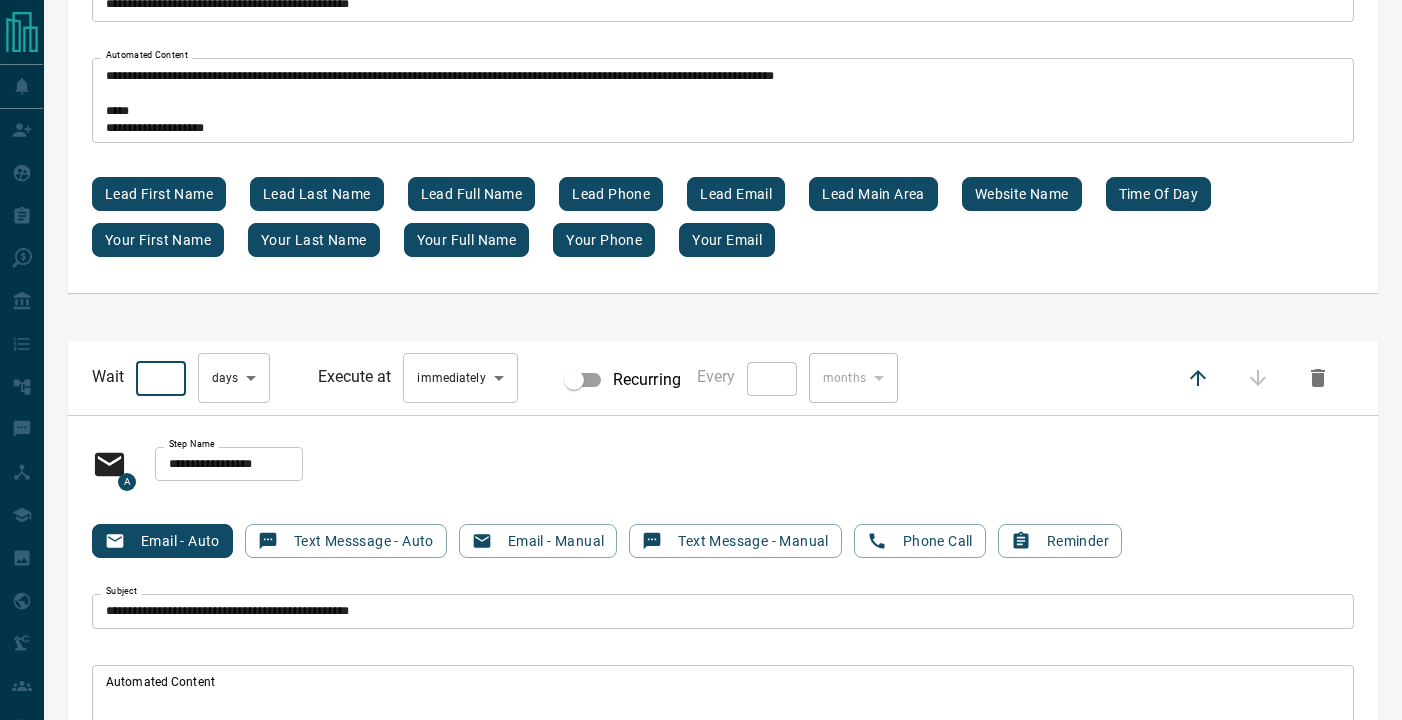 drag, startPoint x: 164, startPoint y: 383, endPoint x: 342, endPoint y: 501, distance: 213.5603 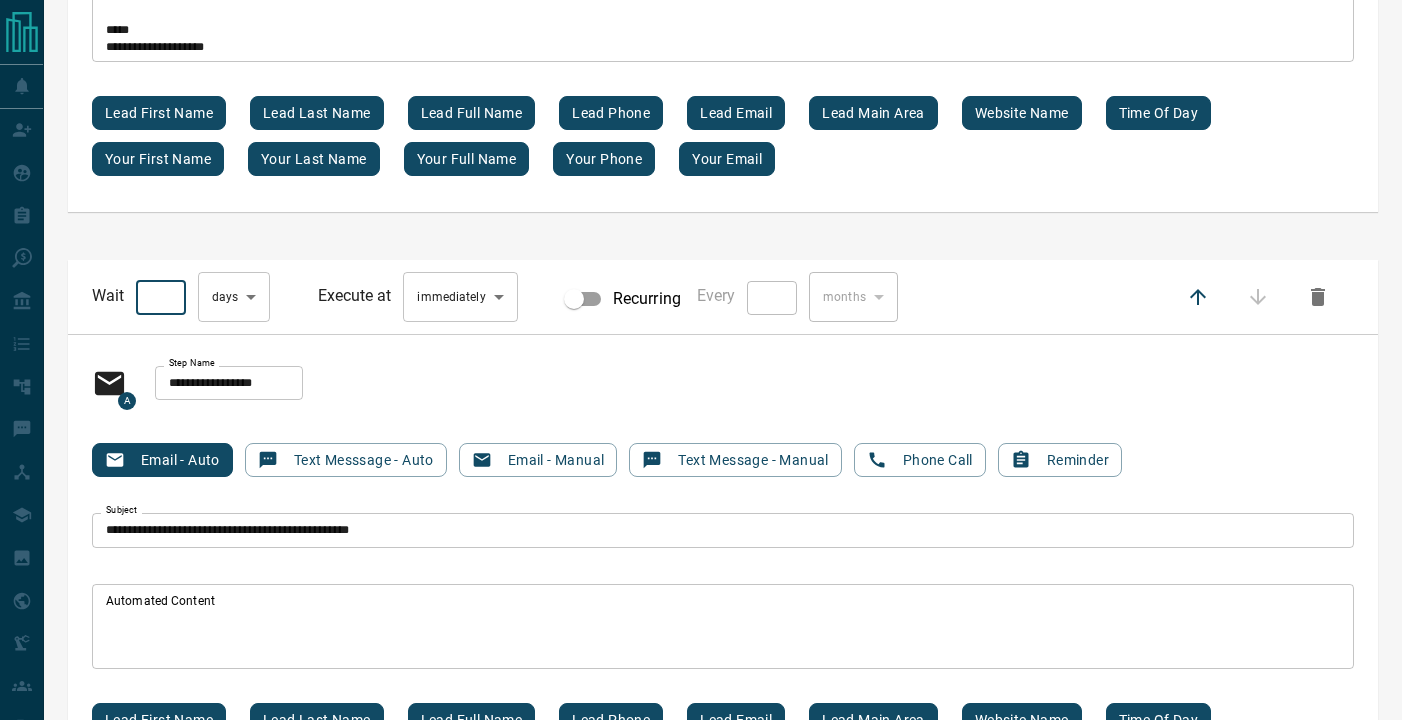scroll, scrollTop: 16849, scrollLeft: 0, axis: vertical 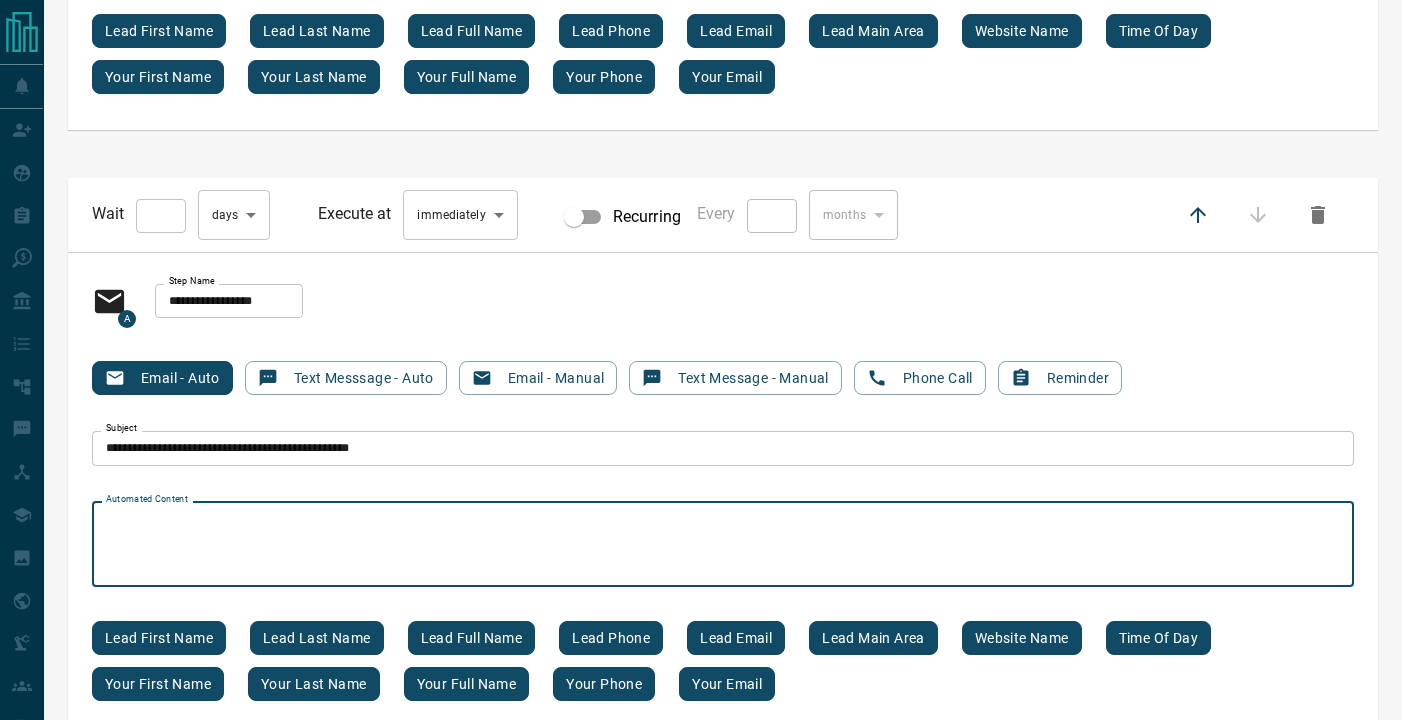 click on "Automated Content" at bounding box center [723, 544] 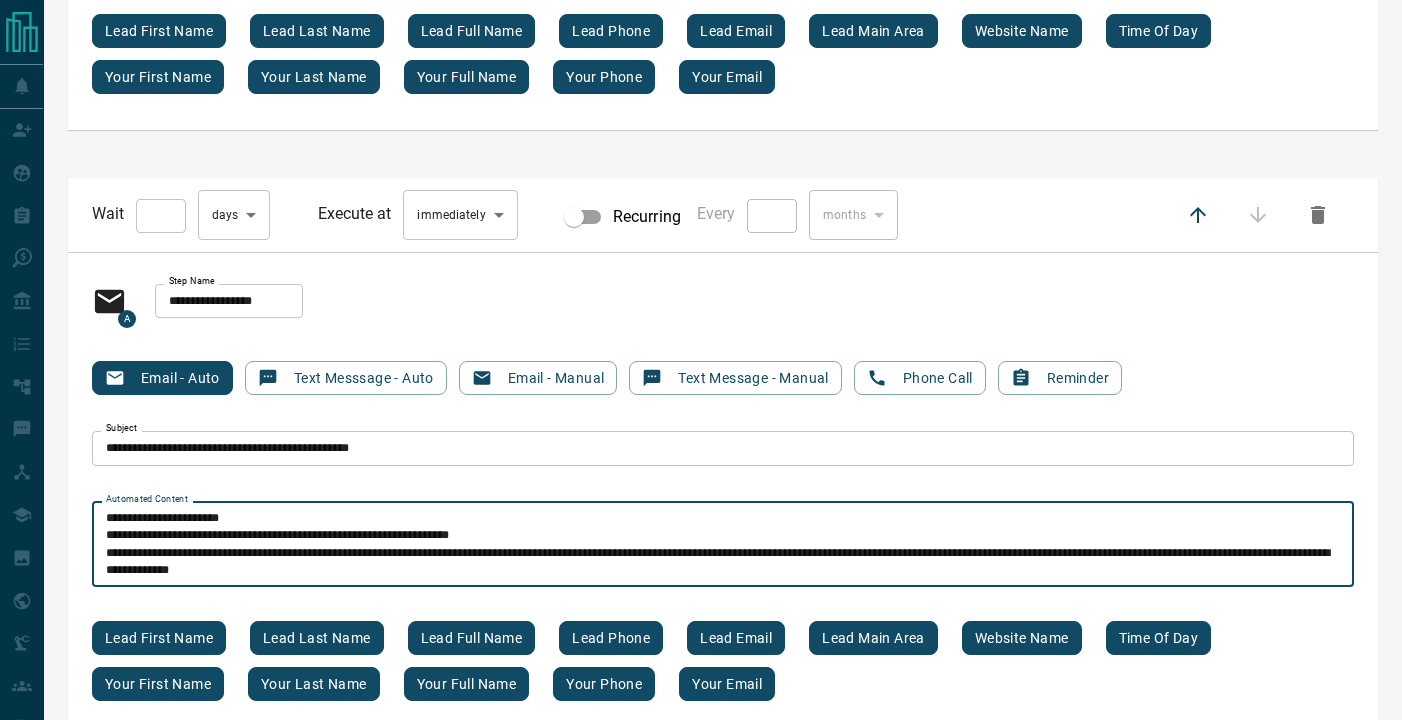 scroll, scrollTop: 51, scrollLeft: 0, axis: vertical 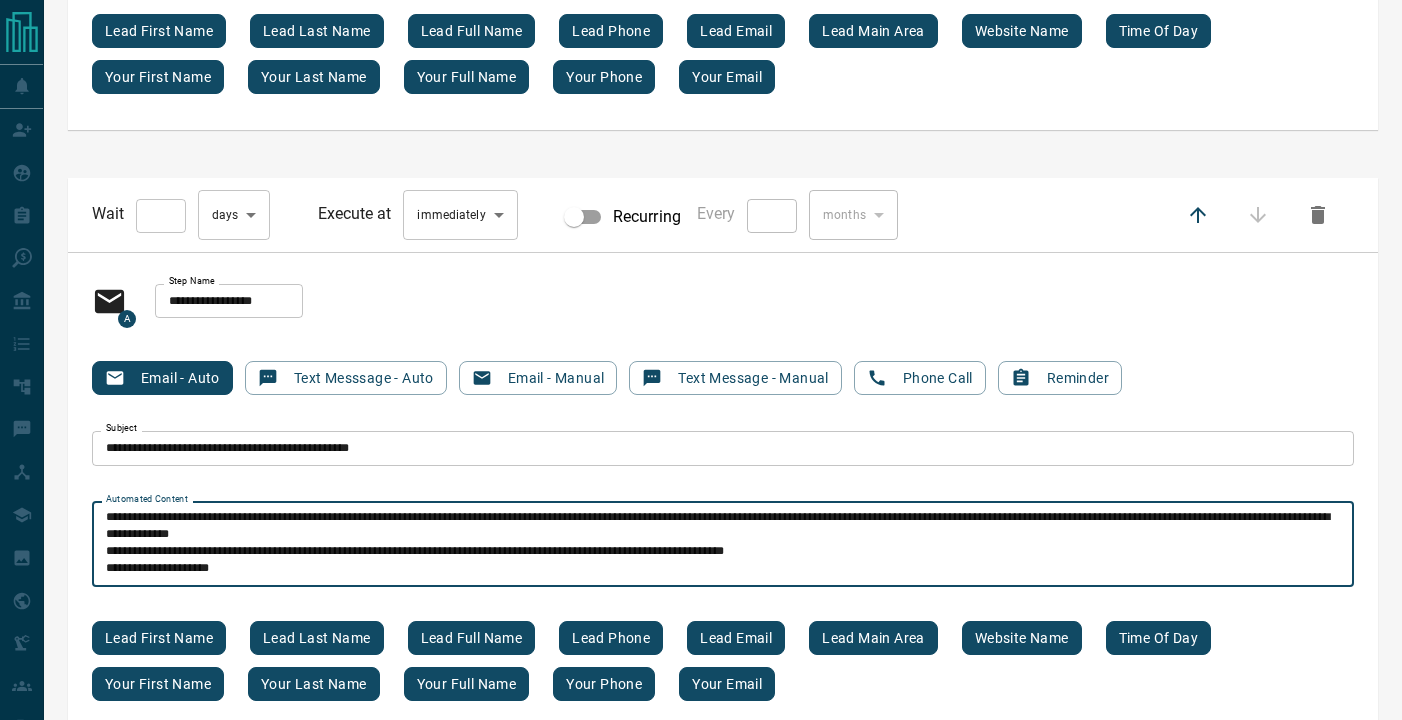 click on "[REDACTED]
[REDACTED]
[REDACTED]
[REDACTED]
[REDACTED]" at bounding box center [723, 544] 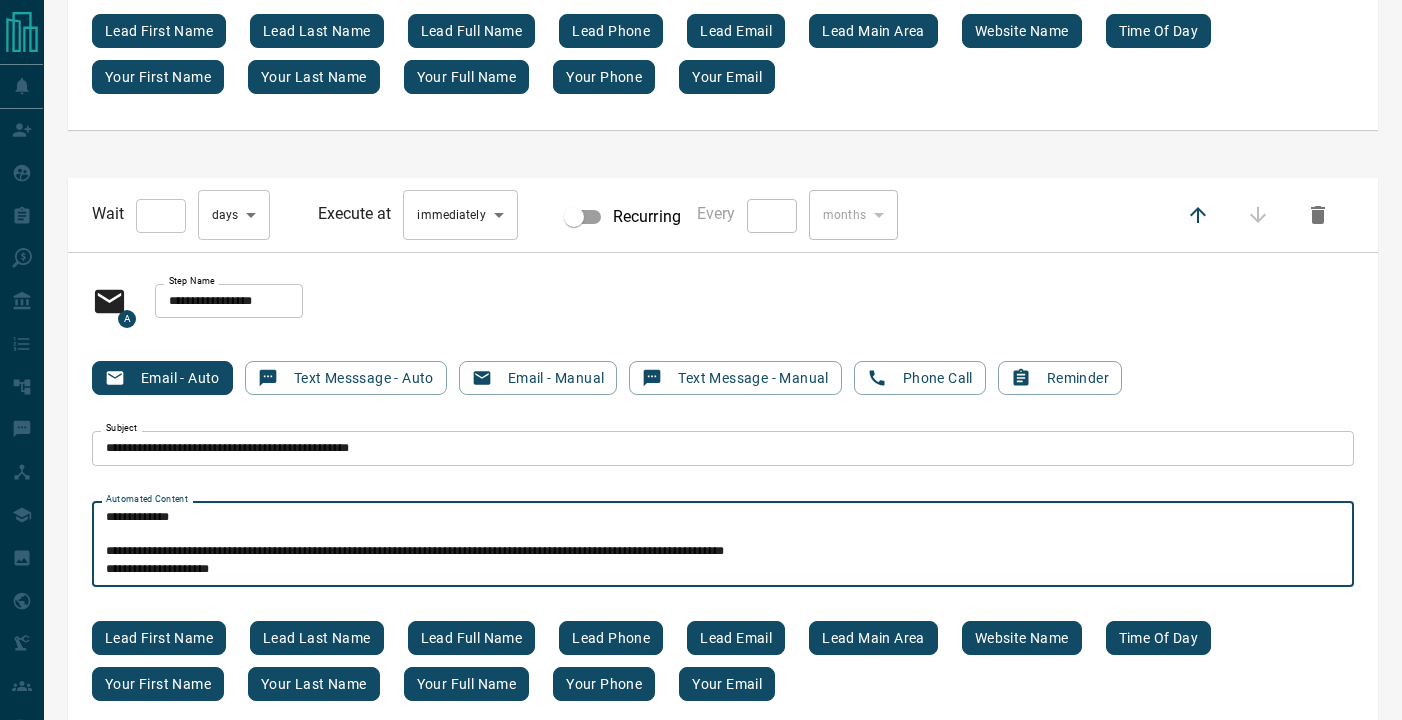 scroll, scrollTop: 68, scrollLeft: 0, axis: vertical 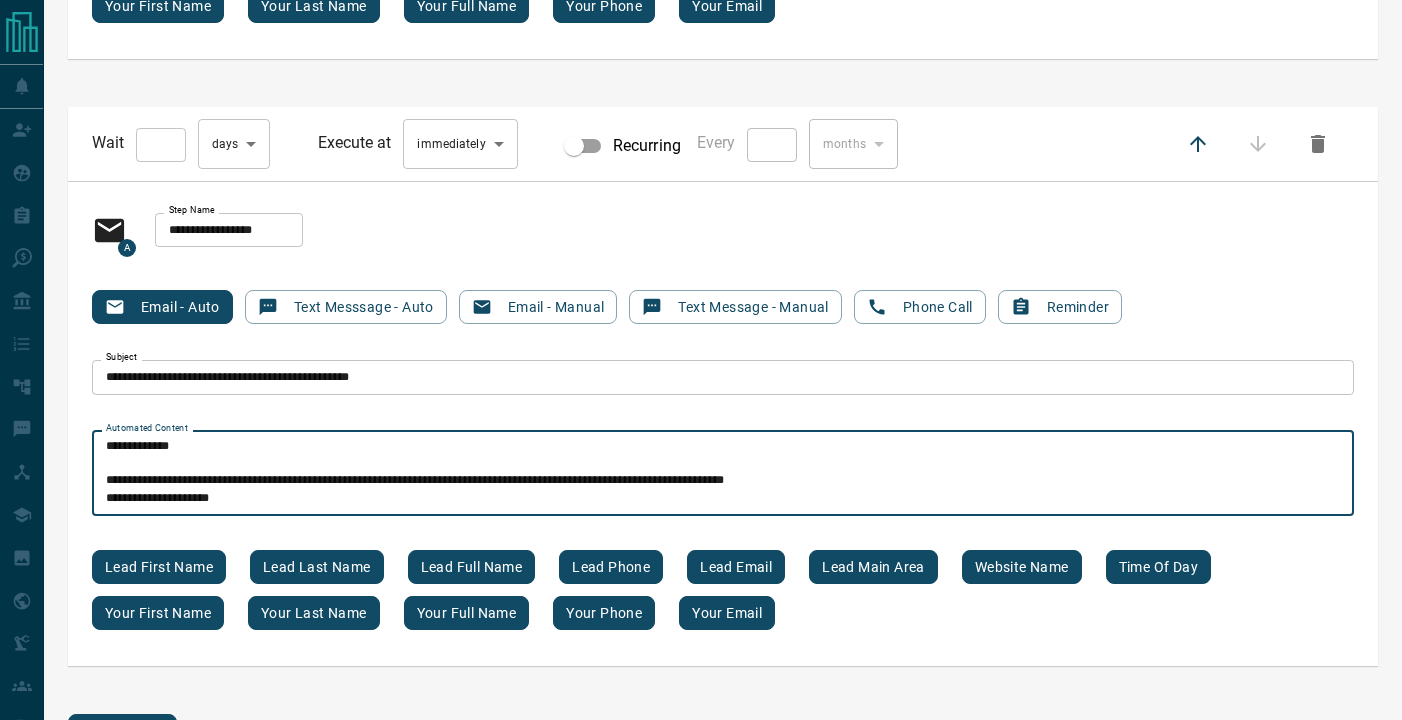 click on "[REDACTED]
[REDACTED]
[REDACTED]
[REDACTED]
[REDACTED]" at bounding box center [723, 473] 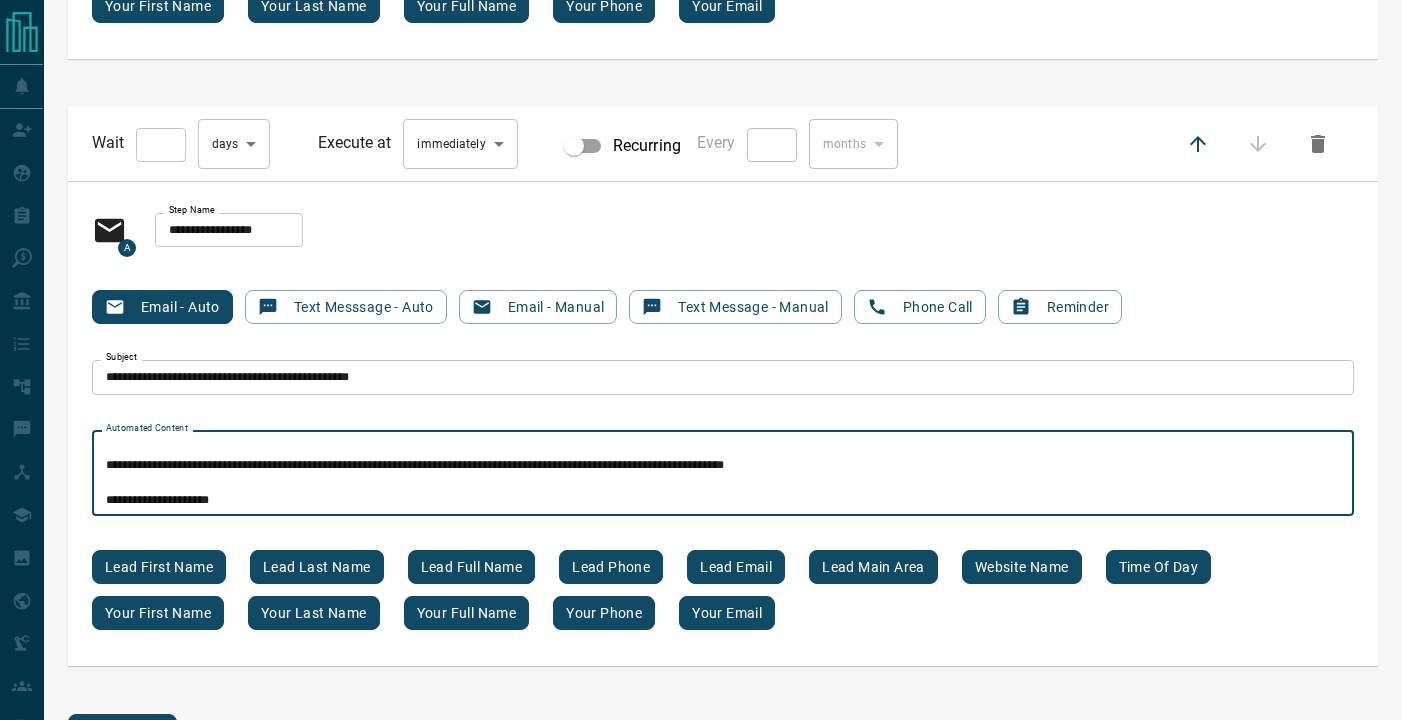 drag, startPoint x: 271, startPoint y: 502, endPoint x: 86, endPoint y: 501, distance: 185.0027 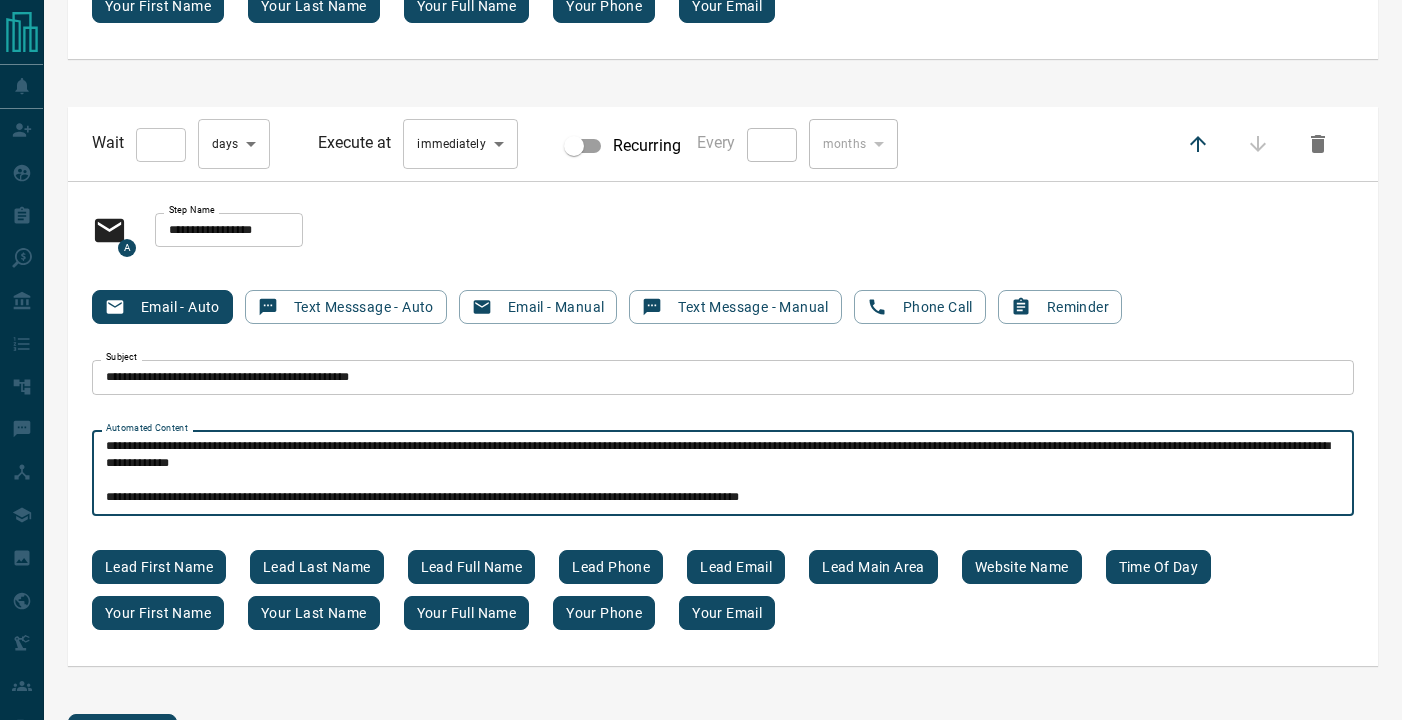 click on "Your full name" at bounding box center (467, 613) 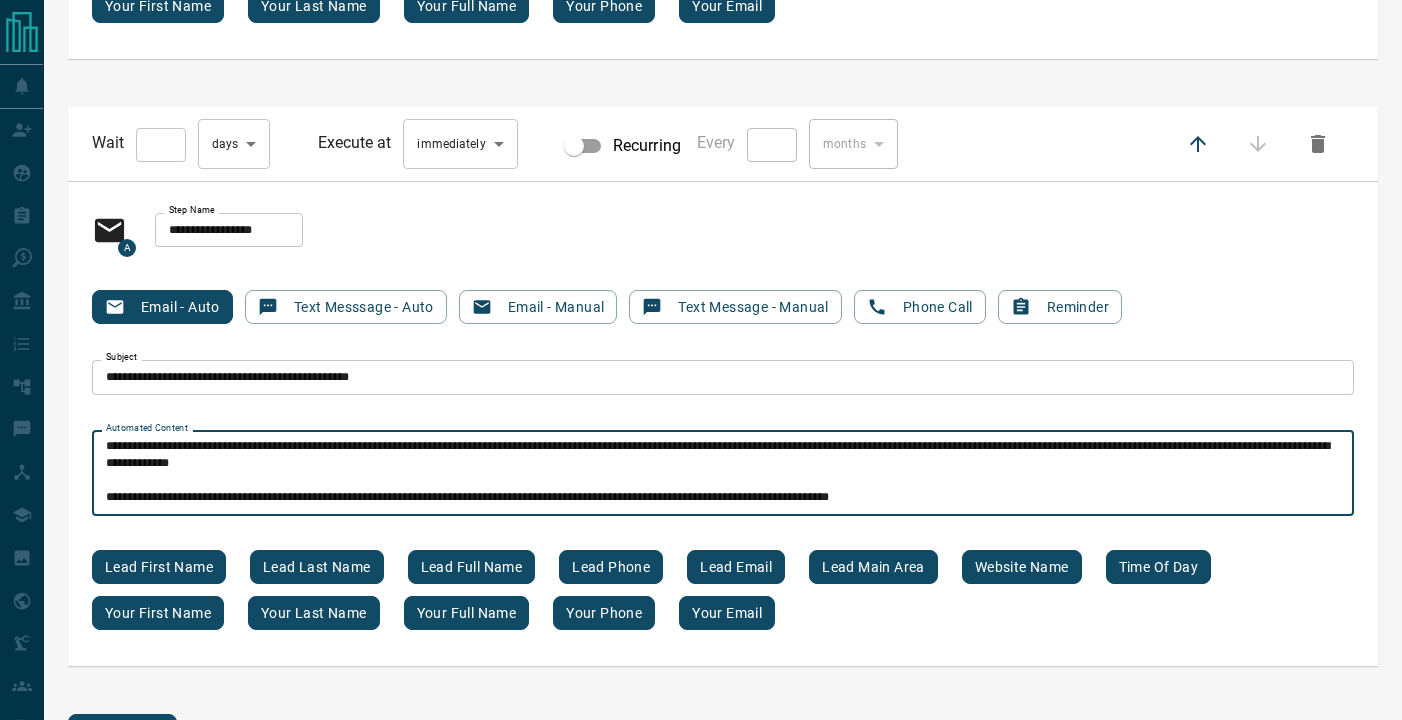 scroll, scrollTop: 34, scrollLeft: 0, axis: vertical 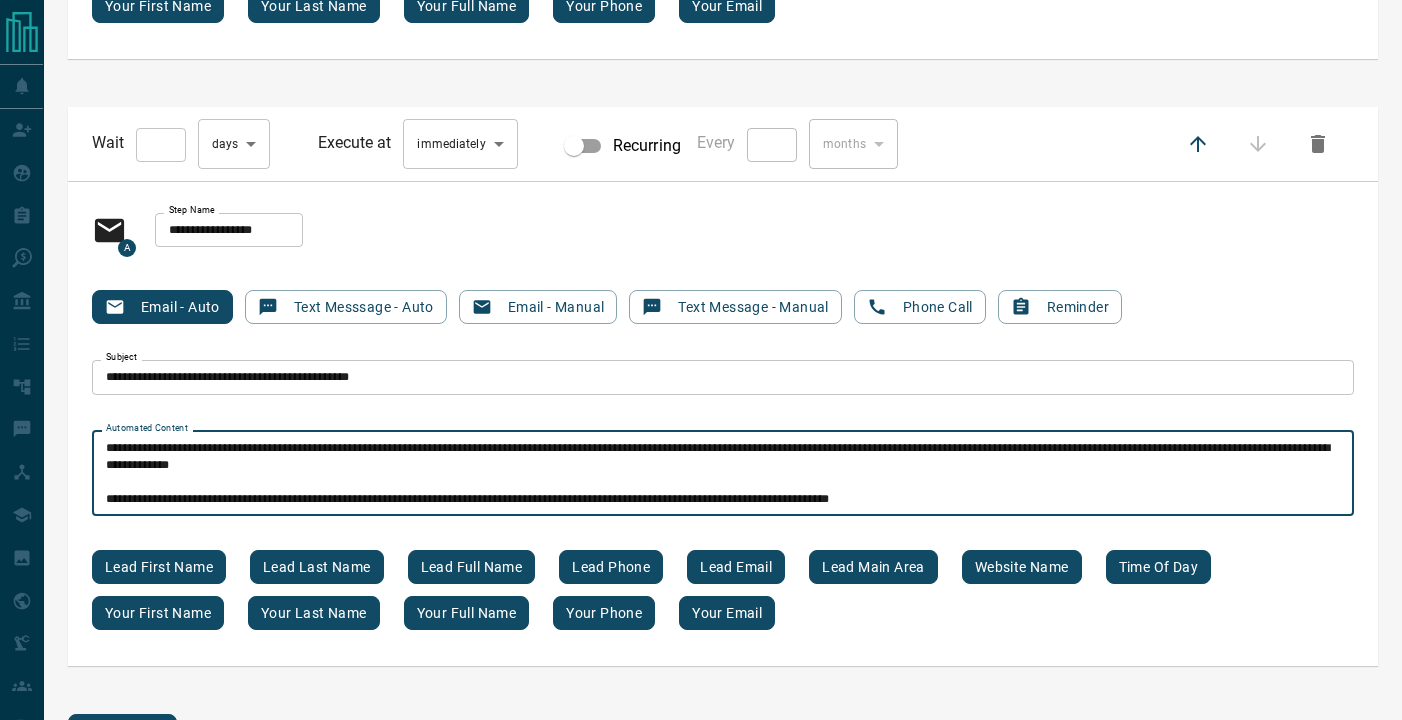 click on "[STARS]
[STARS]
[STARS]
[STARS]" at bounding box center [723, 473] 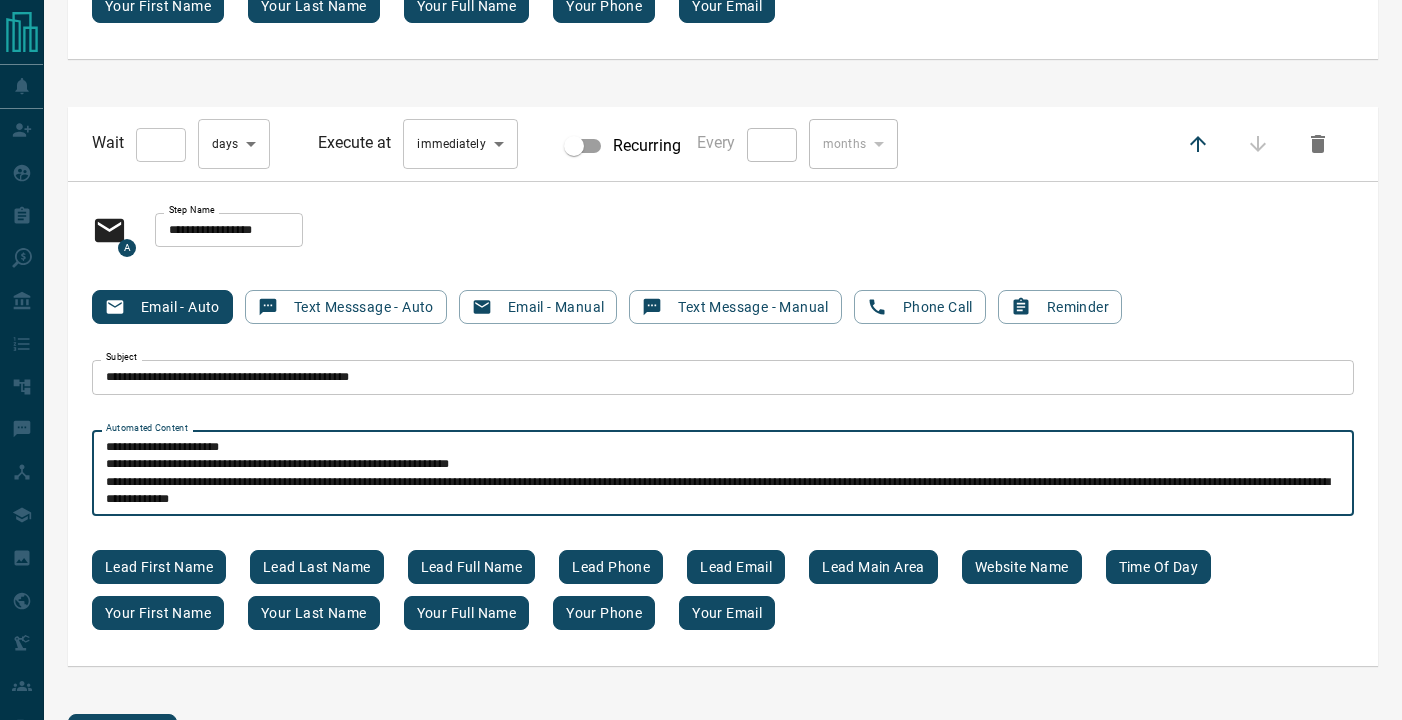 scroll, scrollTop: 0, scrollLeft: 0, axis: both 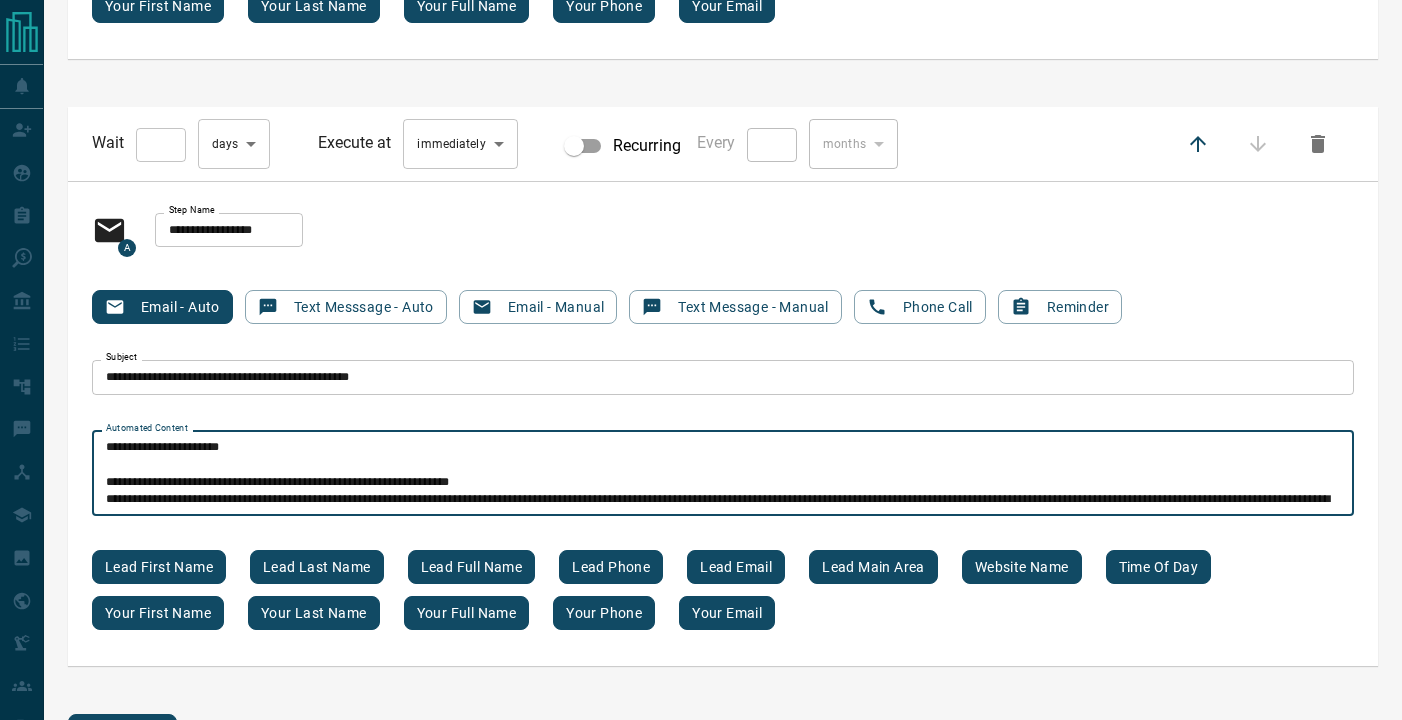 click on "**********" at bounding box center [723, 473] 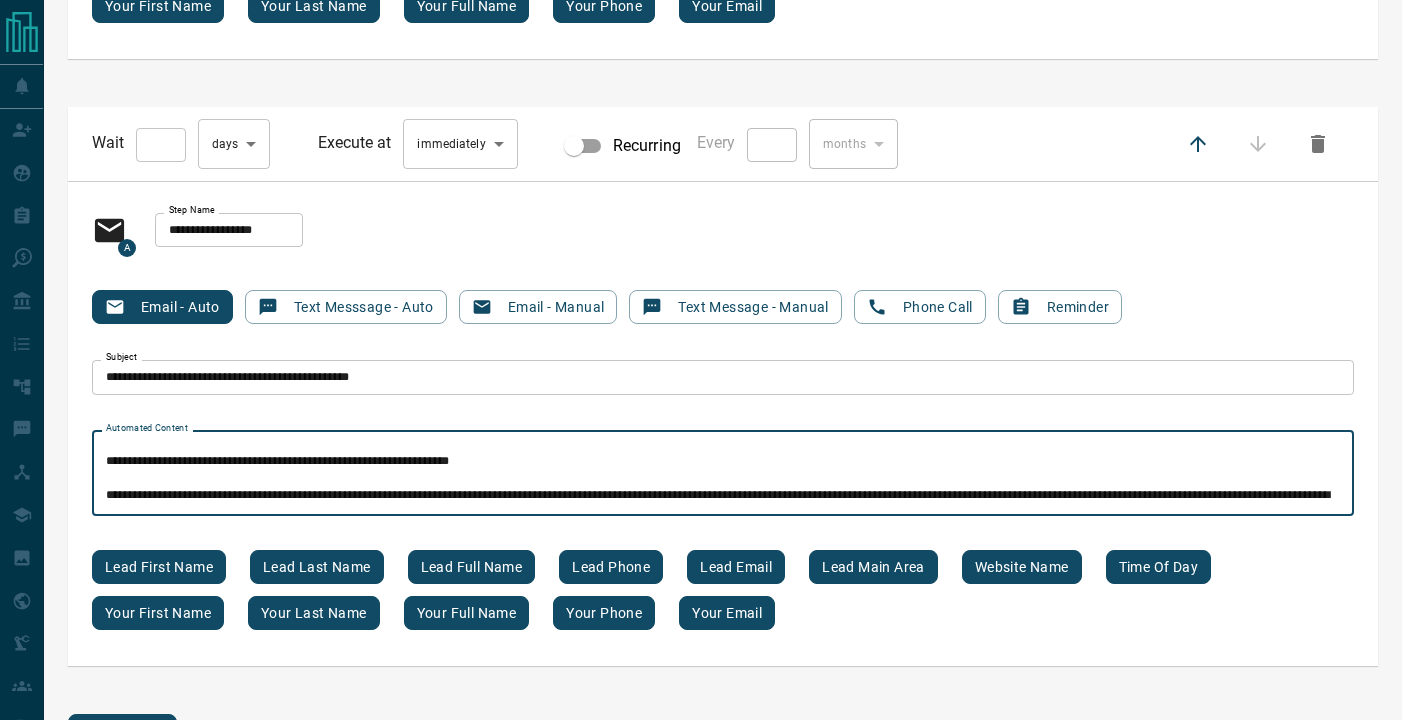 scroll, scrollTop: 22, scrollLeft: 0, axis: vertical 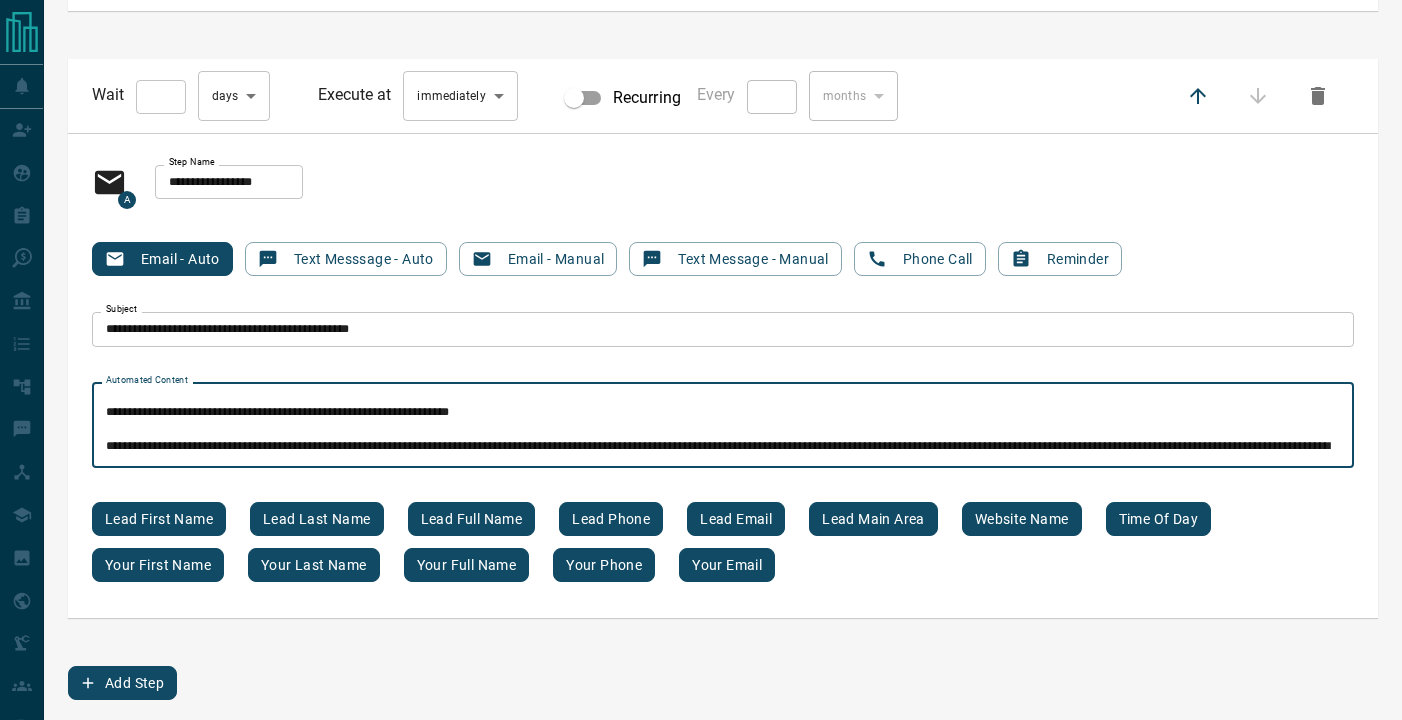 type on "**********" 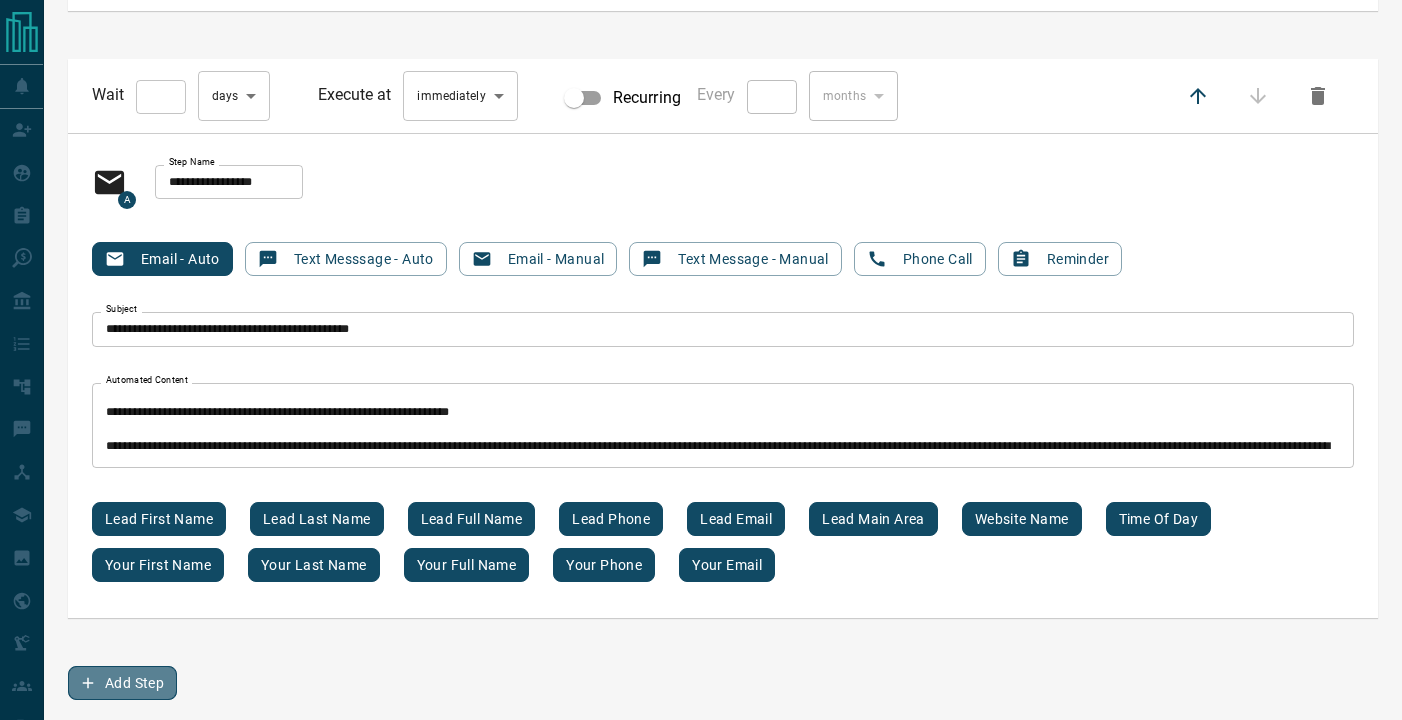 click on "Add Step" at bounding box center [122, 683] 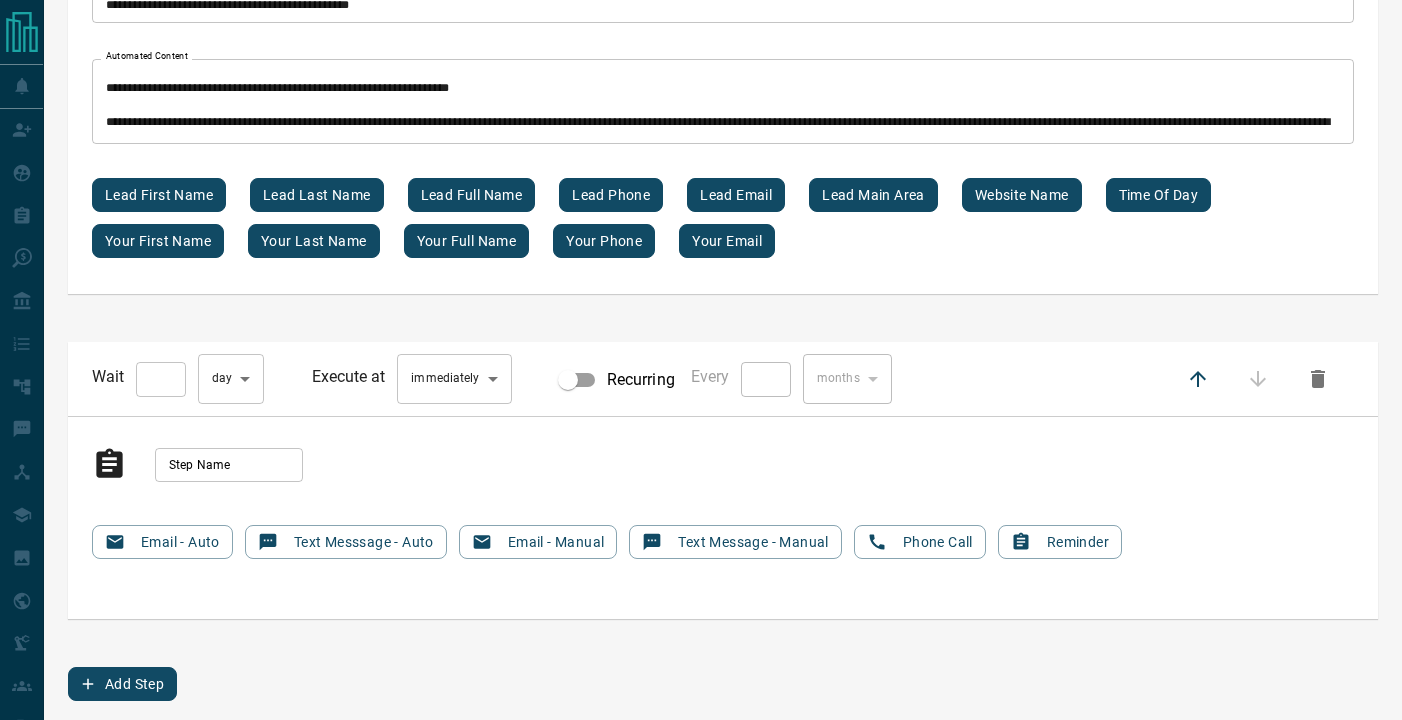 scroll, scrollTop: 17293, scrollLeft: 0, axis: vertical 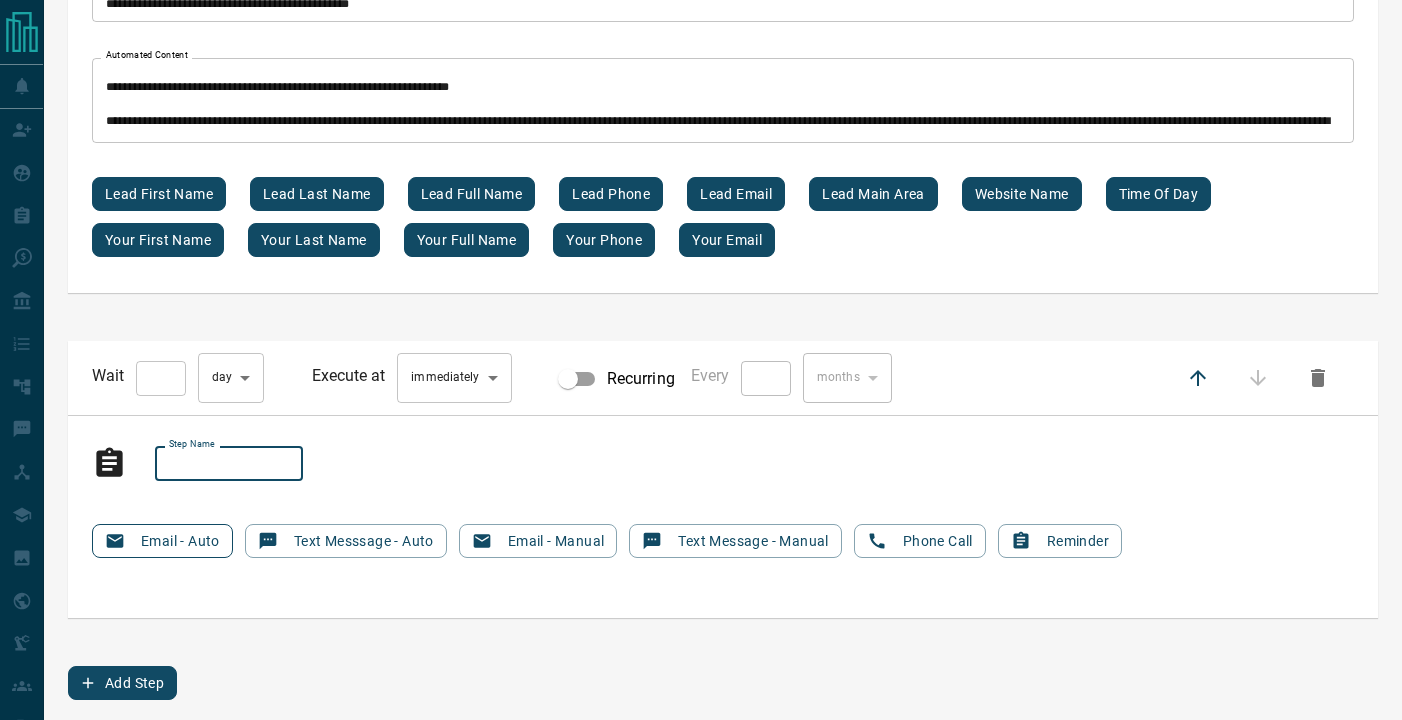 click on "Email - Auto" at bounding box center [162, 541] 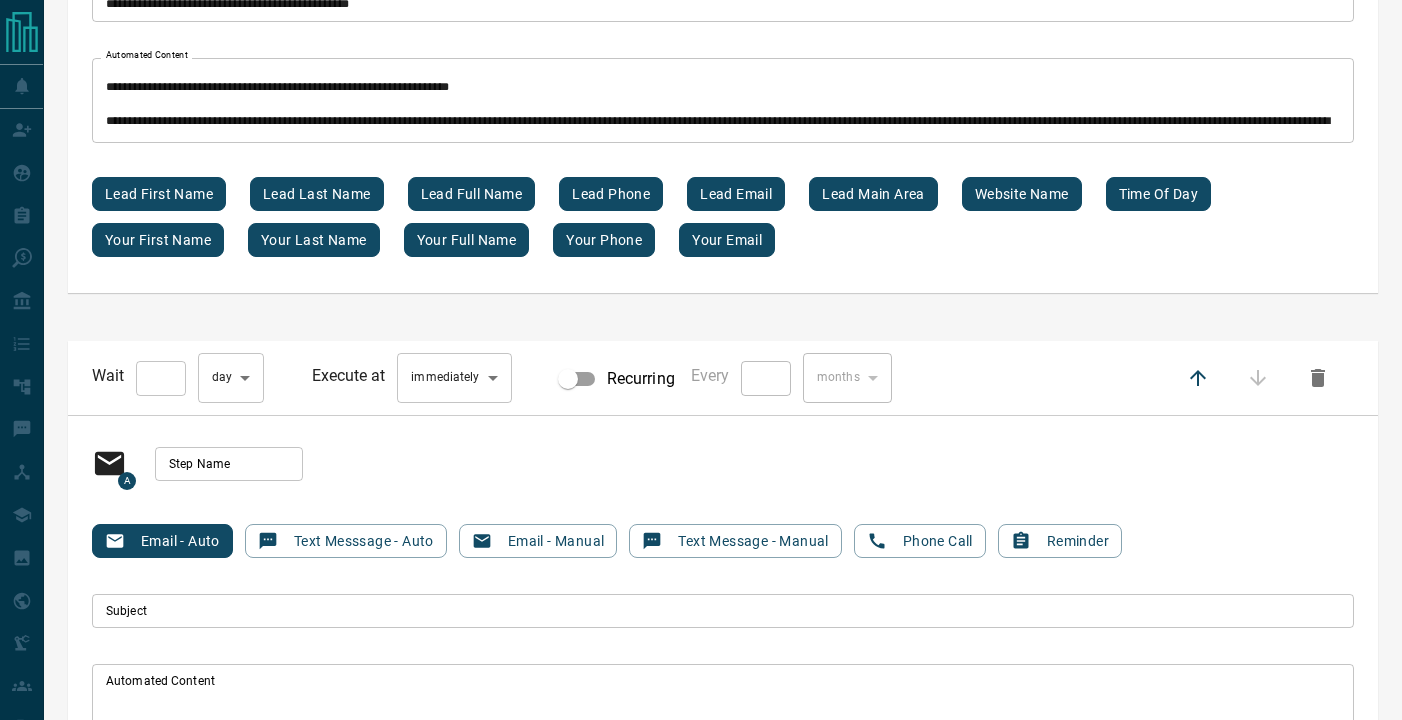 click on "Step Name" at bounding box center (229, 464) 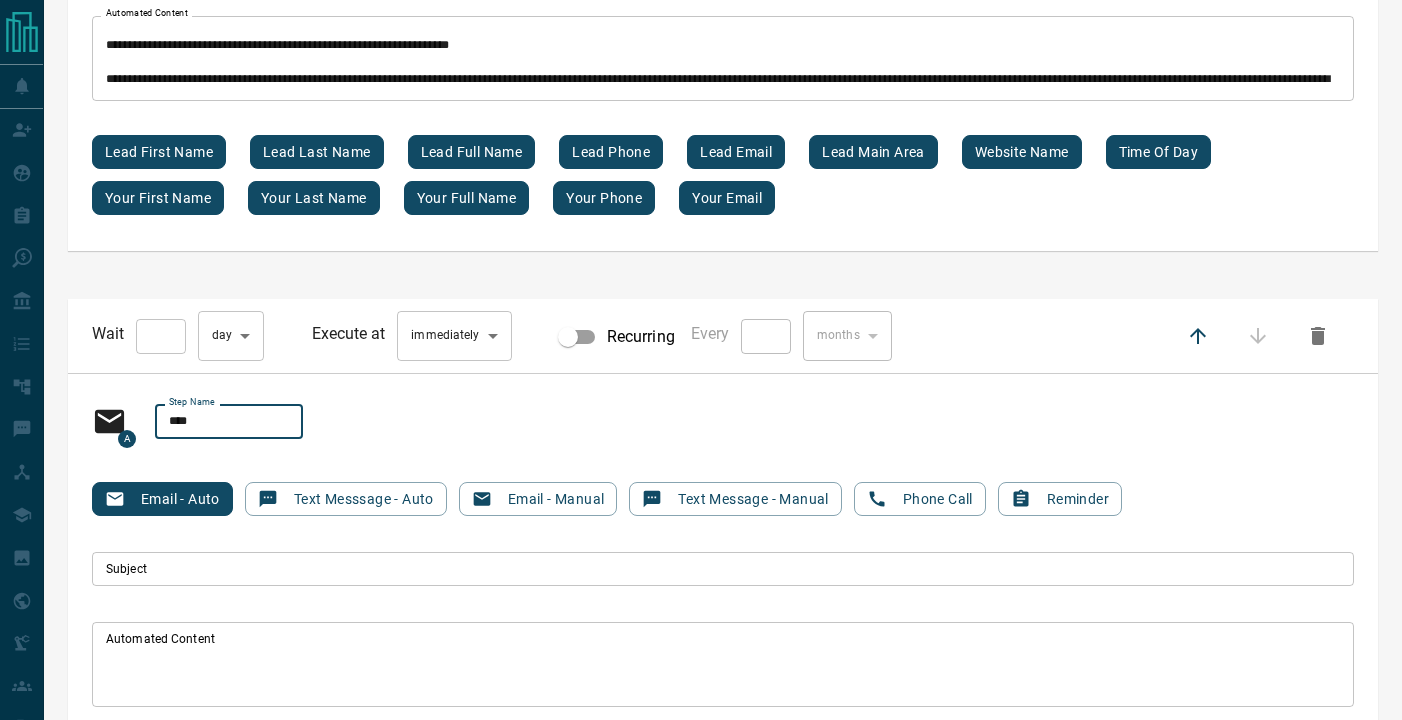 scroll, scrollTop: 17333, scrollLeft: 0, axis: vertical 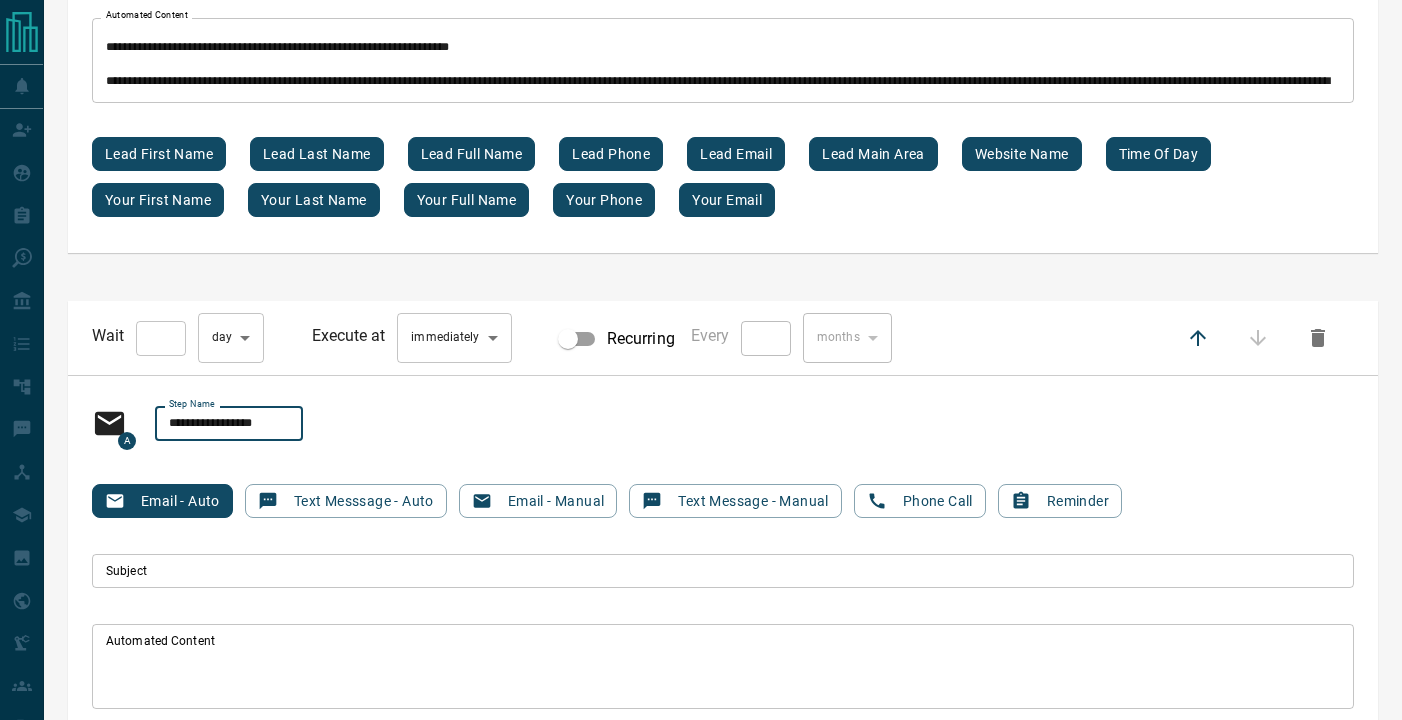 type on "**********" 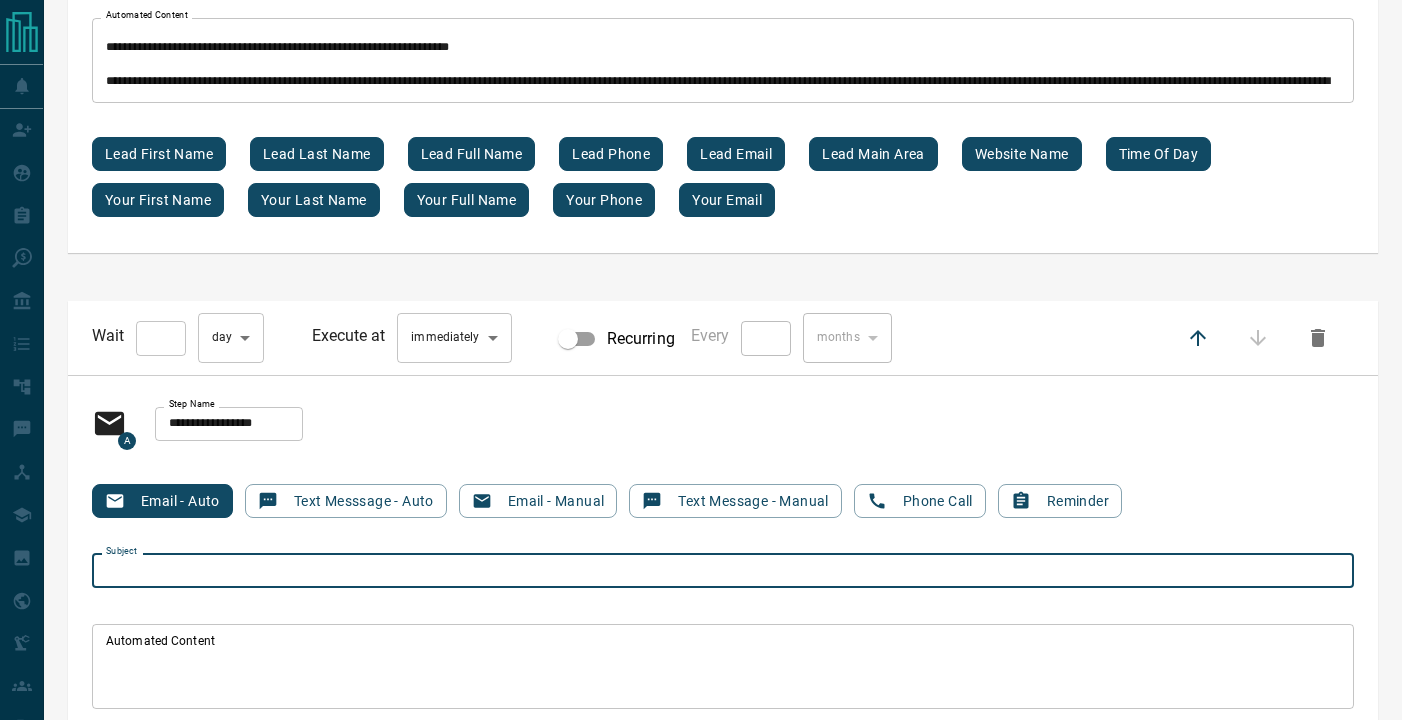 click on "Subject" at bounding box center (723, 571) 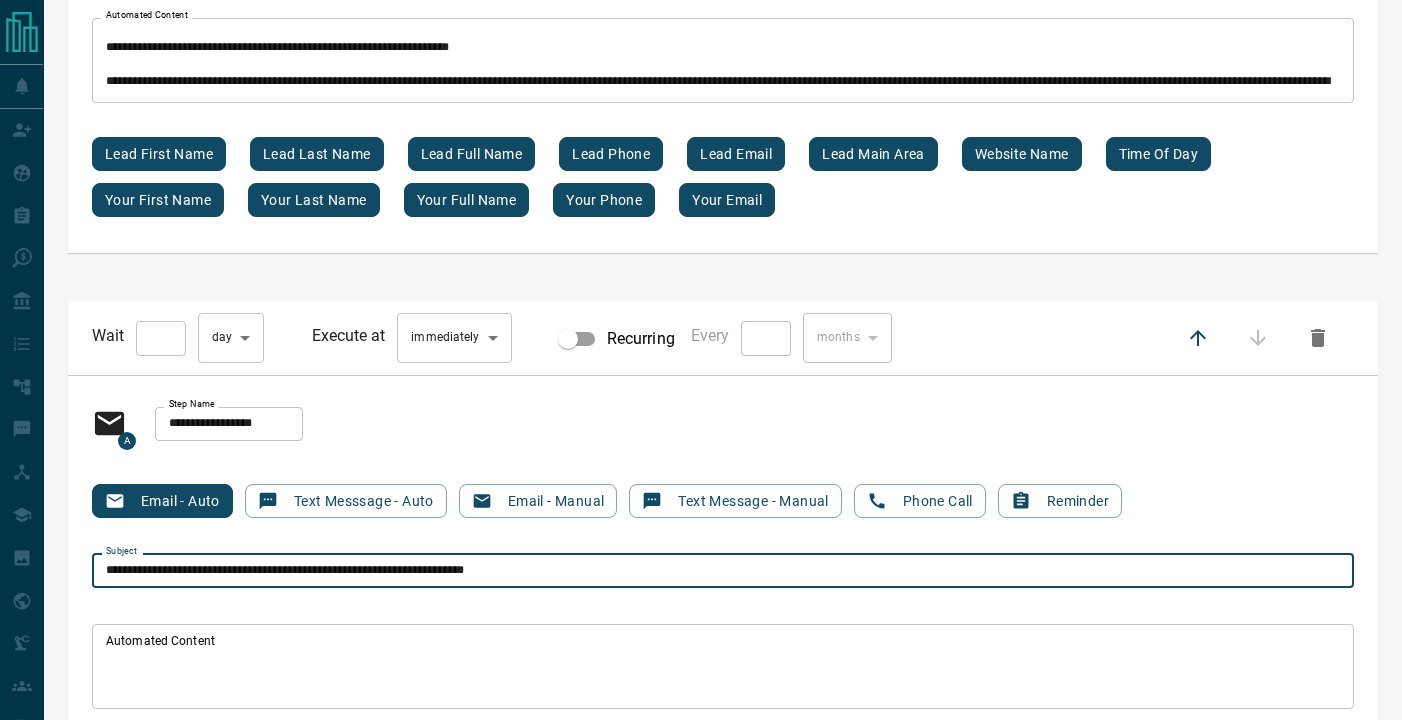 type on "**********" 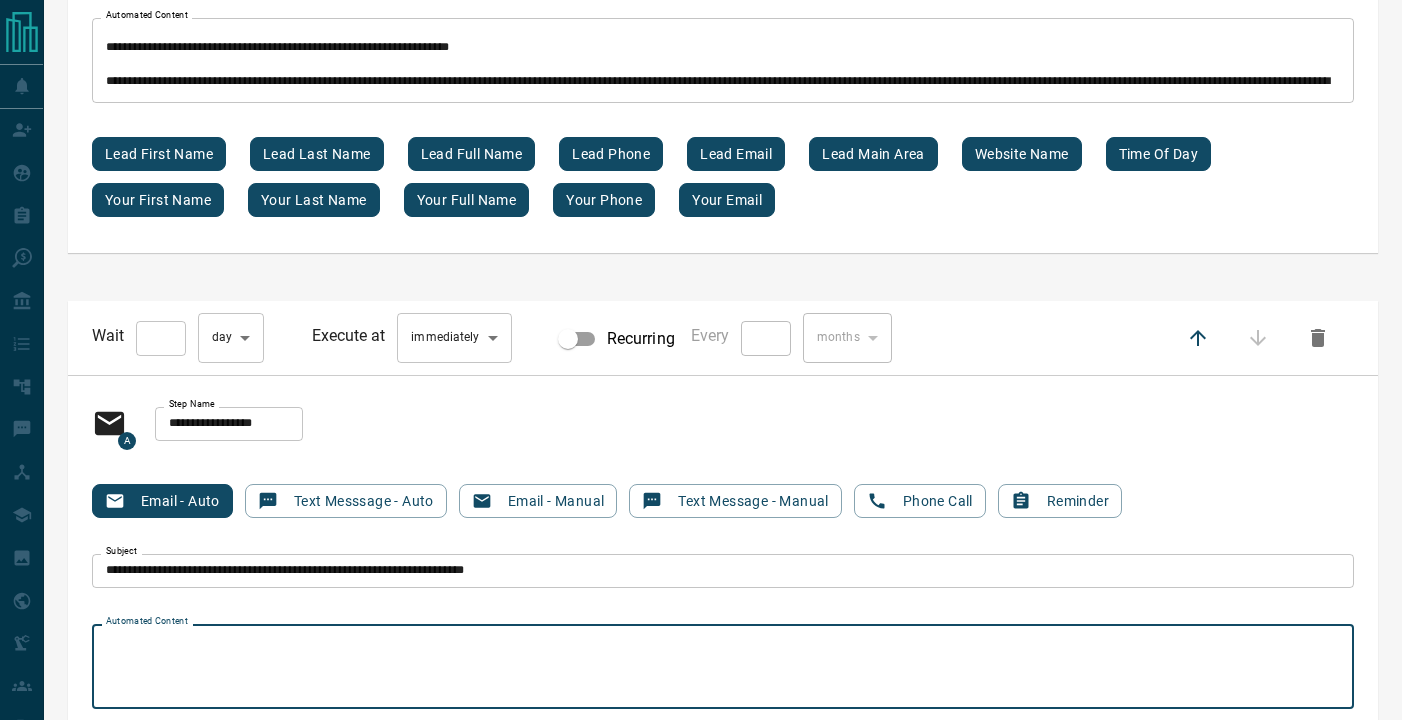 paste on "**********" 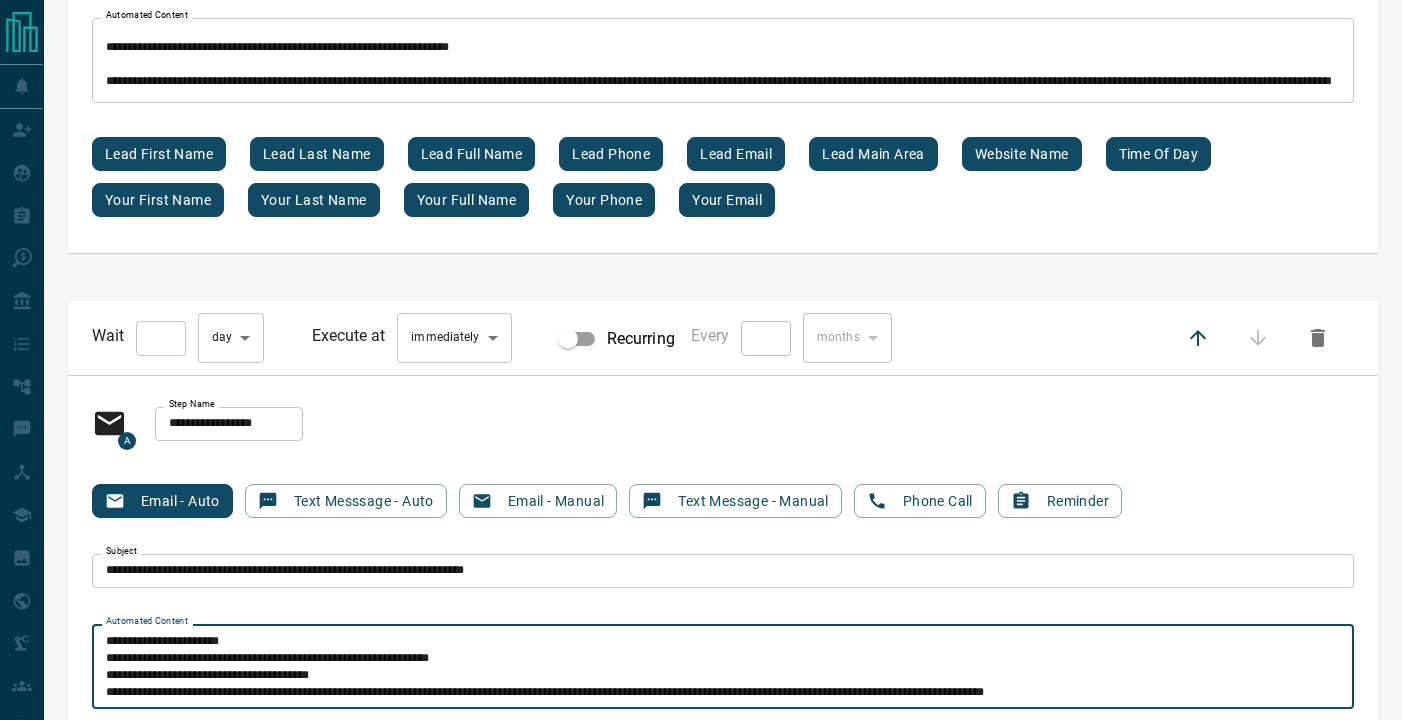 scroll, scrollTop: 51, scrollLeft: 0, axis: vertical 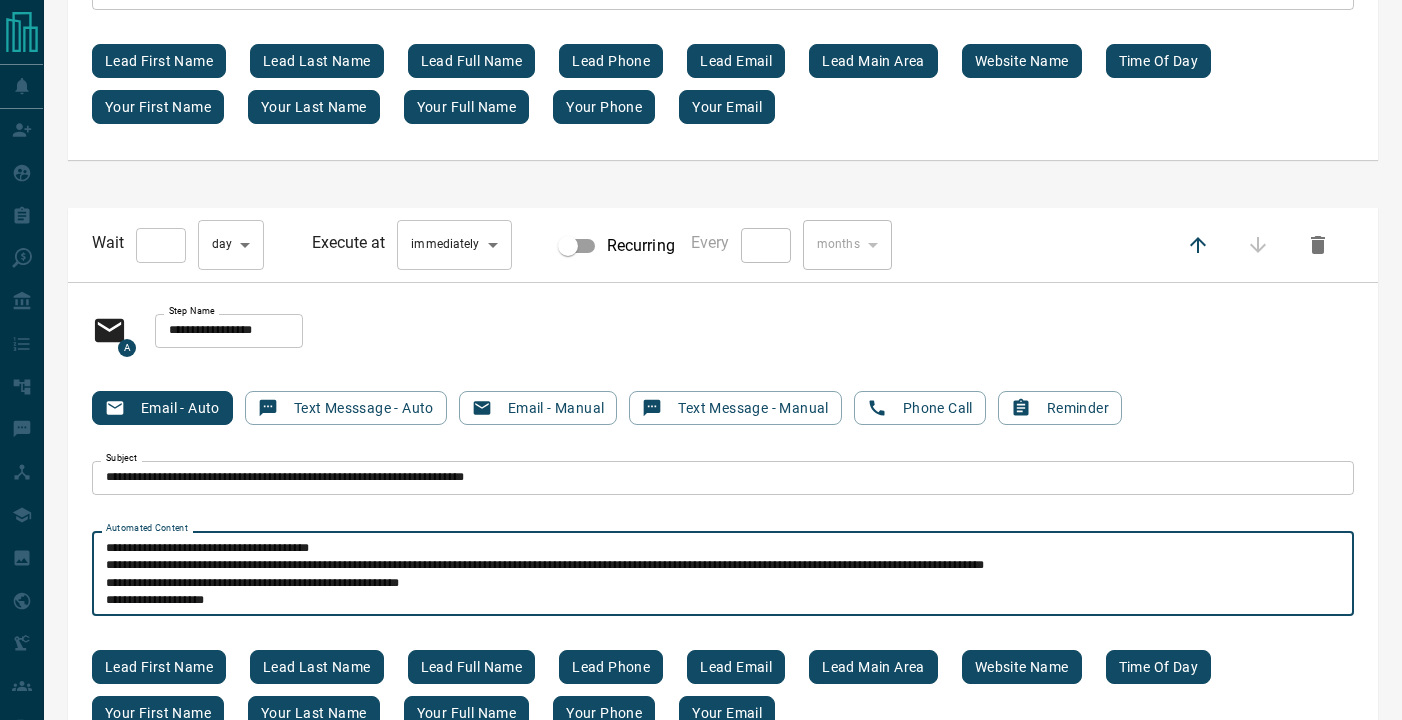 click on "**********" at bounding box center [723, 574] 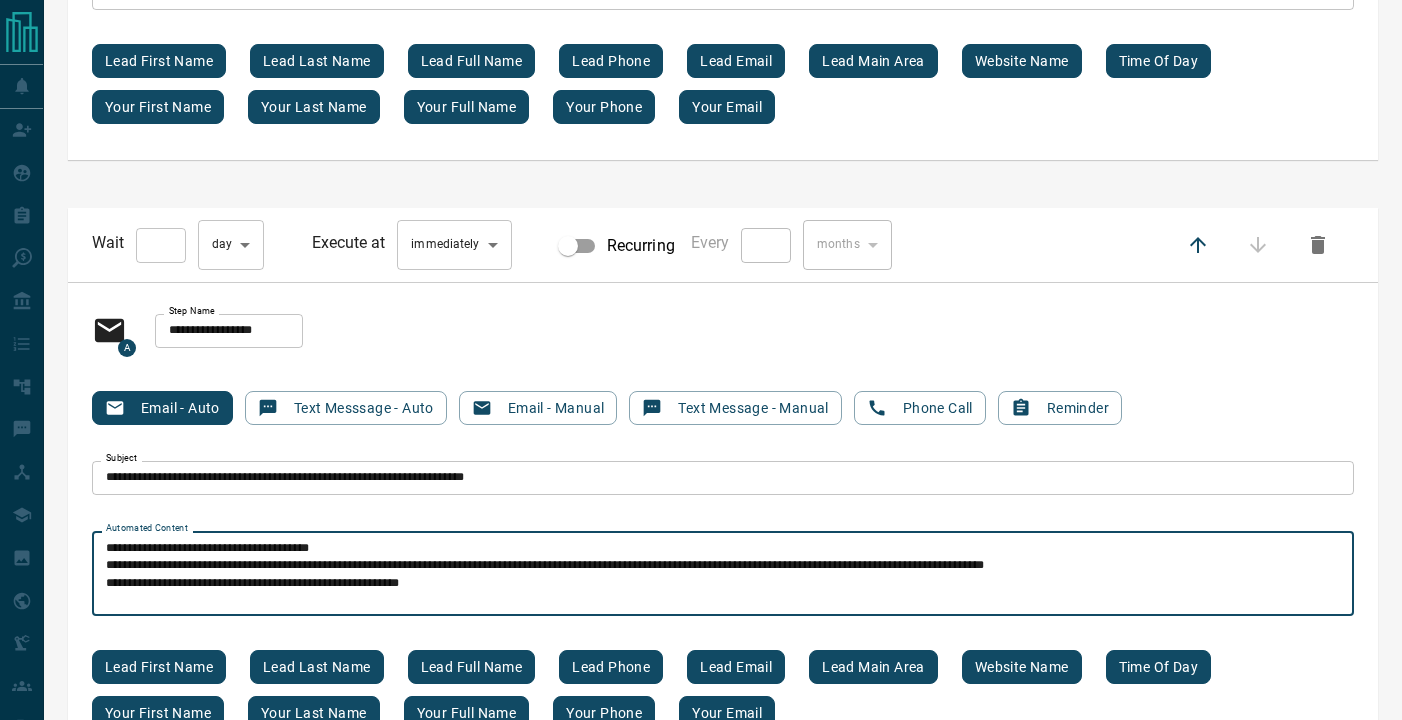 click on "**********" at bounding box center (723, 574) 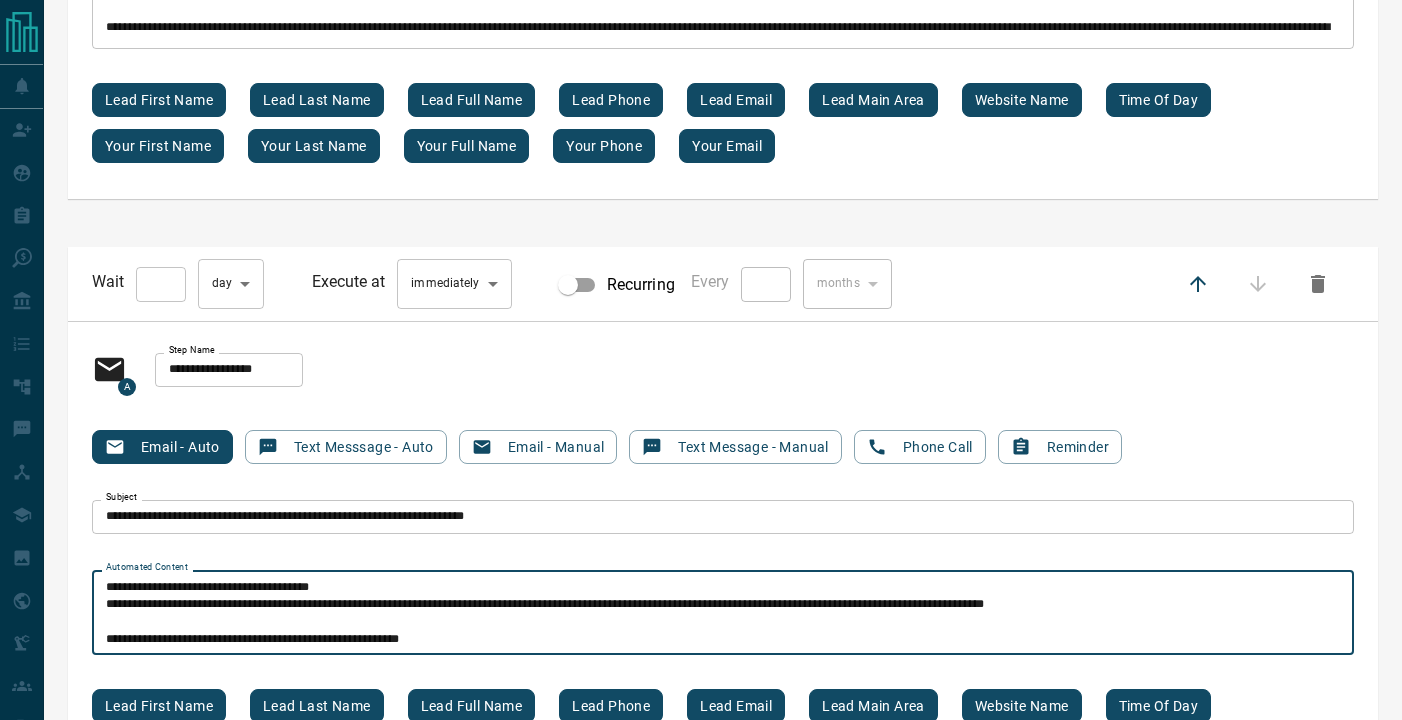 scroll, scrollTop: 17373, scrollLeft: 0, axis: vertical 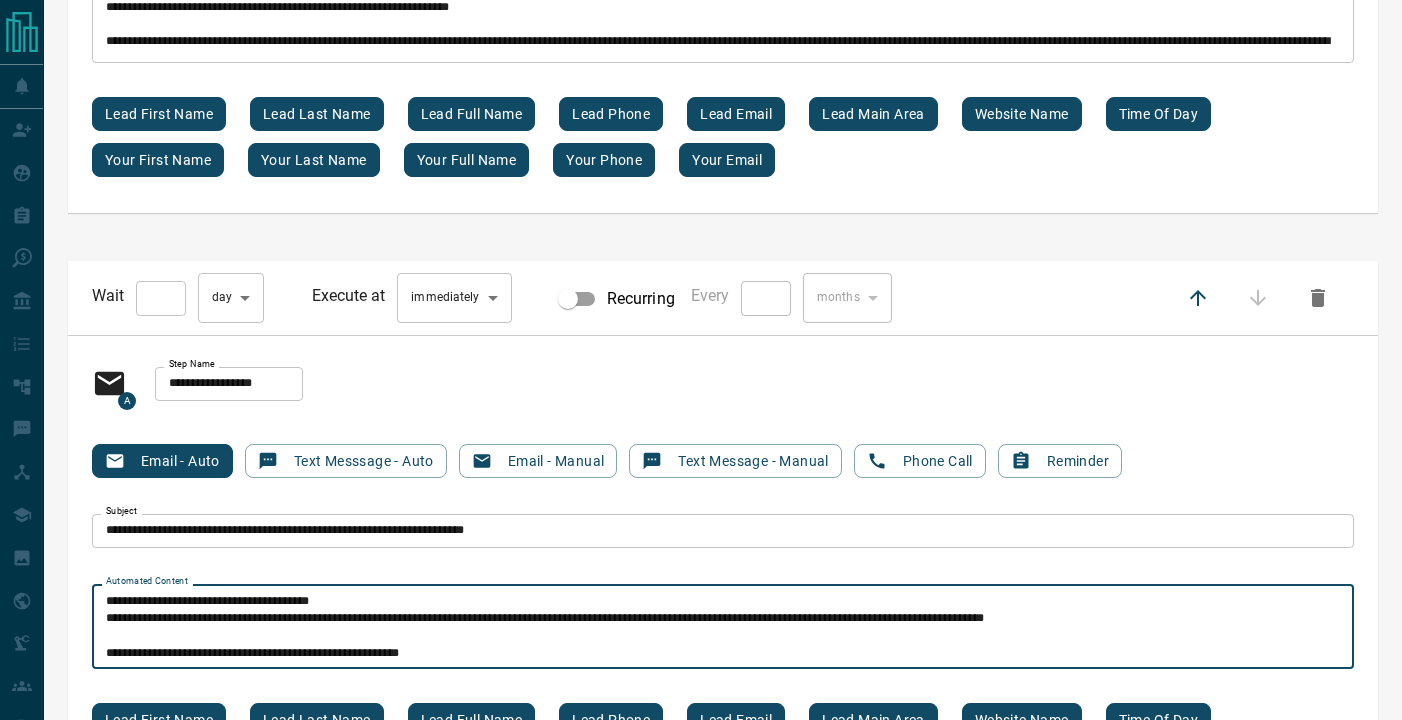 click on "**********" at bounding box center [723, 627] 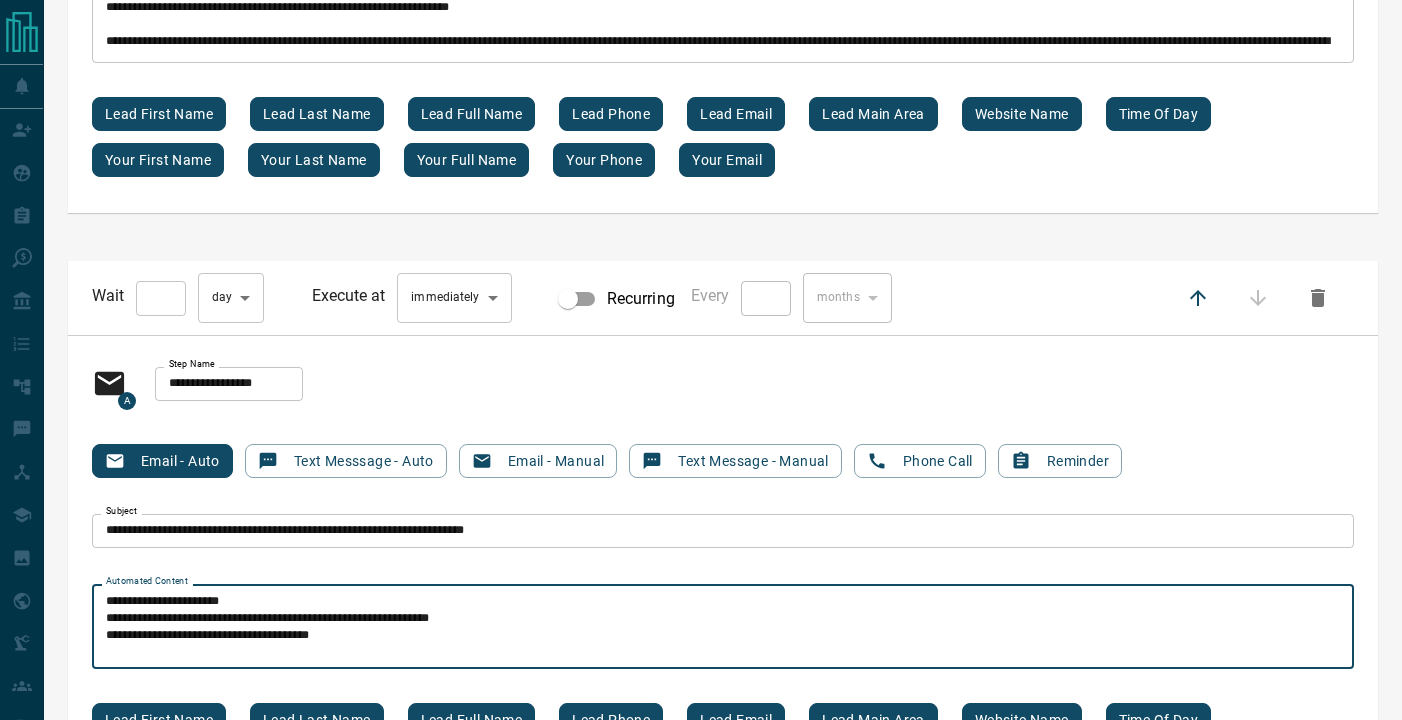scroll, scrollTop: 0, scrollLeft: 0, axis: both 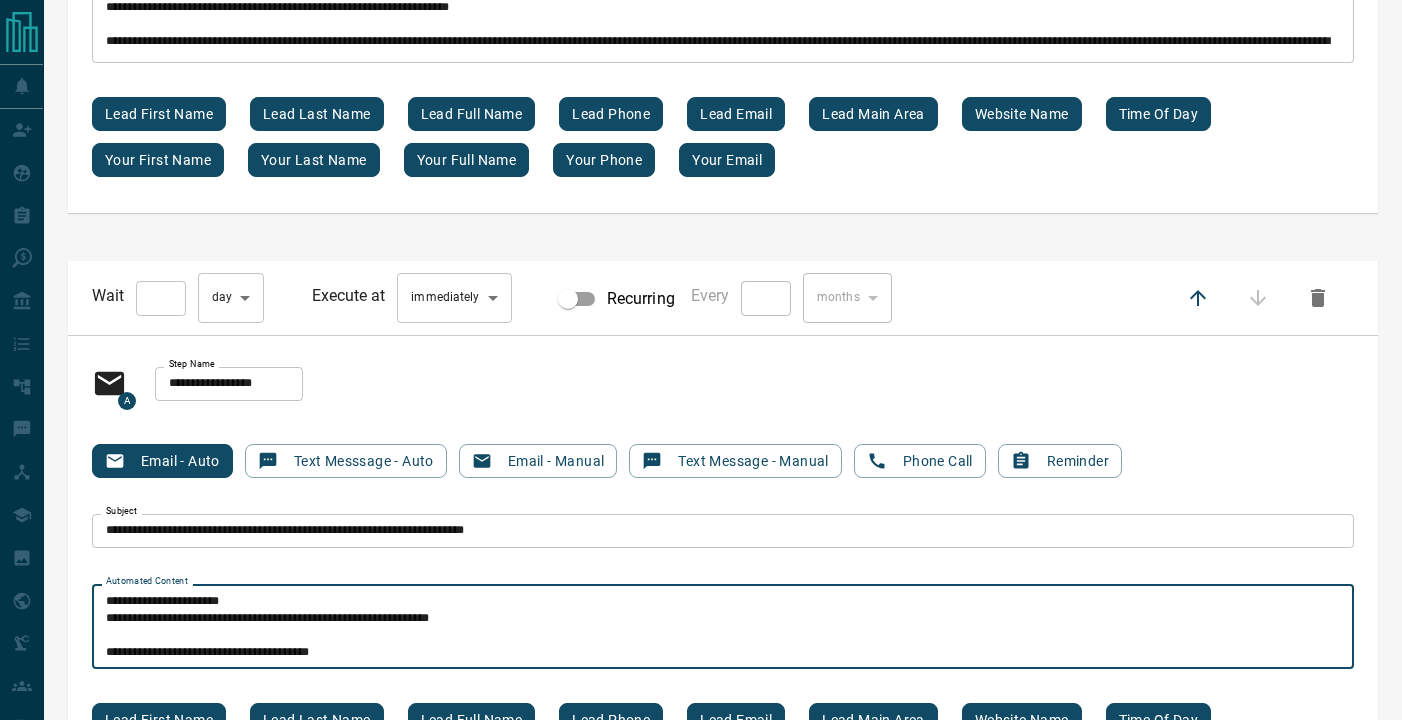 click on "[STARS]
[STARS]
[STARS]
[STARS]
[STARS]
[STARS]" at bounding box center [723, 627] 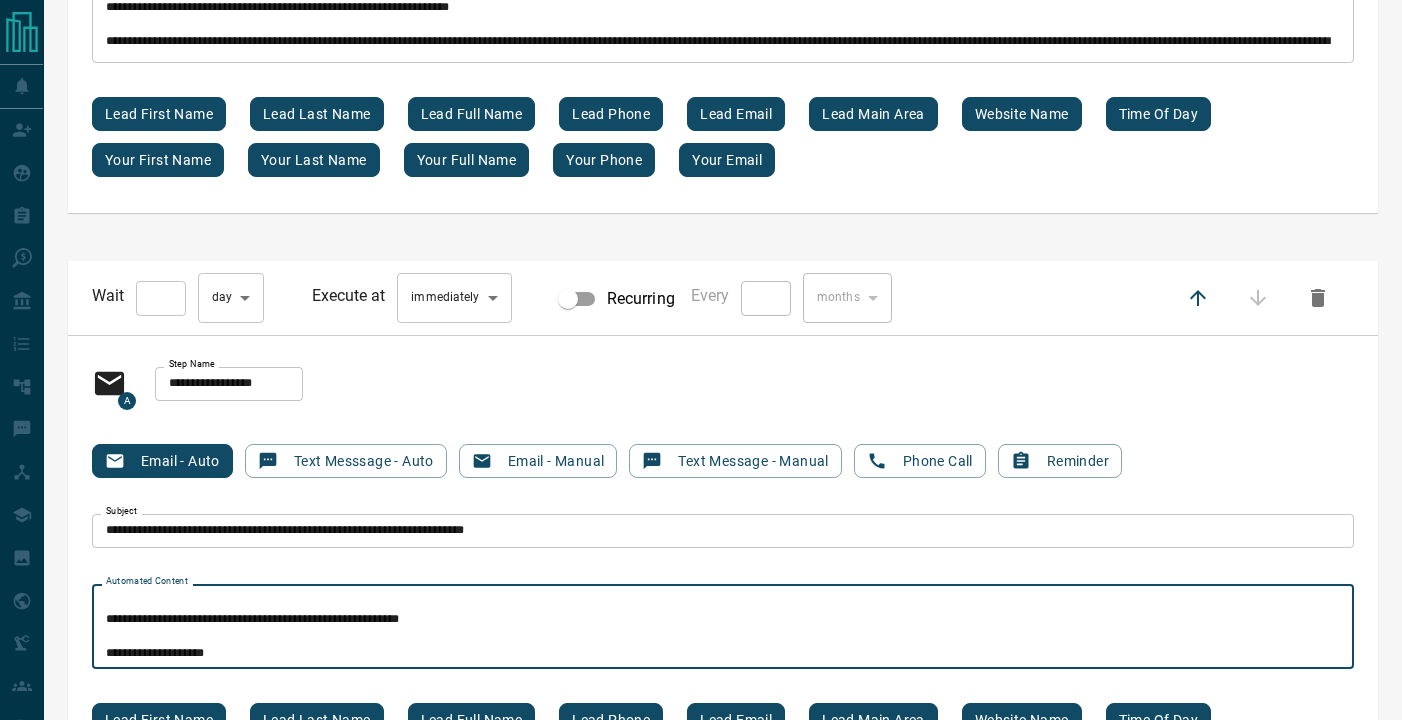 scroll, scrollTop: 119, scrollLeft: 0, axis: vertical 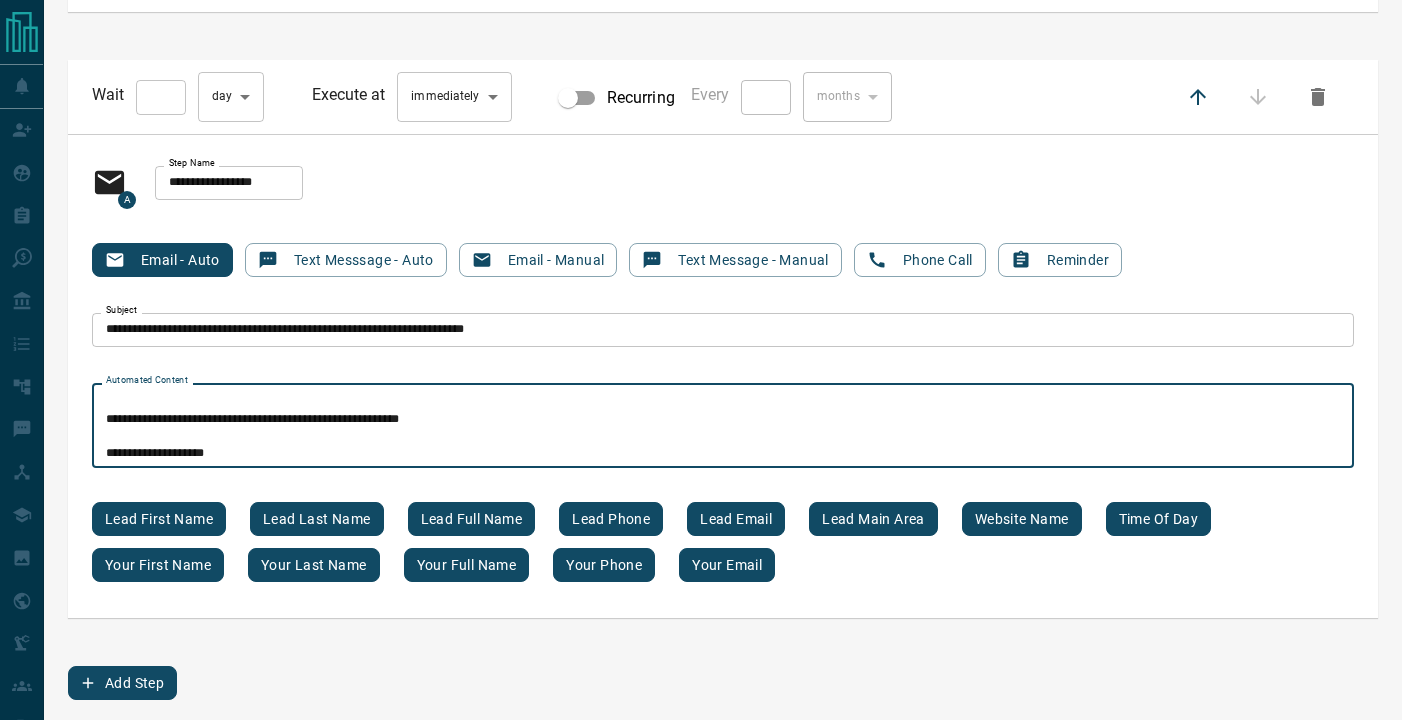 type on "[STARS]
[STARS]
[STARS]
[STARS]
[STARS]
[STARS]" 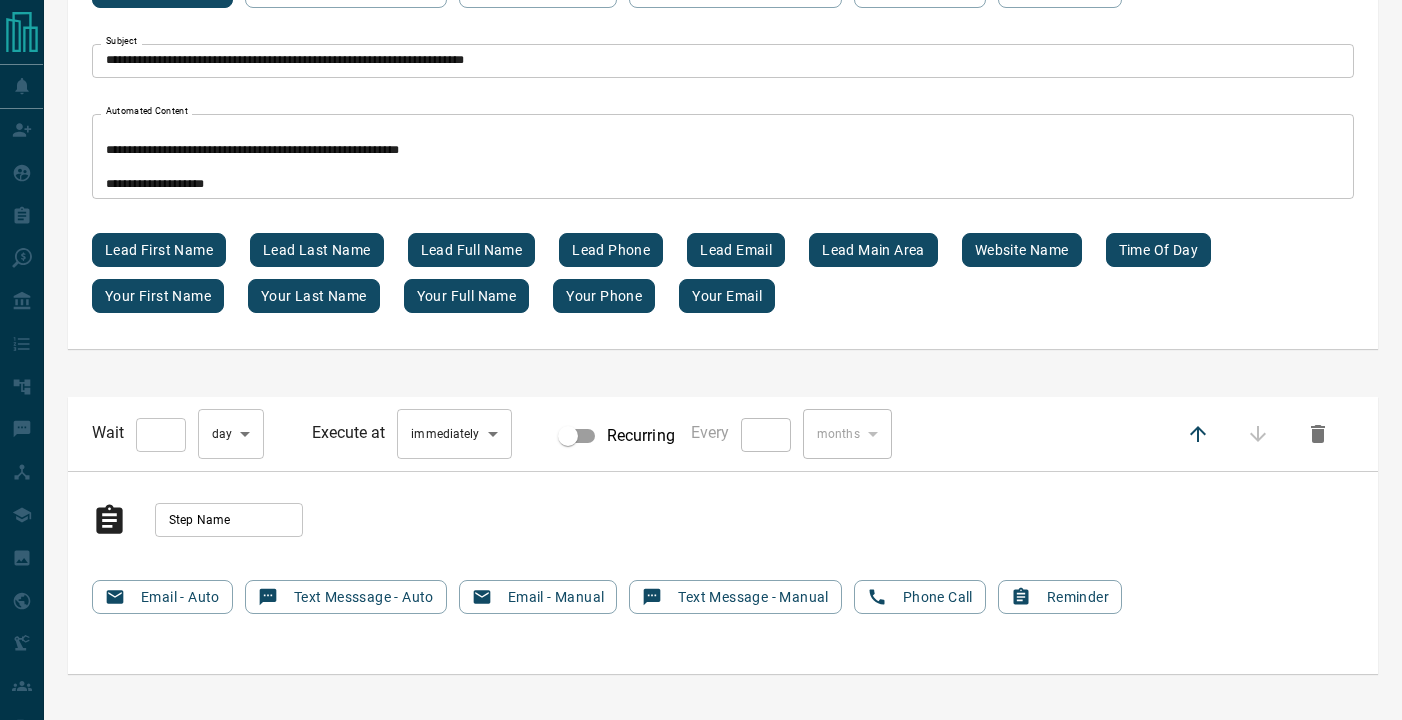 scroll, scrollTop: 17899, scrollLeft: 0, axis: vertical 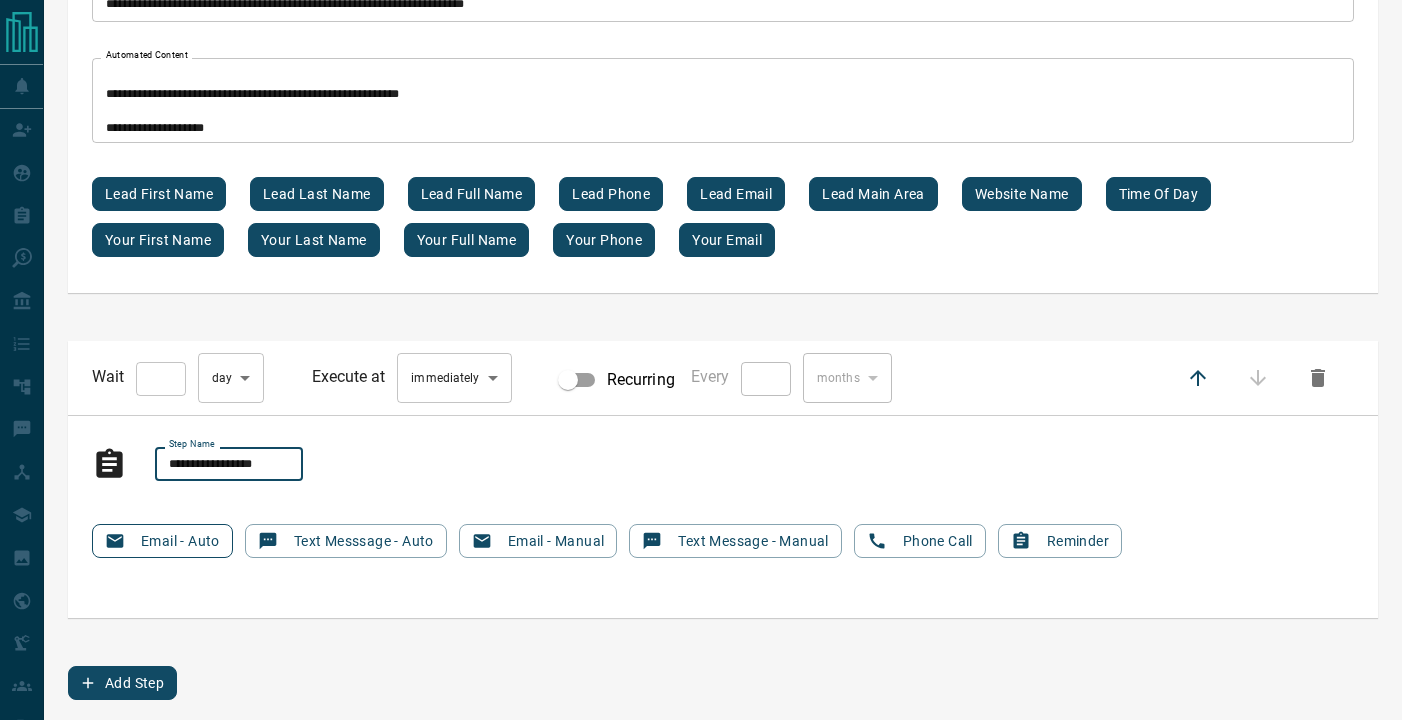 type on "**********" 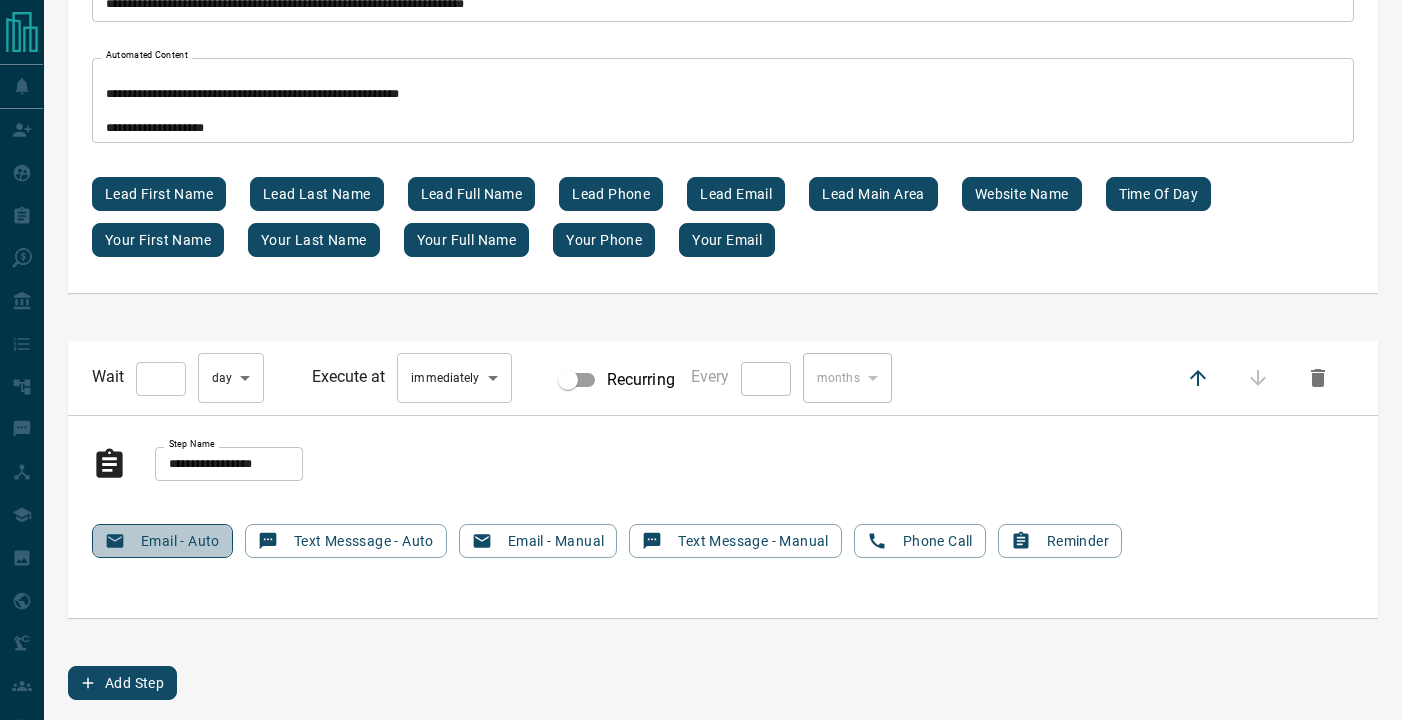 click on "Email - Auto" at bounding box center [162, 541] 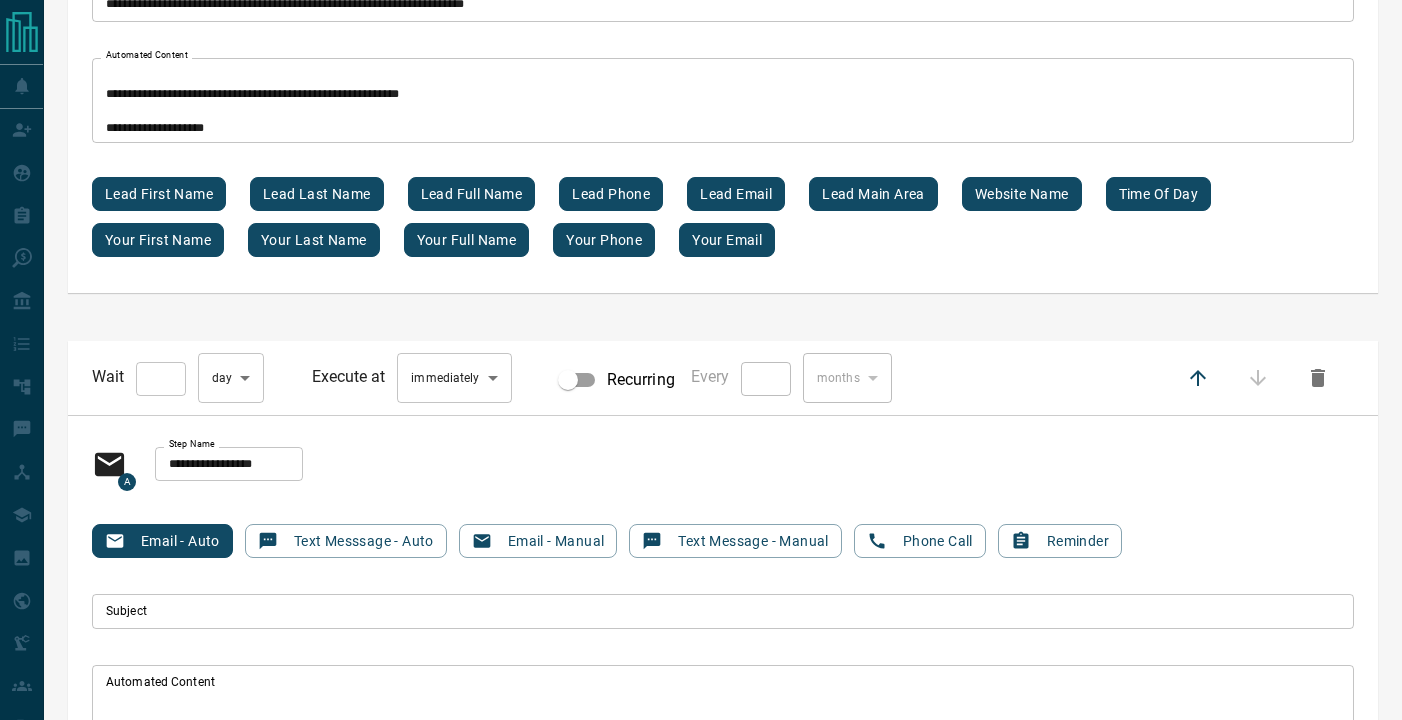 click on "A Step Name [STARS] Step Name Email - Auto Text Messsage - Auto Email - Manual Text Message - Manual Phone Call Reminder Subject Subject Automated Content * Automated Content Lead first name Lead last name Lead full name Lead phone Lead email Lead main area Website name Time of day Your first name Your last name Your full name Your phone Your email" at bounding box center [723, 657] 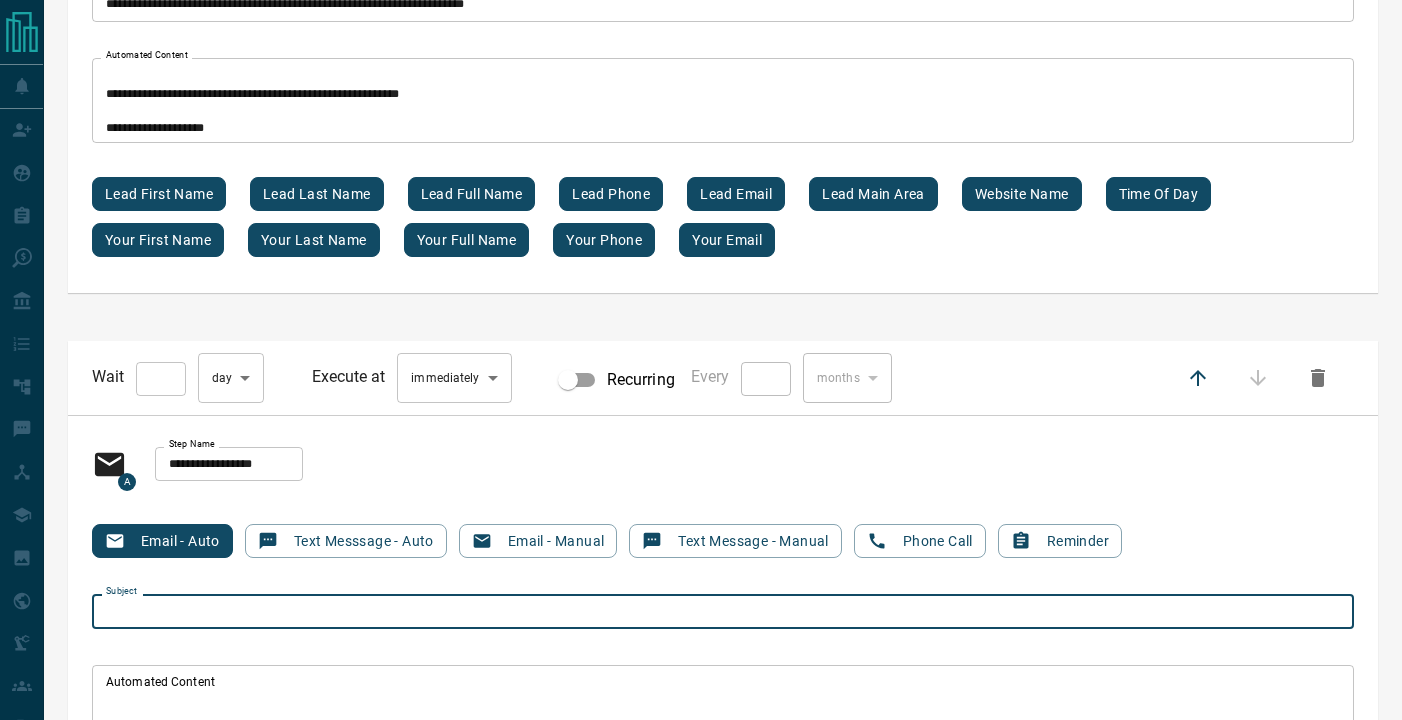 click on "Subject" at bounding box center (723, 611) 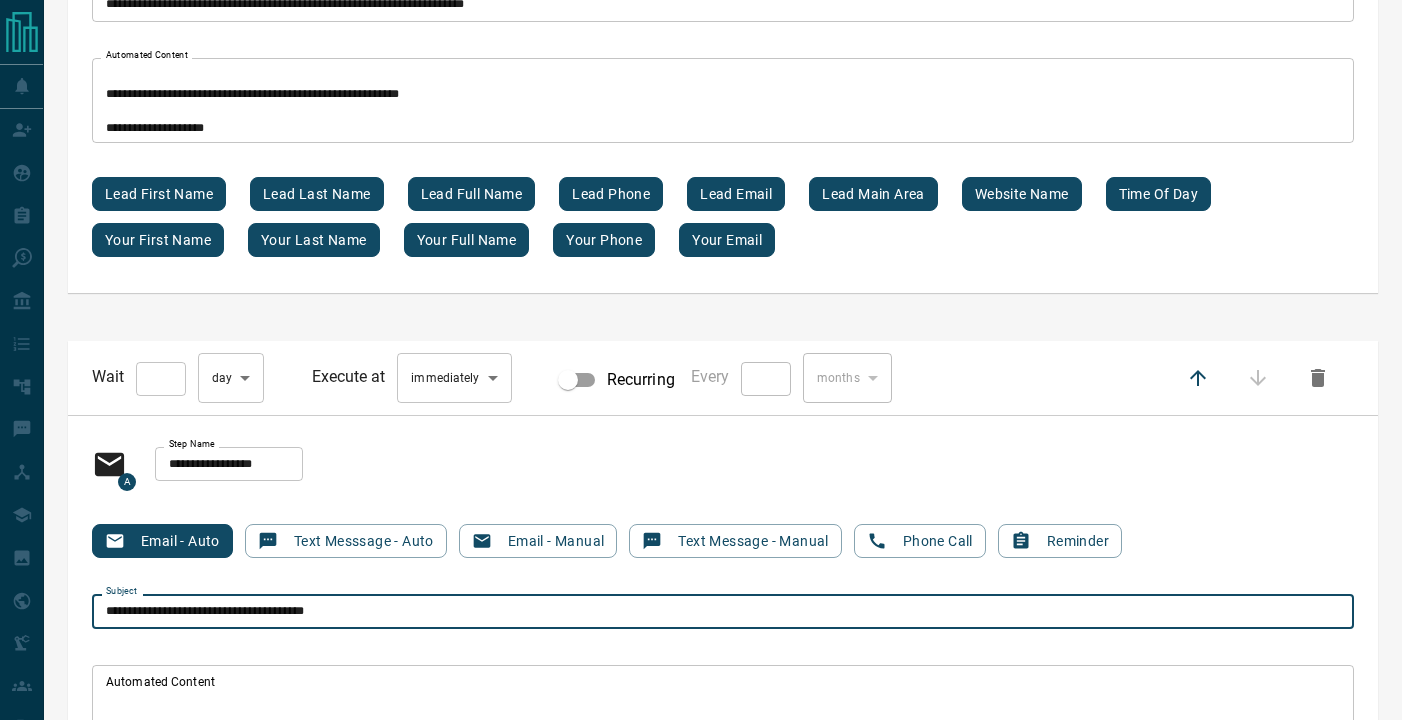 type on "**********" 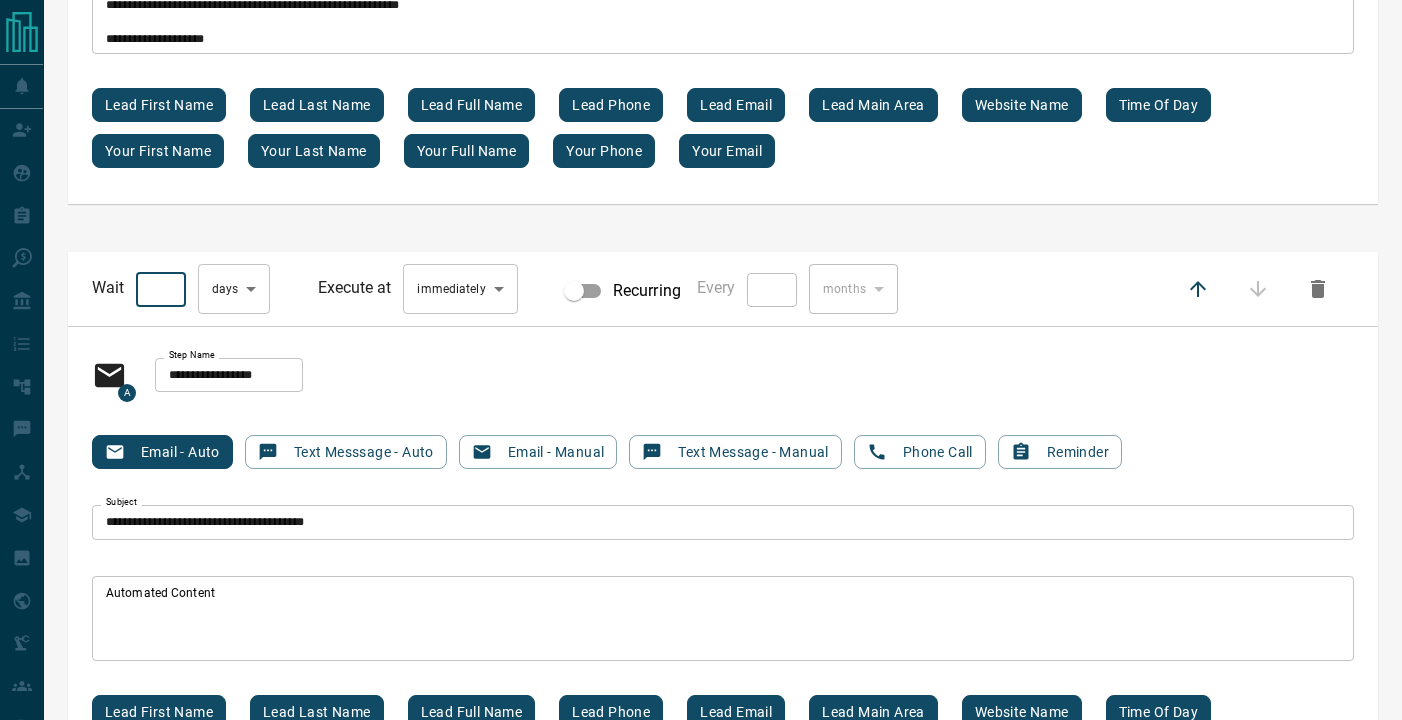 scroll, scrollTop: 17988, scrollLeft: 0, axis: vertical 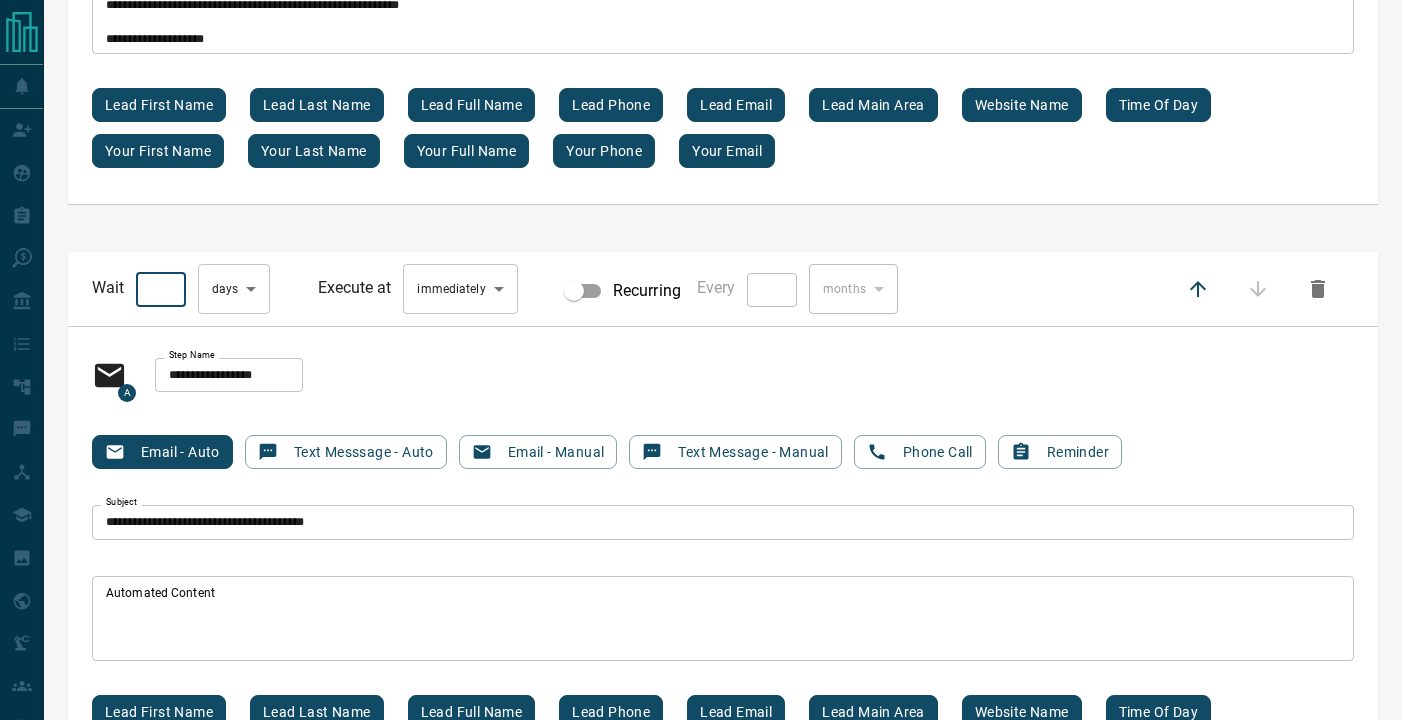 click on "* Automated Content" at bounding box center [723, 618] 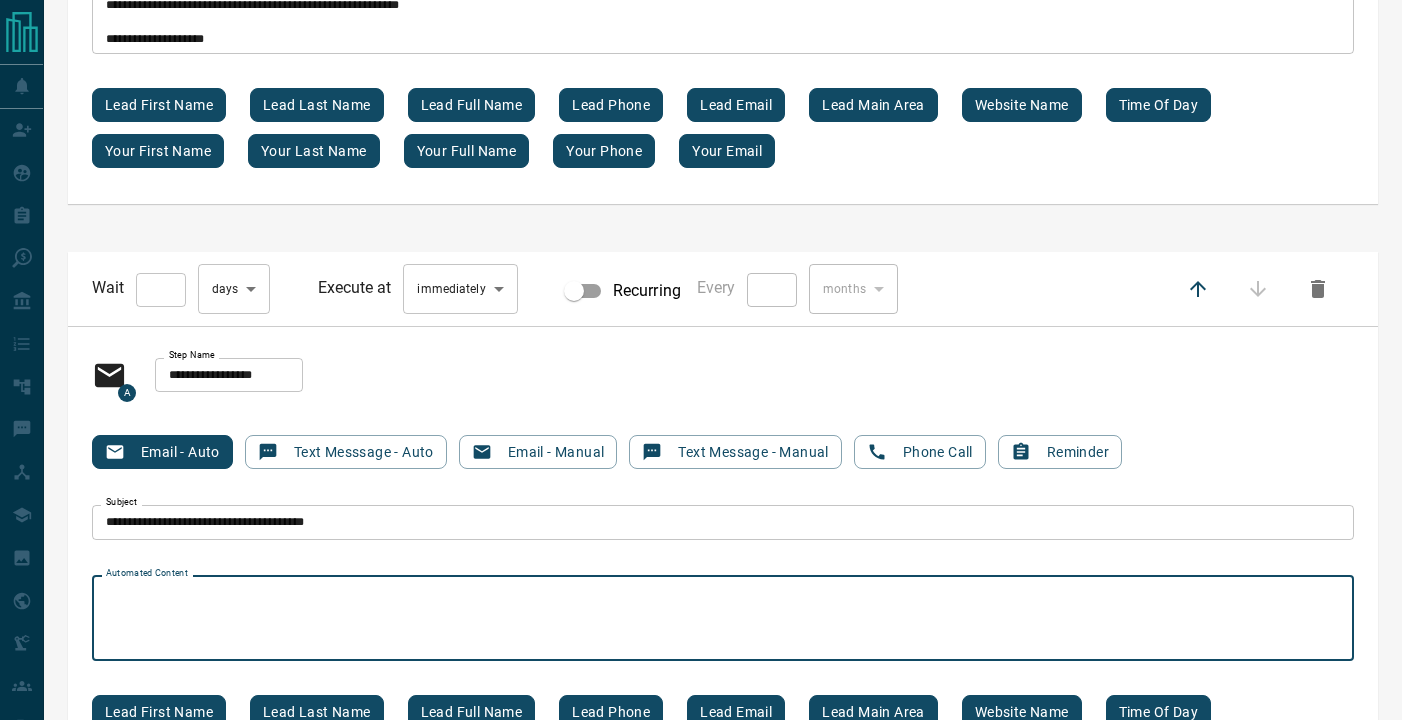paste on "**********" 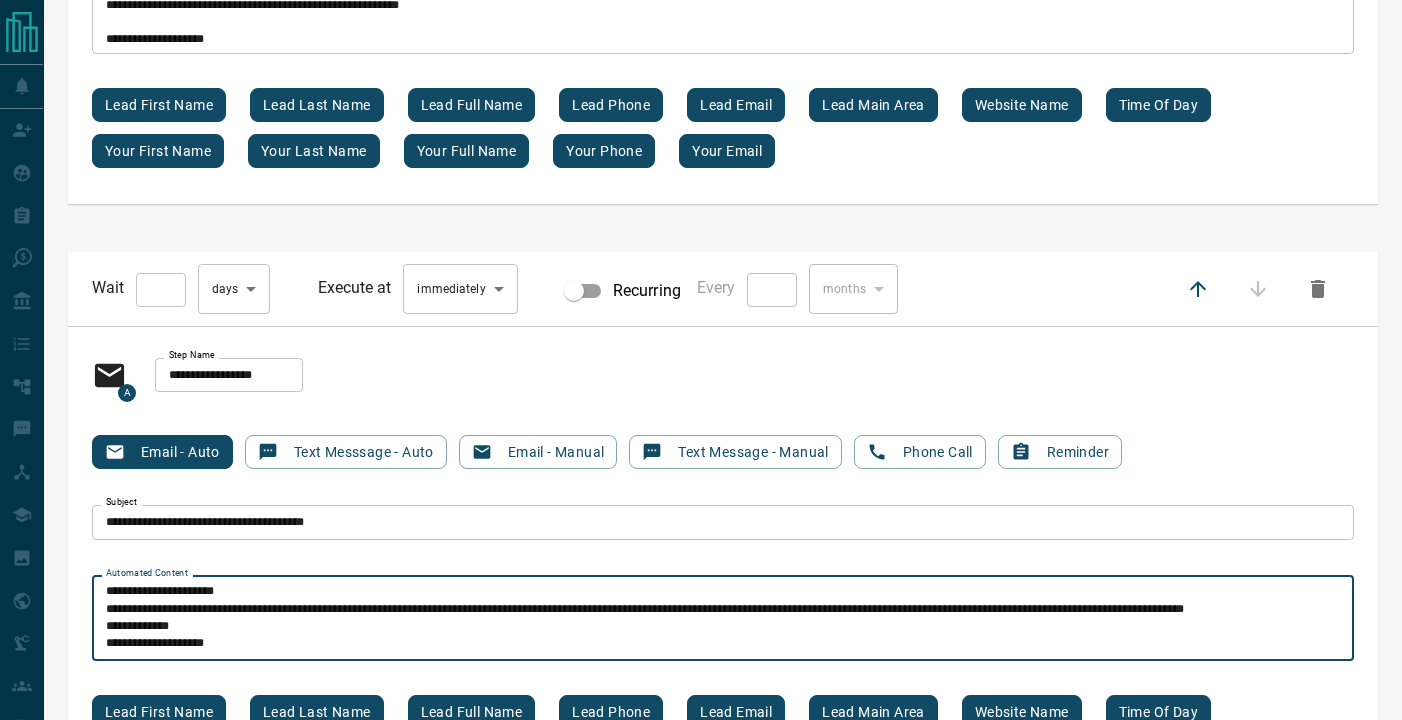 scroll, scrollTop: 102, scrollLeft: 0, axis: vertical 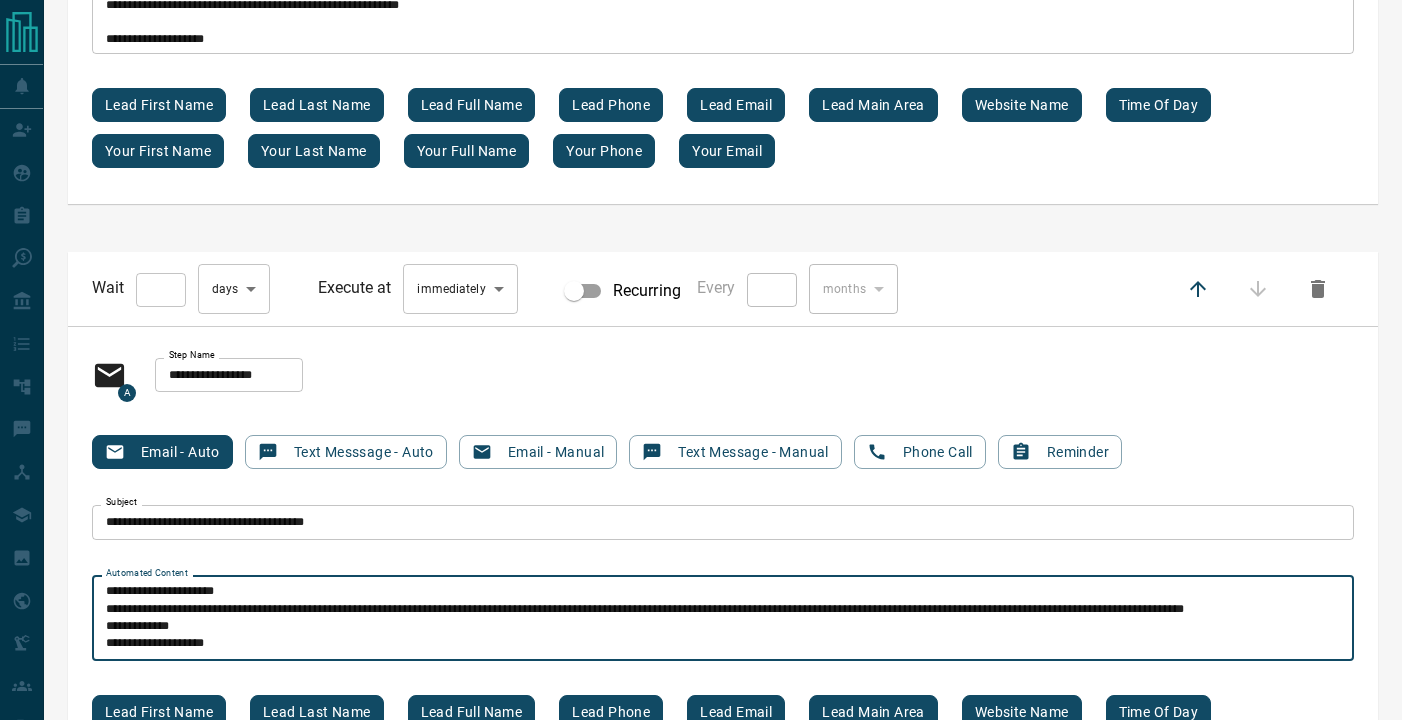 click on "**********" at bounding box center [723, 618] 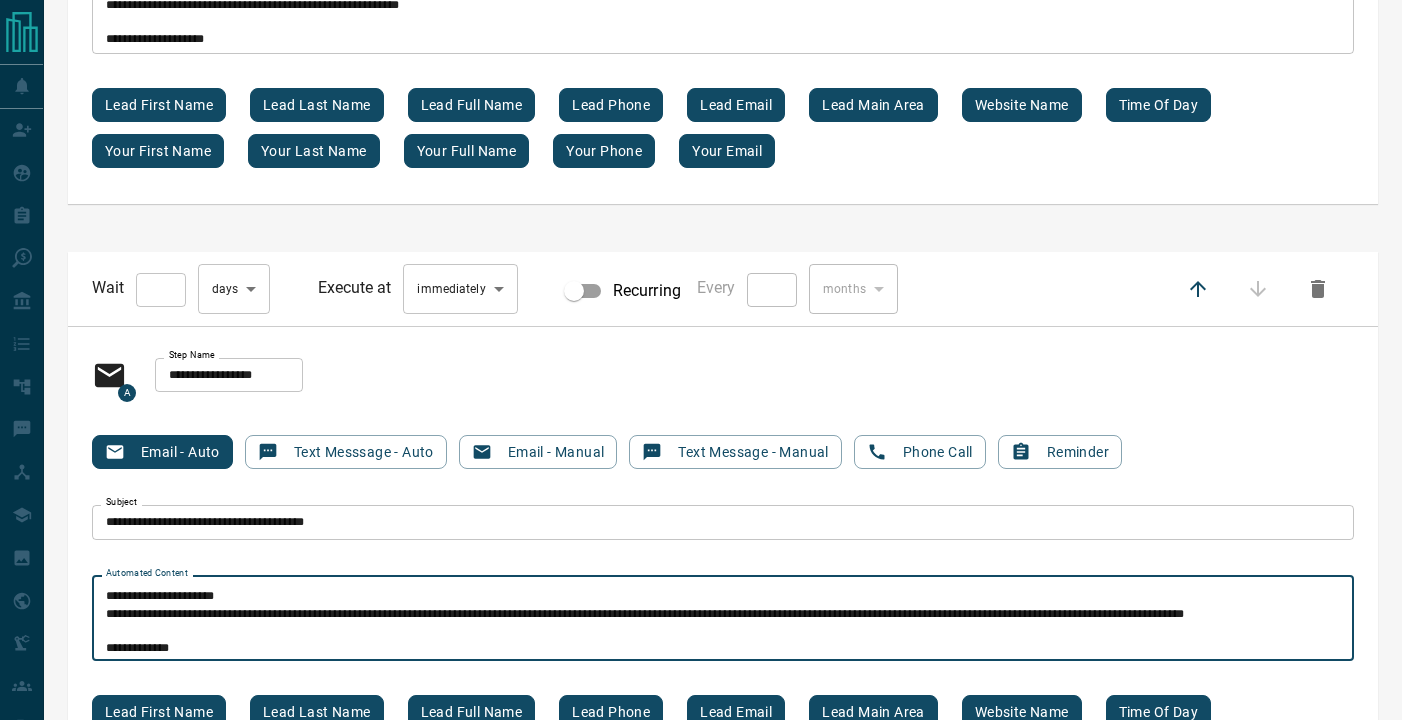 scroll, scrollTop: 84, scrollLeft: 0, axis: vertical 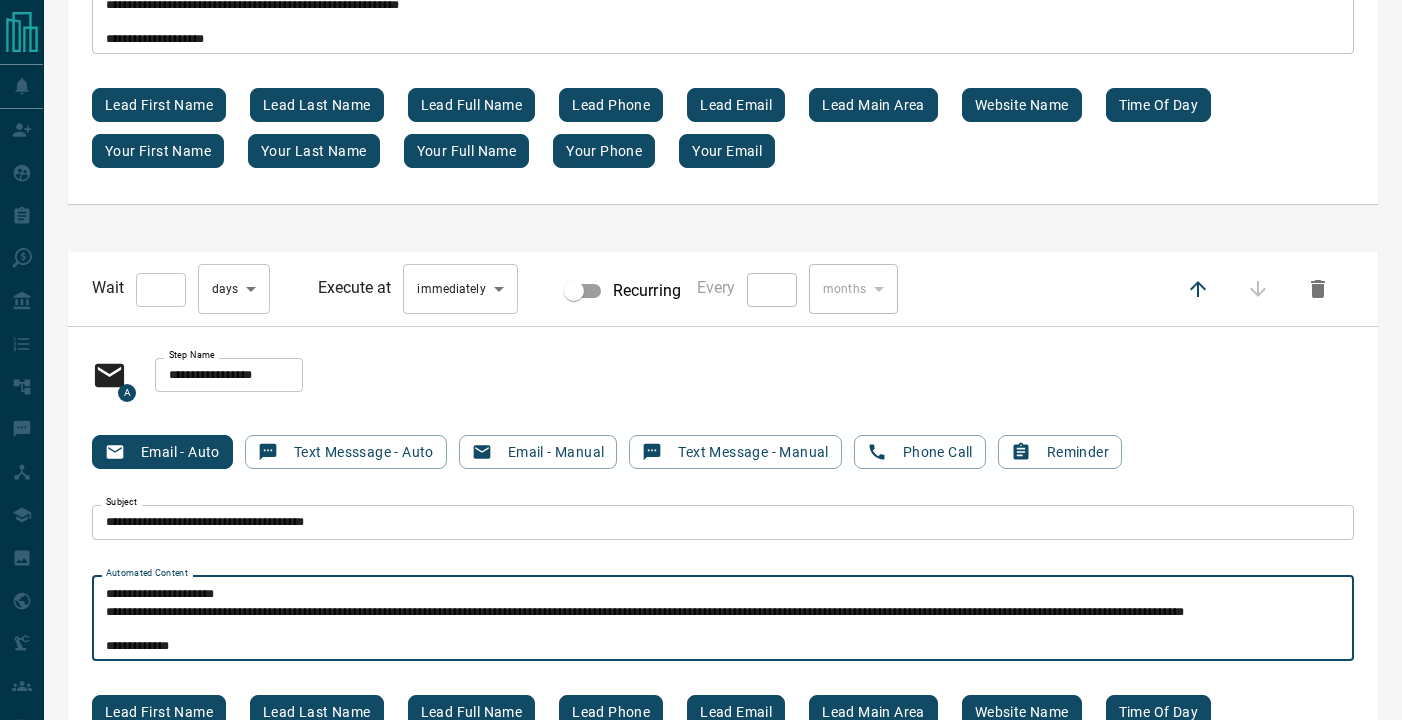 click on "**********" at bounding box center [723, 618] 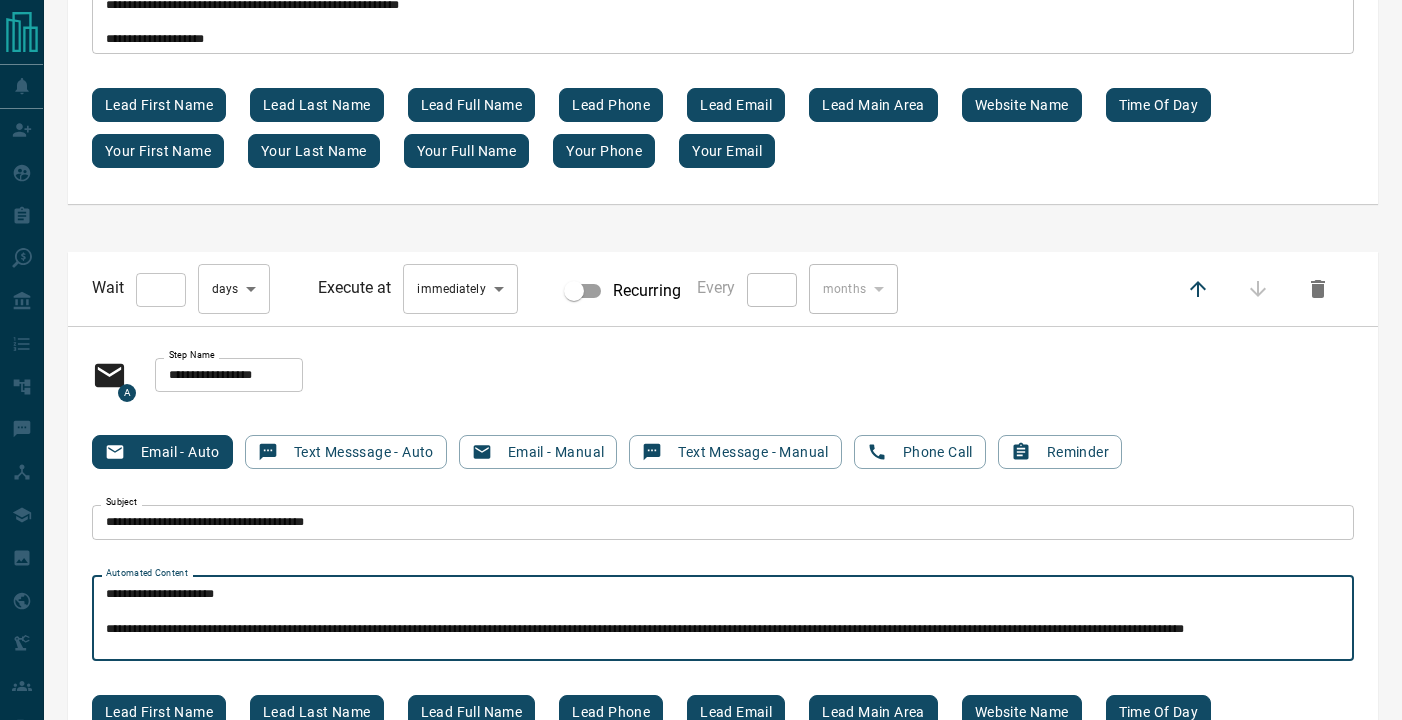 scroll, scrollTop: 86, scrollLeft: 0, axis: vertical 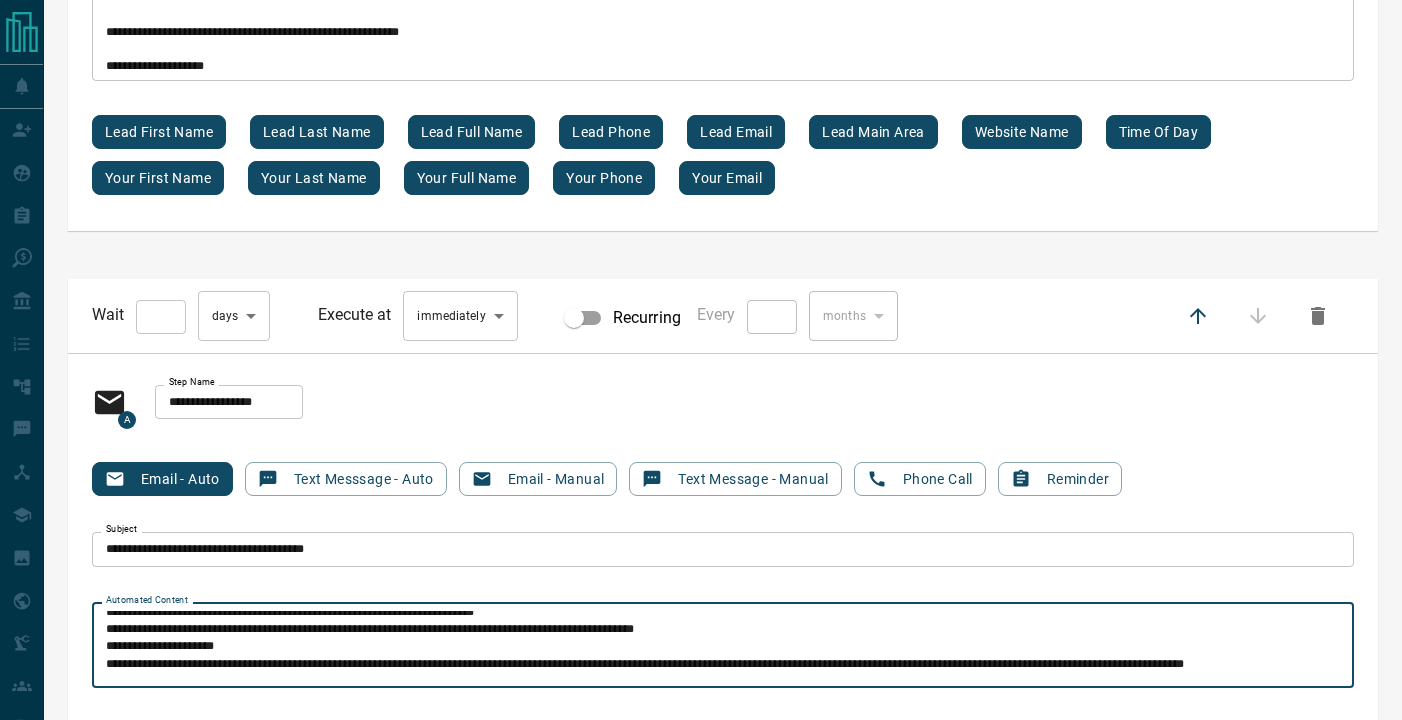click on "**********" at bounding box center [723, 645] 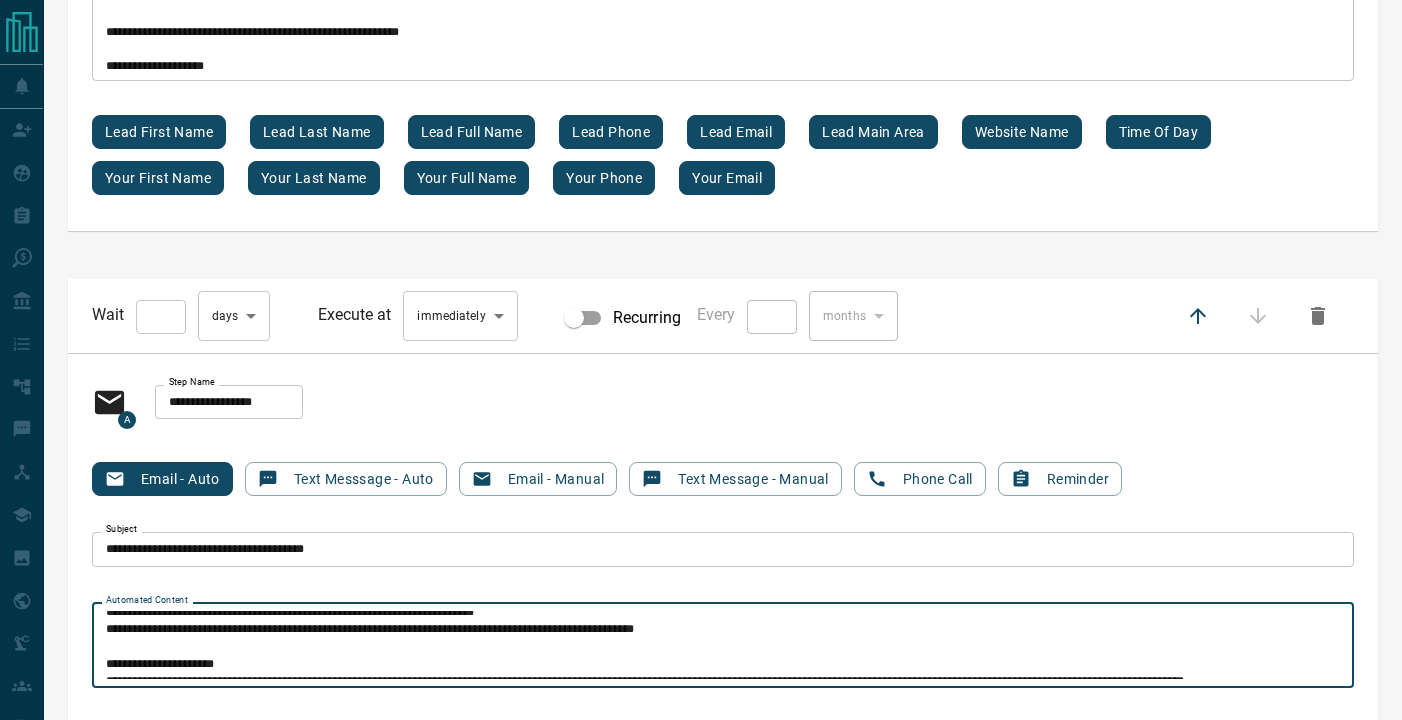 scroll, scrollTop: 30, scrollLeft: 0, axis: vertical 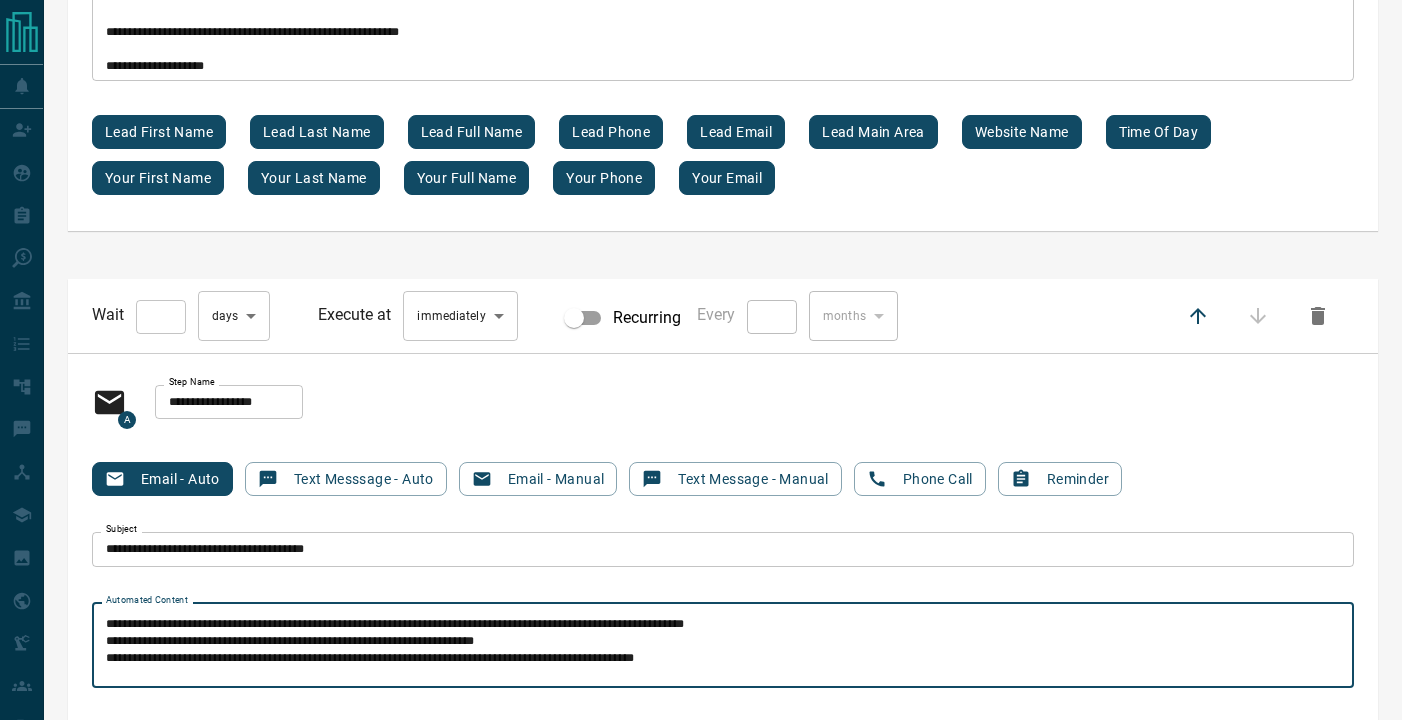 click on "**********" at bounding box center [723, 645] 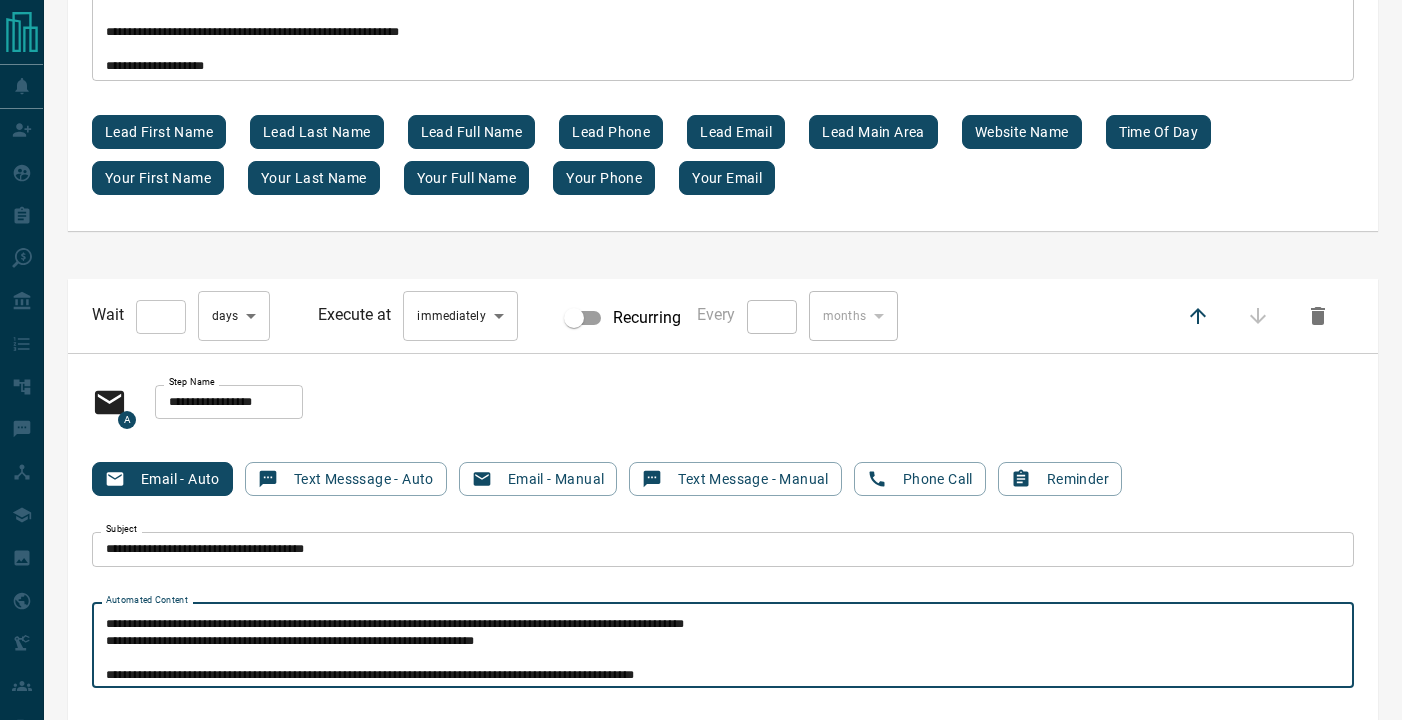 click on "**********" at bounding box center (723, 645) 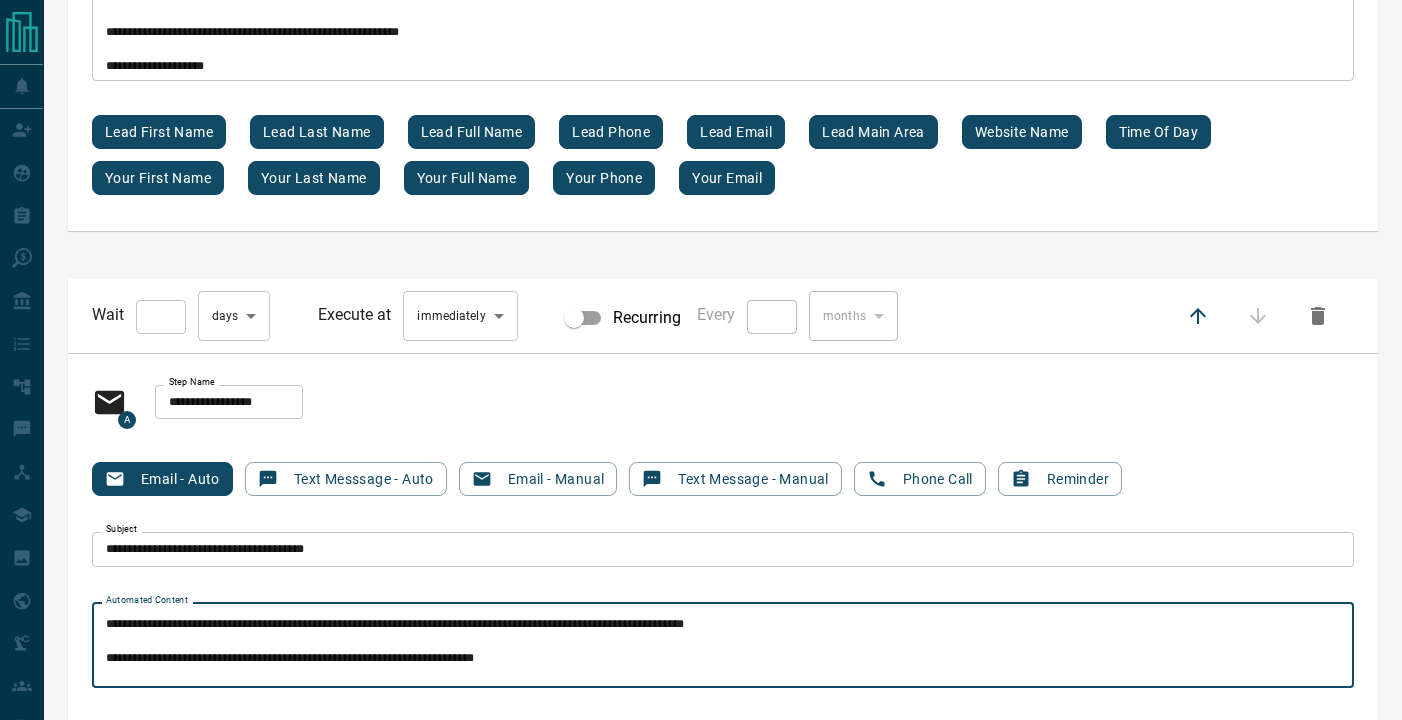 scroll, scrollTop: 0, scrollLeft: 0, axis: both 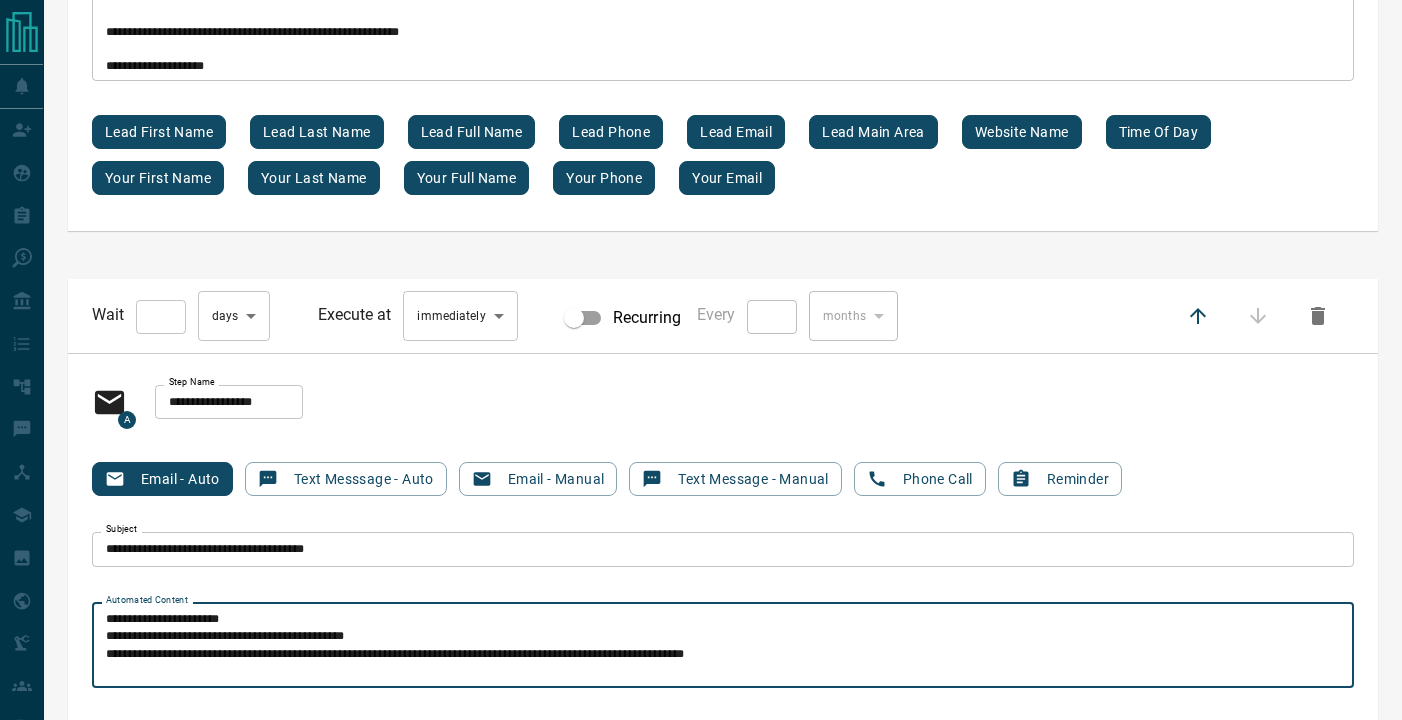 click on "**********" at bounding box center (723, 645) 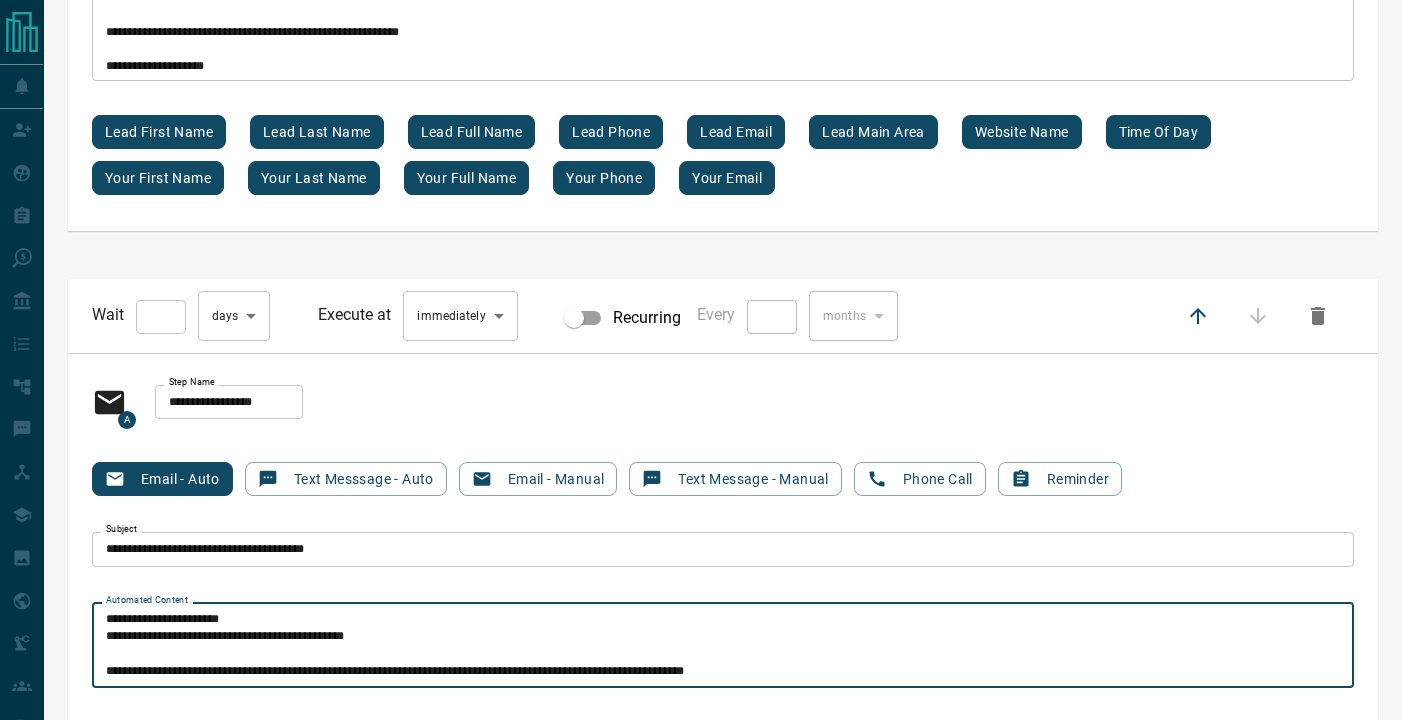 click on "**********" at bounding box center (723, 645) 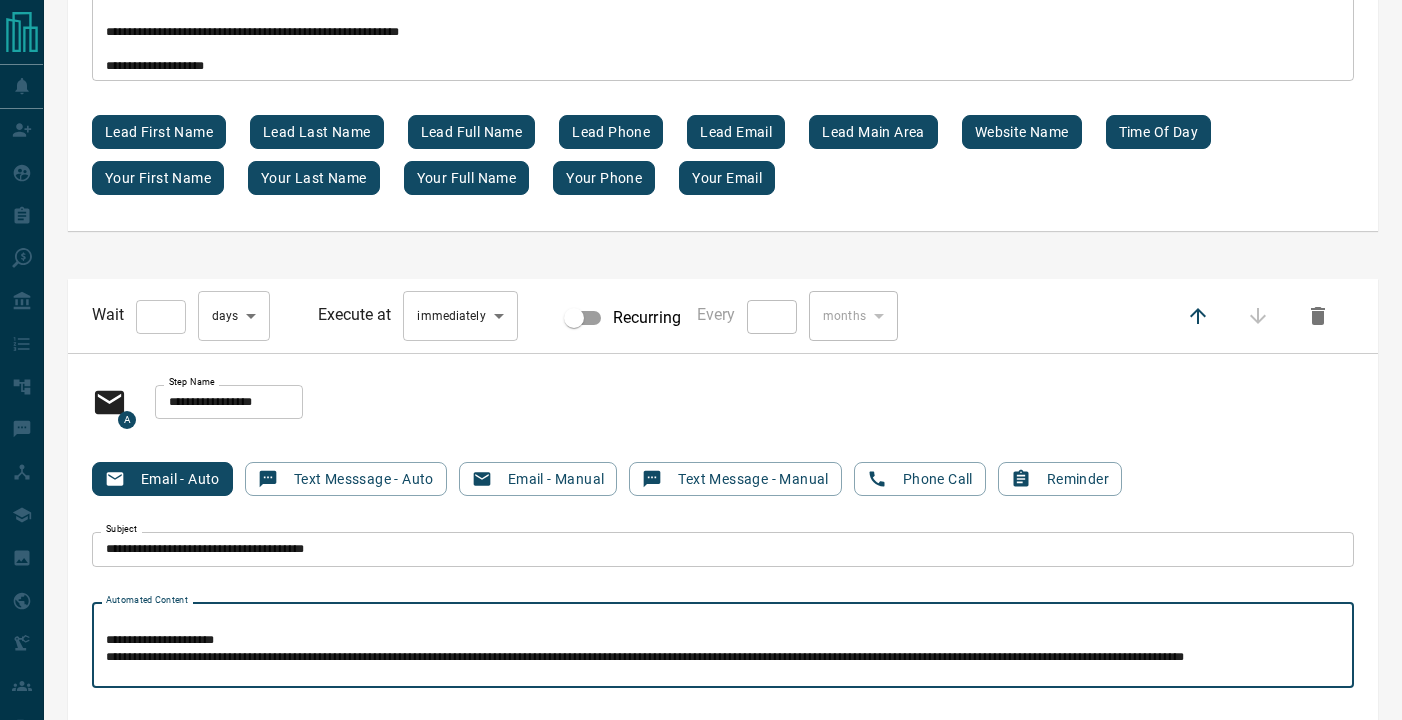 scroll, scrollTop: 151, scrollLeft: 0, axis: vertical 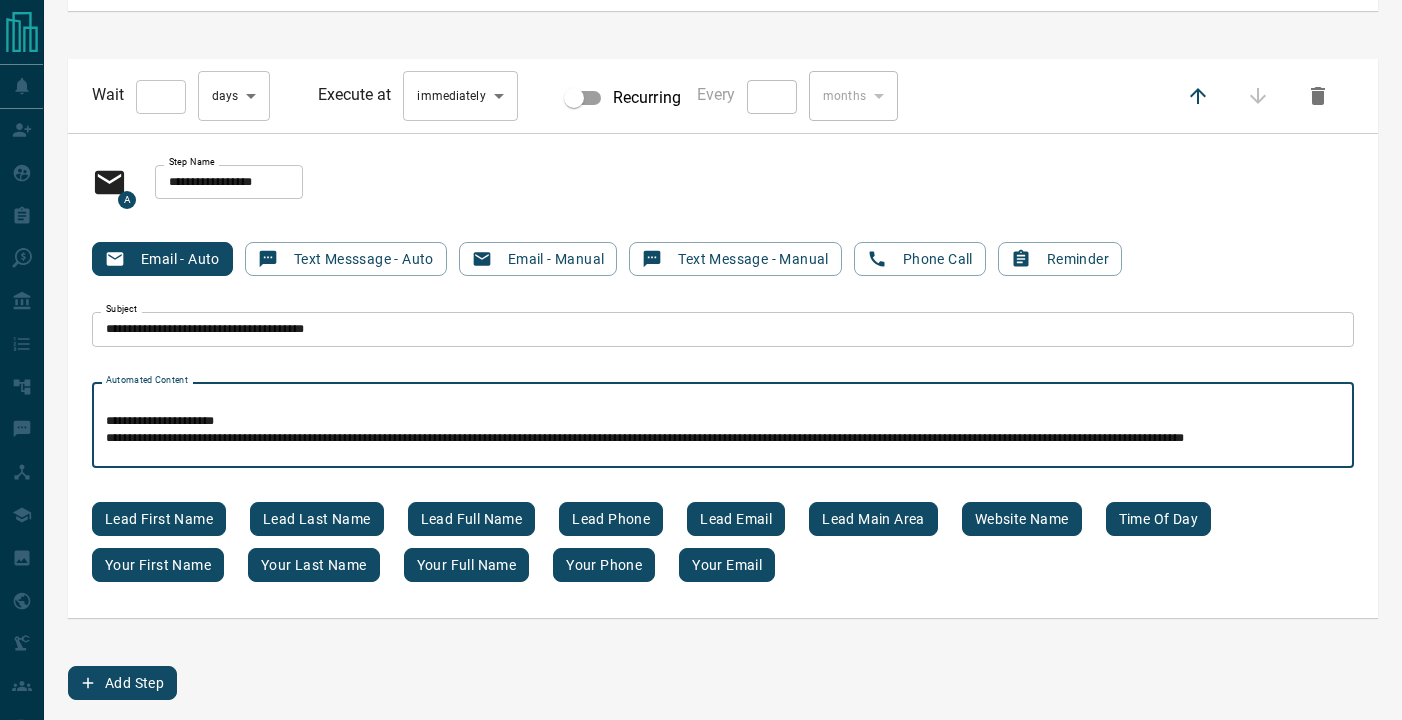 type on "[STARS]
[STARS]
[STARS]
[STARS]
[STARS]
[STARS]
[STARS]
[STARS]
[STARS]" 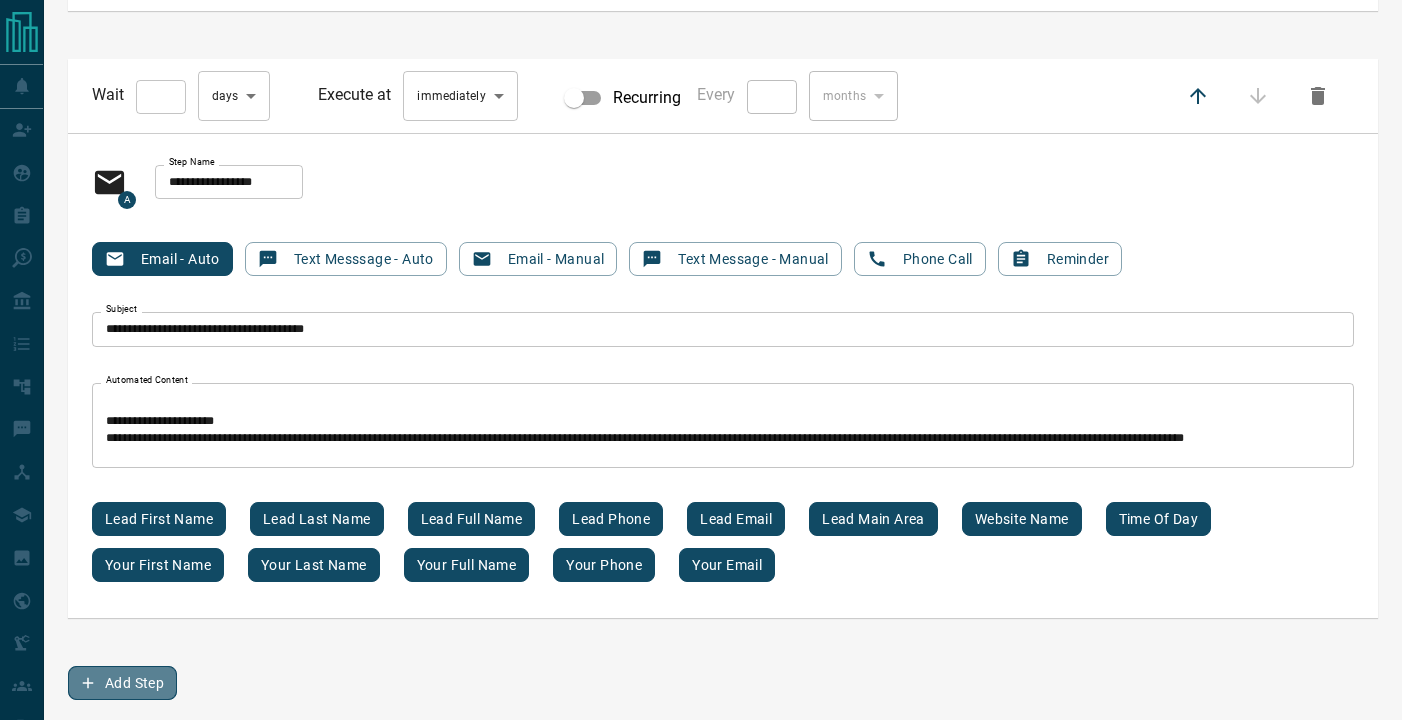 click on "Add Step" at bounding box center [122, 683] 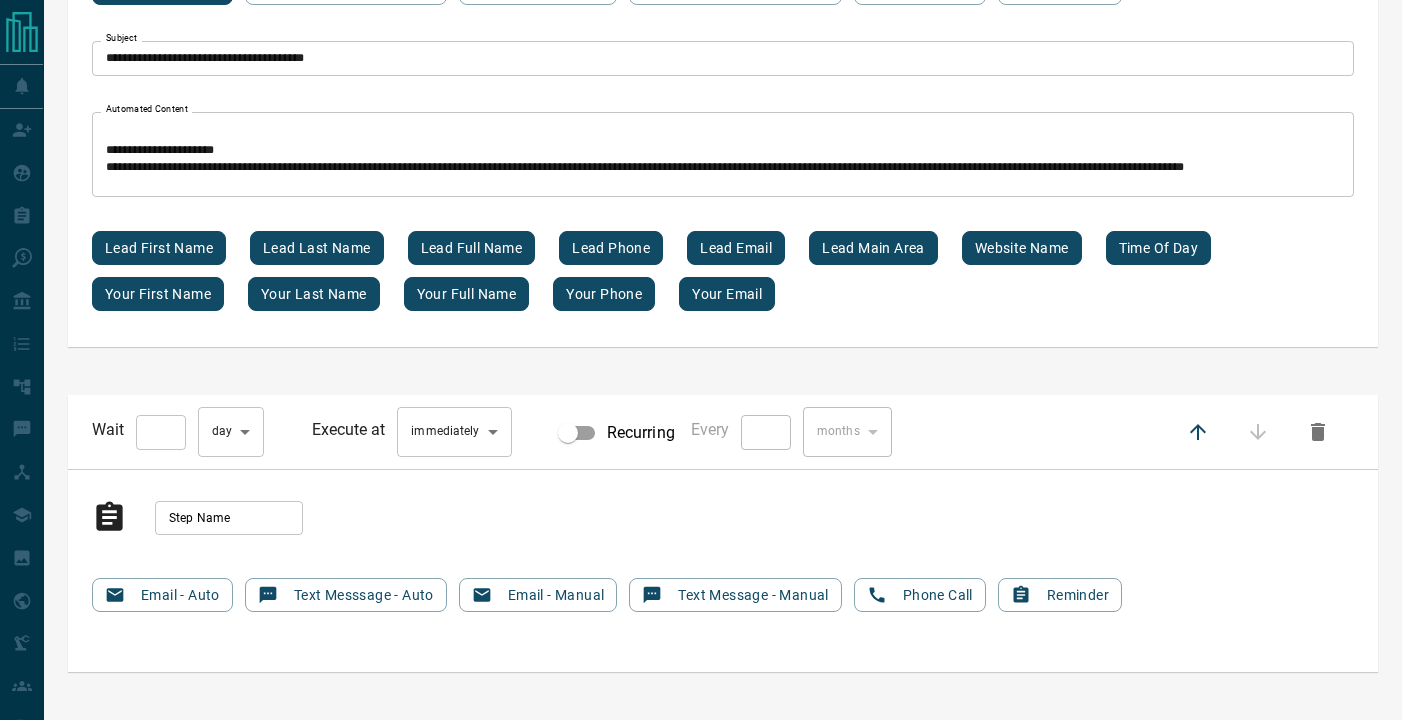 scroll, scrollTop: 18506, scrollLeft: 0, axis: vertical 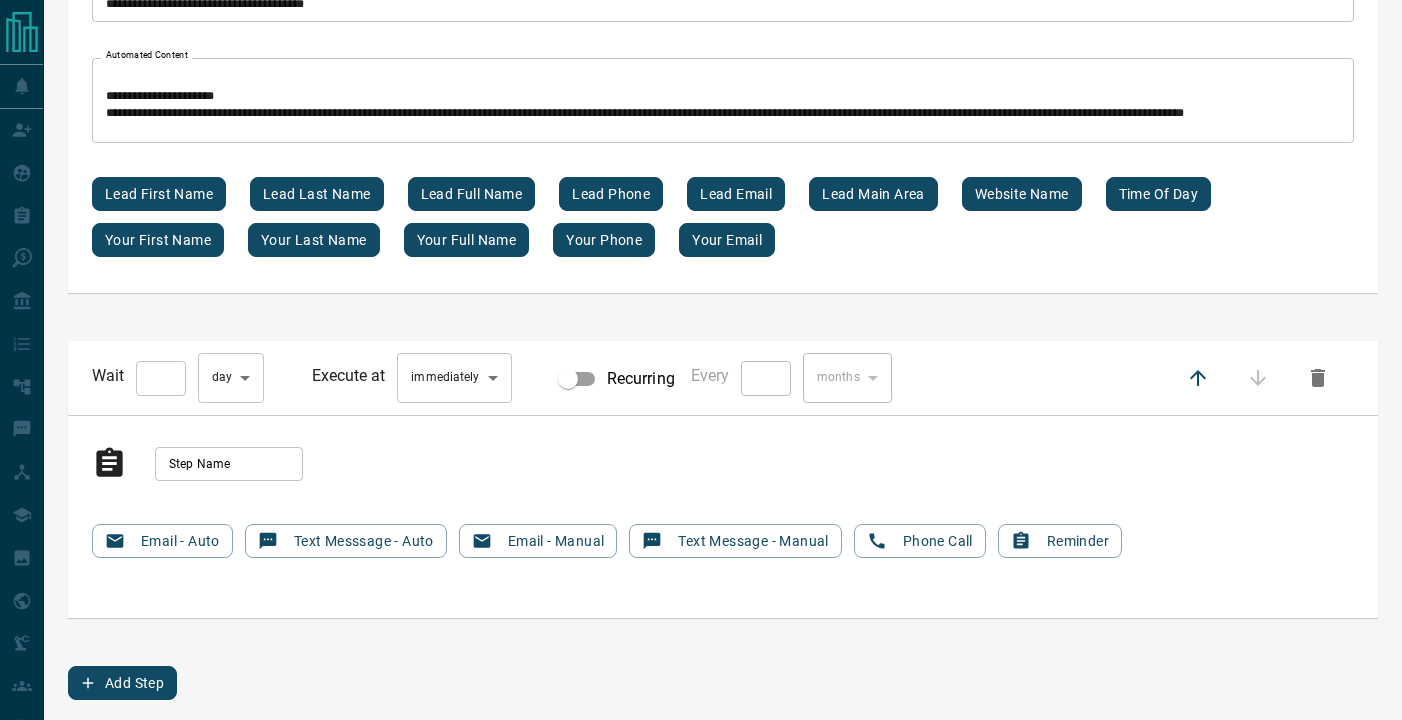 click 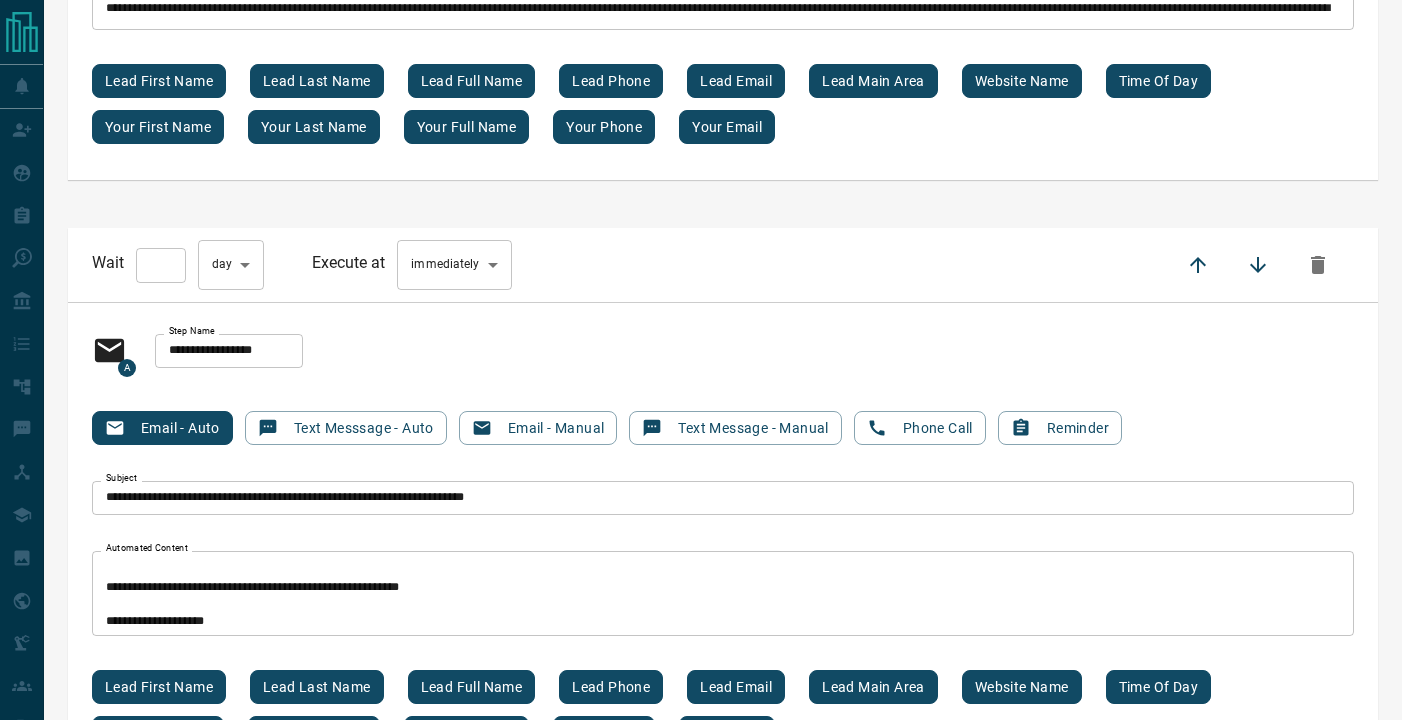 scroll, scrollTop: 17176, scrollLeft: 0, axis: vertical 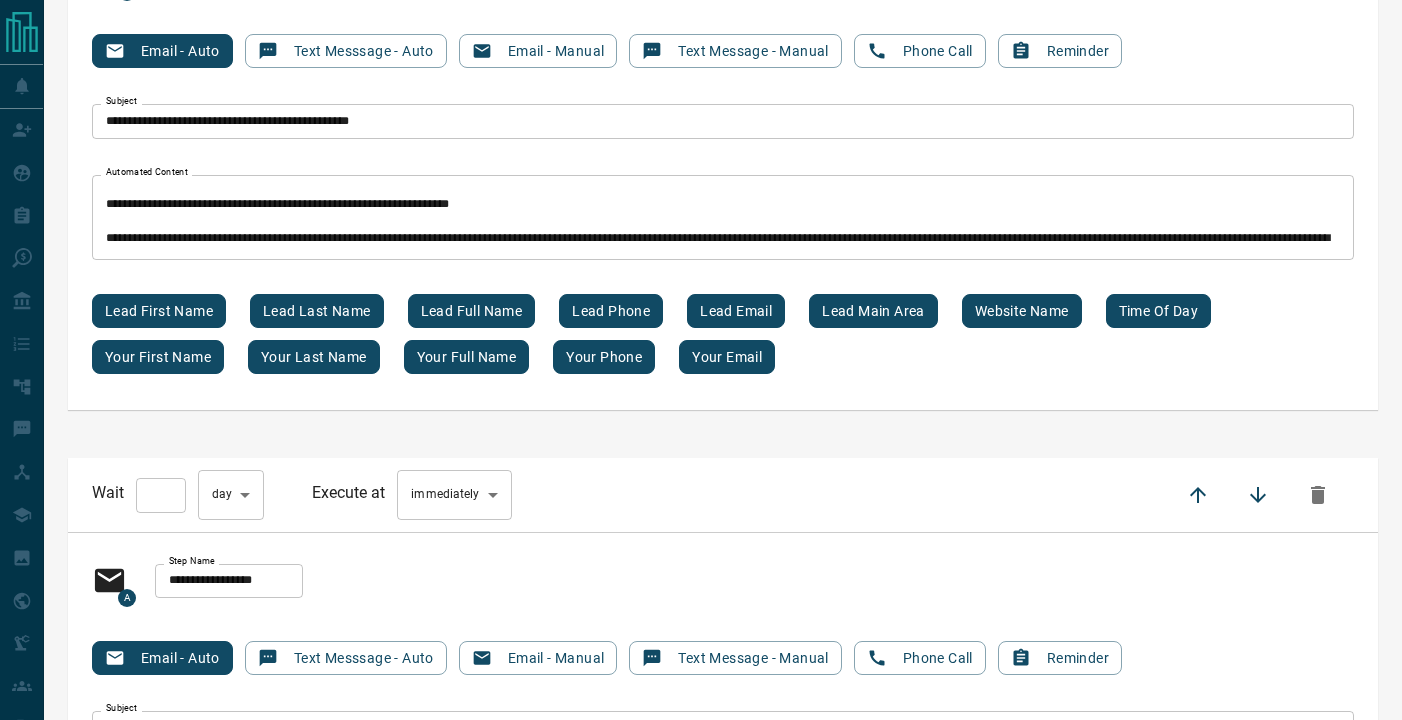 type on "*" 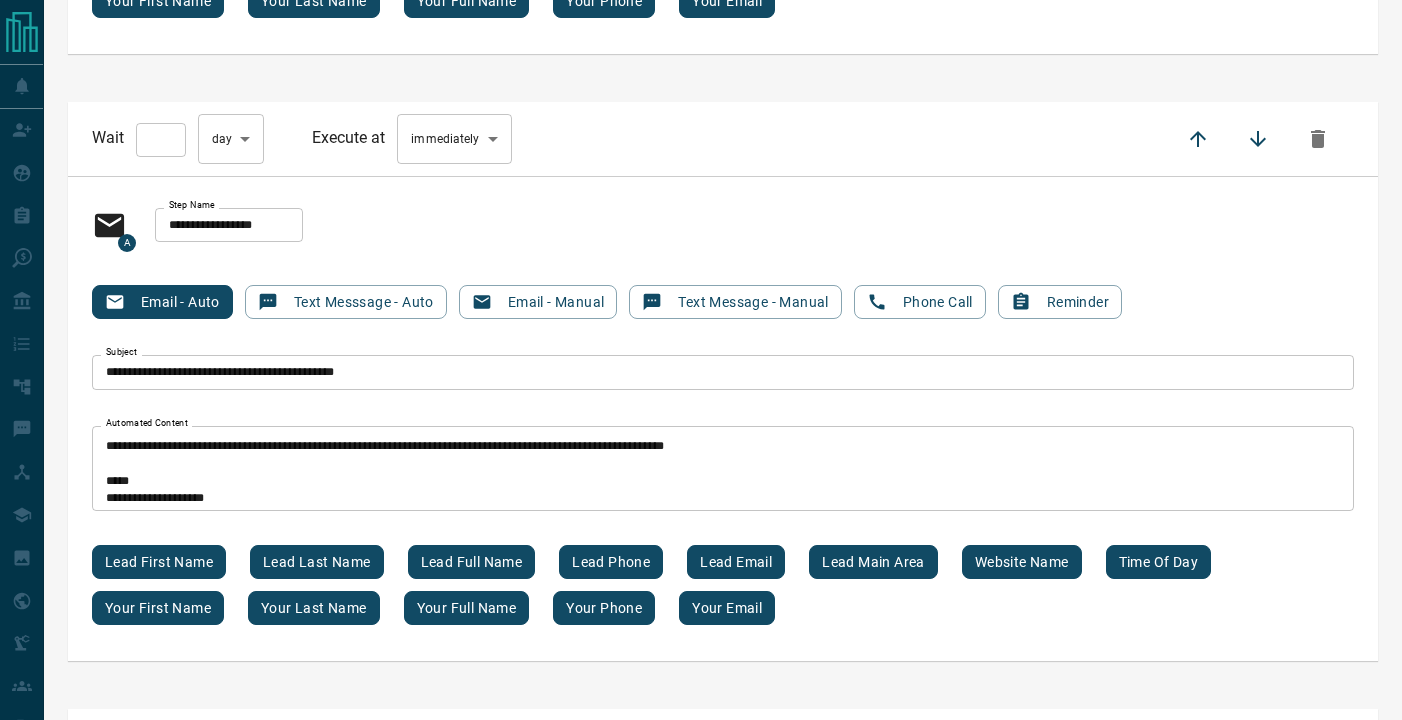 scroll, scrollTop: 13271, scrollLeft: 0, axis: vertical 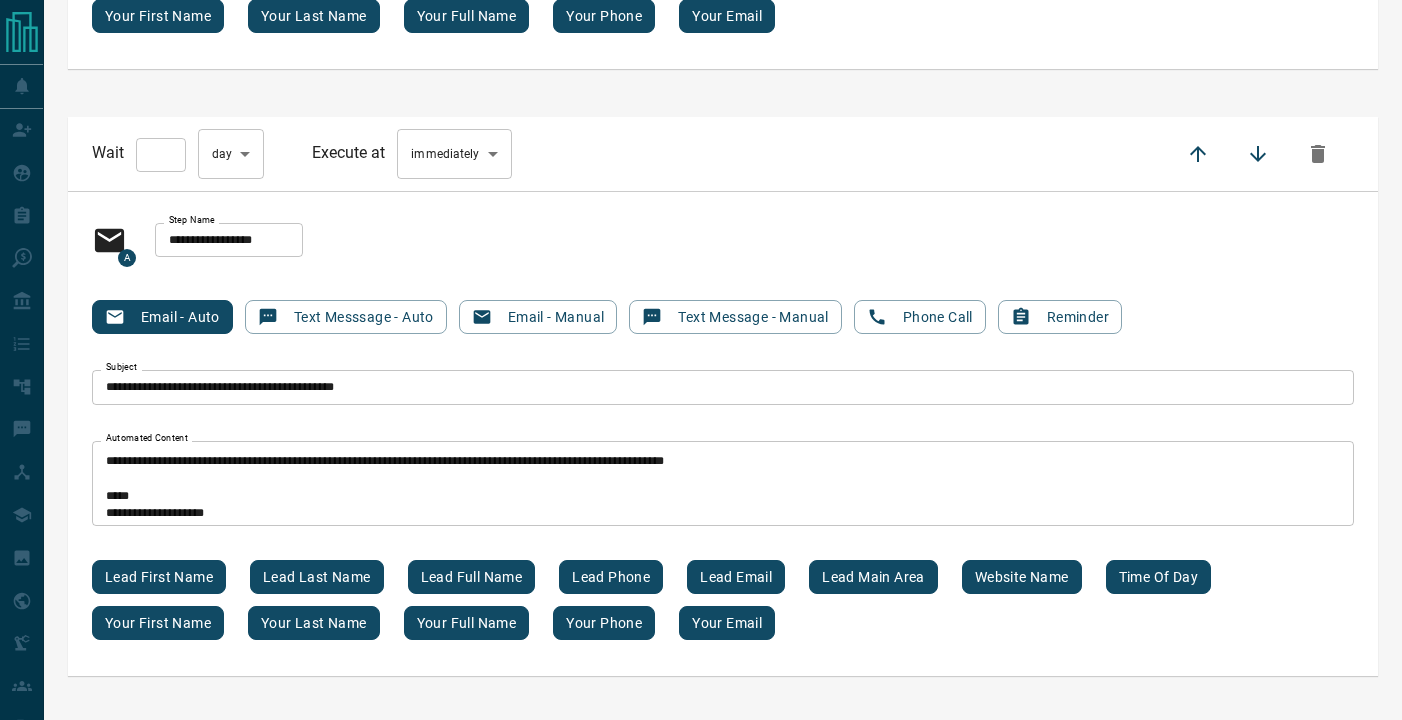 type on "*" 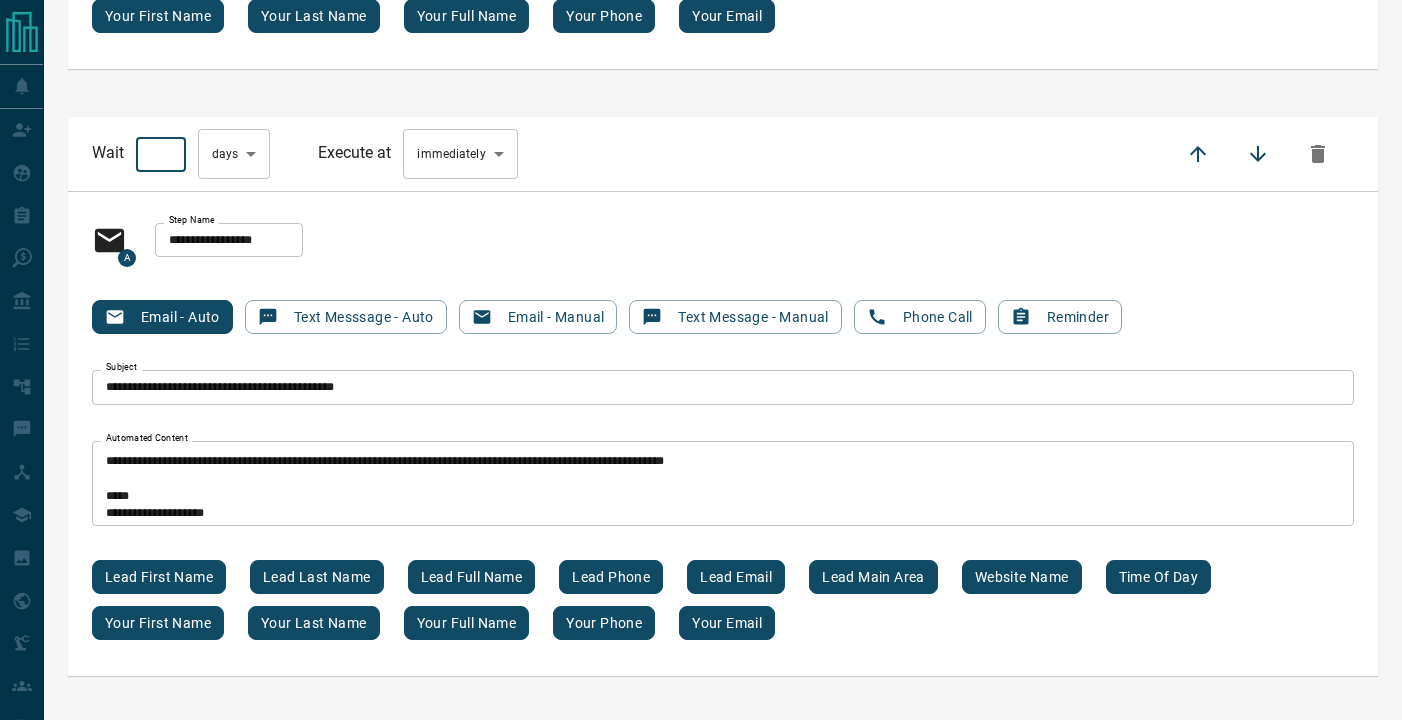 drag, startPoint x: 165, startPoint y: 158, endPoint x: 180, endPoint y: 158, distance: 15 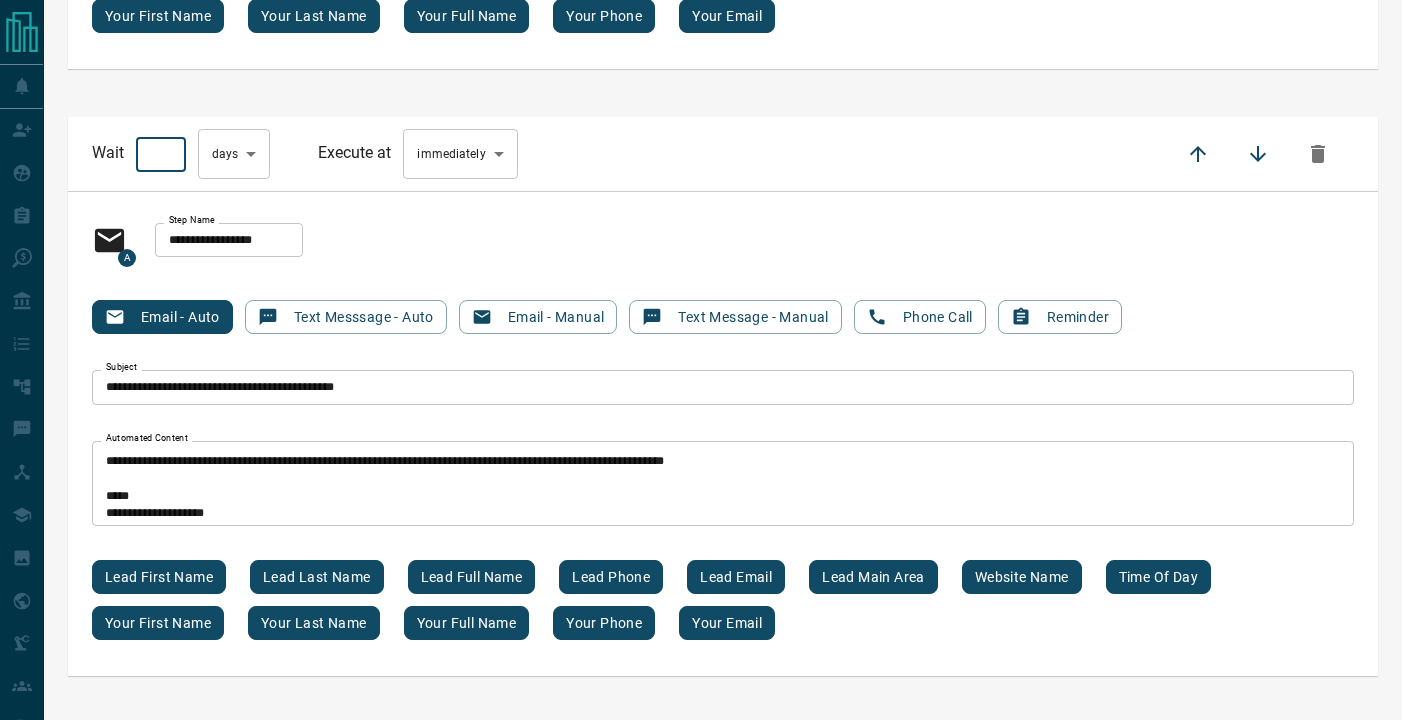 click on "*" at bounding box center (161, 155) 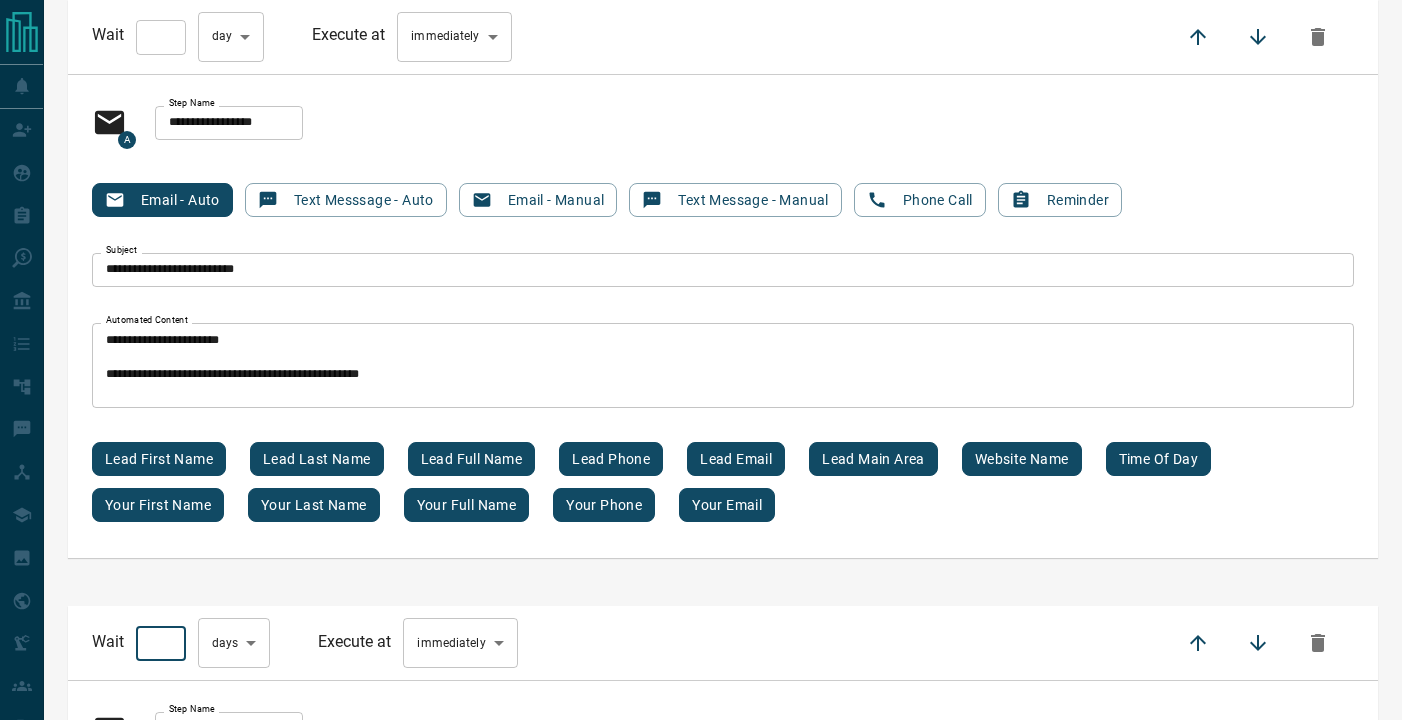 scroll, scrollTop: 12789, scrollLeft: 0, axis: vertical 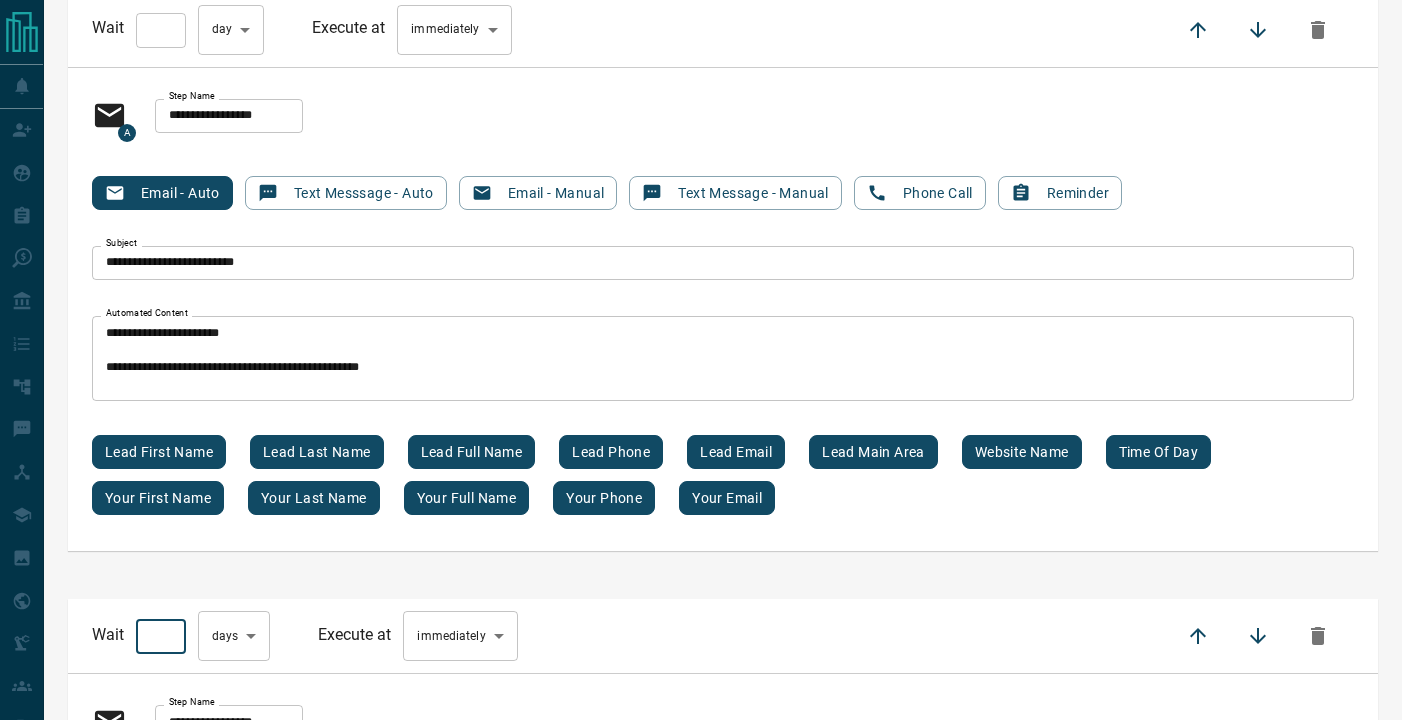 type on "*" 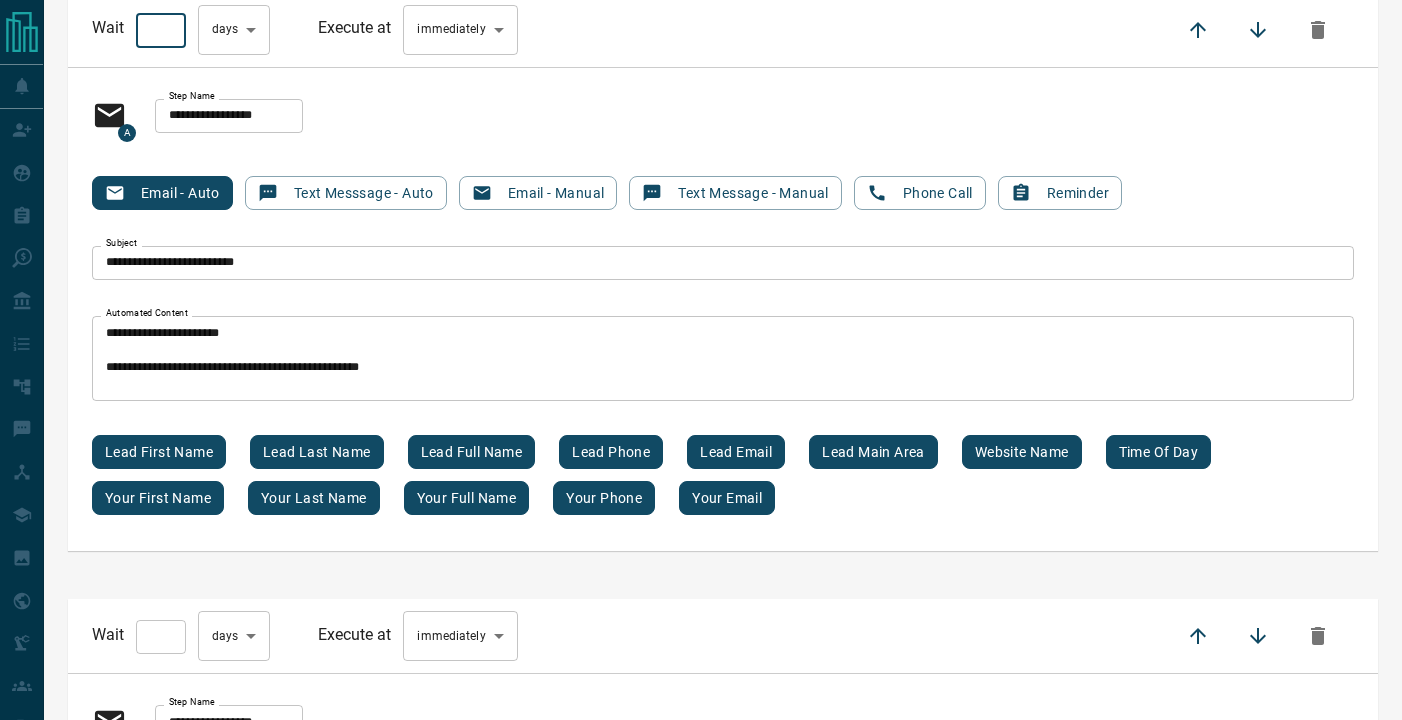 click on "*" at bounding box center (161, 30) 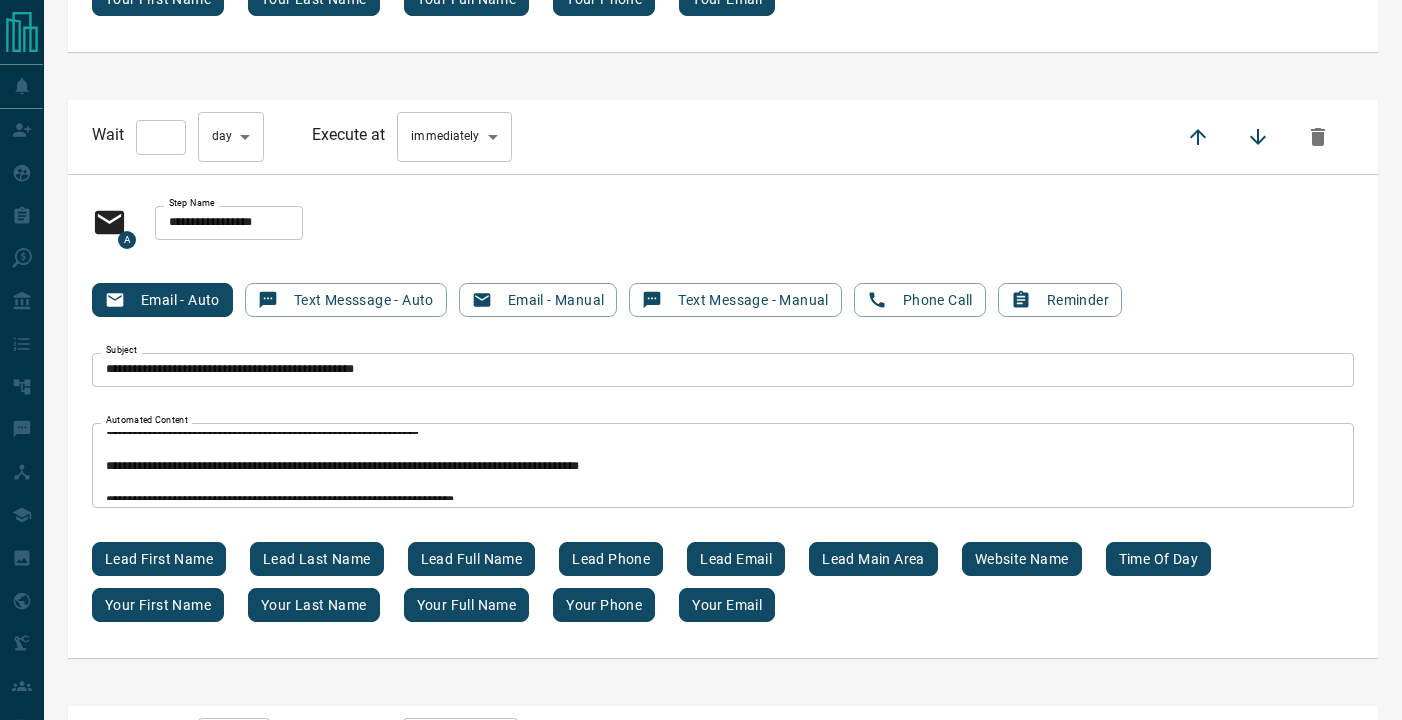 scroll, scrollTop: 11448, scrollLeft: 0, axis: vertical 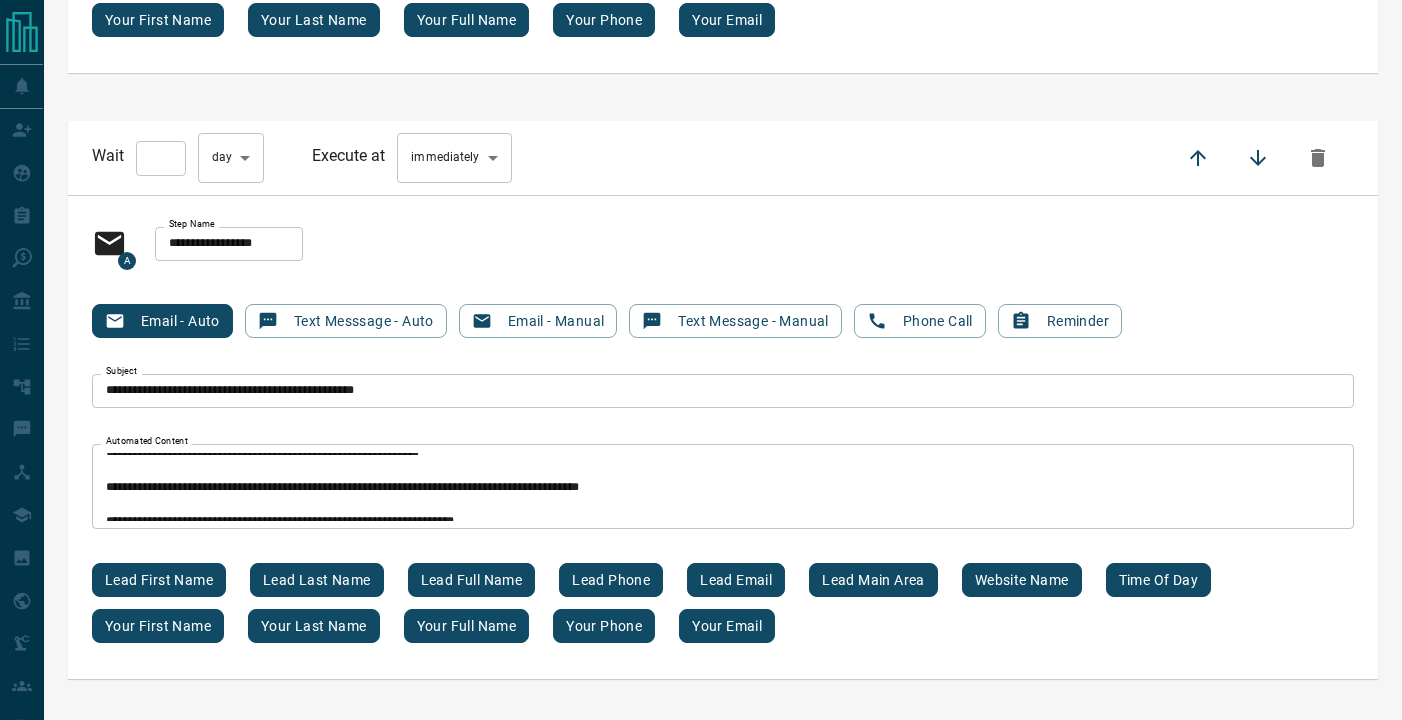 type on "*" 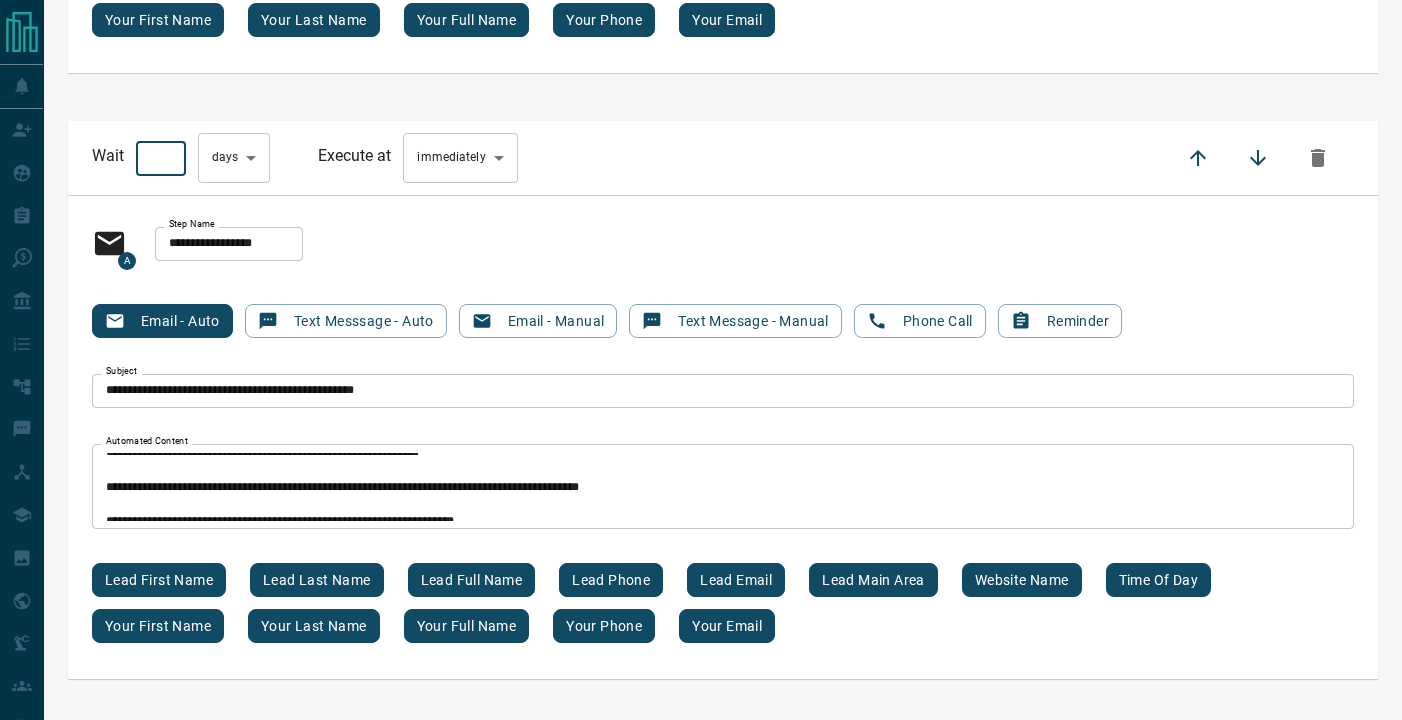 click on "*" at bounding box center (161, 158) 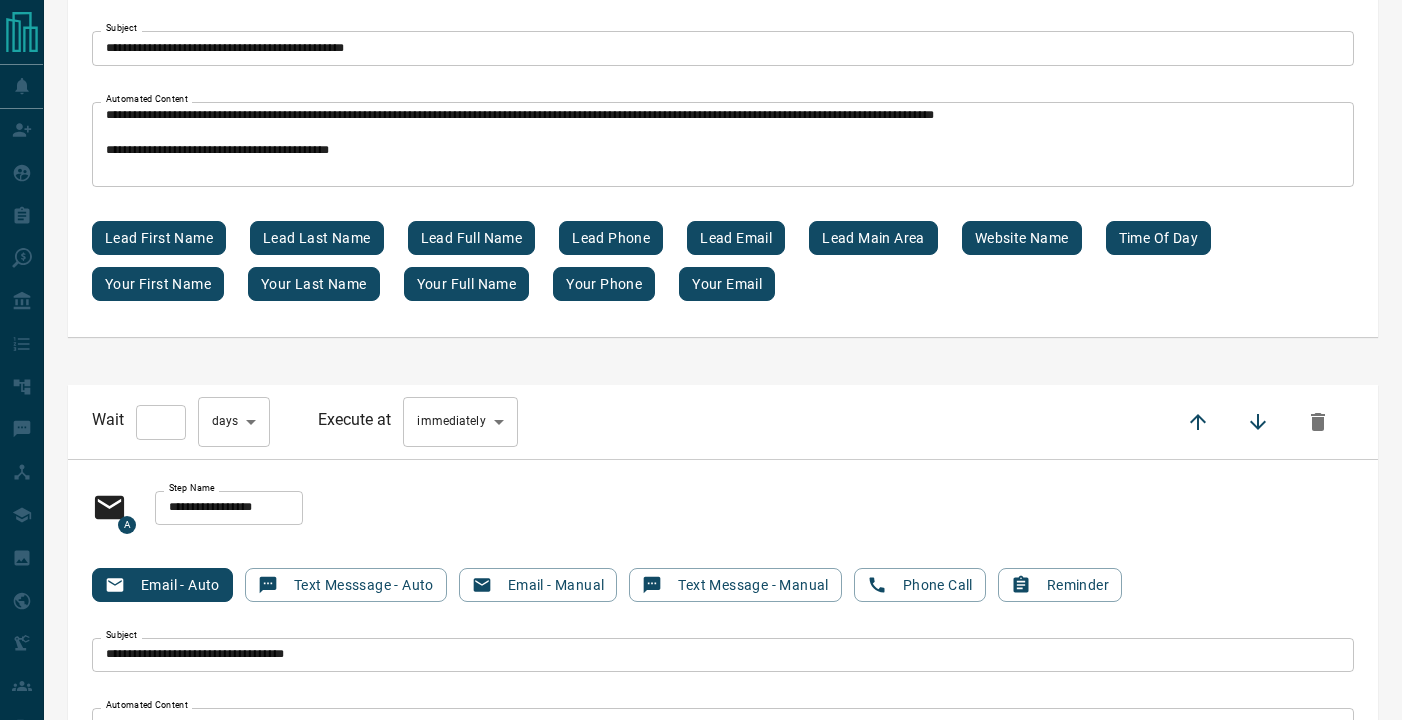 scroll, scrollTop: 9964, scrollLeft: 0, axis: vertical 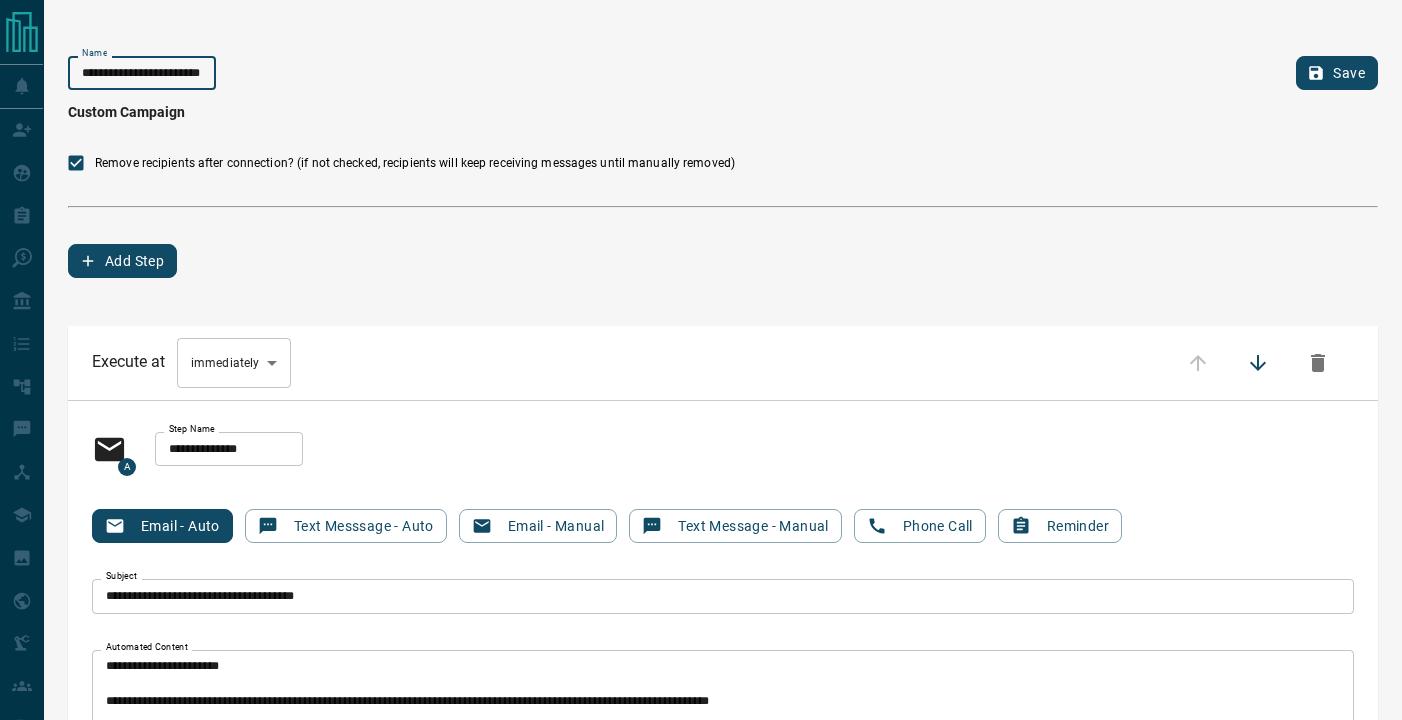 type on "**********" 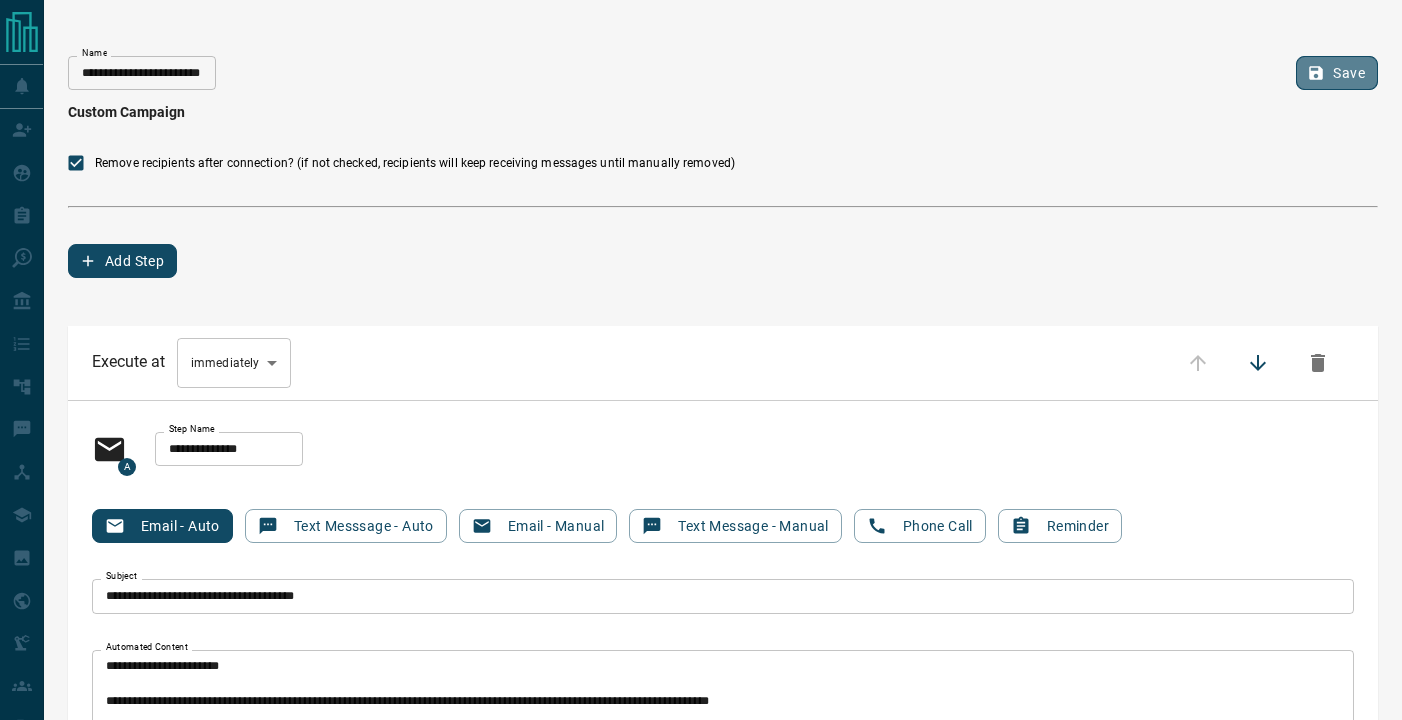 click on "Save" at bounding box center [1337, 73] 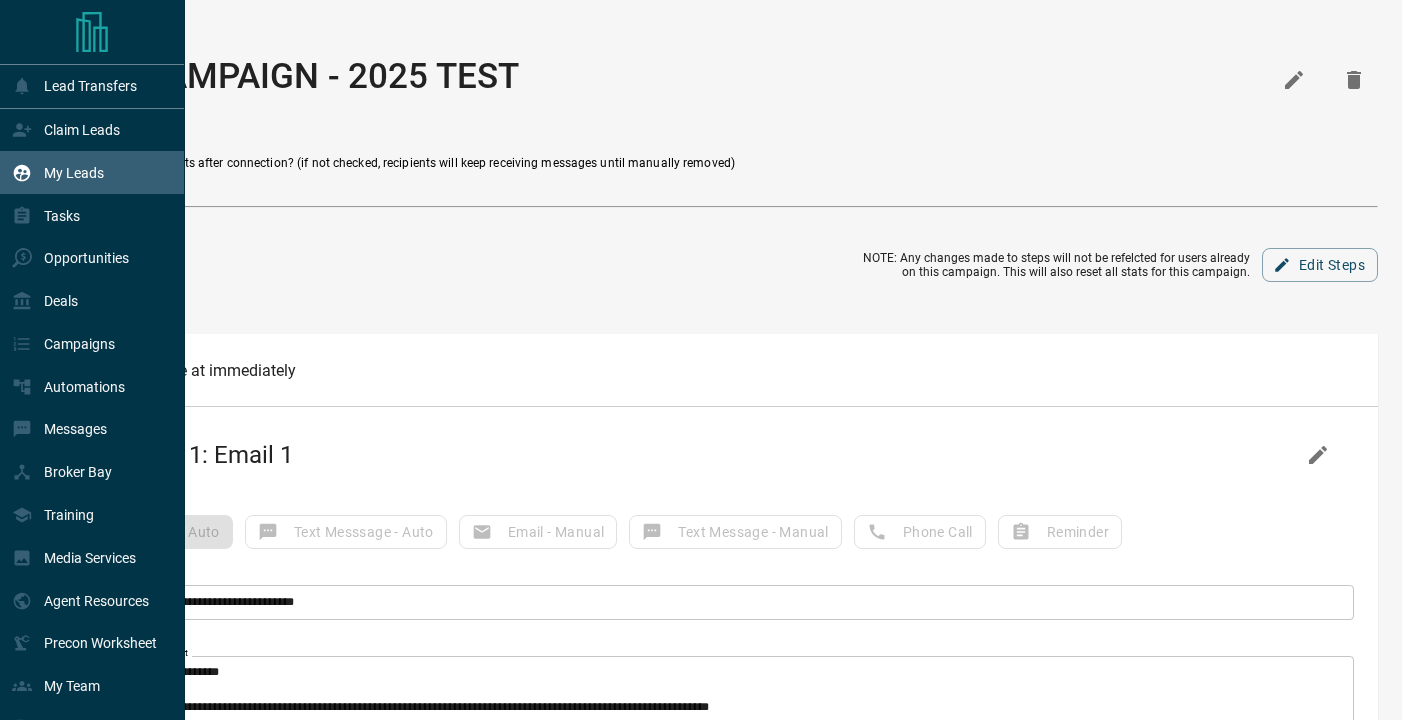 click on "My Leads" at bounding box center [74, 173] 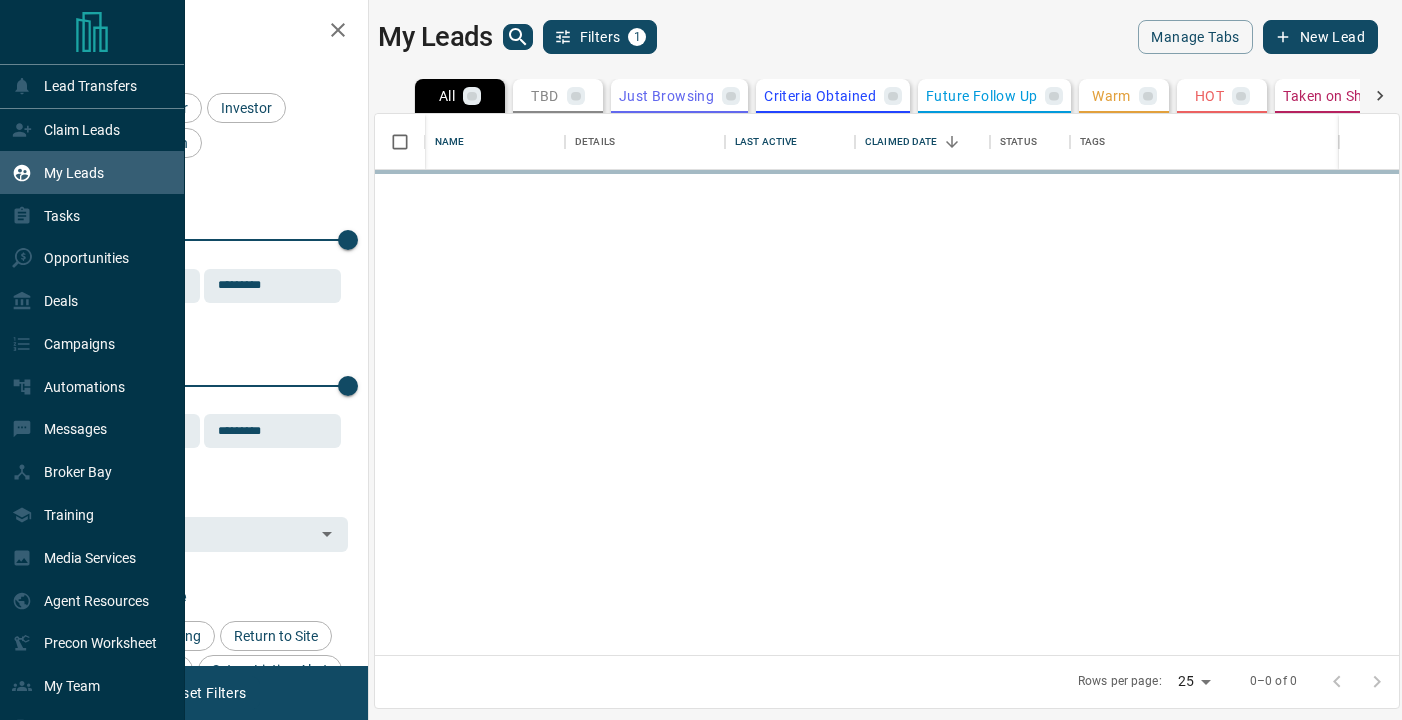 scroll, scrollTop: 1, scrollLeft: 1, axis: both 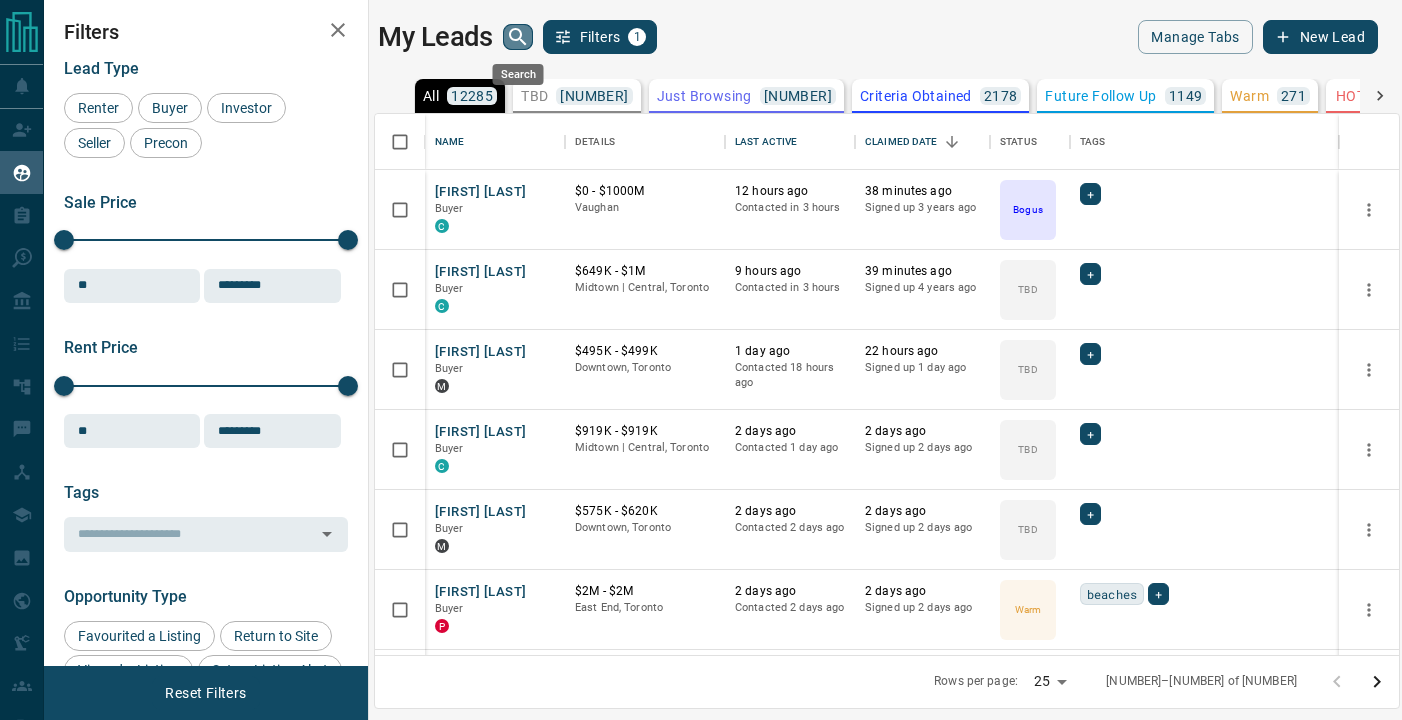click 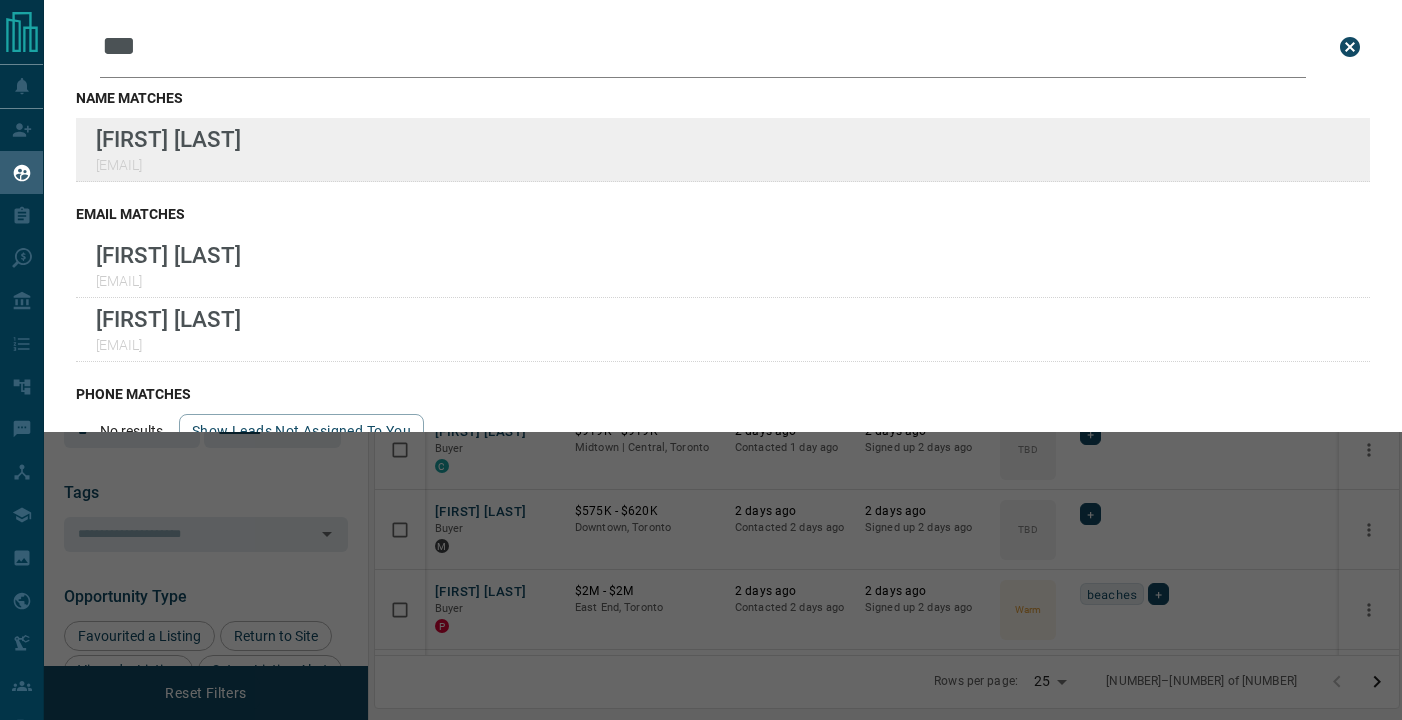 type on "***" 